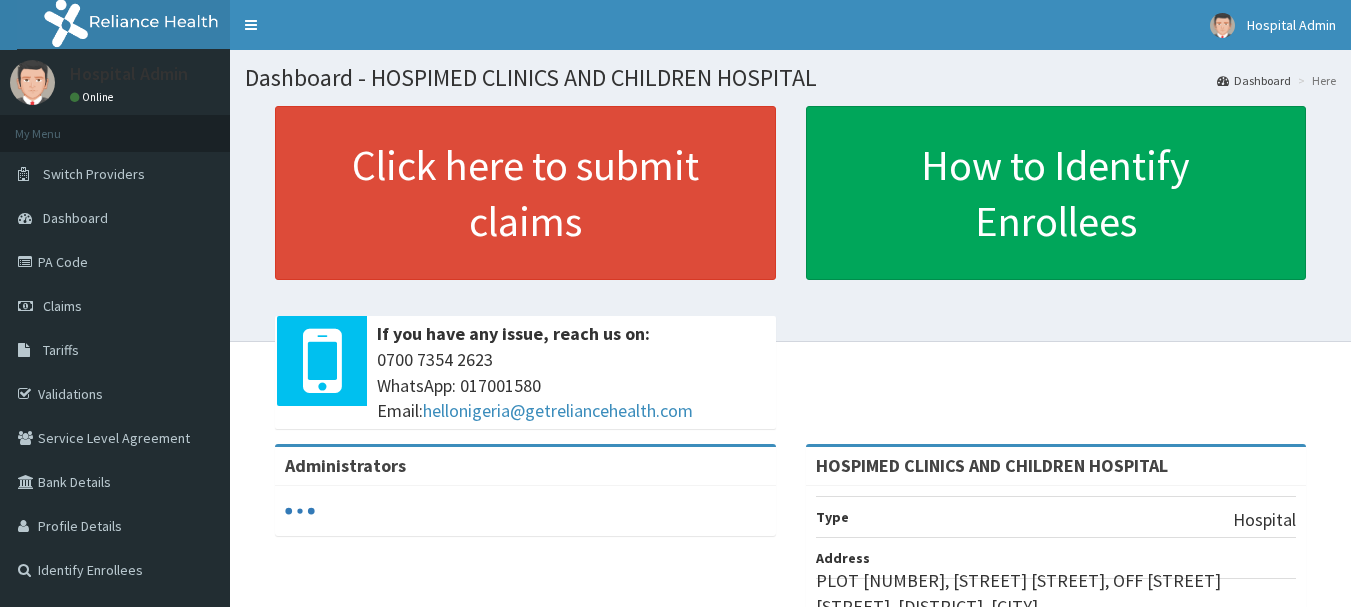 scroll, scrollTop: 0, scrollLeft: 0, axis: both 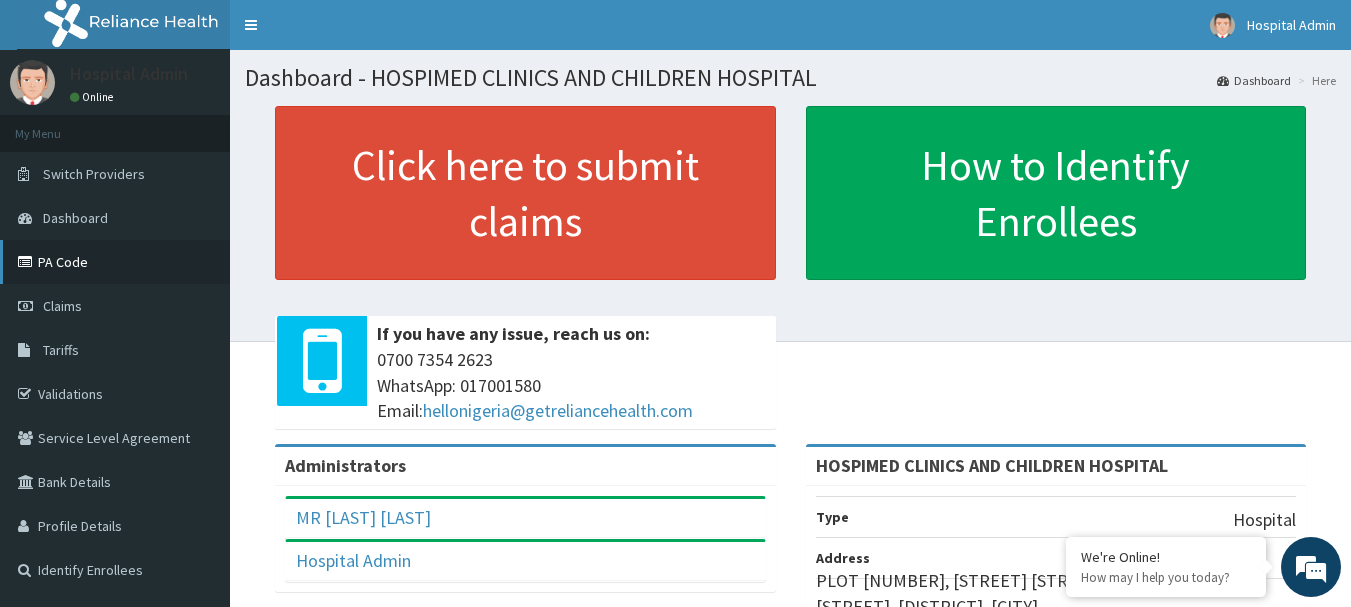 click on "PA Code" at bounding box center [115, 262] 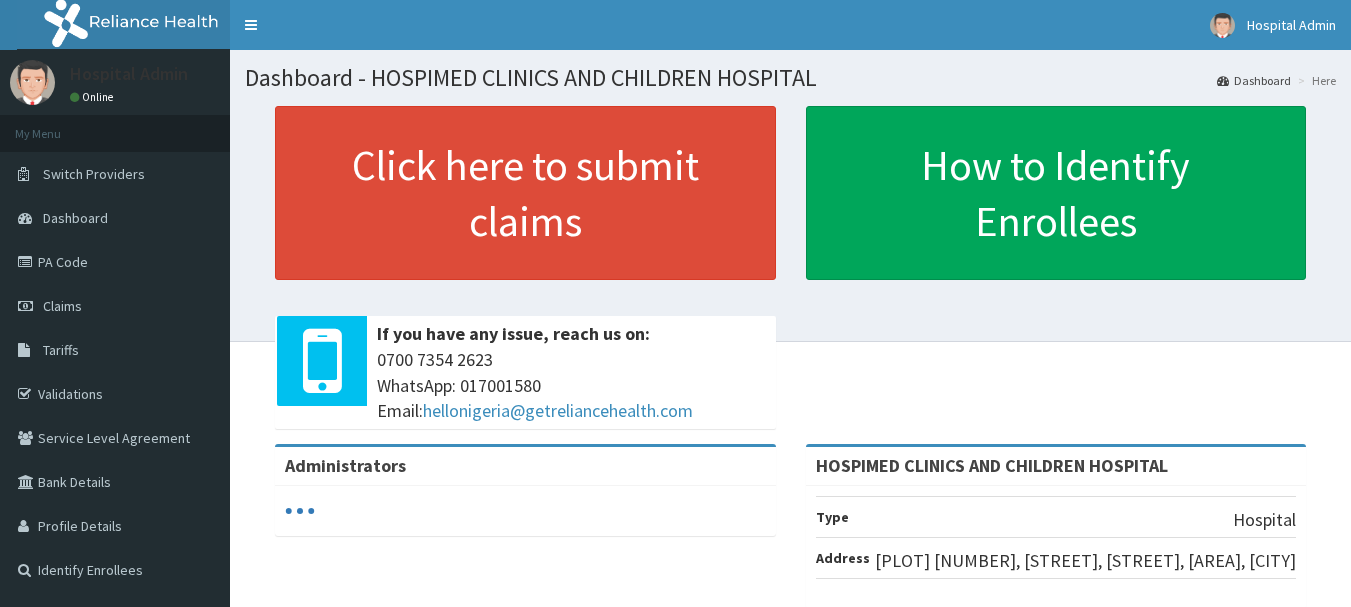 scroll, scrollTop: 0, scrollLeft: 0, axis: both 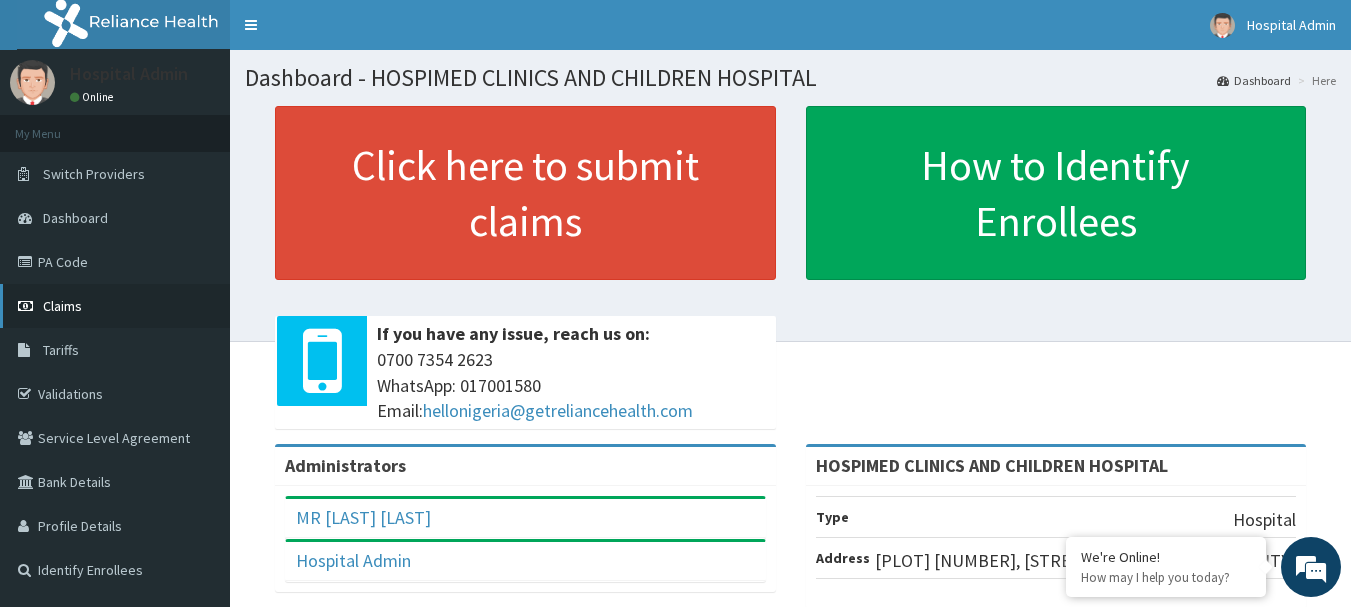 click on "Claims" at bounding box center [115, 306] 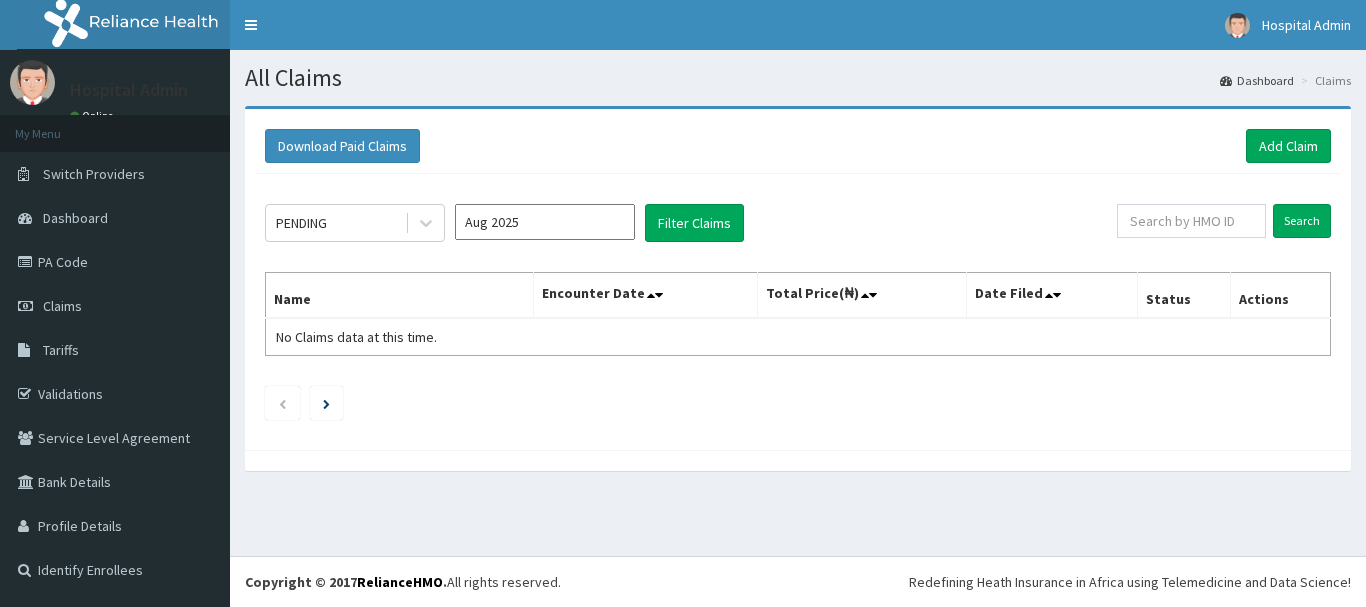 scroll, scrollTop: 0, scrollLeft: 0, axis: both 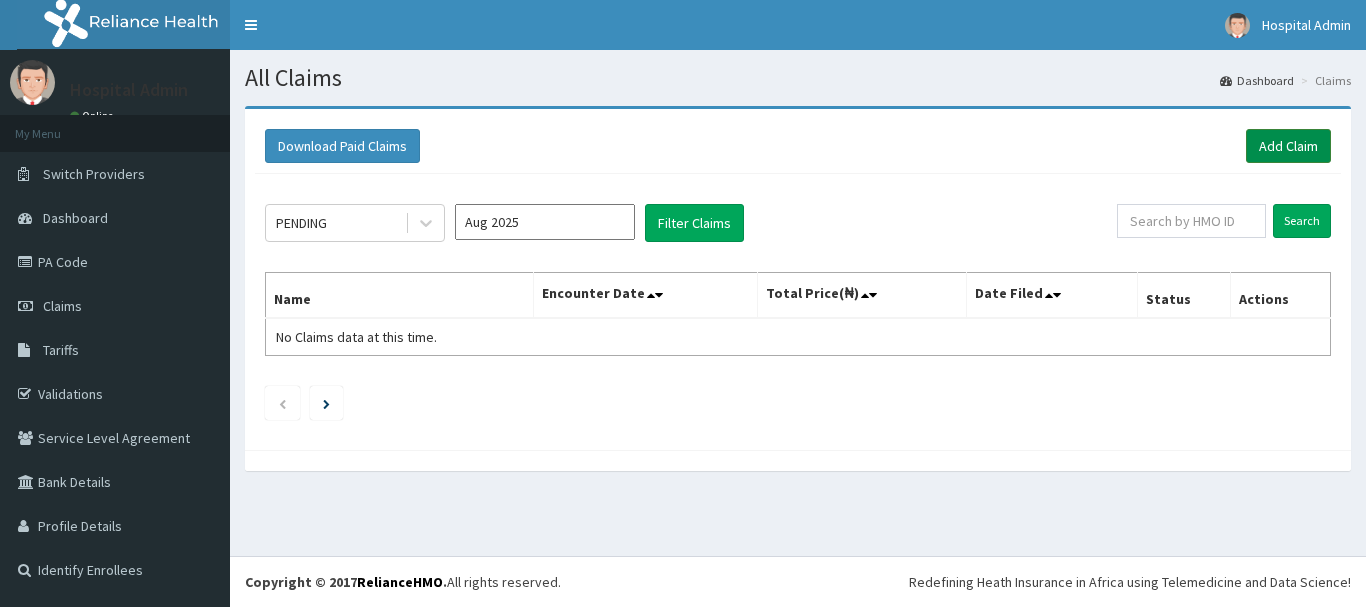 click on "Add Claim" at bounding box center (1288, 146) 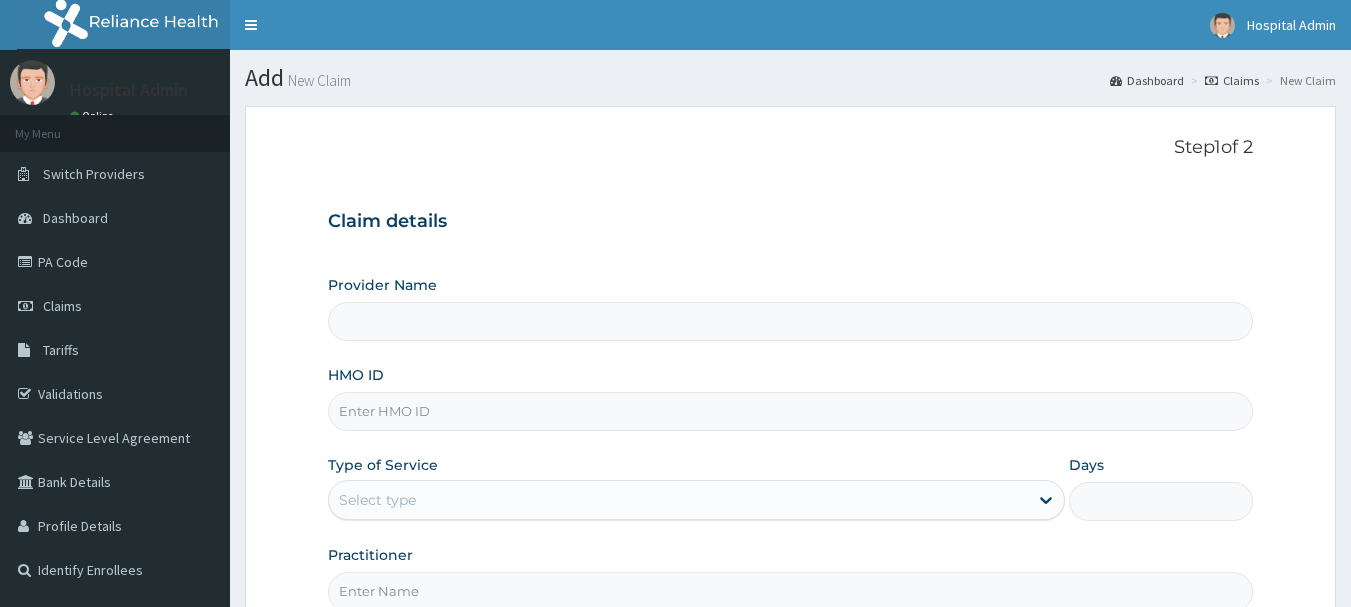 scroll, scrollTop: 0, scrollLeft: 0, axis: both 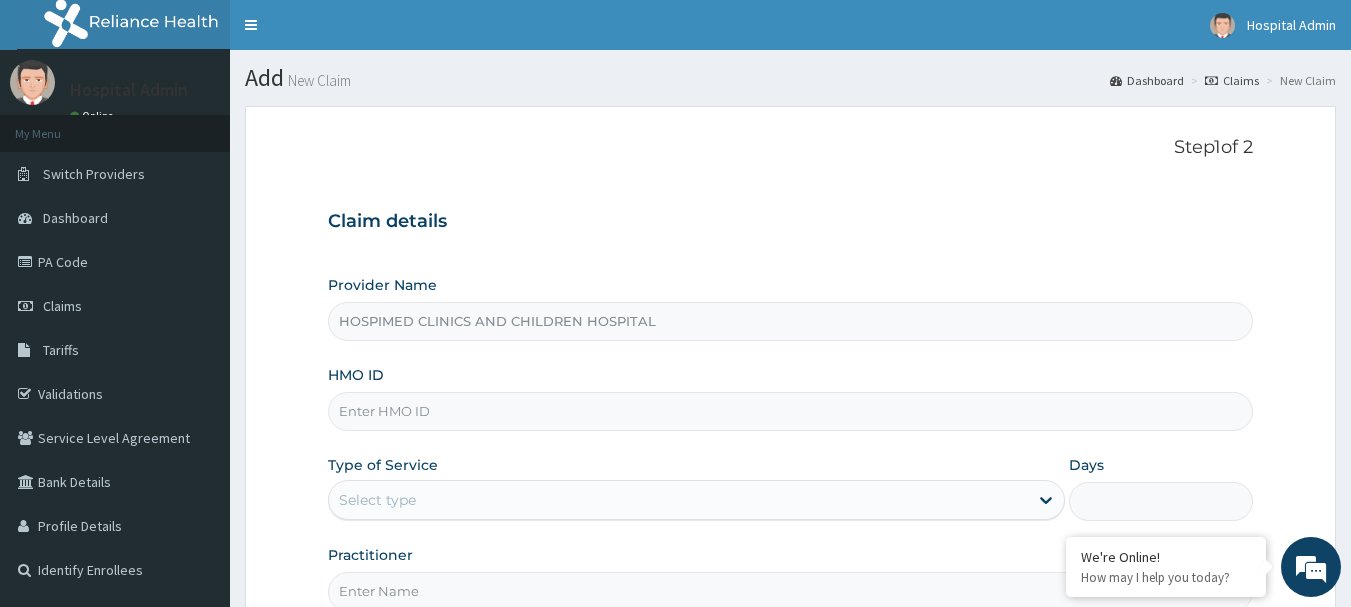 click on "HMO ID" at bounding box center (791, 411) 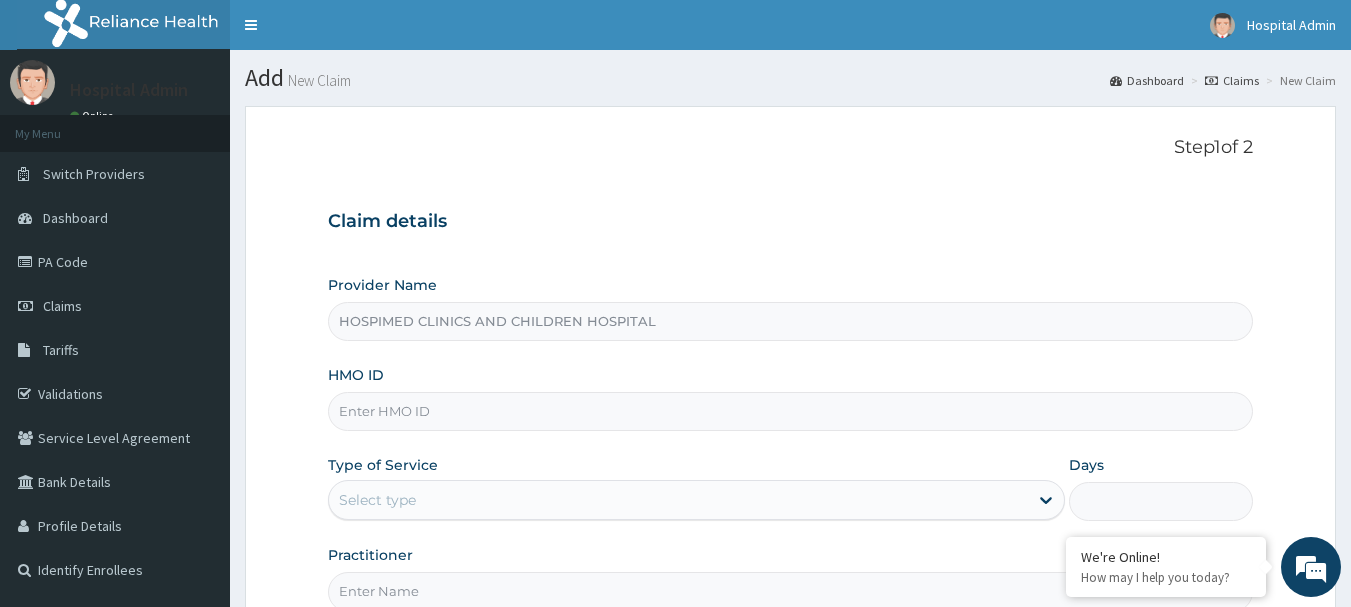 paste on "RTR/10030/A" 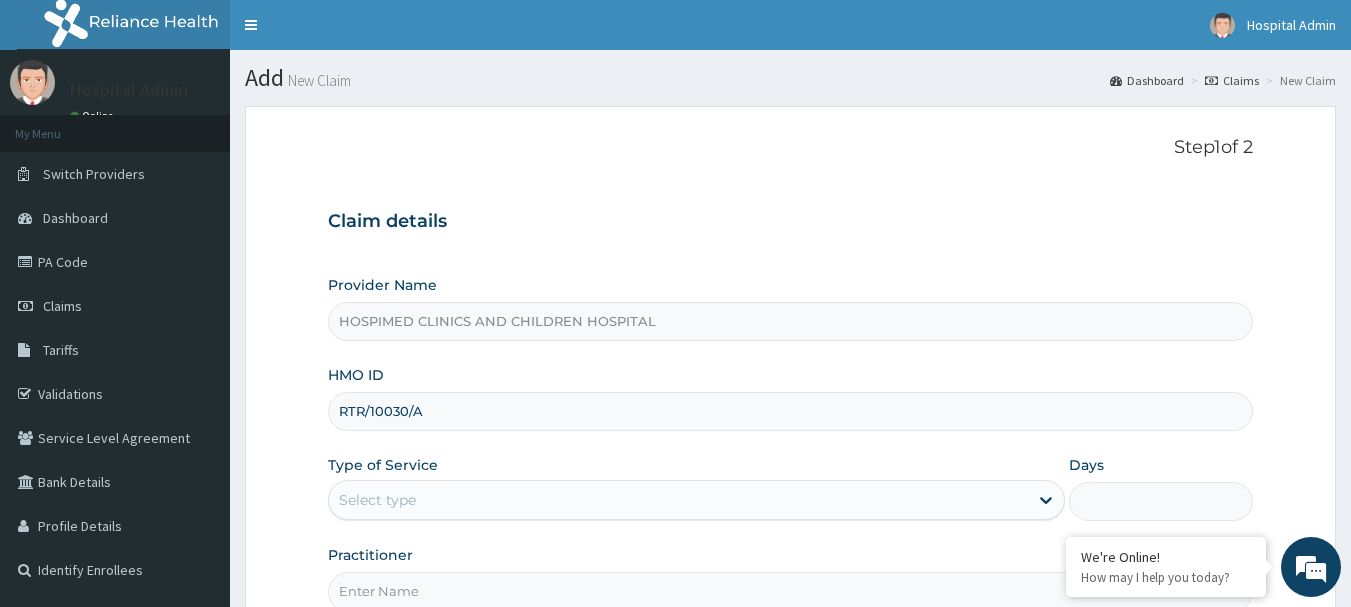 click on "RTR/10030/A" at bounding box center [791, 411] 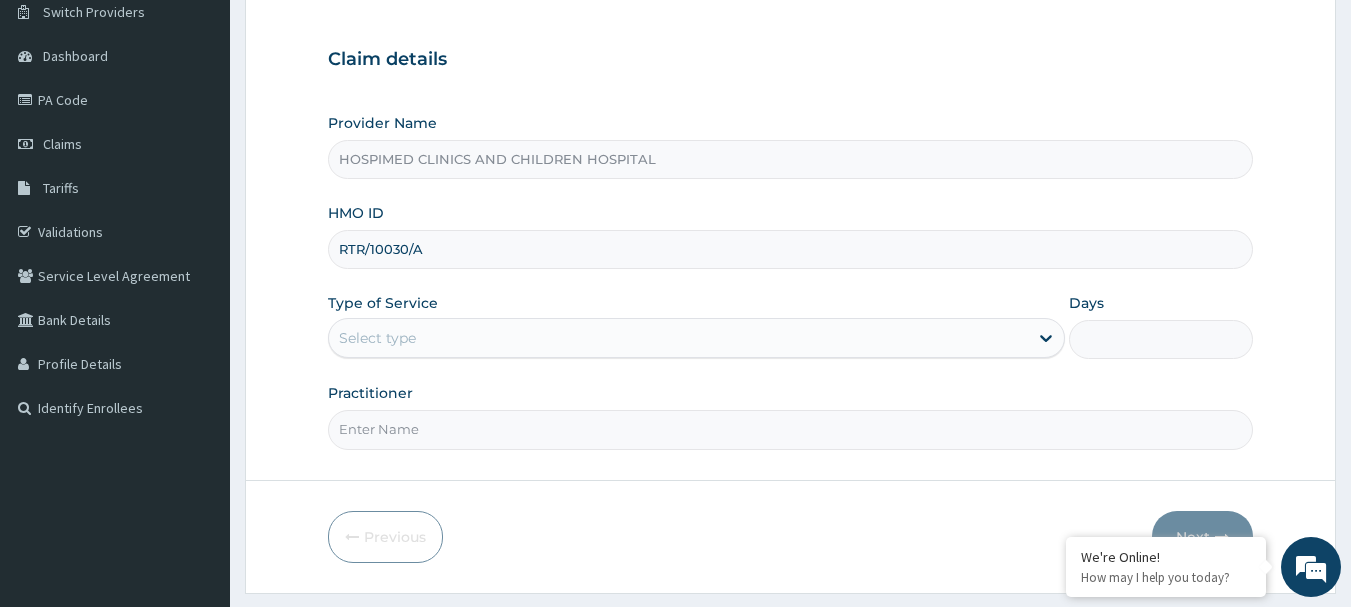 scroll, scrollTop: 200, scrollLeft: 0, axis: vertical 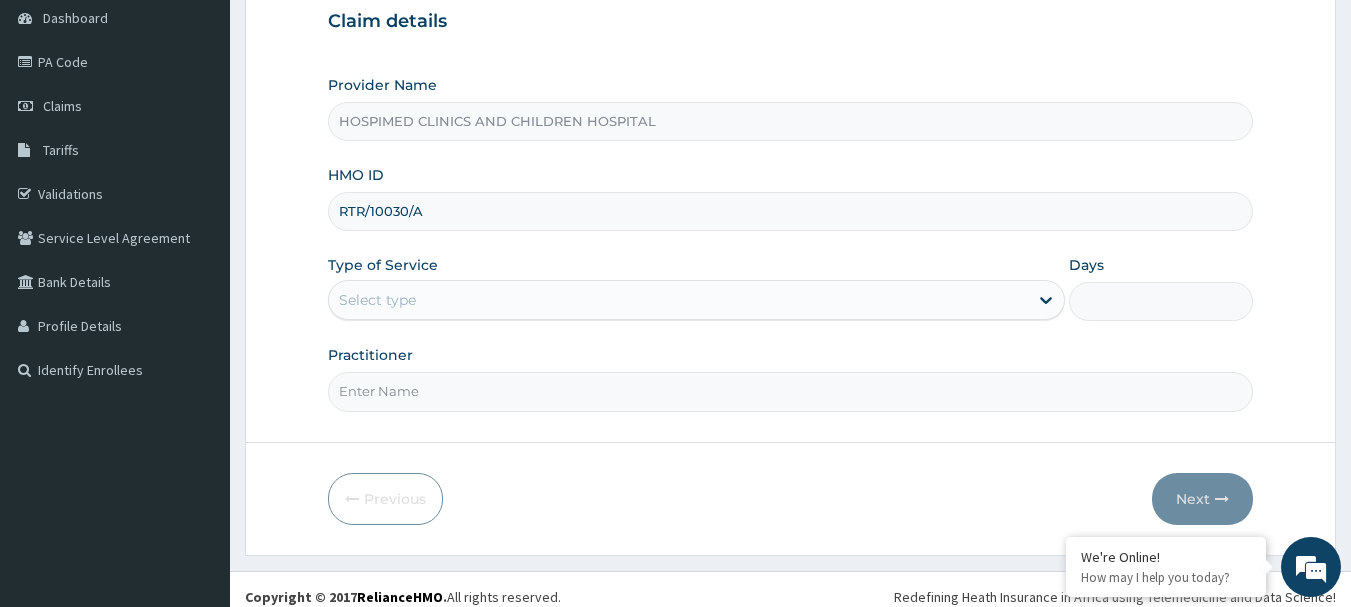 type on "RTR/10030/A" 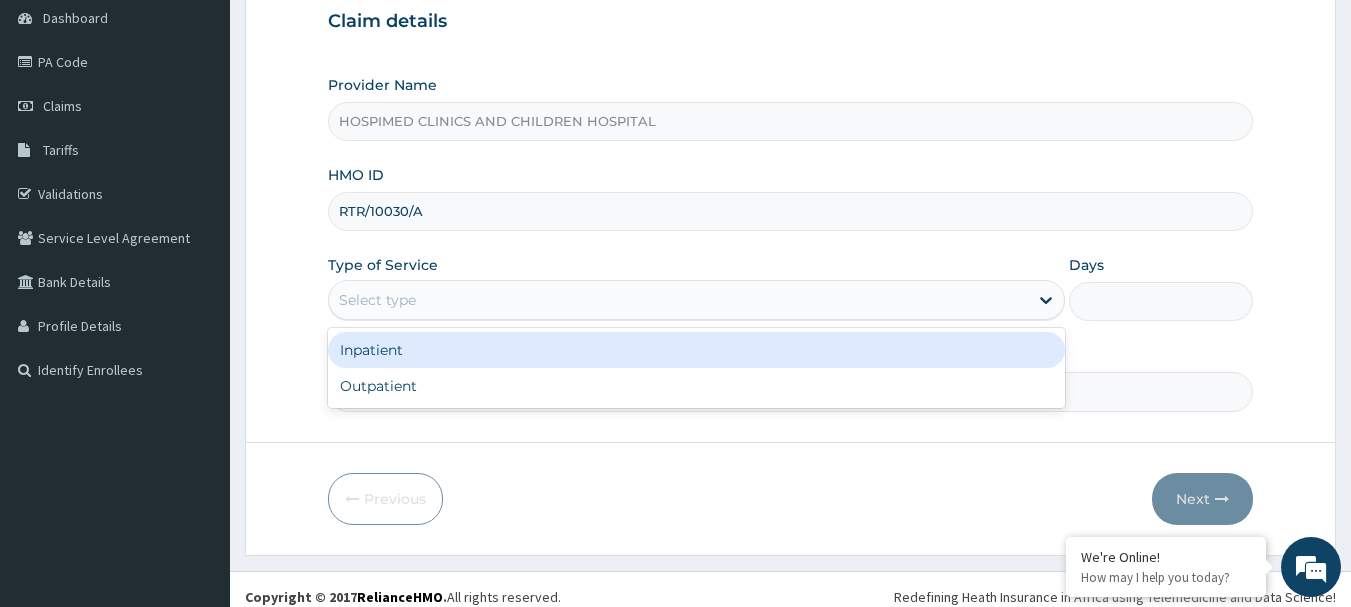 click on "Select type" at bounding box center [678, 300] 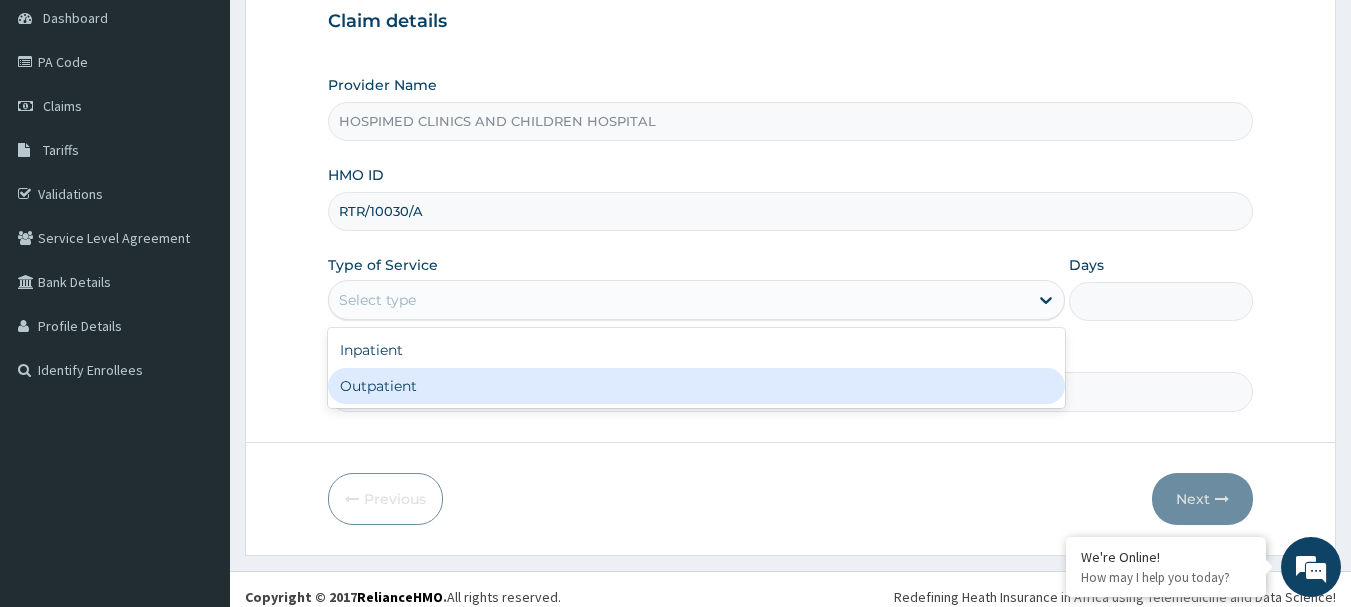 click on "Outpatient" at bounding box center (696, 386) 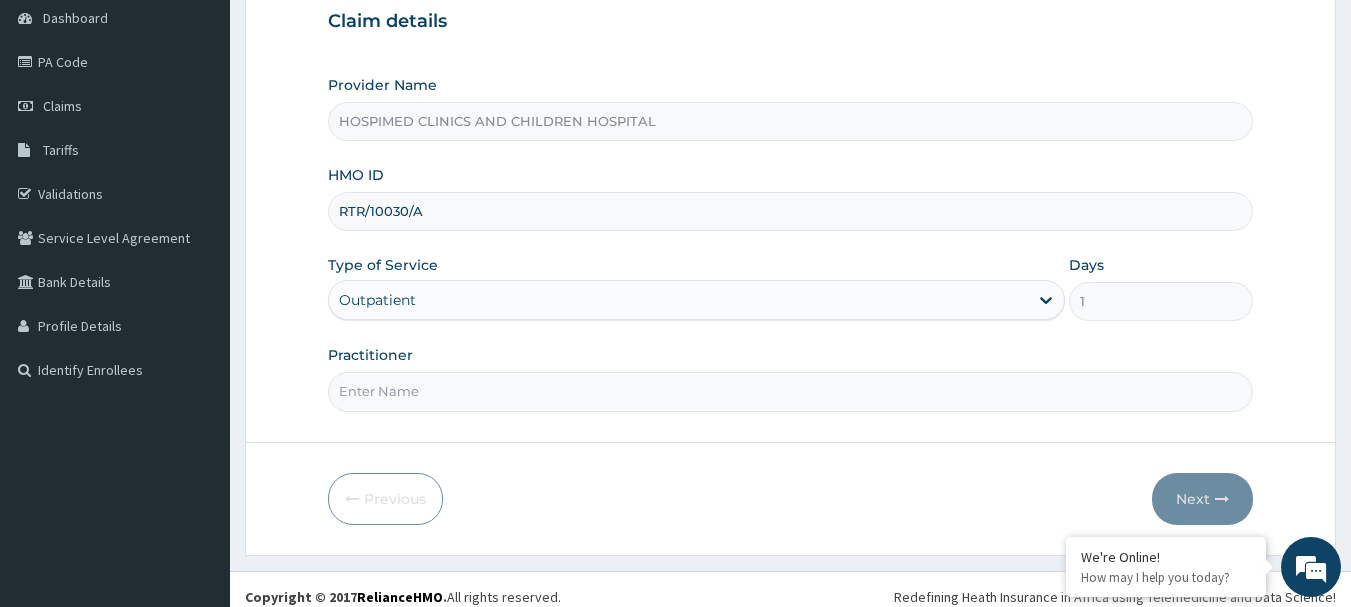 click on "Practitioner" at bounding box center (791, 391) 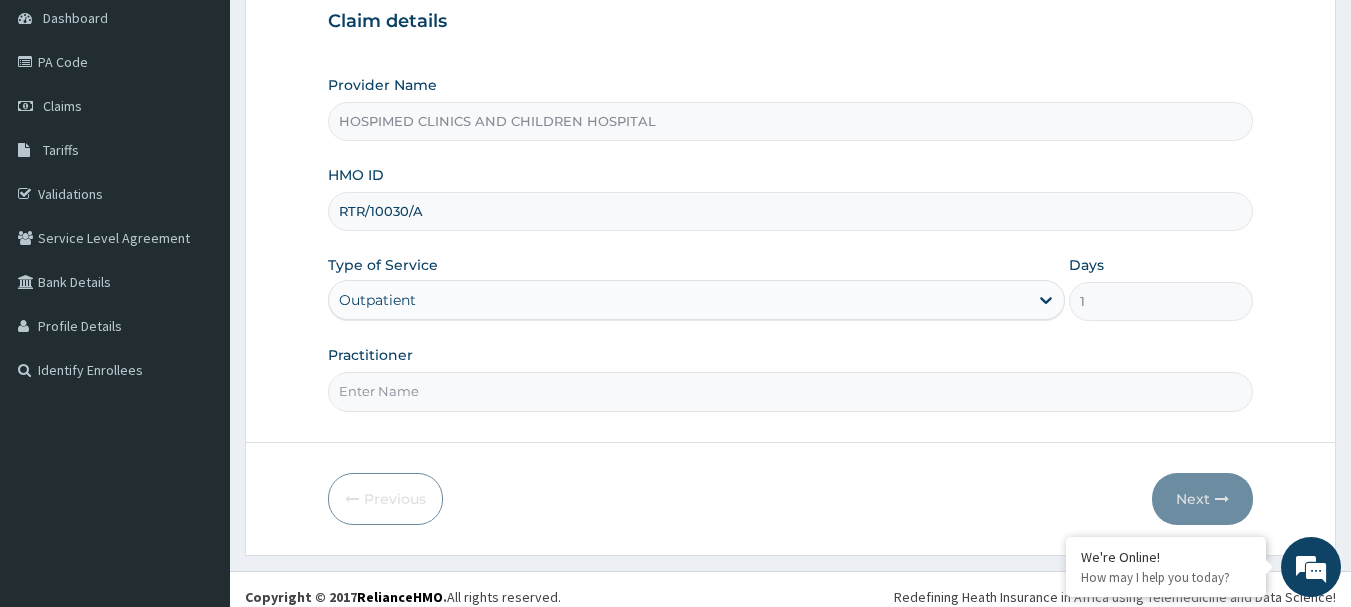 type on "DR UGOCHUKWU AND DR ADETOLA" 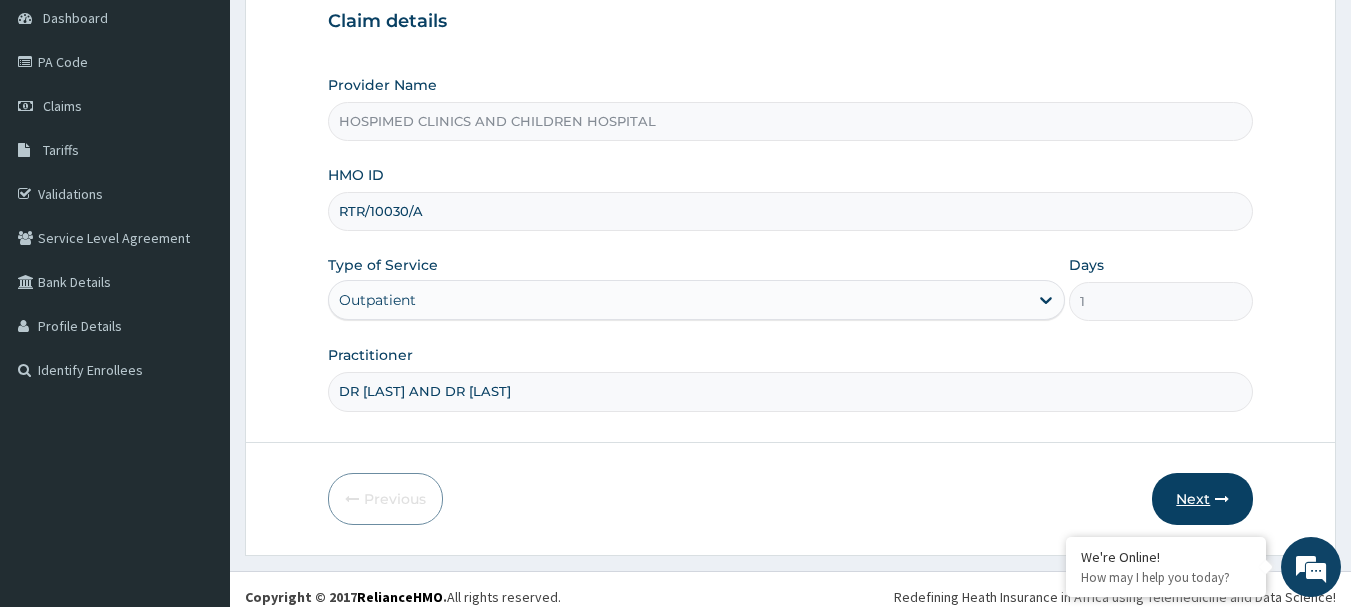 click on "Next" at bounding box center [1202, 499] 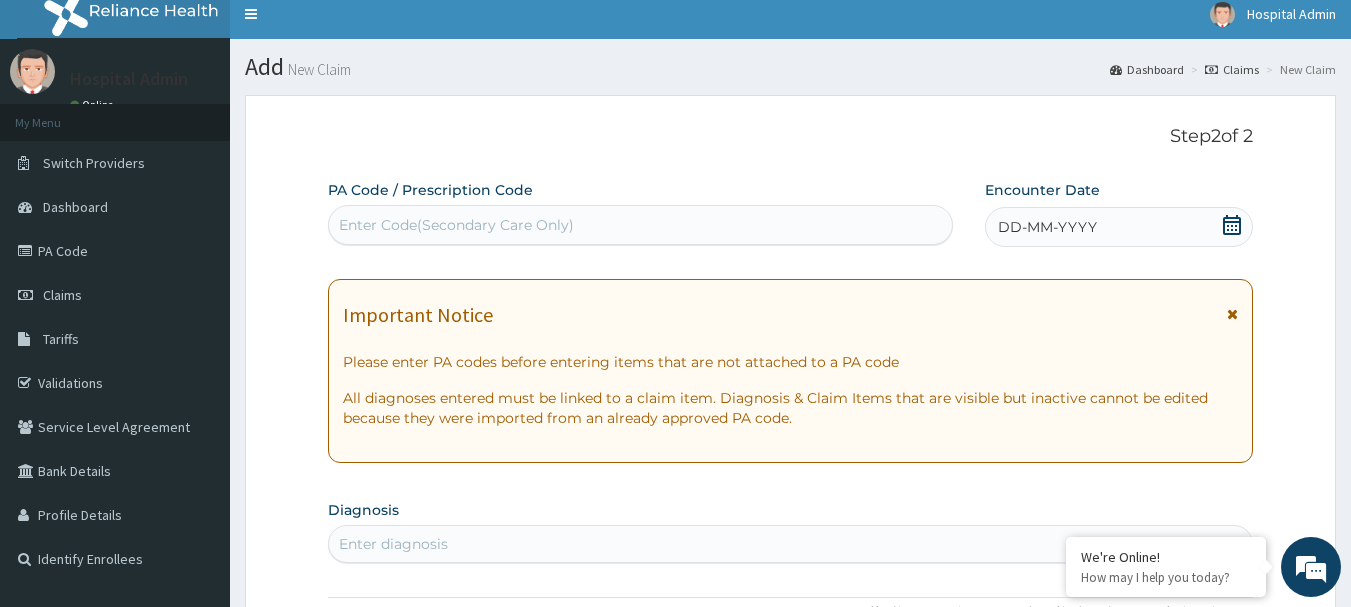 scroll, scrollTop: 0, scrollLeft: 0, axis: both 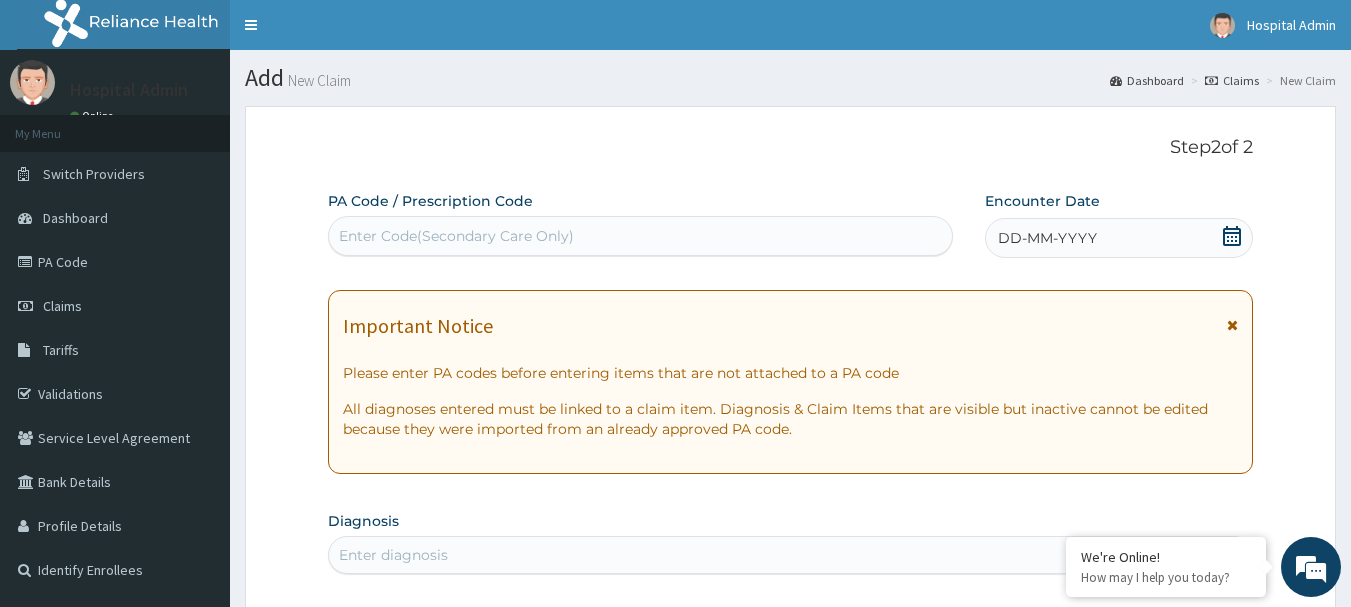 click on "Enter Code(Secondary Care Only)" at bounding box center (456, 236) 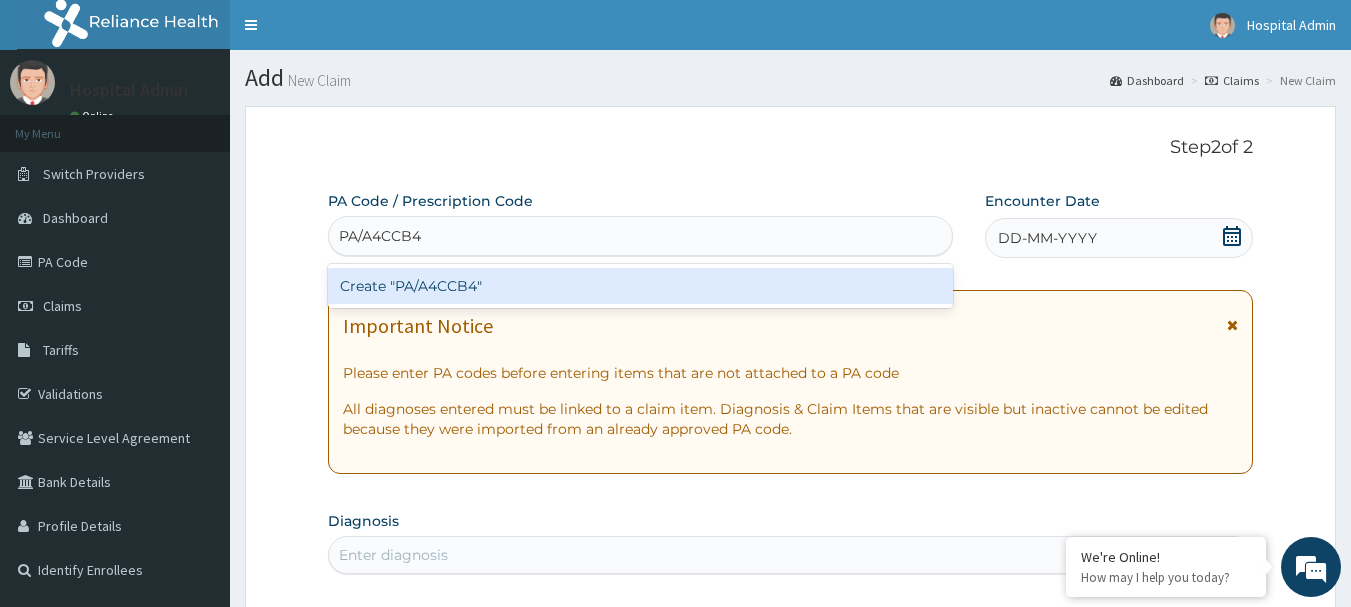 click on "Create "PA/A4CCB4"" at bounding box center [641, 286] 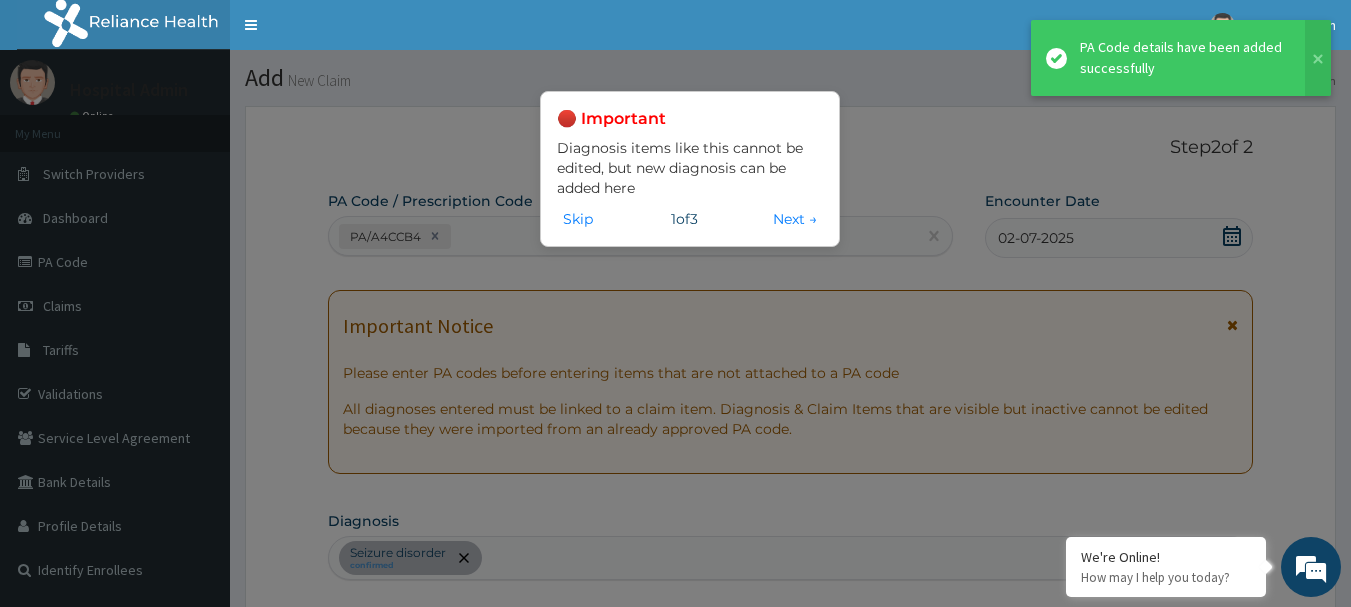 scroll, scrollTop: 534, scrollLeft: 0, axis: vertical 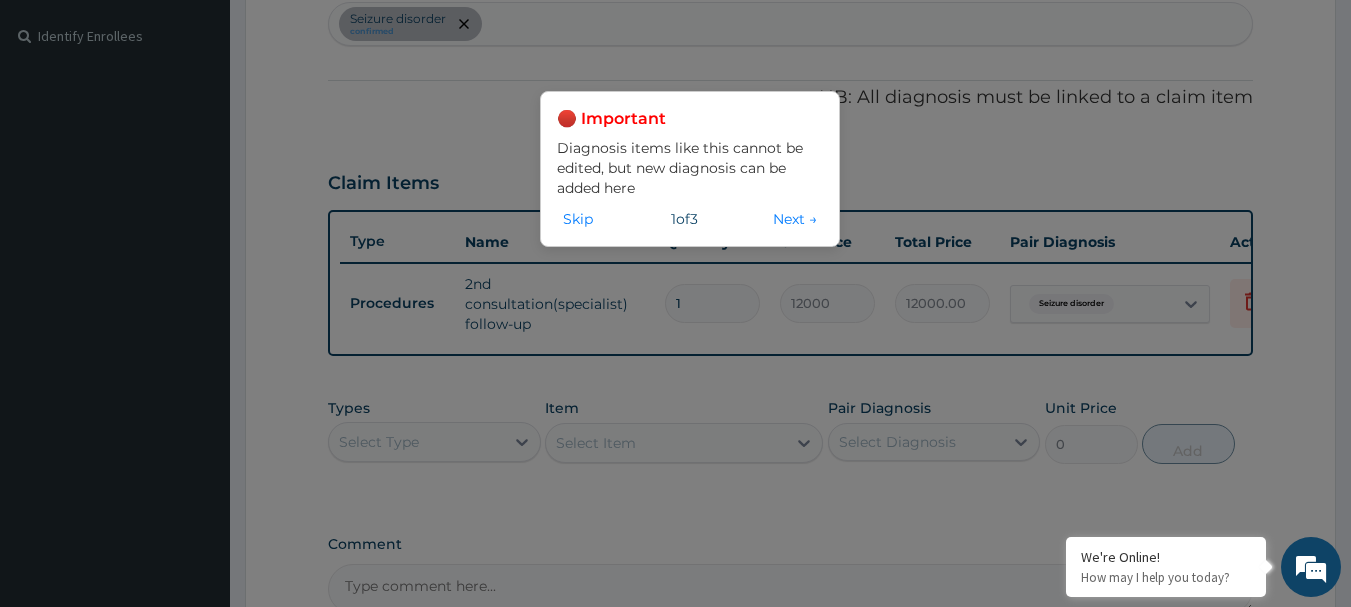 click on "Skip 1  of  3 Next →" at bounding box center [690, 219] 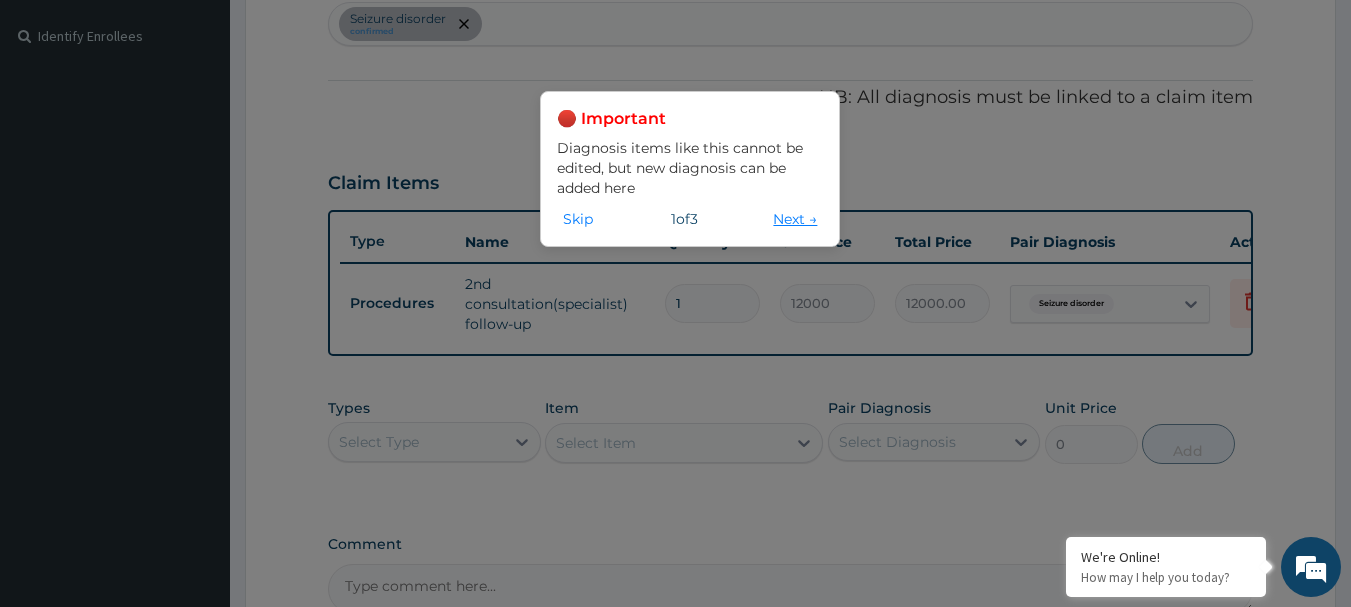click on "Next →" at bounding box center [795, 219] 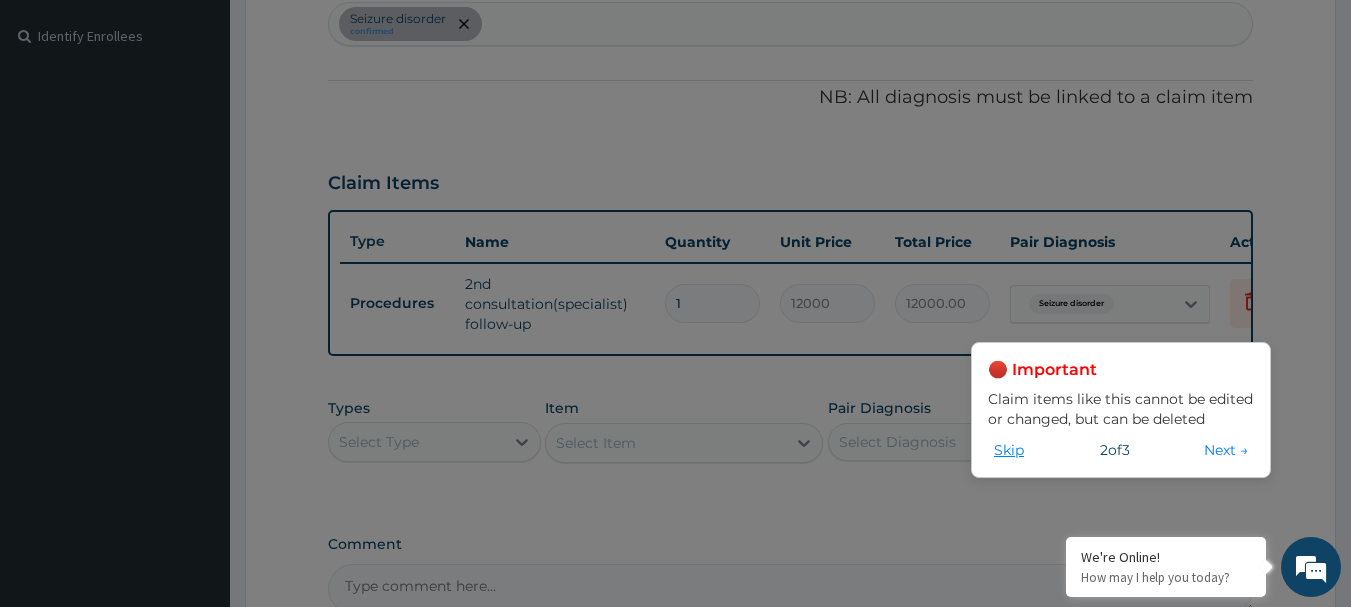 click on "Skip" at bounding box center (1009, 450) 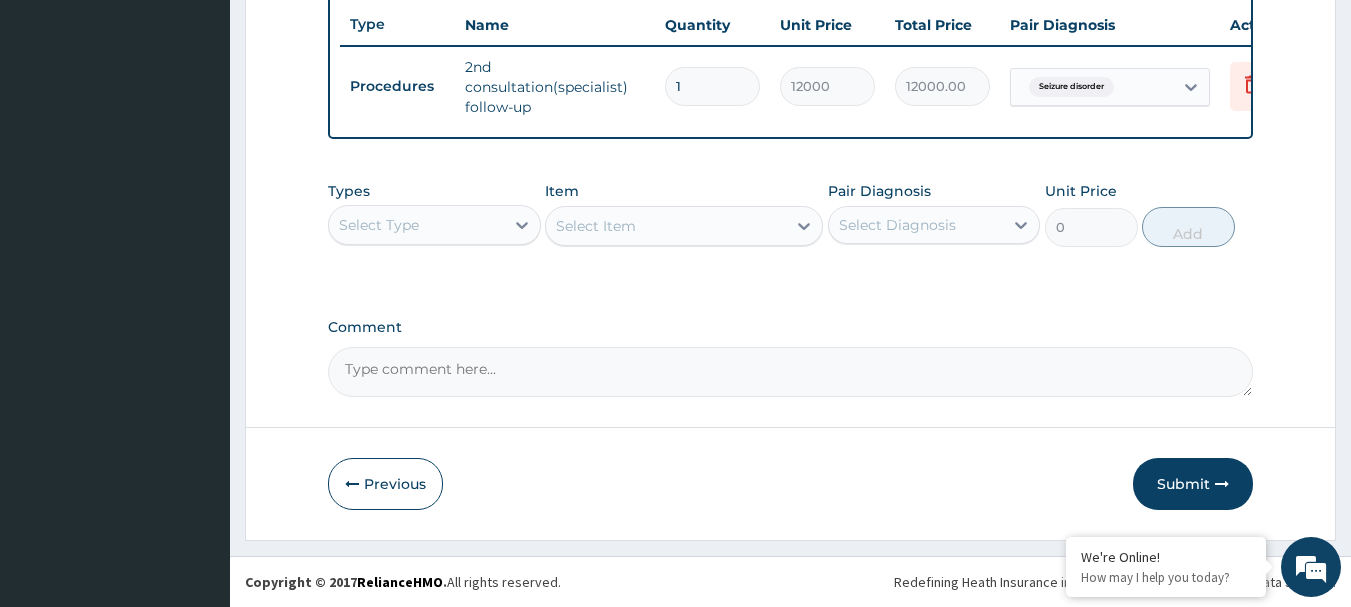 scroll, scrollTop: 766, scrollLeft: 0, axis: vertical 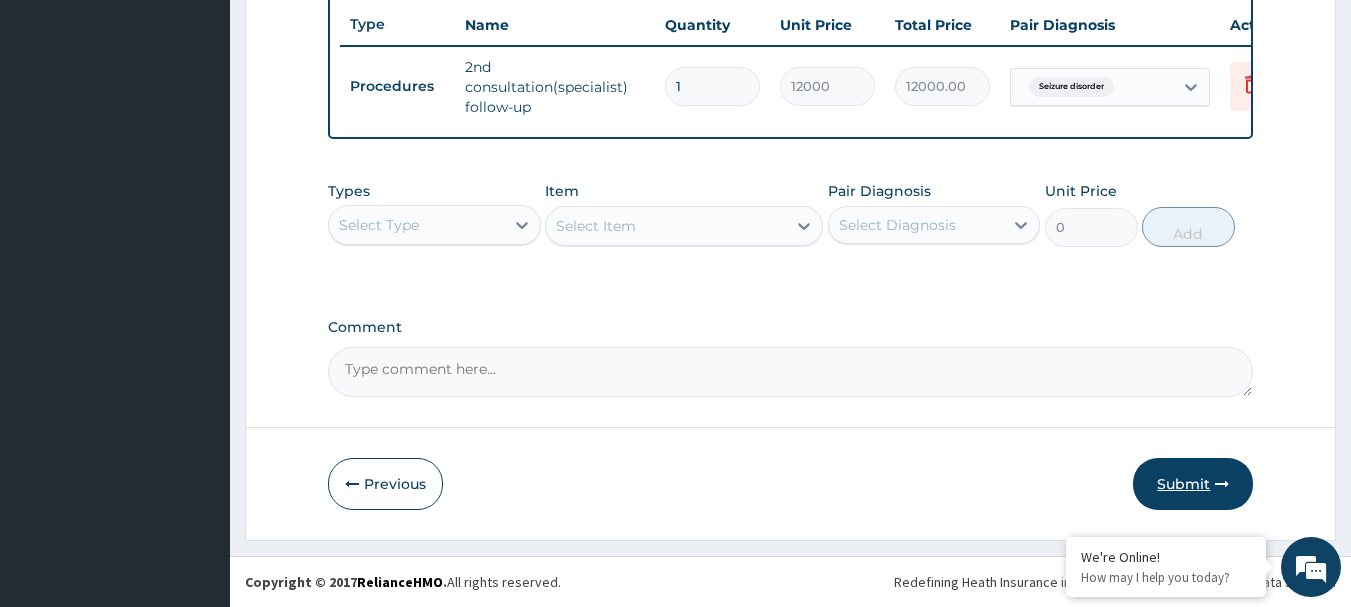 click on "Submit" at bounding box center (1193, 484) 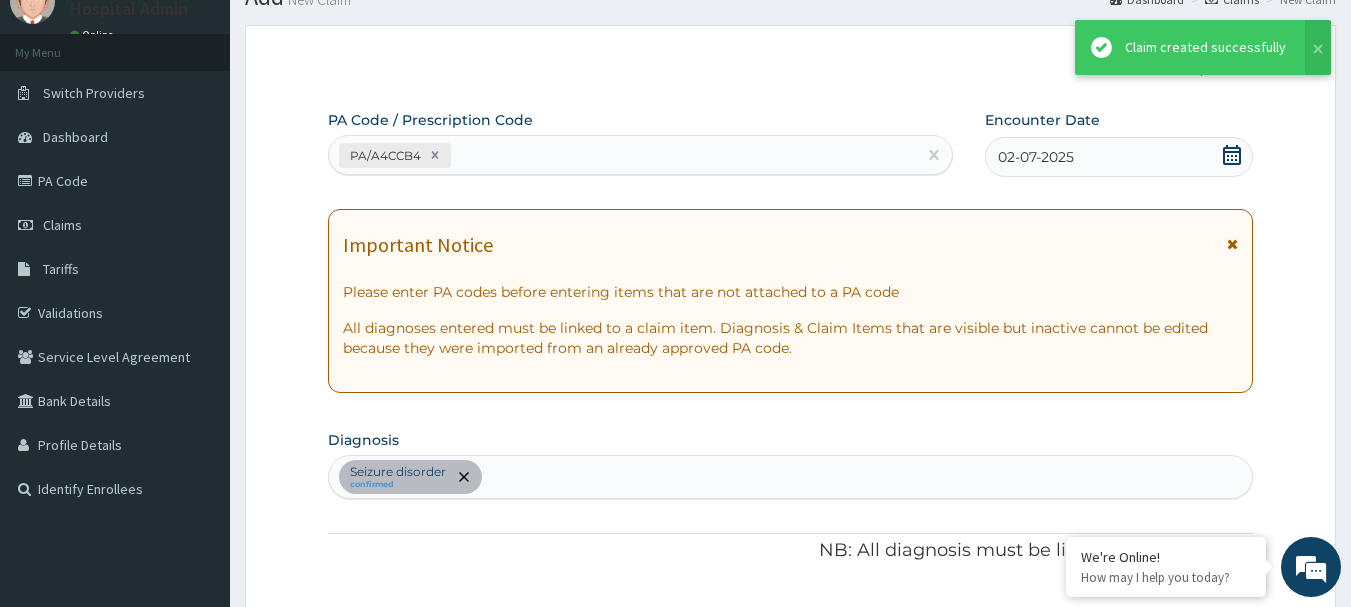 scroll, scrollTop: 766, scrollLeft: 0, axis: vertical 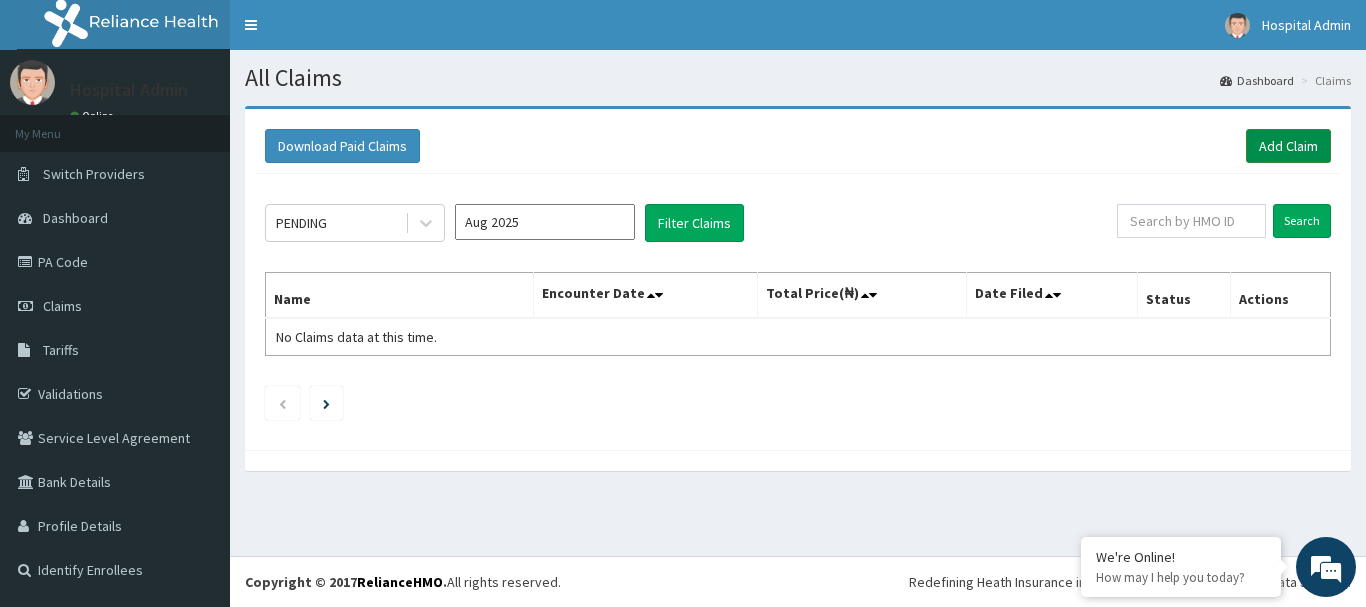 click on "Add Claim" at bounding box center (1288, 146) 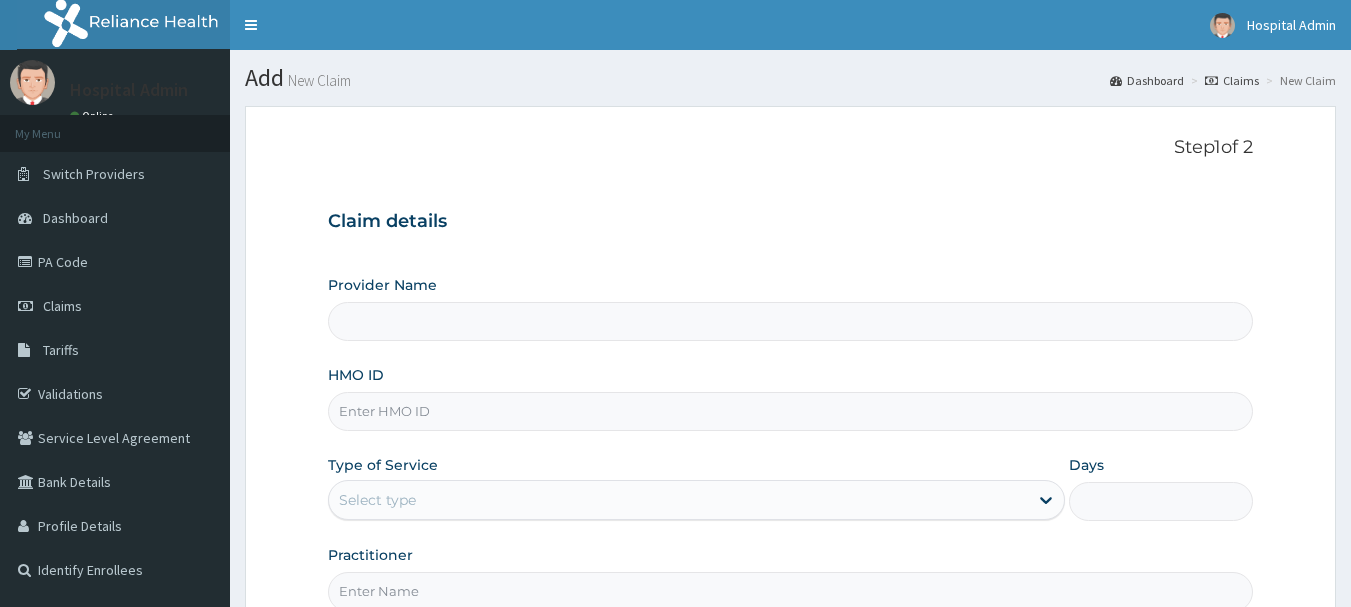 scroll, scrollTop: 0, scrollLeft: 0, axis: both 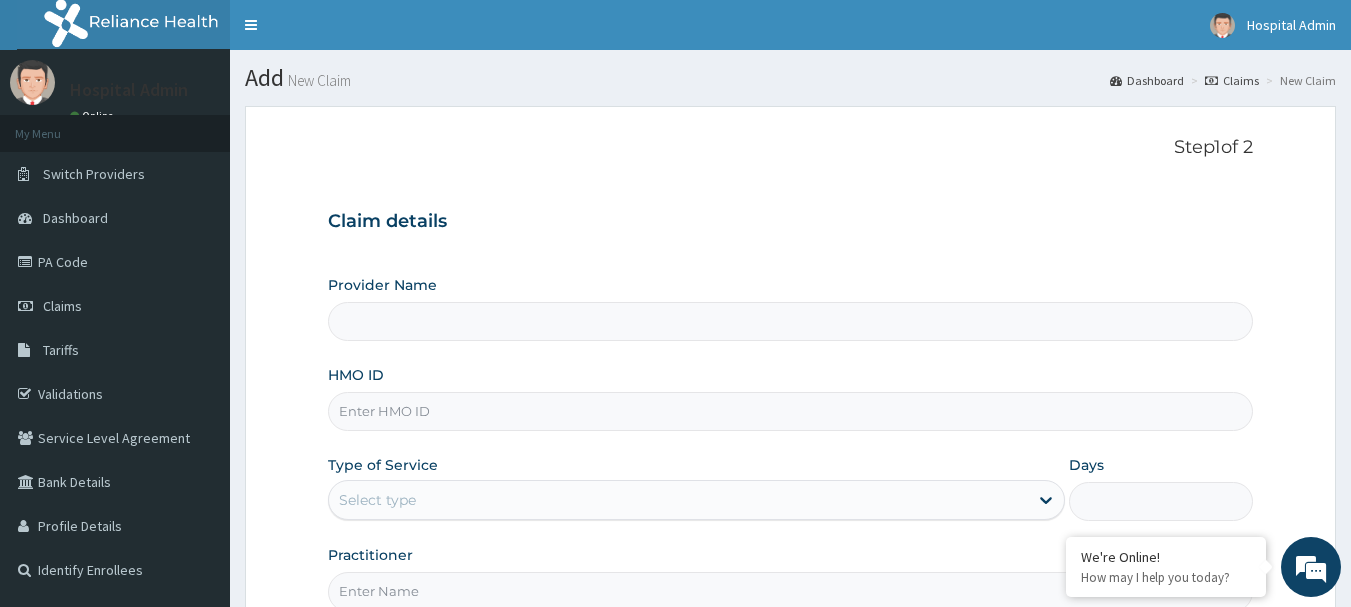 paste on "frh/10007/b" 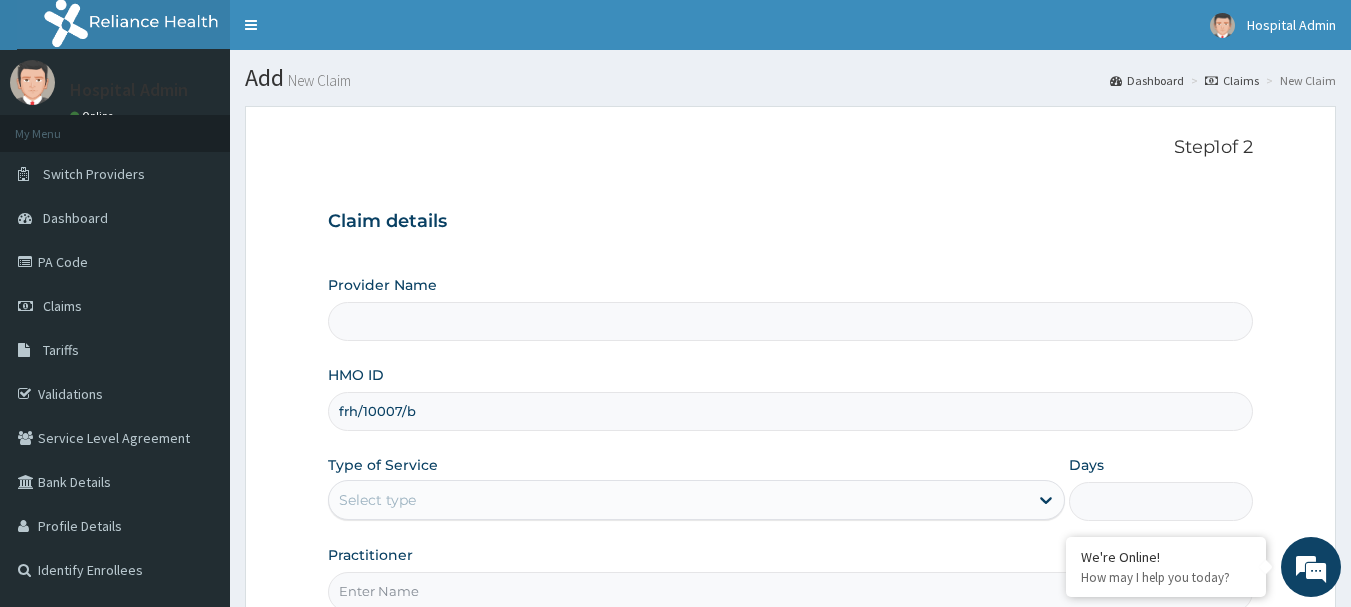 type on "HOSPIMED CLINICS AND CHILDREN HOSPITAL" 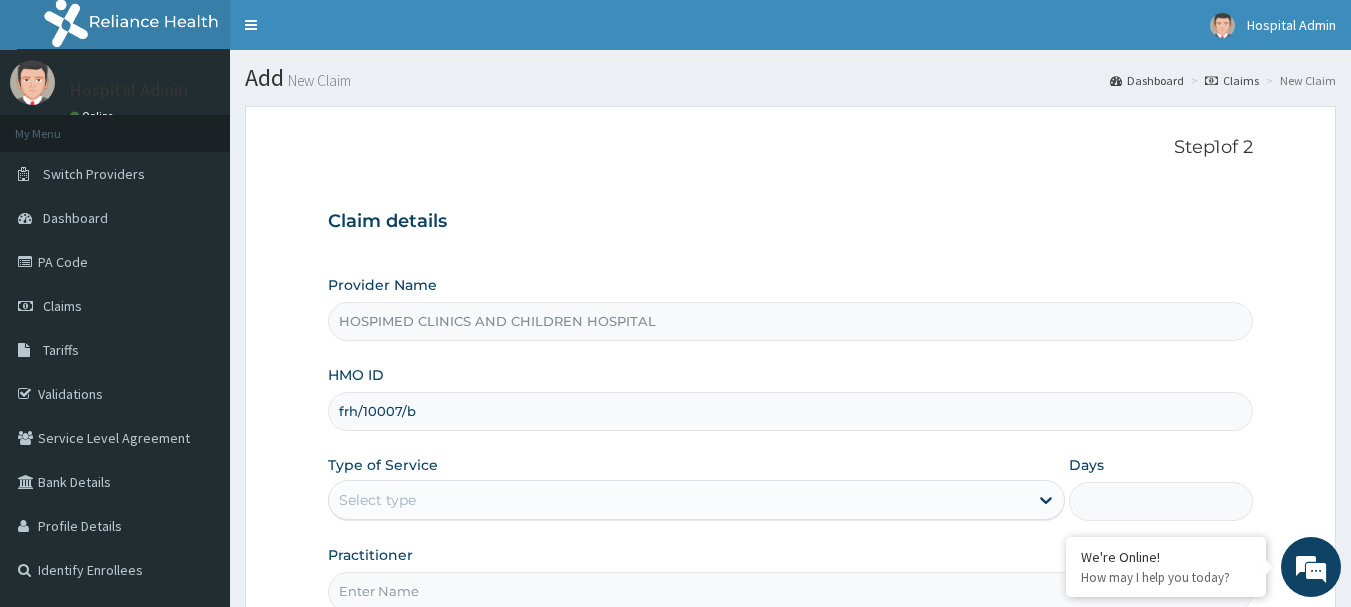 type on "FRH/10007/B" 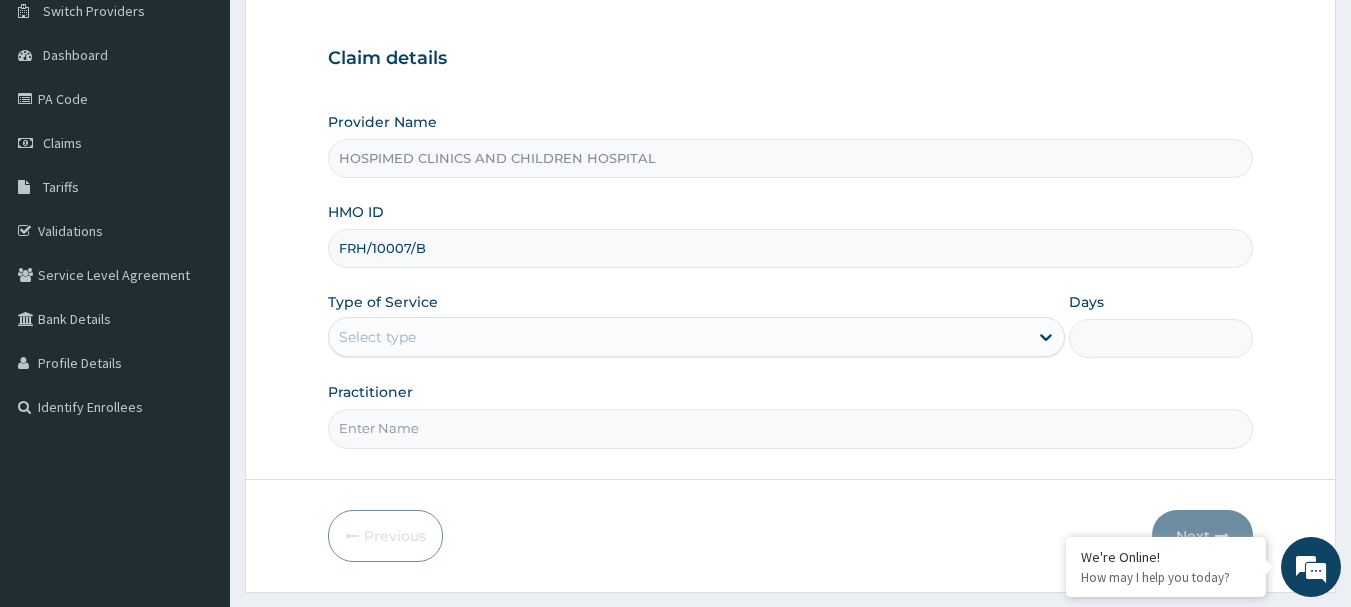 scroll, scrollTop: 200, scrollLeft: 0, axis: vertical 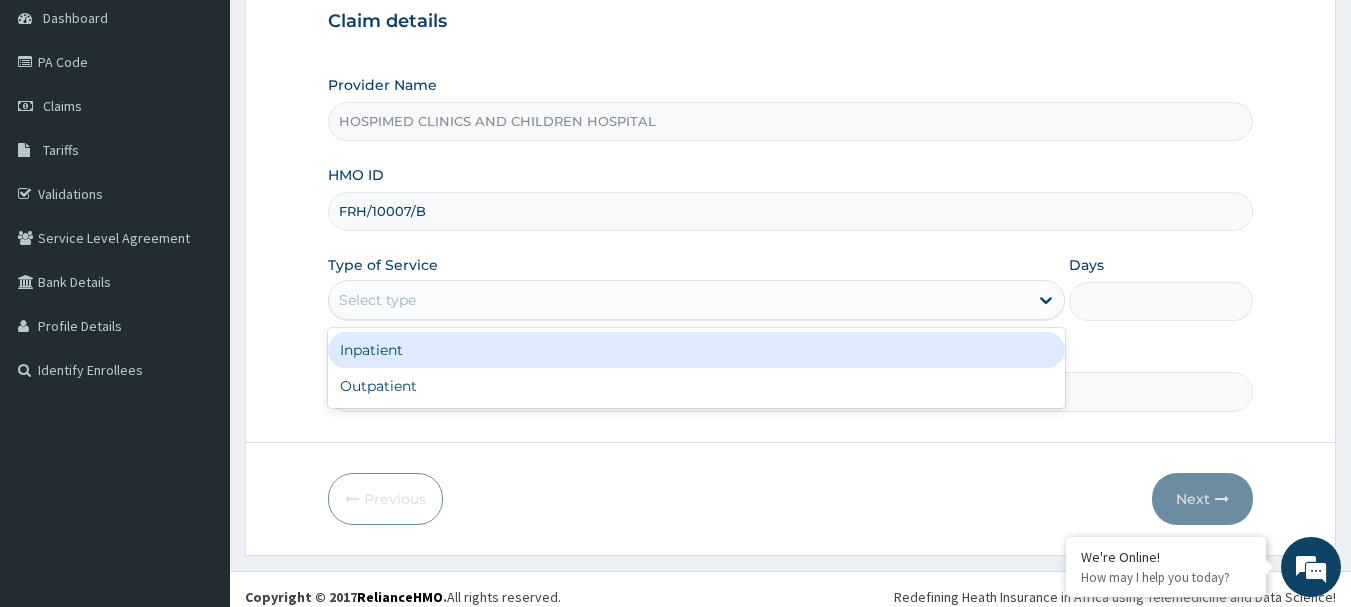 click on "Select type" at bounding box center [678, 300] 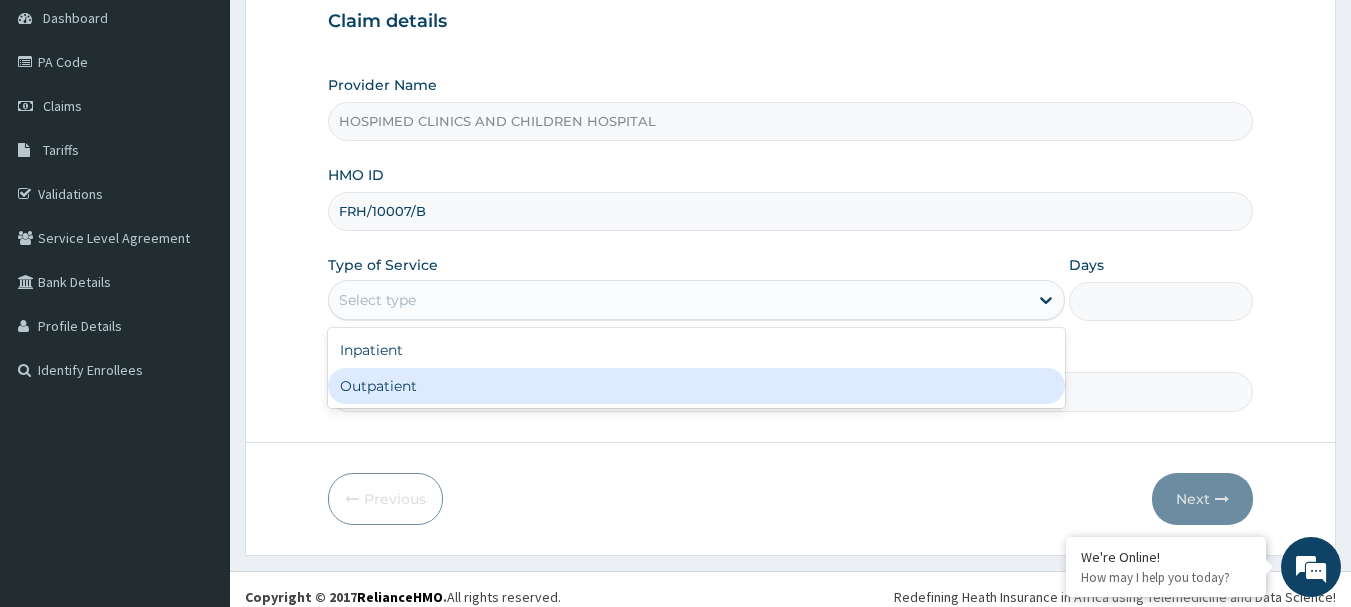 click on "Outpatient" at bounding box center [696, 386] 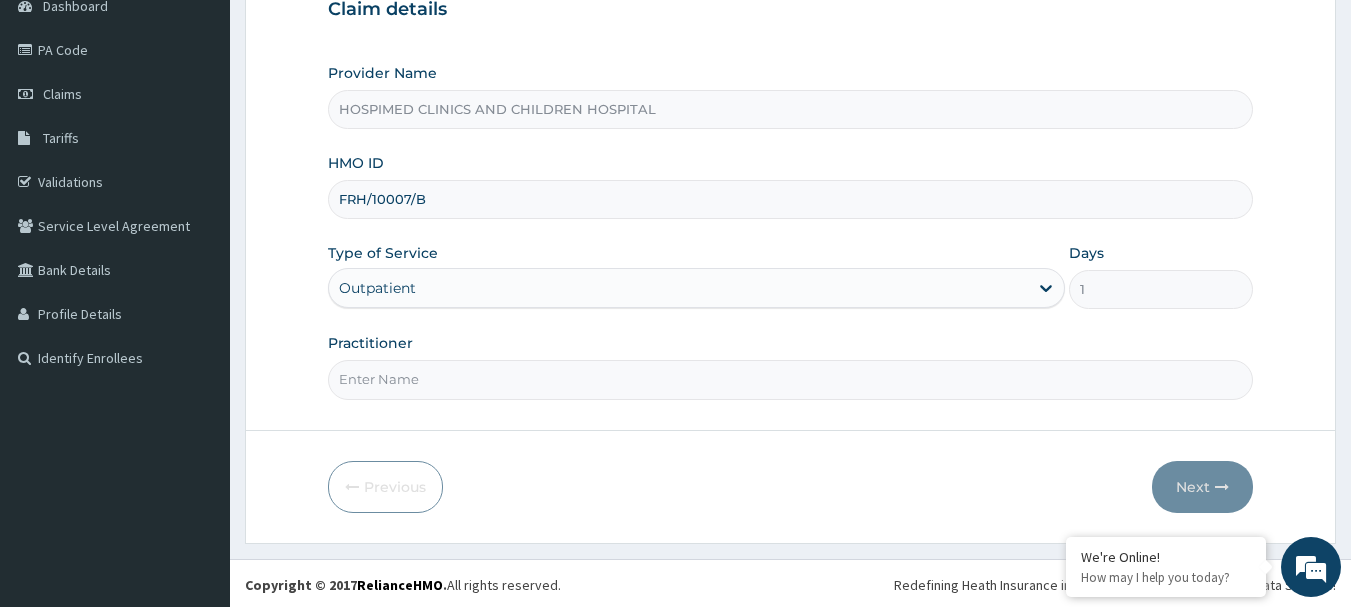 scroll, scrollTop: 215, scrollLeft: 0, axis: vertical 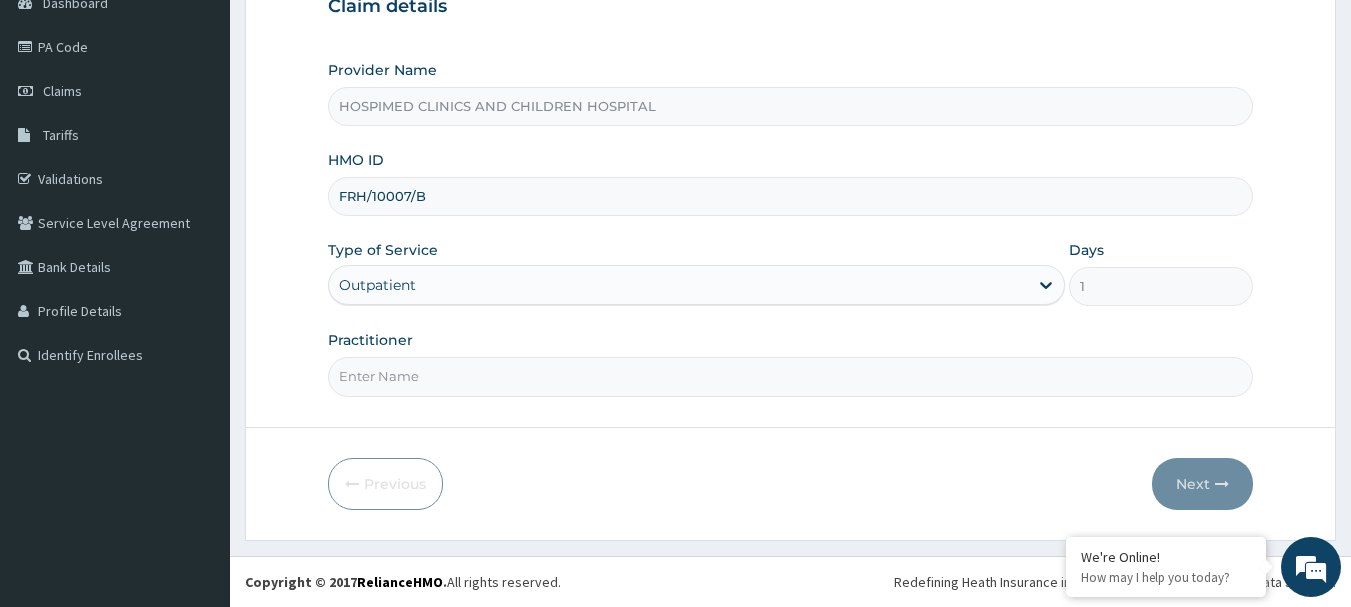 click on "Practitioner" at bounding box center [791, 376] 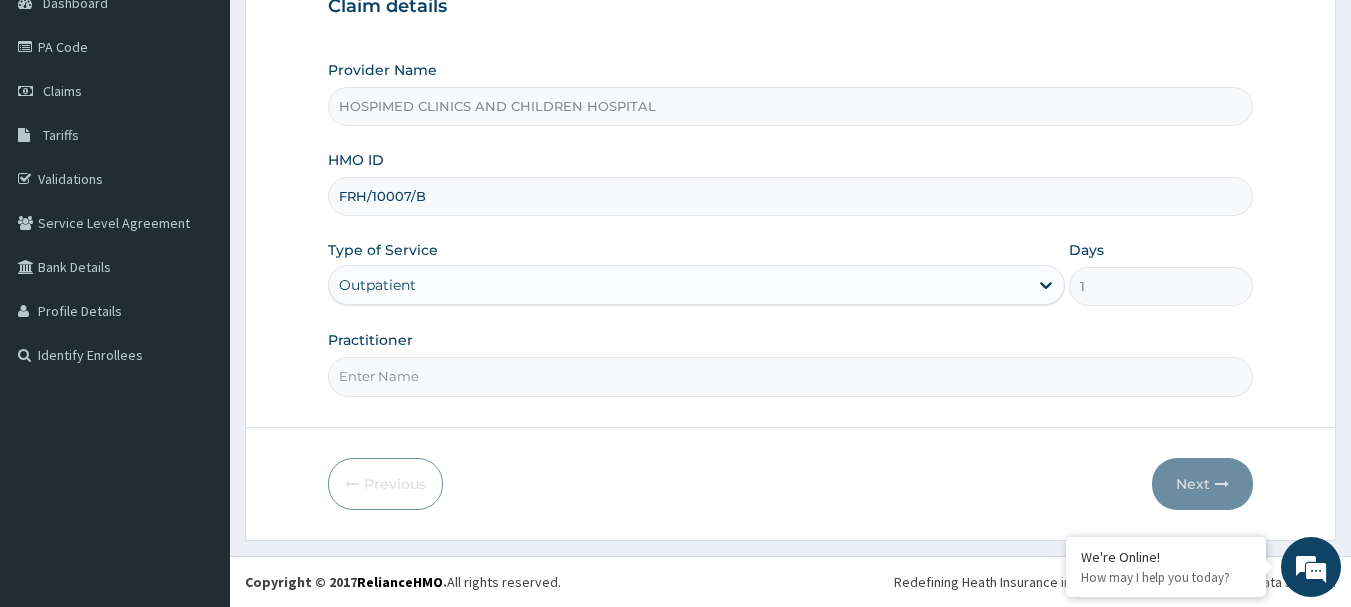 scroll, scrollTop: 0, scrollLeft: 0, axis: both 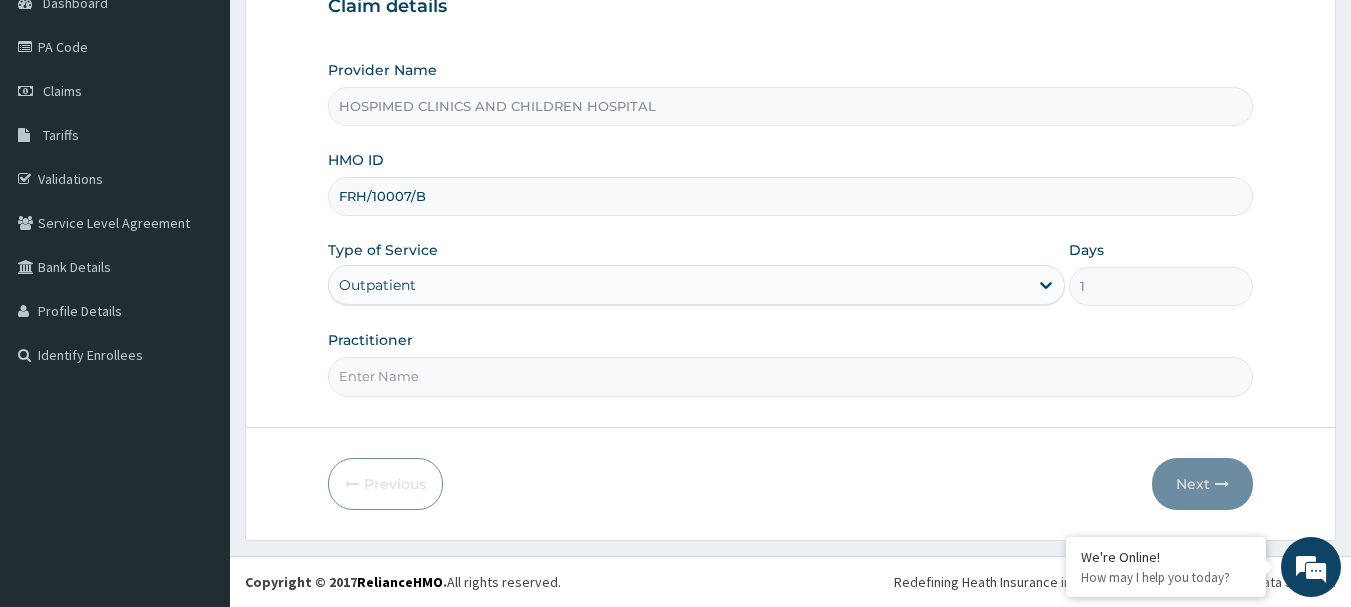 type on "DR UGOCHUKWU AND DR ADETOLA" 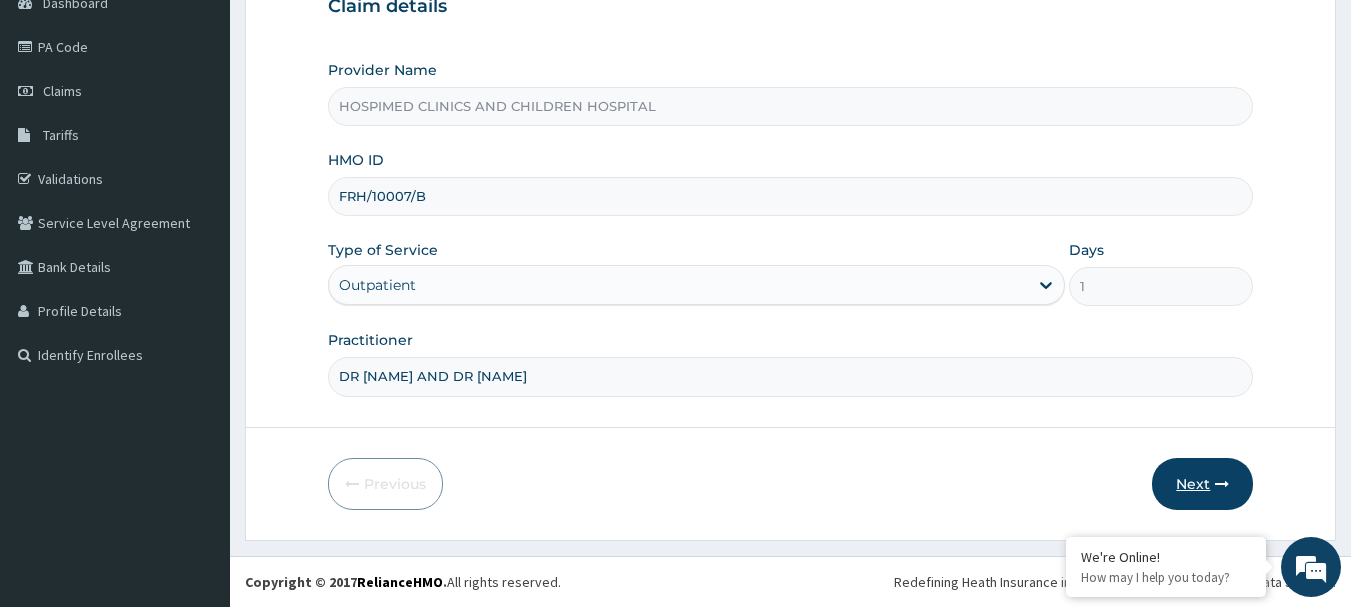 click on "Next" at bounding box center [1202, 484] 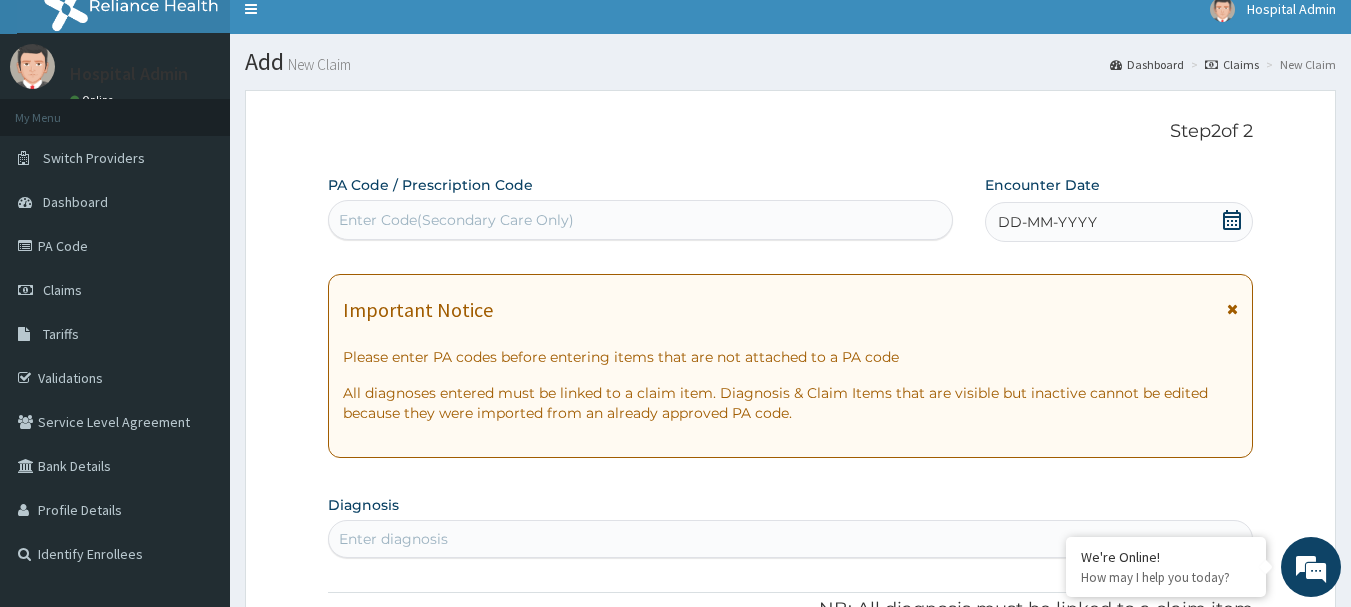 scroll, scrollTop: 15, scrollLeft: 0, axis: vertical 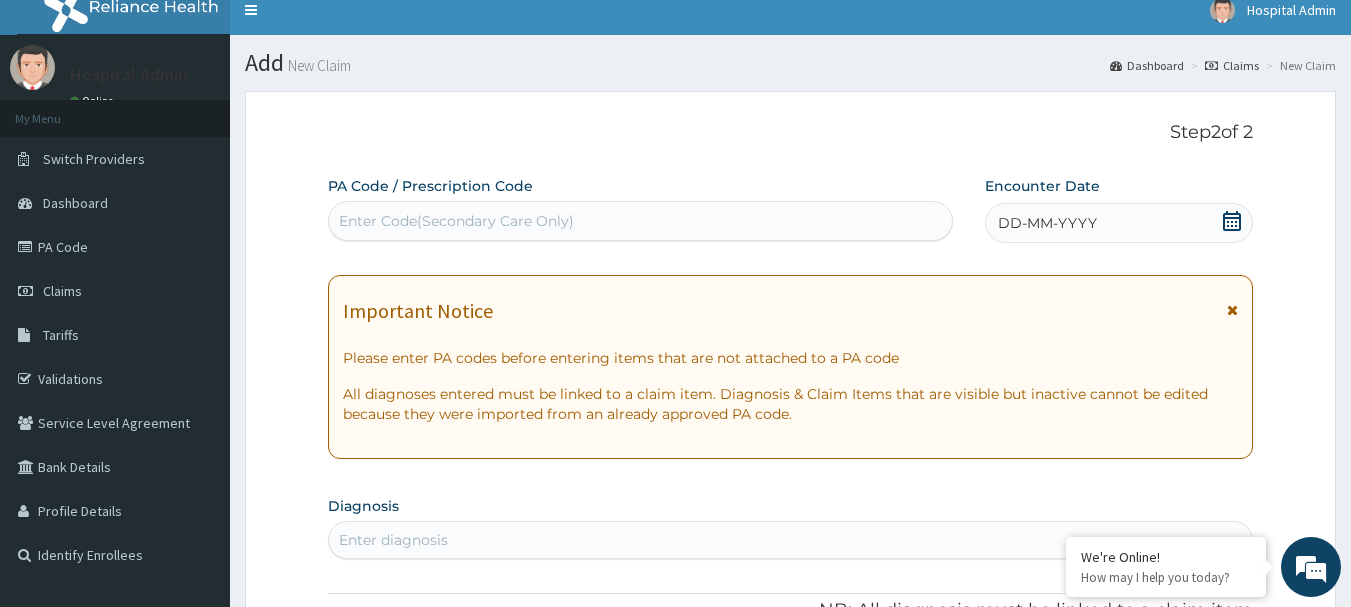 click on "Enter Code(Secondary Care Only)" at bounding box center [456, 221] 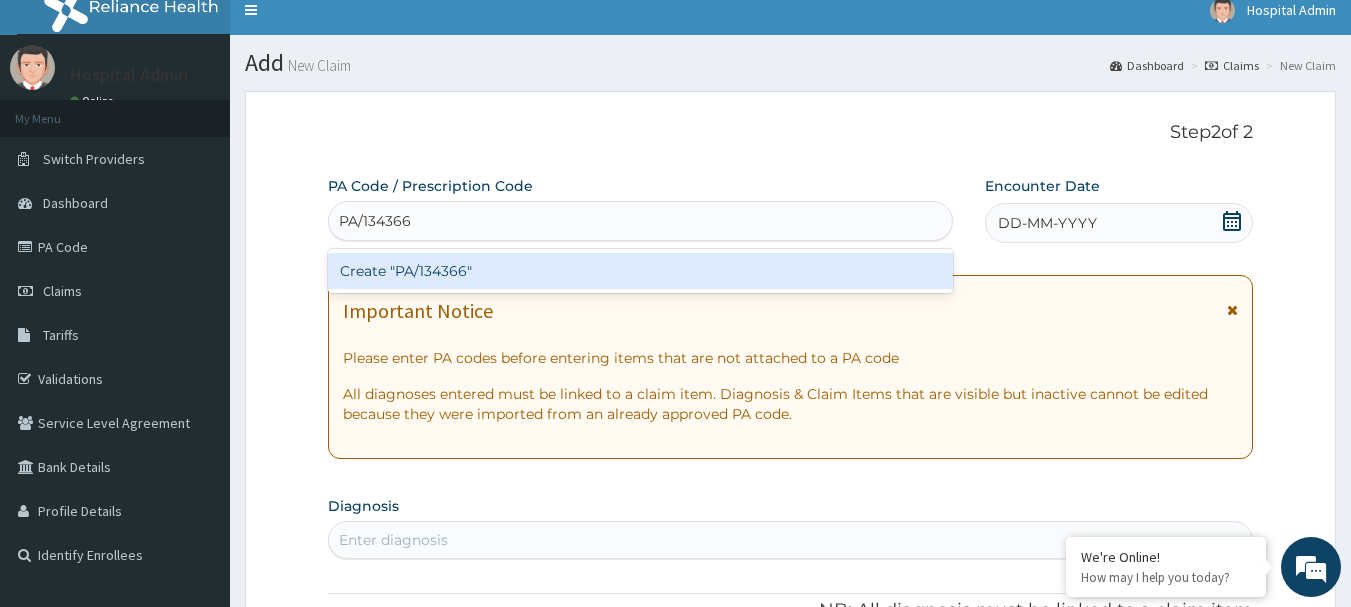 click on "Create "PA/134366"" at bounding box center (641, 271) 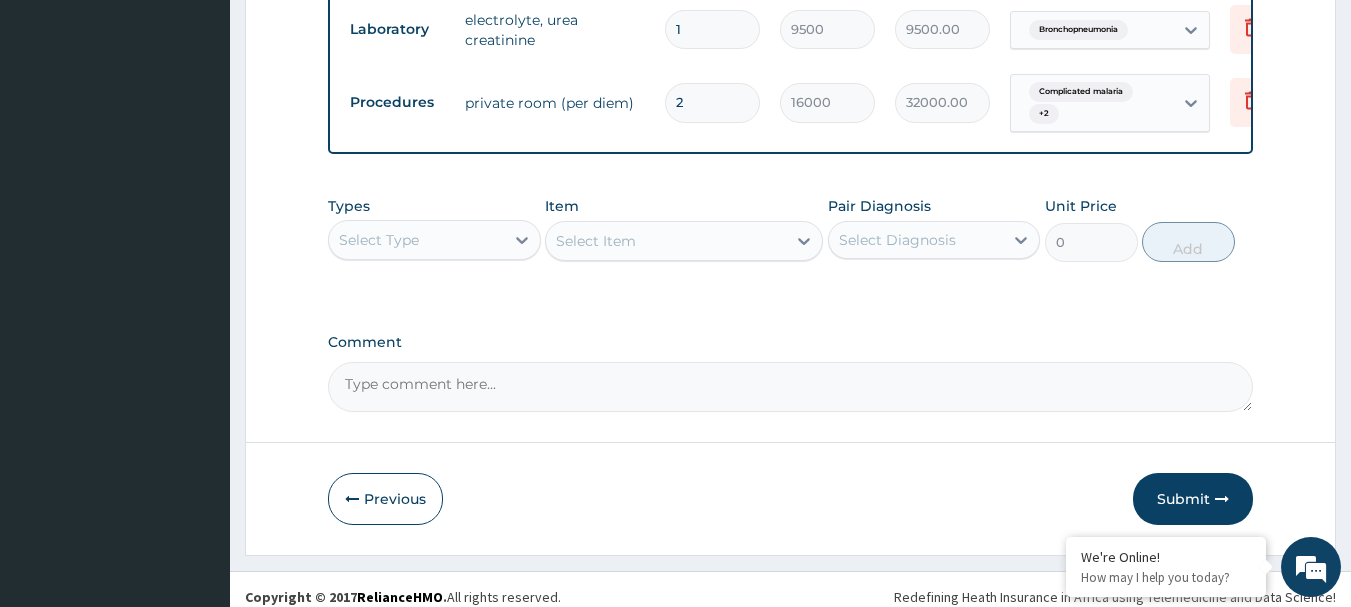 scroll, scrollTop: 1886, scrollLeft: 0, axis: vertical 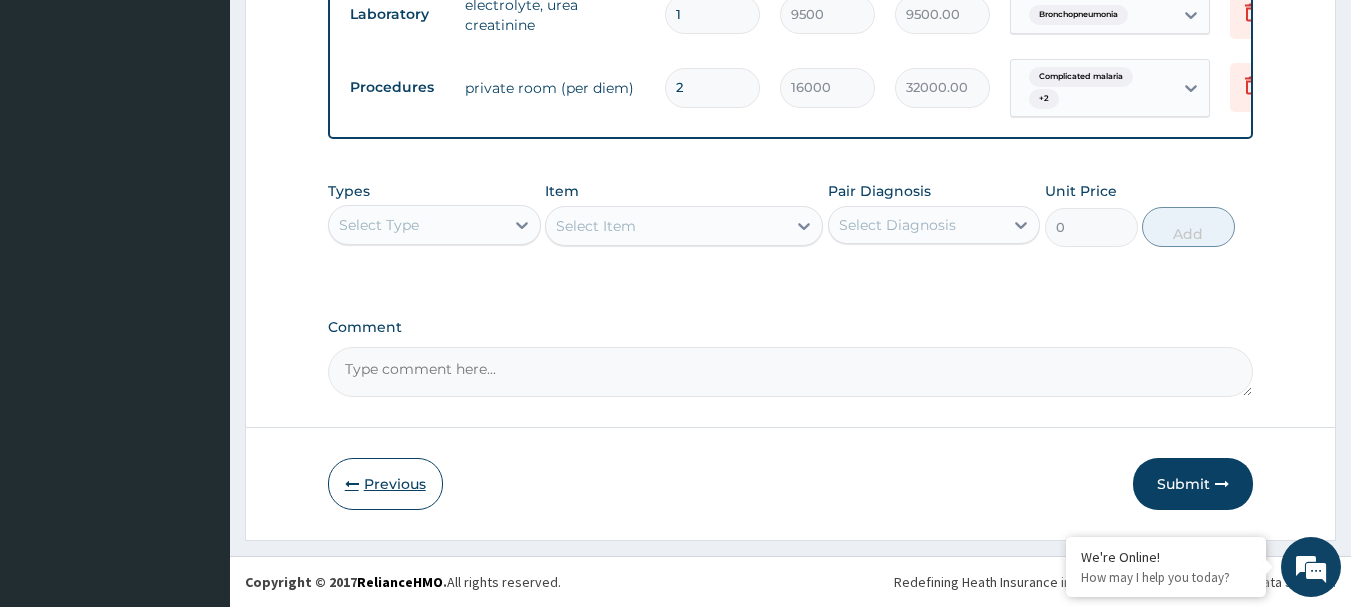 click at bounding box center [352, 484] 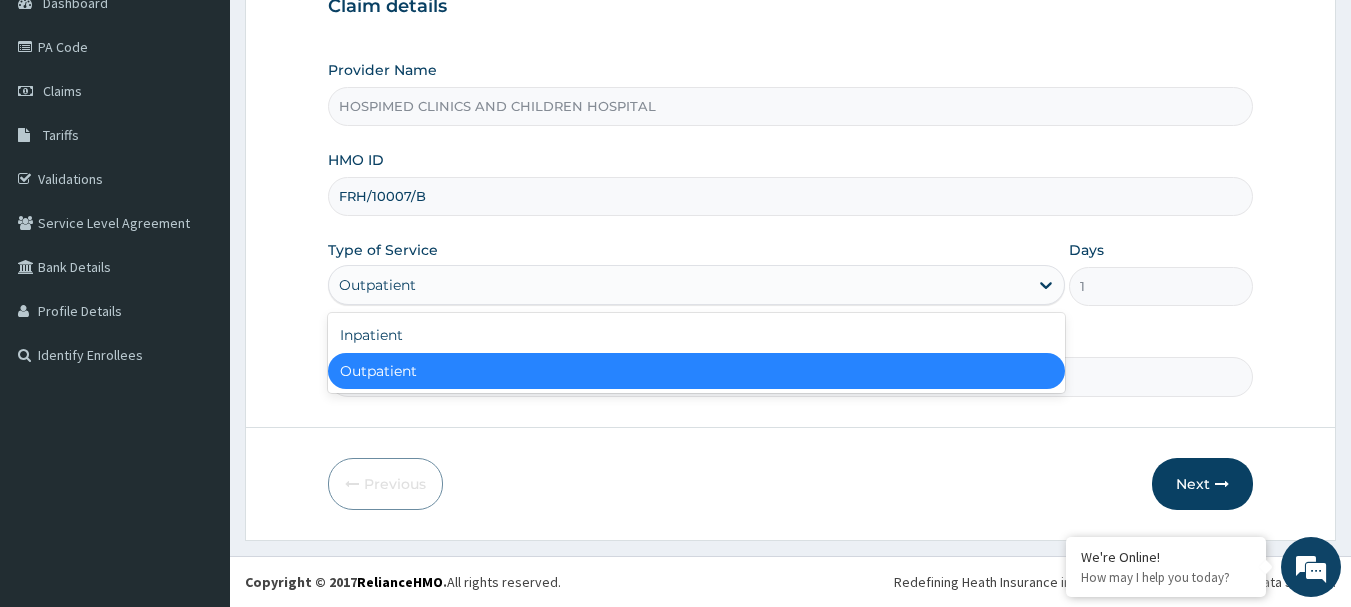 click on "Outpatient" at bounding box center [678, 285] 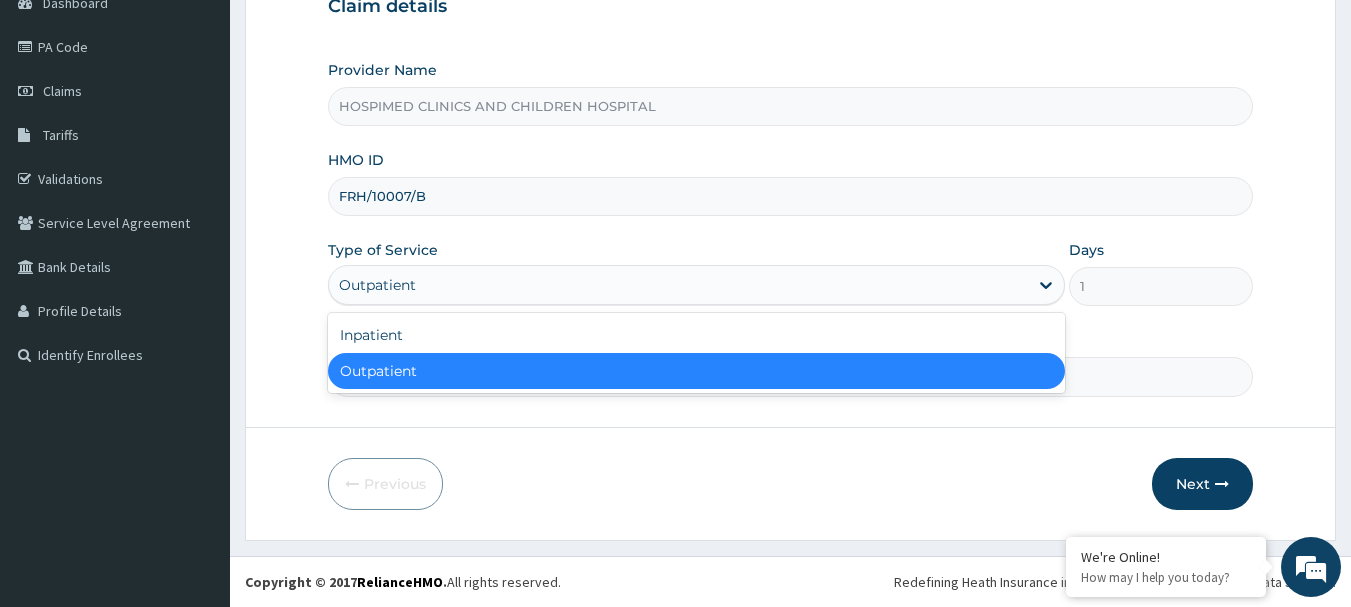 click on "Outpatient" at bounding box center [696, 371] 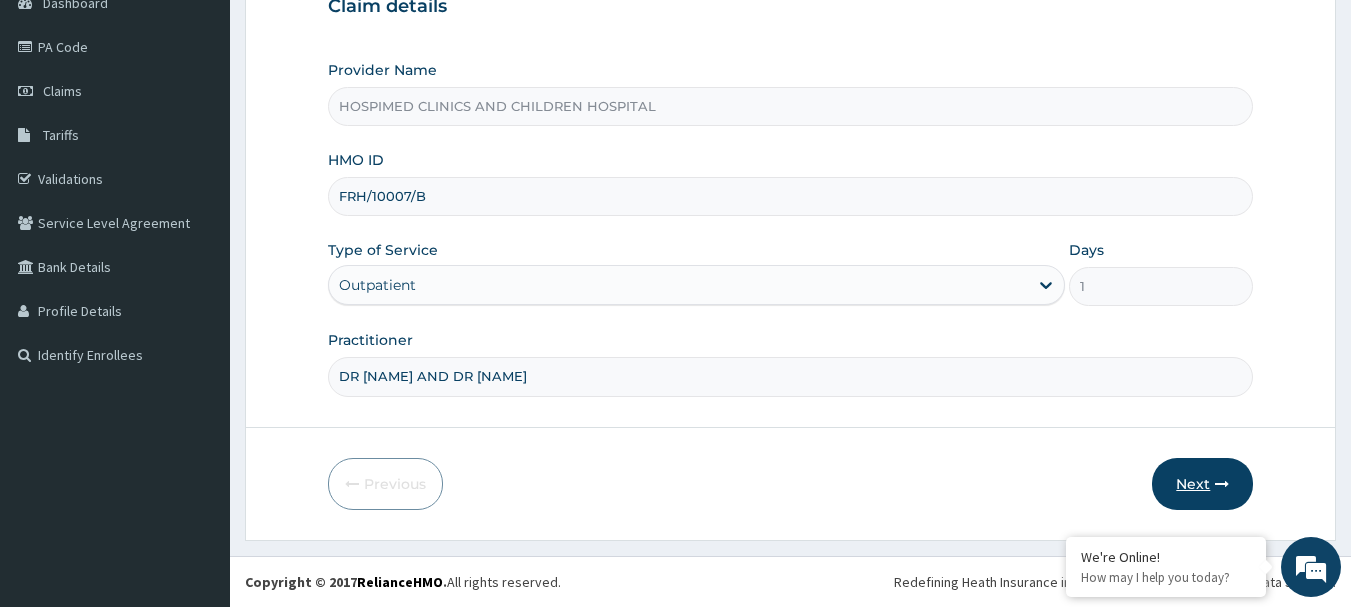 click on "Next" at bounding box center (1202, 484) 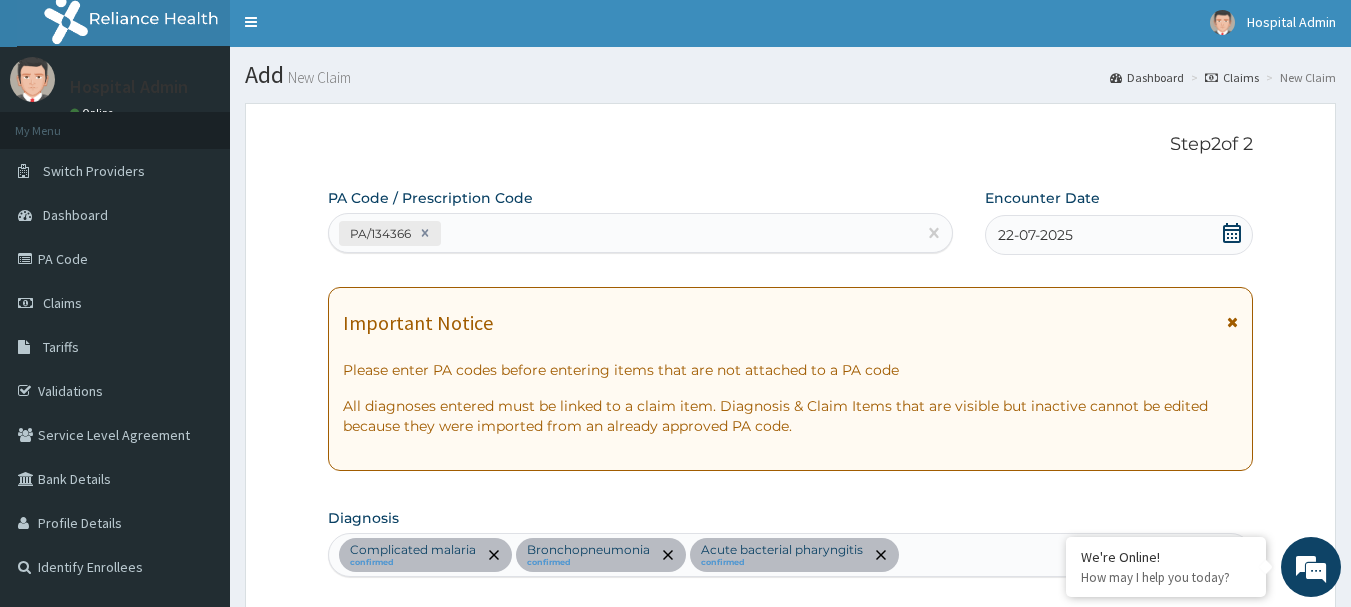 scroll, scrollTop: 0, scrollLeft: 0, axis: both 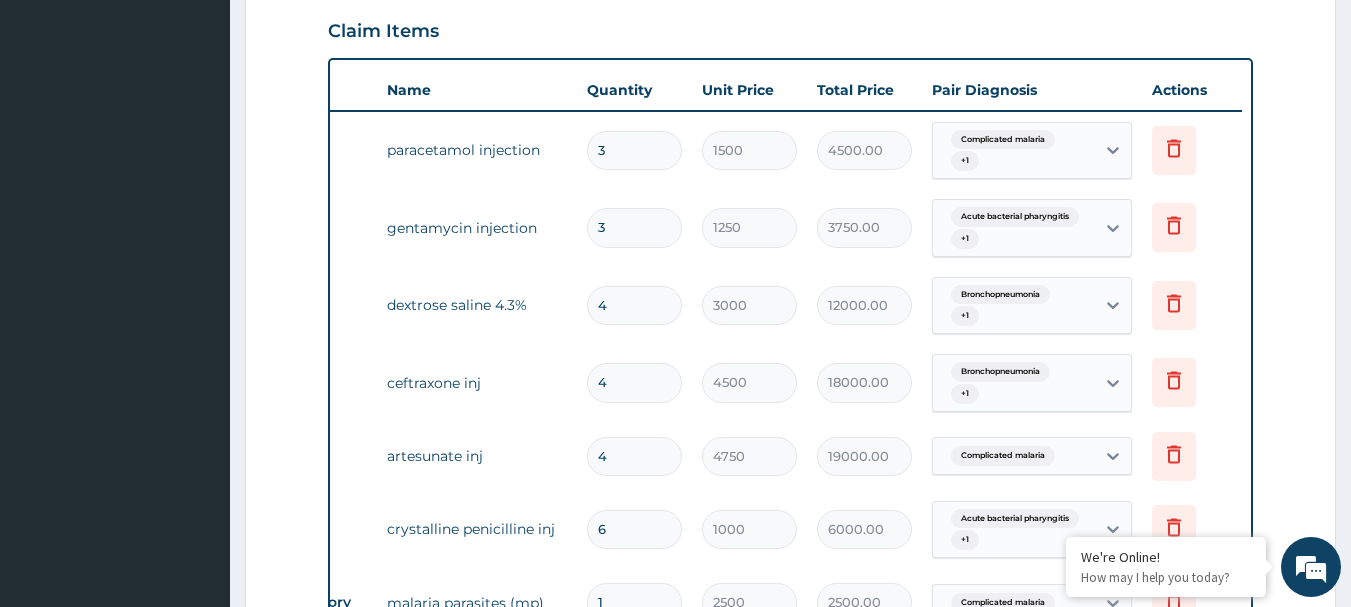 click on "3" at bounding box center (634, 150) 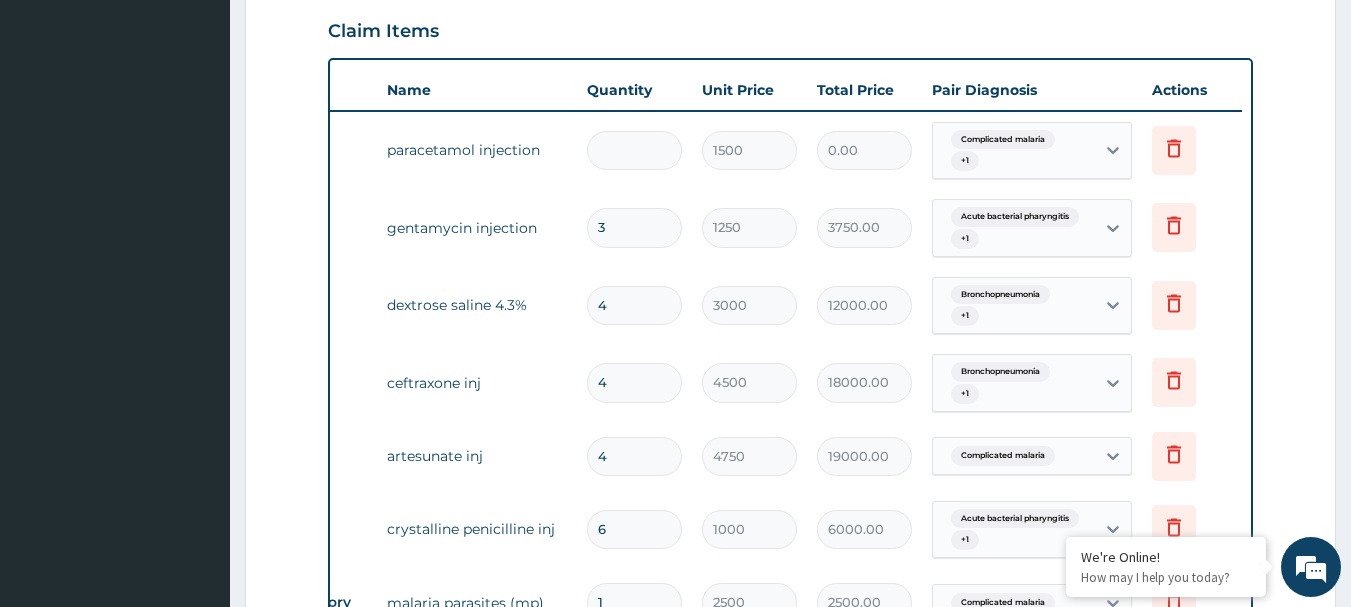type on "4" 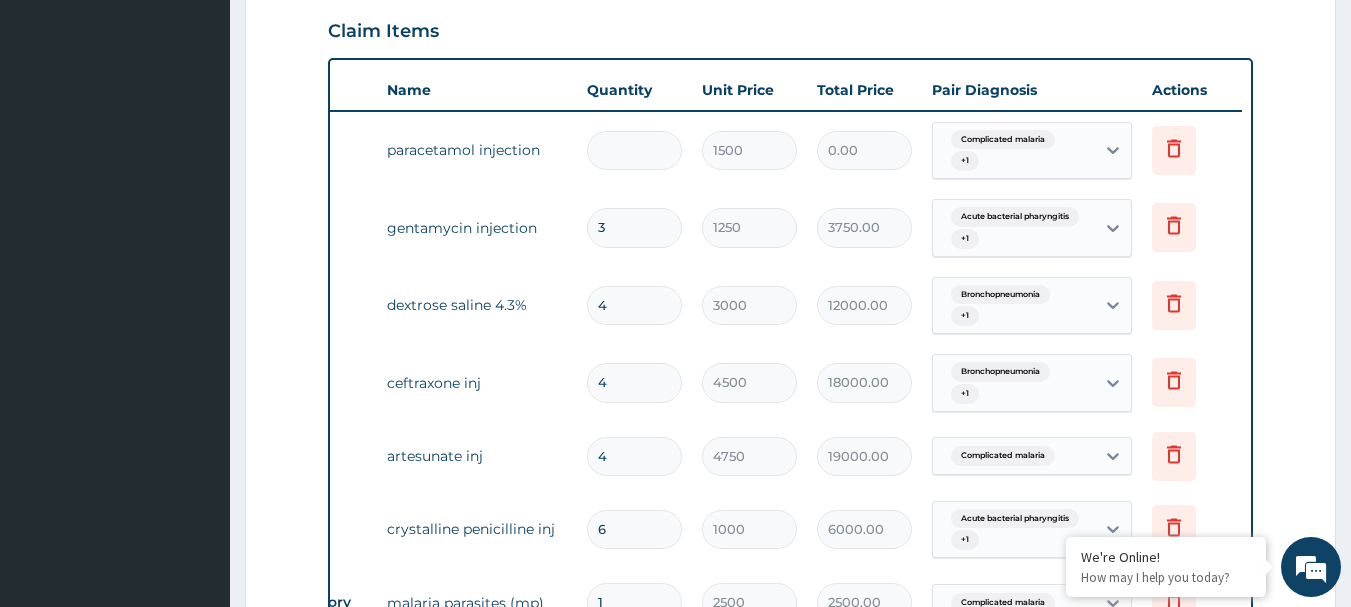 type on "6000.00" 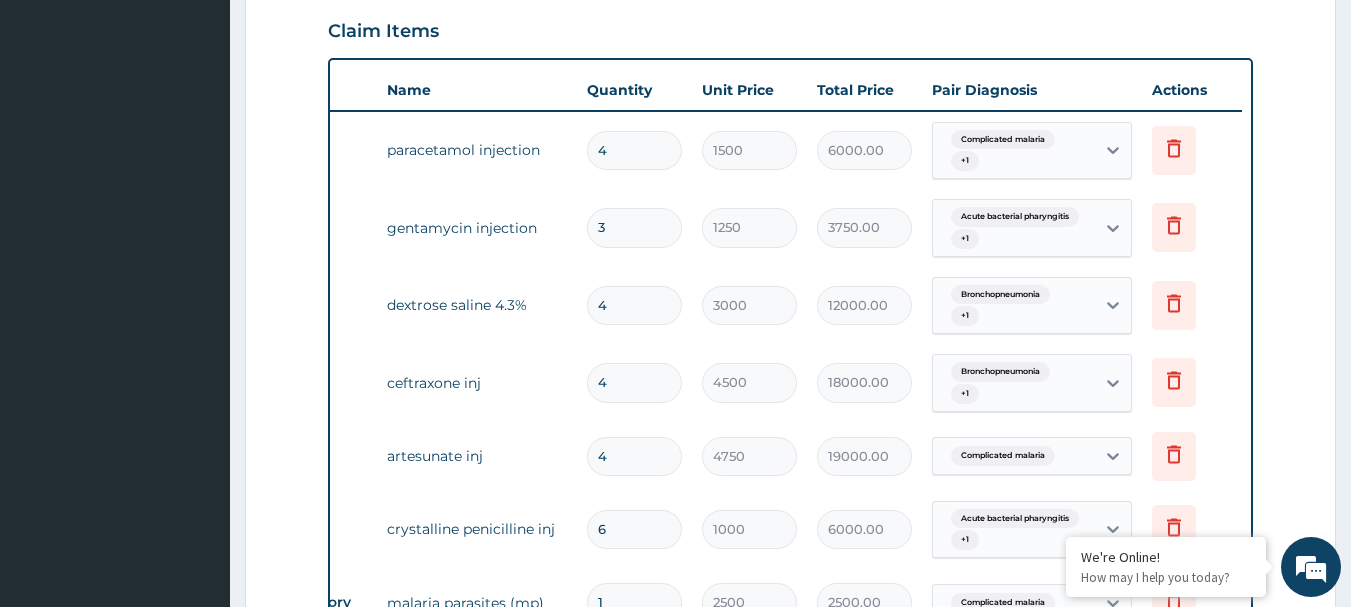 type on "4" 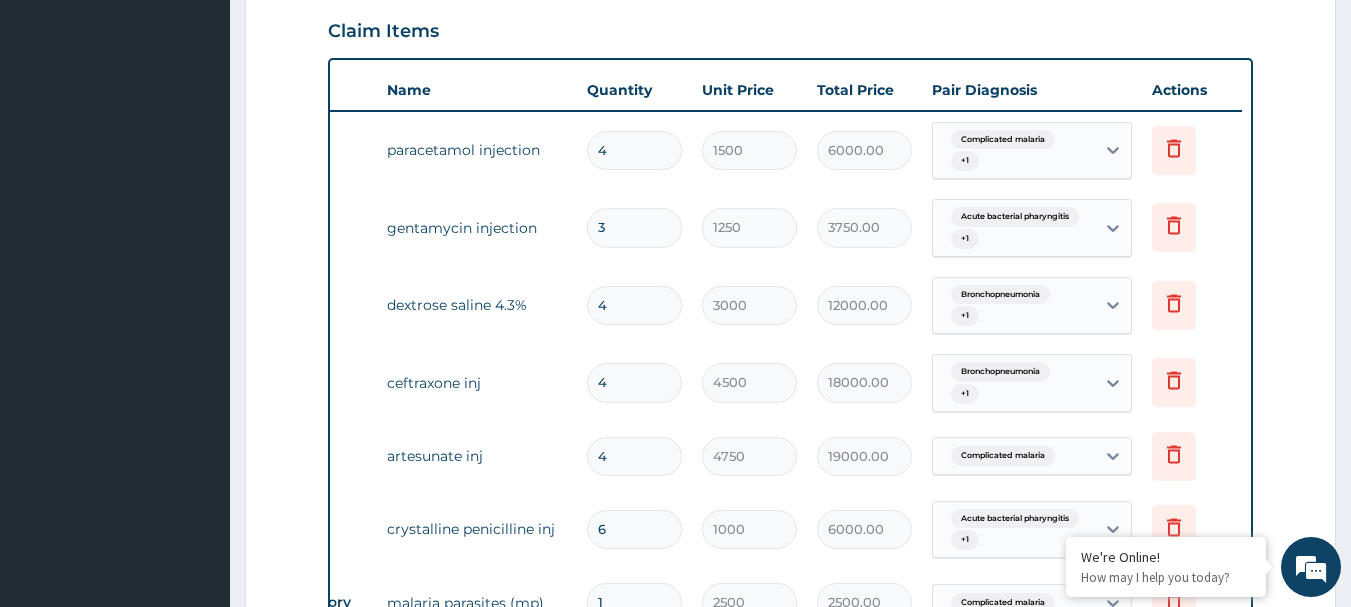 type 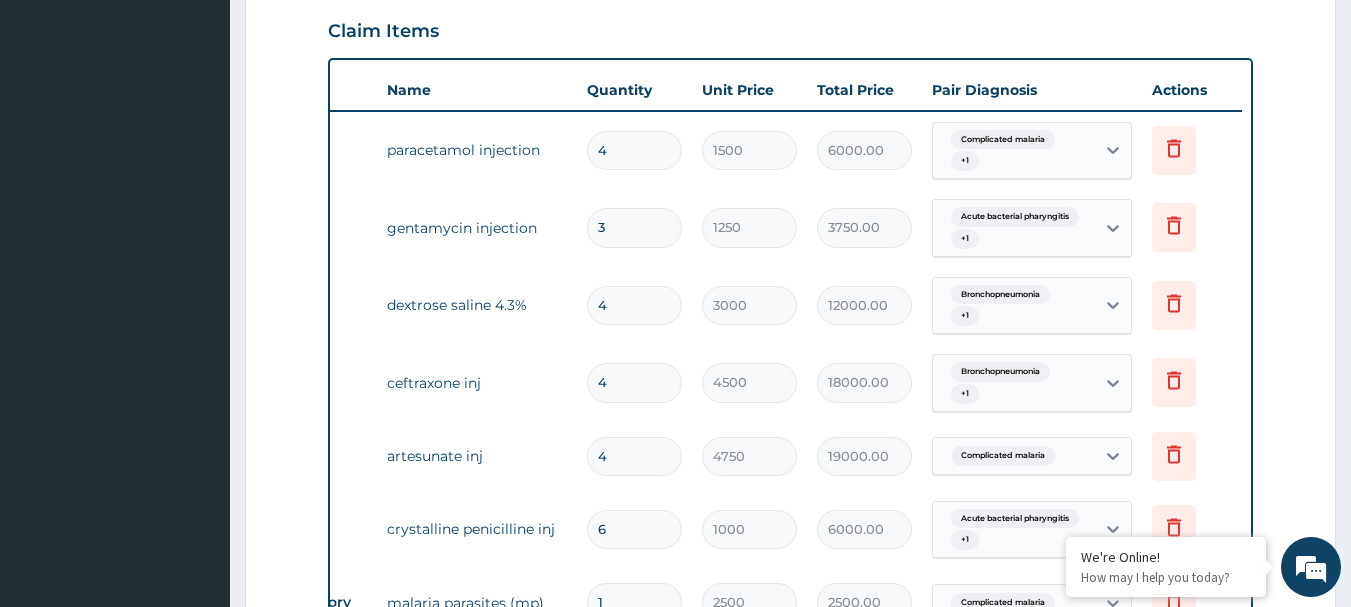 type on "0.00" 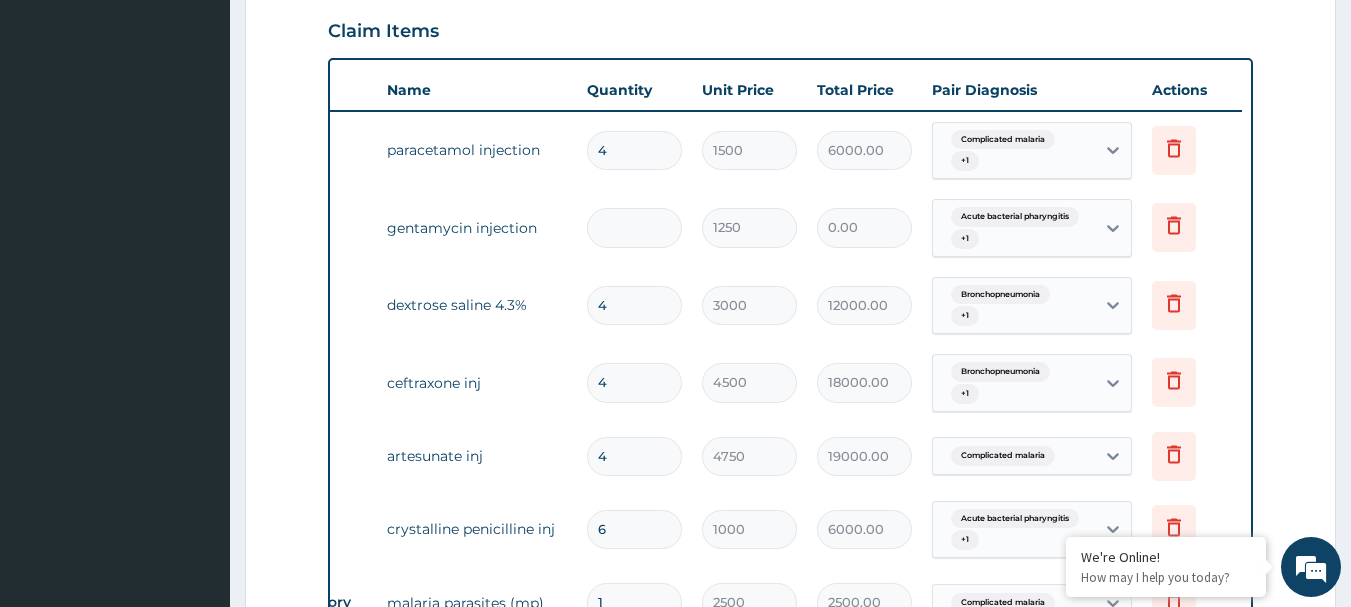 type on "6" 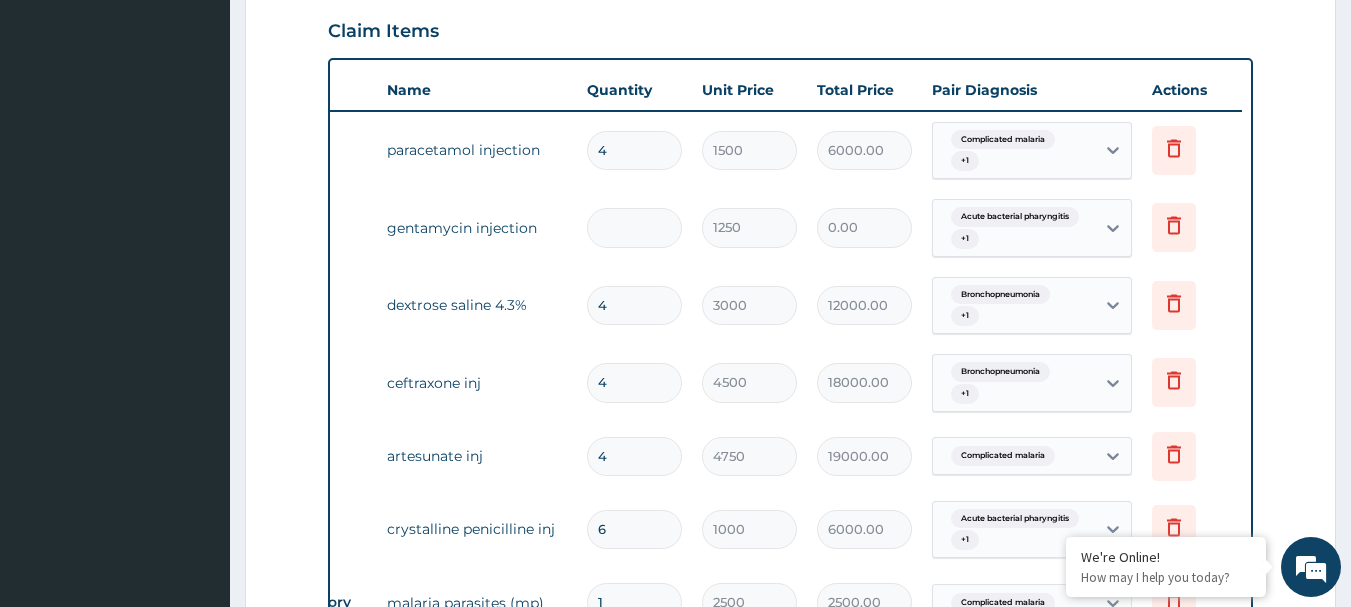 type on "7500.00" 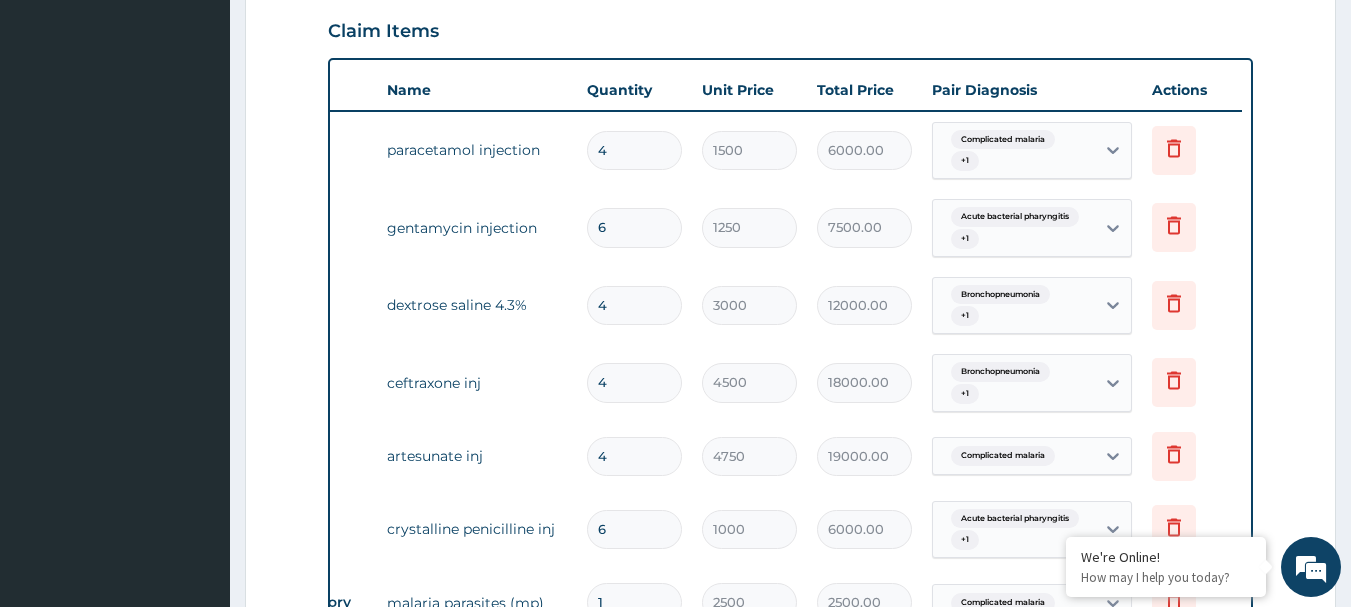 type on "6" 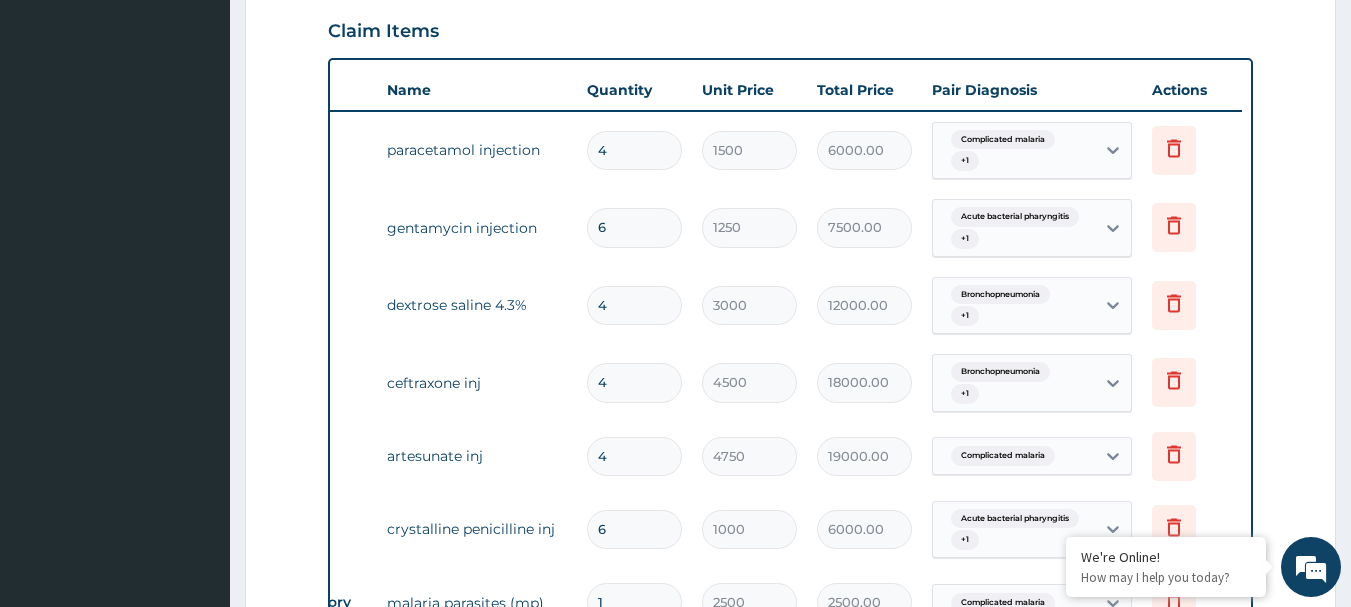 type 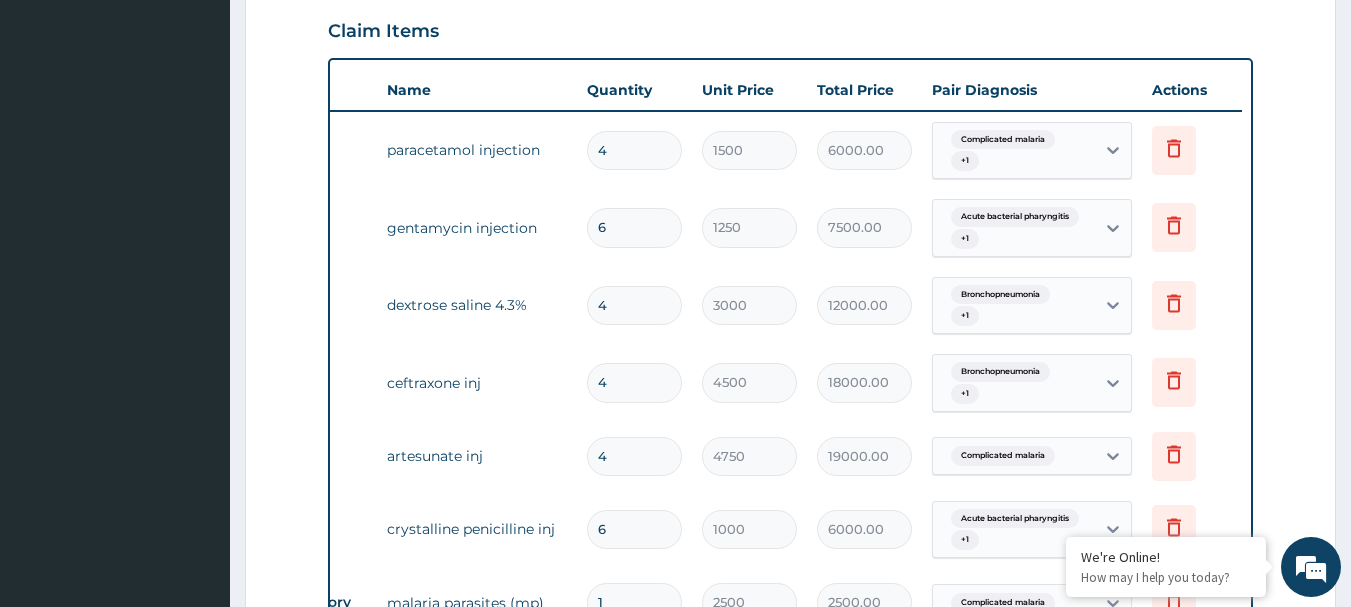 type on "0.00" 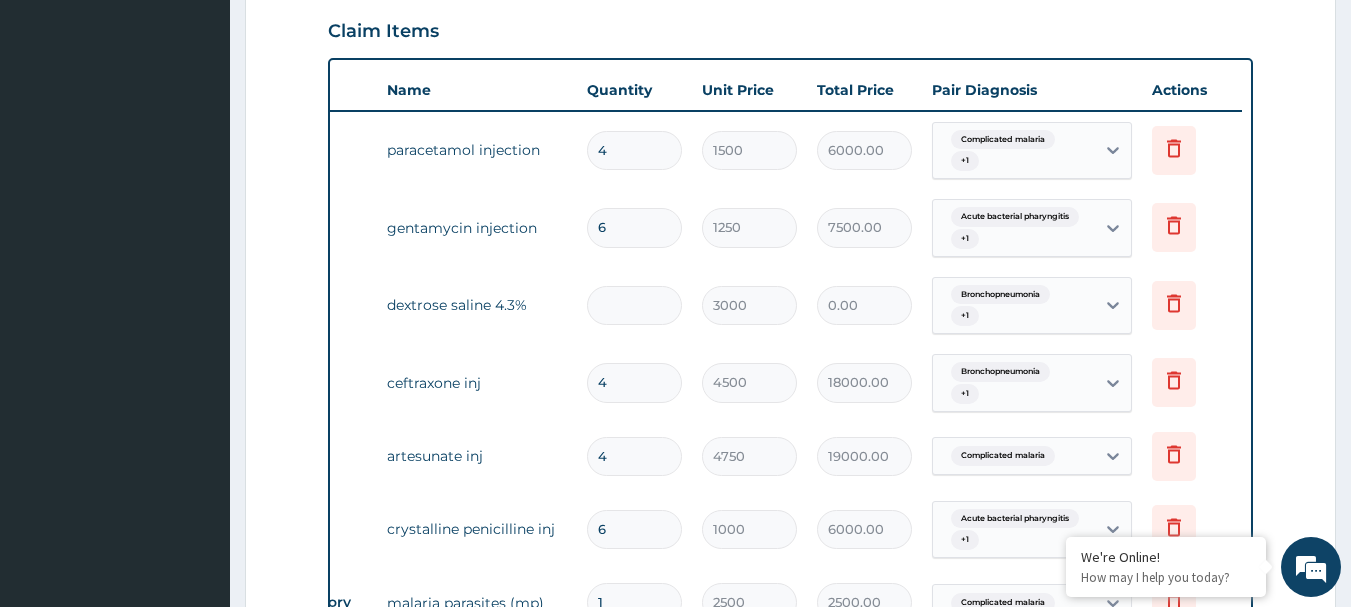 type on "8" 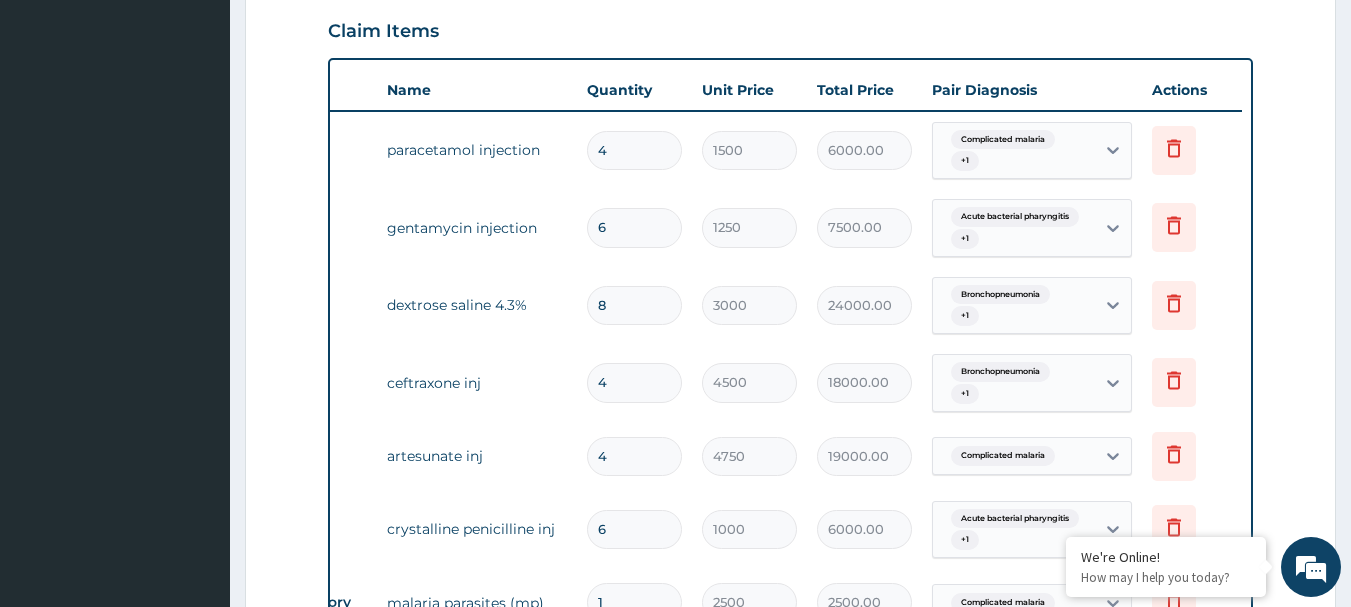 type on "8" 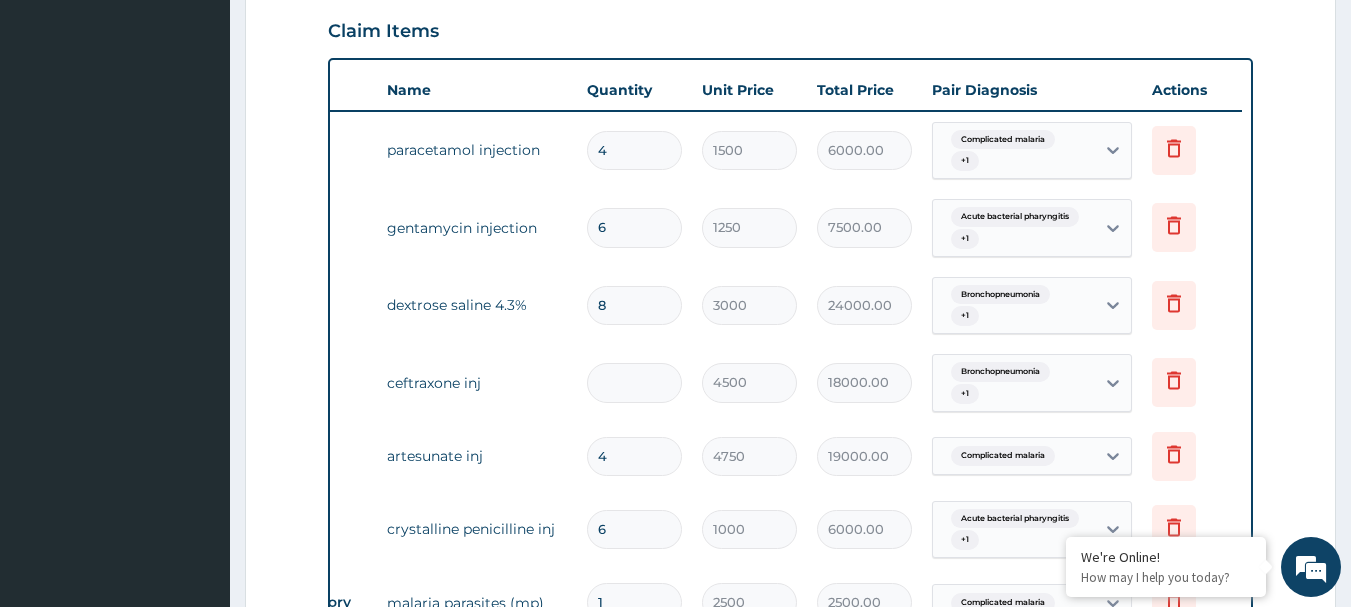 type on "0.00" 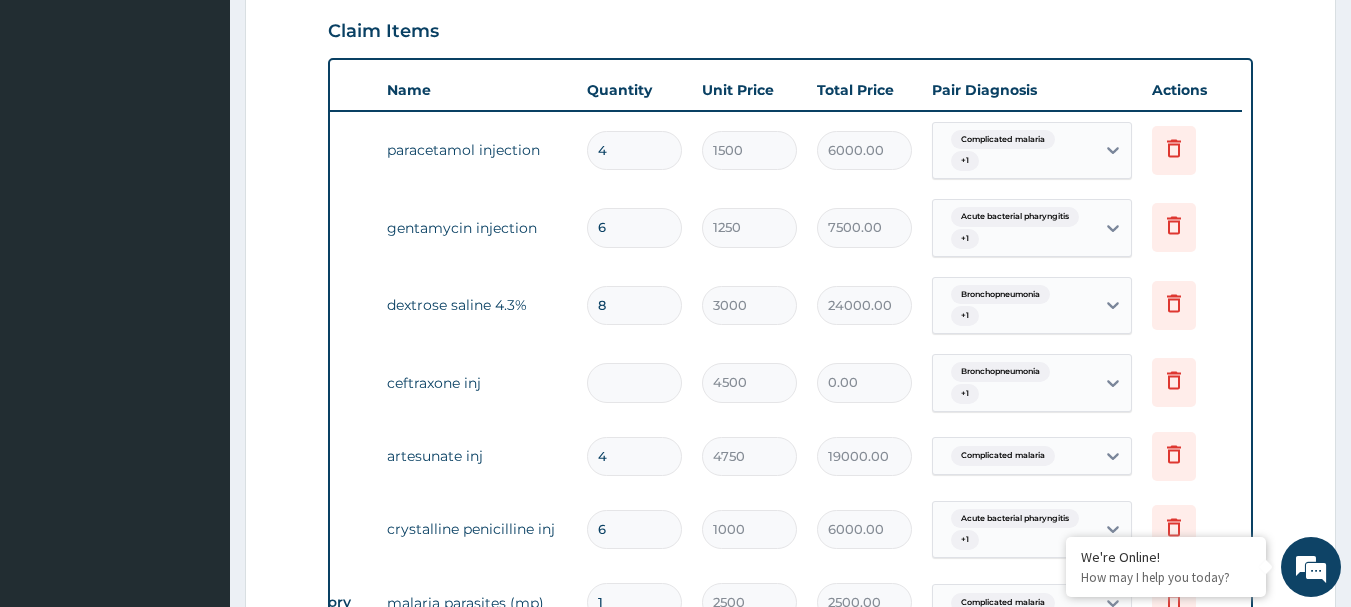 type on "6" 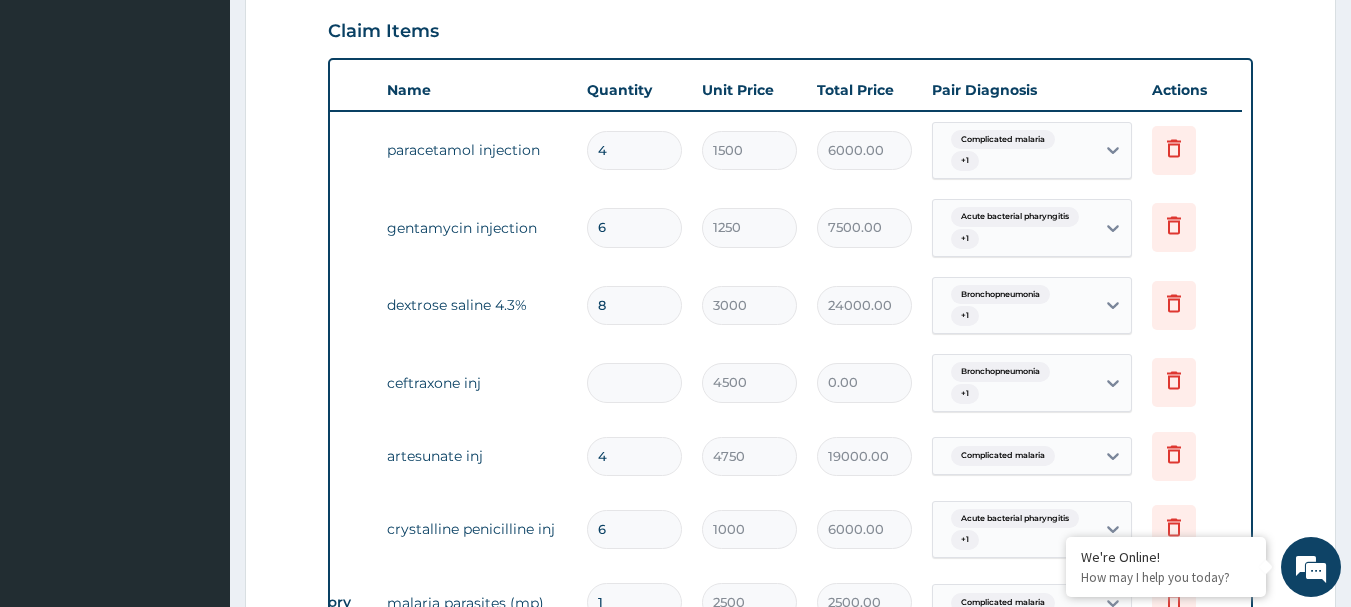 type on "27000.00" 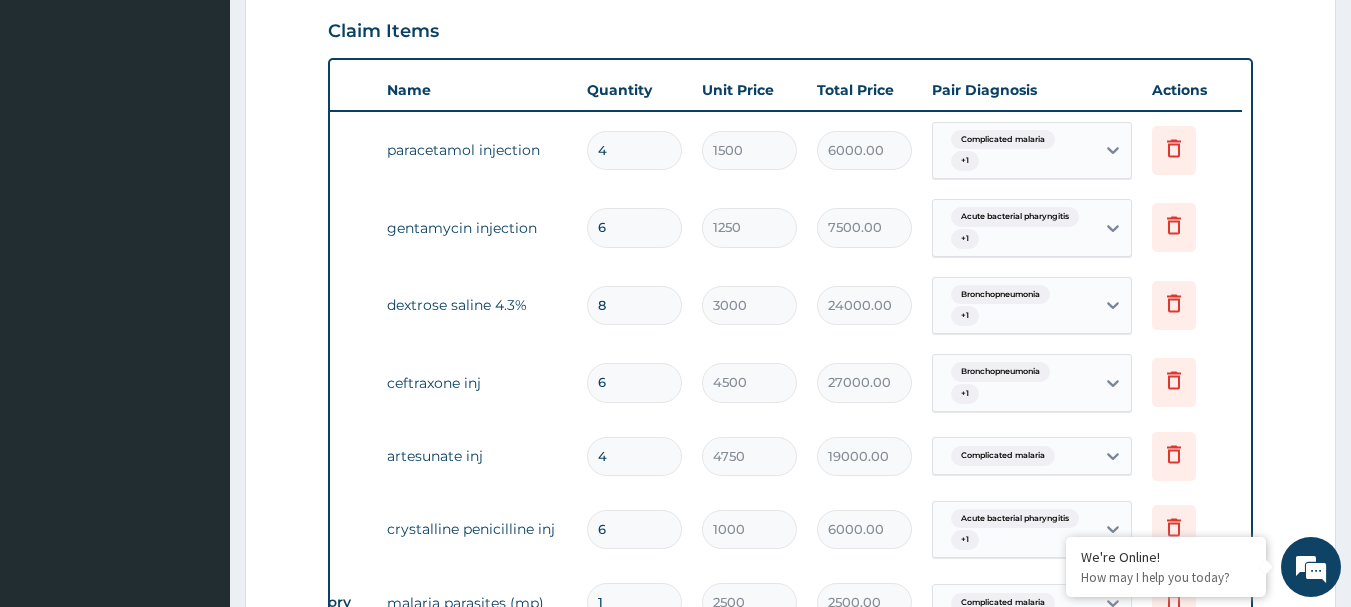 type on "4" 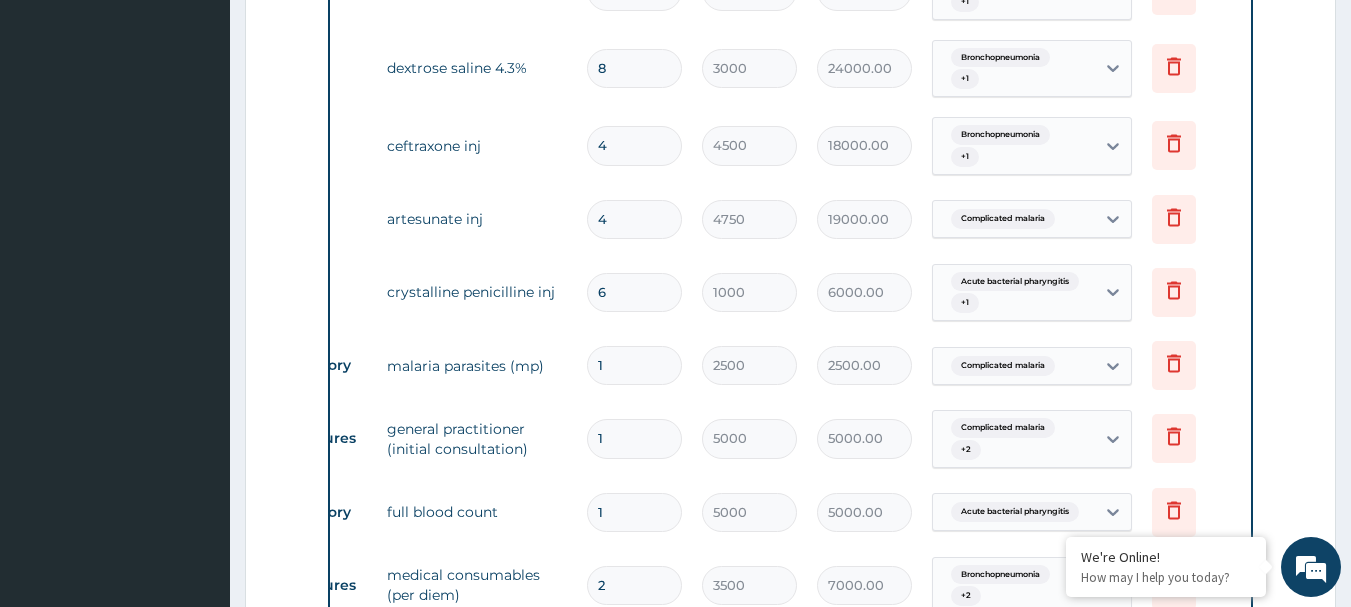 scroll, scrollTop: 986, scrollLeft: 0, axis: vertical 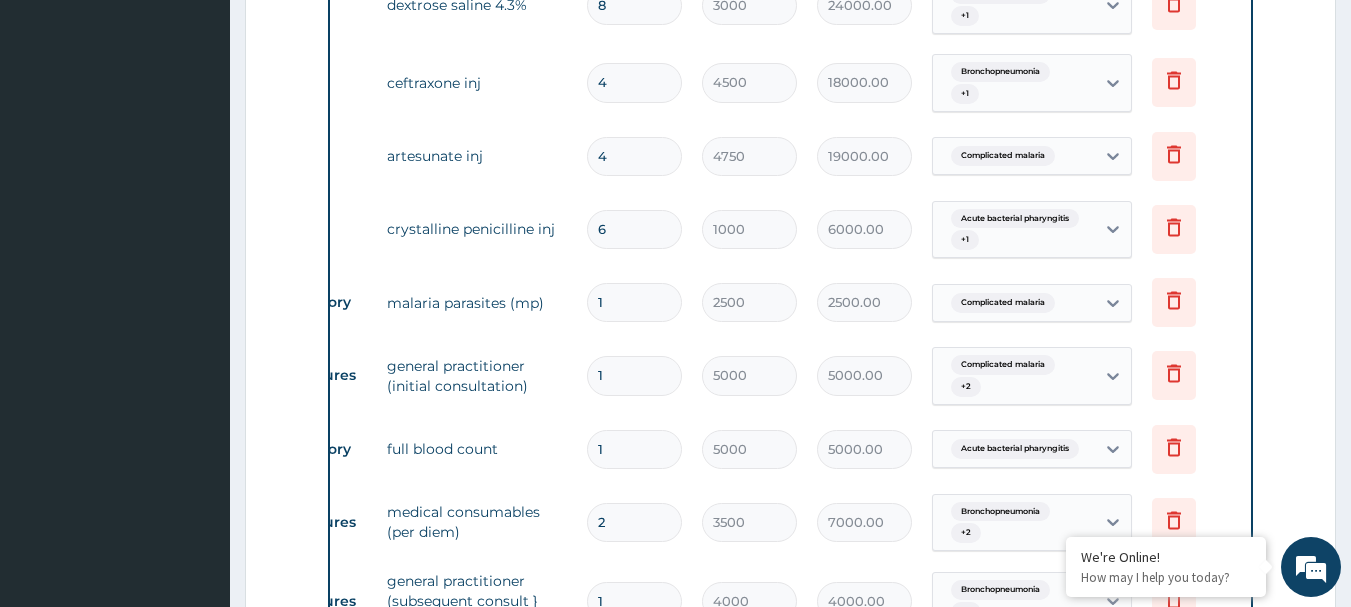 click on "6" at bounding box center [634, 229] 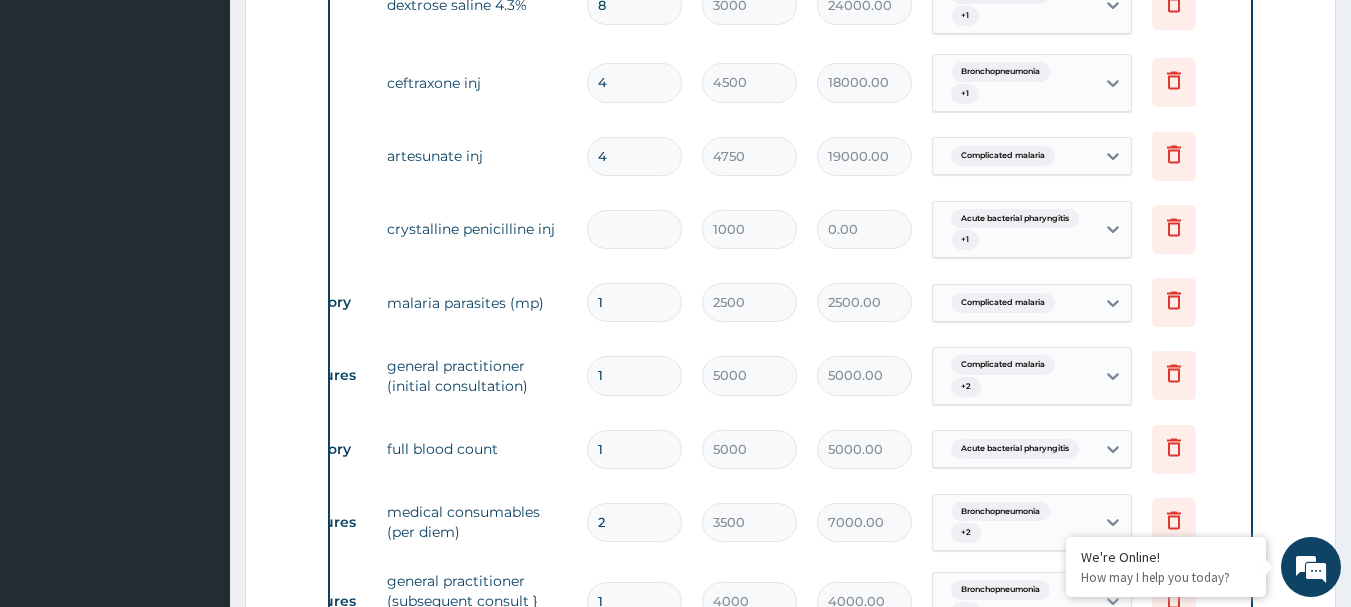 type on "1" 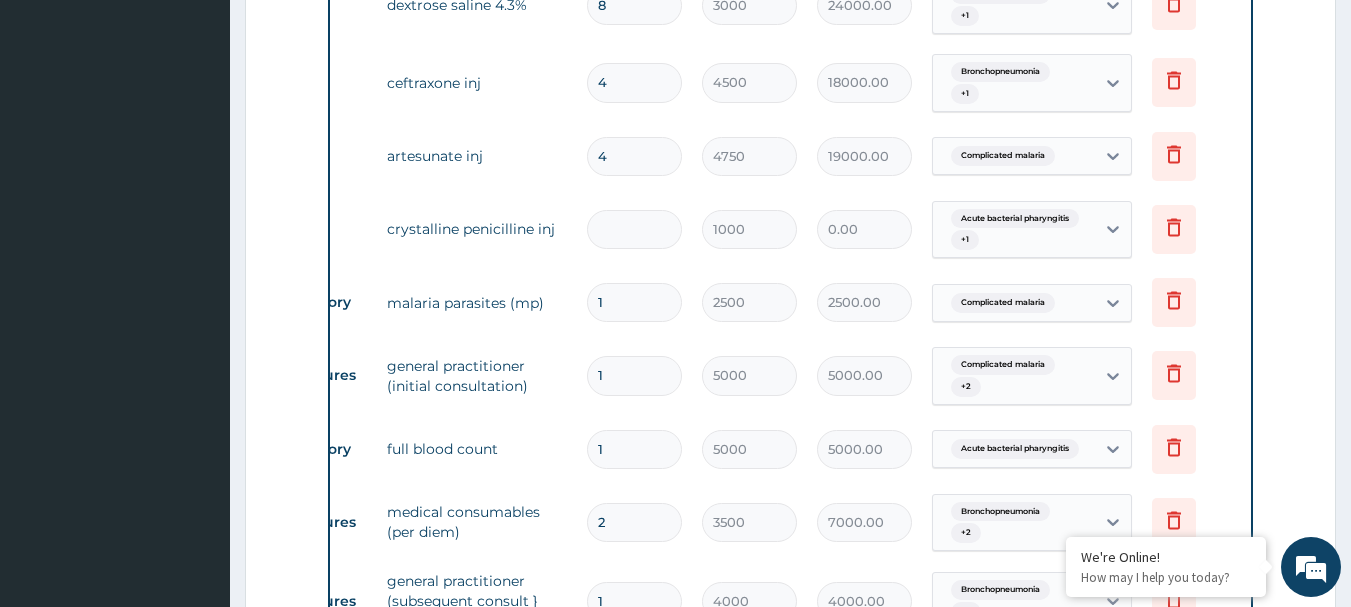 type on "1000.00" 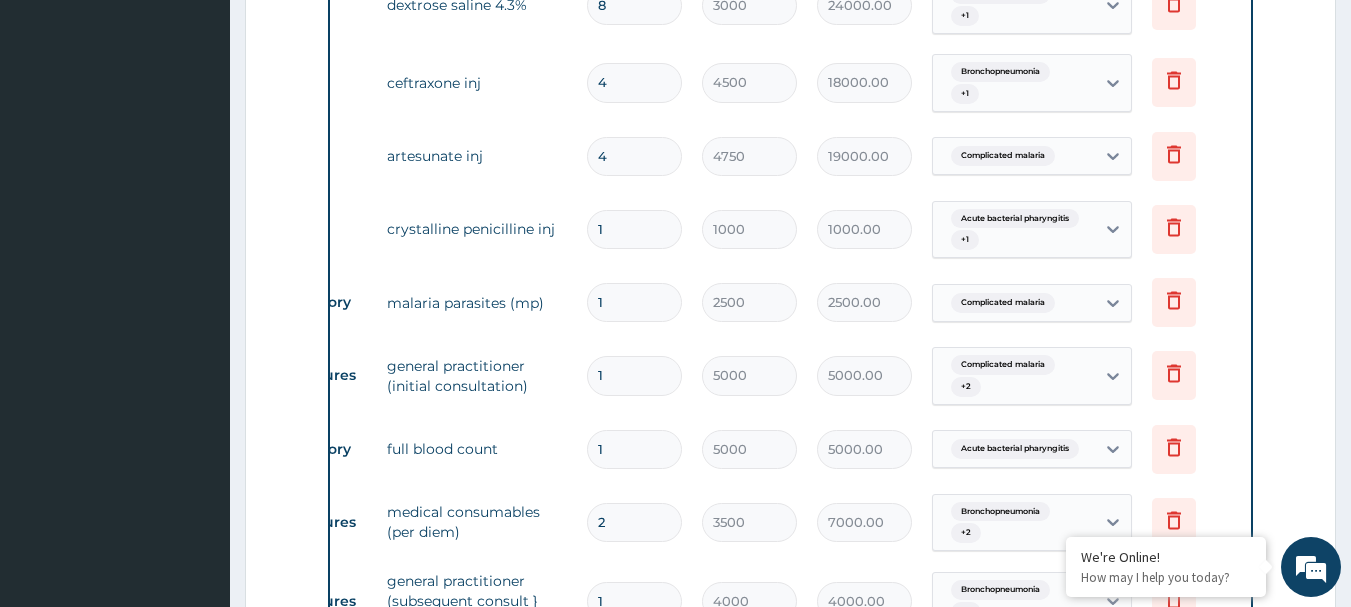 type on "15" 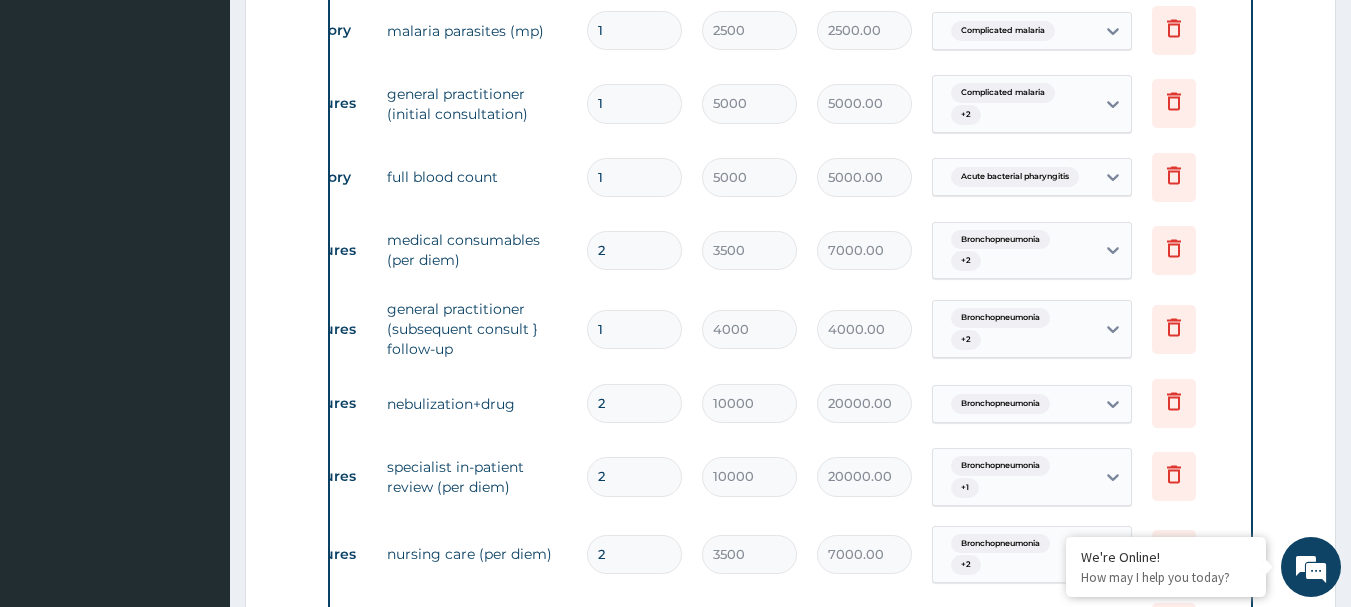 scroll, scrollTop: 1286, scrollLeft: 0, axis: vertical 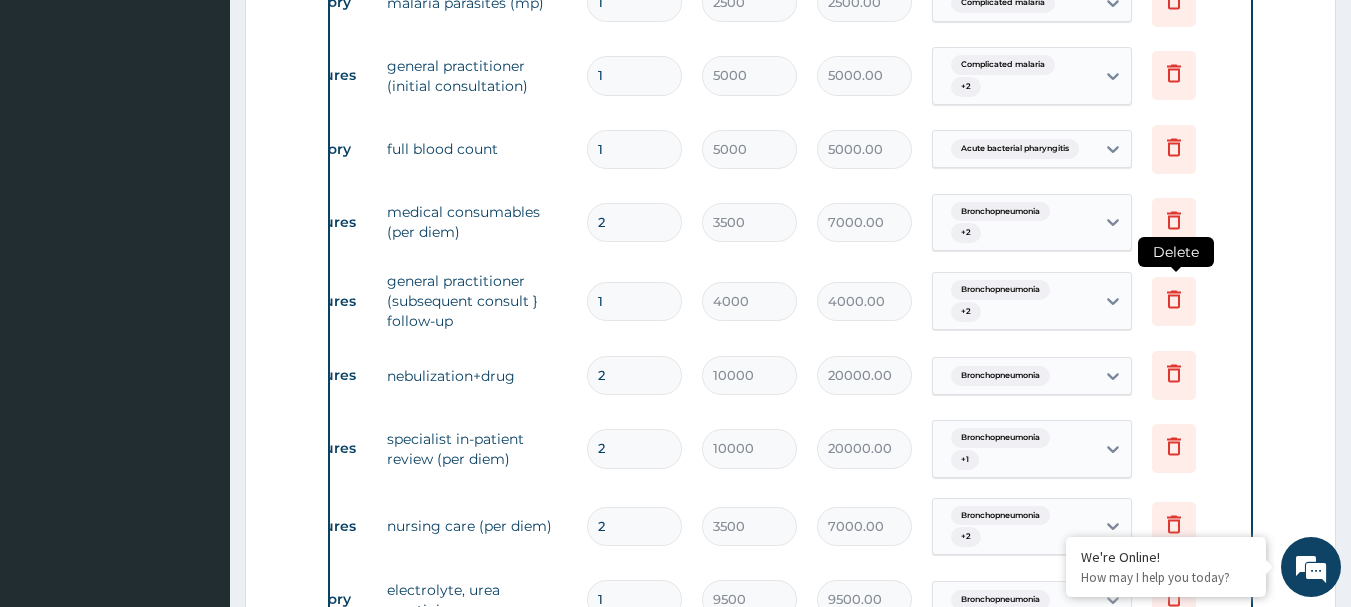 type on "15" 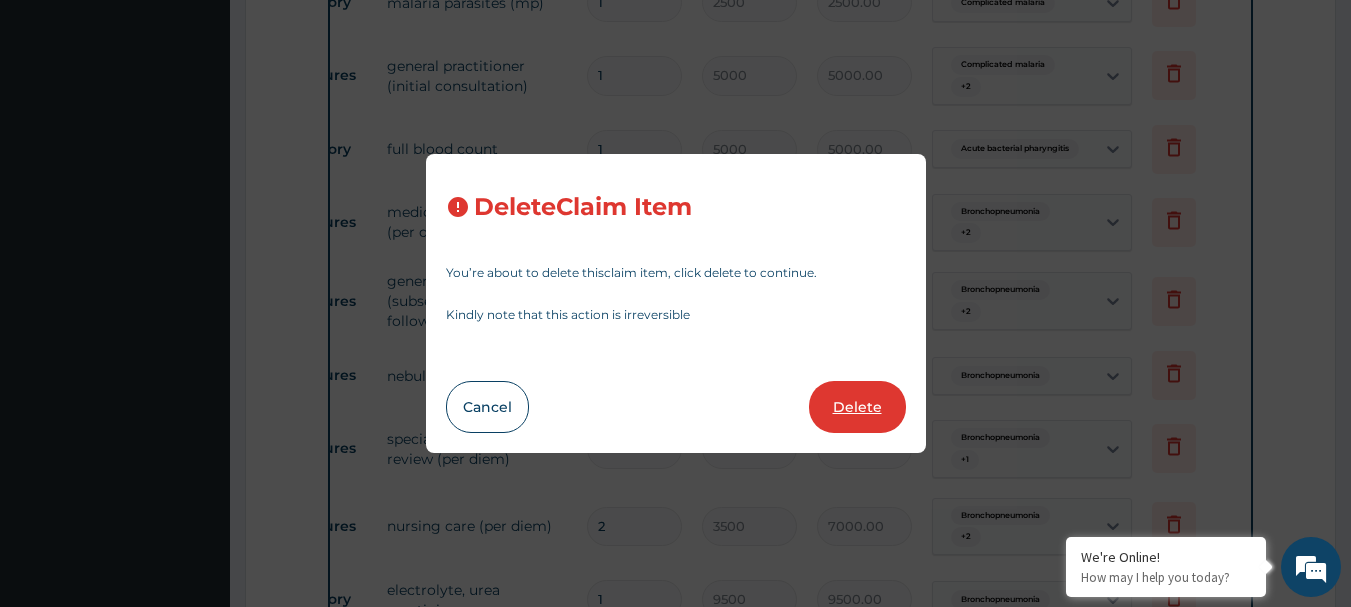 click on "Delete" at bounding box center (857, 407) 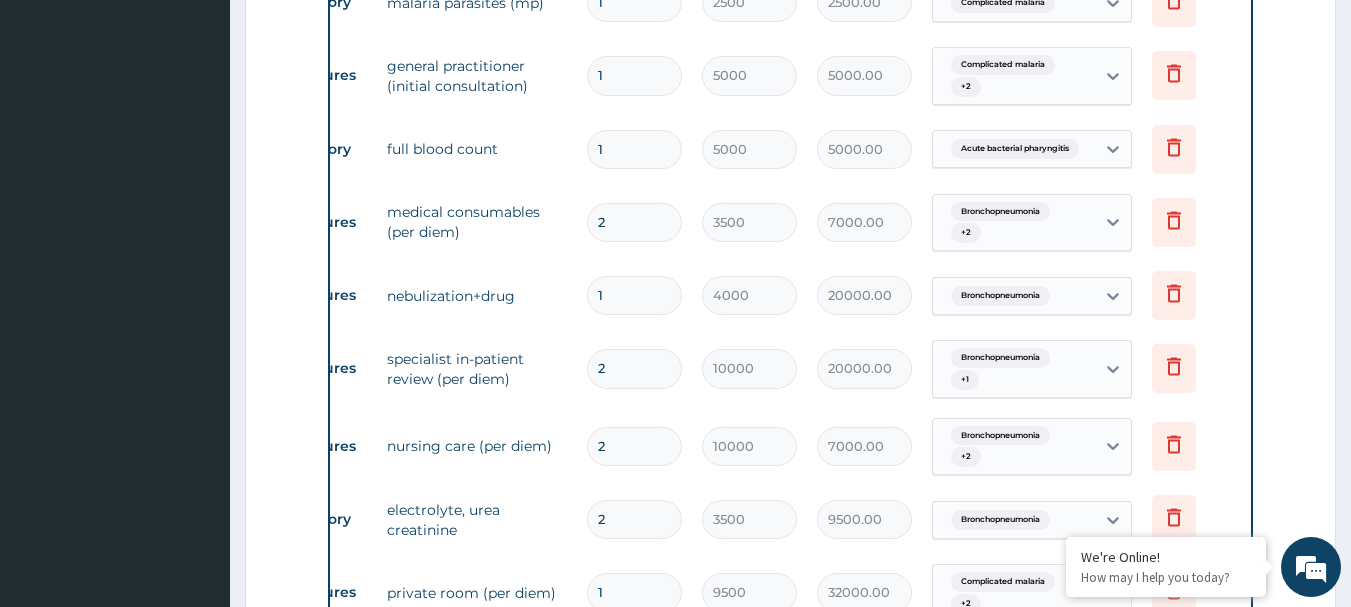 type on "2" 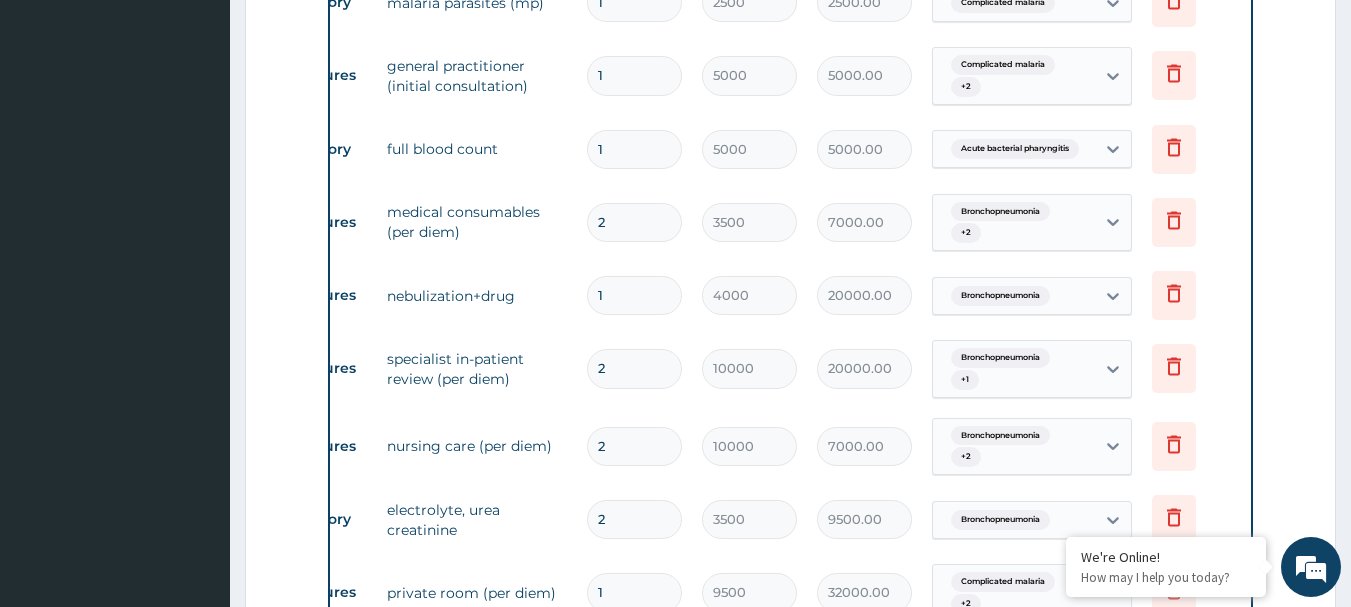 type on "10000" 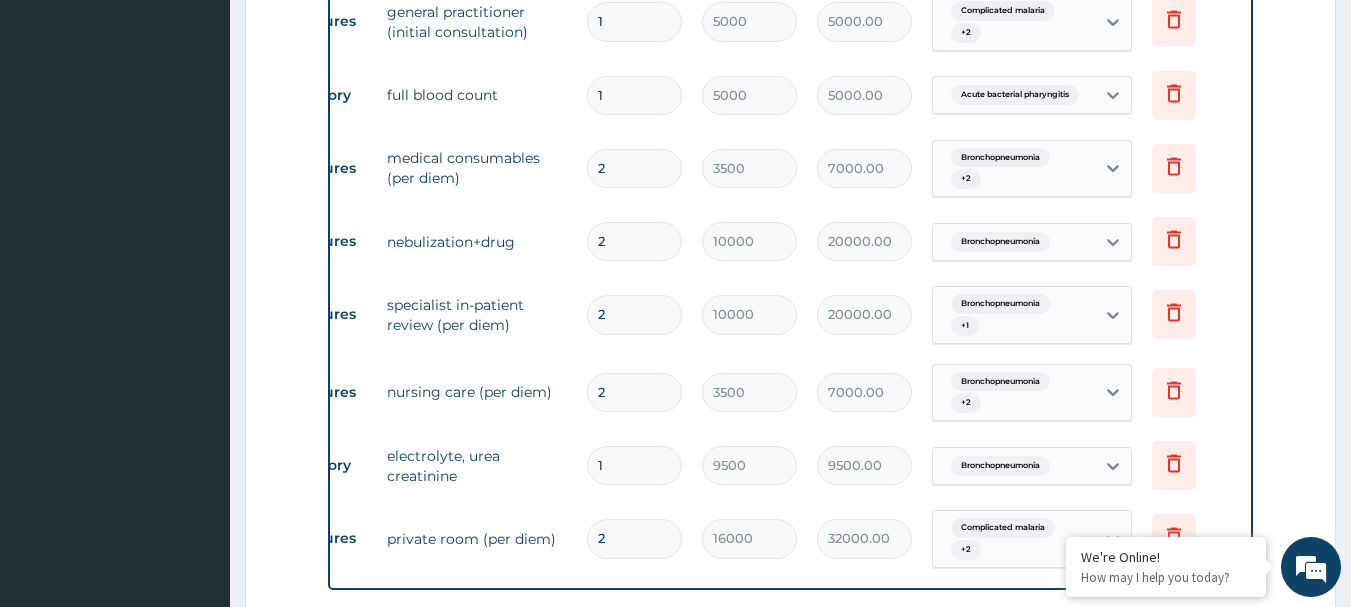 scroll, scrollTop: 1386, scrollLeft: 0, axis: vertical 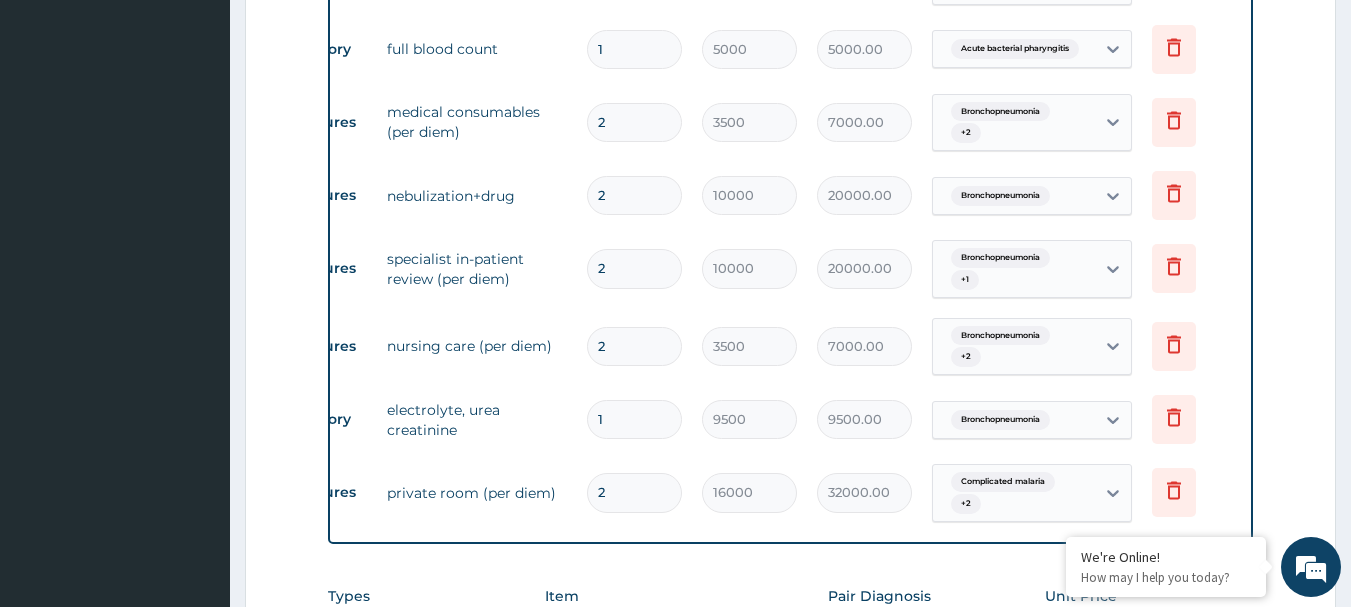 click on "2" at bounding box center (634, 195) 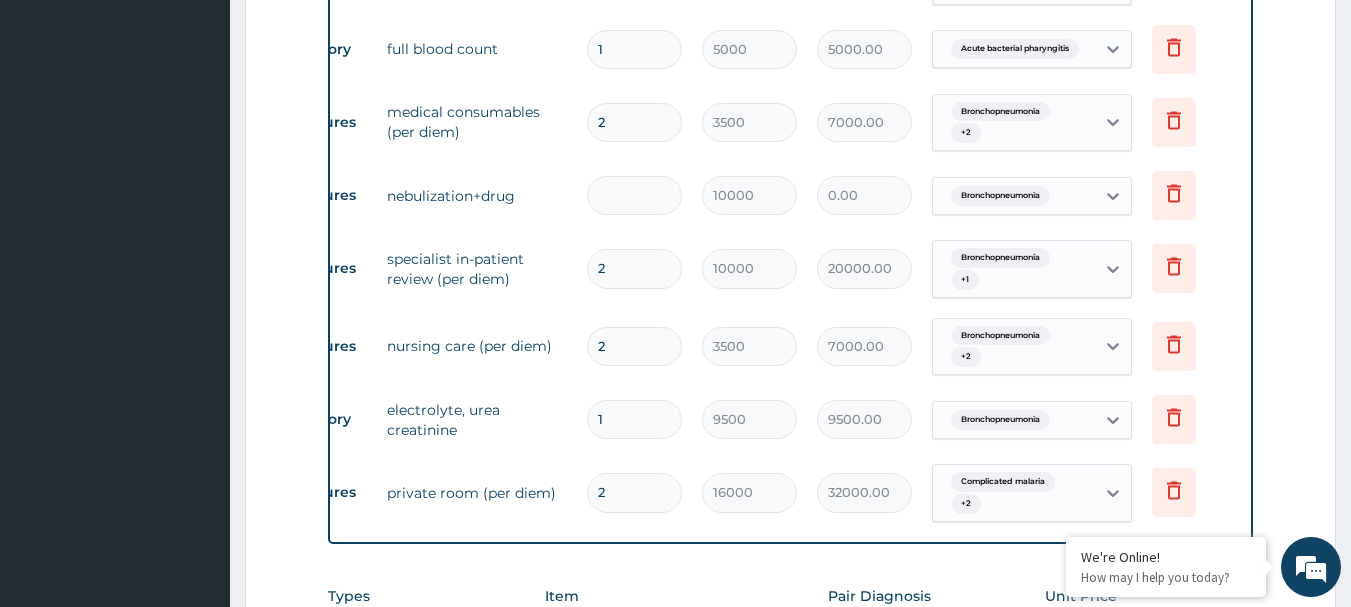 type on "4" 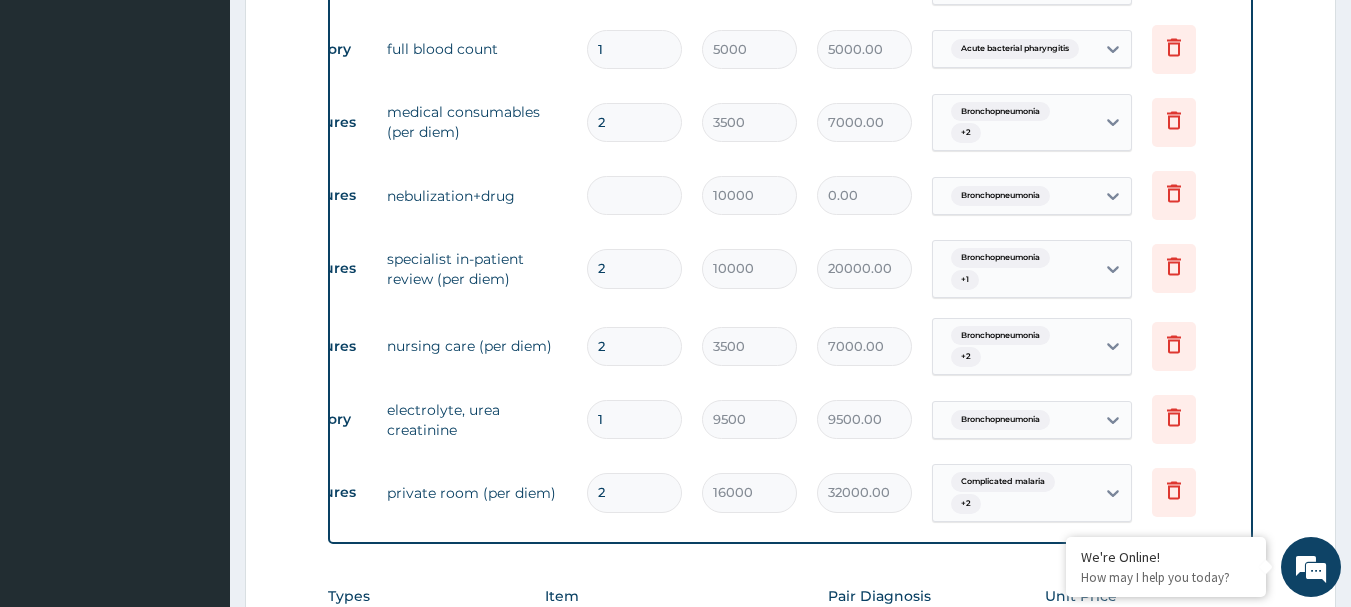 type on "40000.00" 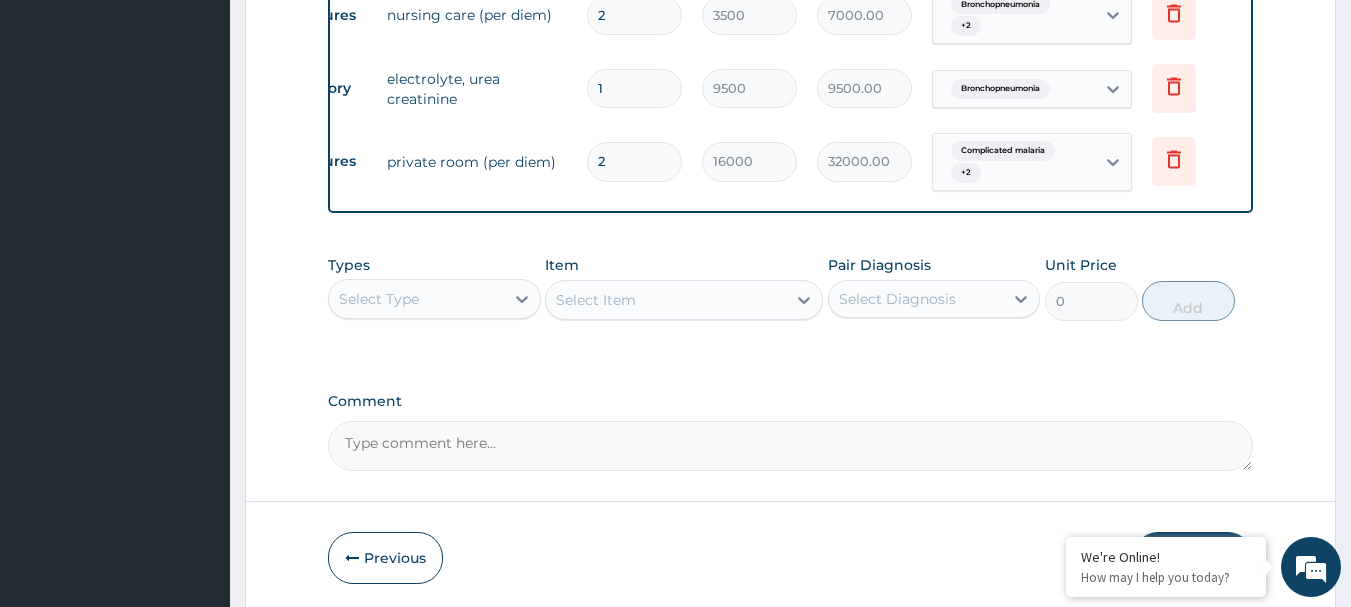 scroll, scrollTop: 1786, scrollLeft: 0, axis: vertical 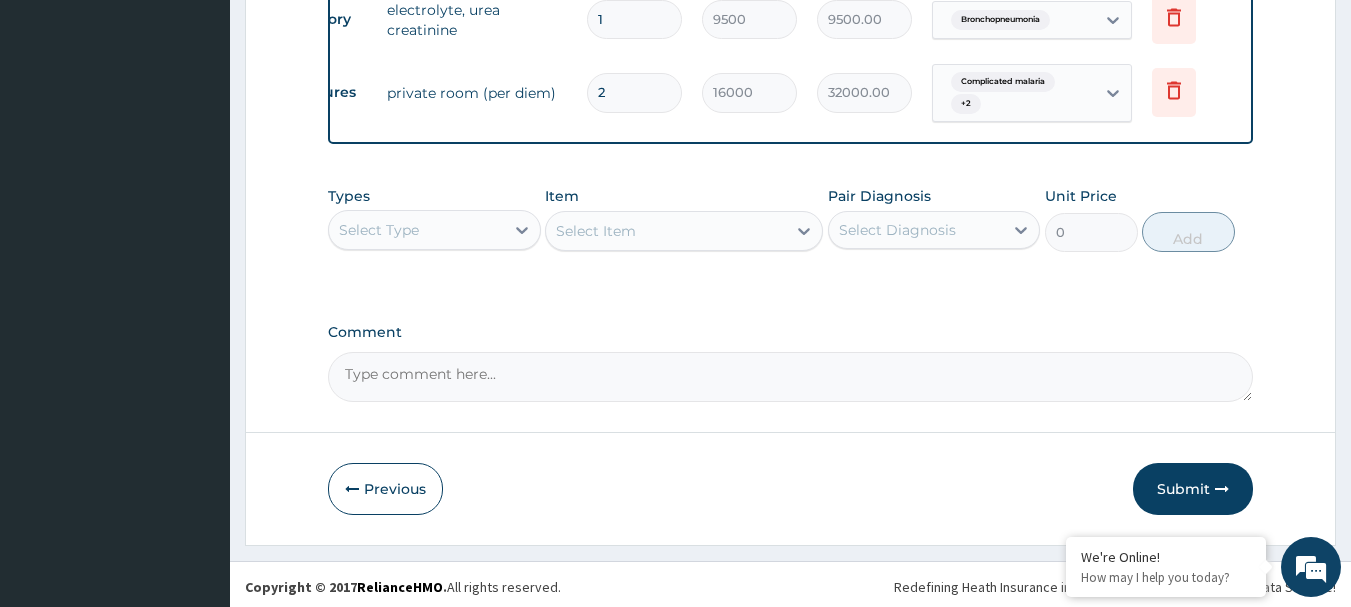 type on "4" 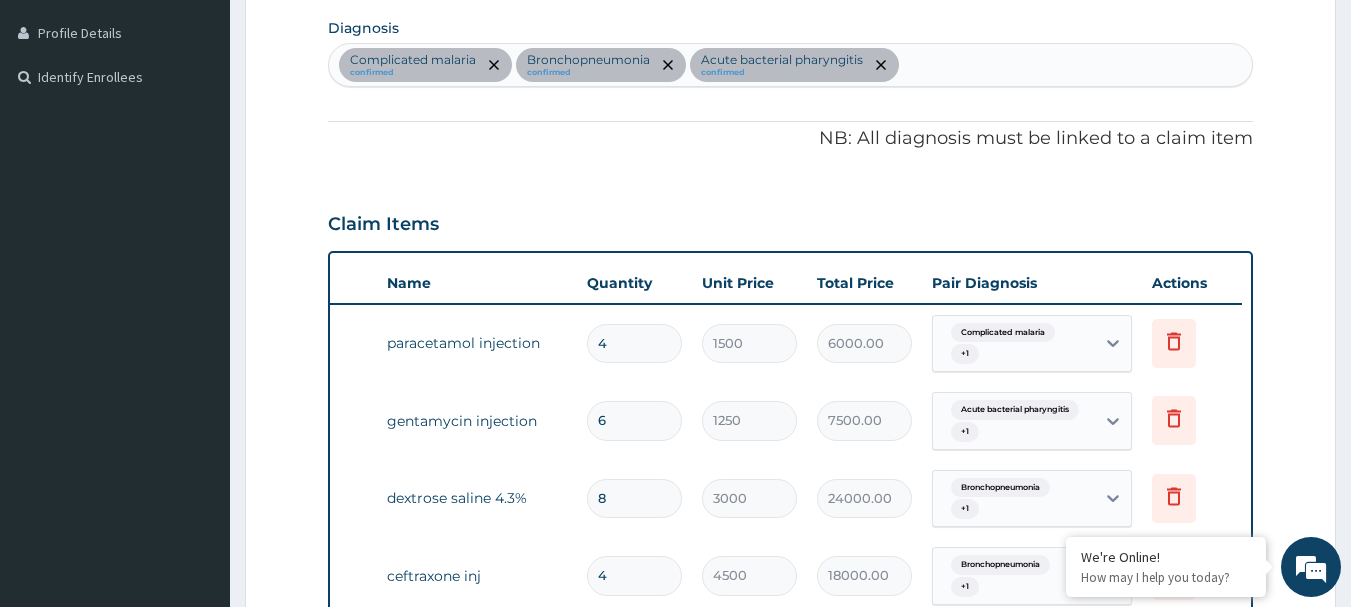 scroll, scrollTop: 486, scrollLeft: 0, axis: vertical 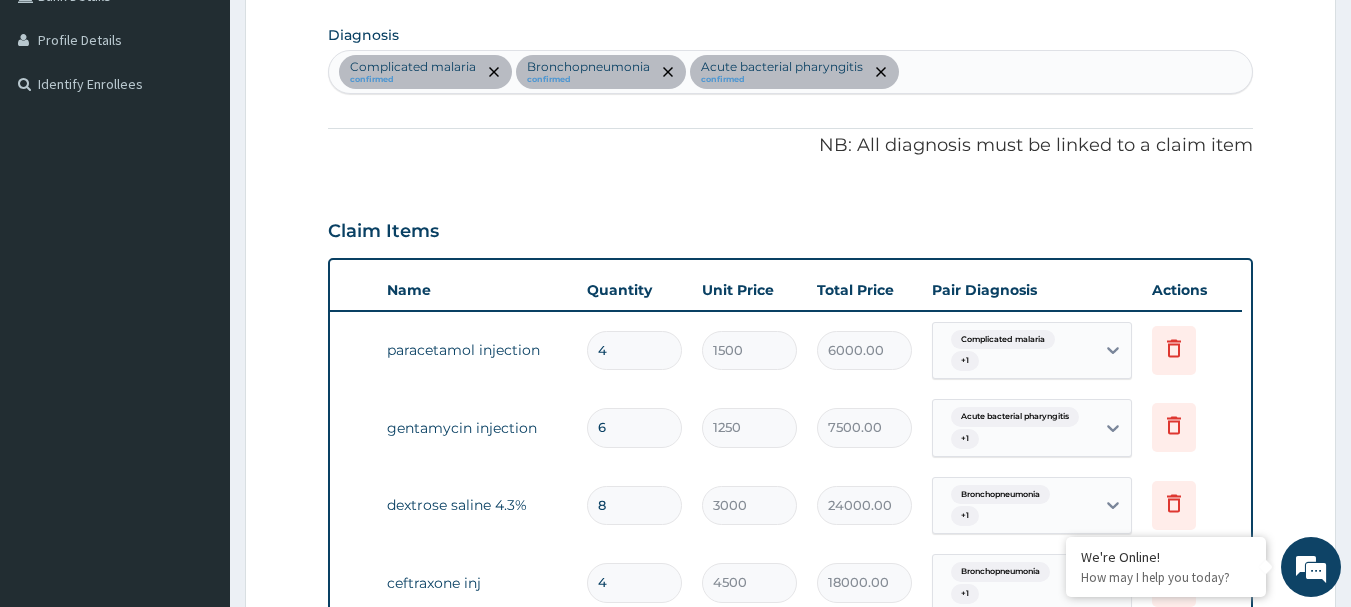 click on "Complicated malaria confirmed Bronchopneumonia confirmed Acute bacterial pharyngitis confirmed" at bounding box center (791, 72) 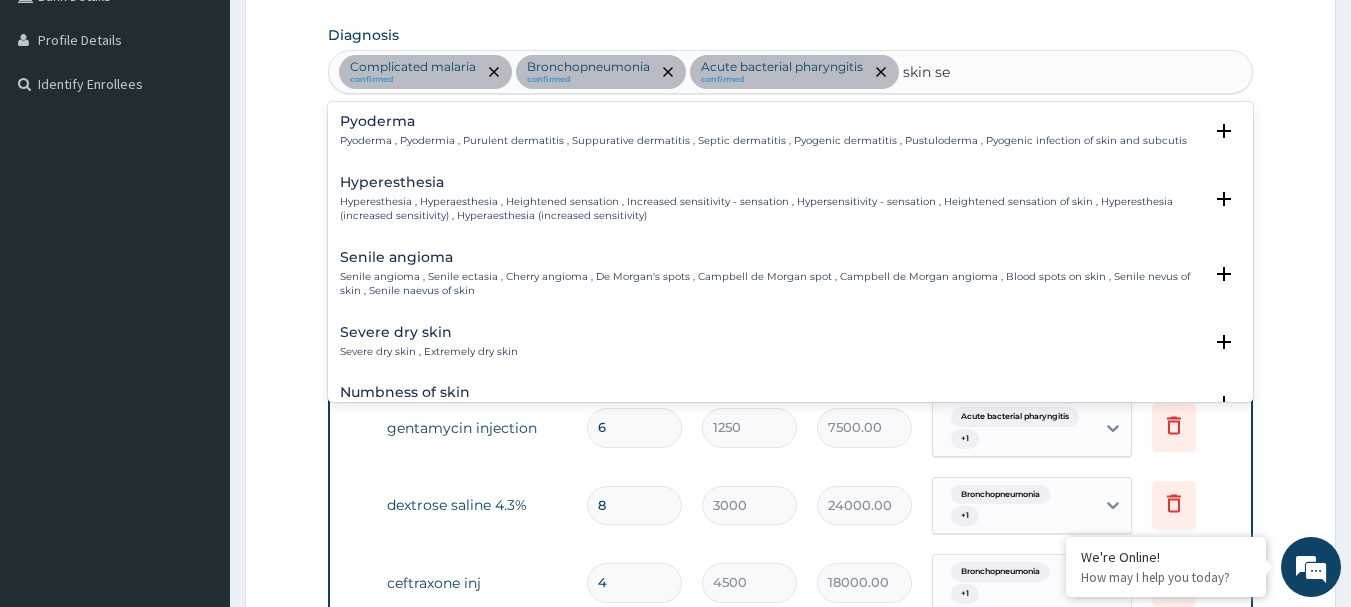 type on "skin sep" 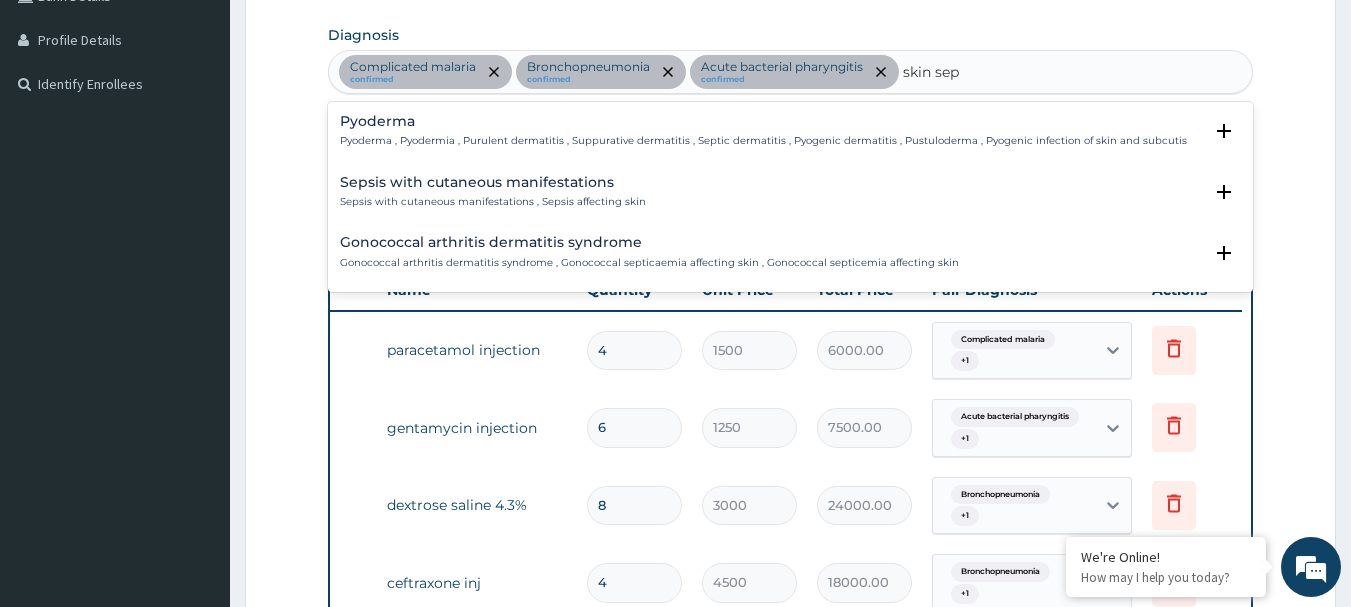 click on "Sepsis with cutaneous manifestations" at bounding box center [493, 182] 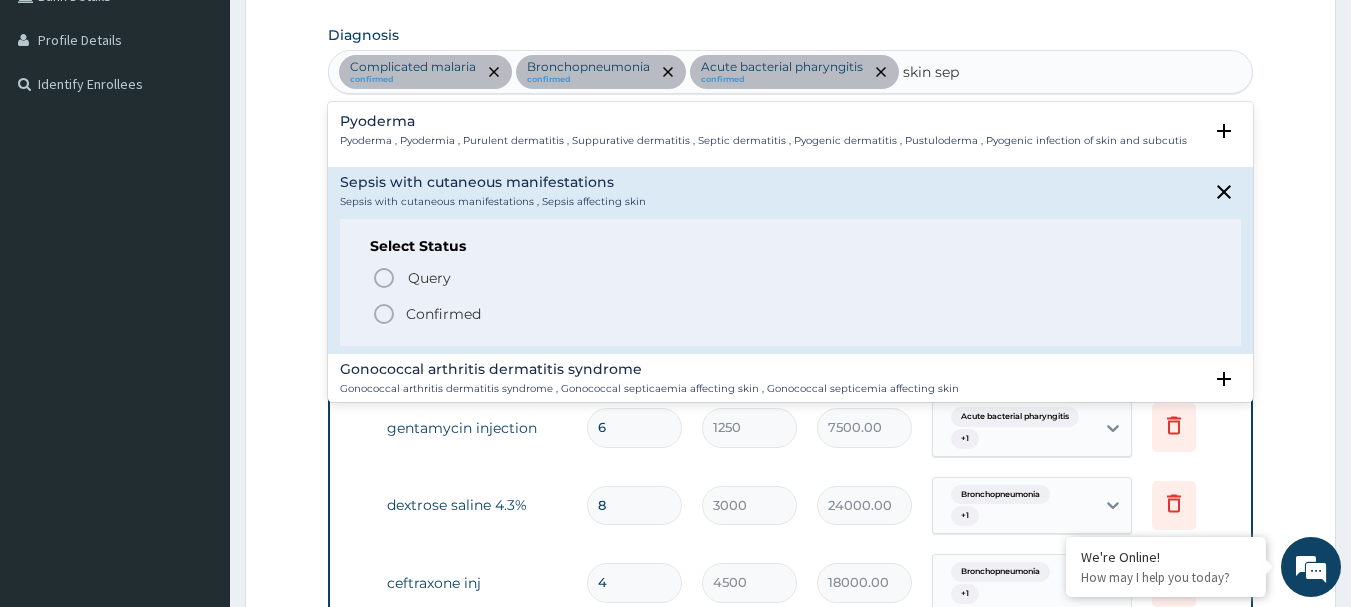 click 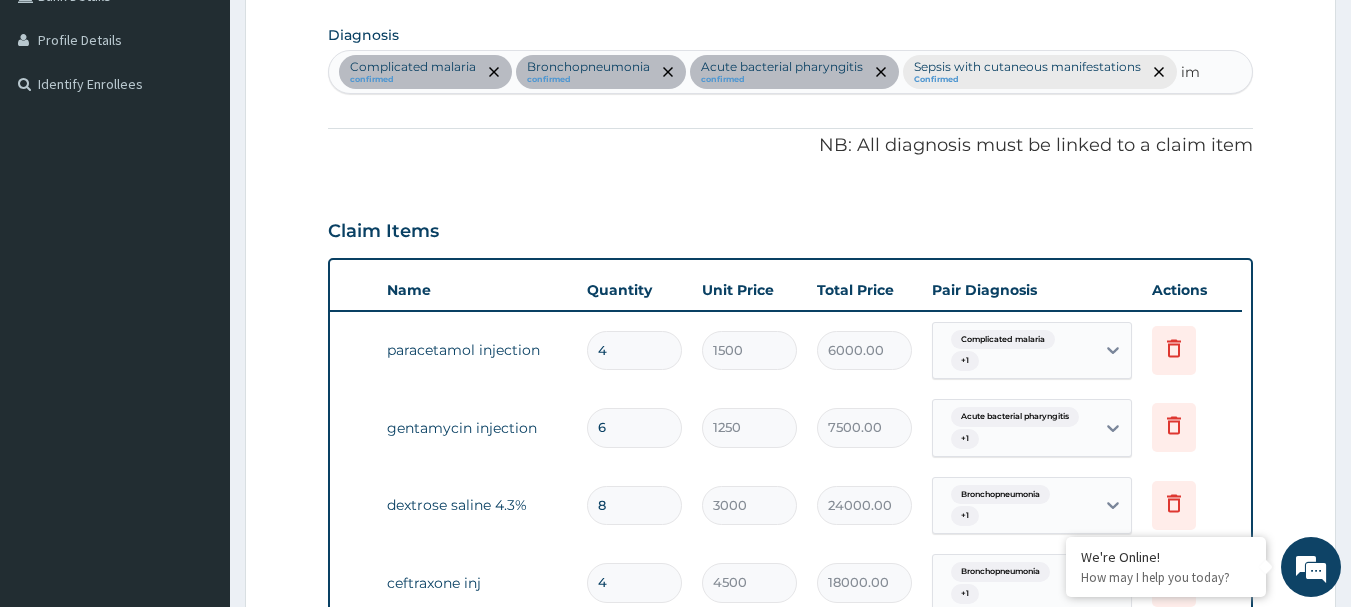 type on "imm" 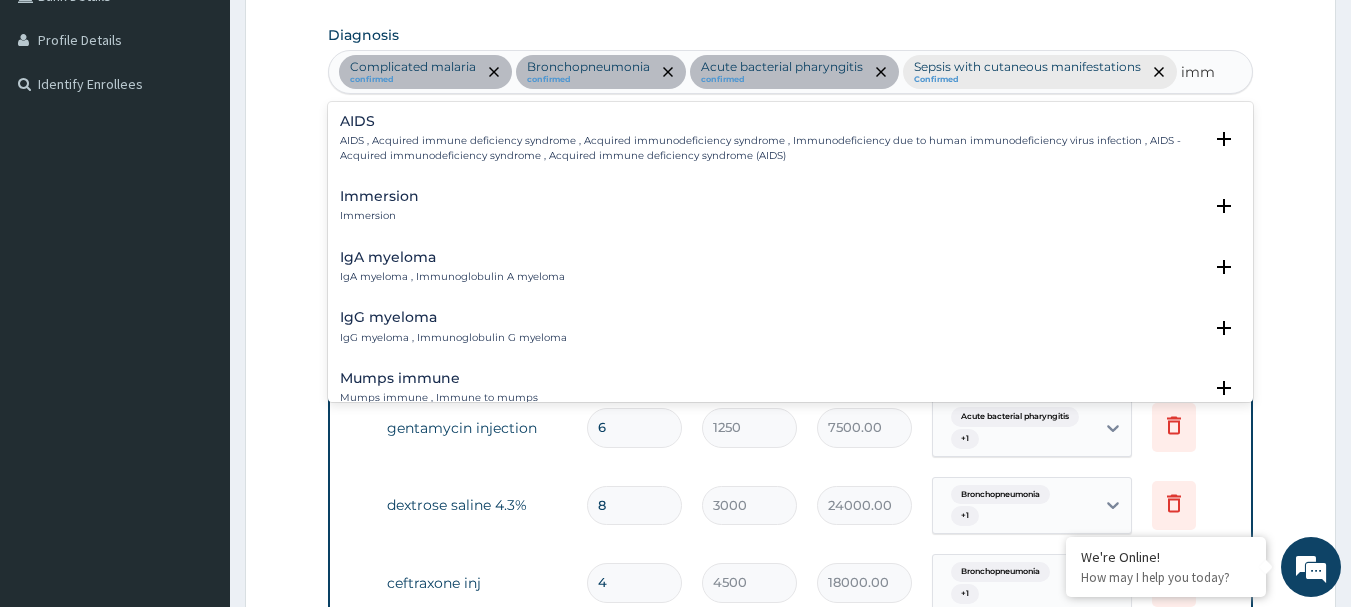 click on "AIDS , Acquired immune deficiency syndrome , Acquired immunodeficiency syndrome , Immunodeficiency due to human immunodeficiency virus infection , AIDS - Acquired immunodeficiency syndrome , Acquired immune deficiency syndrome (AIDS)" at bounding box center (771, 148) 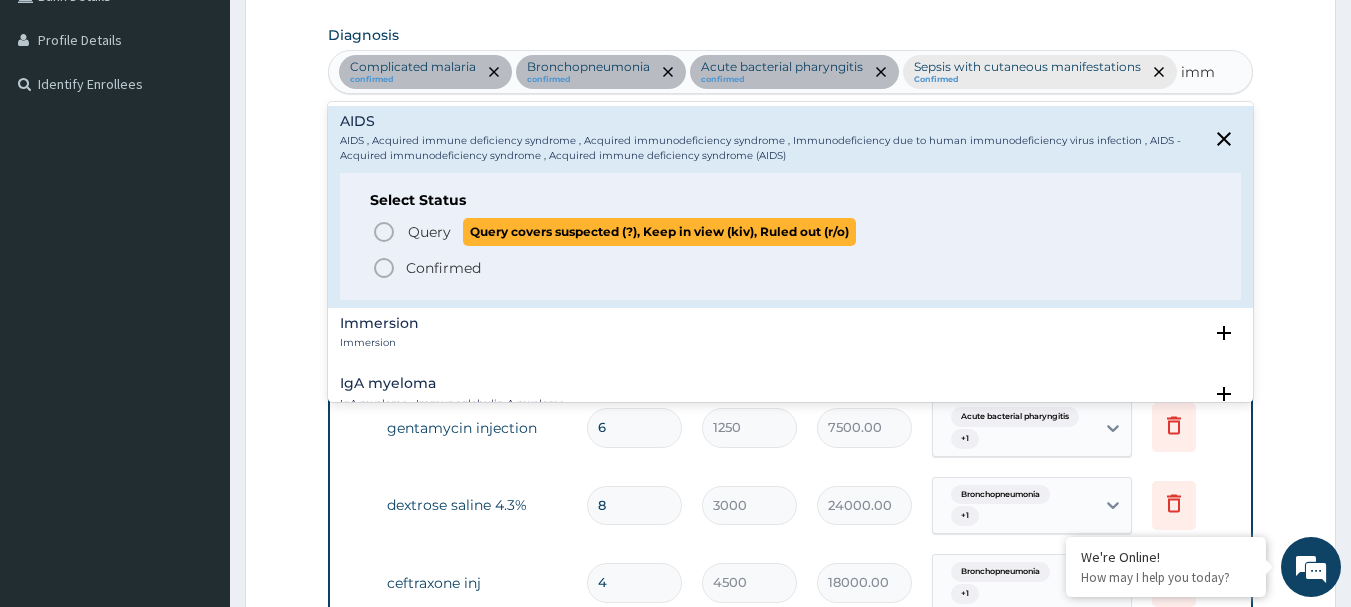 click 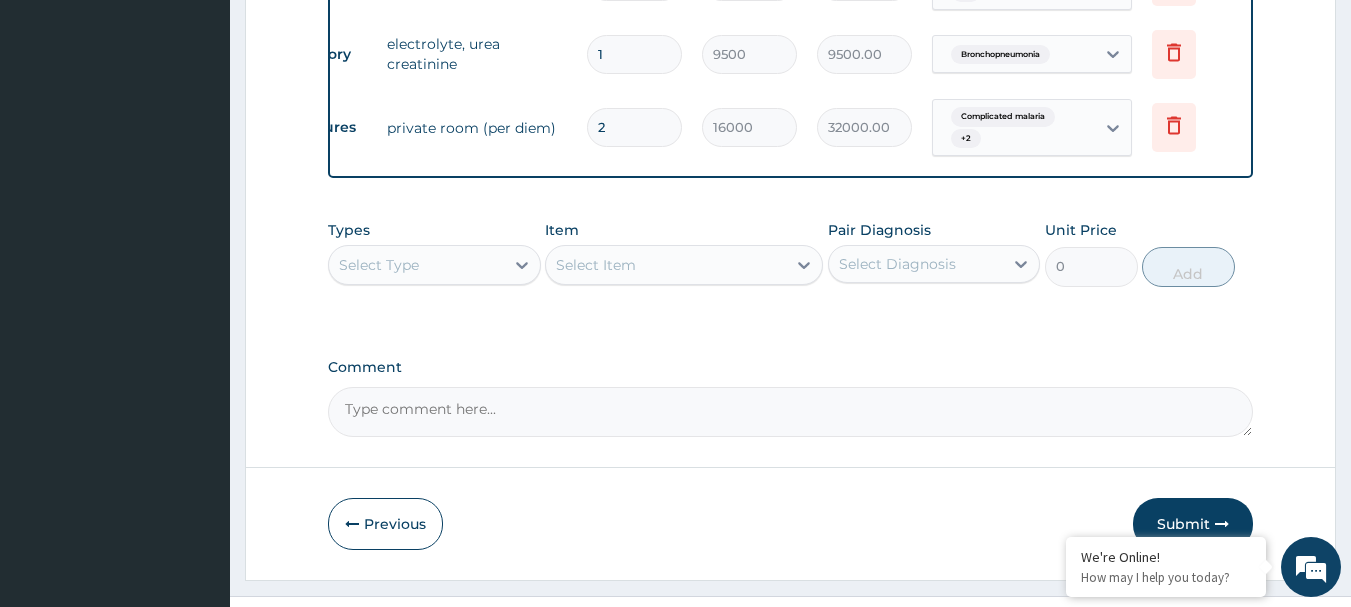 scroll, scrollTop: 1844, scrollLeft: 0, axis: vertical 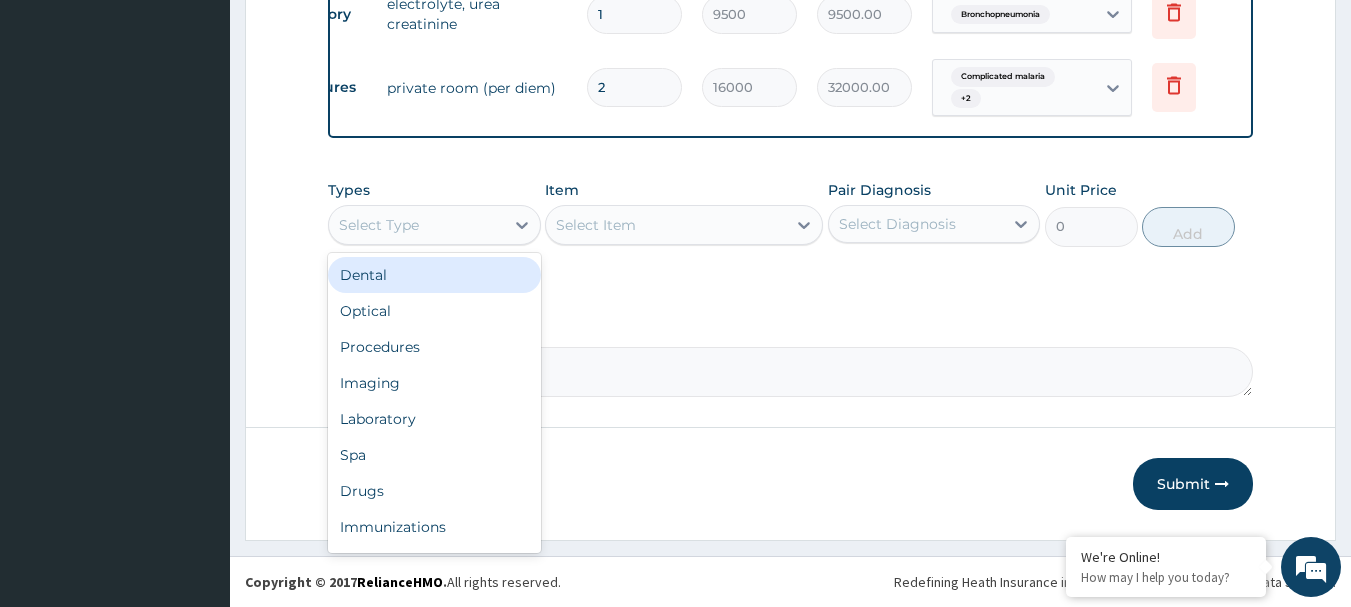 click on "Select Type" at bounding box center [416, 225] 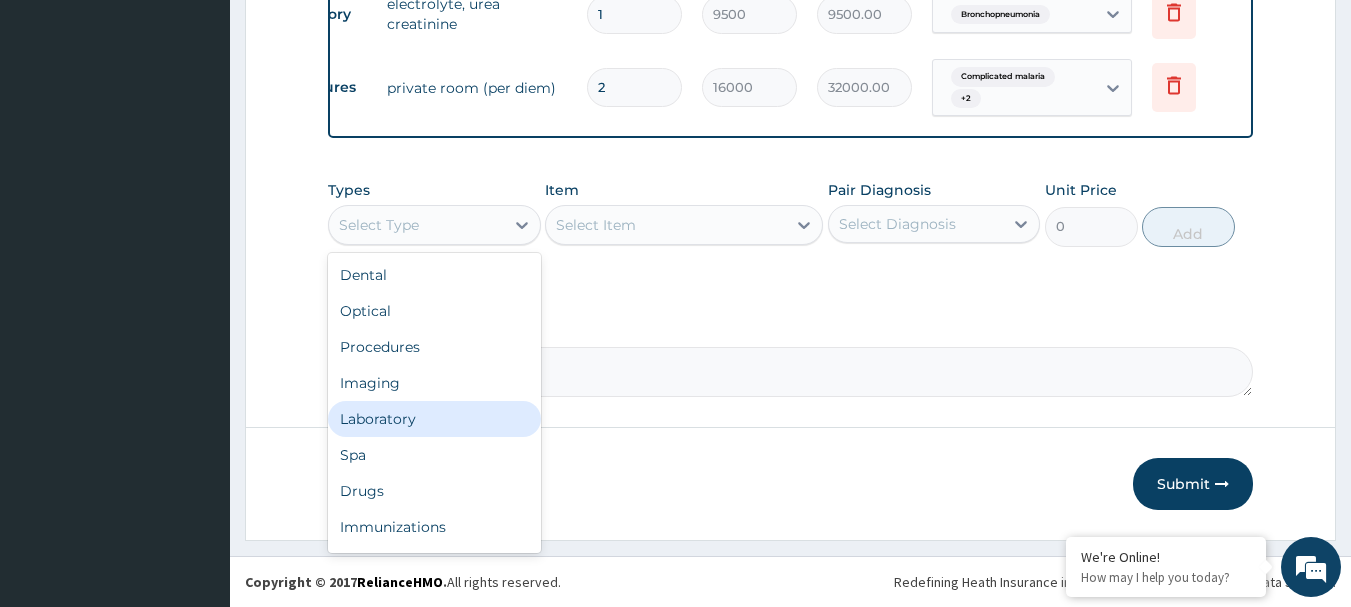 click on "Laboratory" at bounding box center (434, 419) 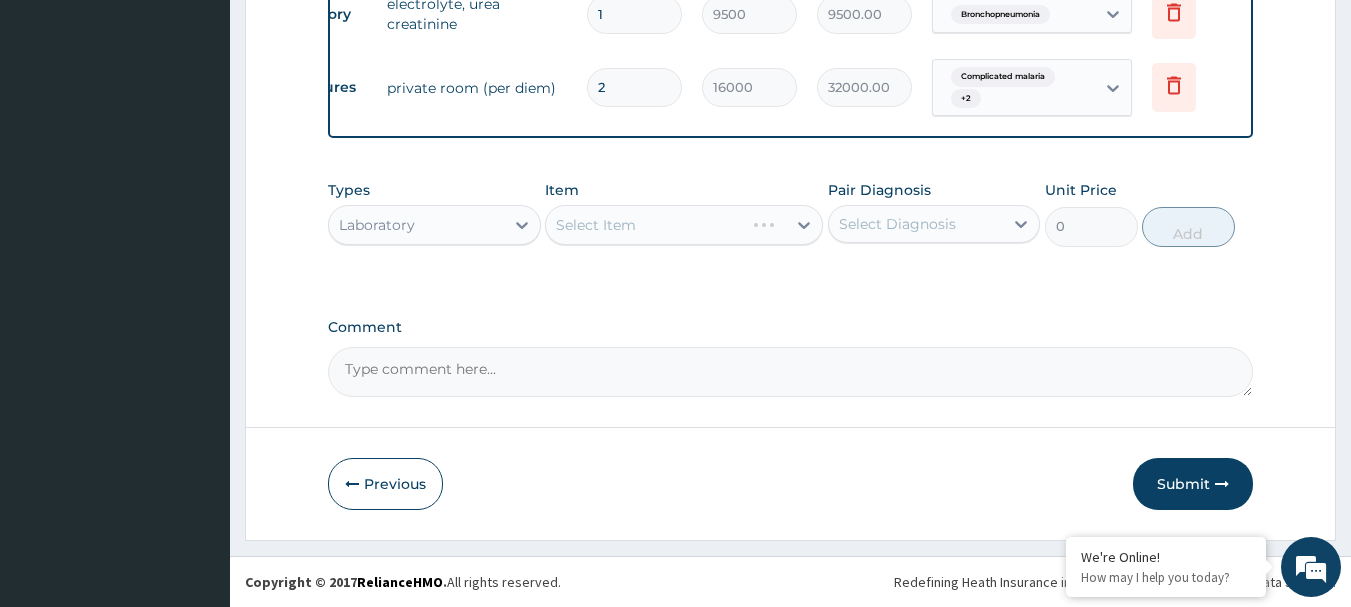 click on "Select Item" at bounding box center (684, 225) 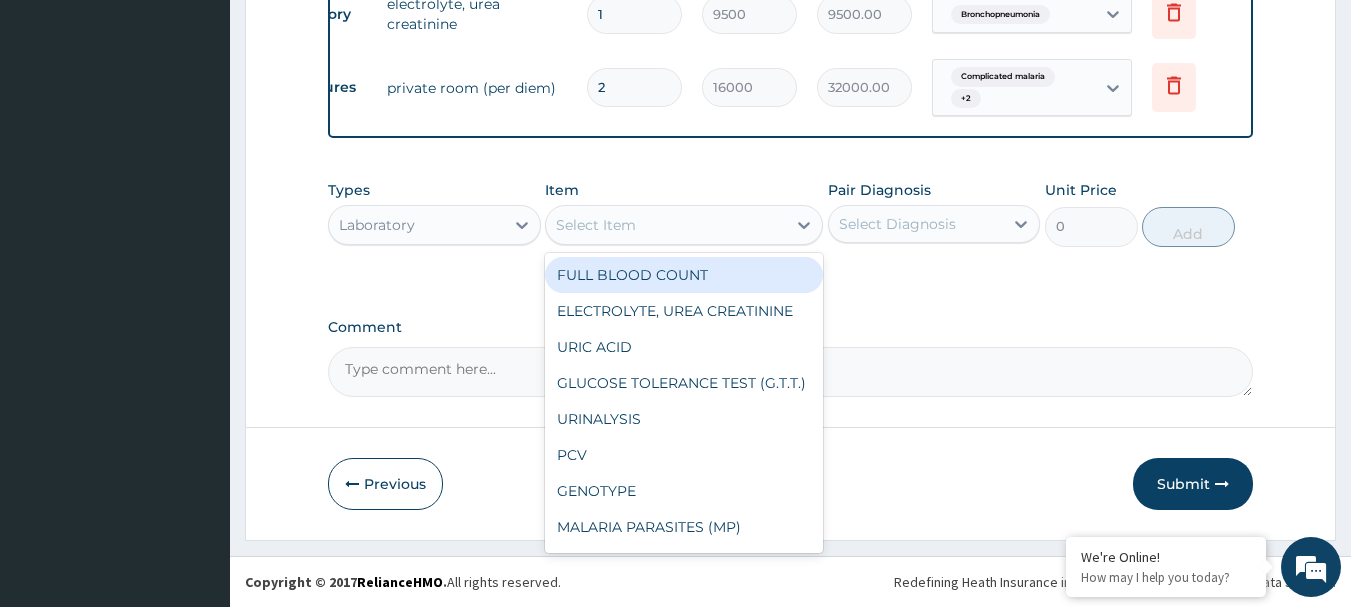 click on "Select Item" at bounding box center (666, 225) 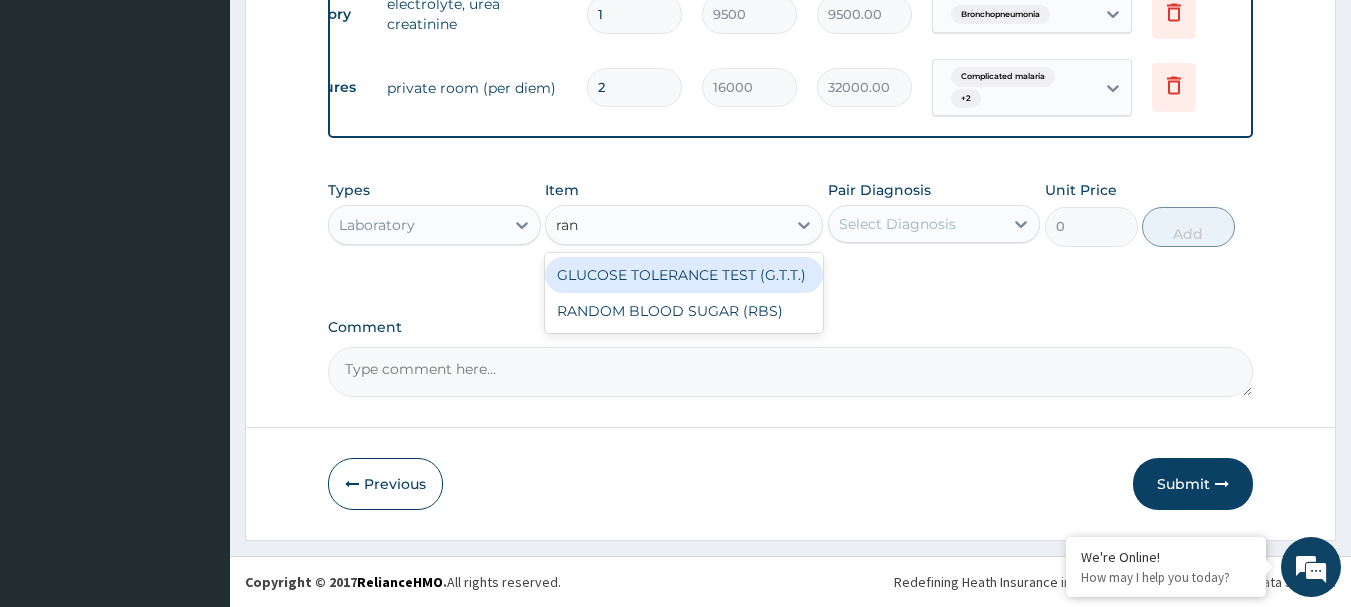 type on "rand" 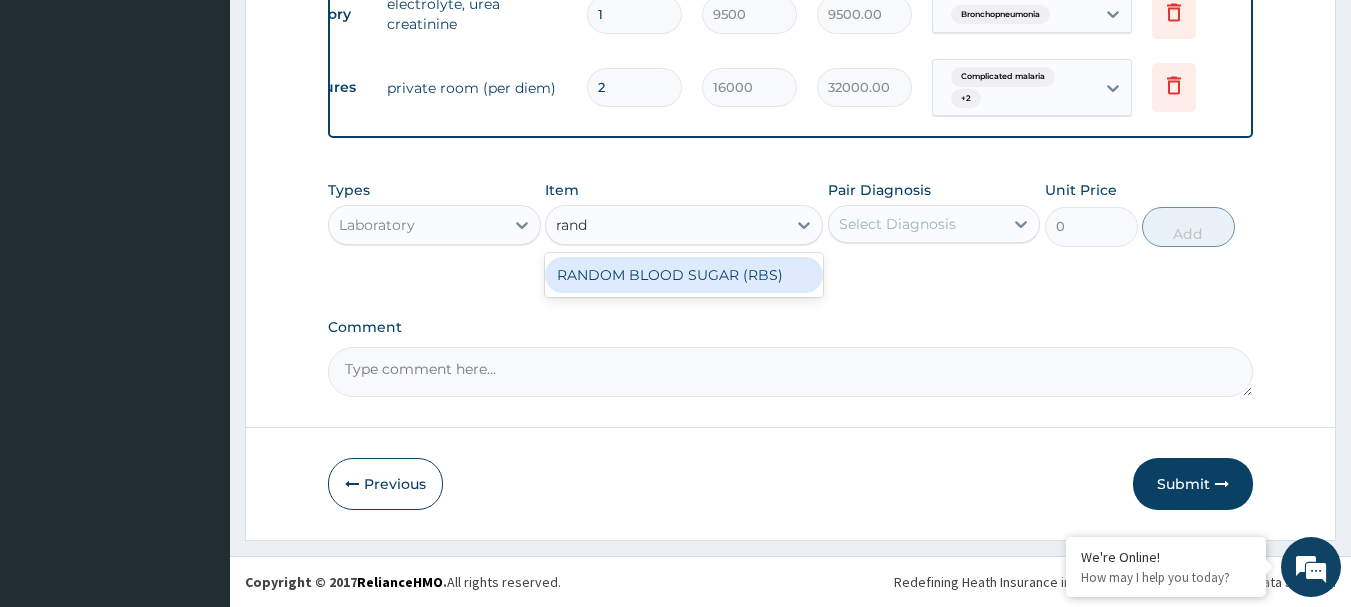 click on "RANDOM BLOOD SUGAR (RBS)" at bounding box center (684, 275) 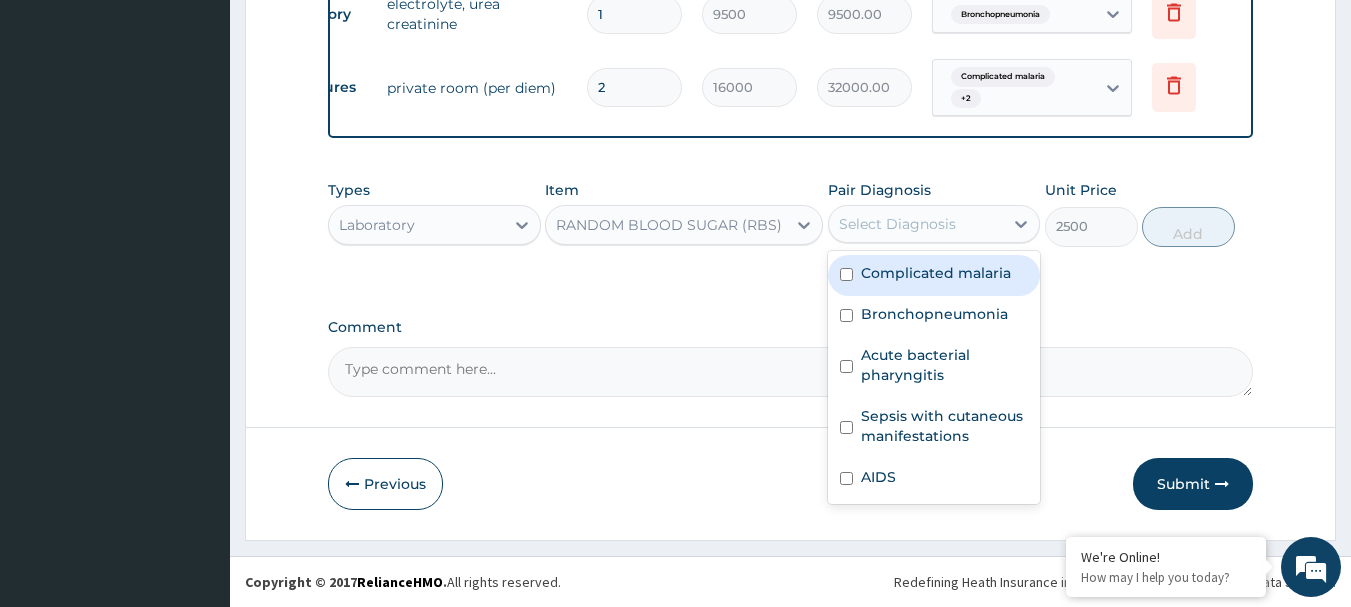 click on "Select Diagnosis" at bounding box center [897, 224] 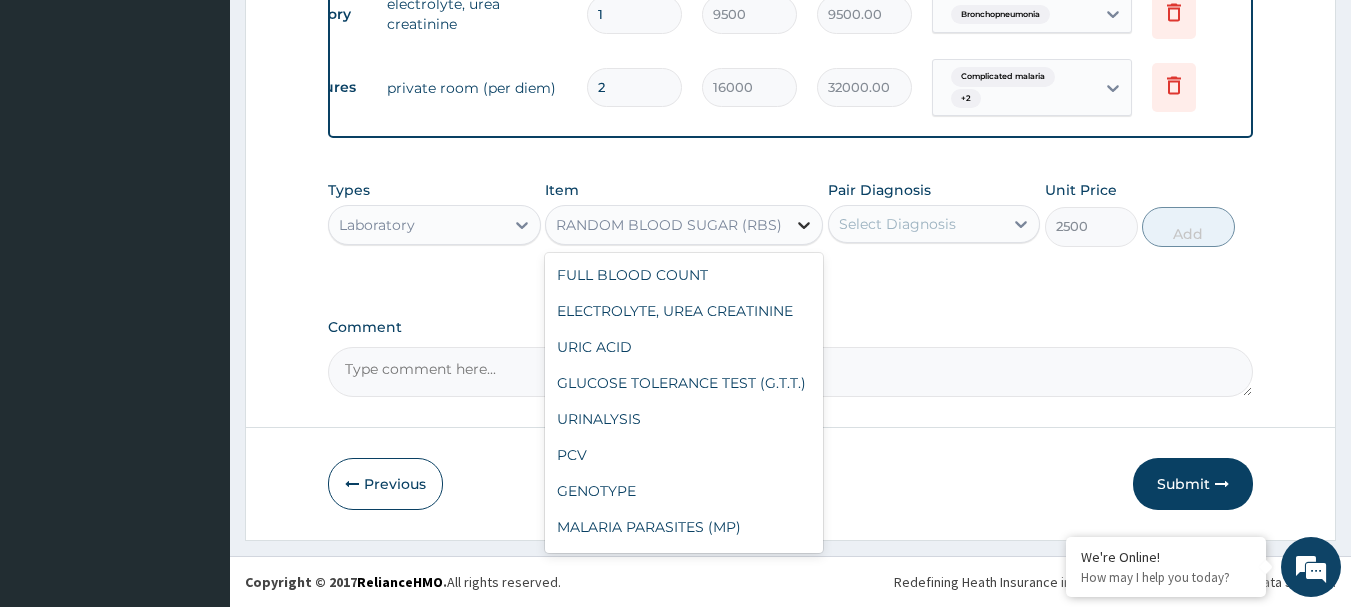 scroll, scrollTop: 240, scrollLeft: 0, axis: vertical 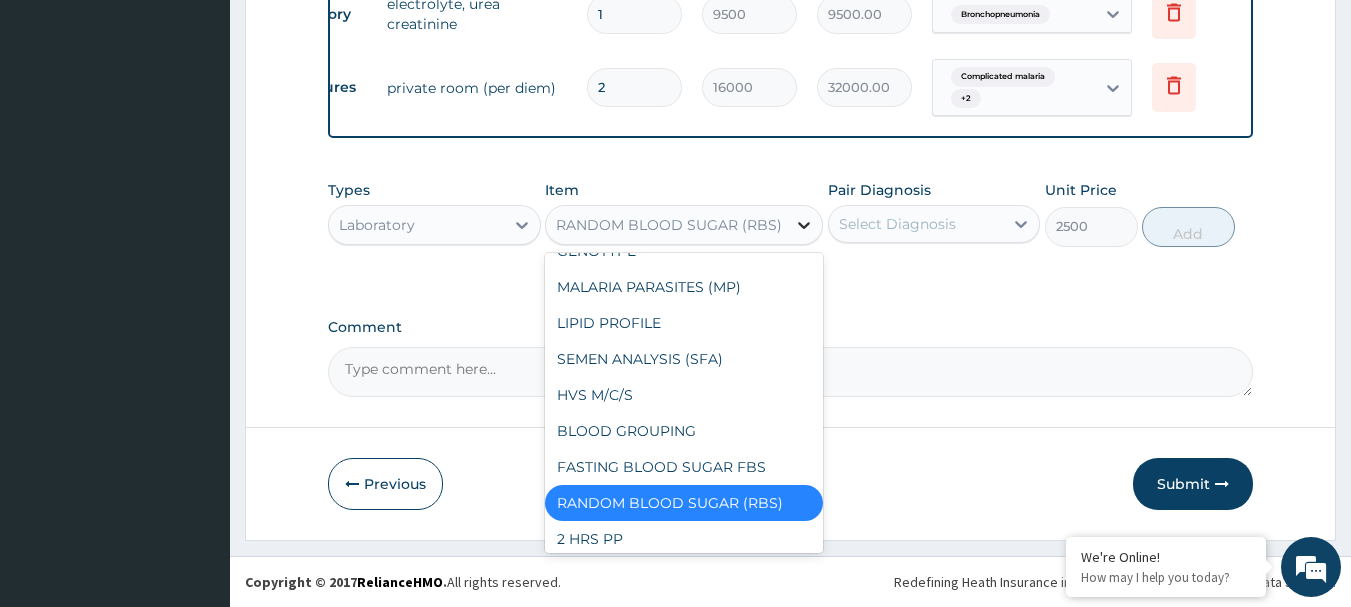 click 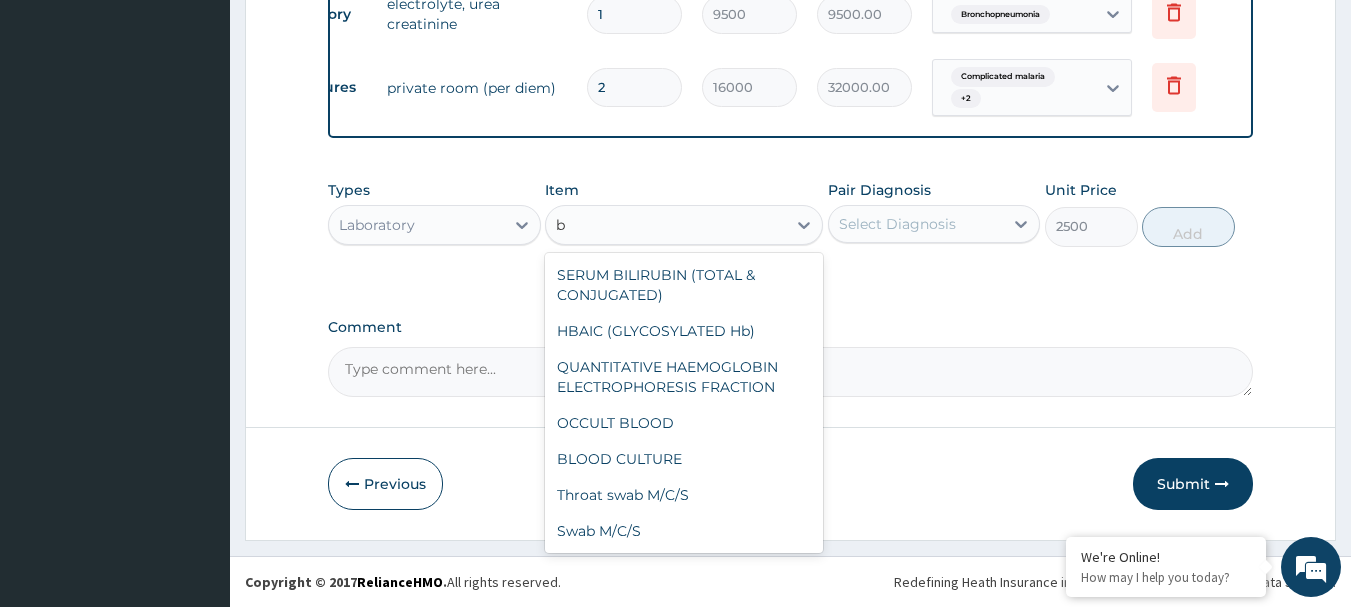 scroll, scrollTop: 0, scrollLeft: 0, axis: both 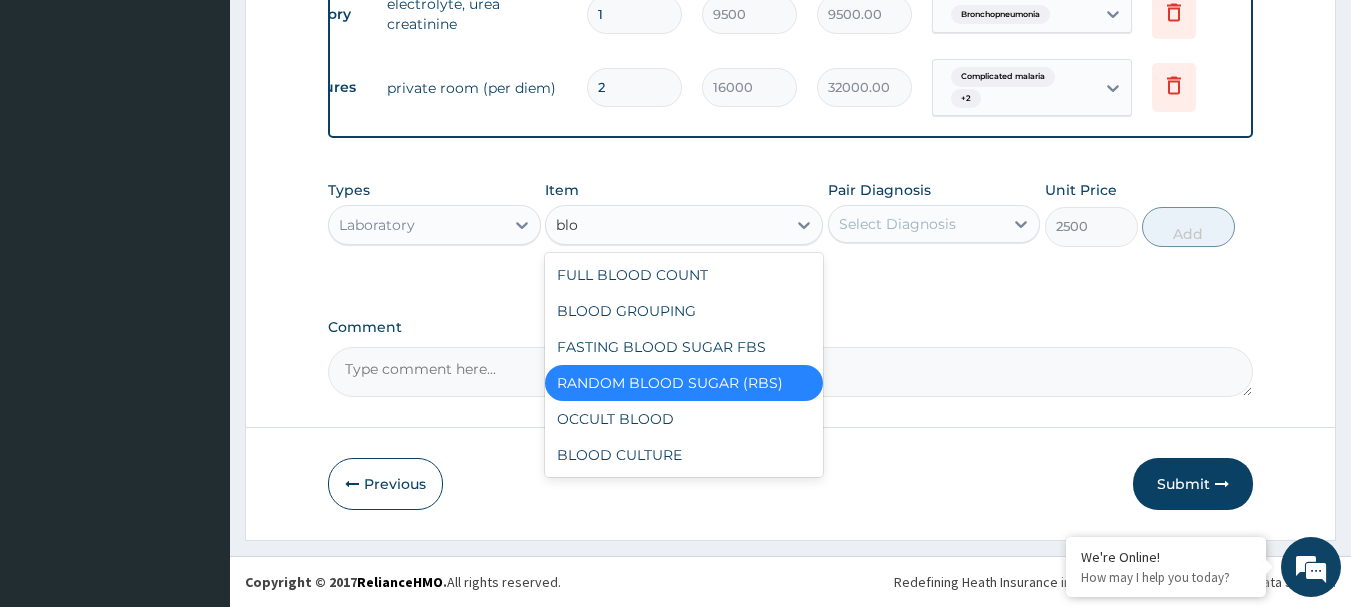 type on "bloo" 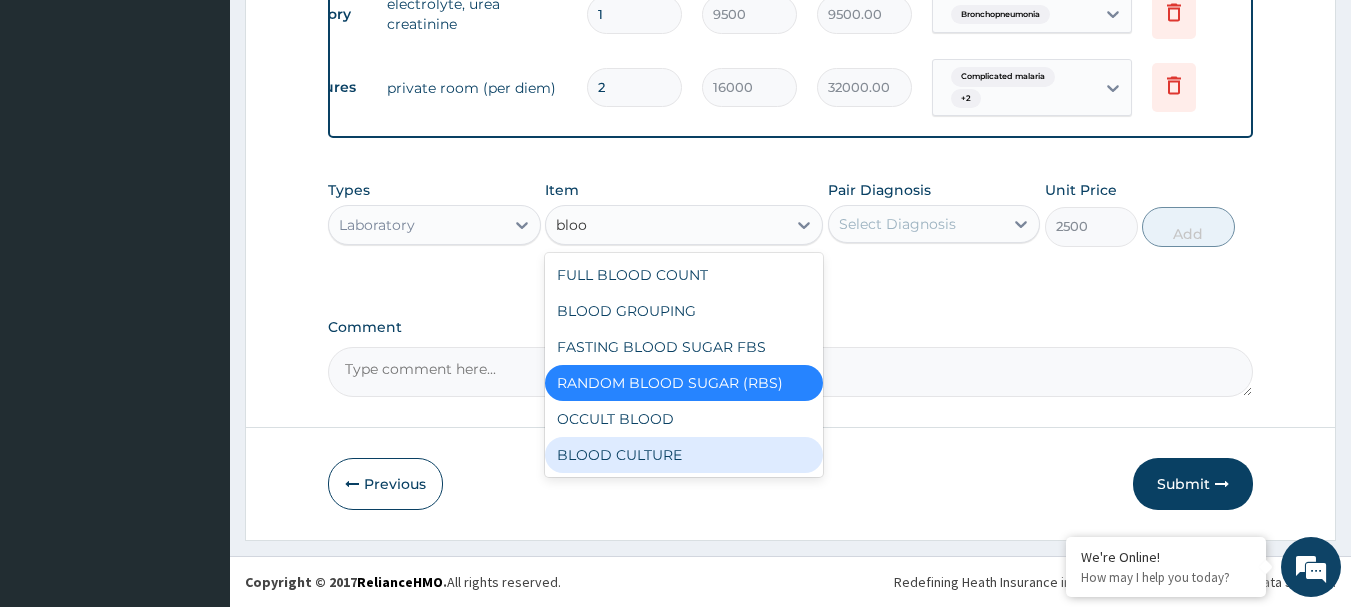 click on "BLOOD CULTURE" at bounding box center (684, 455) 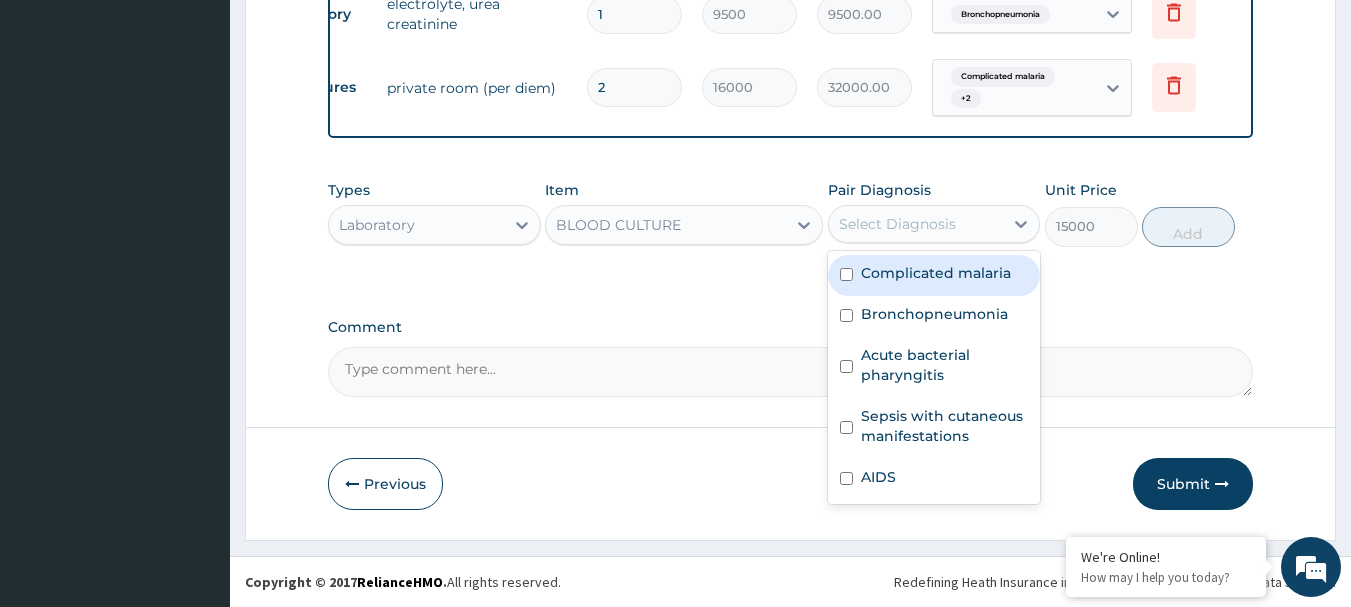 click on "Select Diagnosis" at bounding box center (916, 224) 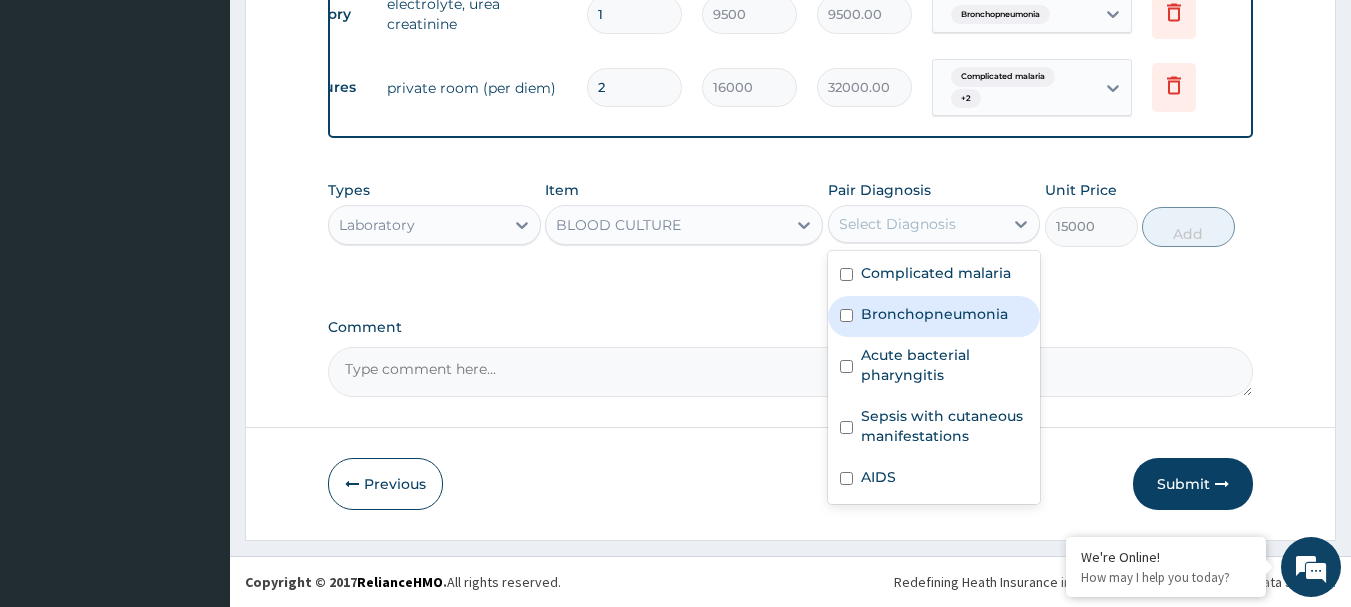 drag, startPoint x: 847, startPoint y: 317, endPoint x: 849, endPoint y: 327, distance: 10.198039 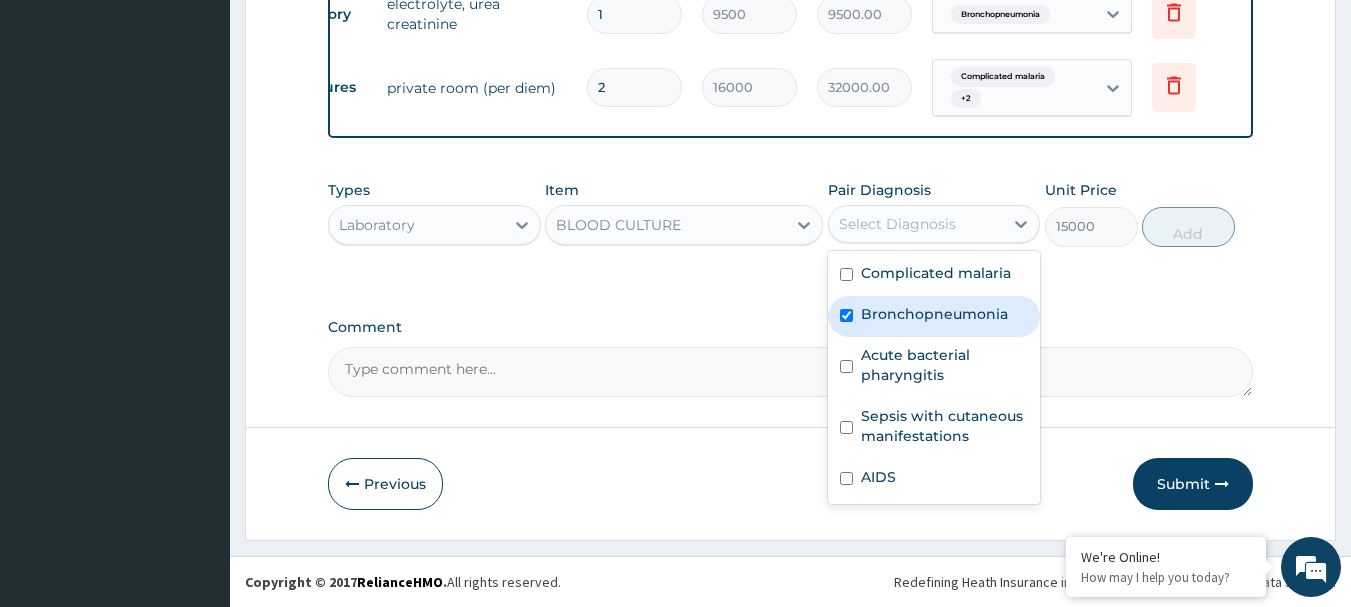 checkbox on "true" 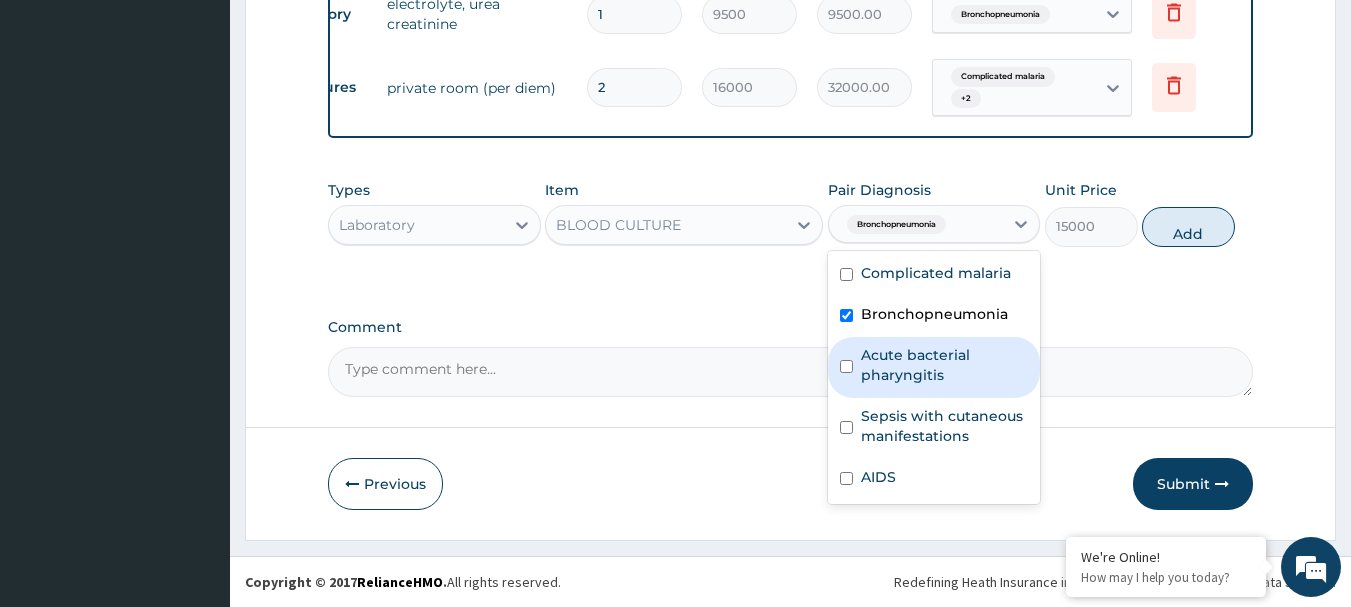 click at bounding box center [846, 366] 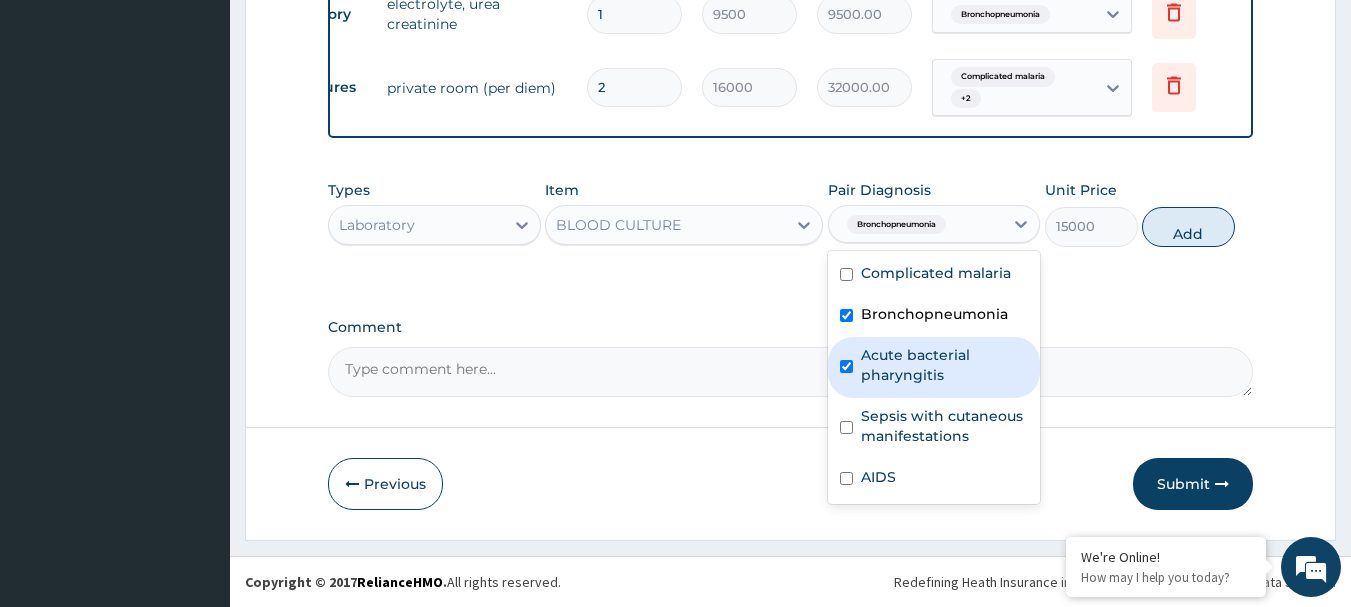 checkbox on "true" 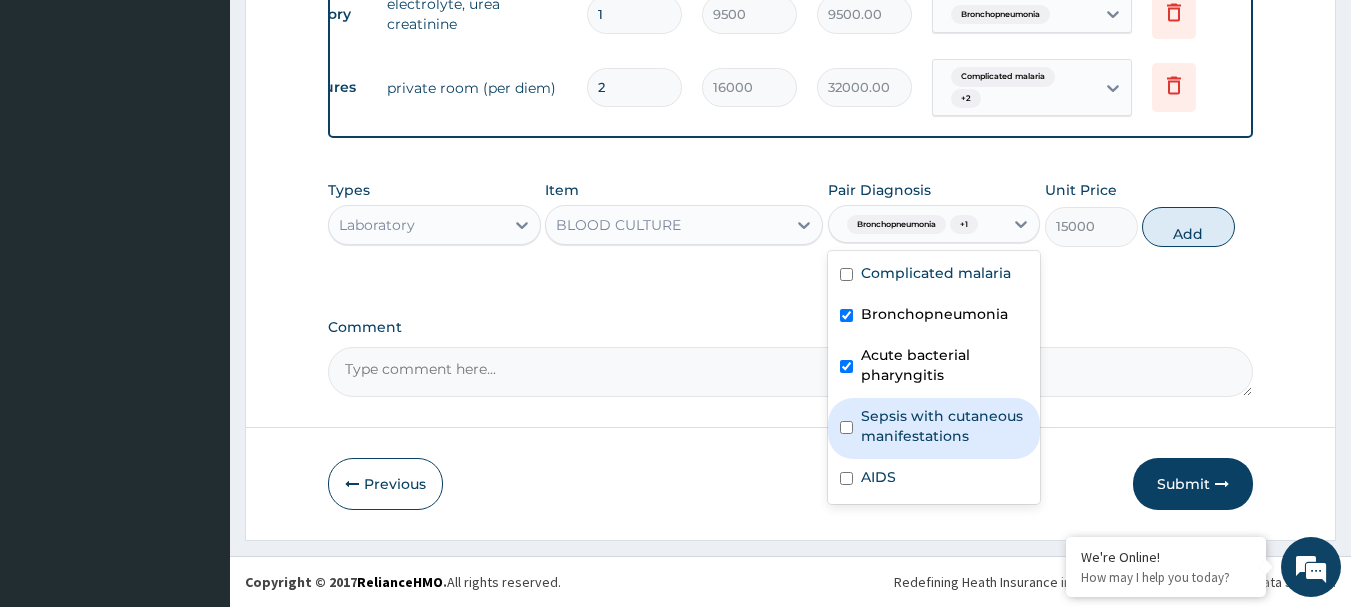 drag, startPoint x: 845, startPoint y: 425, endPoint x: 848, endPoint y: 465, distance: 40.112343 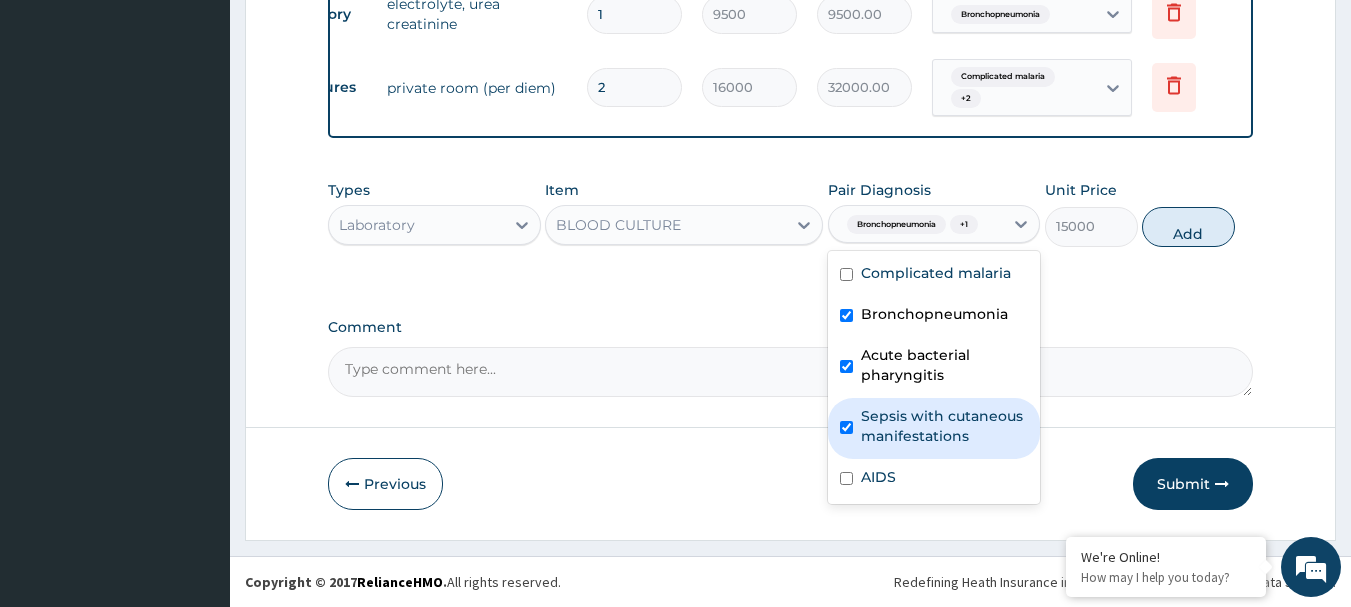checkbox on "true" 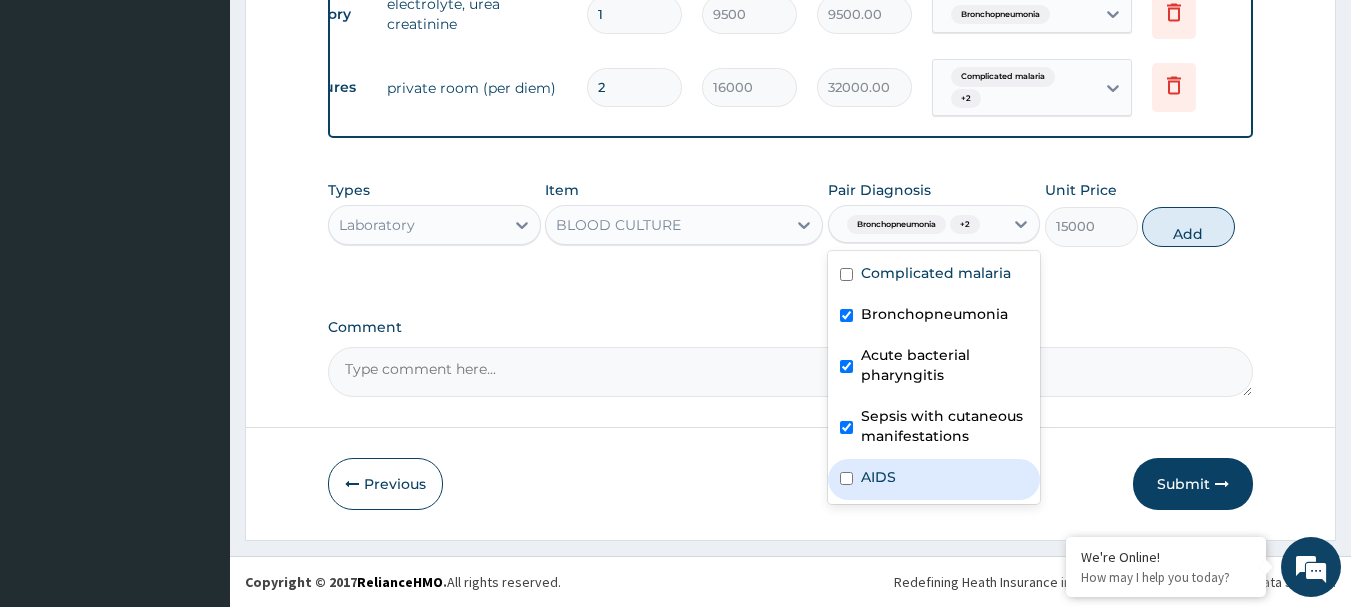 click at bounding box center [846, 478] 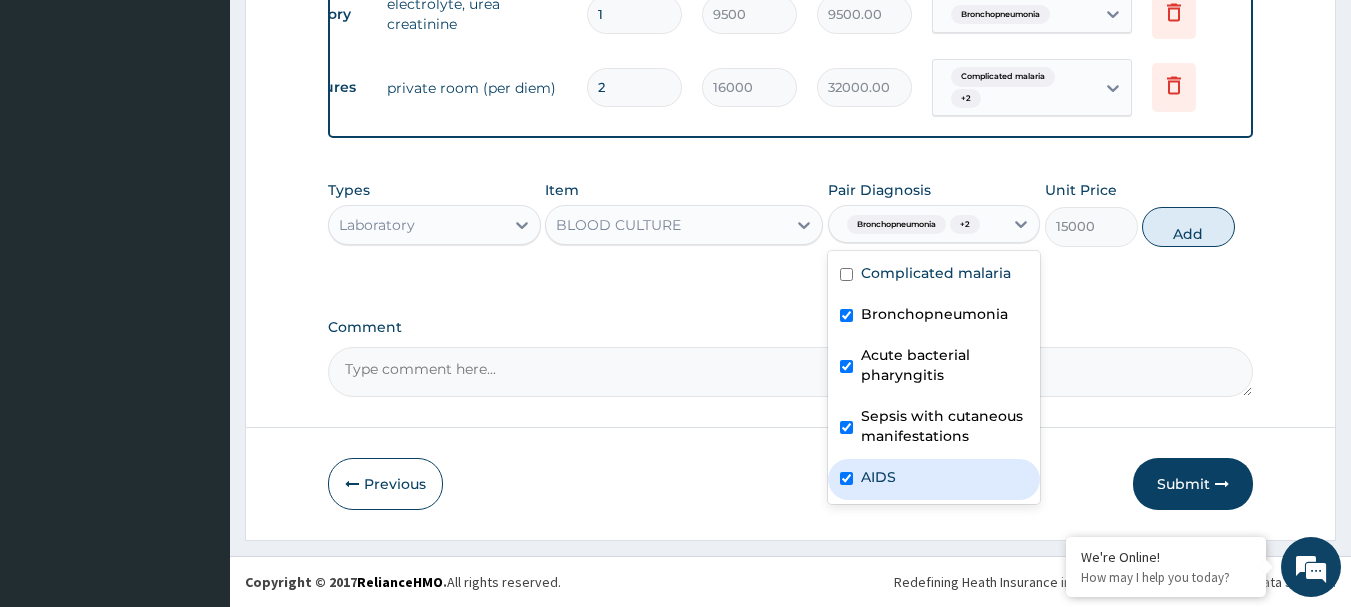 checkbox on "true" 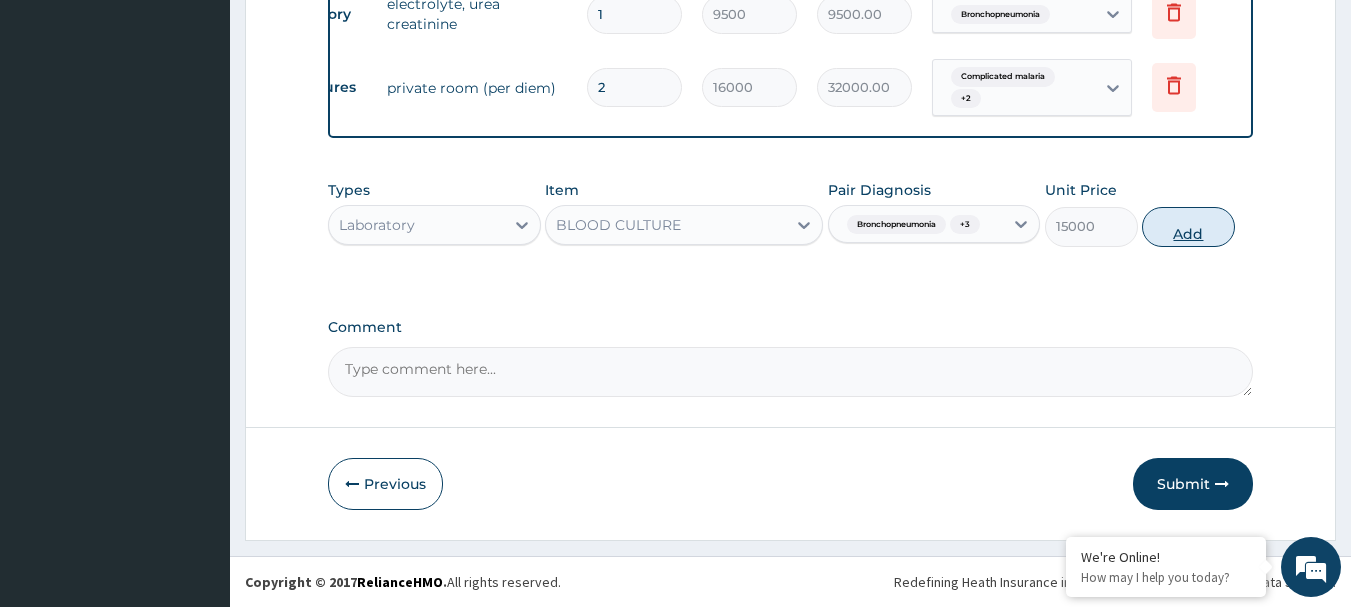 click on "Add" at bounding box center (1188, 227) 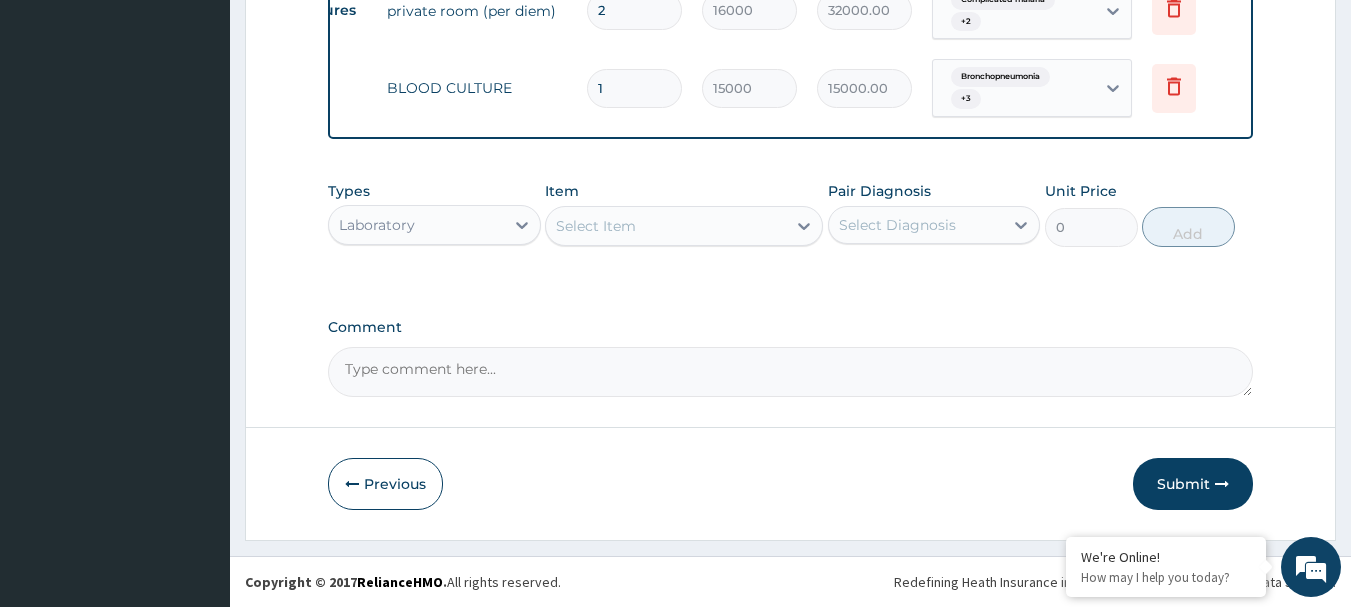 scroll, scrollTop: 1921, scrollLeft: 0, axis: vertical 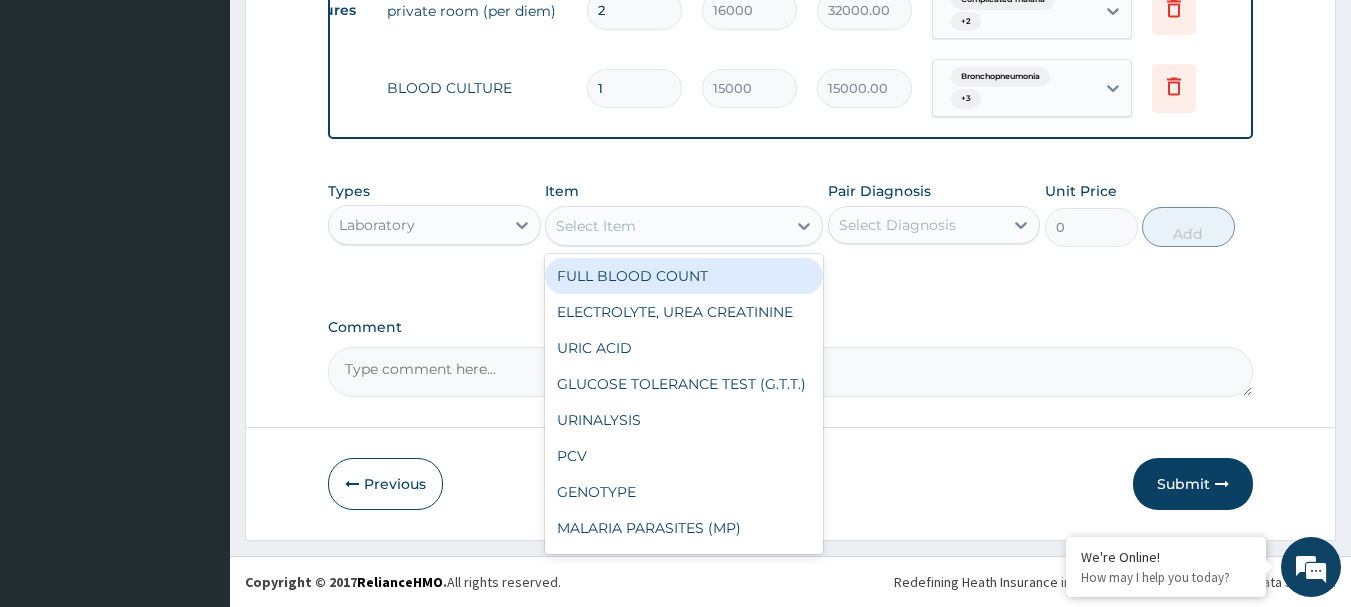 click on "Select Item" at bounding box center [666, 226] 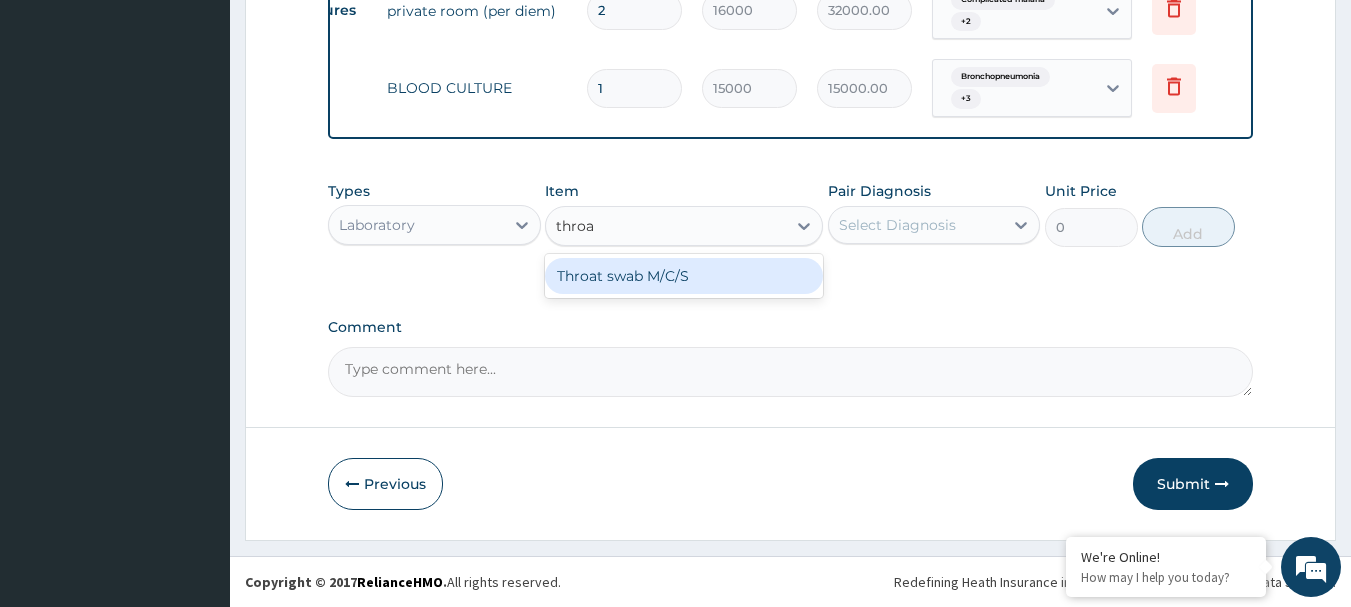 type on "throat" 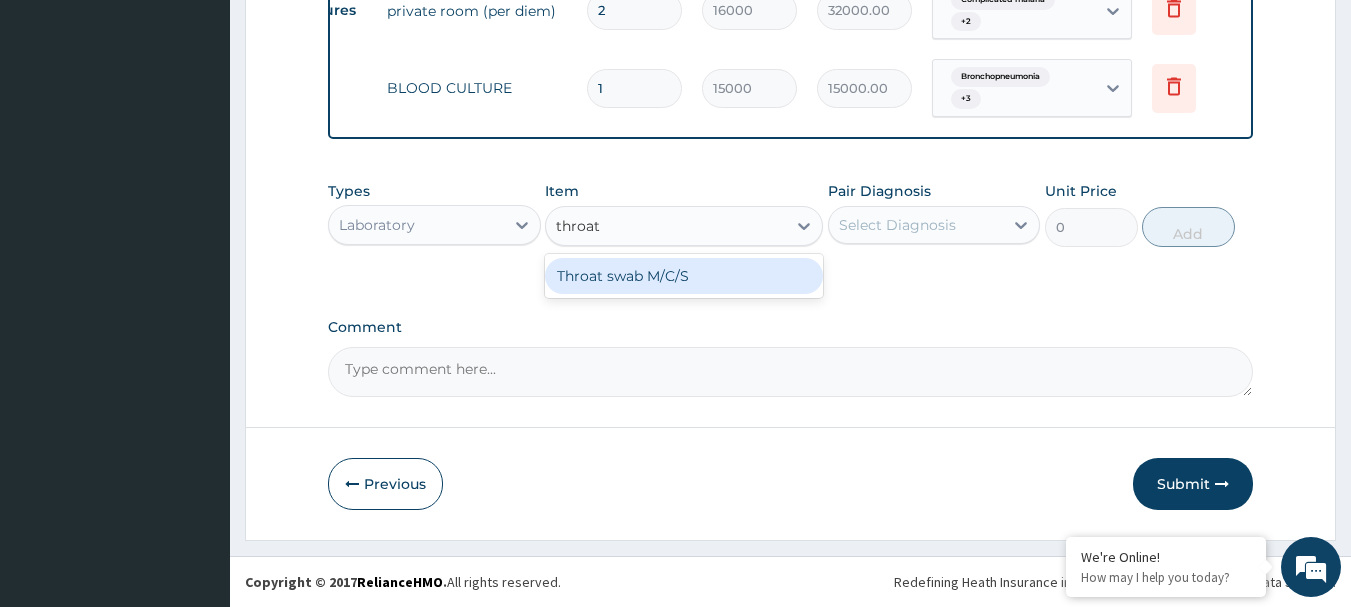 click on "Throat swab M/C/S" at bounding box center [684, 276] 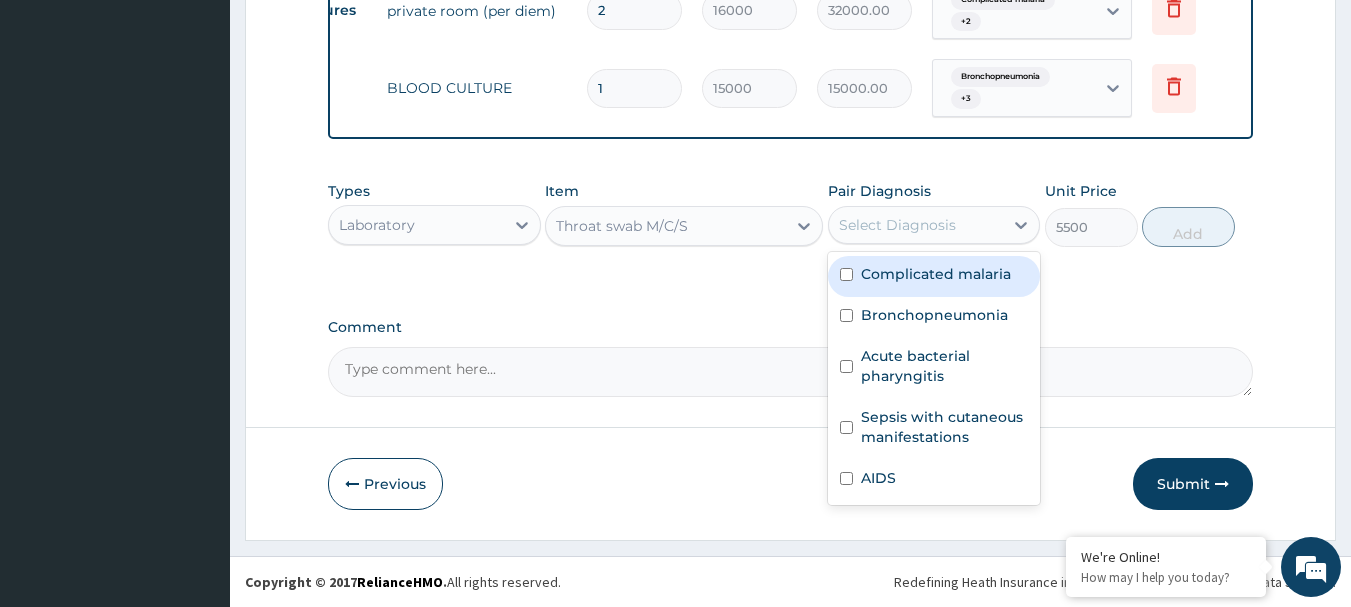 click on "Select Diagnosis" at bounding box center [916, 225] 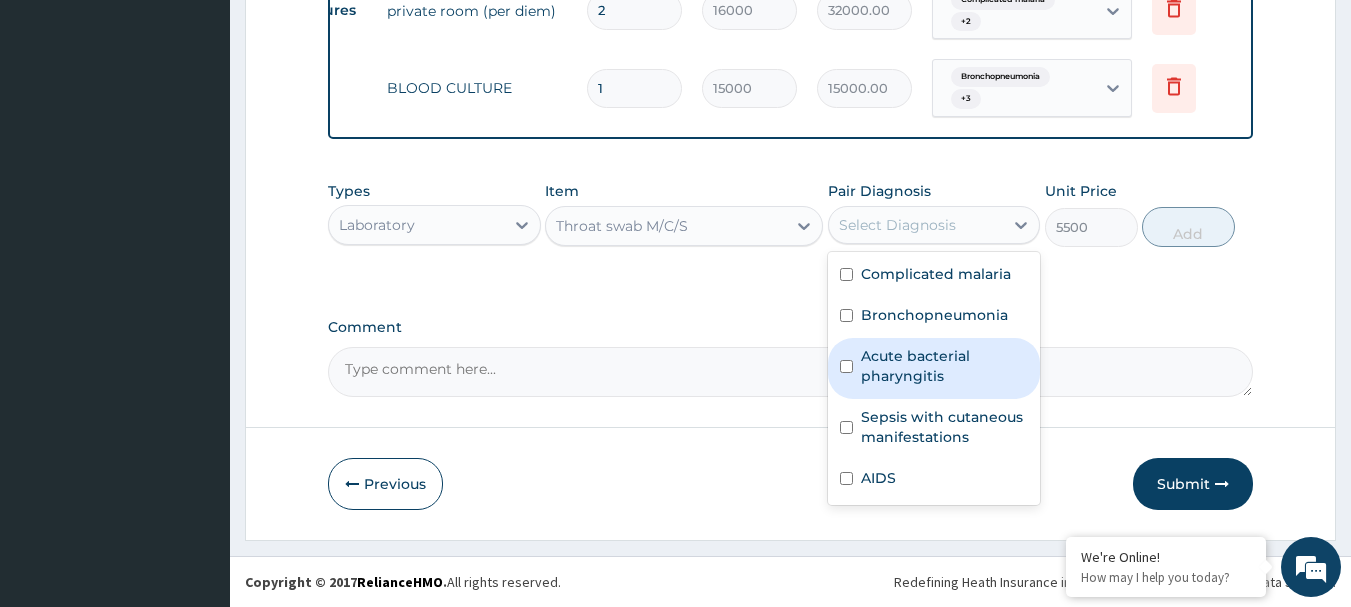 click on "Acute bacterial pharyngitis" at bounding box center (945, 366) 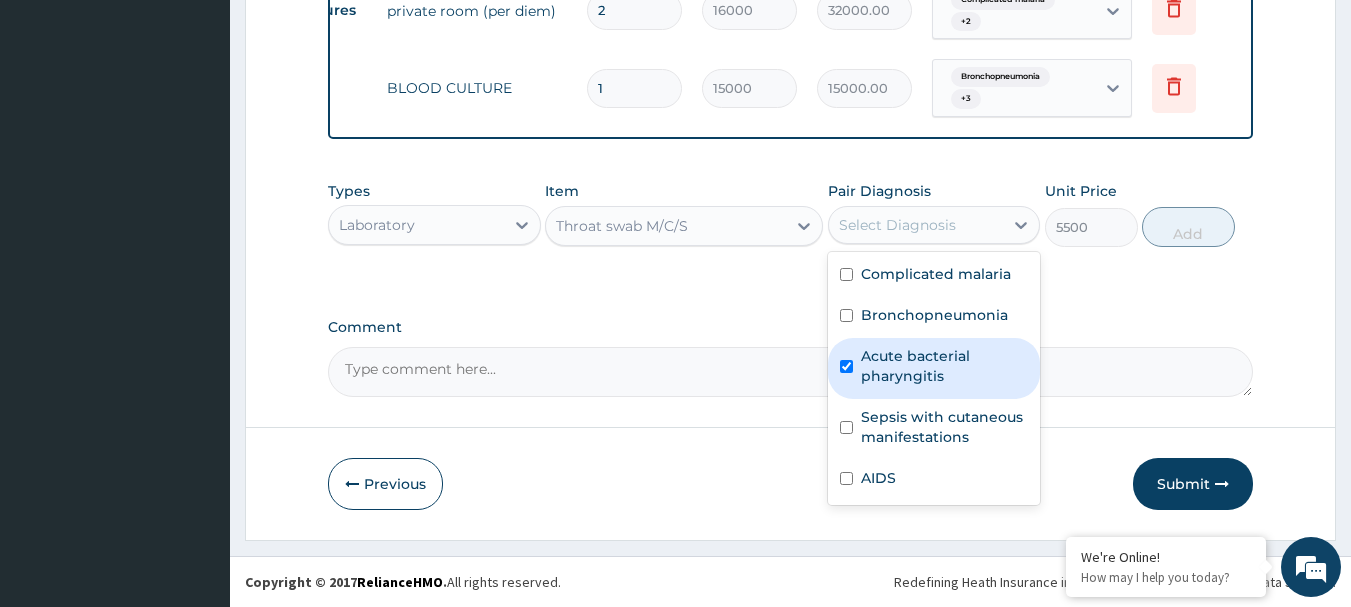 checkbox on "true" 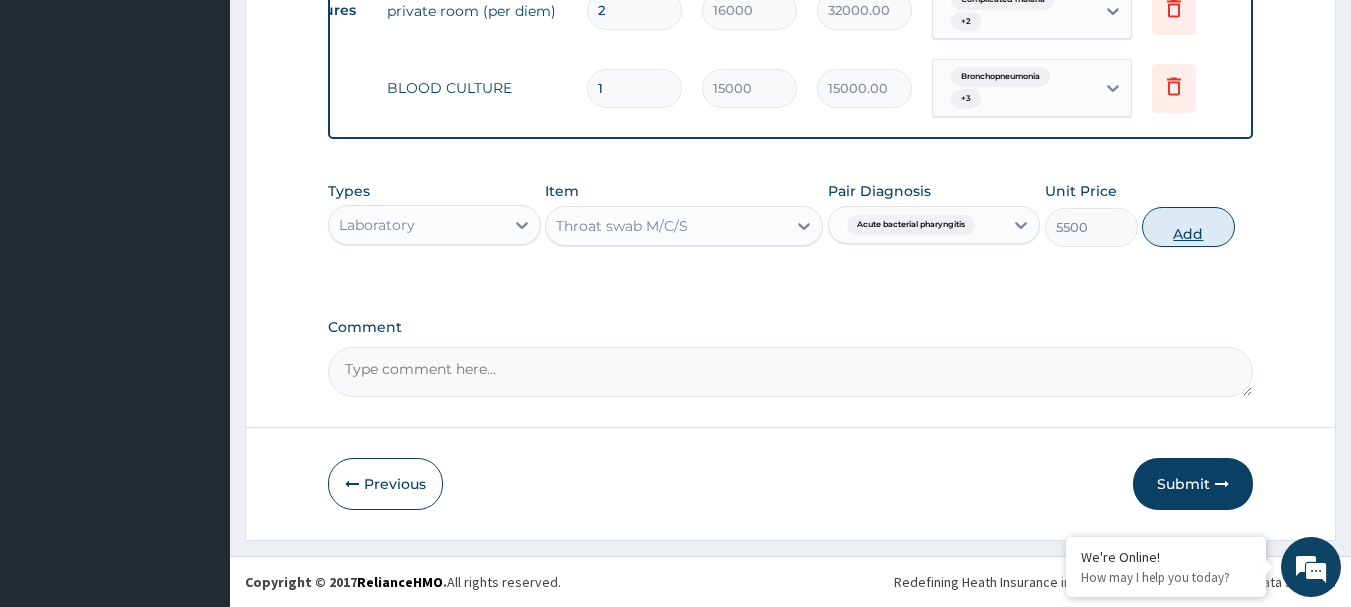 click on "Add" at bounding box center (1188, 227) 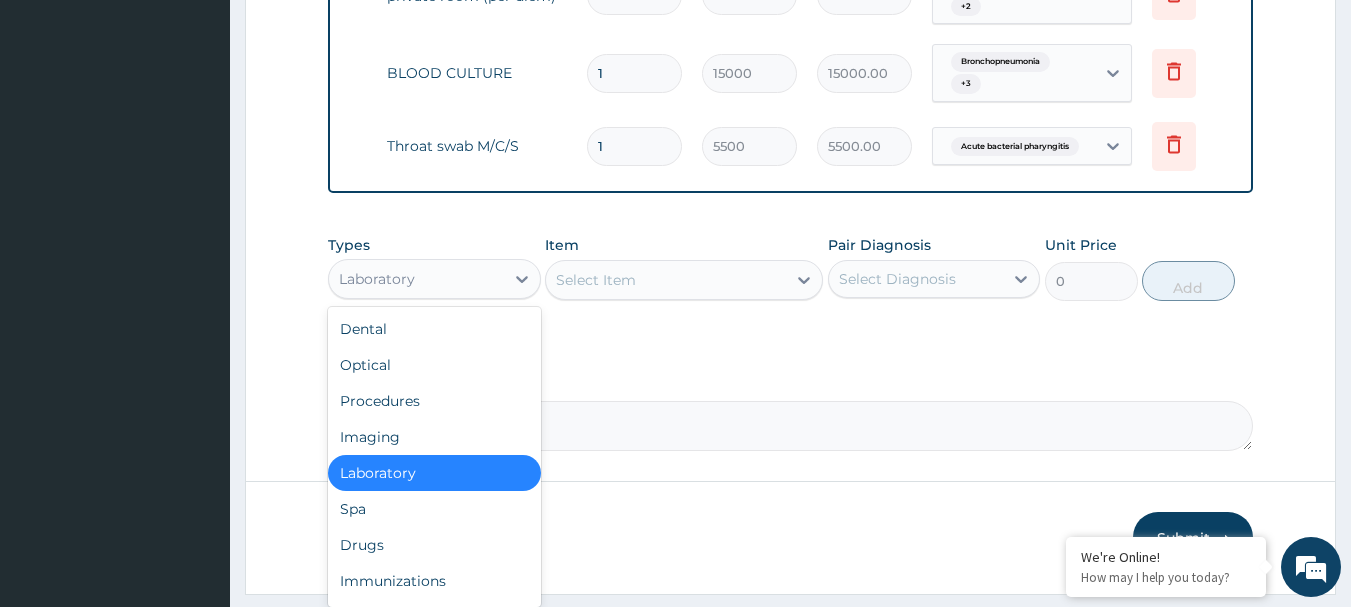 click on "Laboratory" at bounding box center (416, 279) 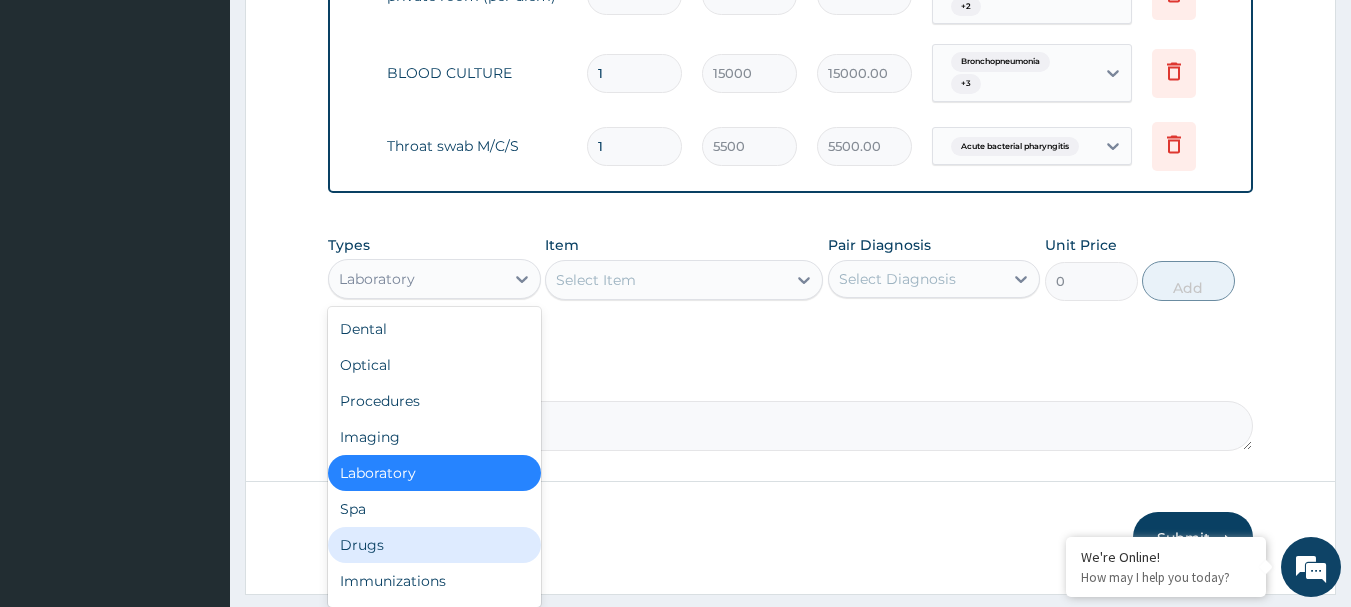 click on "Drugs" at bounding box center [434, 545] 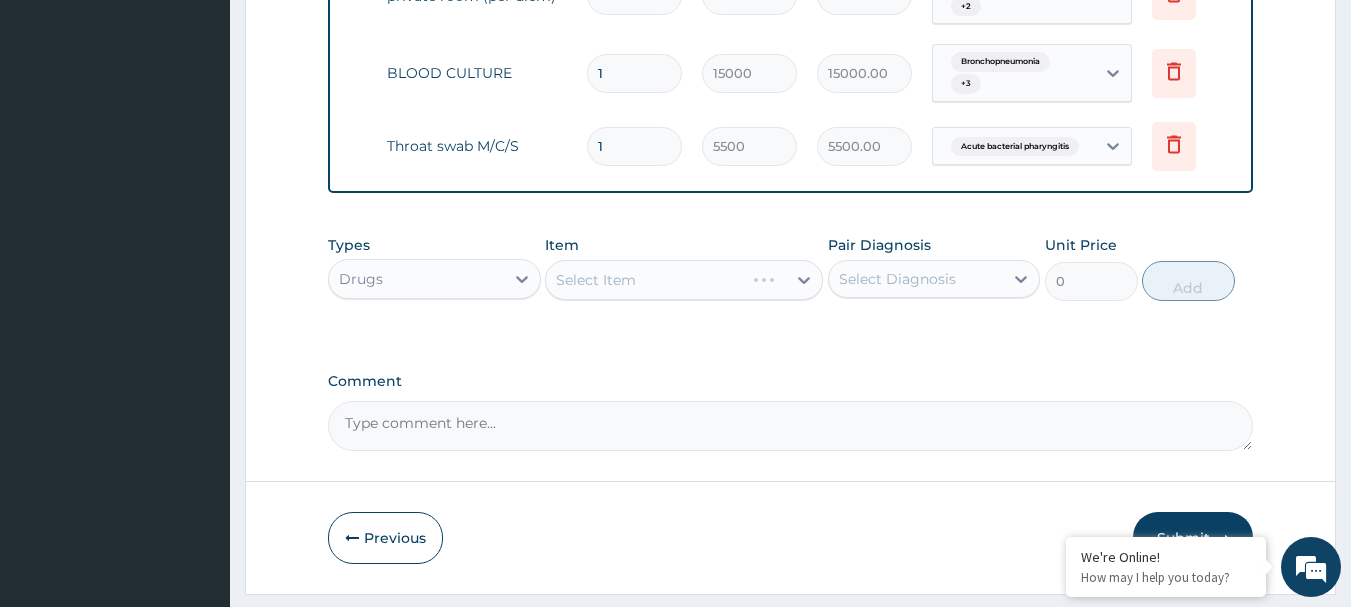 click on "Select Item" at bounding box center (684, 280) 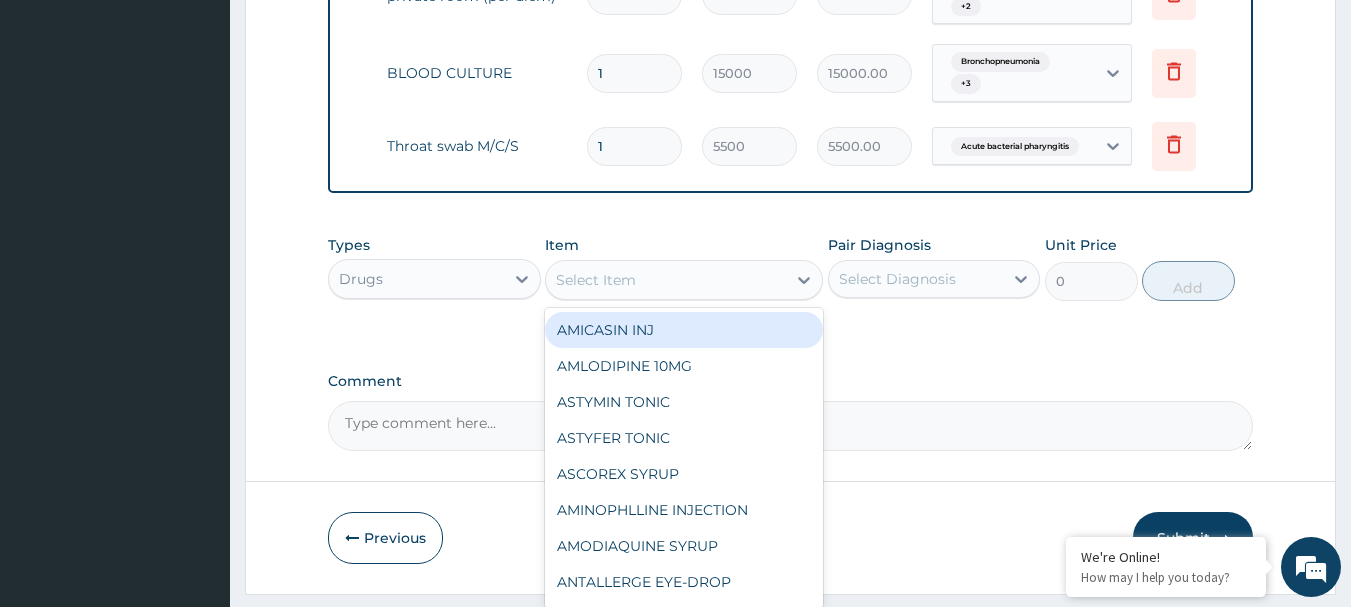 click on "Select Item" at bounding box center (666, 280) 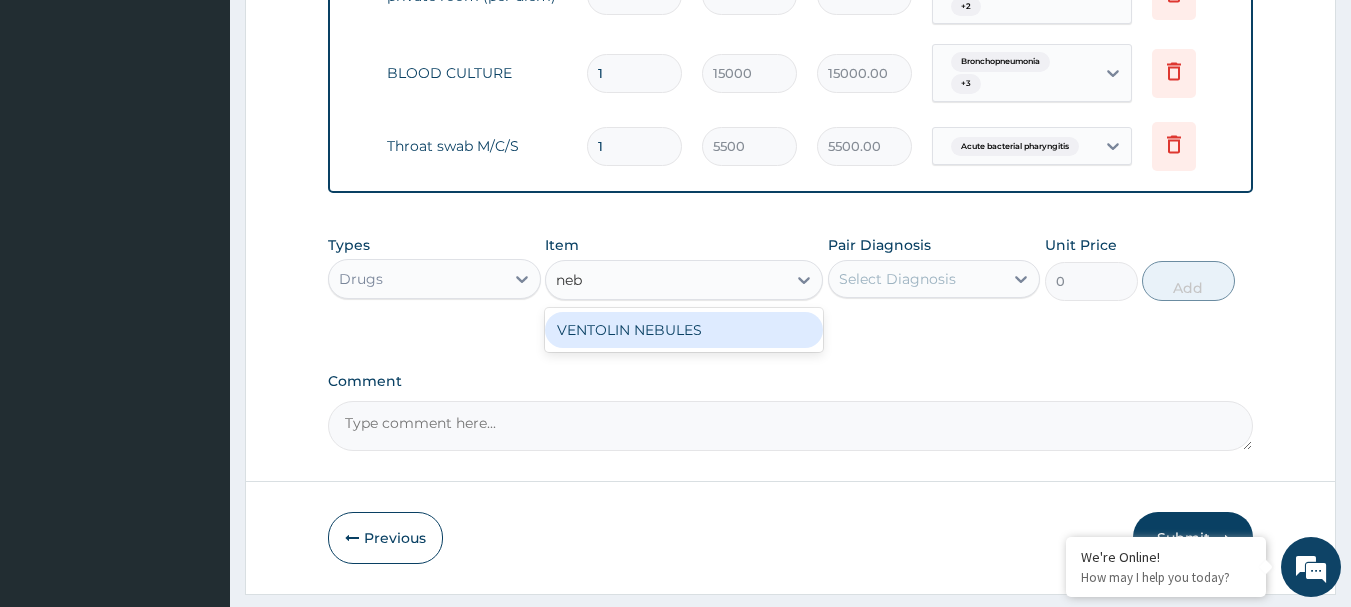 type on "nebu" 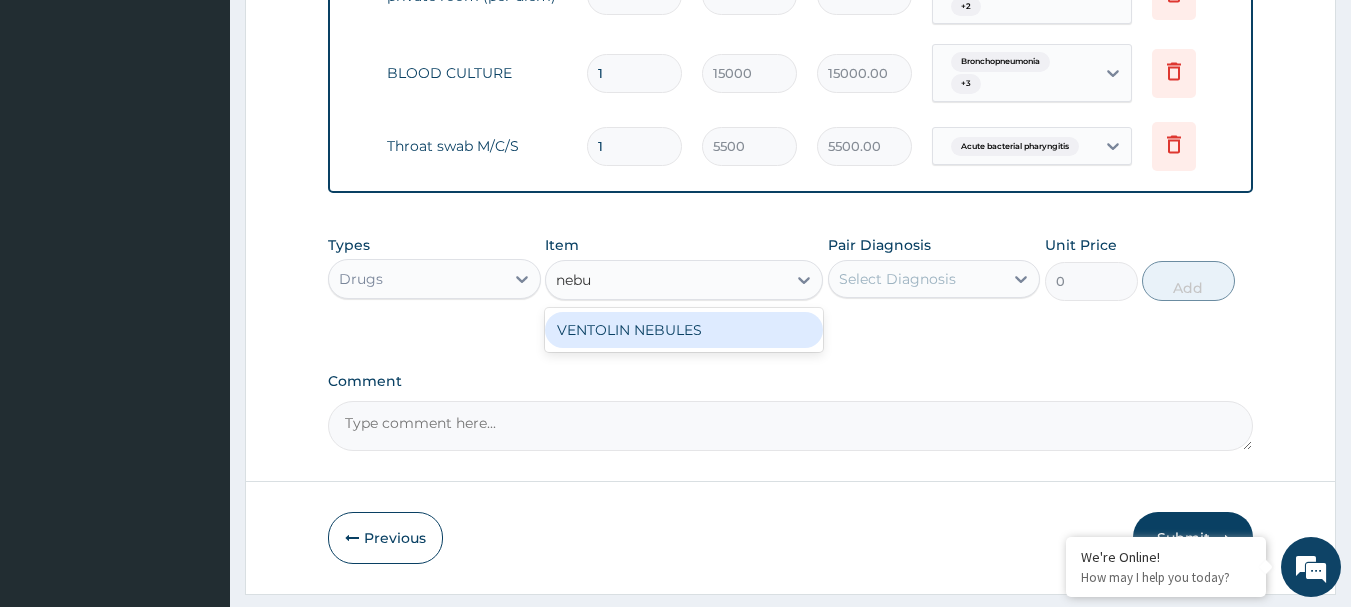 click on "VENTOLIN NEBULES" at bounding box center [684, 330] 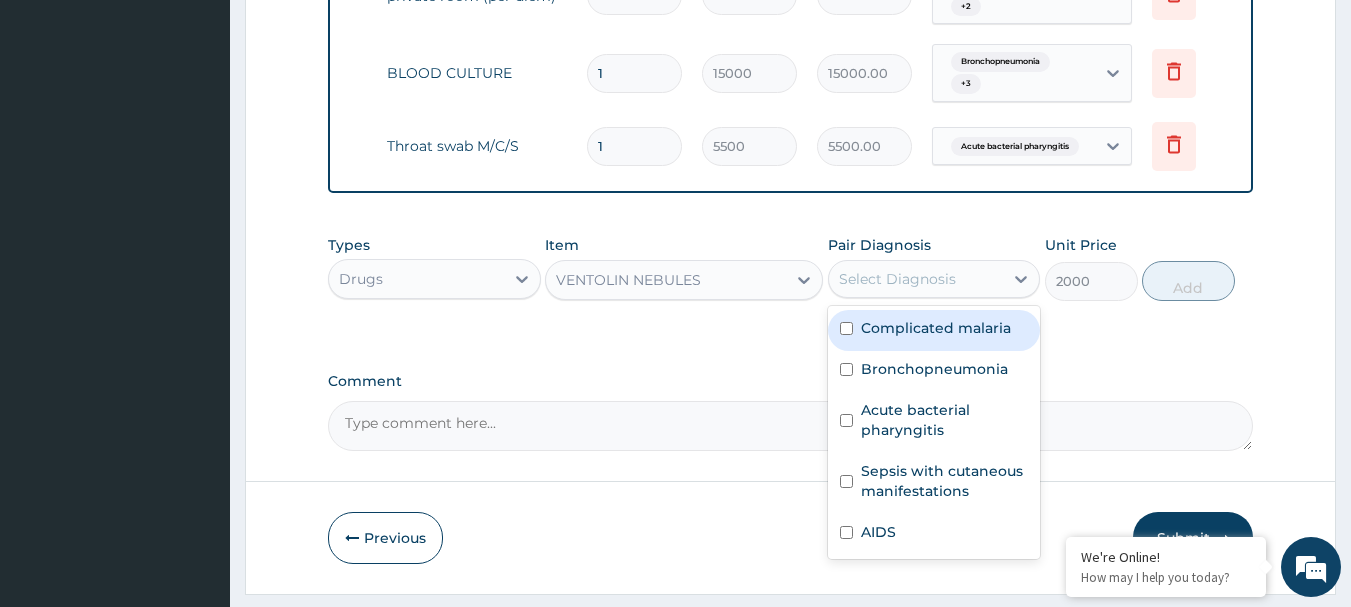 click on "Select Diagnosis" at bounding box center [897, 279] 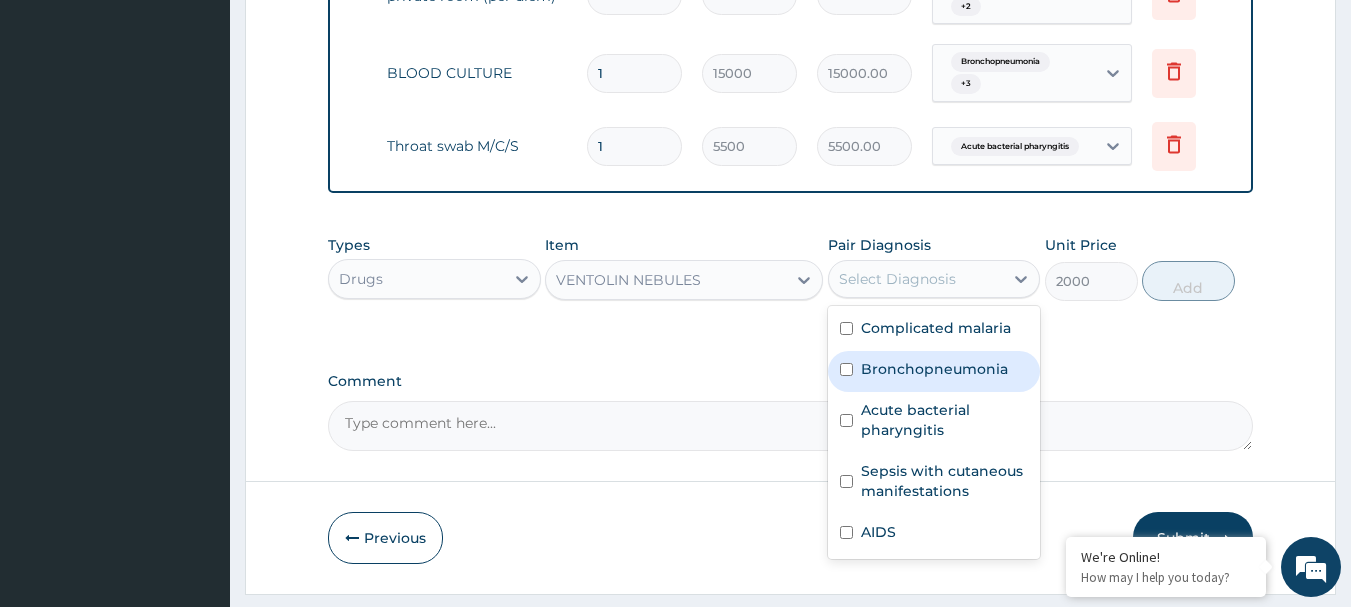 click on "Bronchopneumonia" at bounding box center (934, 369) 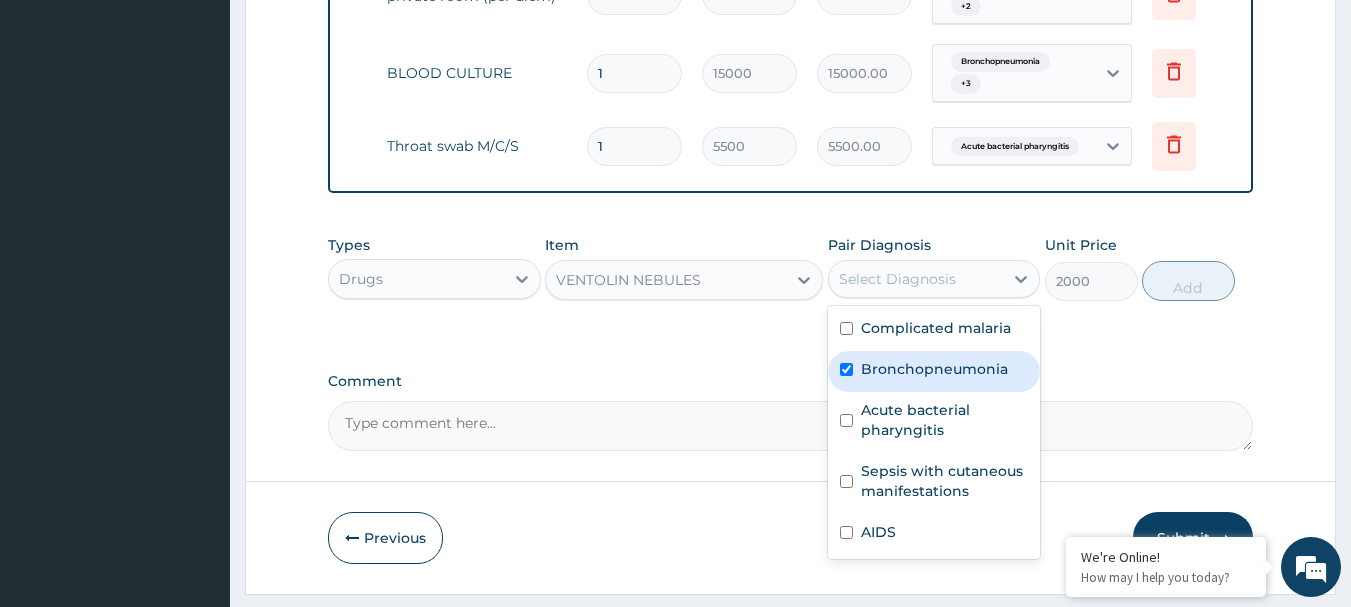 checkbox on "true" 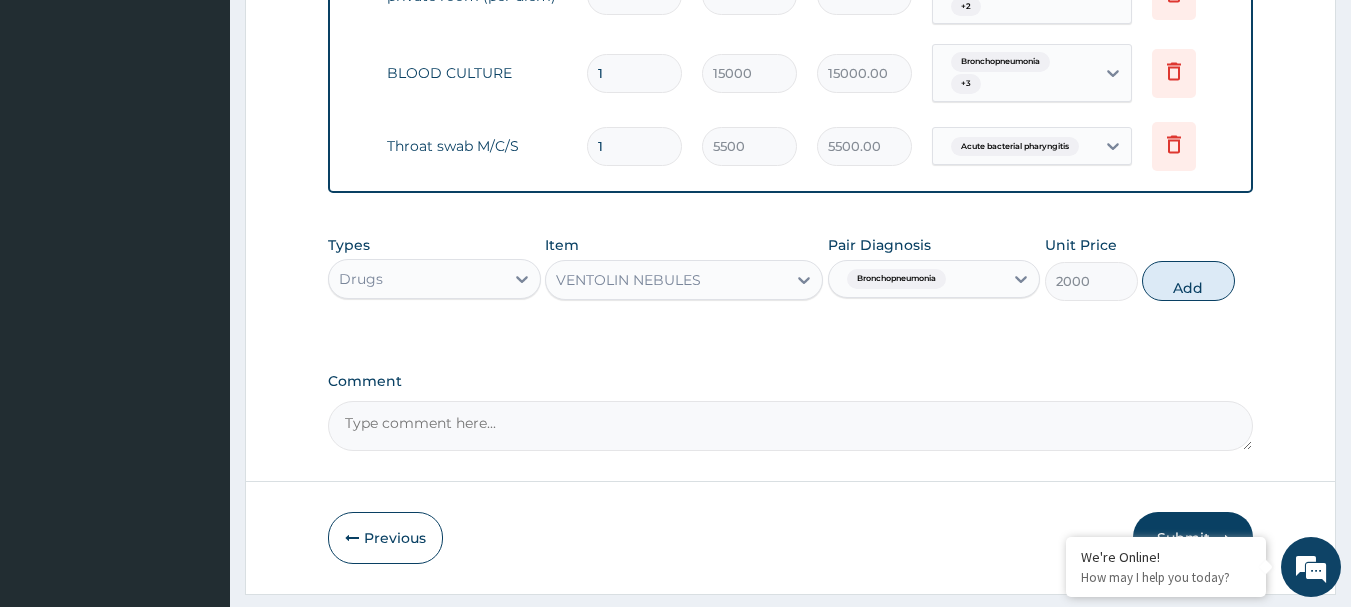 drag, startPoint x: 952, startPoint y: 301, endPoint x: 932, endPoint y: 339, distance: 42.941822 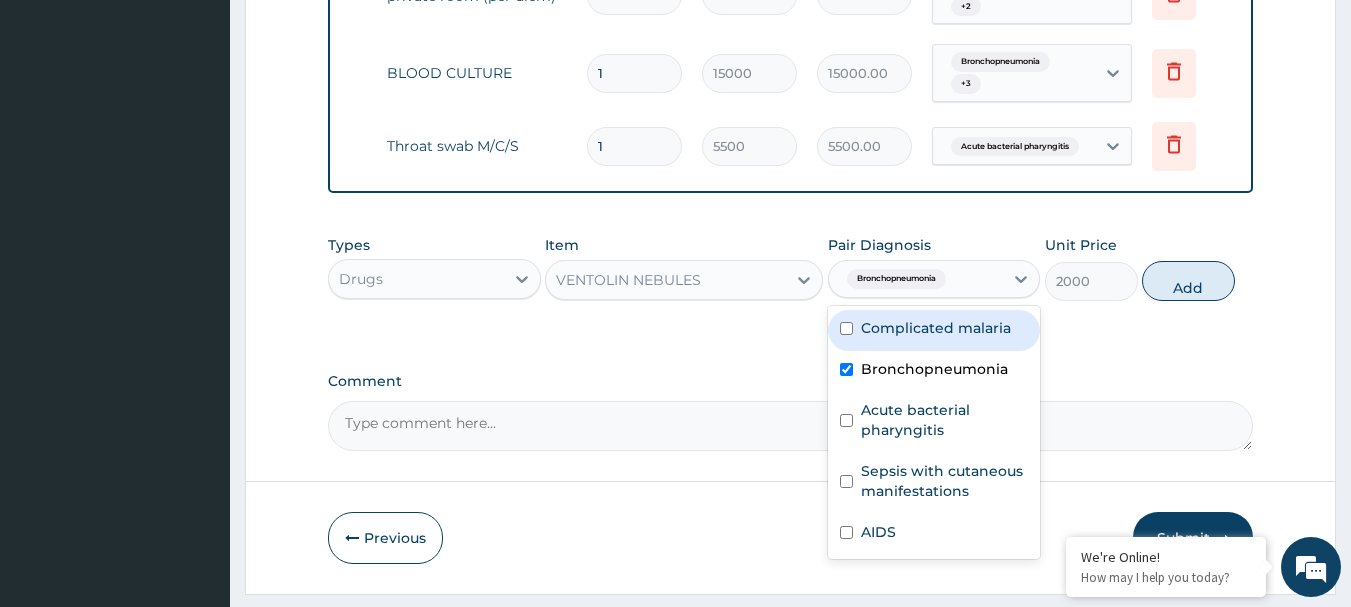 click on "Bronchopneumonia" at bounding box center [916, 279] 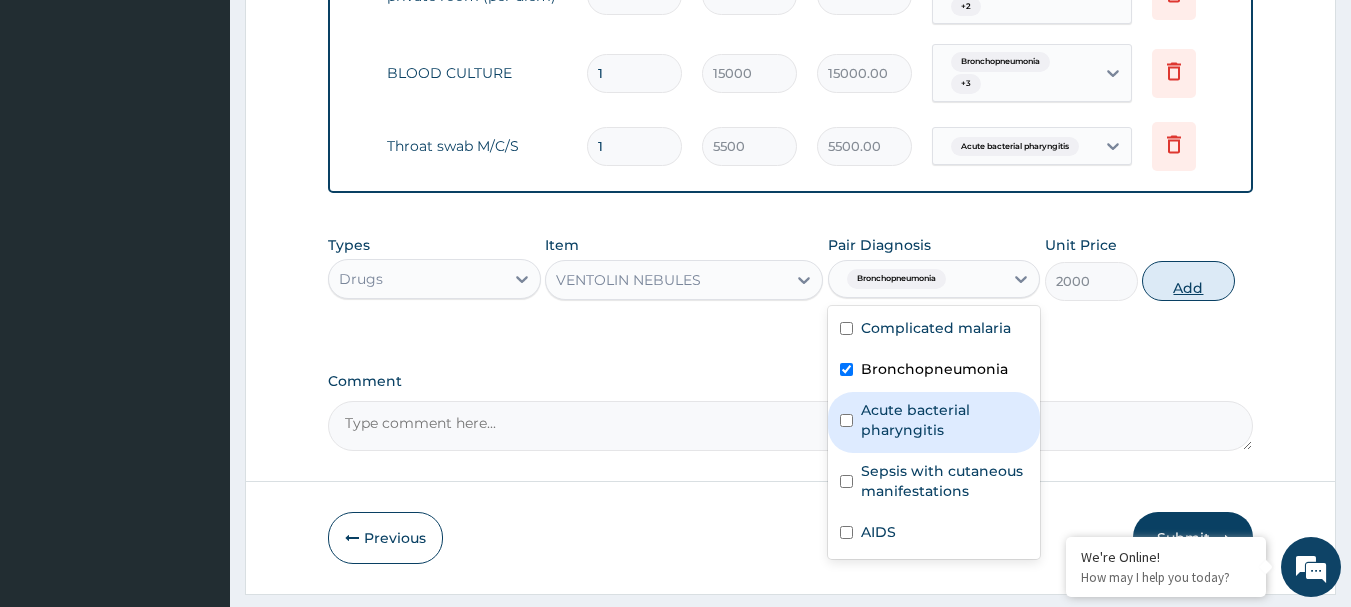drag, startPoint x: 883, startPoint y: 442, endPoint x: 1161, endPoint y: 314, distance: 306.05228 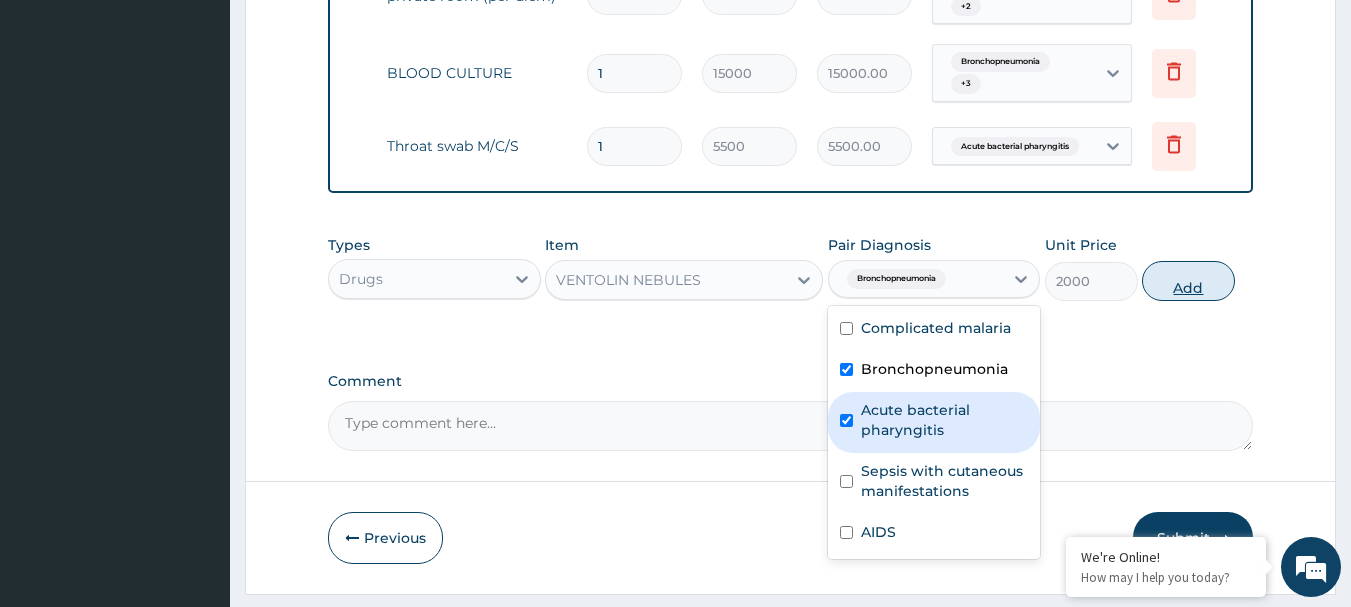 checkbox on "true" 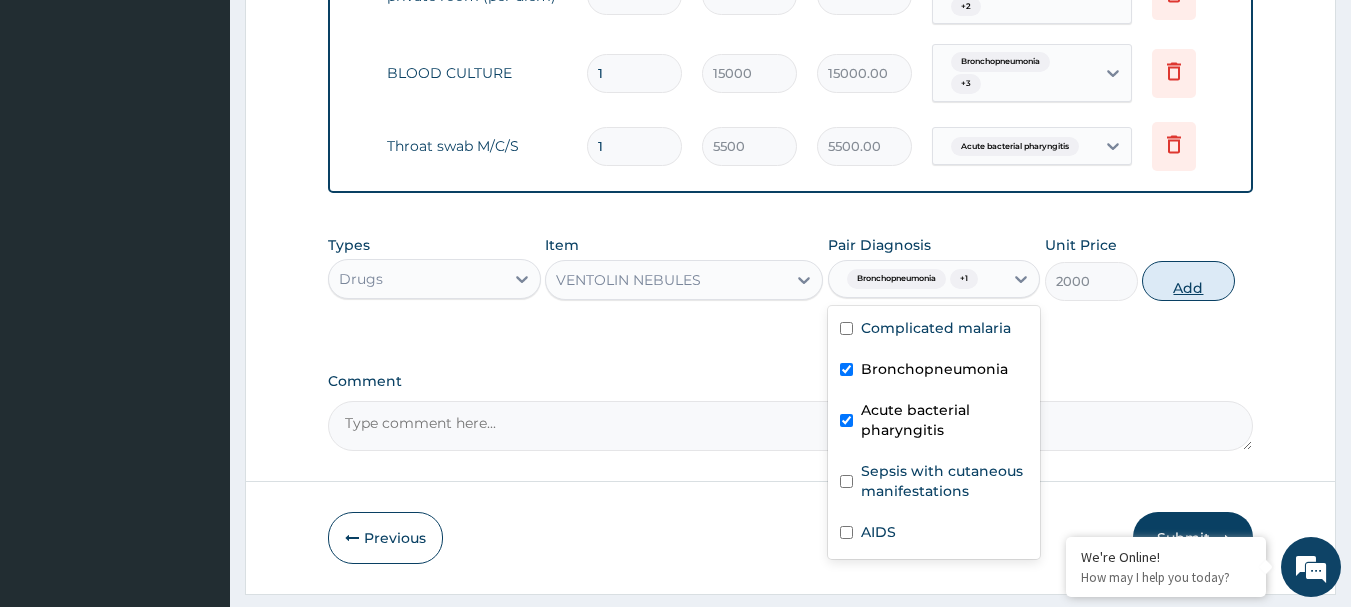 click on "Add" at bounding box center [1188, 281] 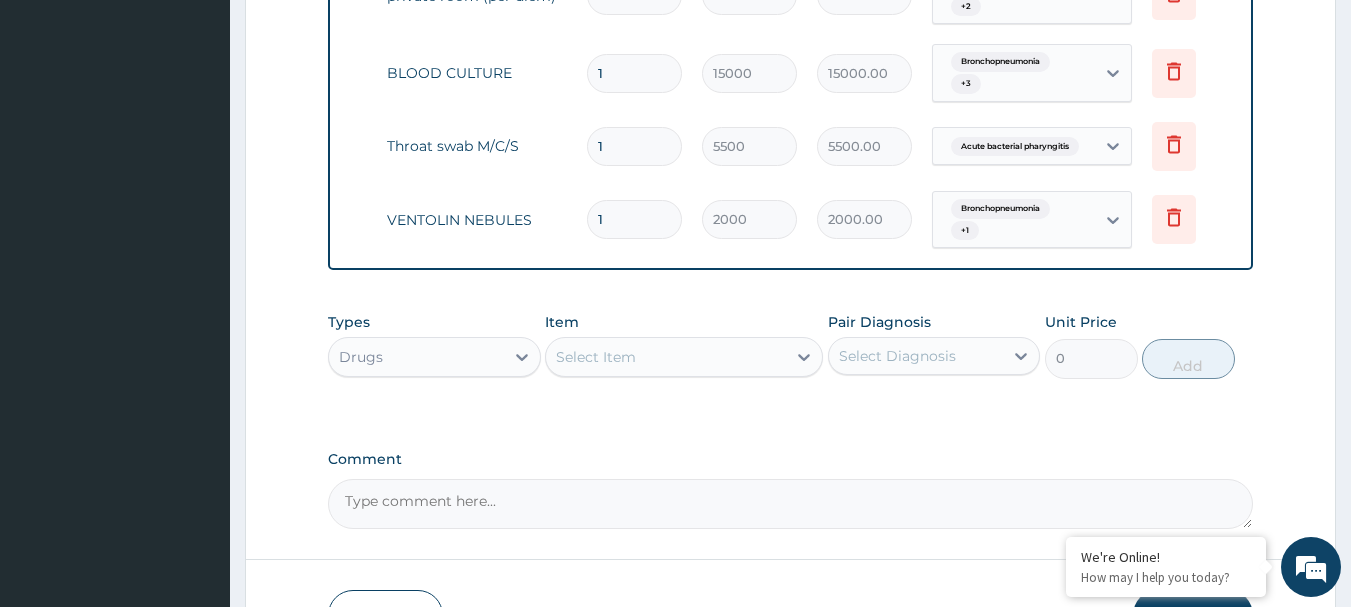 type 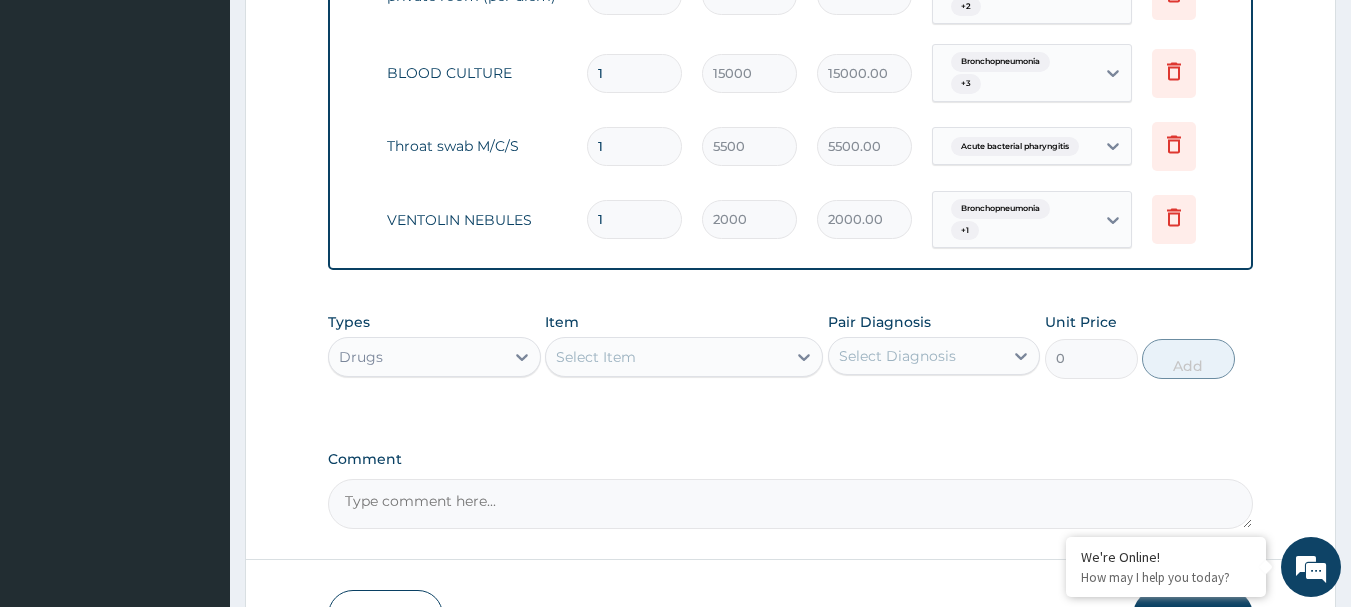 type on "0.00" 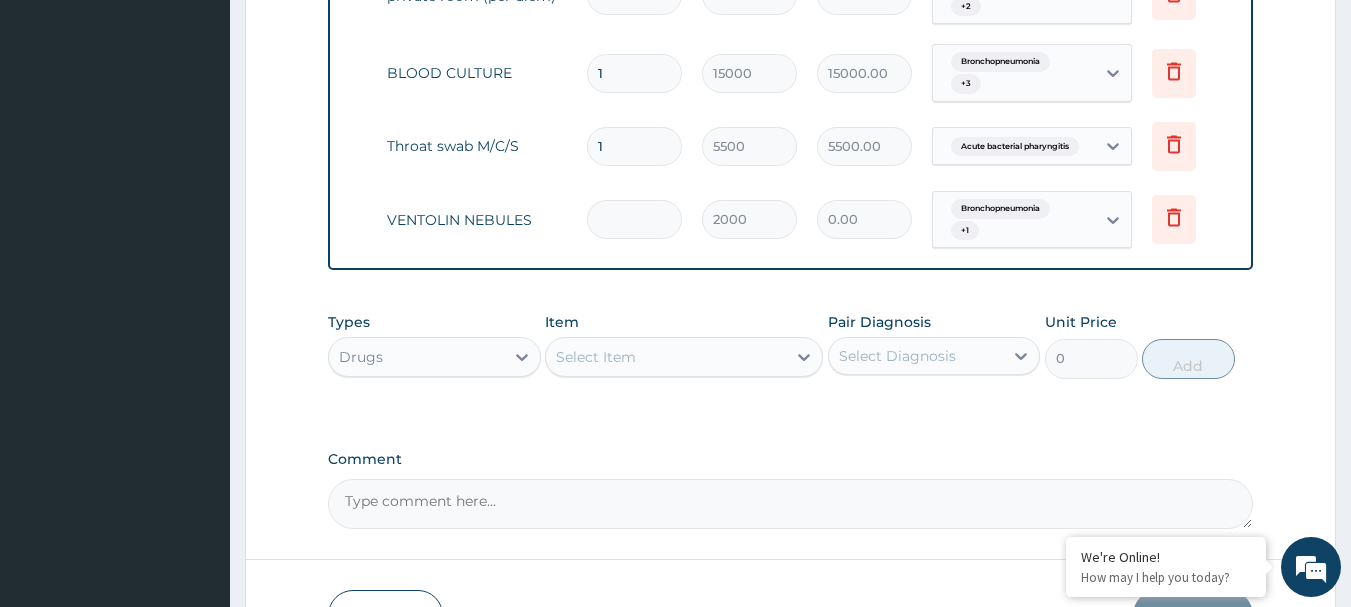 type on "4" 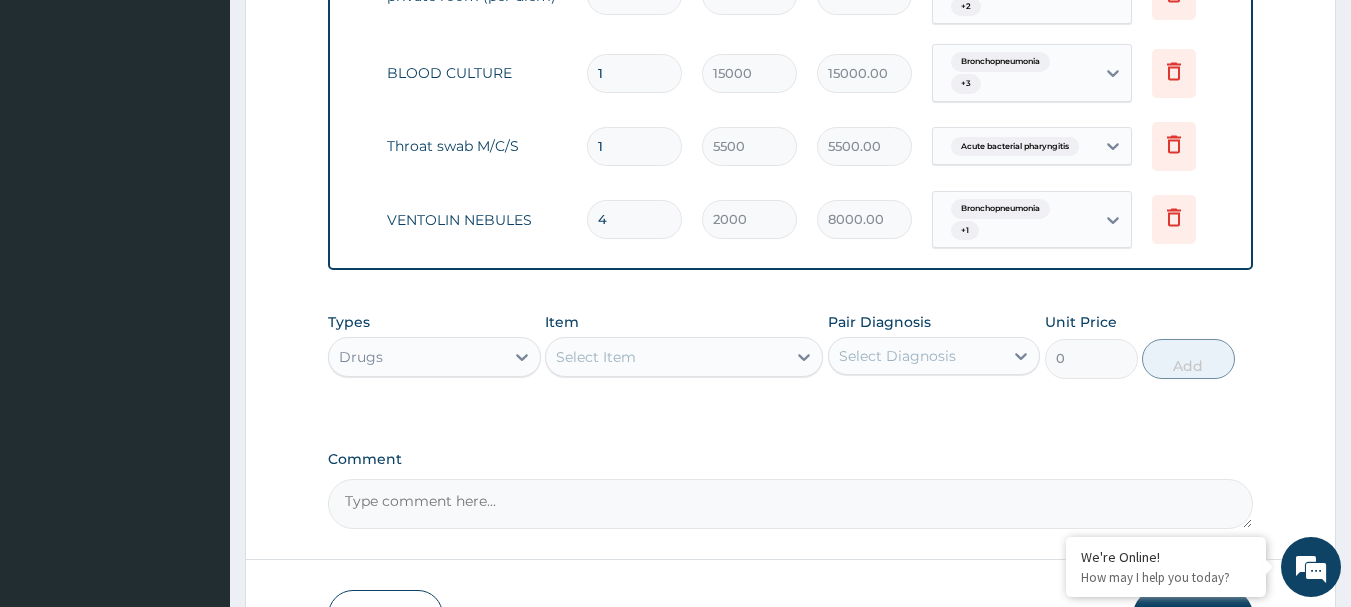 type on "4" 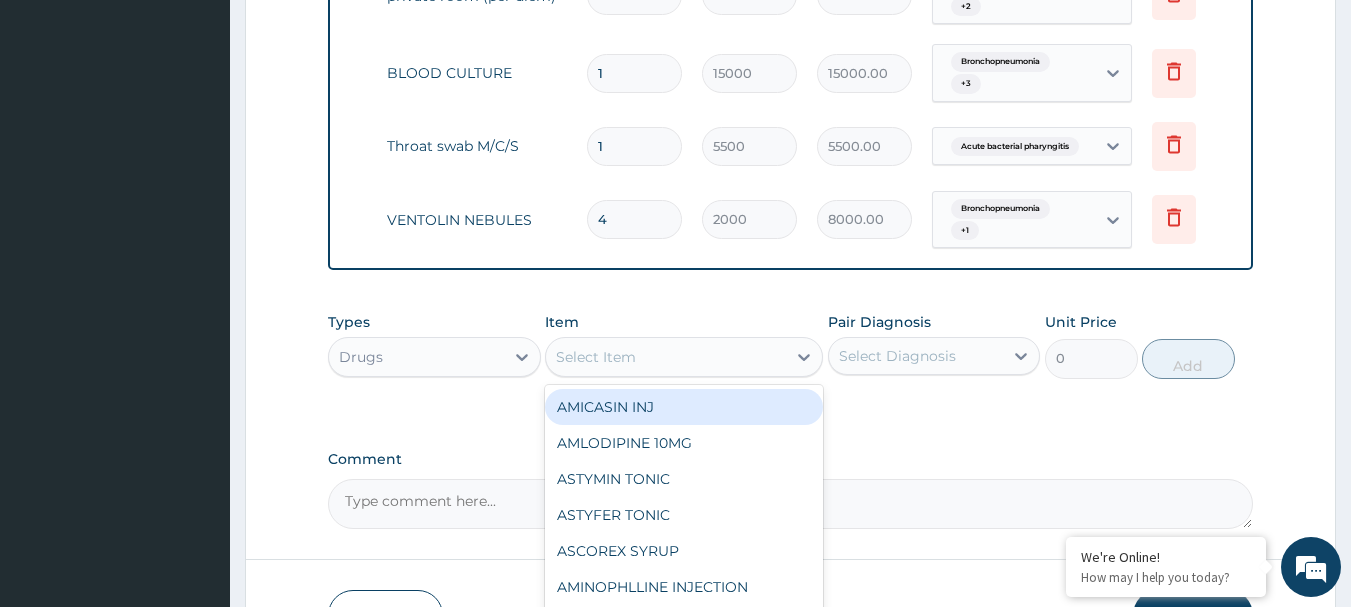 click on "Select Item" at bounding box center (666, 357) 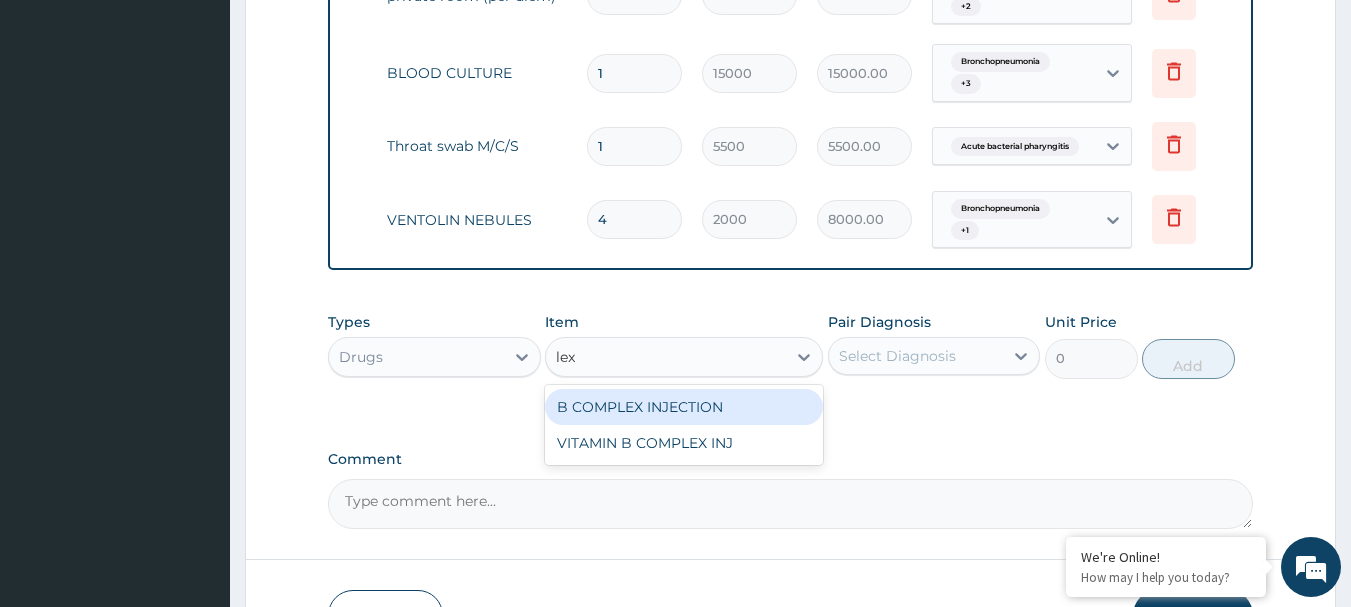type on "lex" 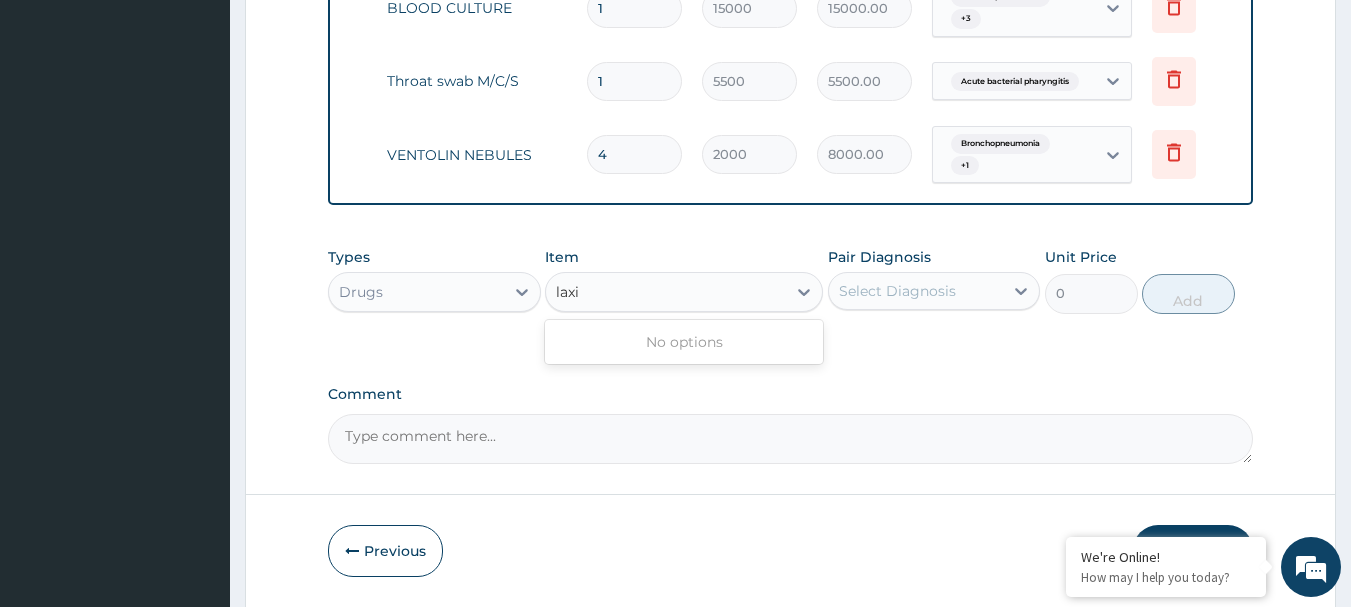 scroll, scrollTop: 2021, scrollLeft: 0, axis: vertical 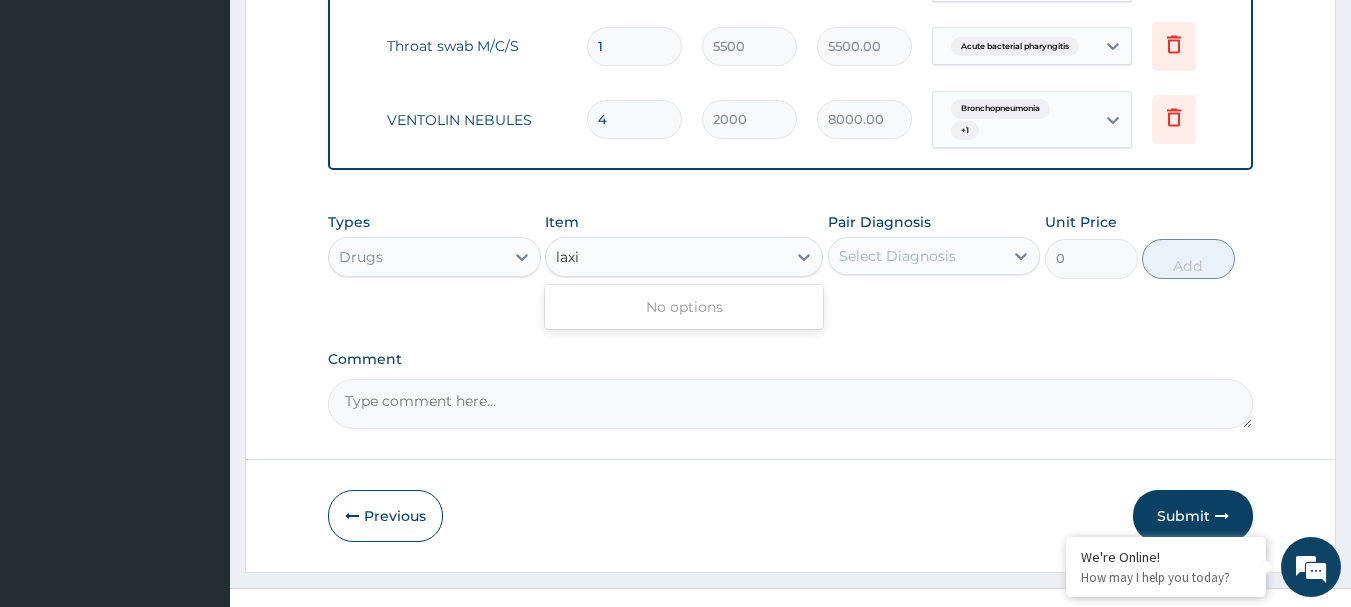 type on "laxi" 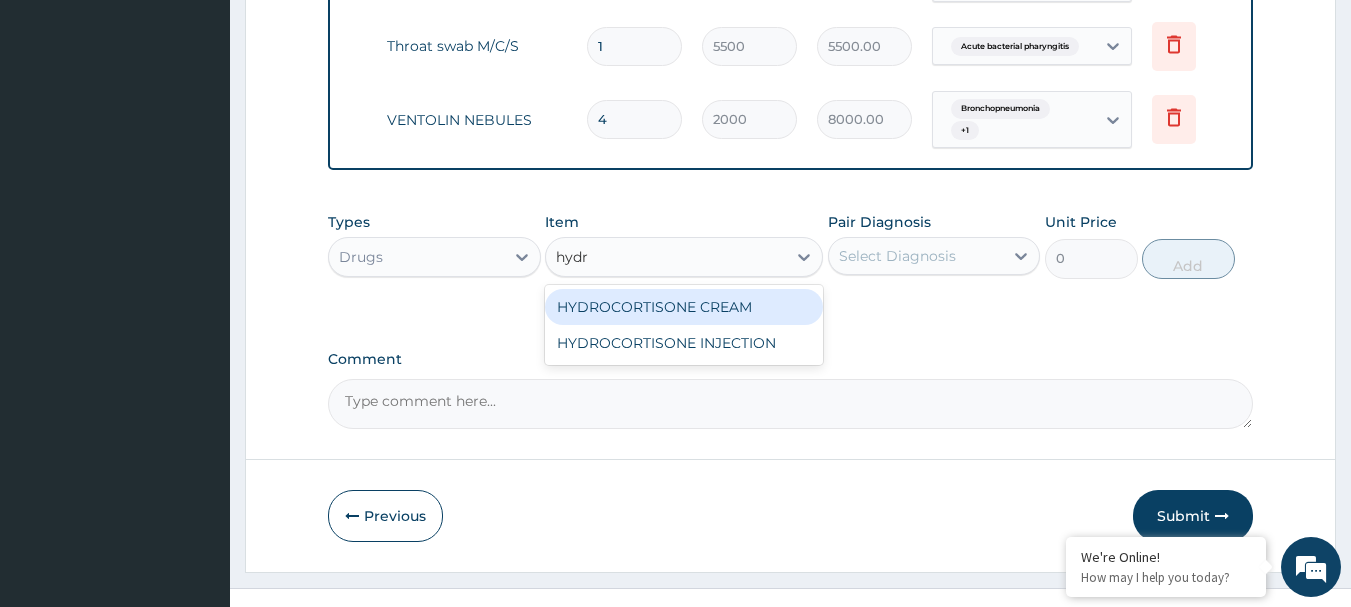 type on "hydro" 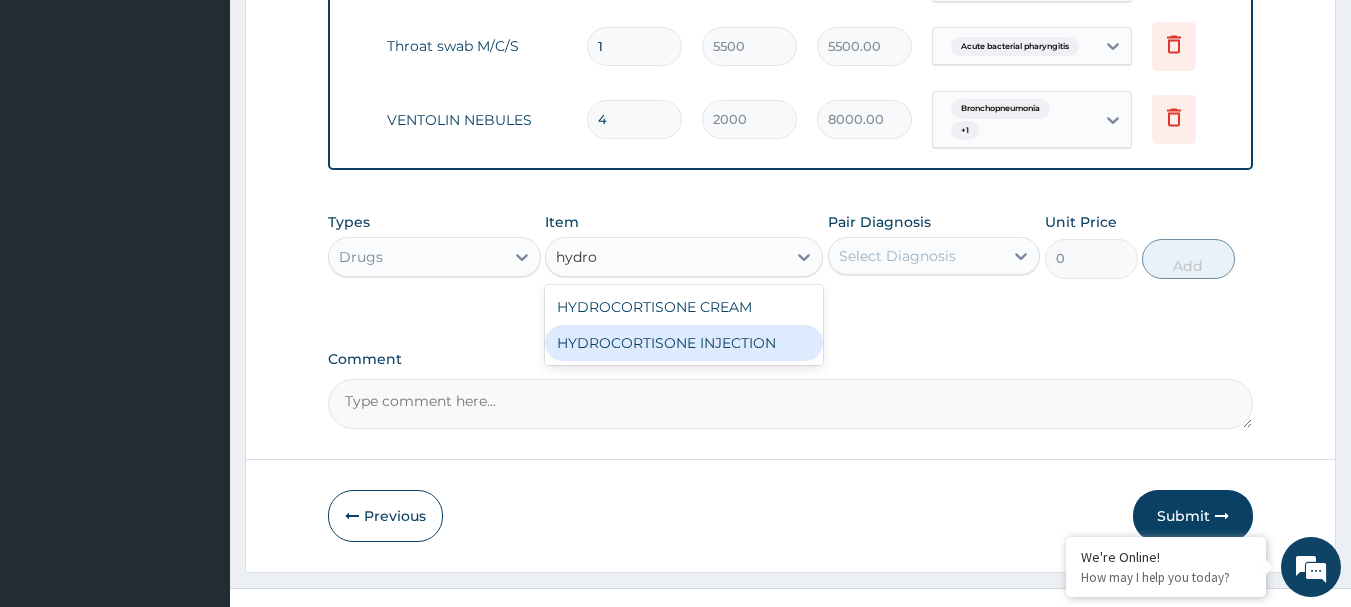 click on "HYDROCORTISONE INJECTION" at bounding box center [684, 343] 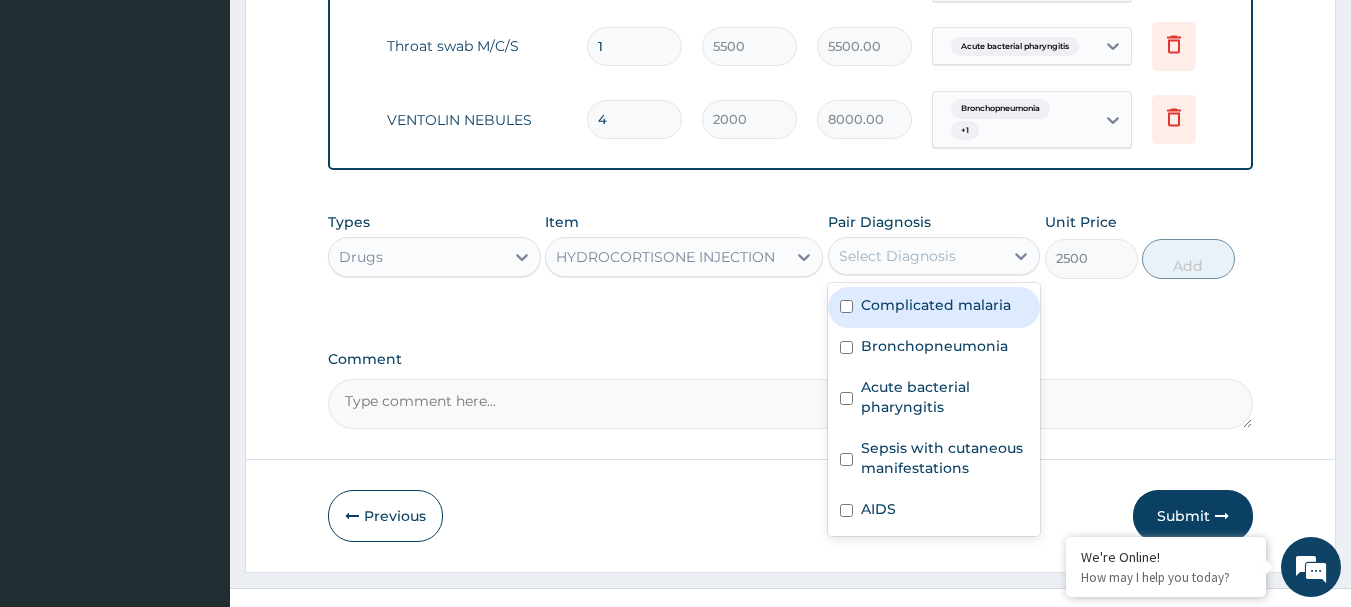 click on "Select Diagnosis" at bounding box center [916, 256] 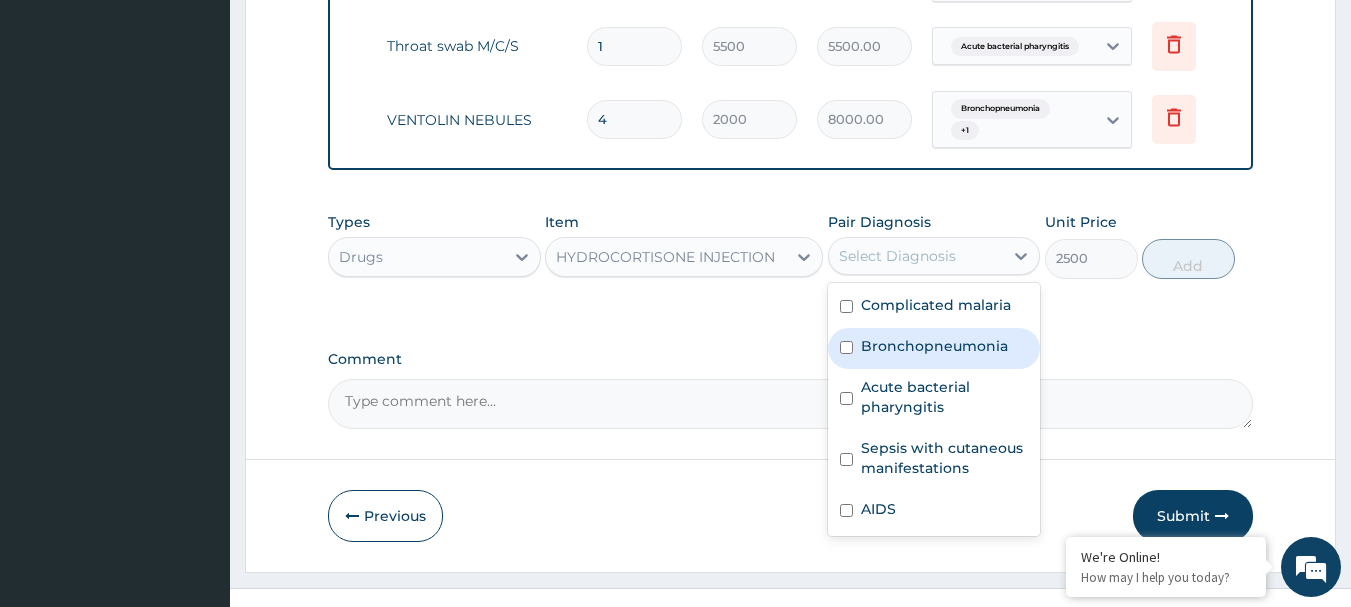 click on "Bronchopneumonia" at bounding box center (934, 346) 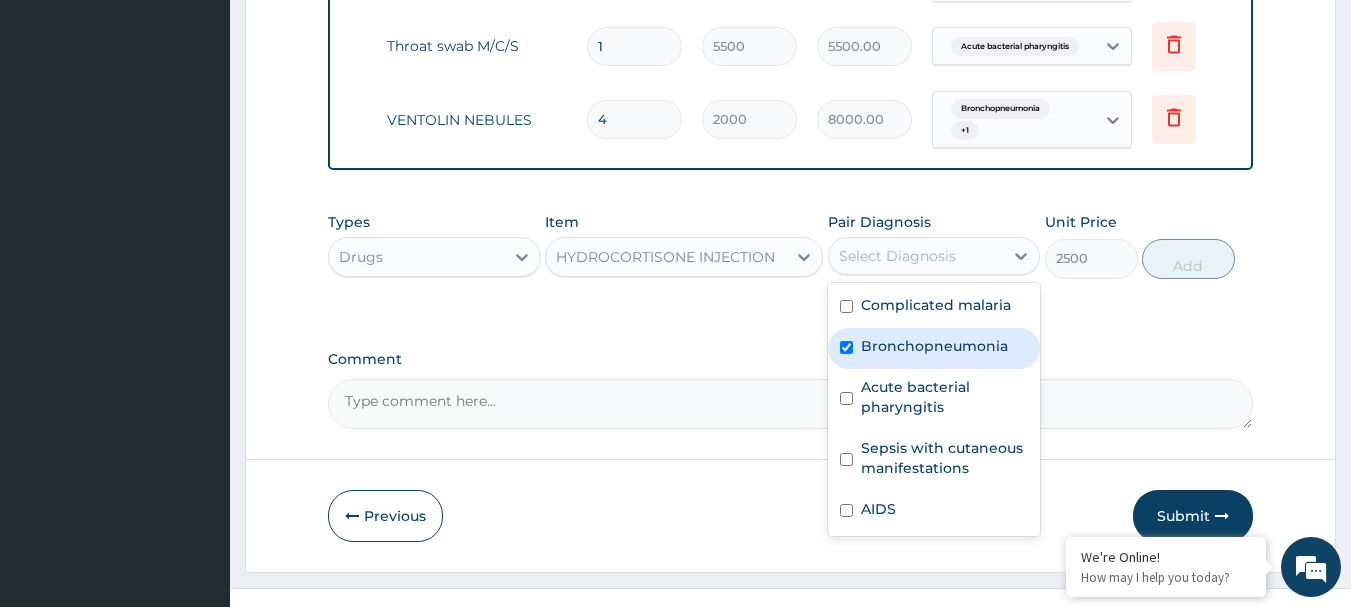 checkbox on "true" 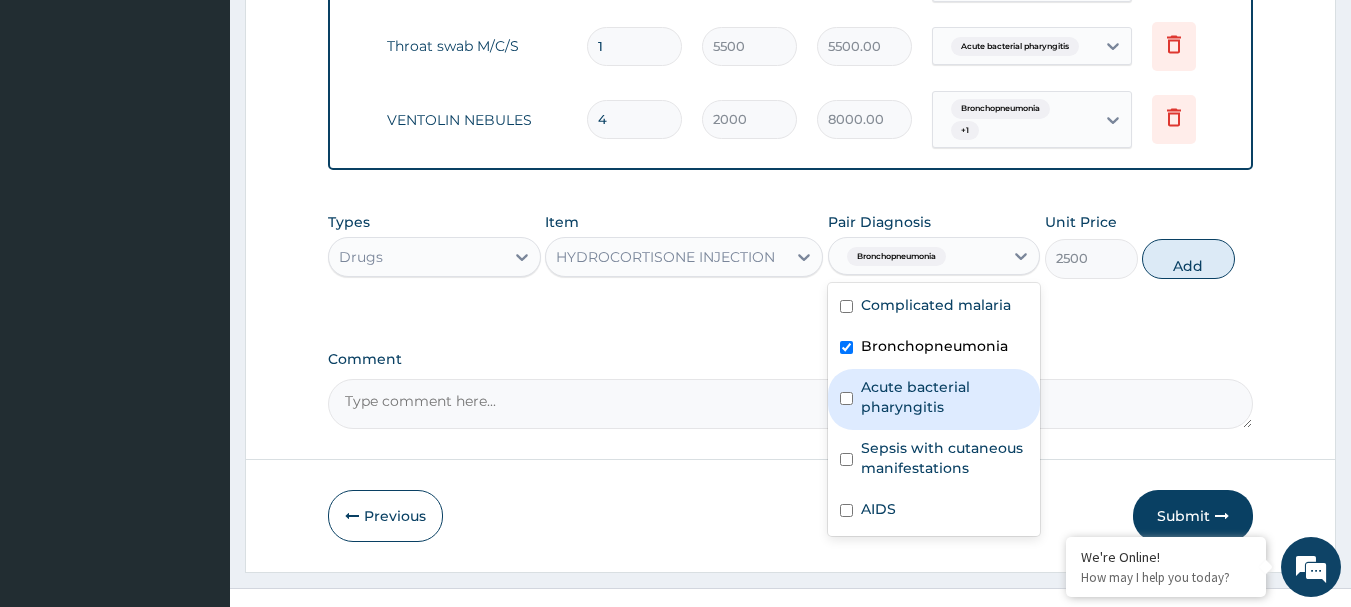 click on "Acute bacterial pharyngitis" at bounding box center (945, 397) 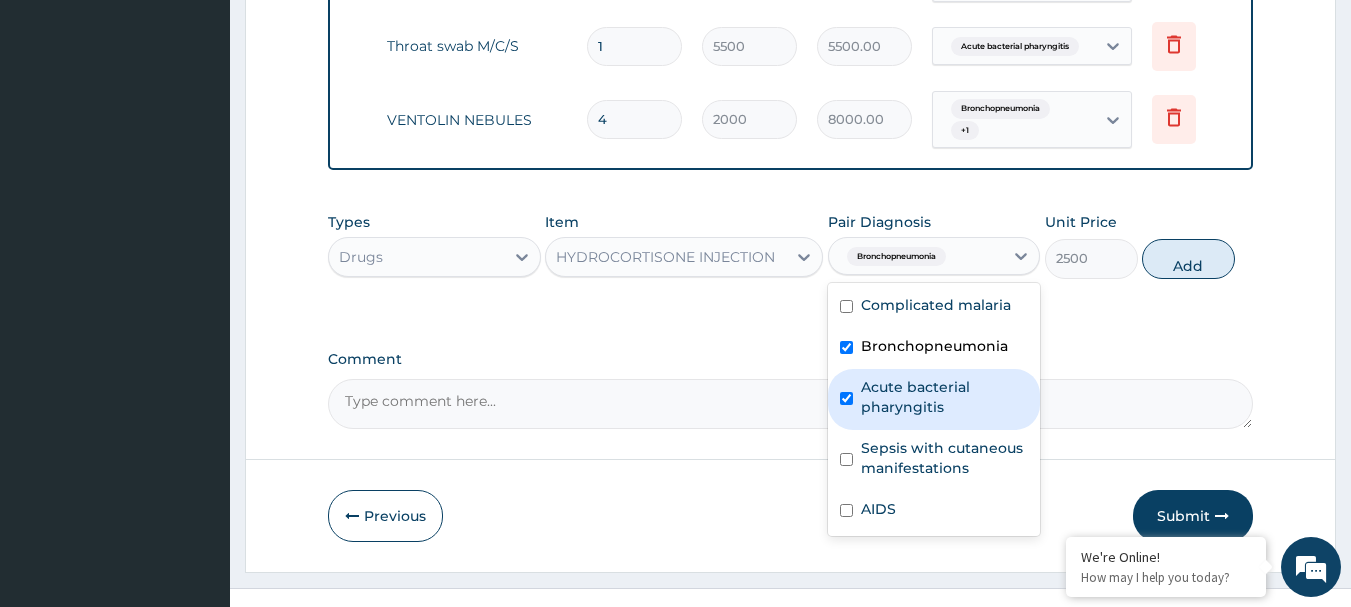 checkbox on "true" 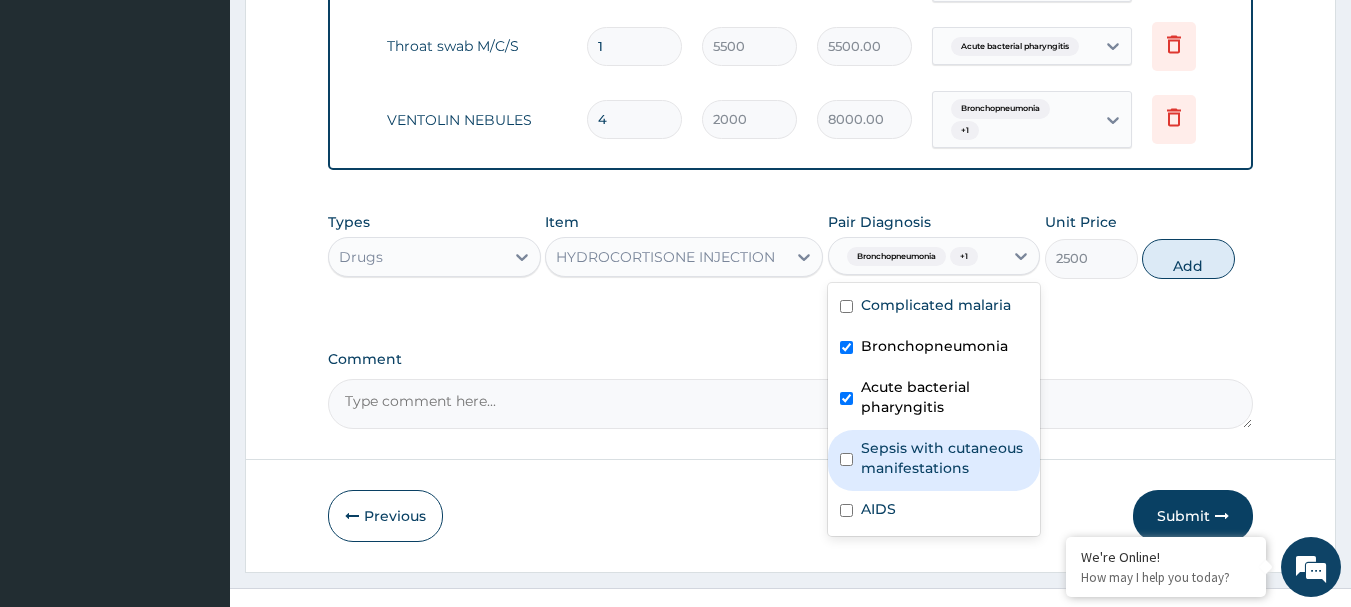 click on "Sepsis with cutaneous manifestations" at bounding box center [945, 458] 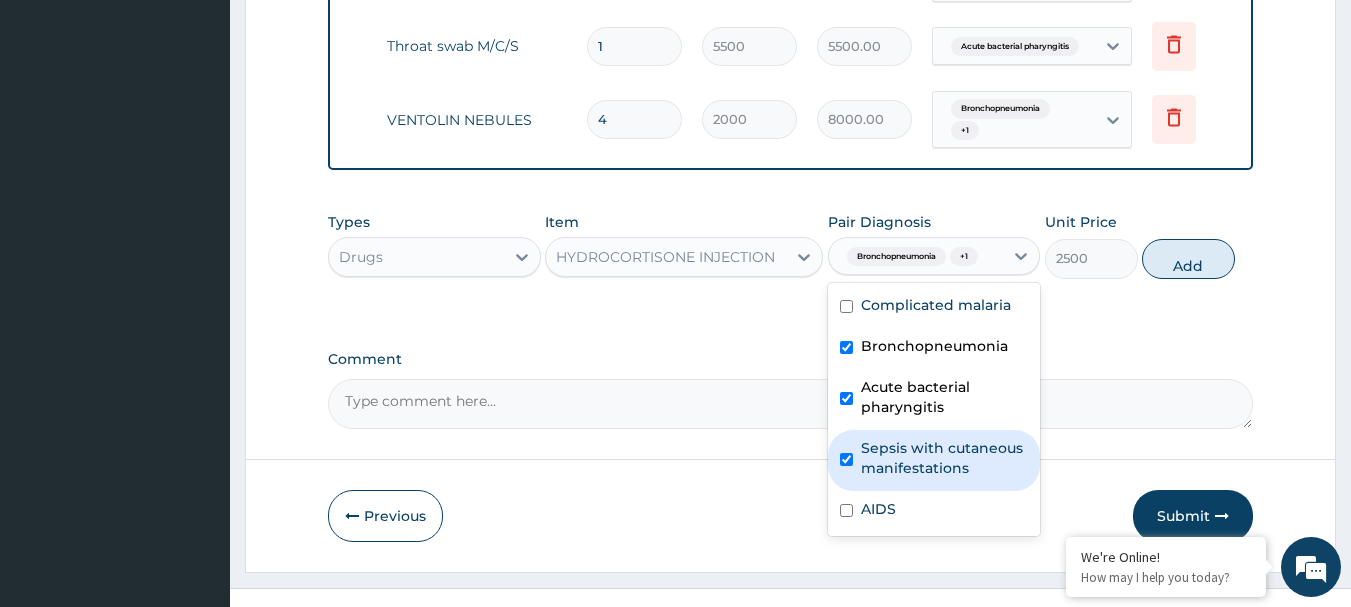 checkbox on "true" 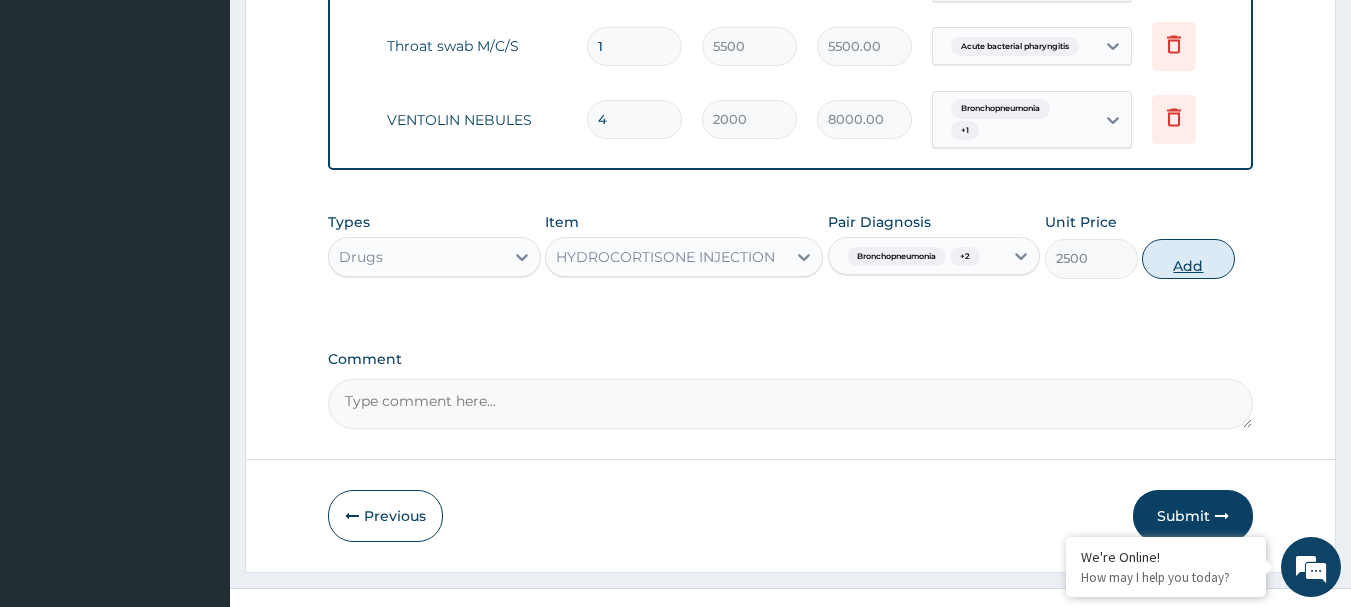 click on "Add" at bounding box center (1188, 259) 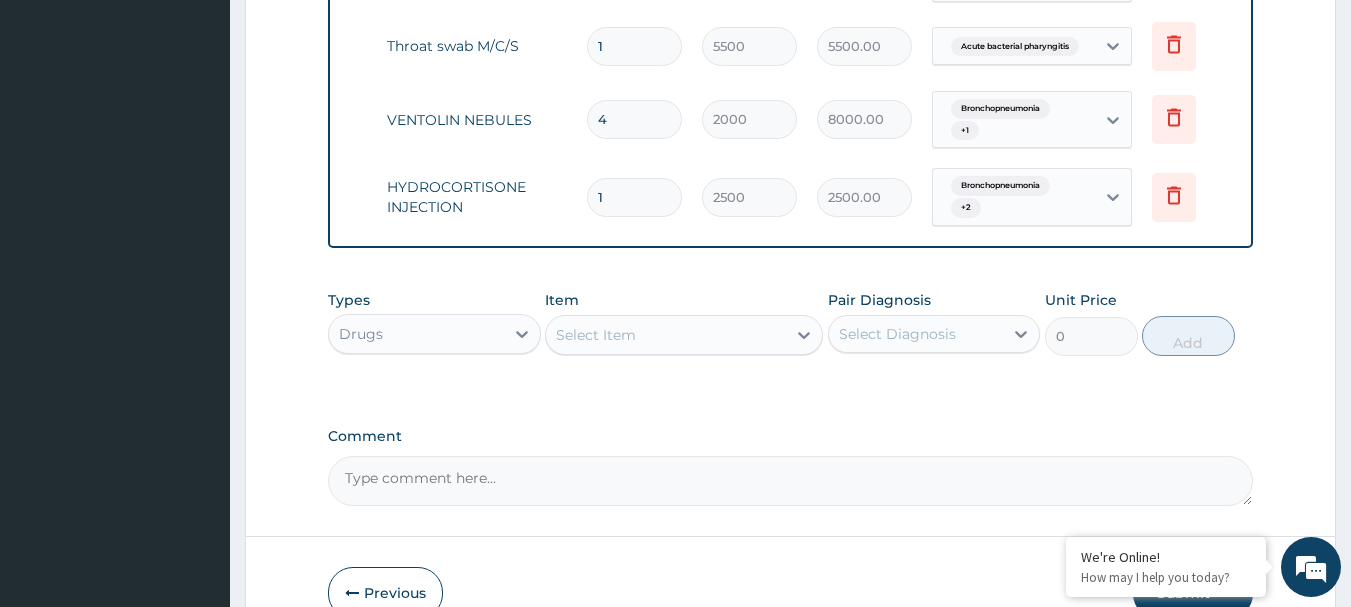 type 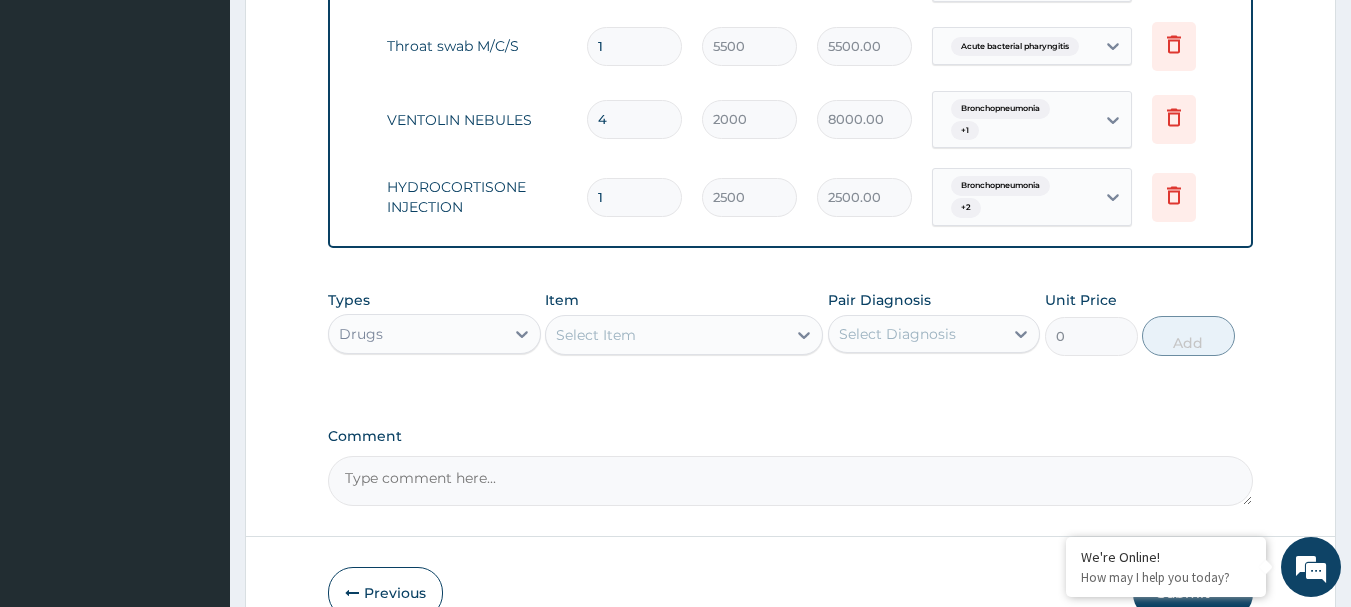 type on "0.00" 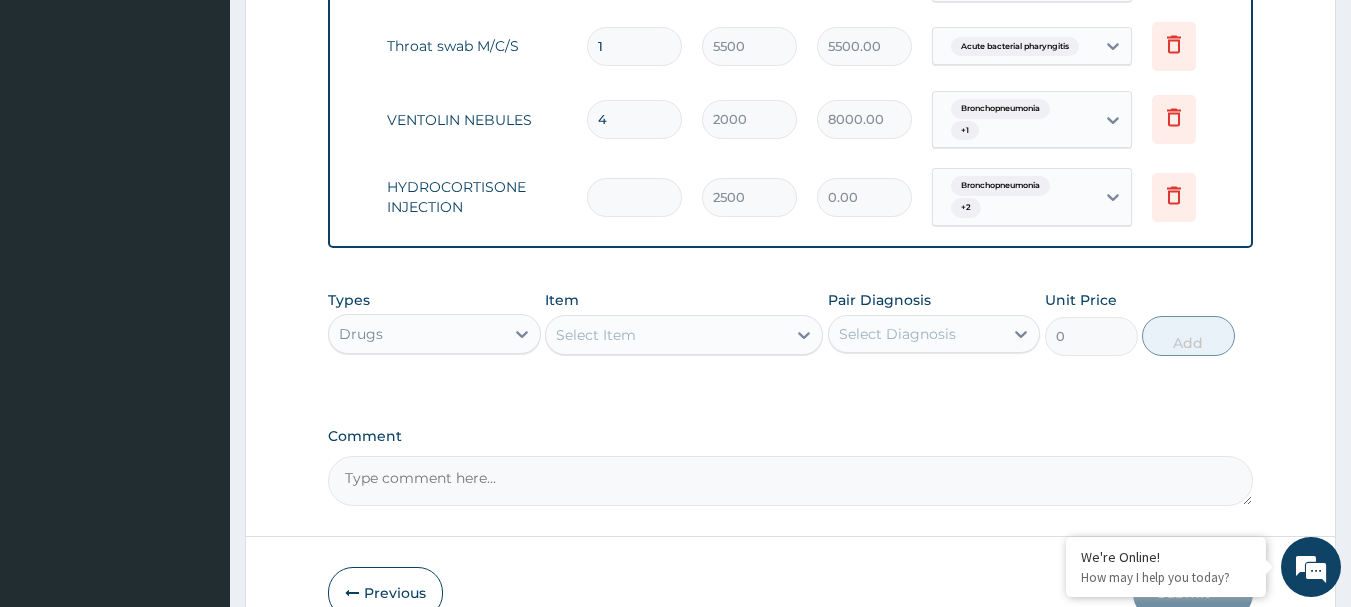 type on "4" 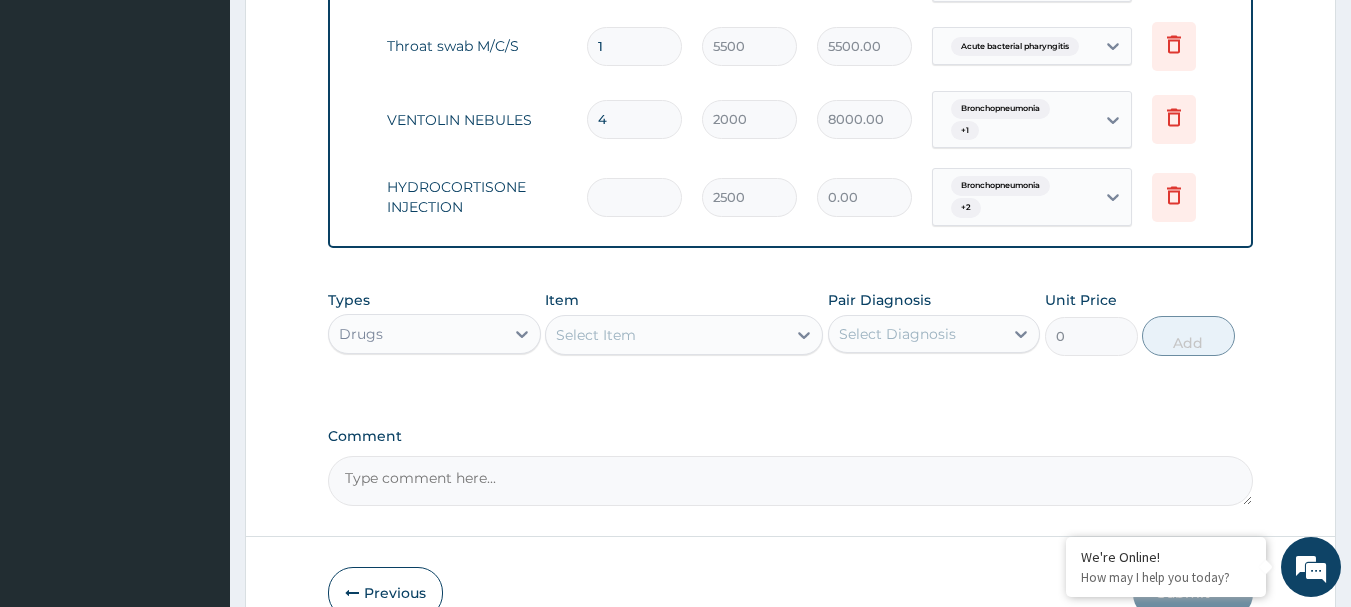 type on "10000.00" 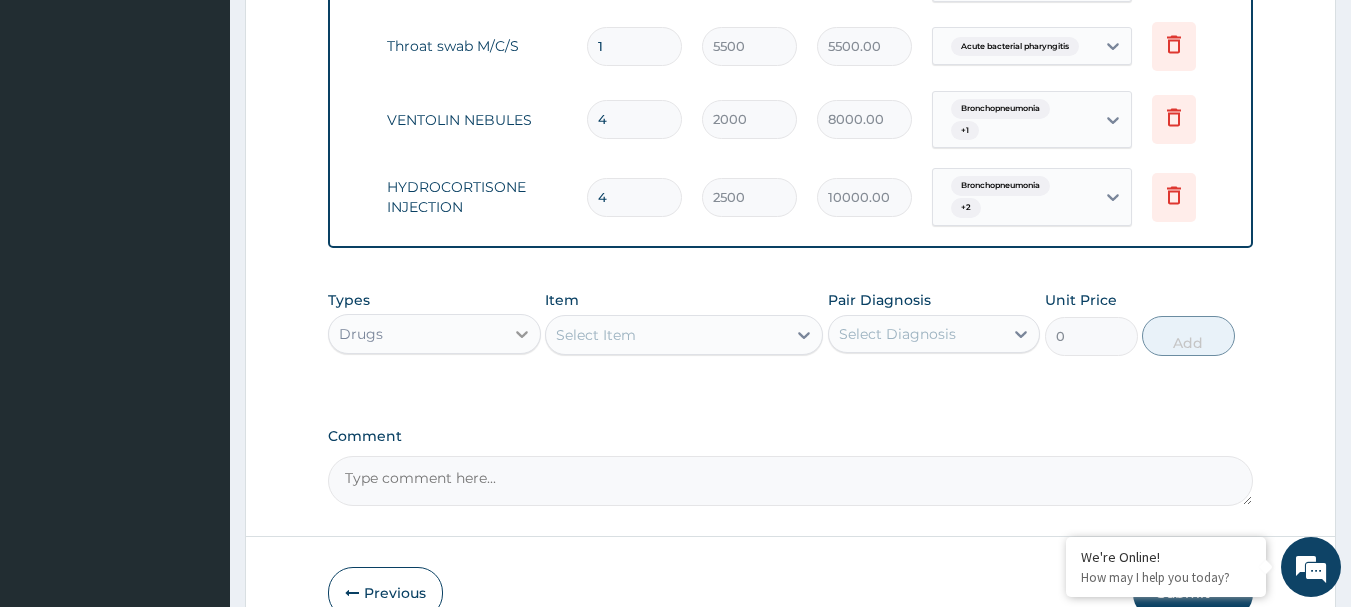 type on "4" 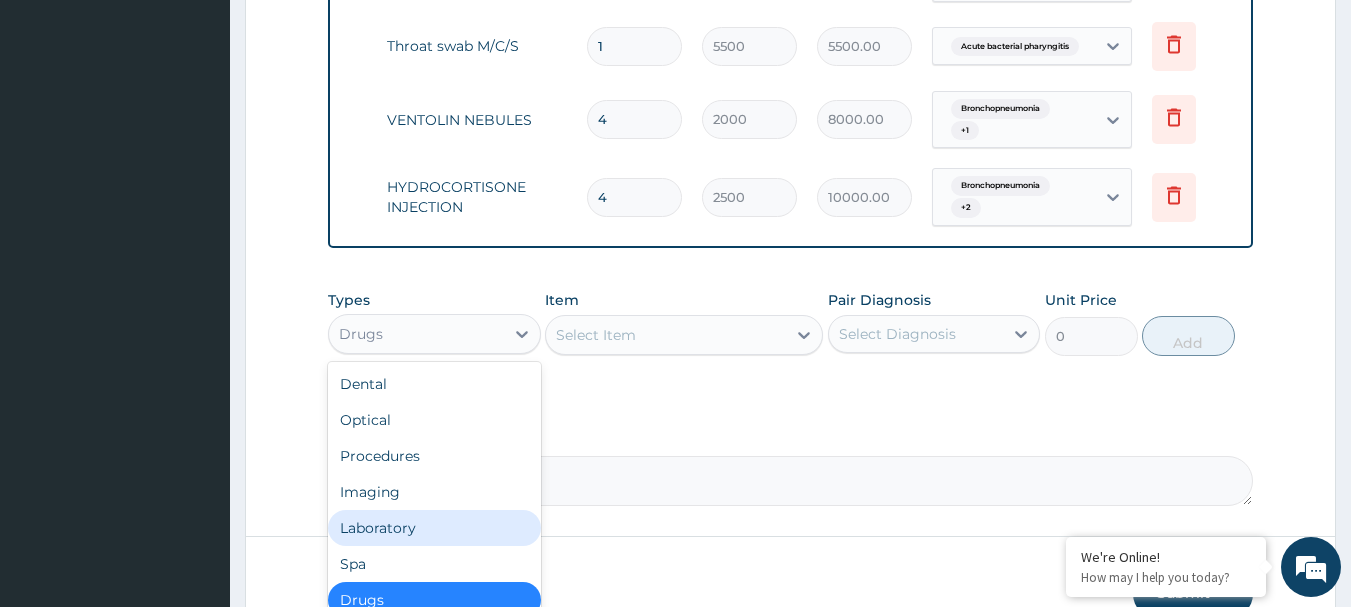 click on "Laboratory" at bounding box center (434, 528) 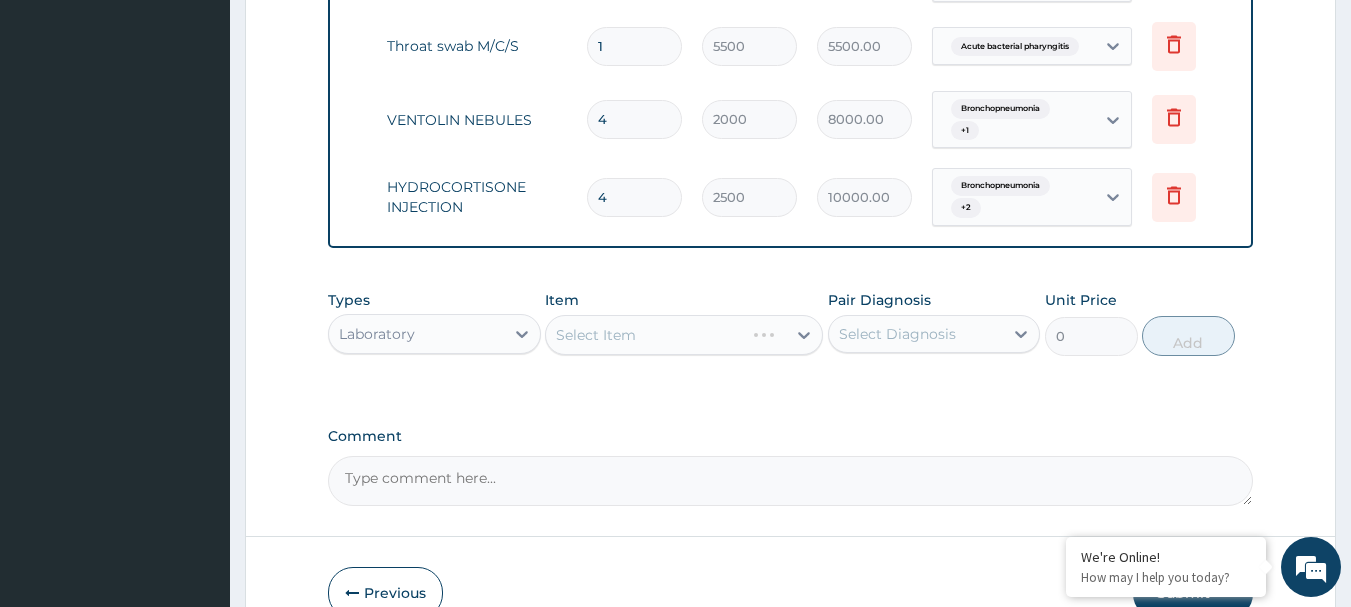 click on "Select Item" at bounding box center [684, 335] 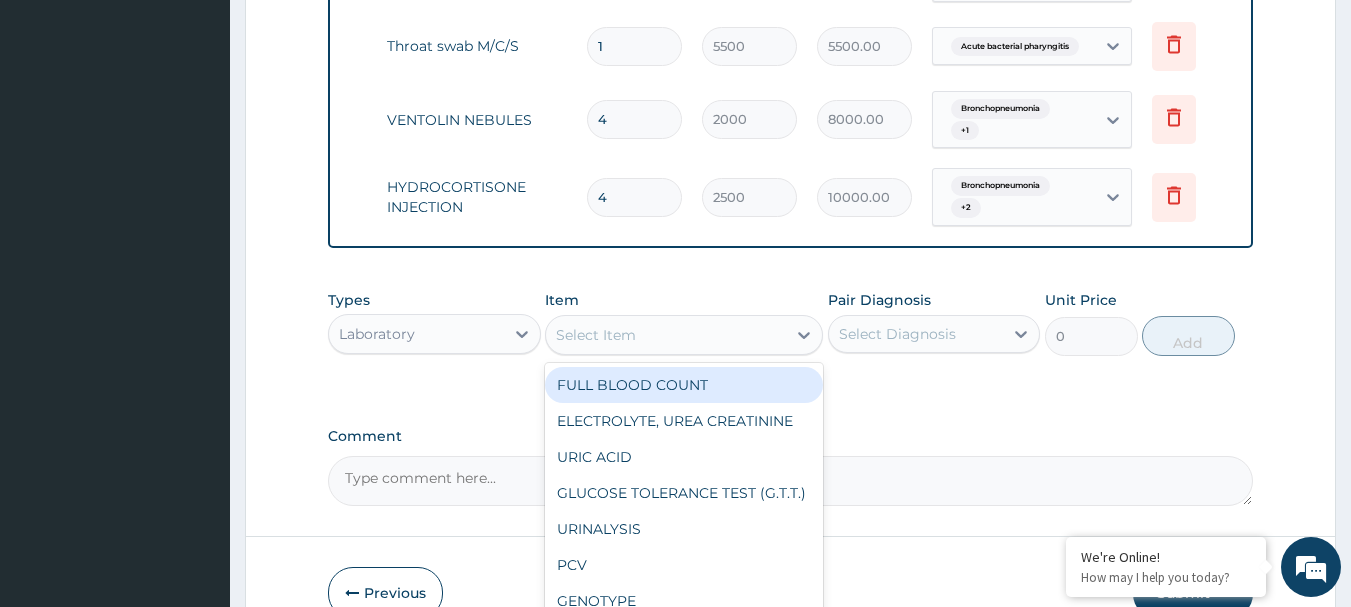 click on "Select Item" at bounding box center [666, 335] 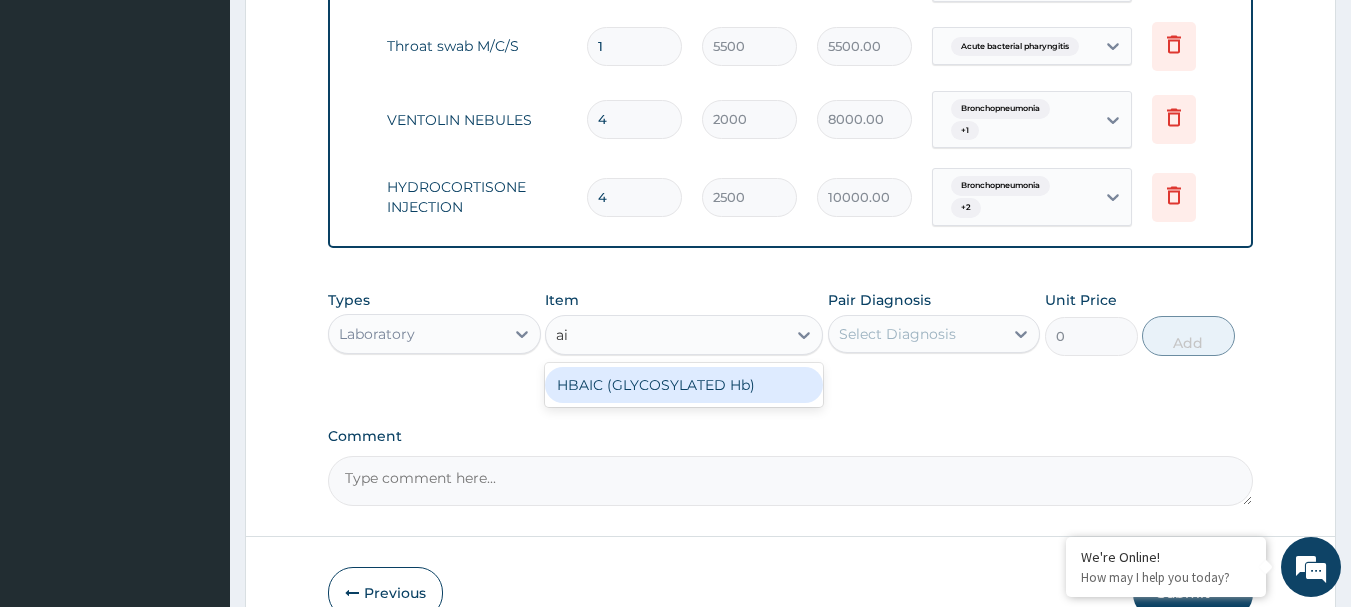type on "a" 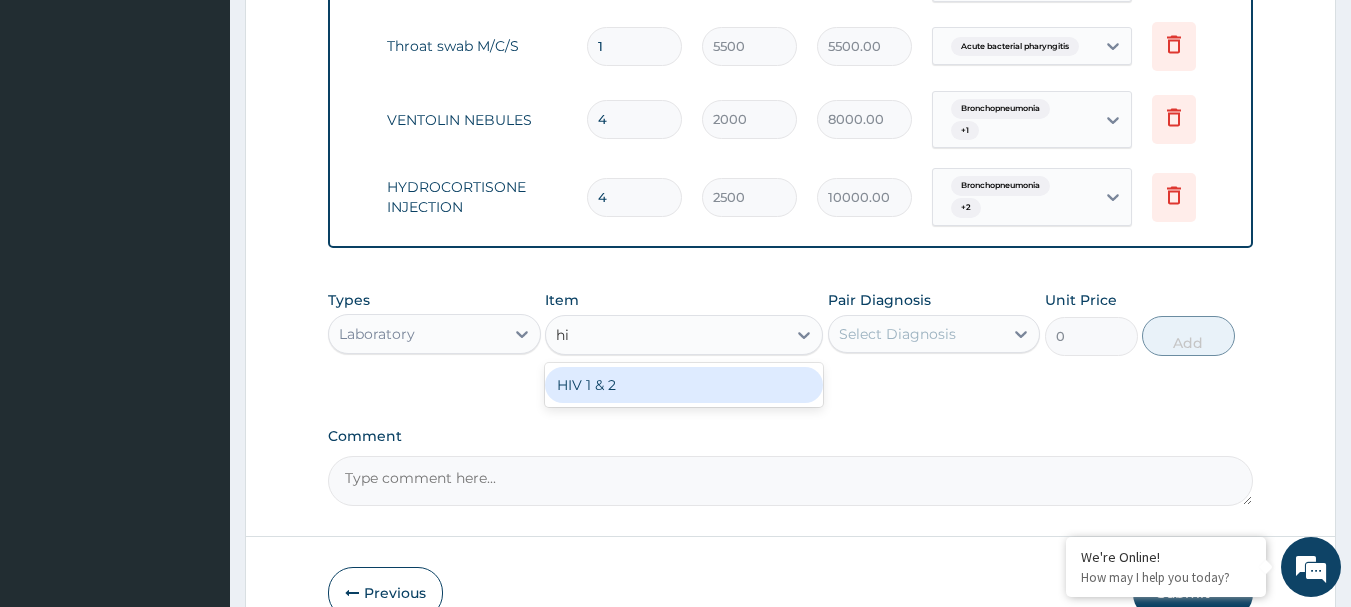 type on "hiv" 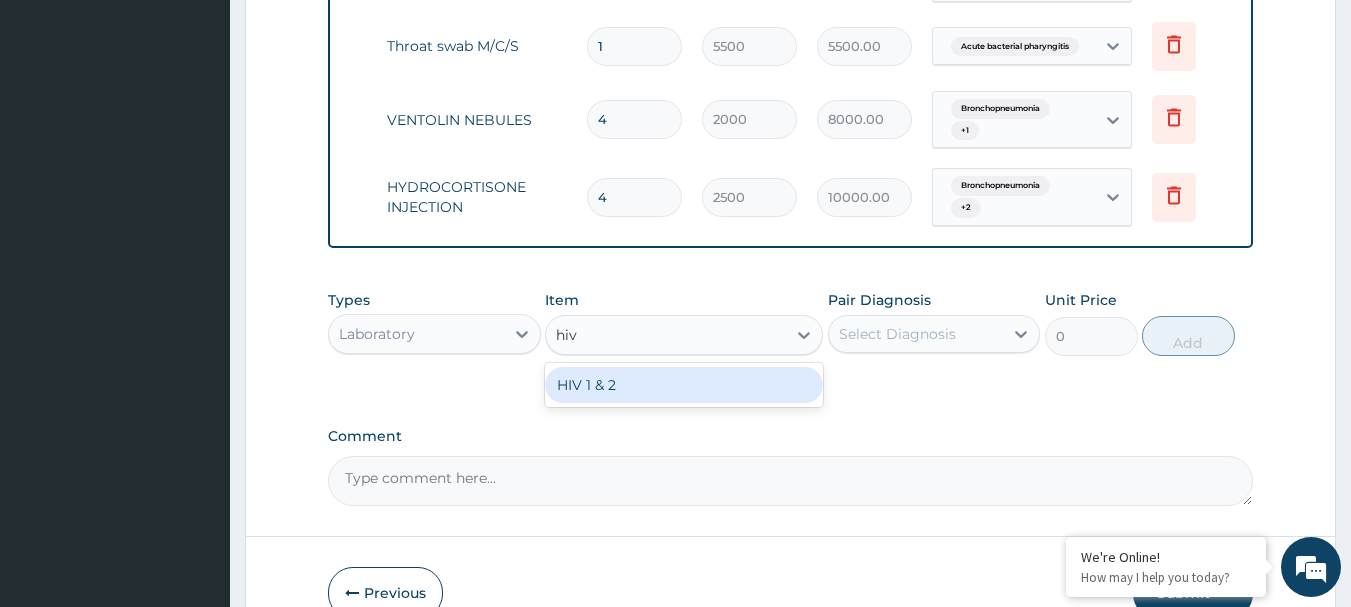 click on "HIV 1 & 2" at bounding box center [684, 385] 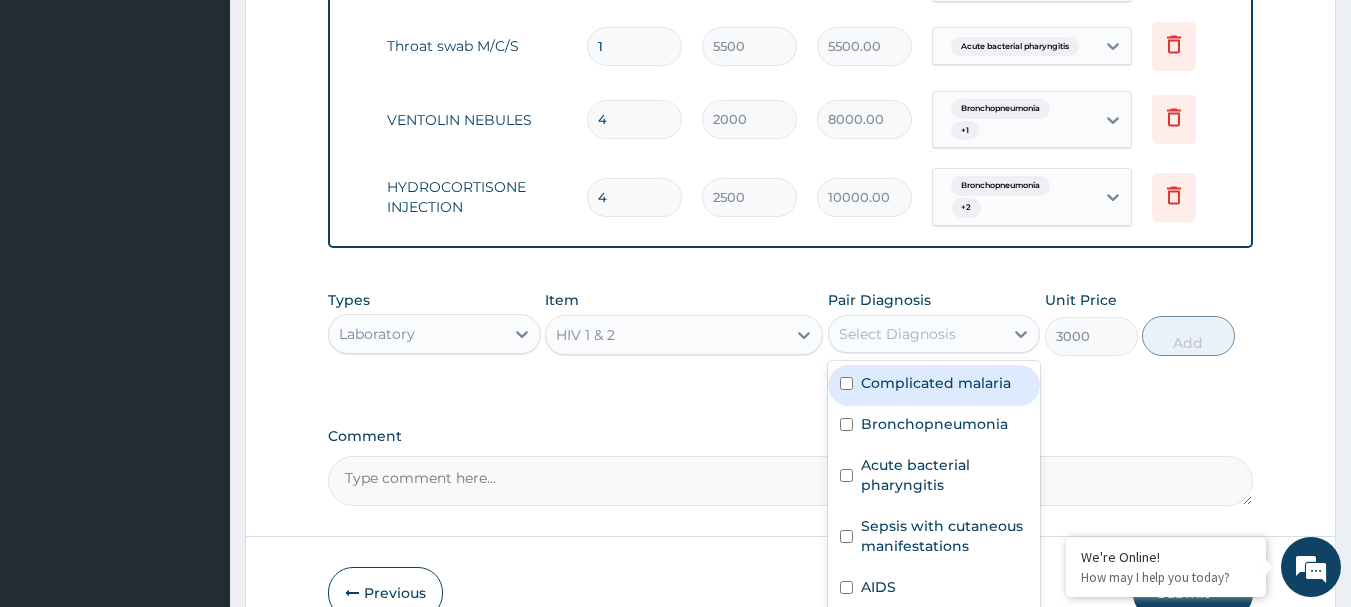 click on "Select Diagnosis" at bounding box center (916, 334) 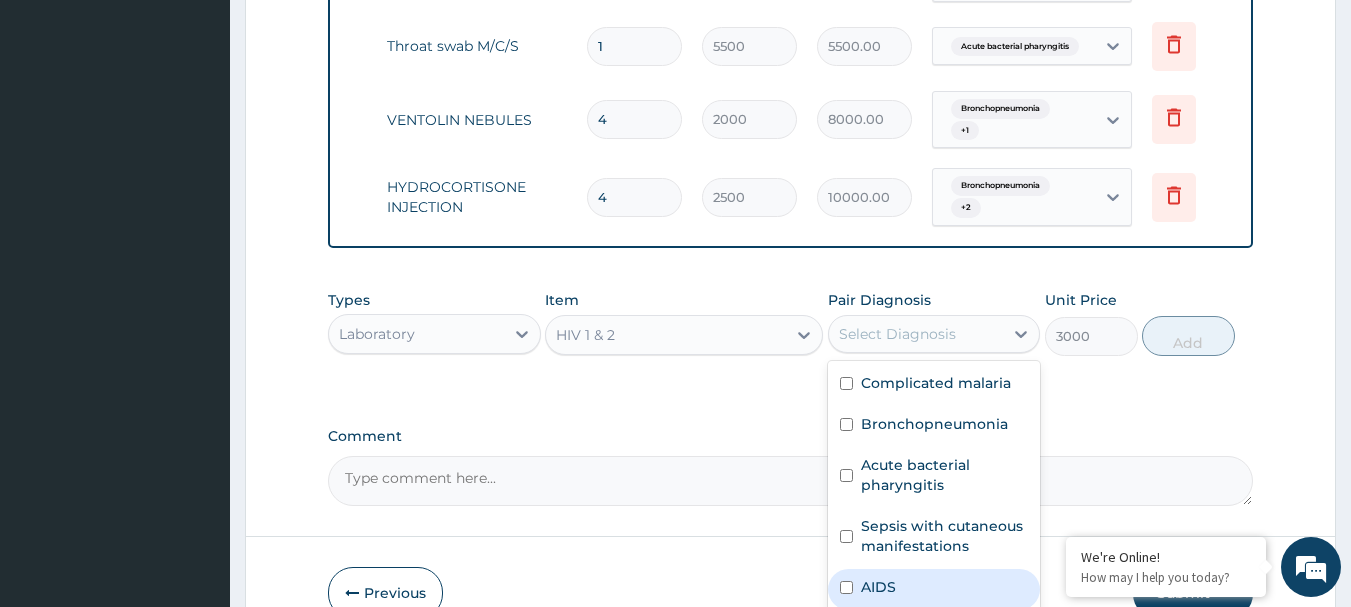 click on "AIDS" at bounding box center [934, 589] 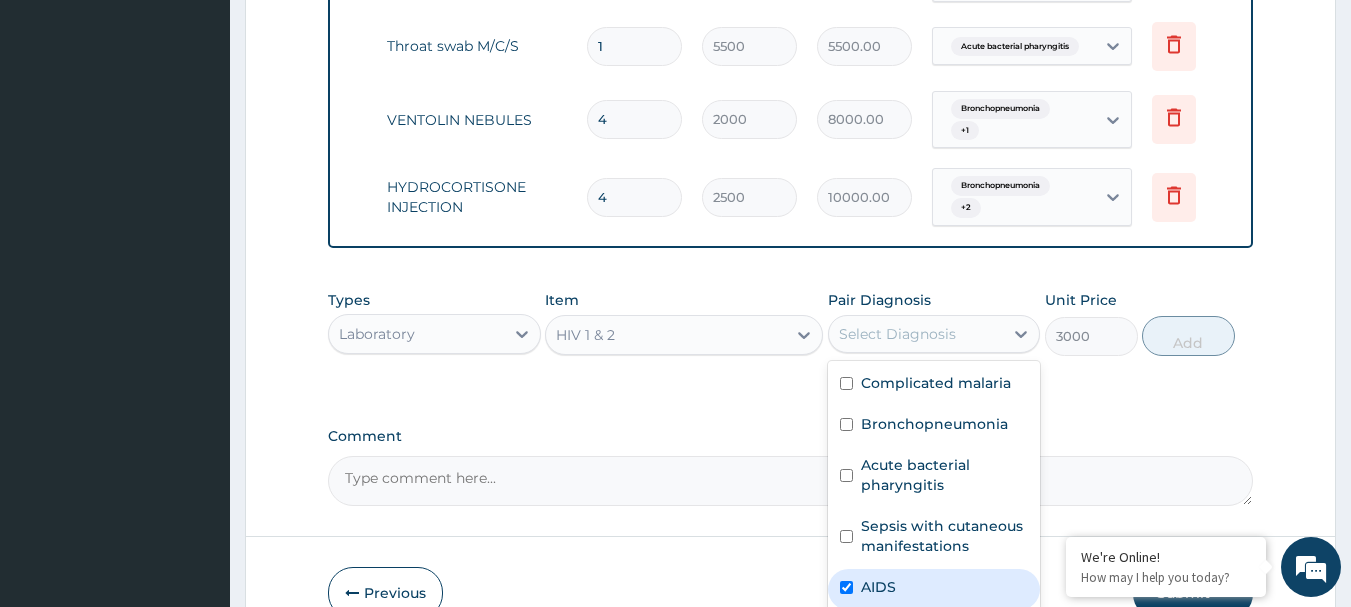 checkbox on "true" 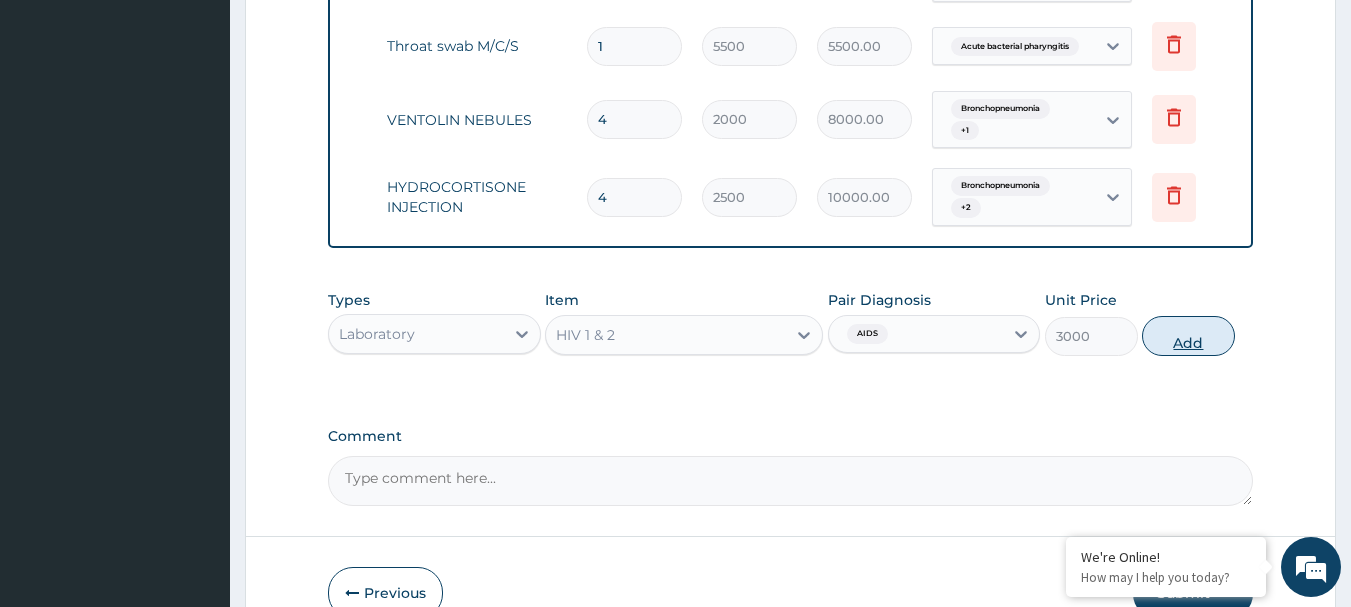 click on "Add" at bounding box center (1188, 336) 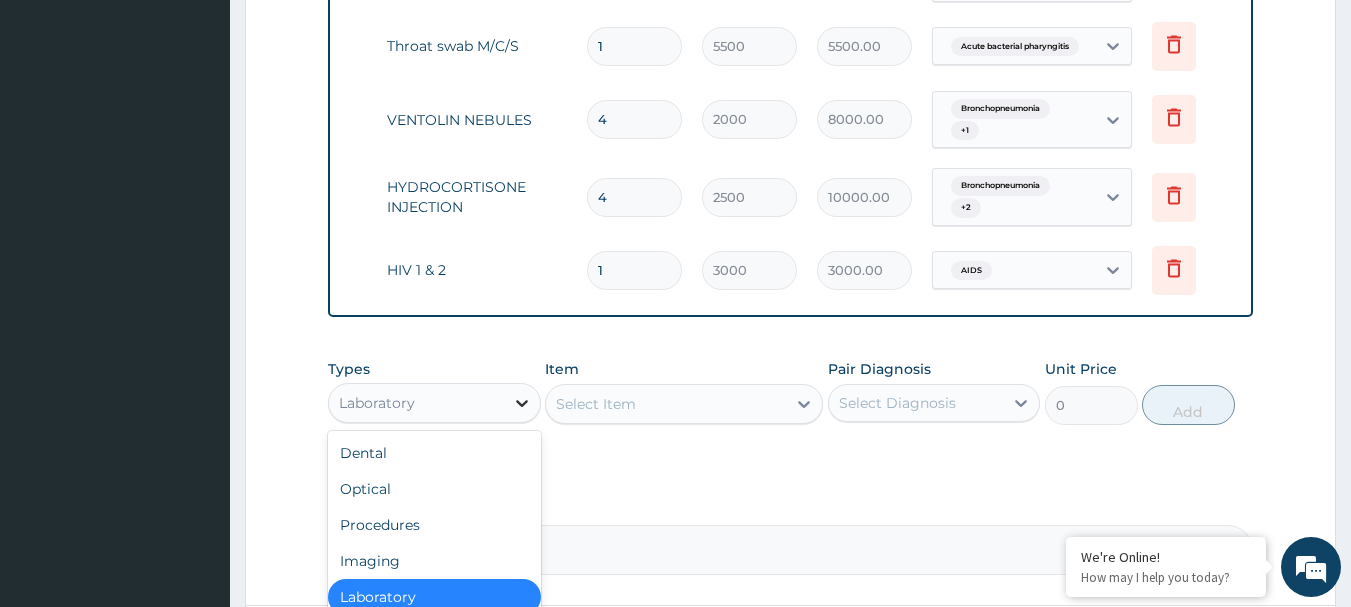 click at bounding box center [522, 403] 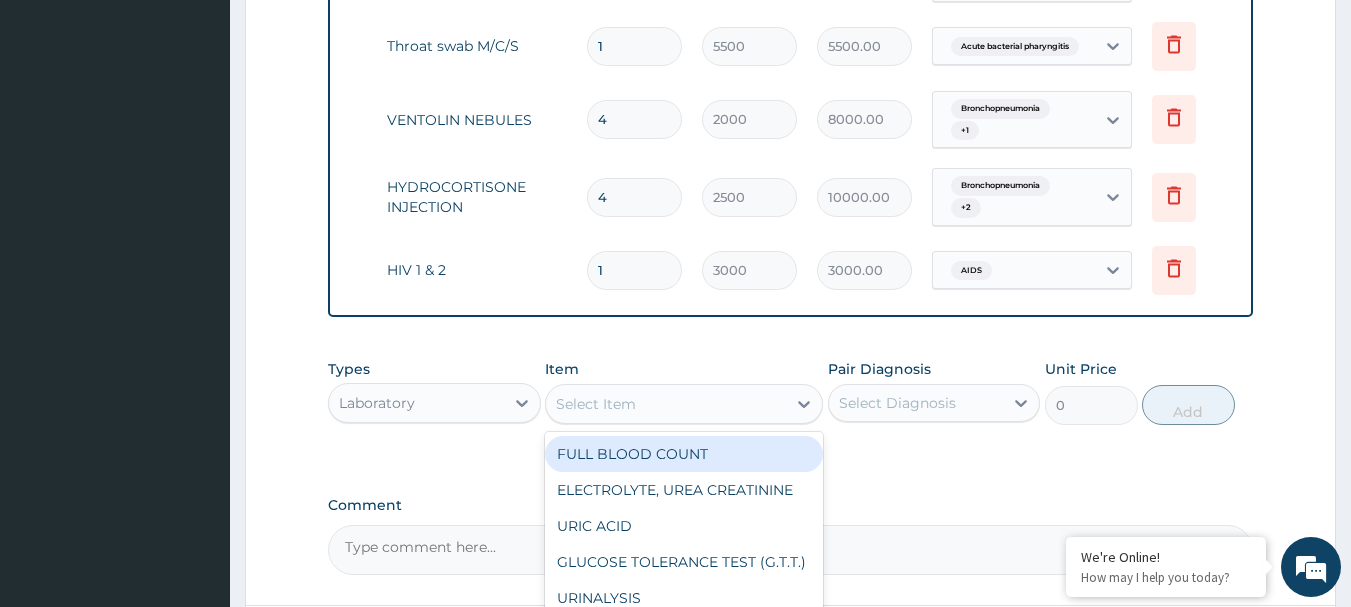click on "Select Item" at bounding box center (596, 404) 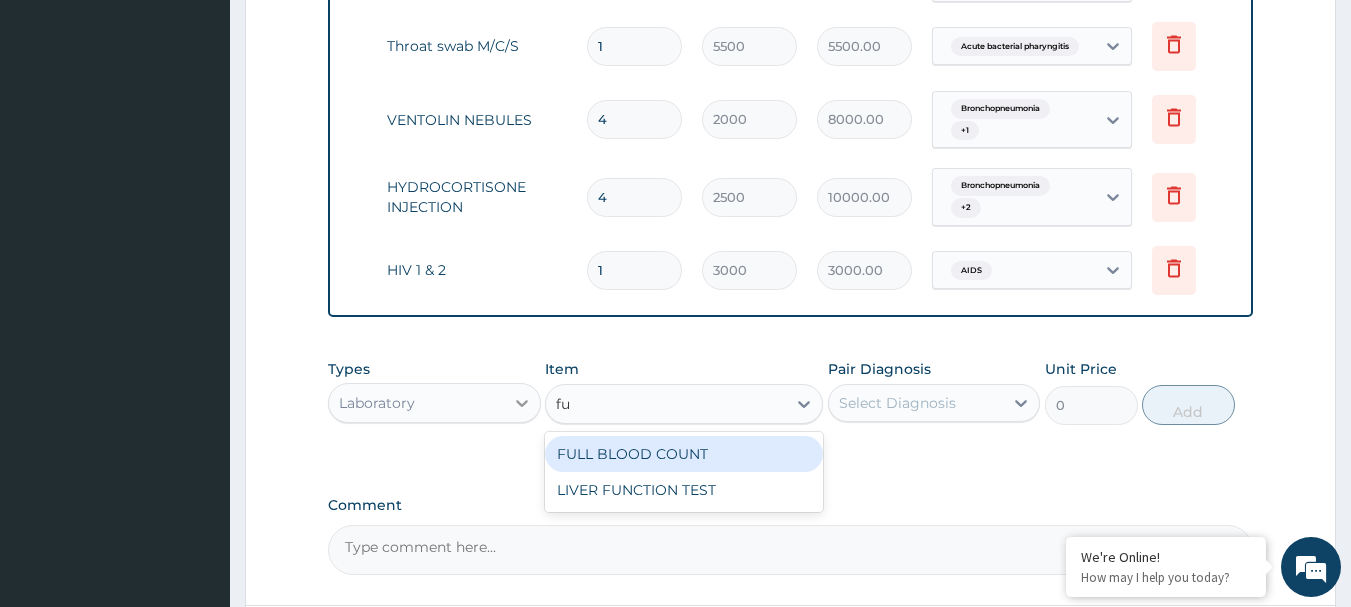 type on "fu" 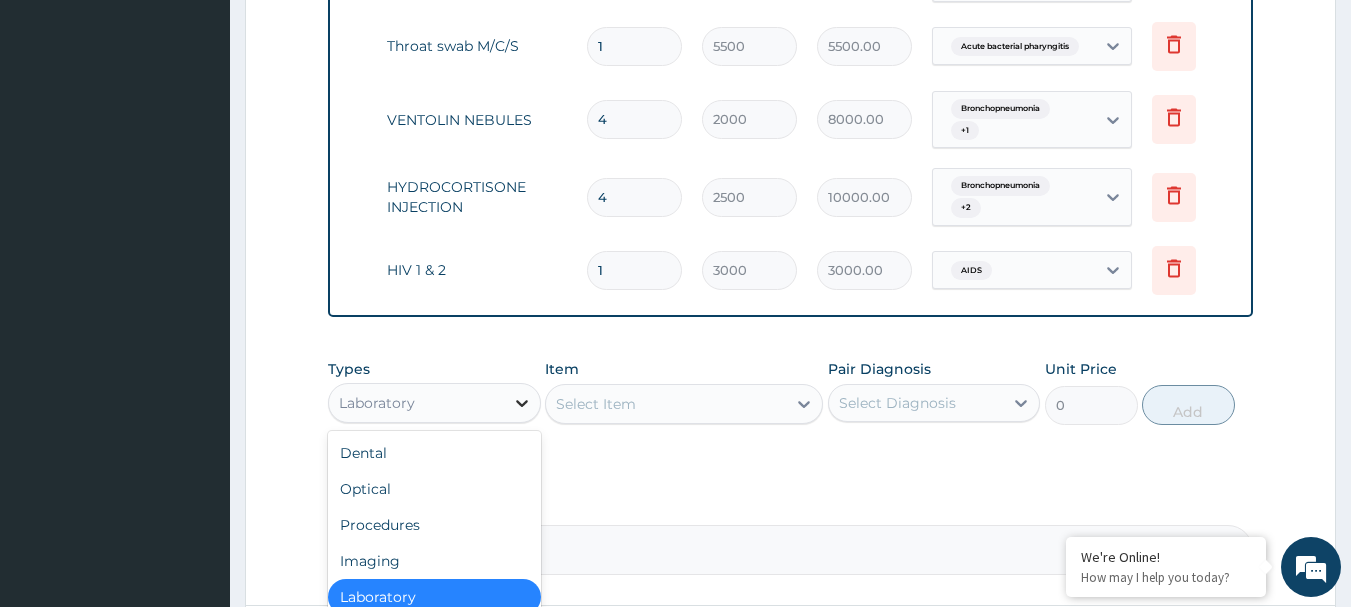 click 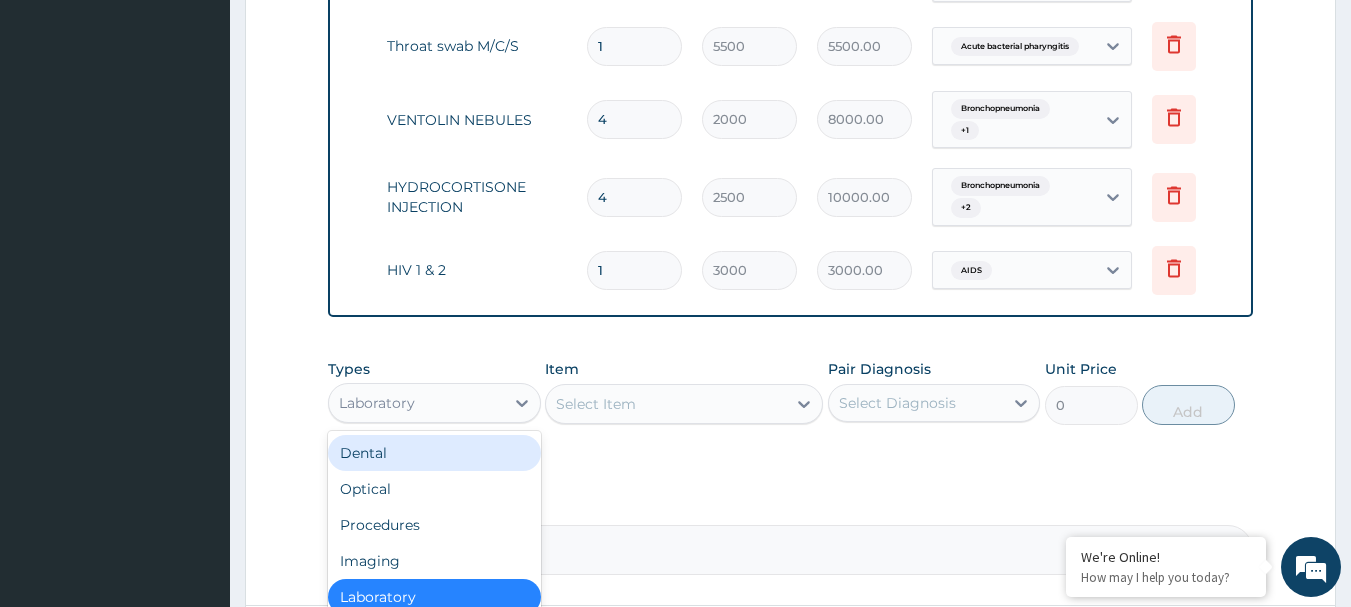 scroll, scrollTop: 68, scrollLeft: 0, axis: vertical 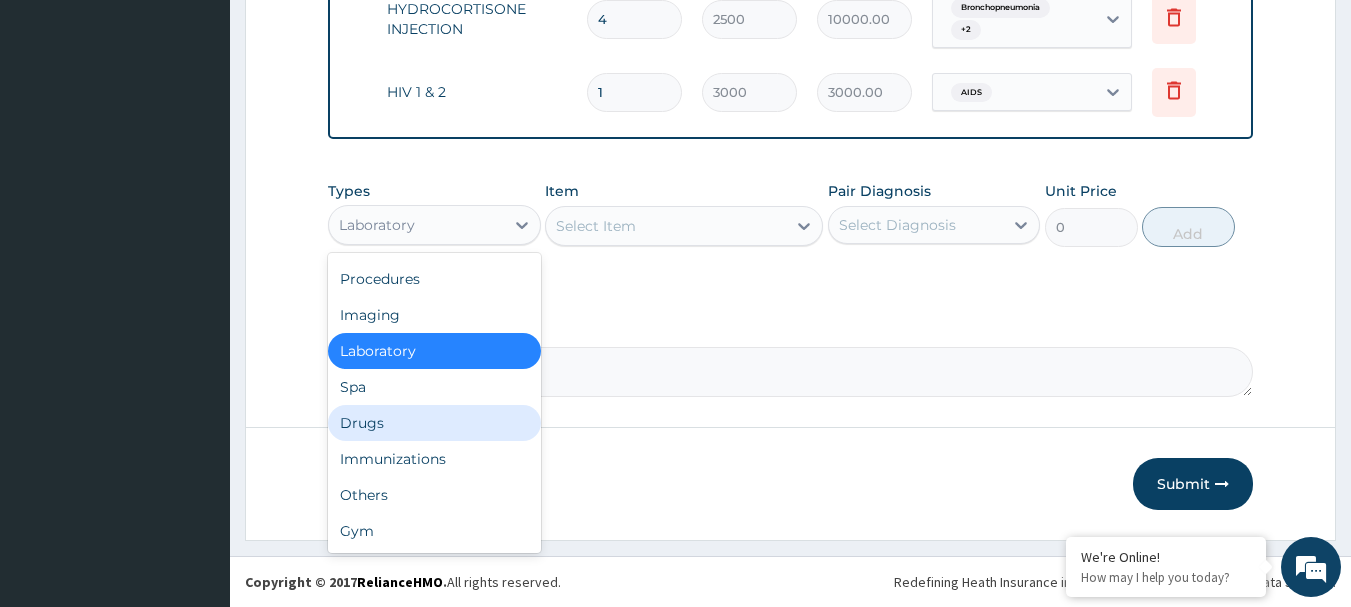 click on "Drugs" at bounding box center (434, 423) 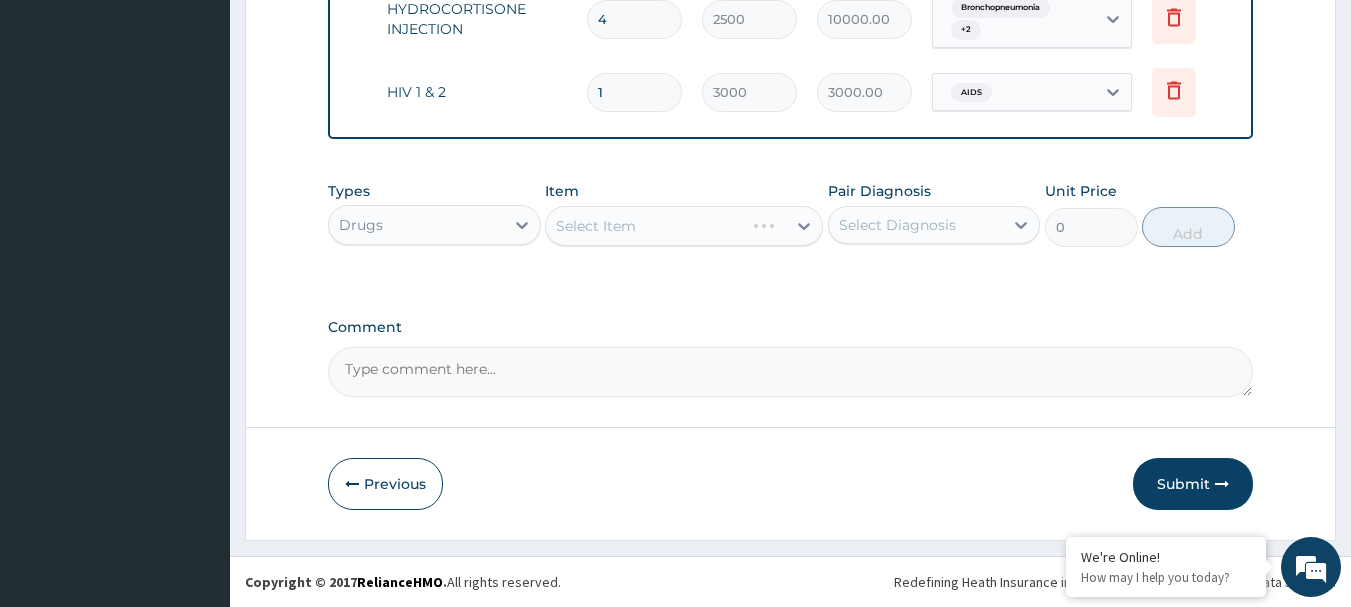 click on "Select Item" at bounding box center [684, 226] 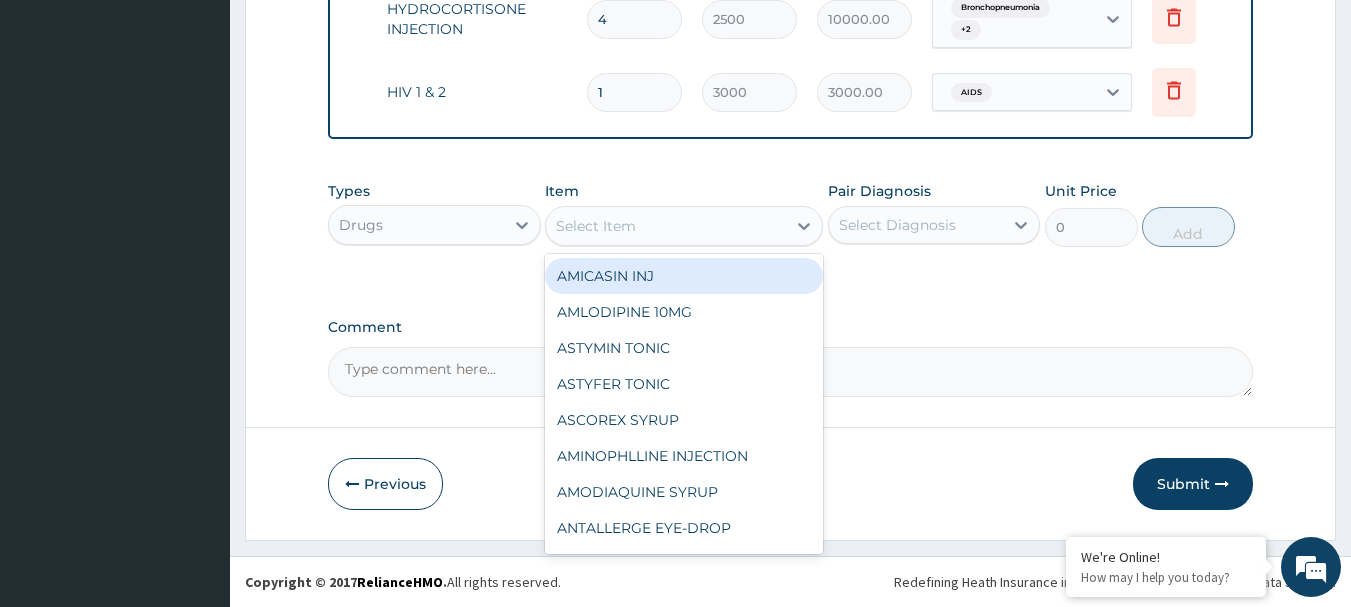 click on "Select Item" at bounding box center (666, 226) 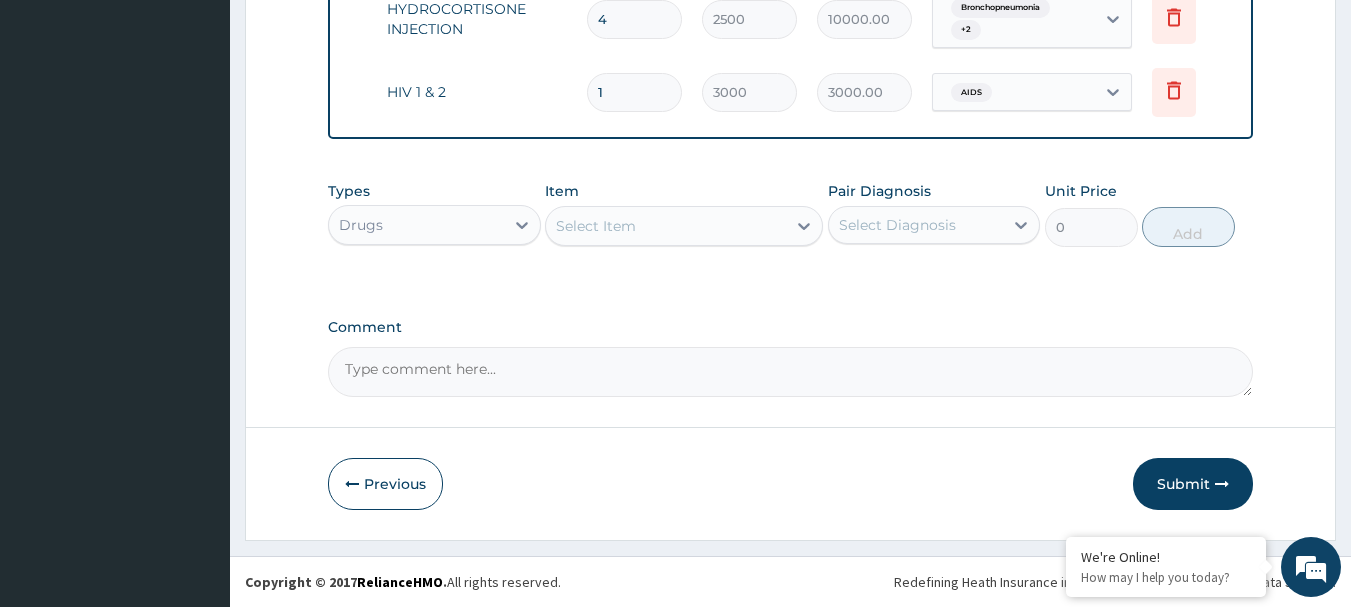 click on "Select Item" at bounding box center (666, 226) 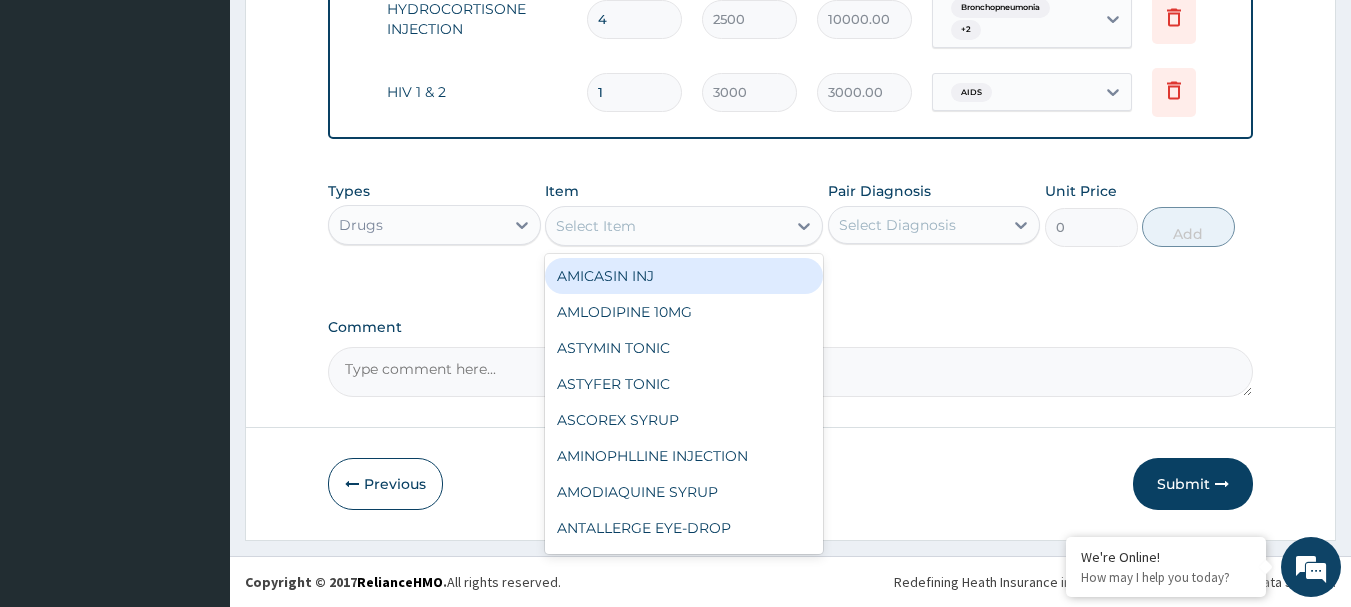 click on "Select Item" at bounding box center [666, 226] 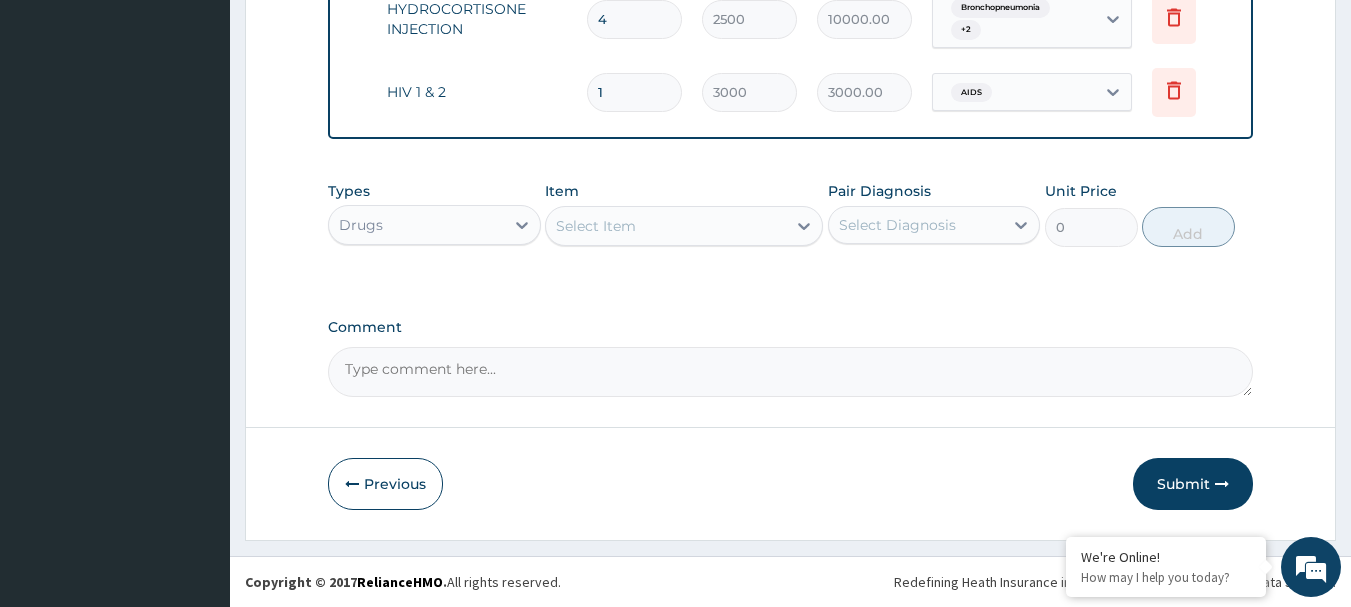 click on "Select Item" at bounding box center [666, 226] 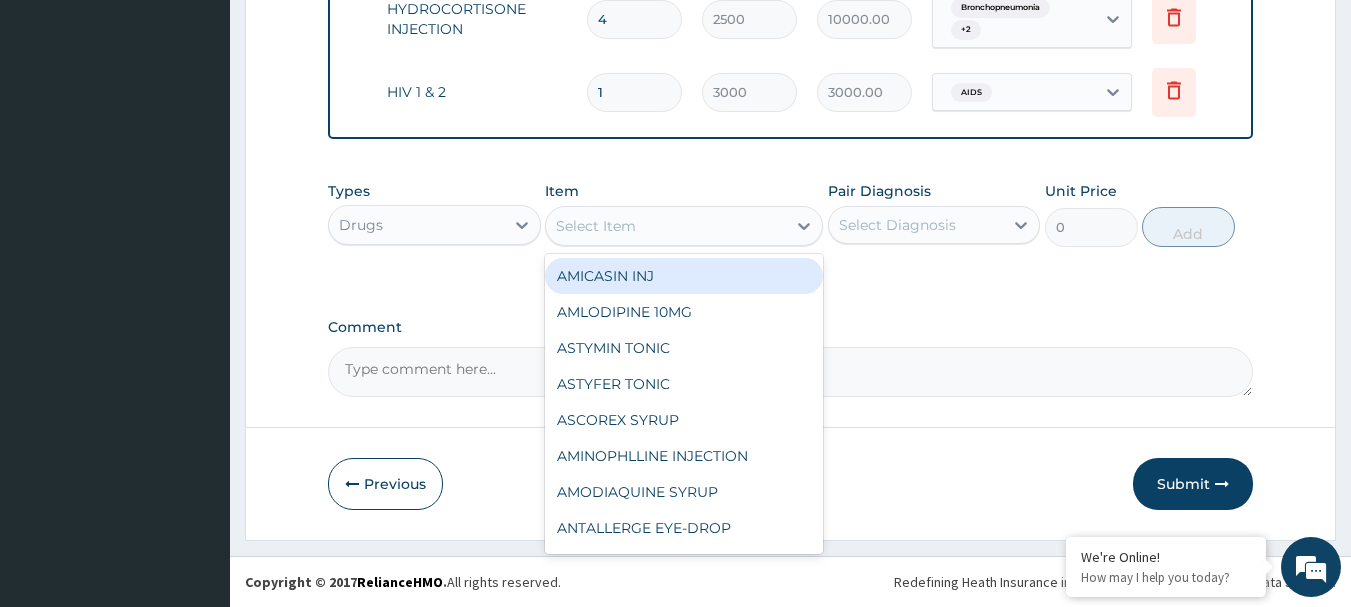 click on "Select Item" at bounding box center (666, 226) 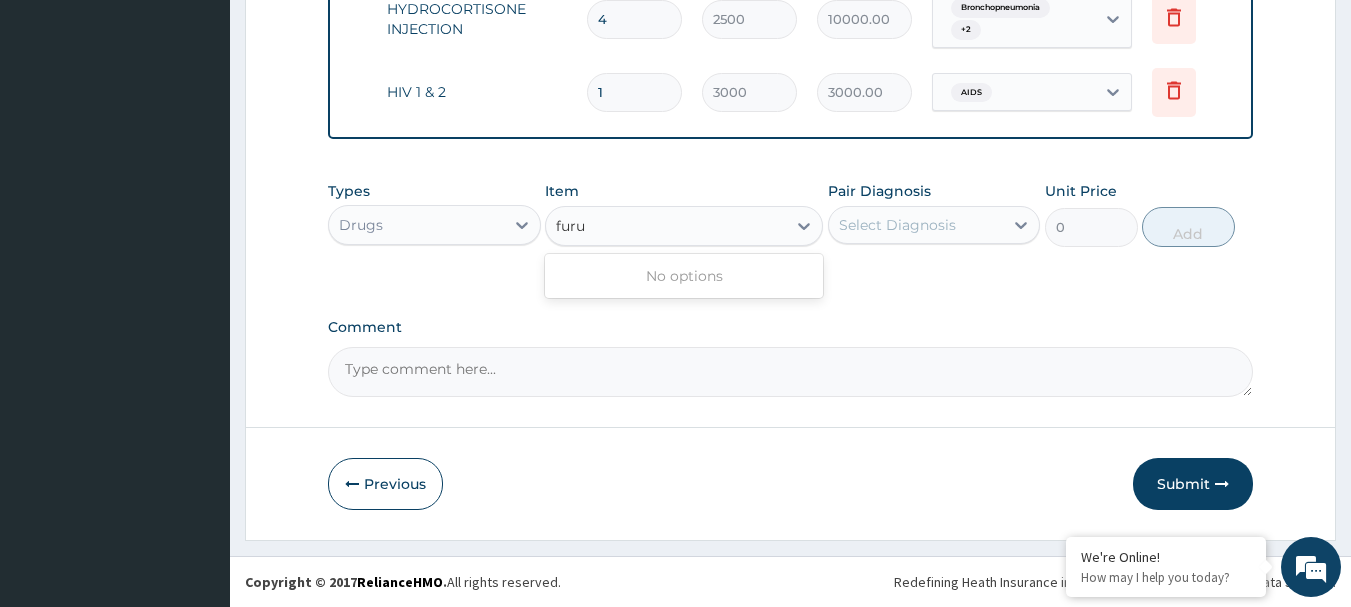 type on "furu" 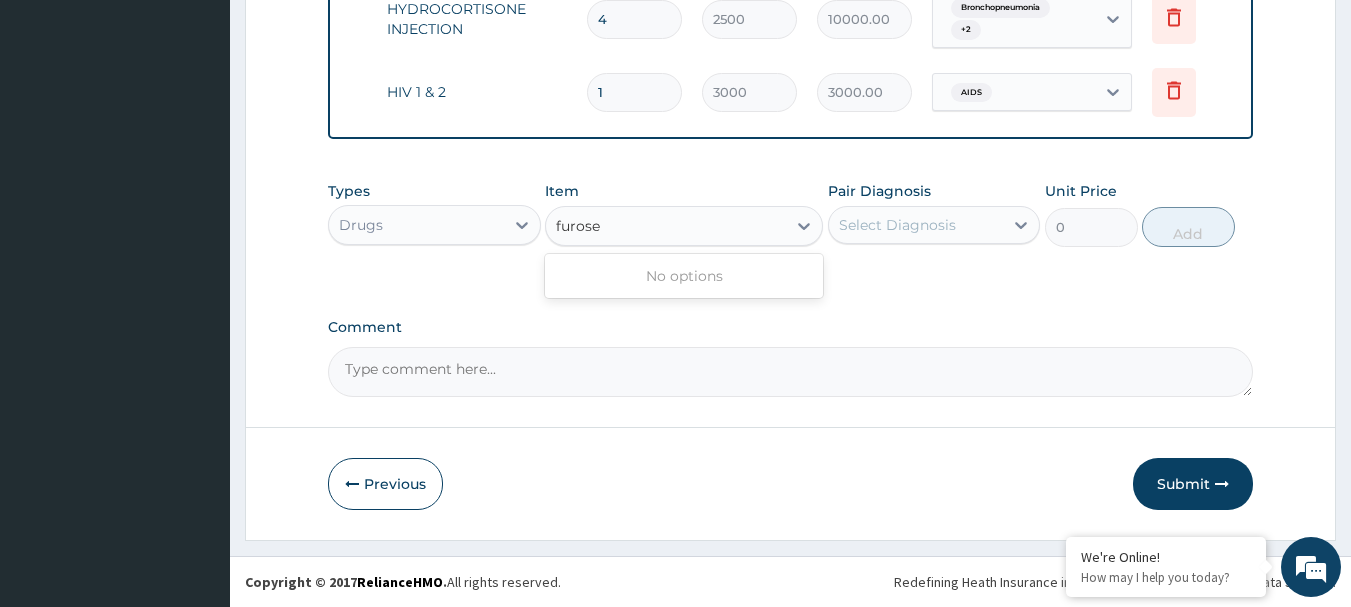 type on "furose" 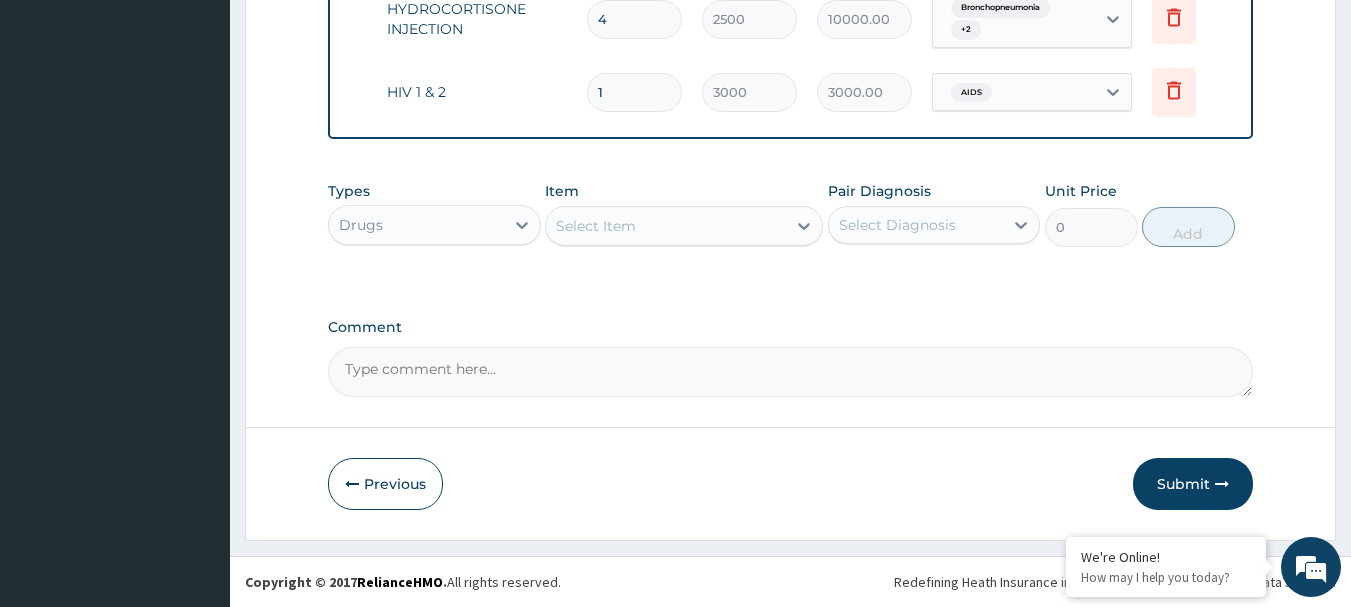 paste on "Furosemide" 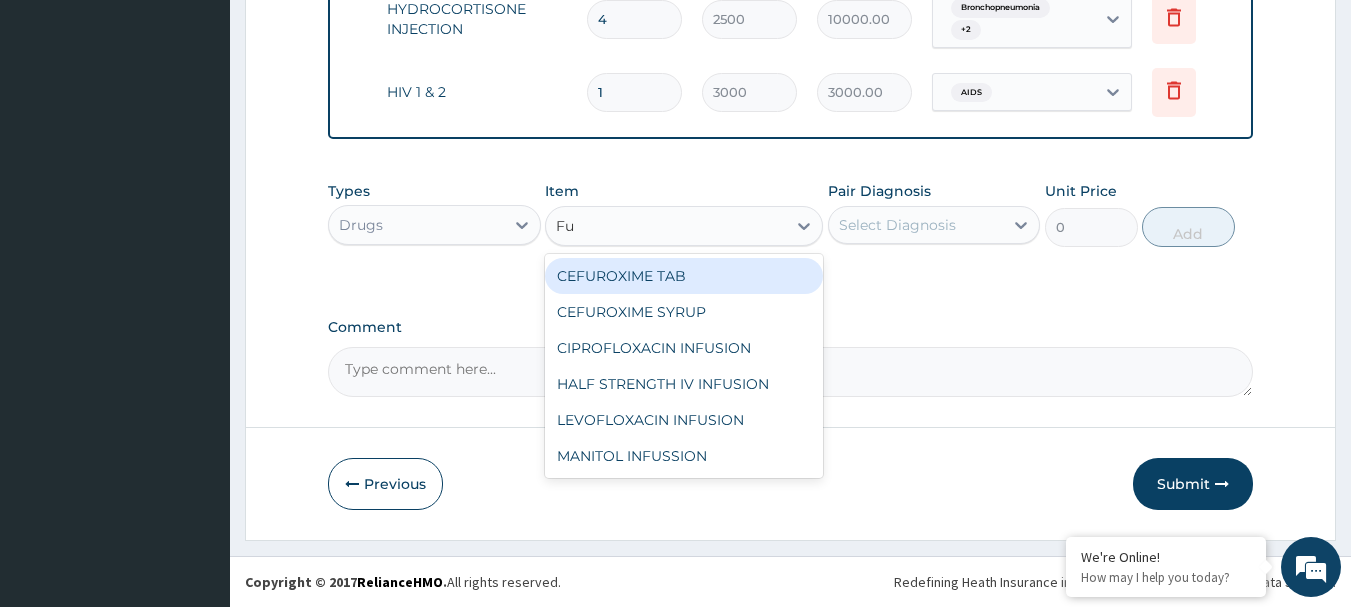 type on "F" 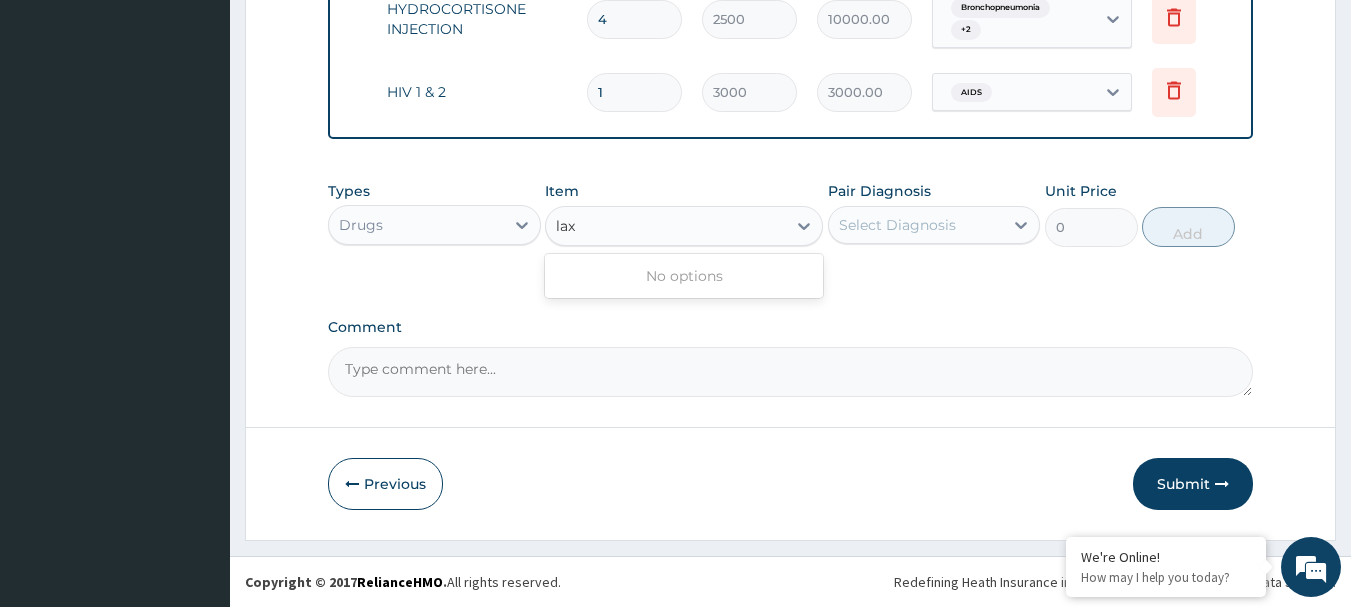 type on "la" 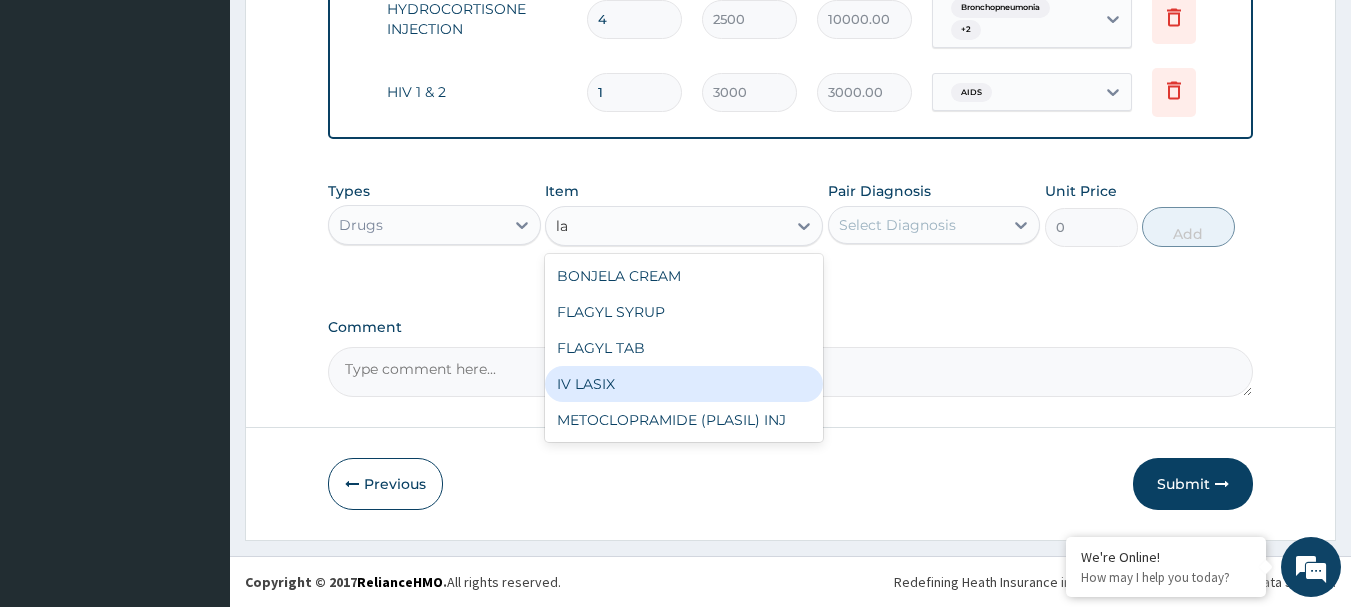 click on "IV LASIX" at bounding box center [684, 384] 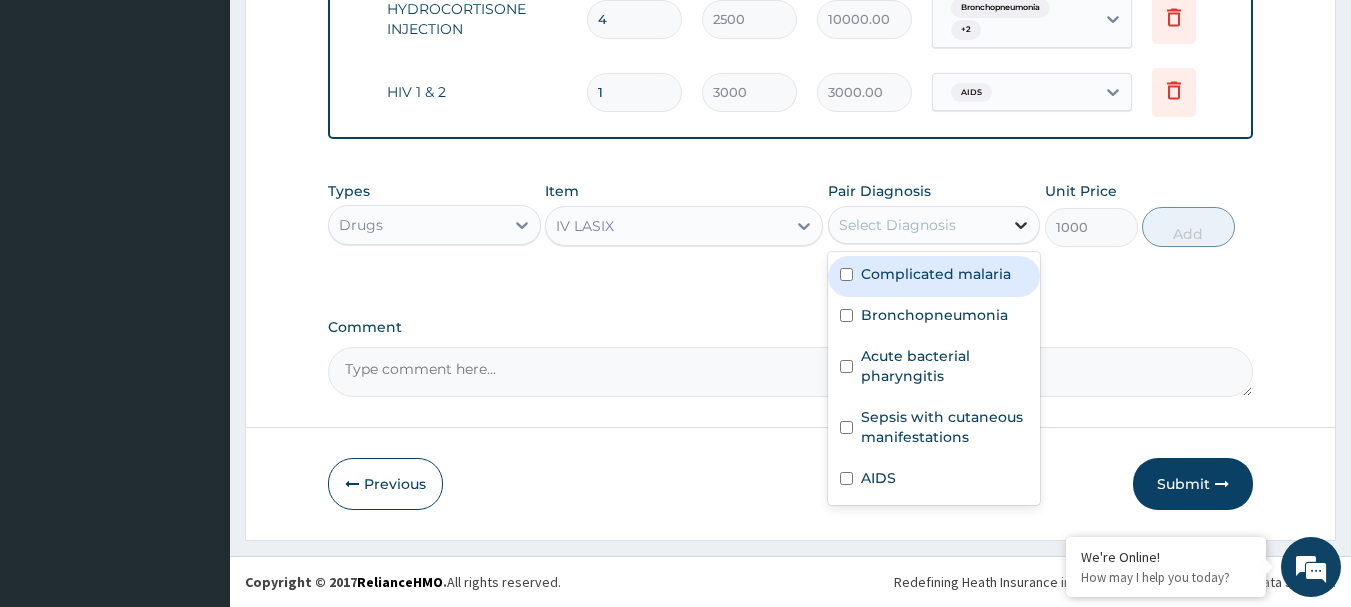 click 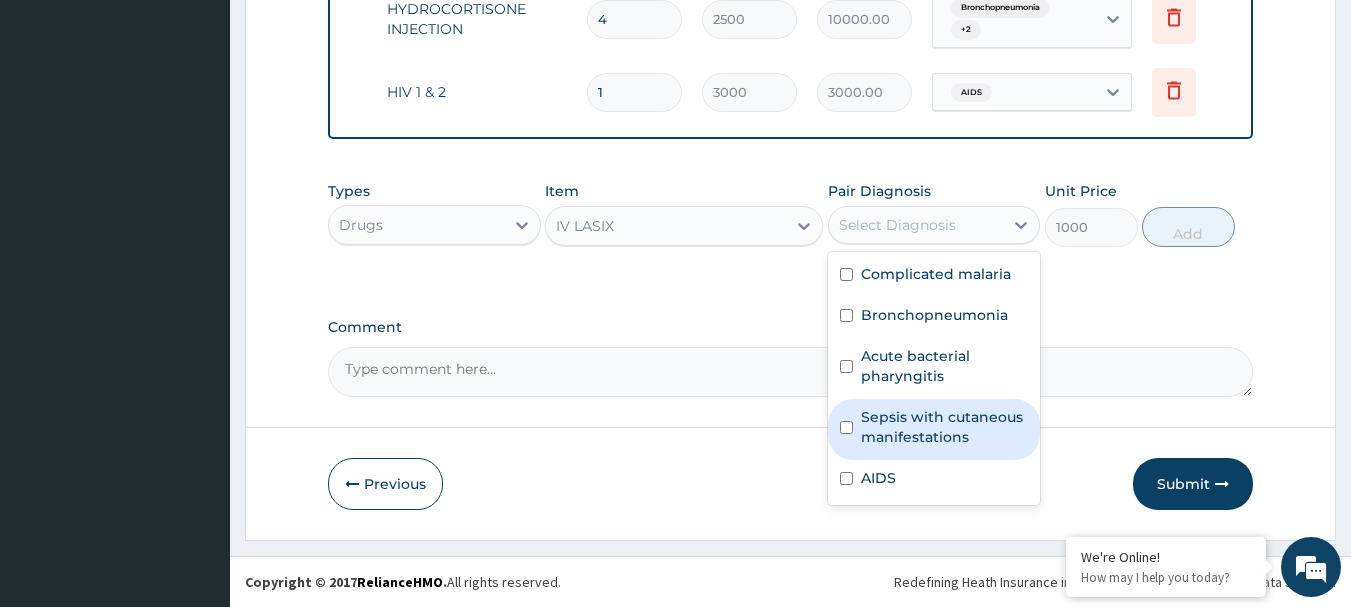 click at bounding box center (846, 427) 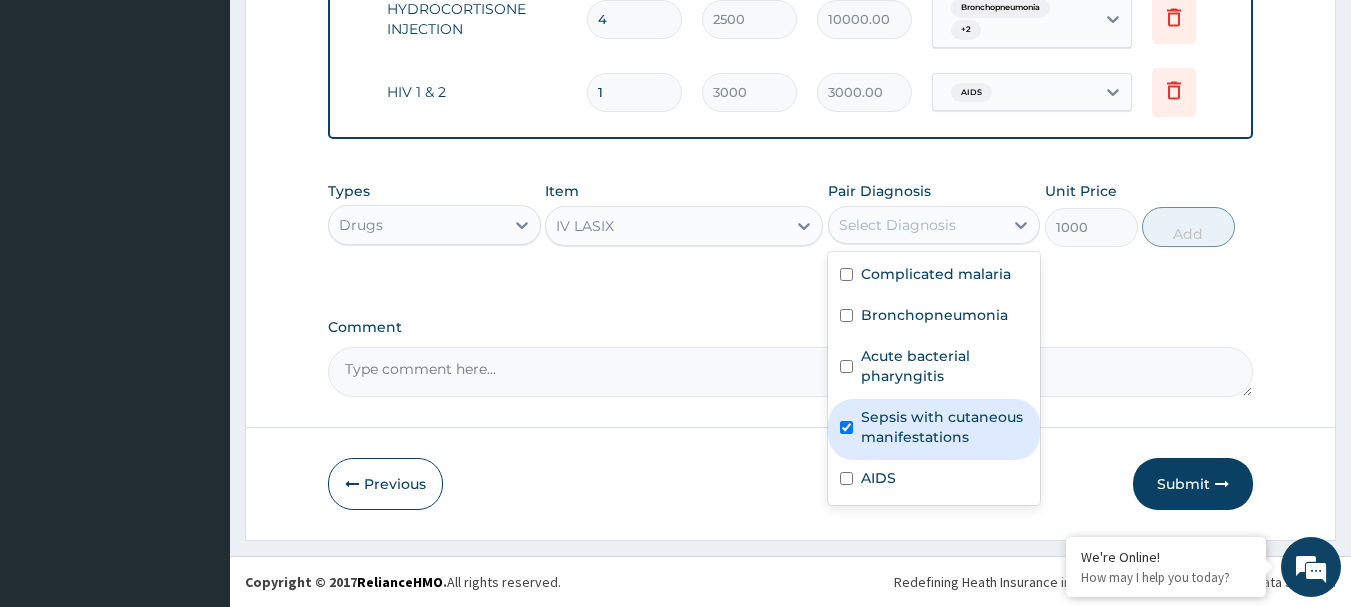 checkbox on "true" 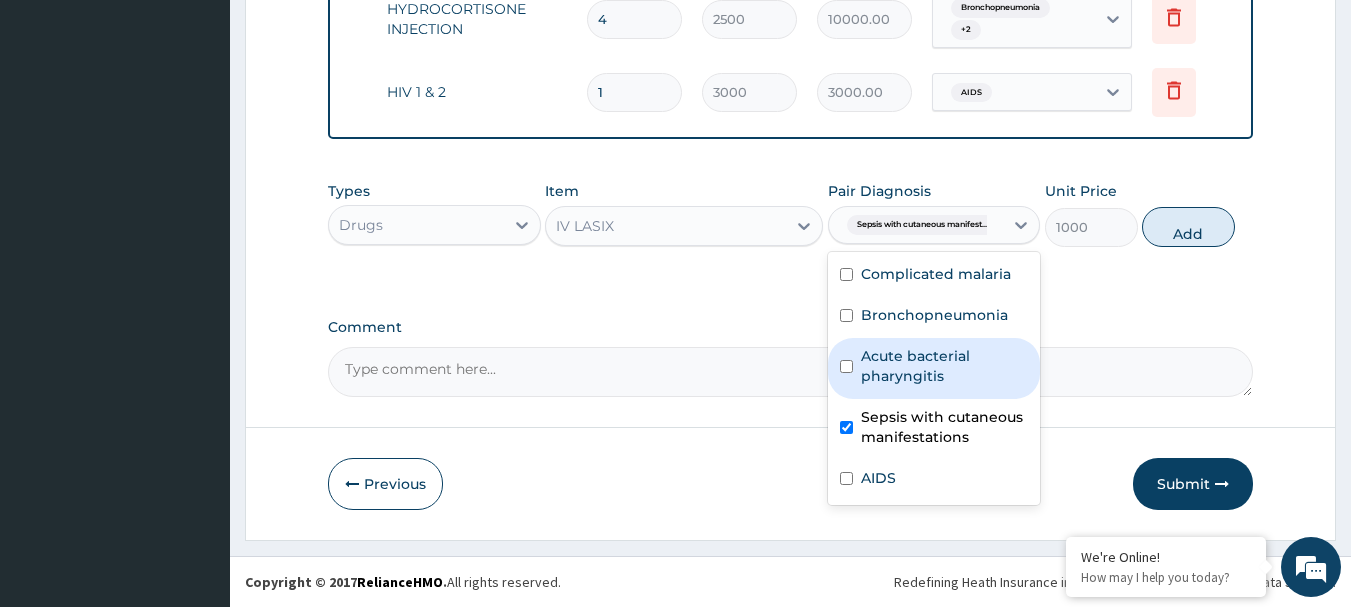 click at bounding box center [846, 366] 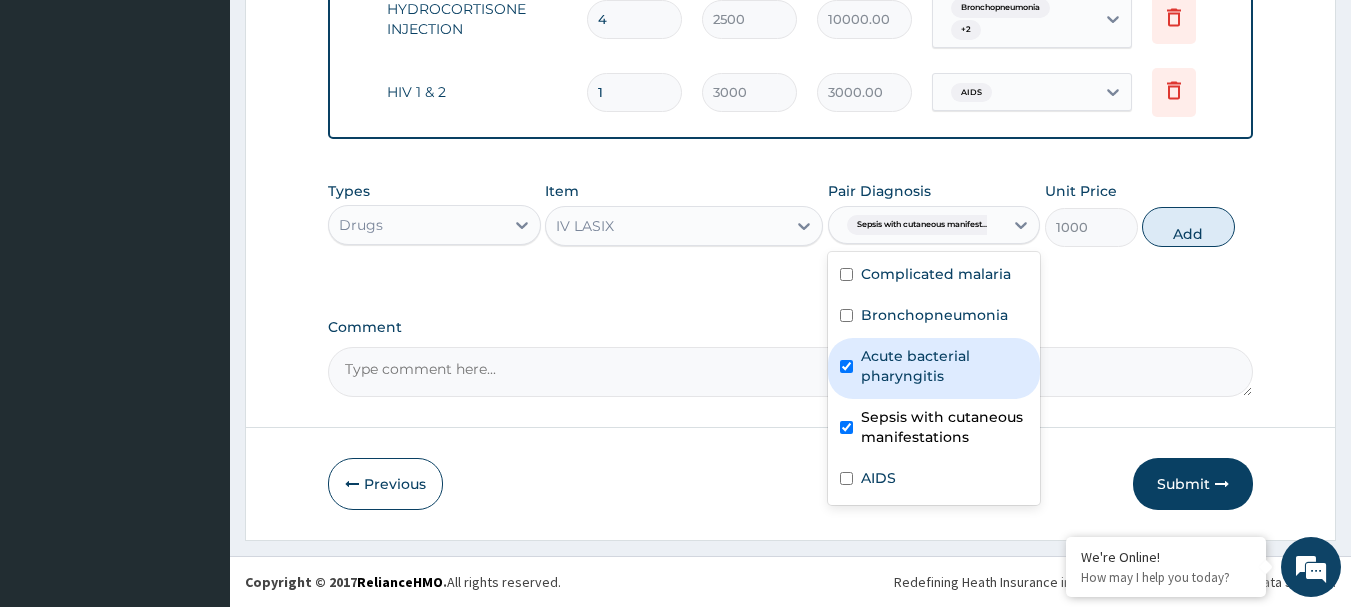 checkbox on "true" 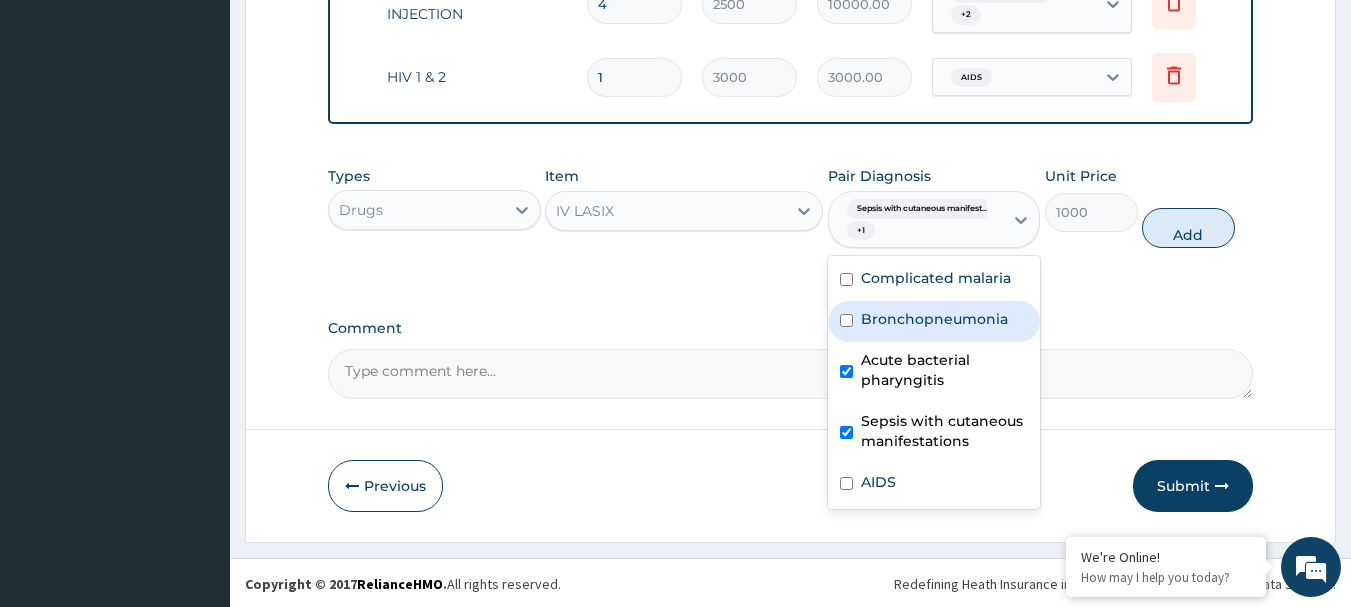 click on "Bronchopneumonia" at bounding box center [934, 321] 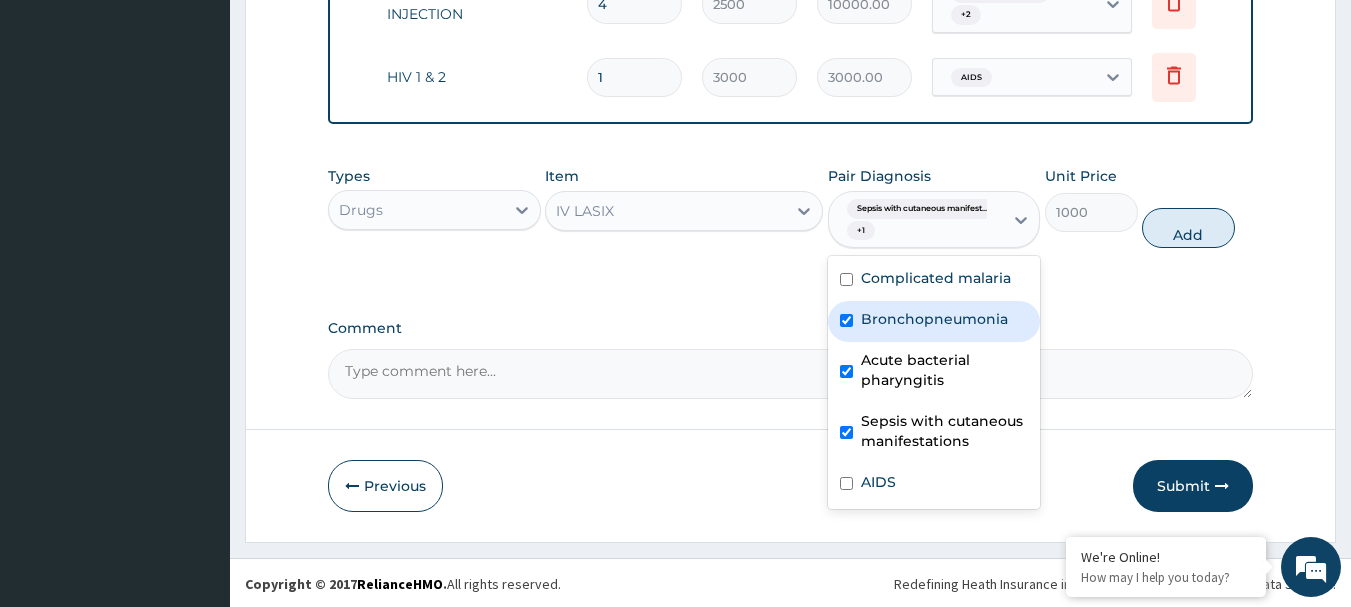 checkbox on "true" 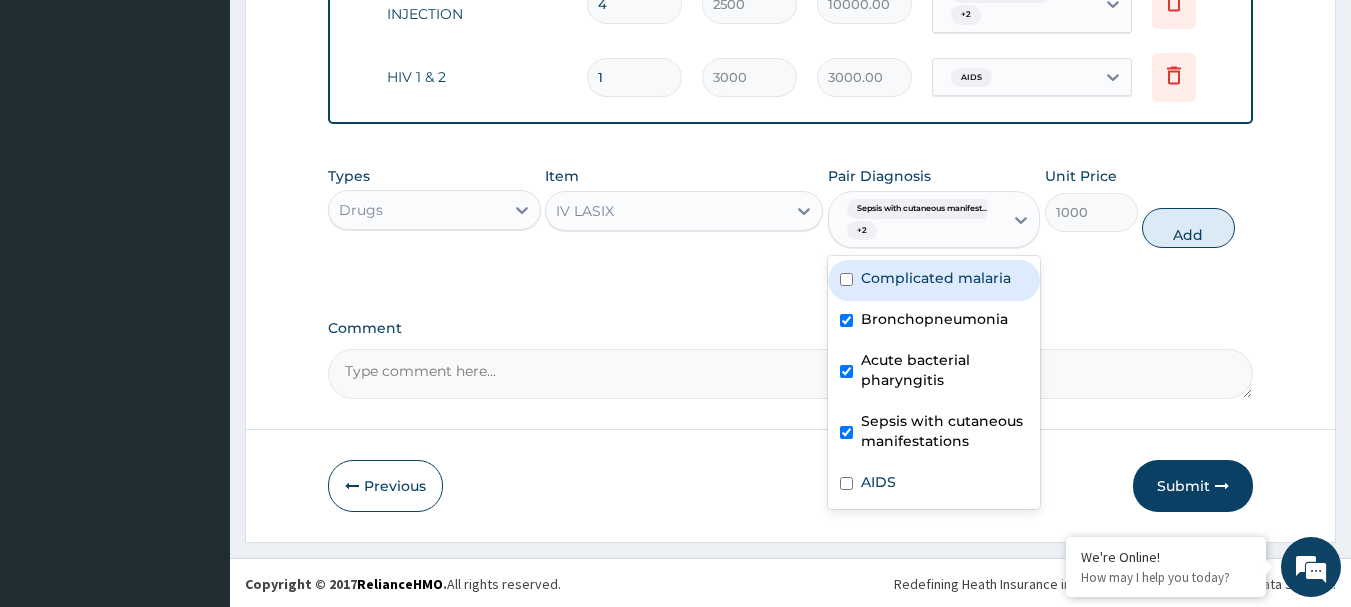 click at bounding box center (846, 279) 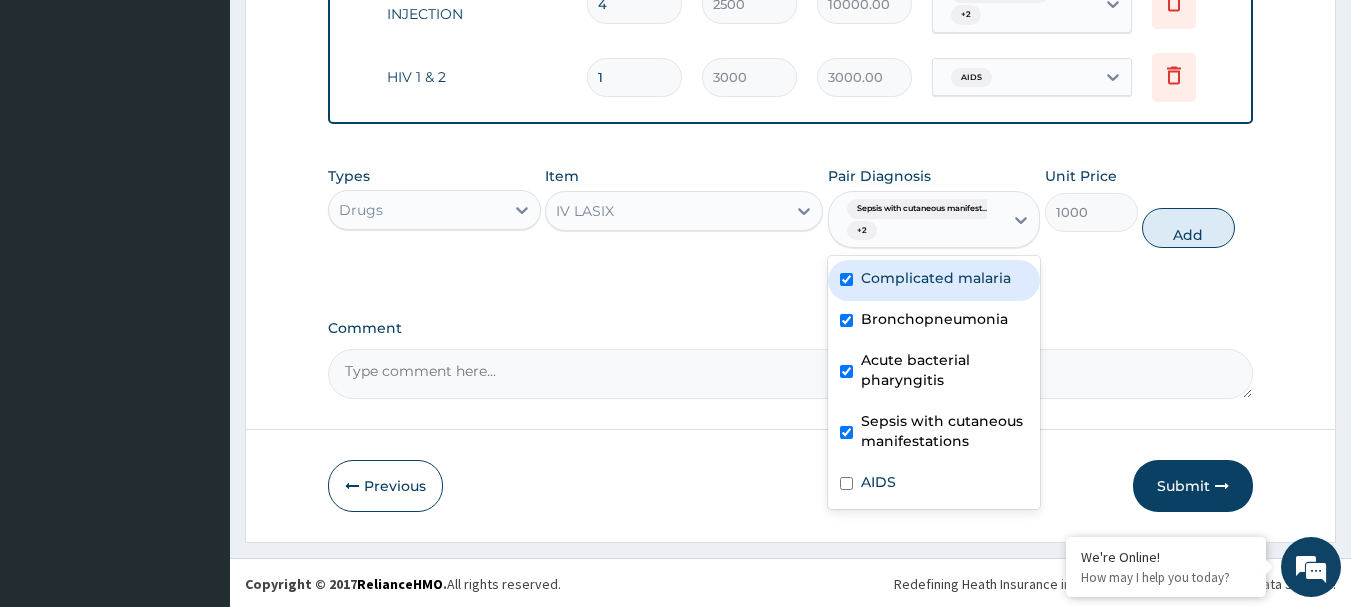 checkbox on "true" 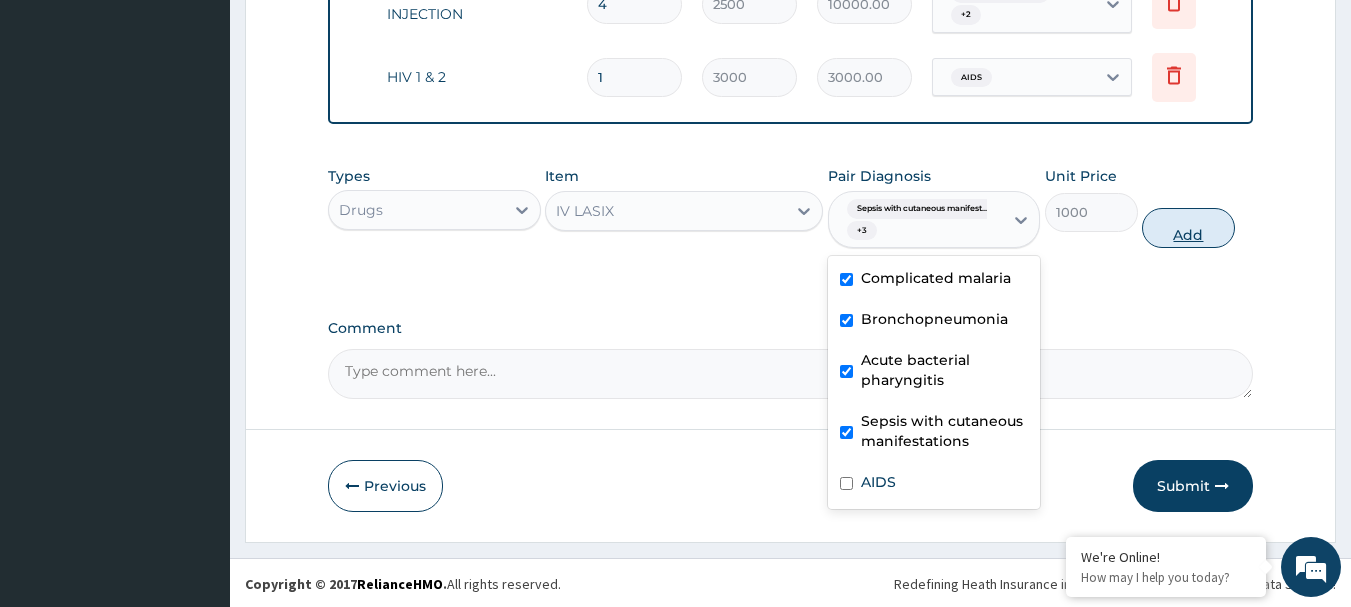 click on "Add" at bounding box center [1188, 228] 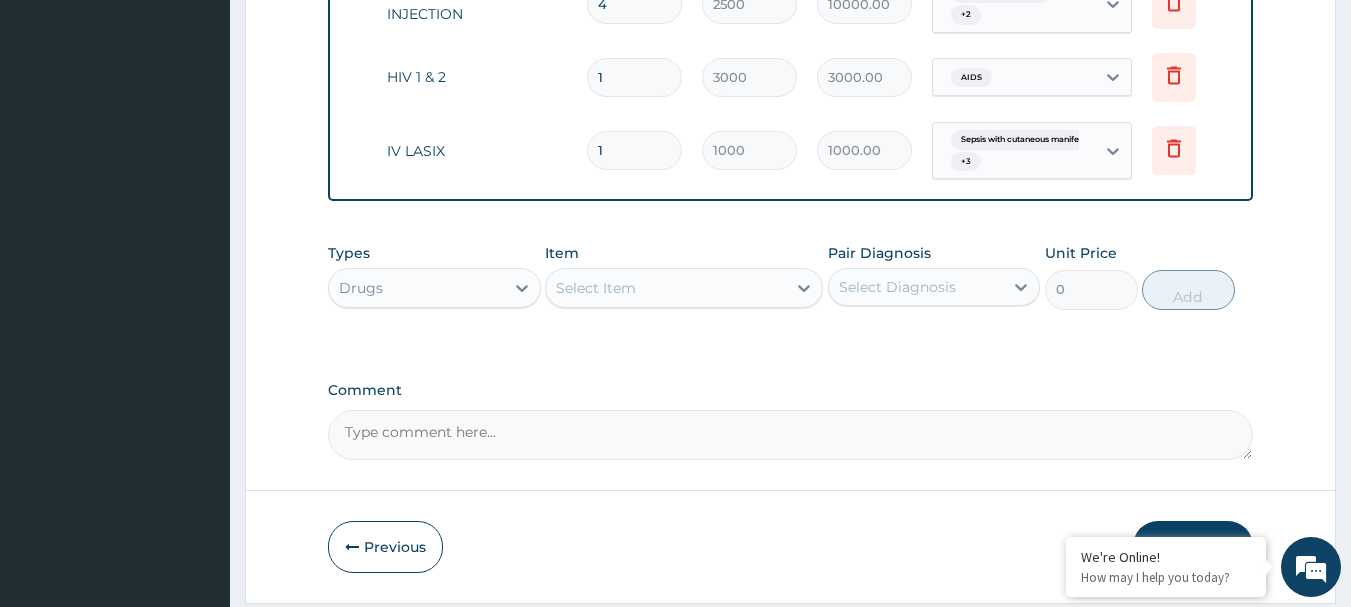 type 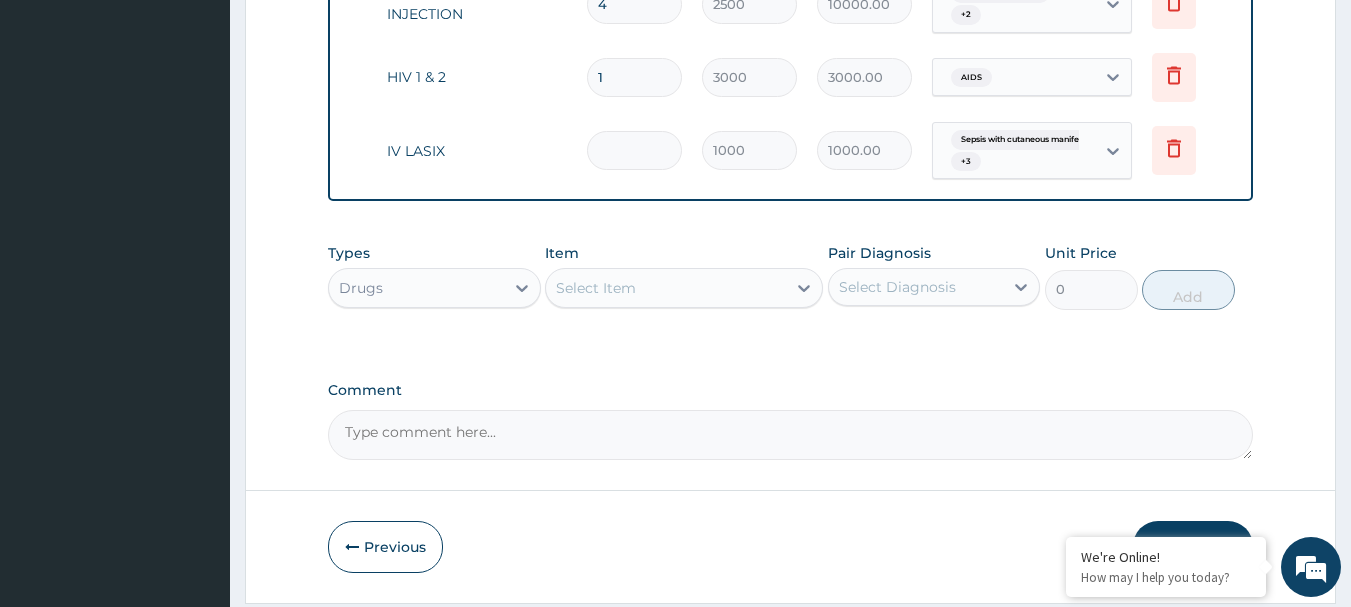 type on "0.00" 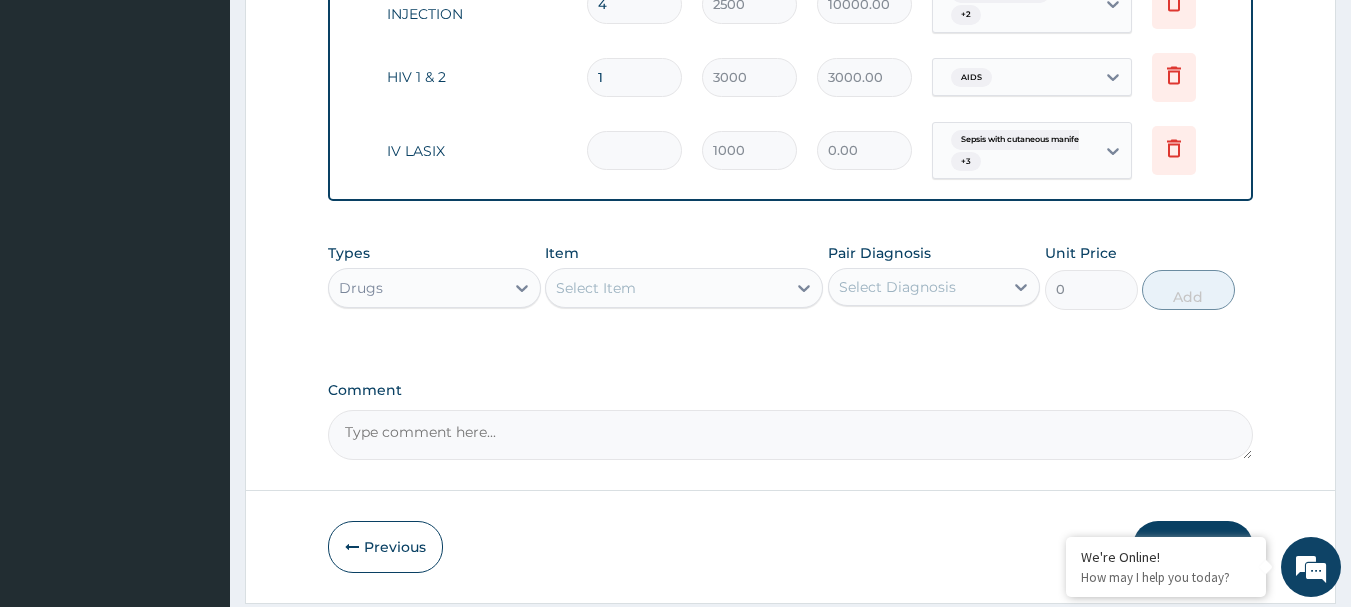 type on "4" 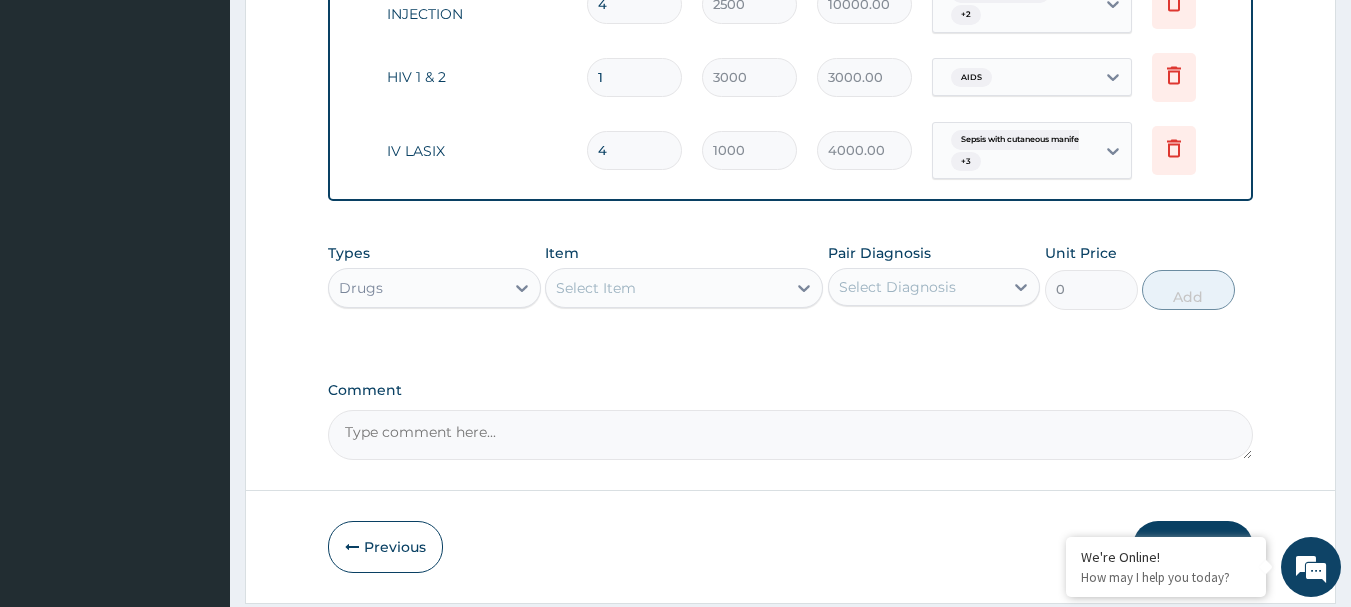 type on "4" 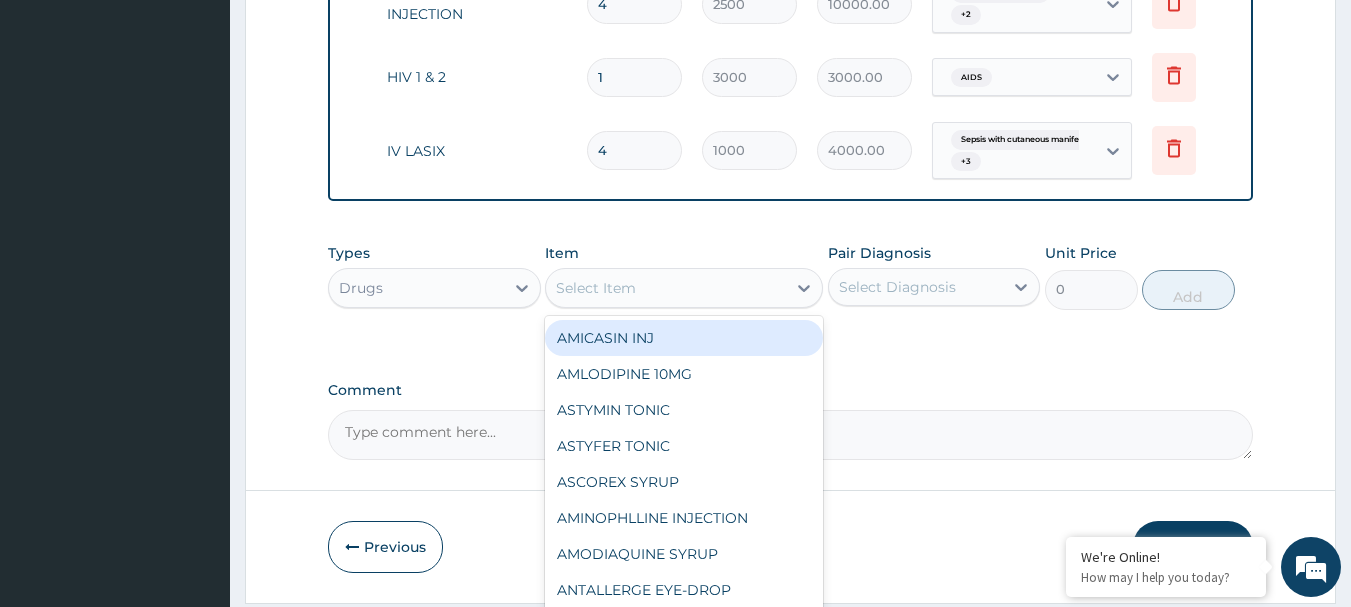 click on "Select Item" at bounding box center (596, 288) 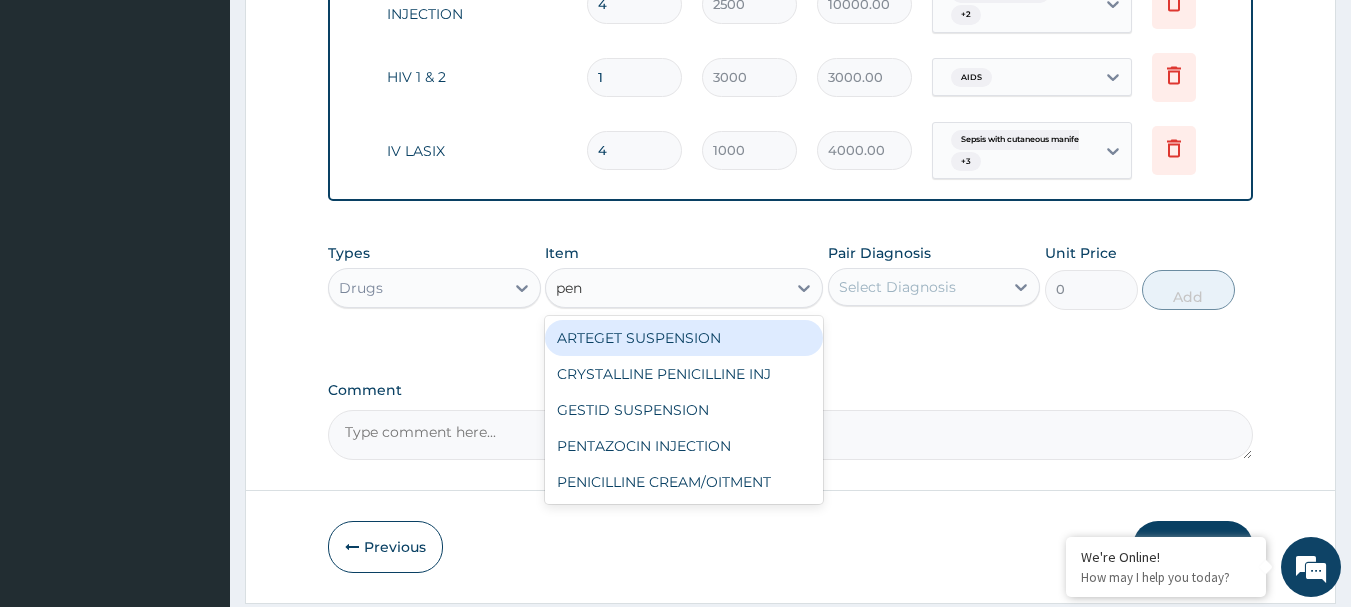 type on "peni" 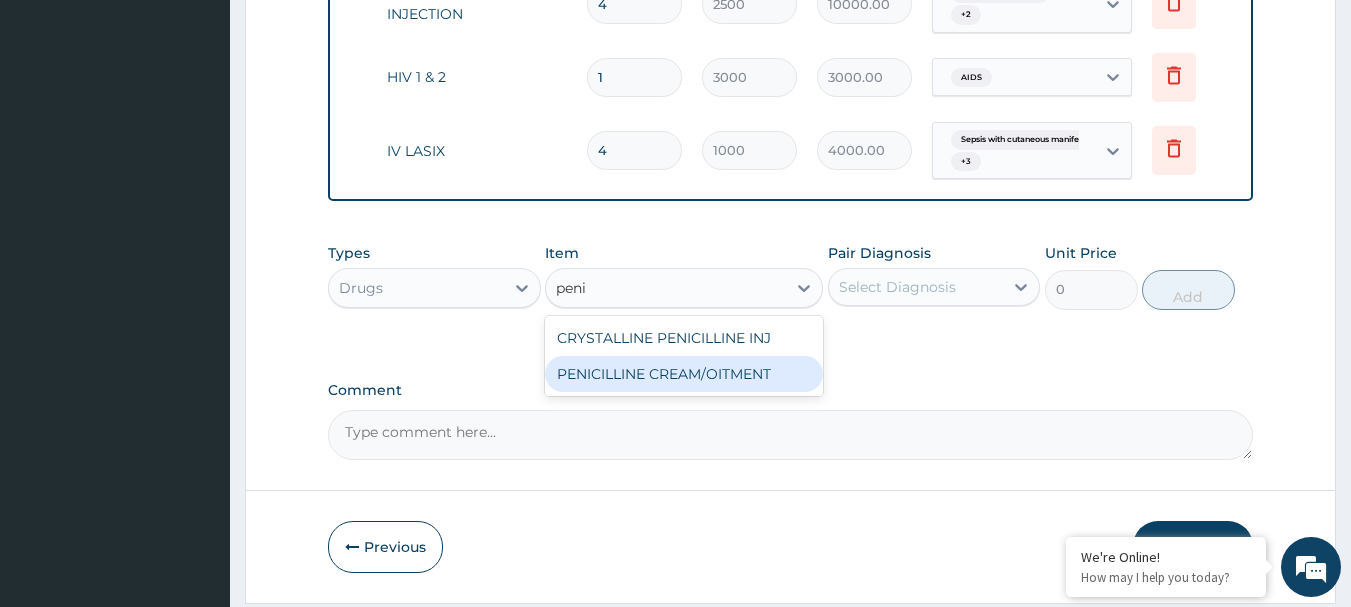 drag, startPoint x: 639, startPoint y: 387, endPoint x: 754, endPoint y: 388, distance: 115.00435 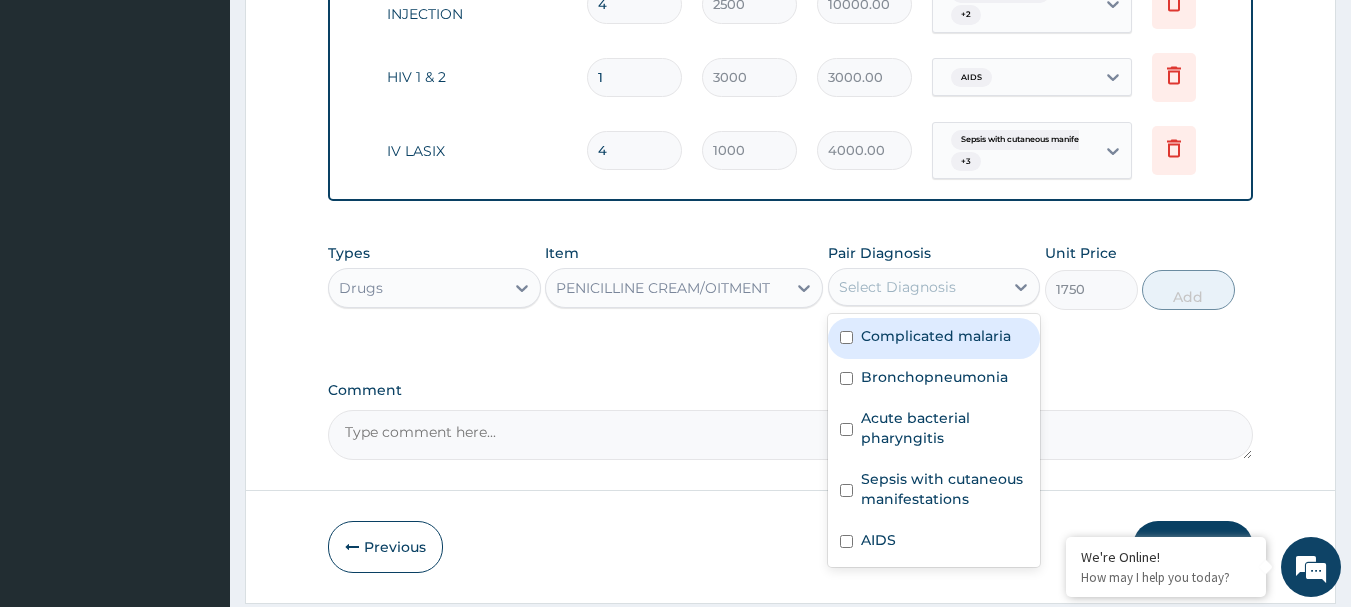 click on "Select Diagnosis" at bounding box center [916, 287] 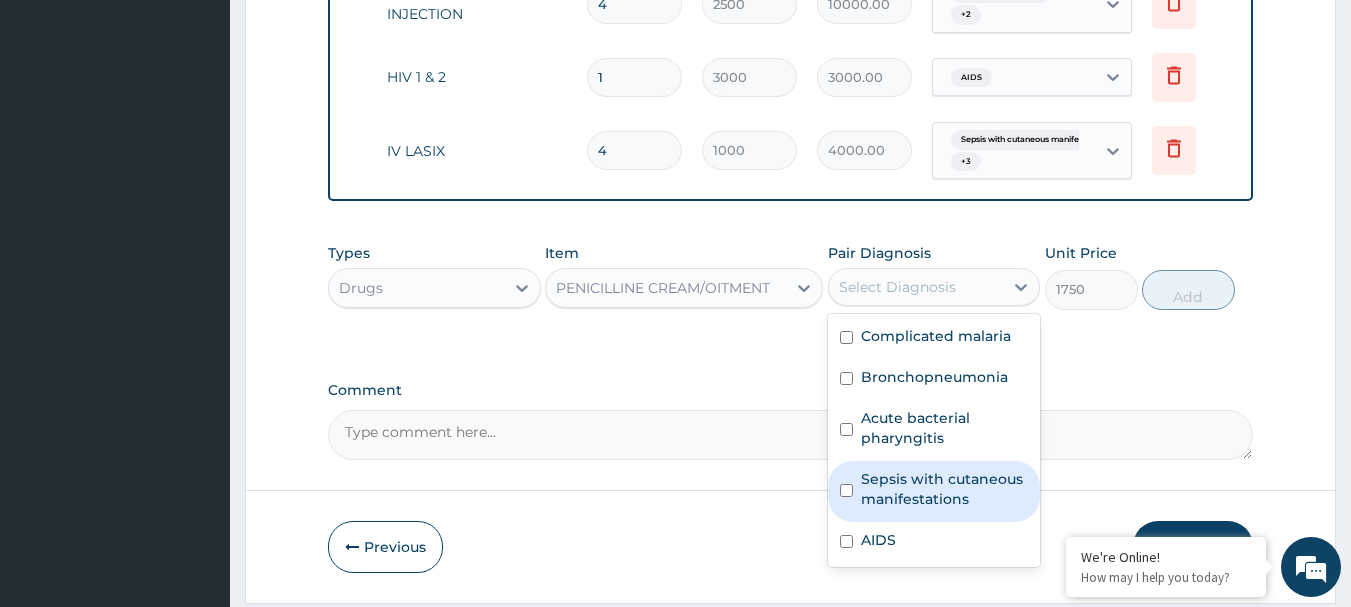 click on "Sepsis with cutaneous manifestations" at bounding box center (945, 489) 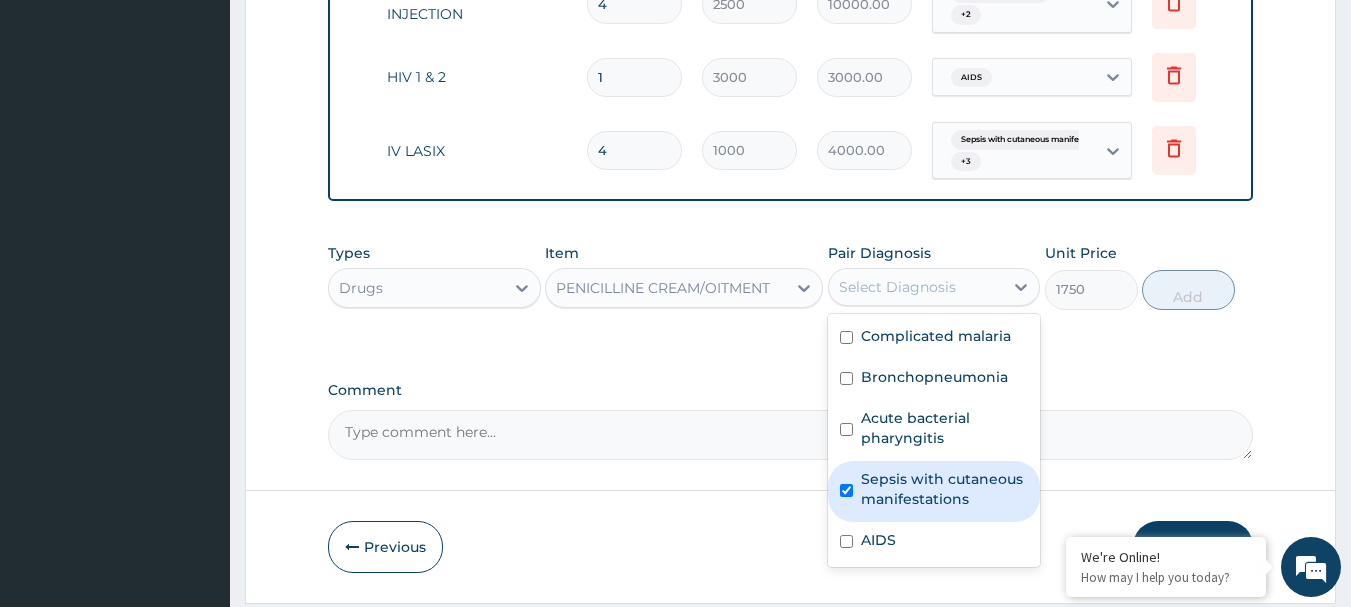 checkbox on "true" 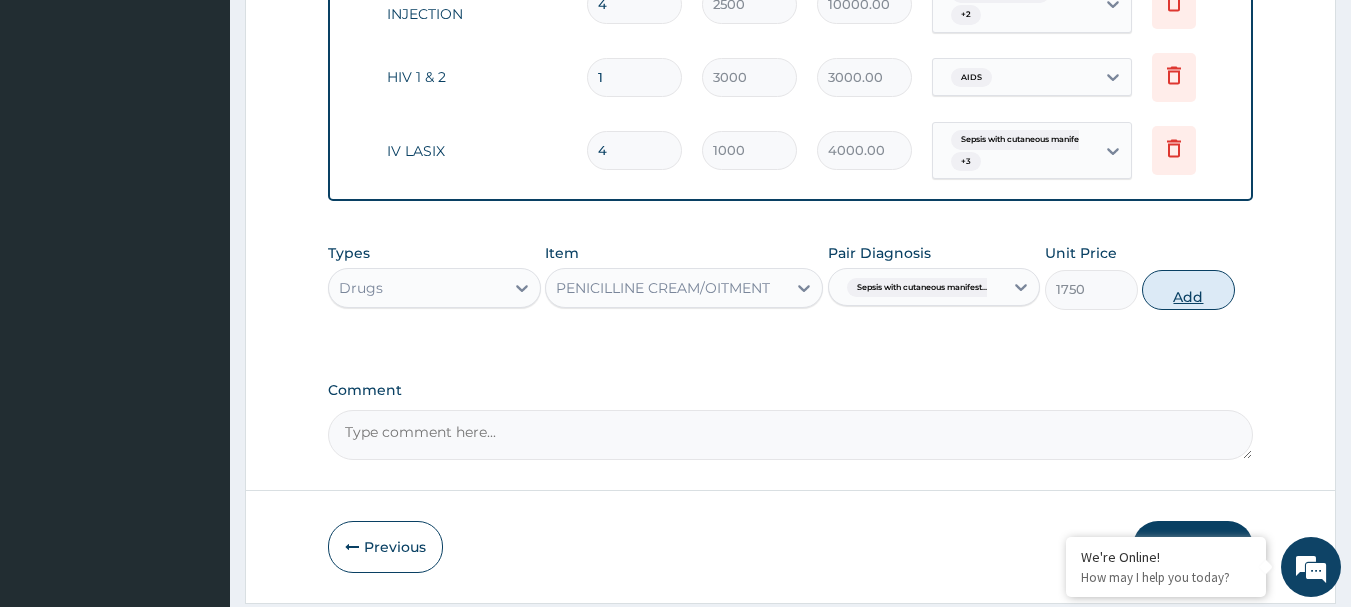 click on "Add" at bounding box center [1188, 290] 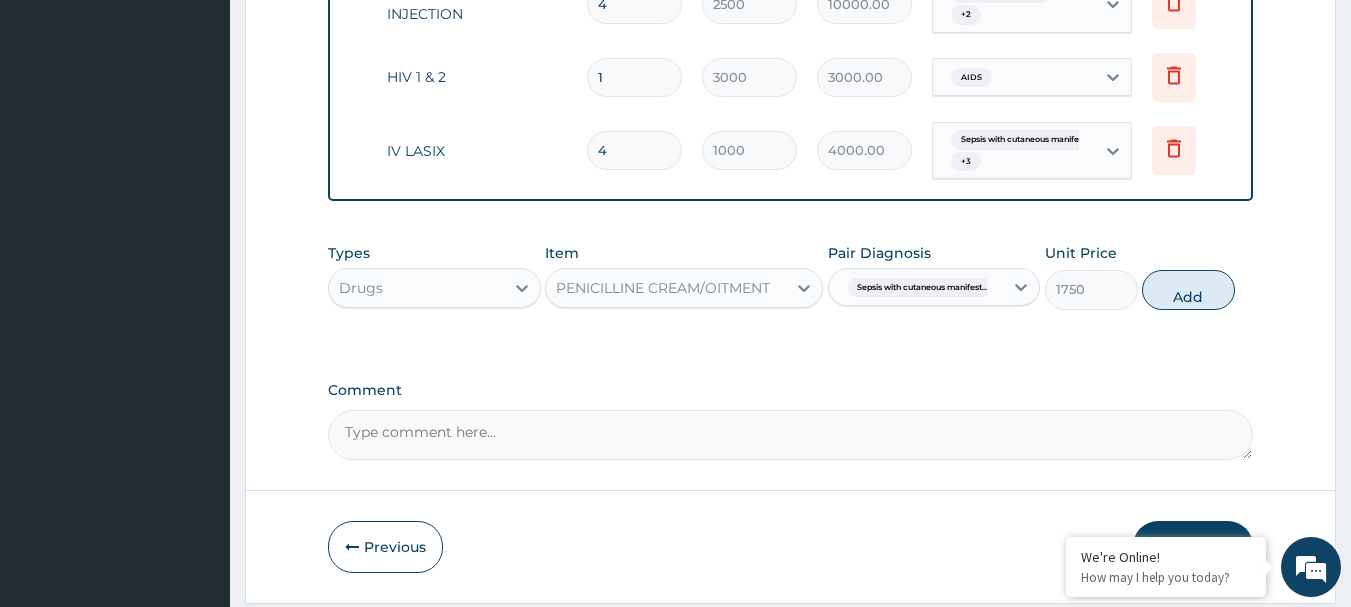 type on "0" 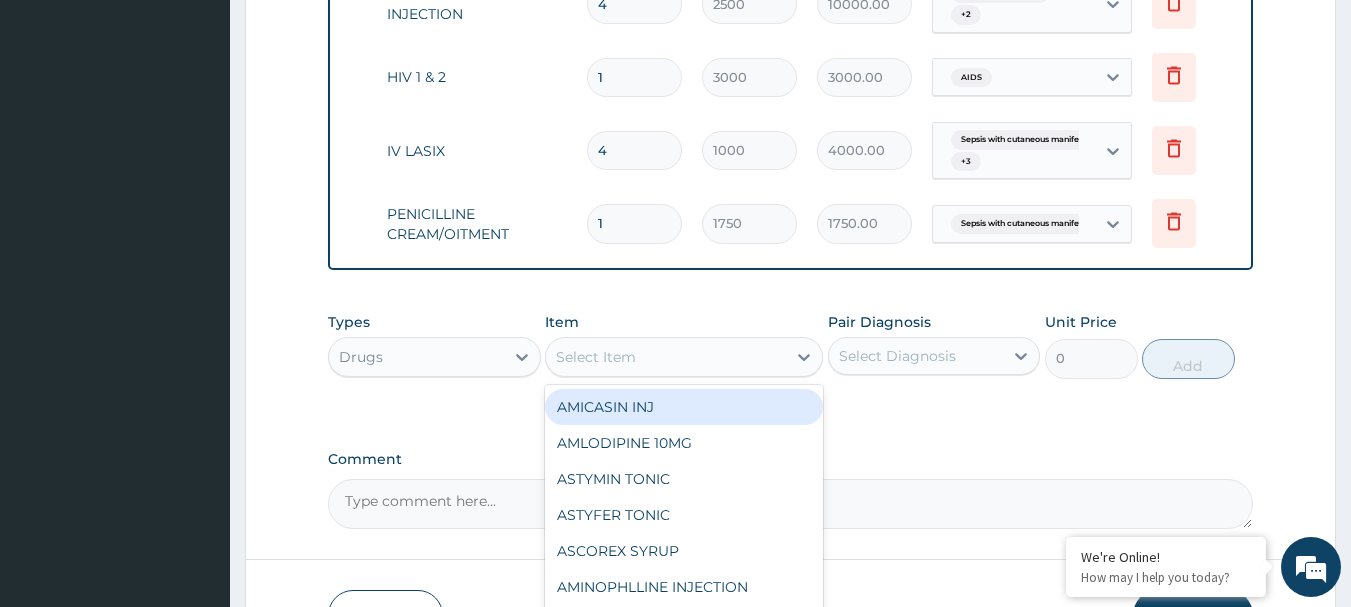 click on "Select Item" at bounding box center (596, 357) 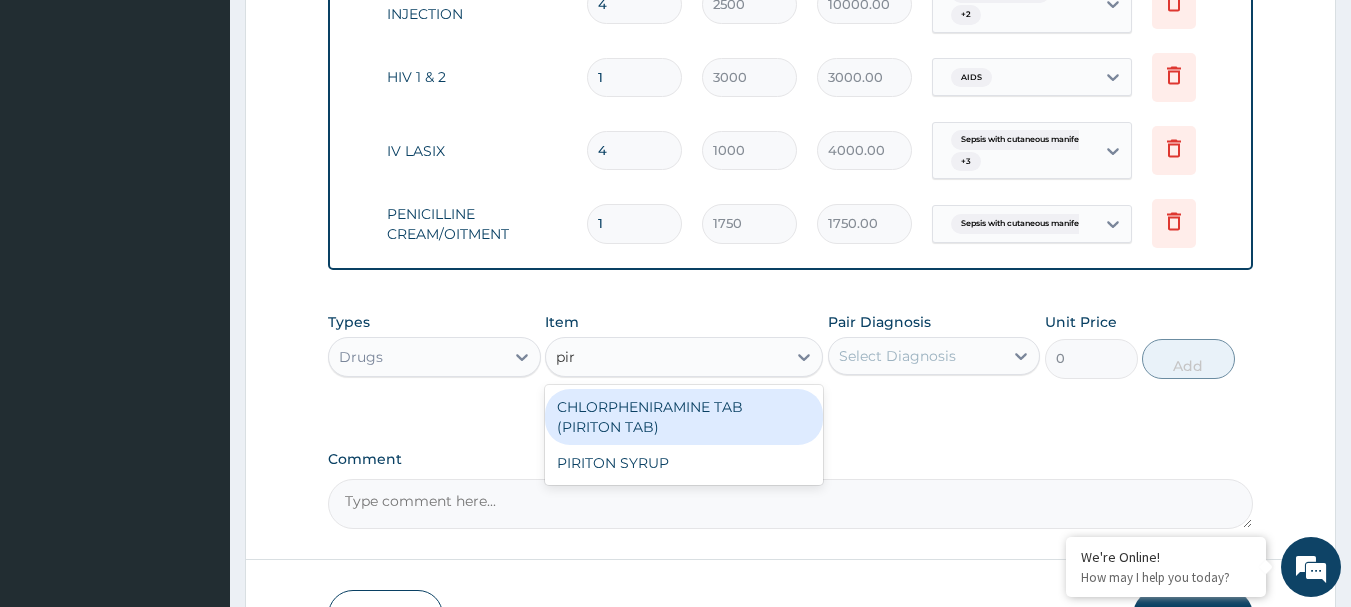 type on "piri" 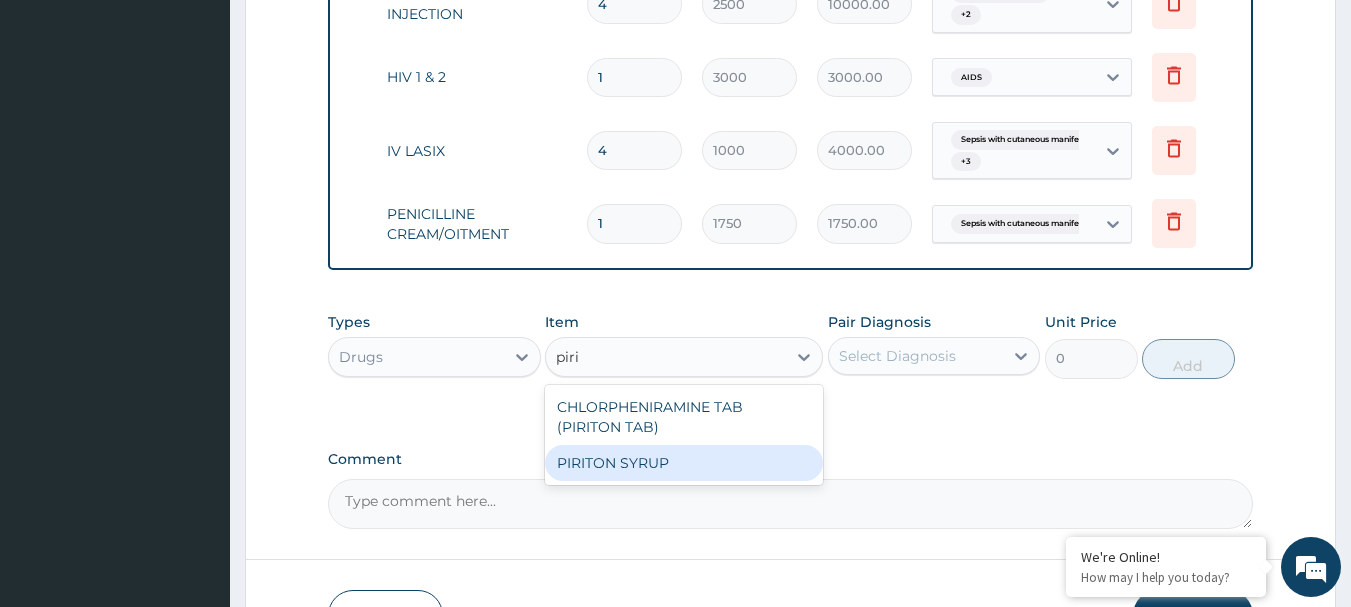 click on "PIRITON SYRUP" at bounding box center (684, 463) 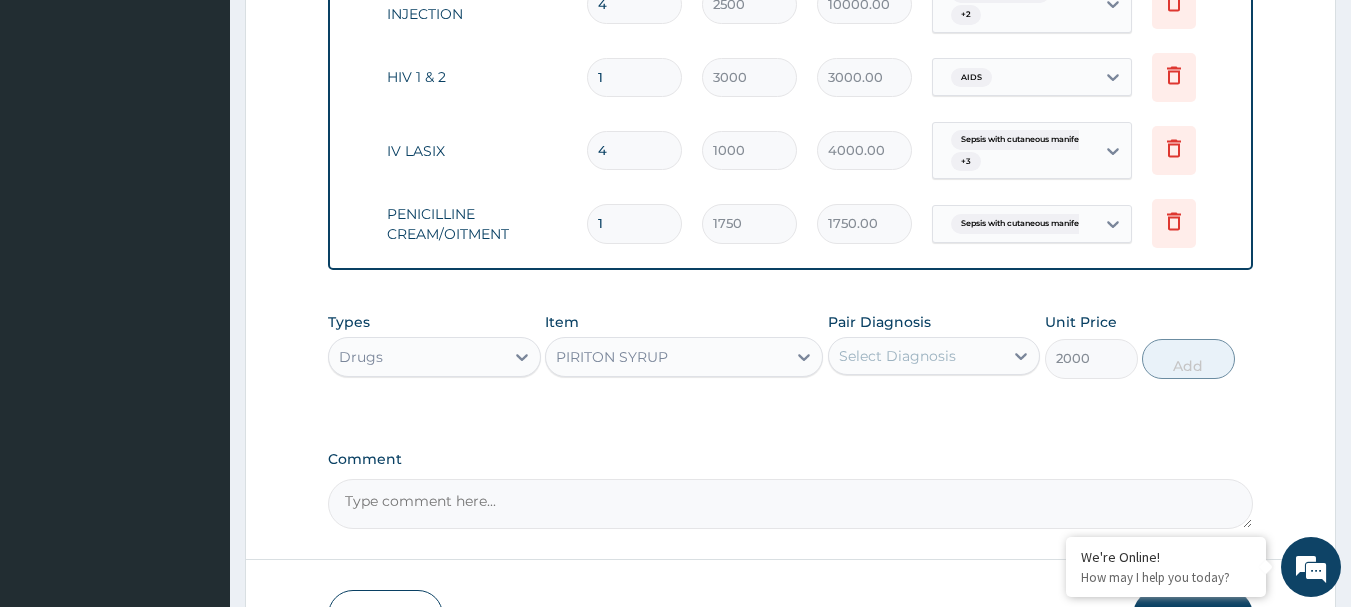 click on "Select Diagnosis" at bounding box center (916, 356) 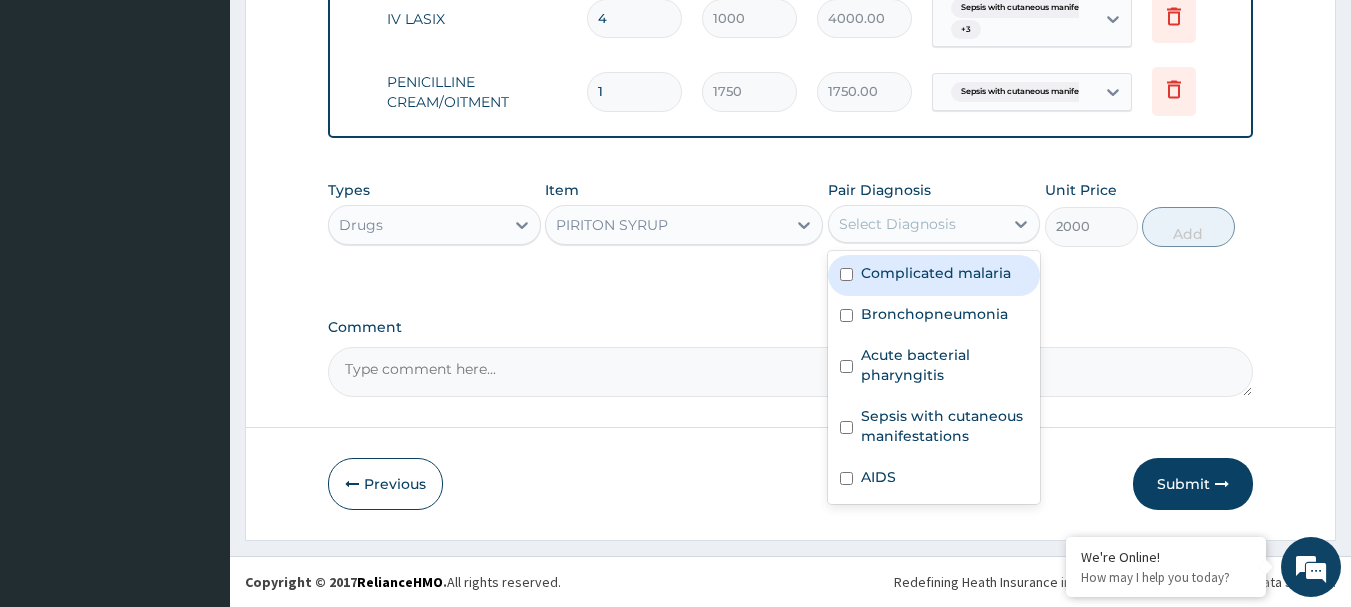 scroll, scrollTop: 2361, scrollLeft: 0, axis: vertical 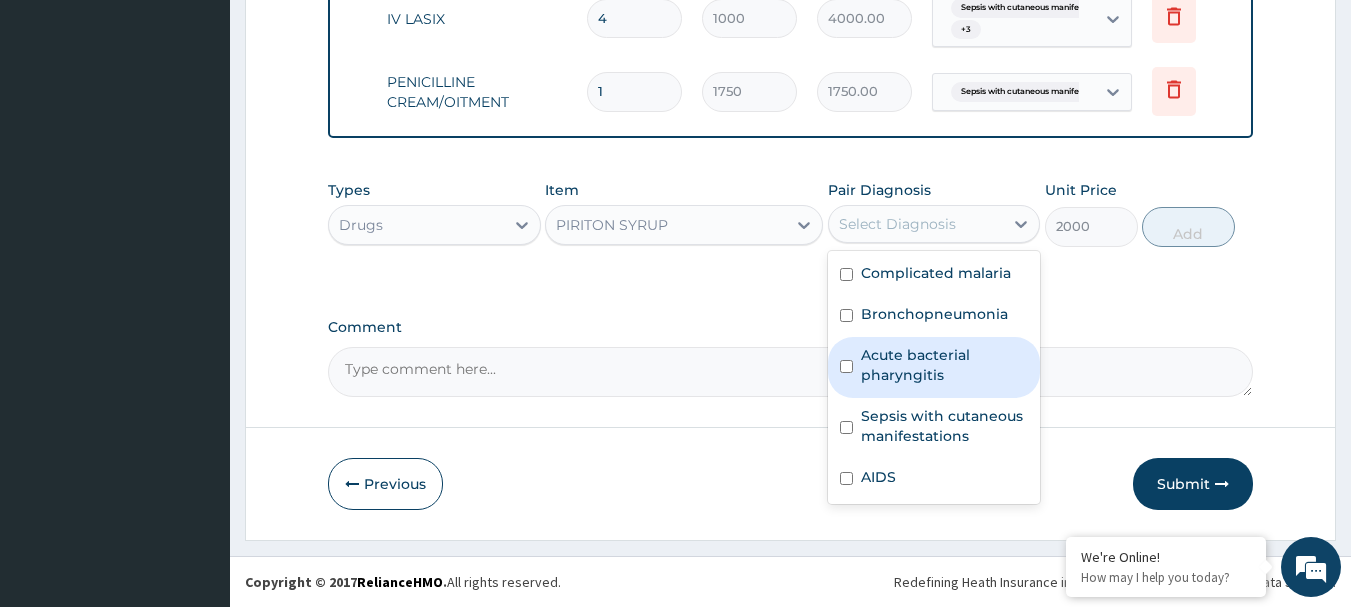 click on "Acute bacterial pharyngitis" at bounding box center [945, 365] 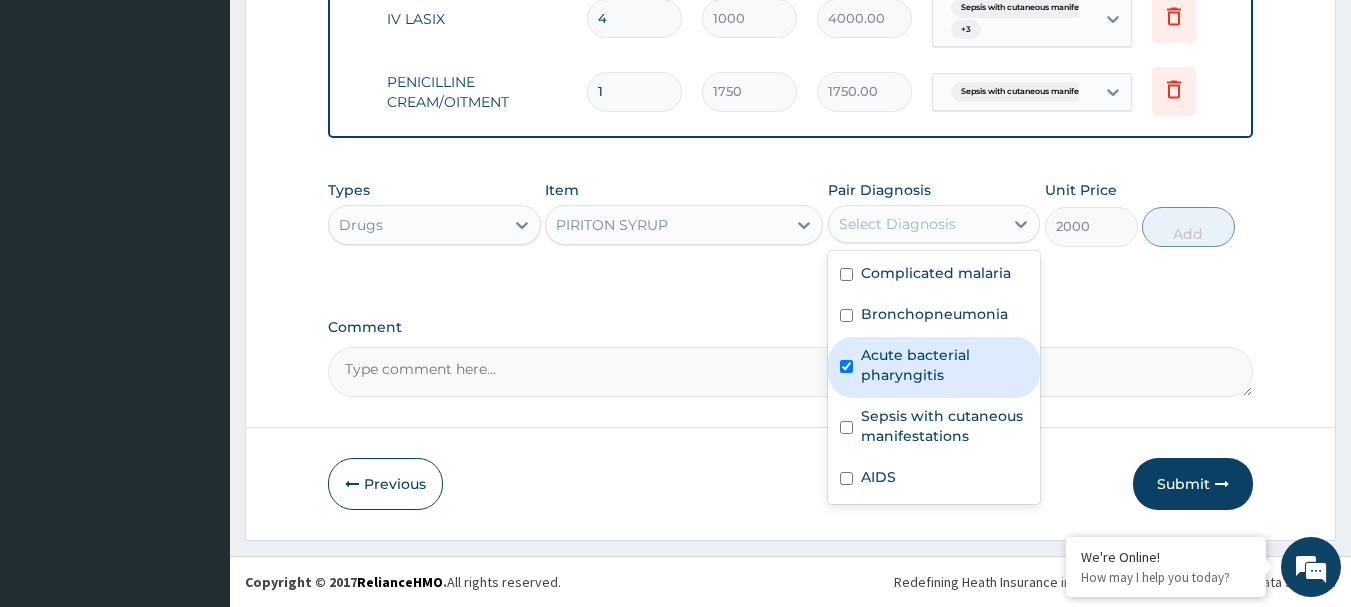 checkbox on "true" 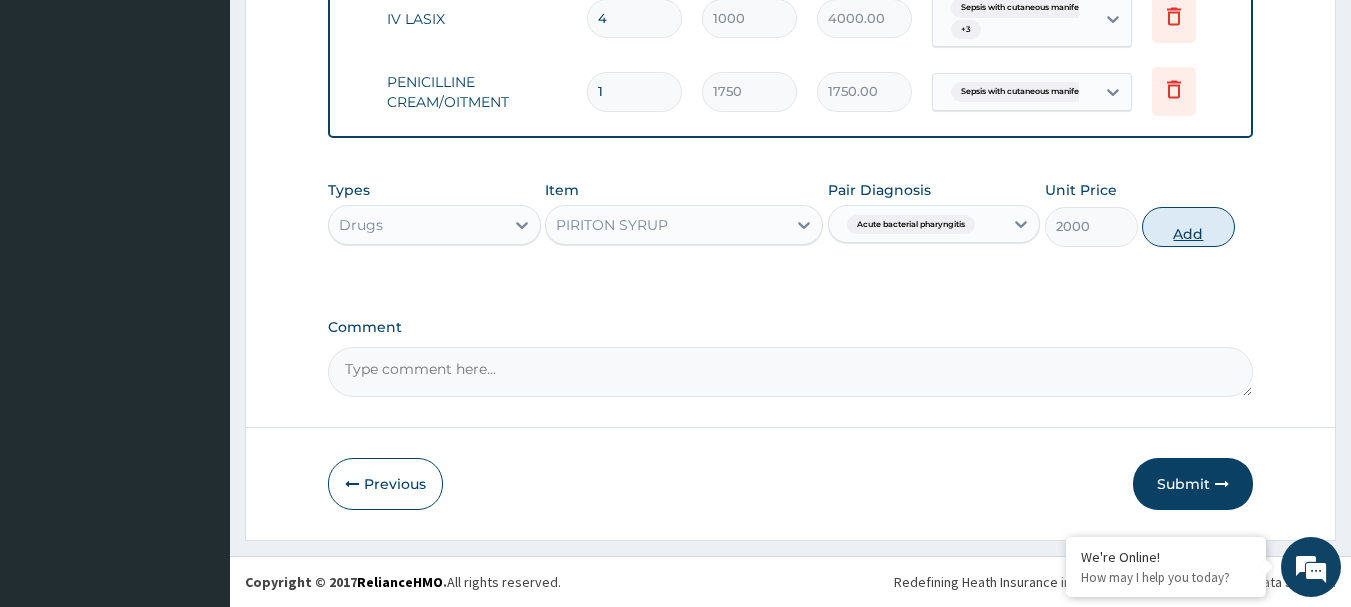 click on "Add" at bounding box center (1188, 227) 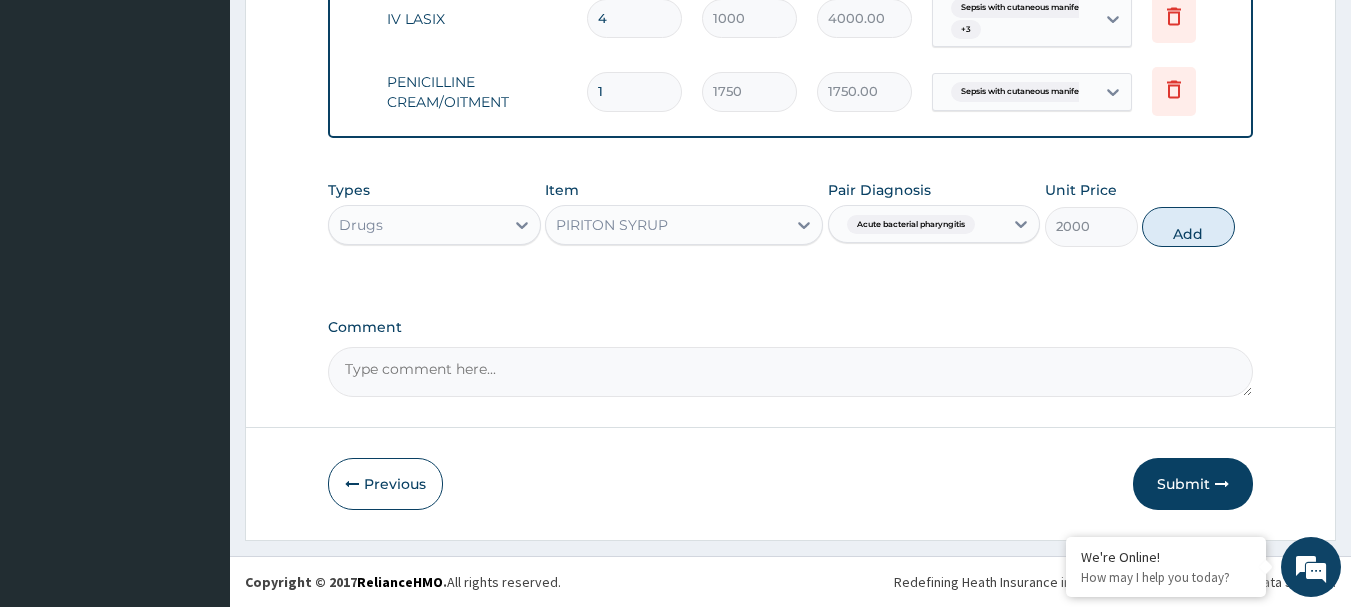 type on "0" 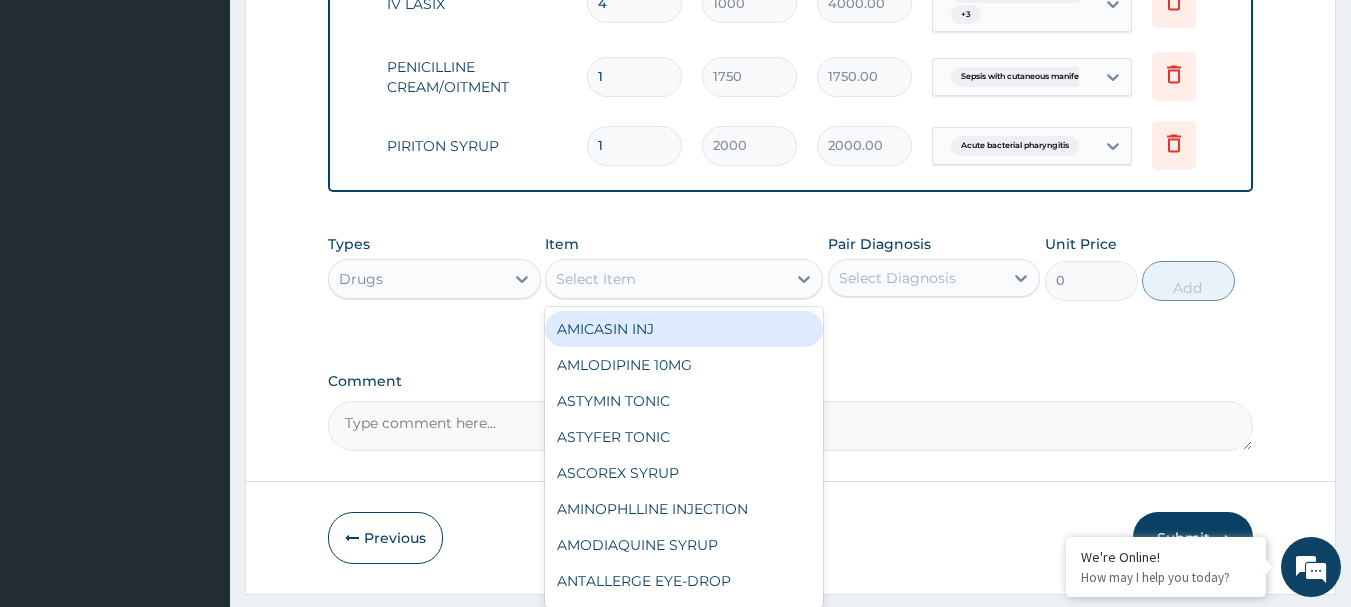 click on "Select Item" at bounding box center (596, 279) 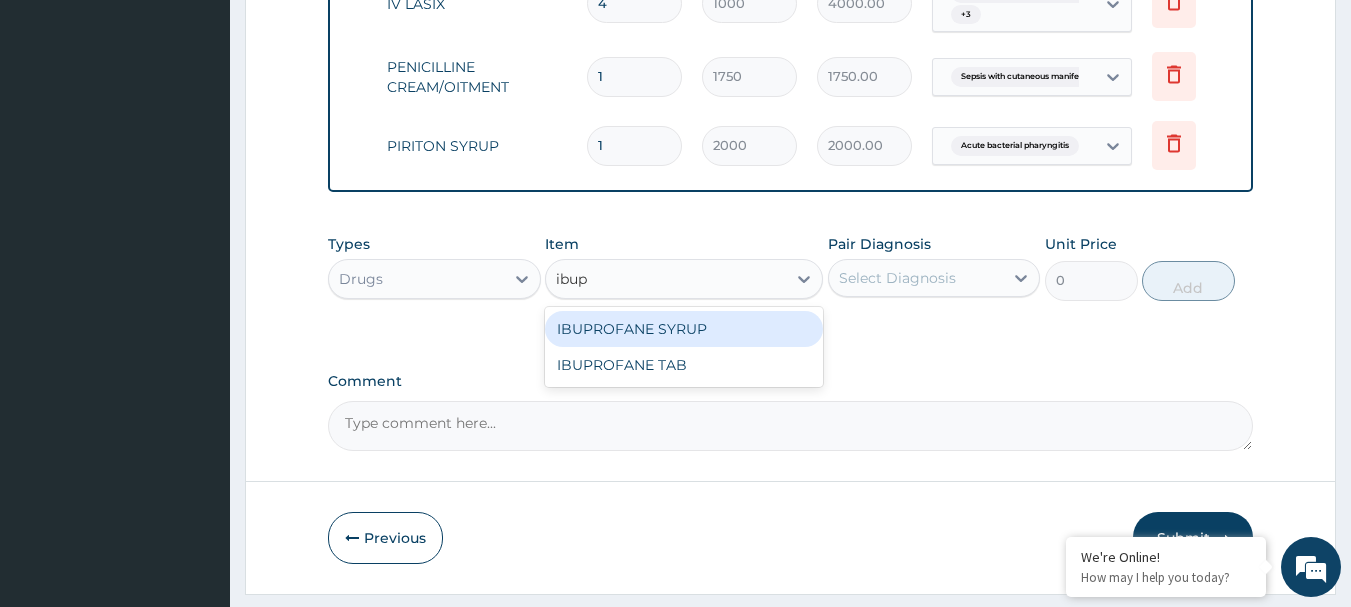 type on "ibupr" 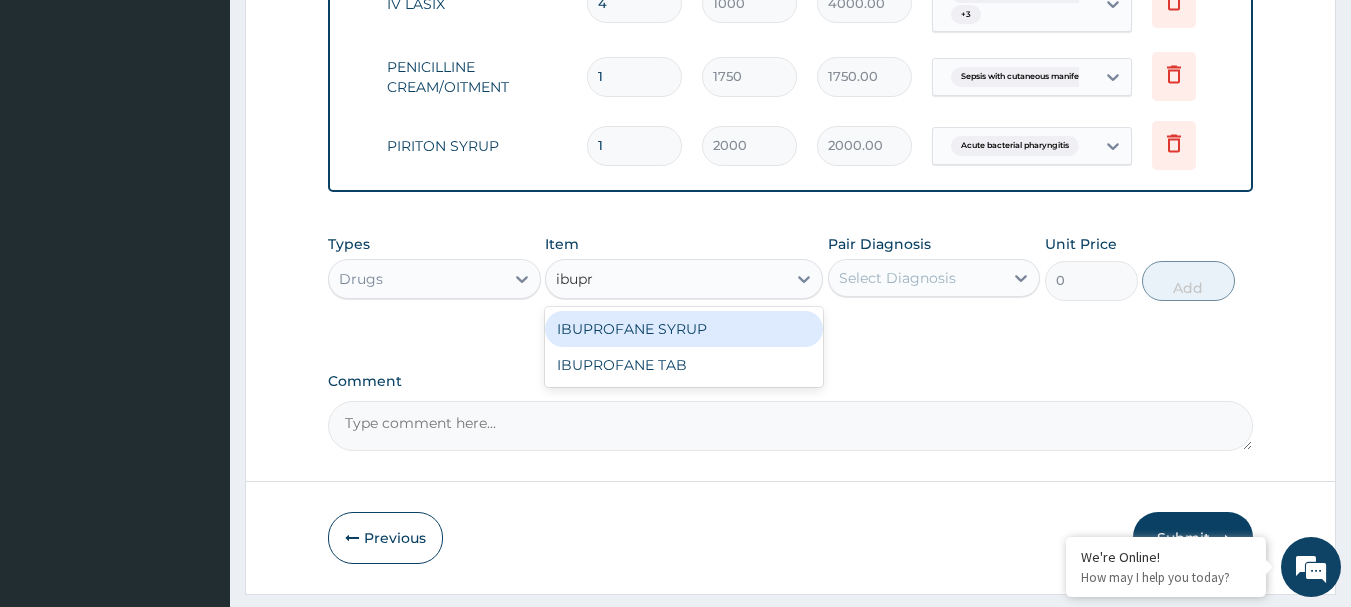 click on "IBUPROFANE SYRUP" at bounding box center [684, 329] 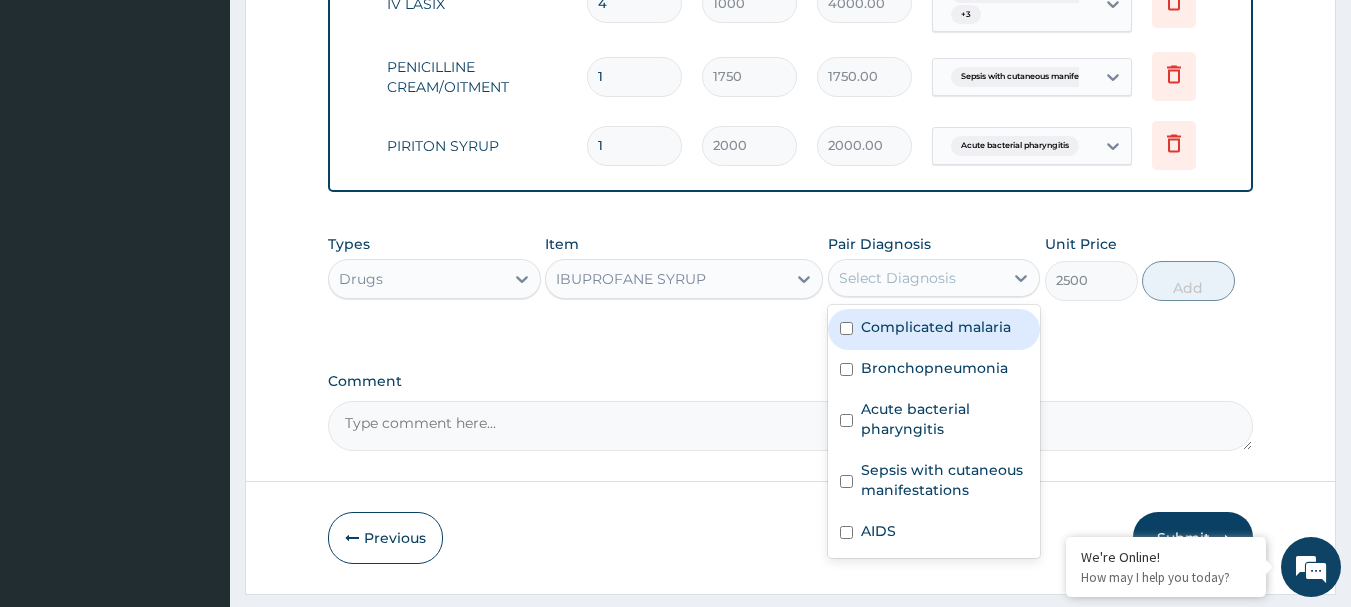 click on "Select Diagnosis" at bounding box center (897, 278) 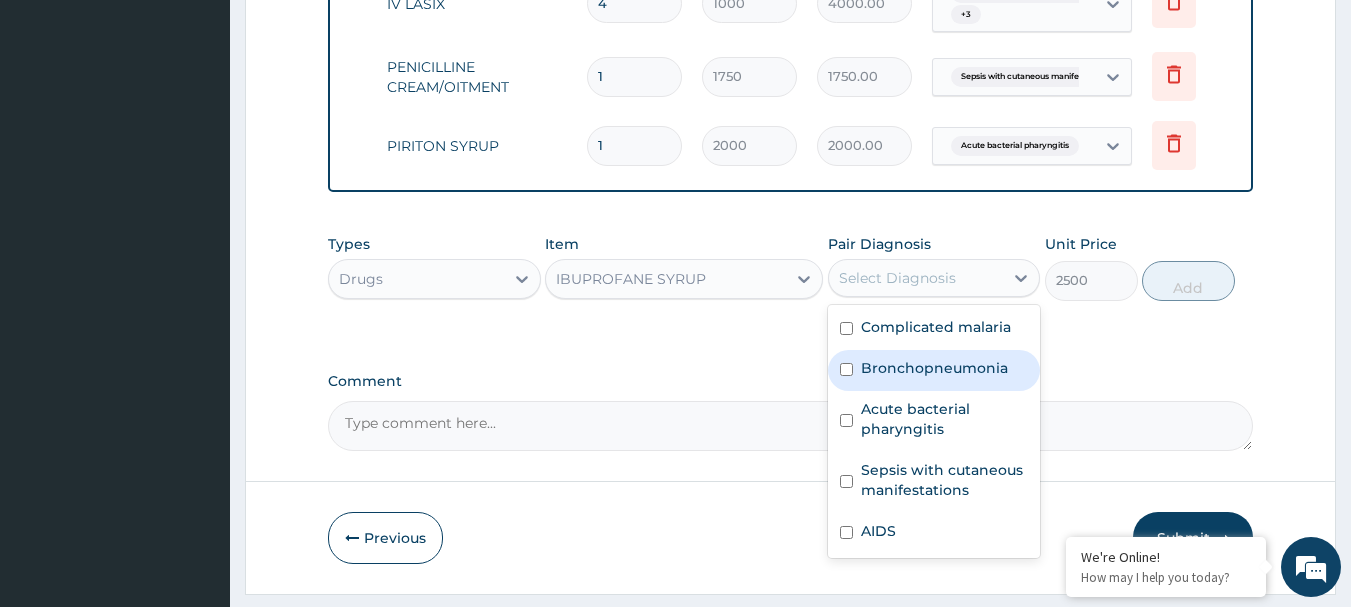 click on "Bronchopneumonia" at bounding box center (934, 368) 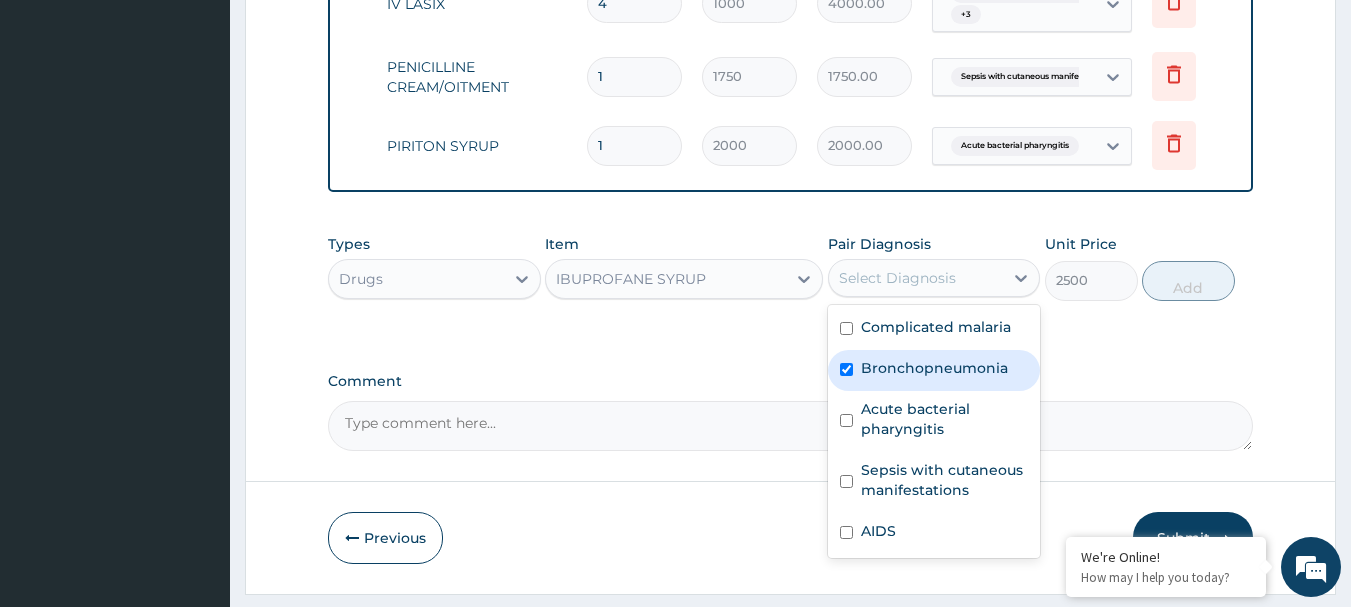 checkbox on "true" 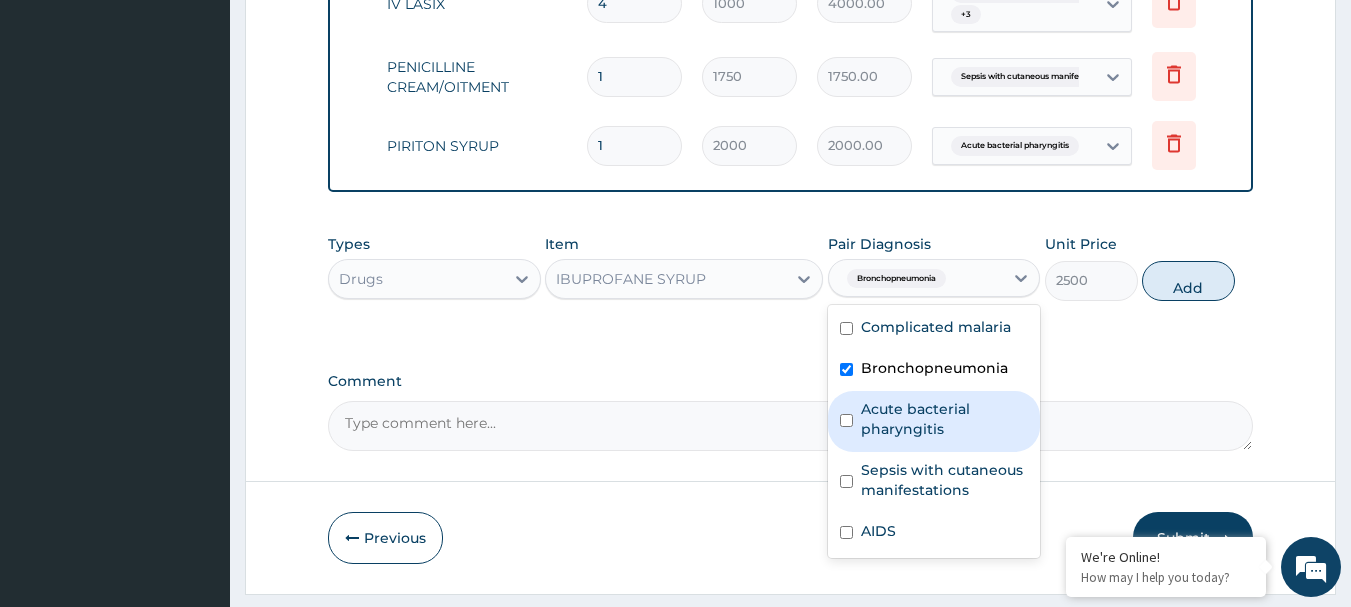 drag, startPoint x: 905, startPoint y: 428, endPoint x: 959, endPoint y: 408, distance: 57.58472 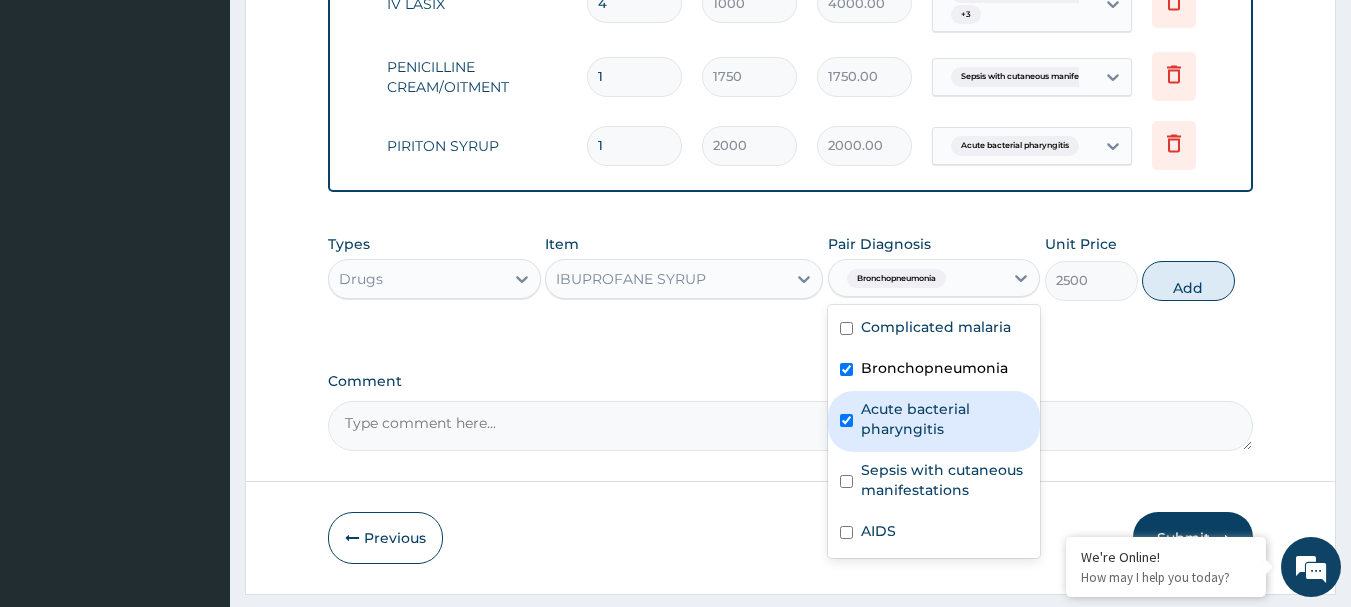 checkbox on "true" 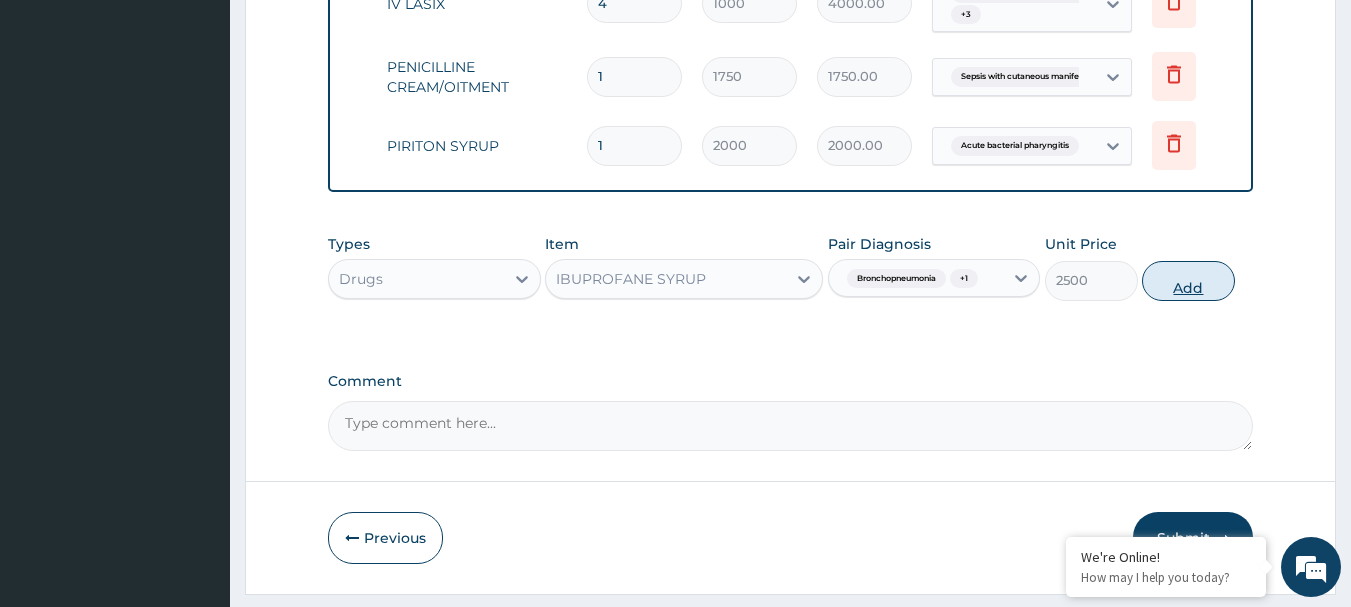 click on "Add" at bounding box center (1188, 281) 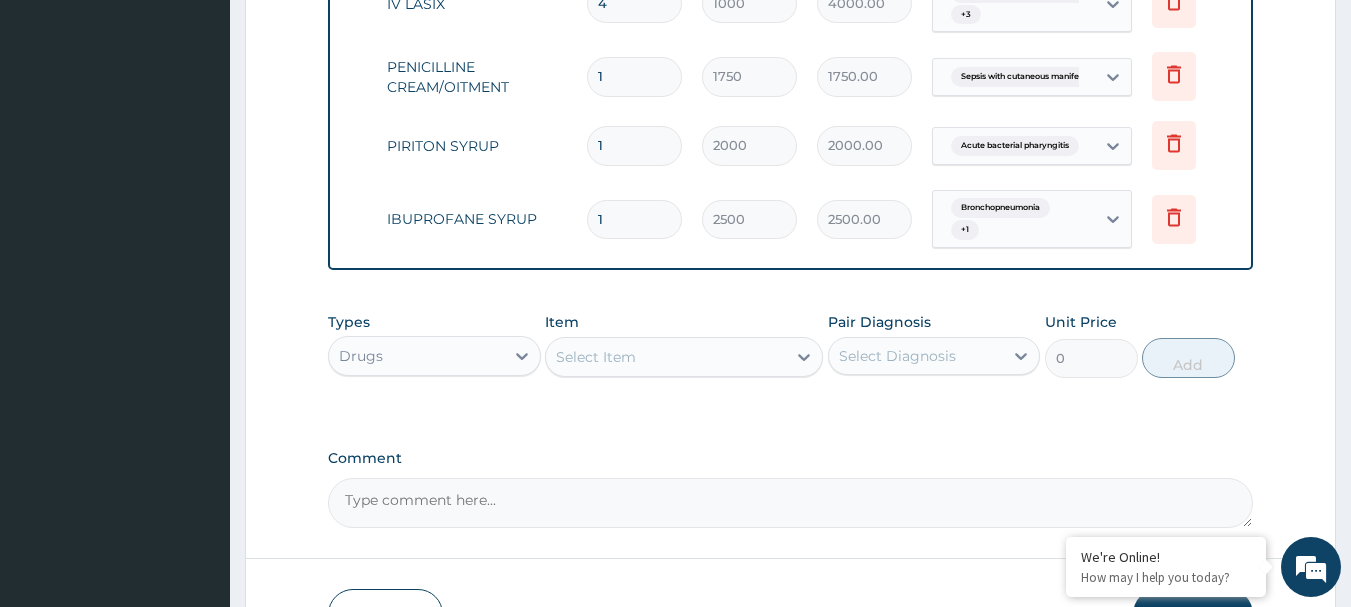 type on "0" 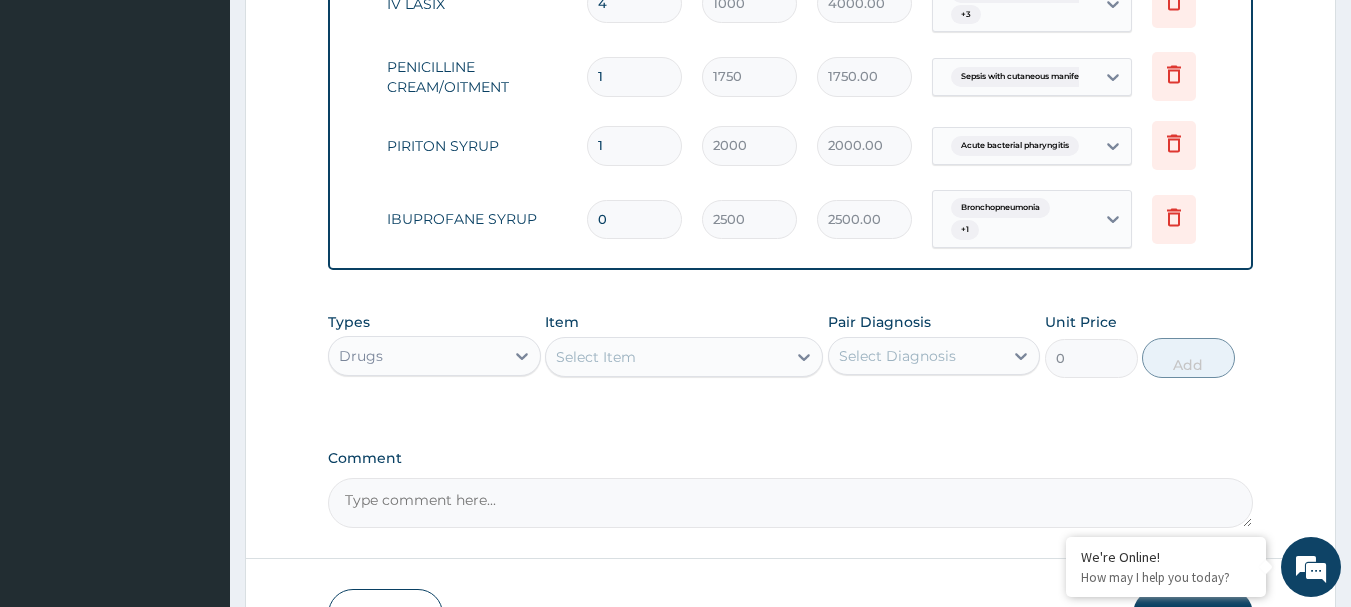 type on "0.00" 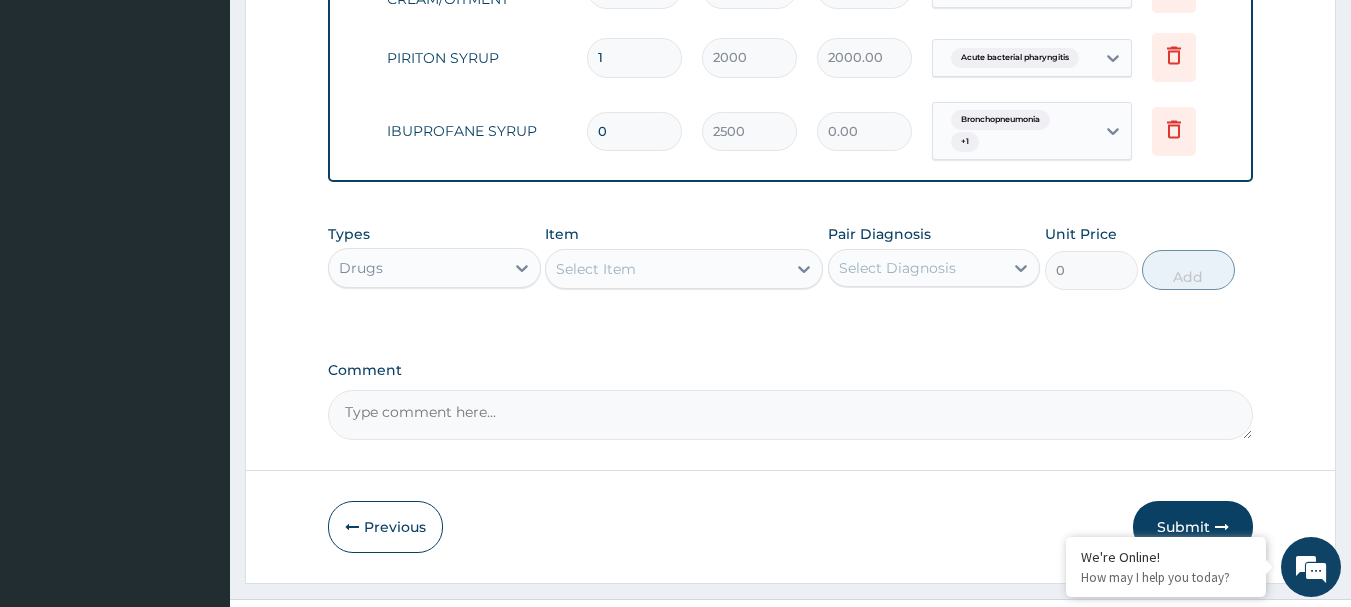 scroll, scrollTop: 2461, scrollLeft: 0, axis: vertical 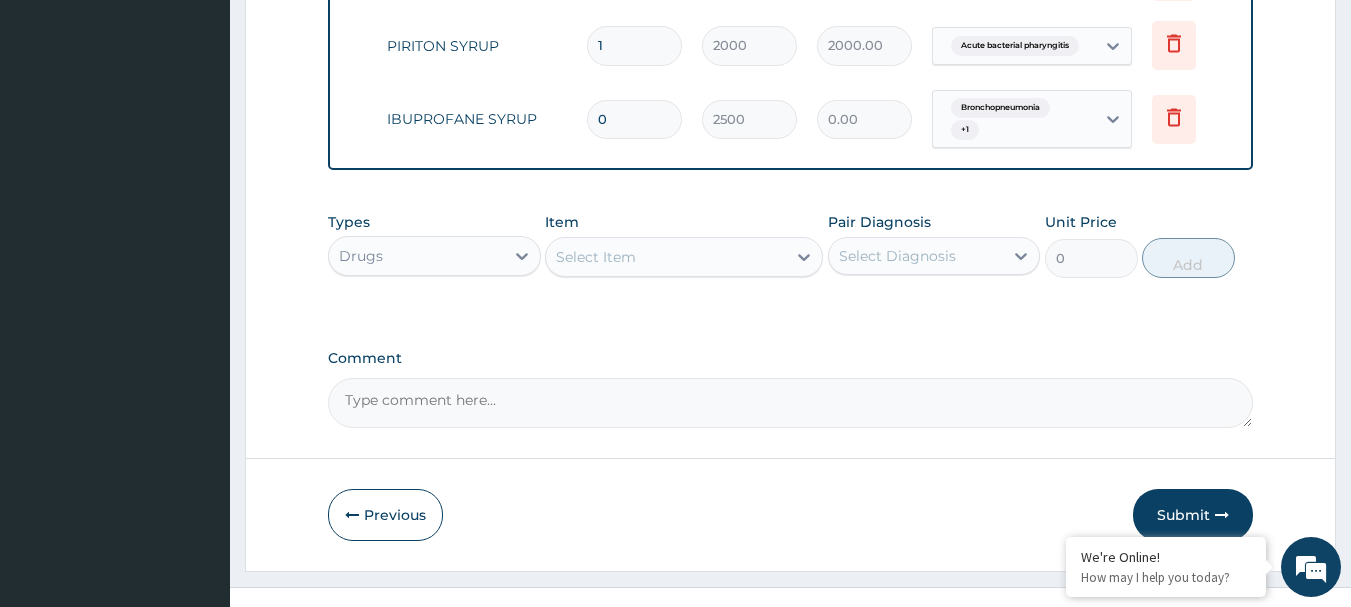 click on "0" at bounding box center (634, 119) 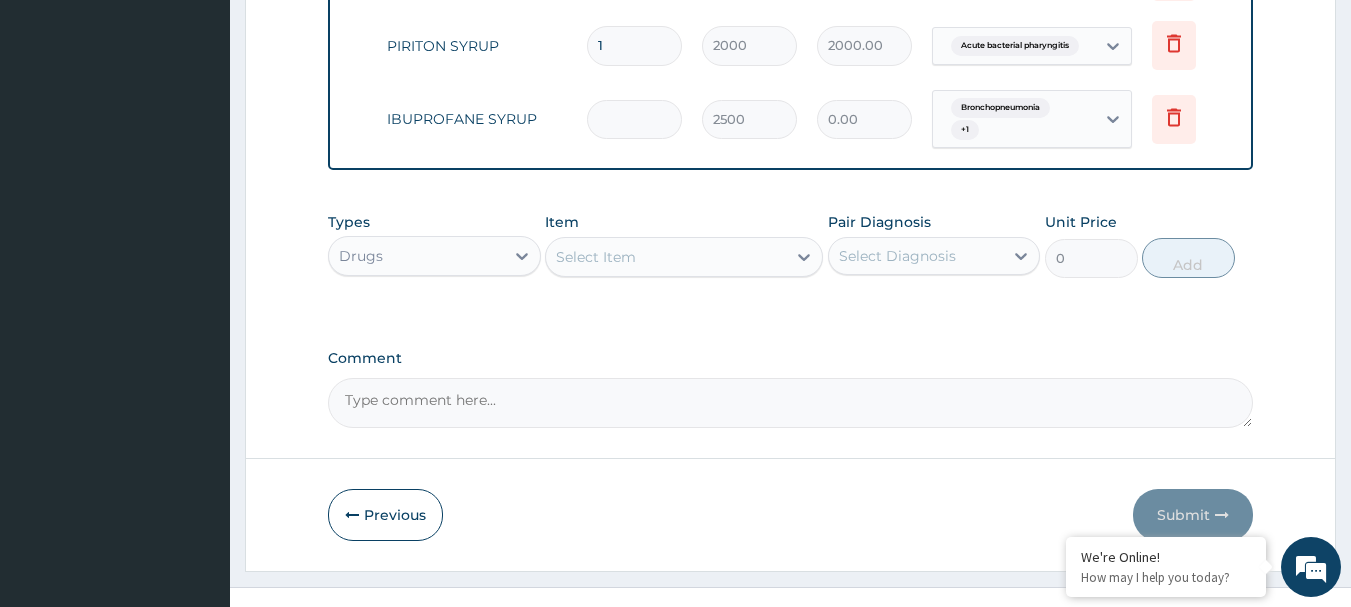 type on "1" 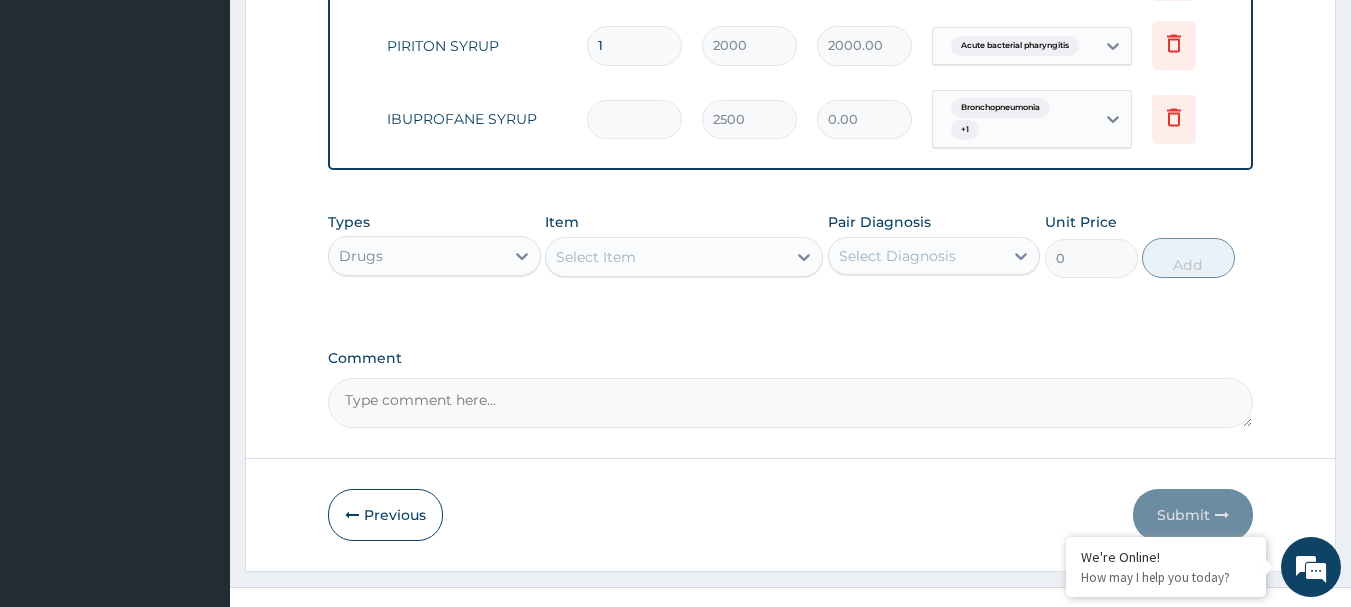 type on "2500.00" 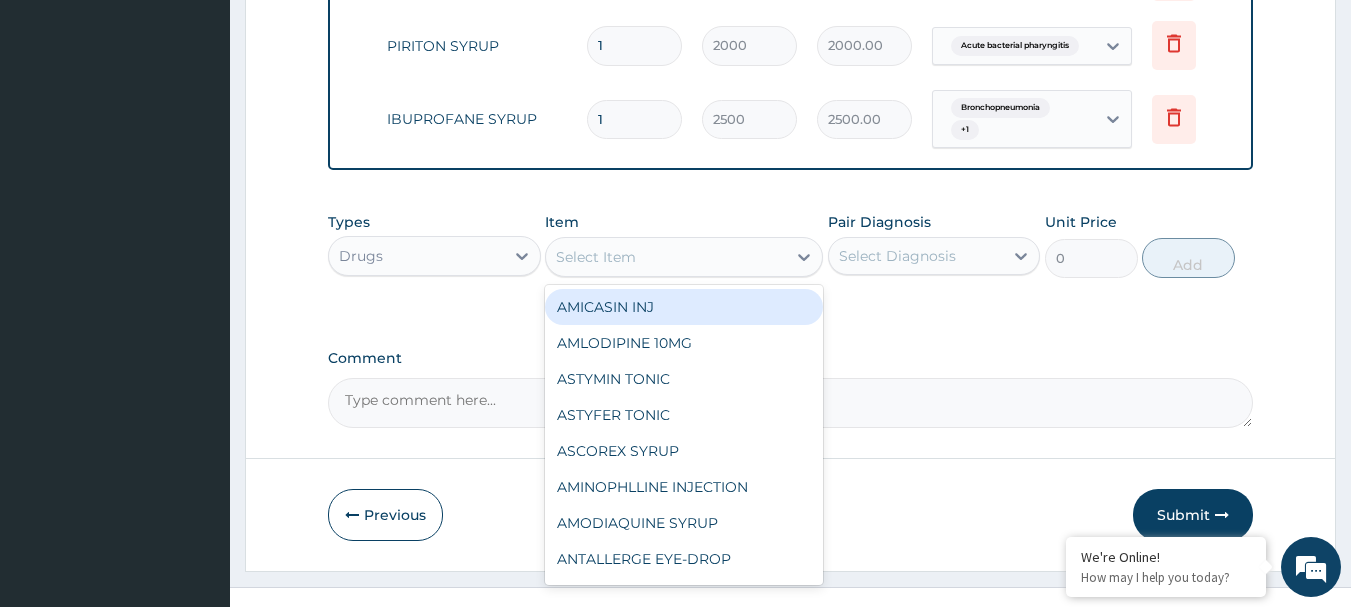 click on "Select Item" at bounding box center (596, 257) 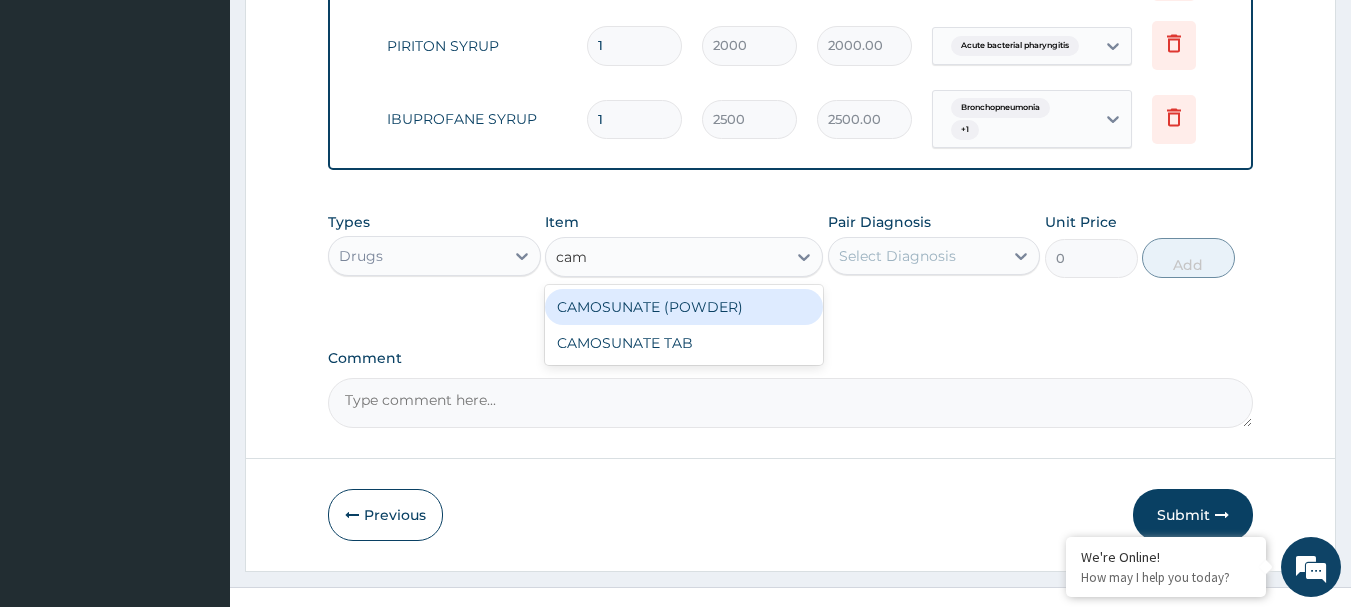 type on "camo" 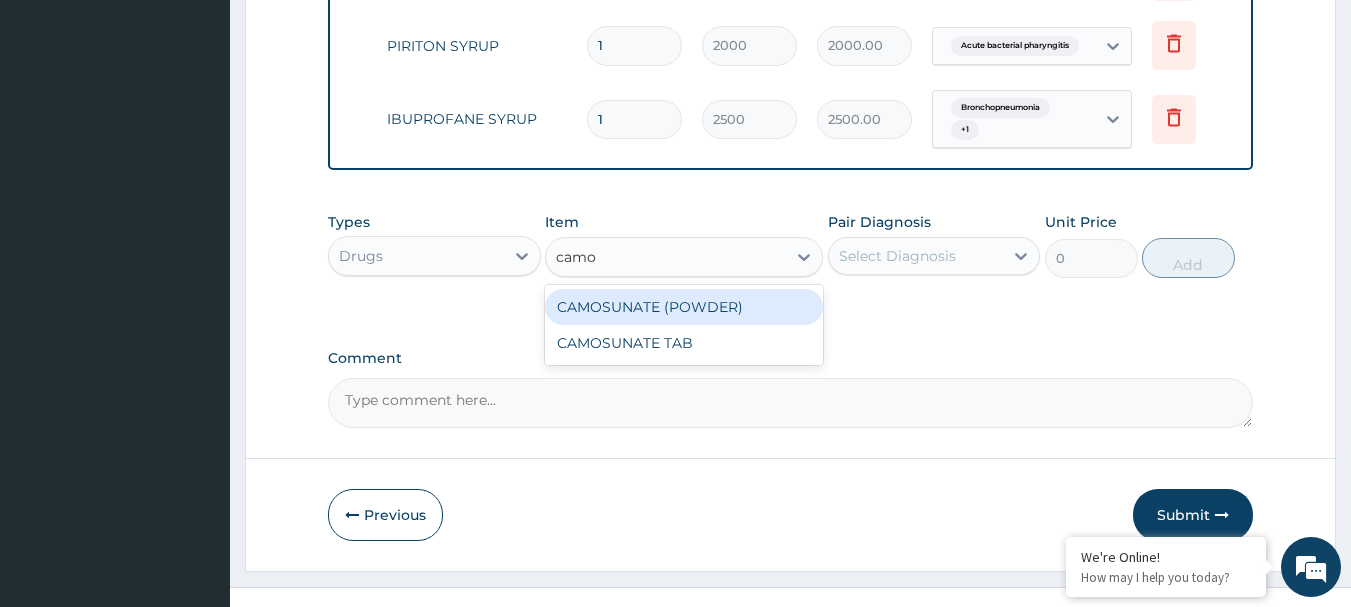 click on "CAMOSUNATE (POWDER)" at bounding box center [684, 307] 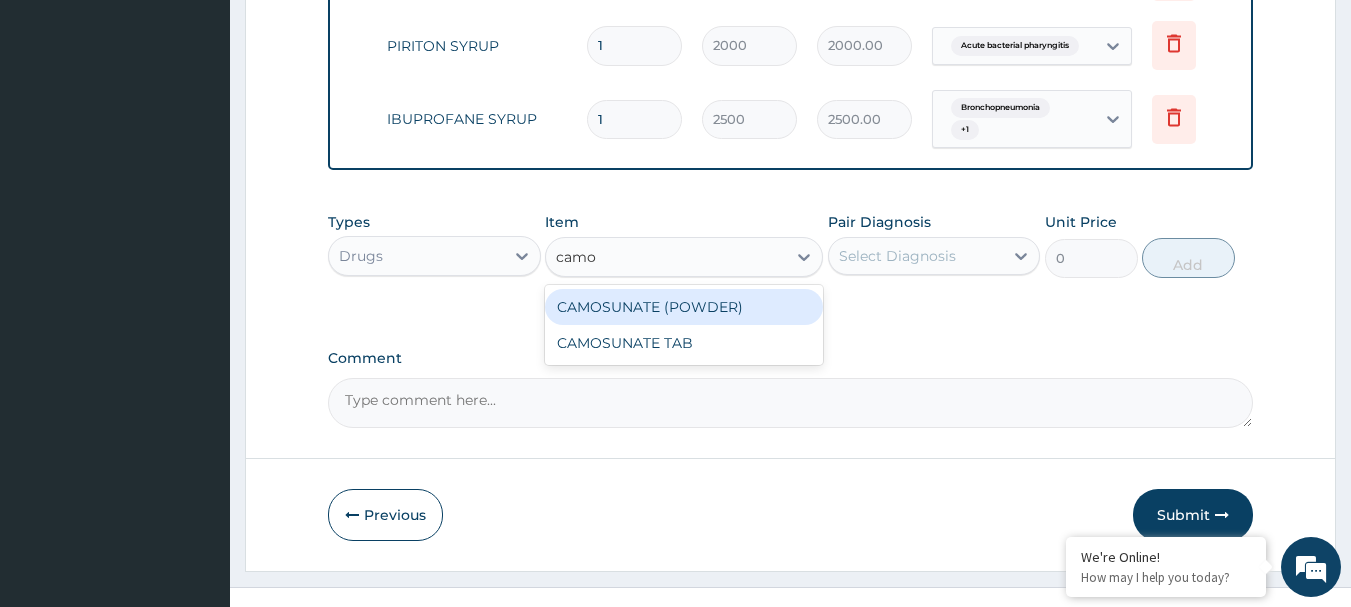 type 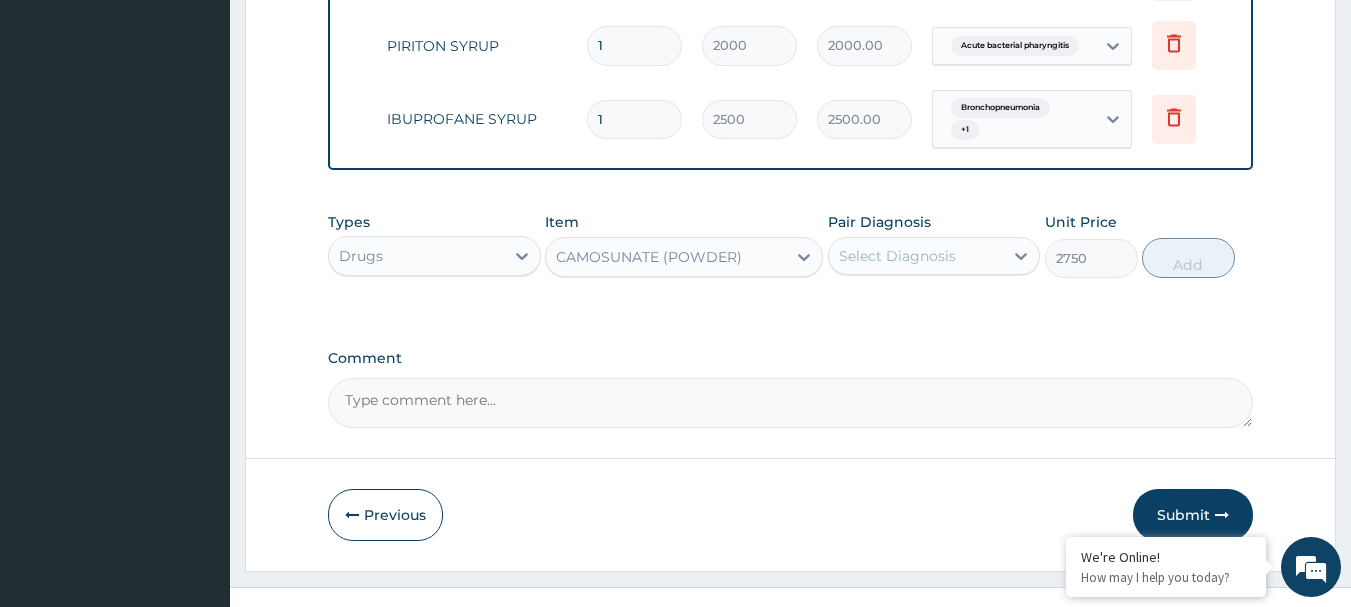 click on "Select Diagnosis" at bounding box center [916, 256] 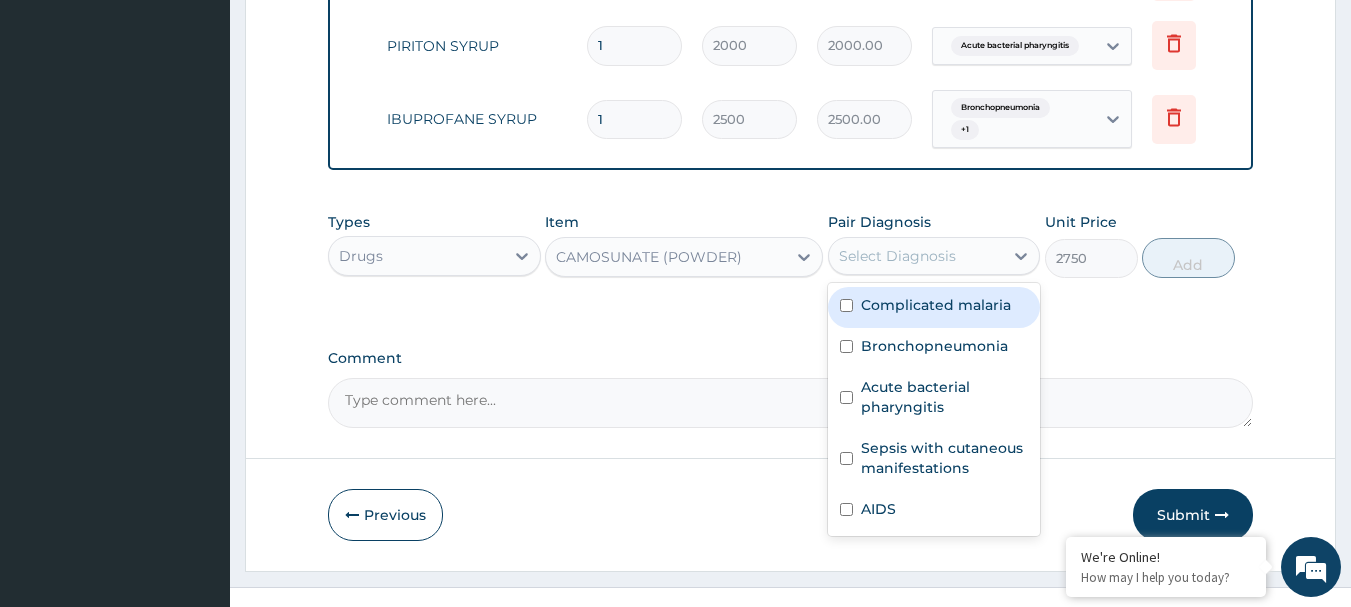 click on "Complicated malaria" at bounding box center [936, 305] 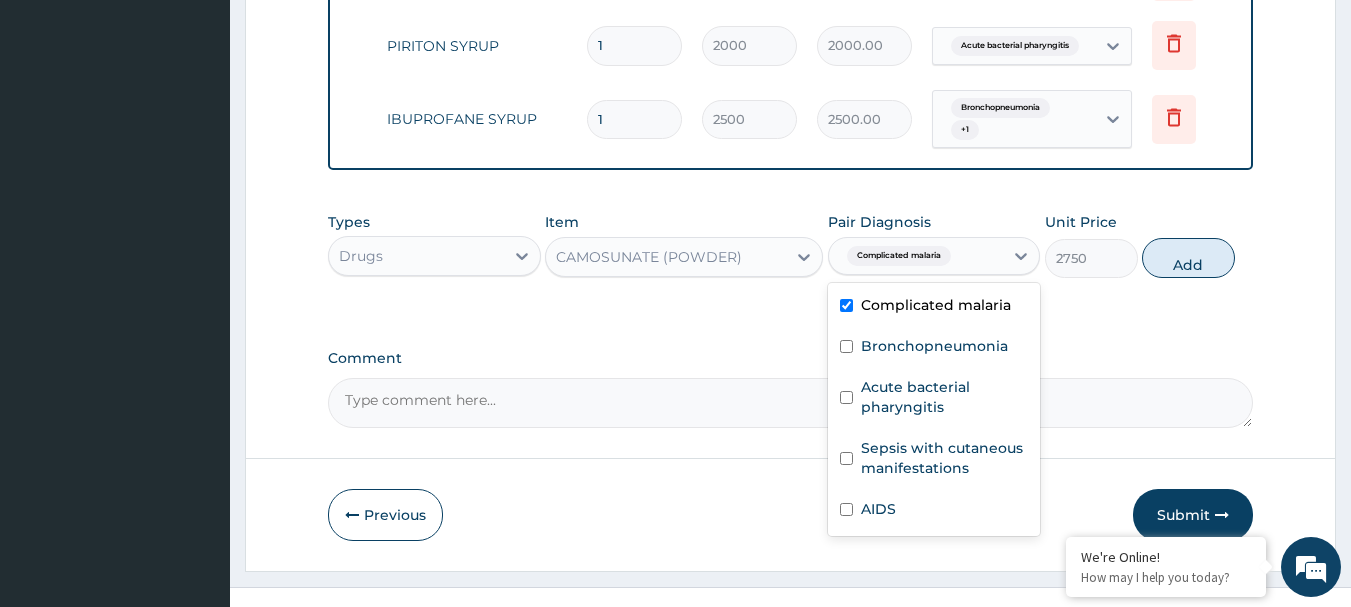 checkbox on "true" 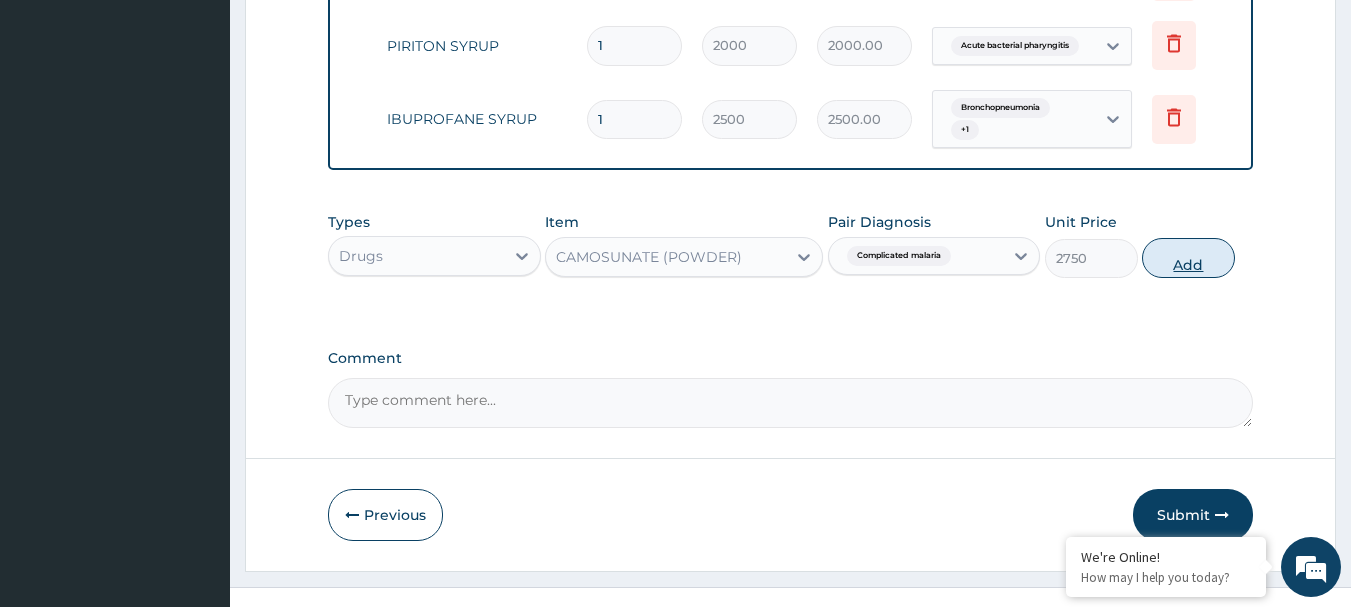 click on "Add" at bounding box center (1188, 258) 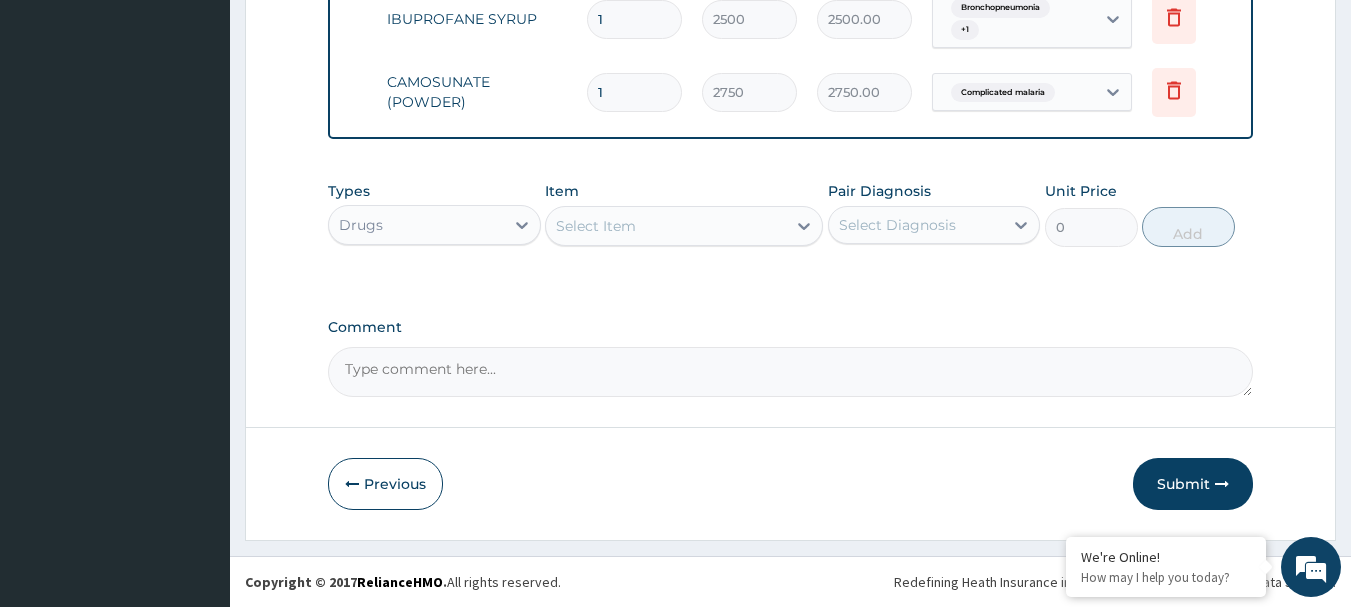 scroll, scrollTop: 2576, scrollLeft: 0, axis: vertical 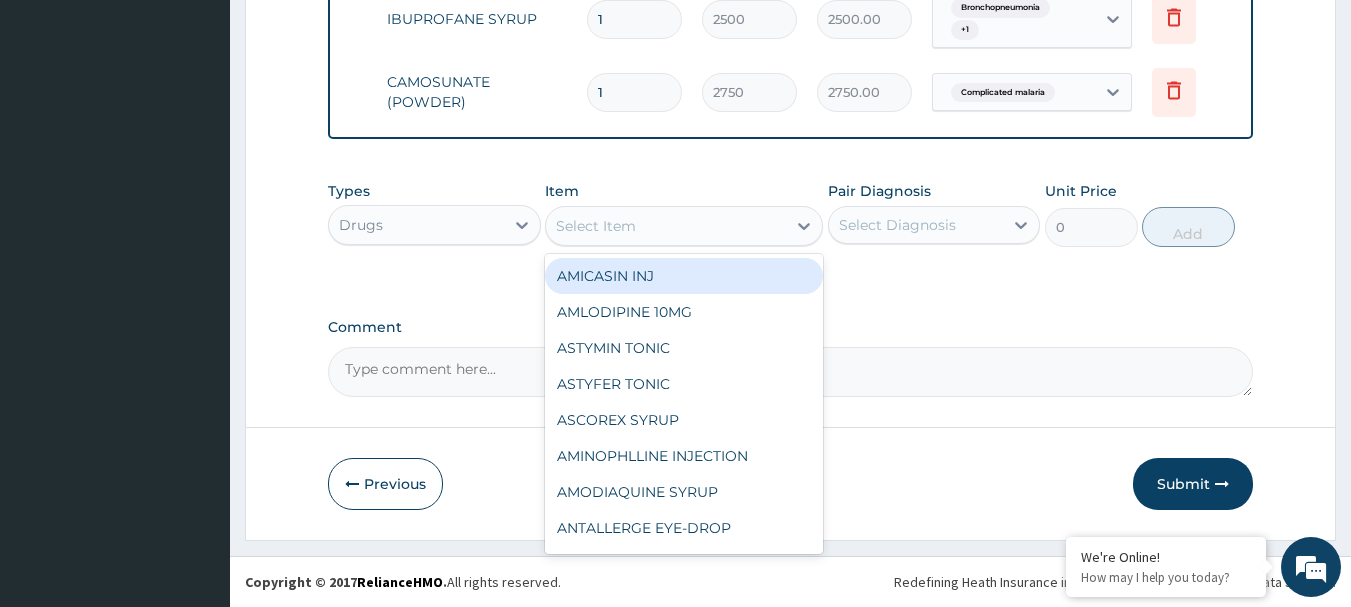 click on "Select Item" at bounding box center (666, 226) 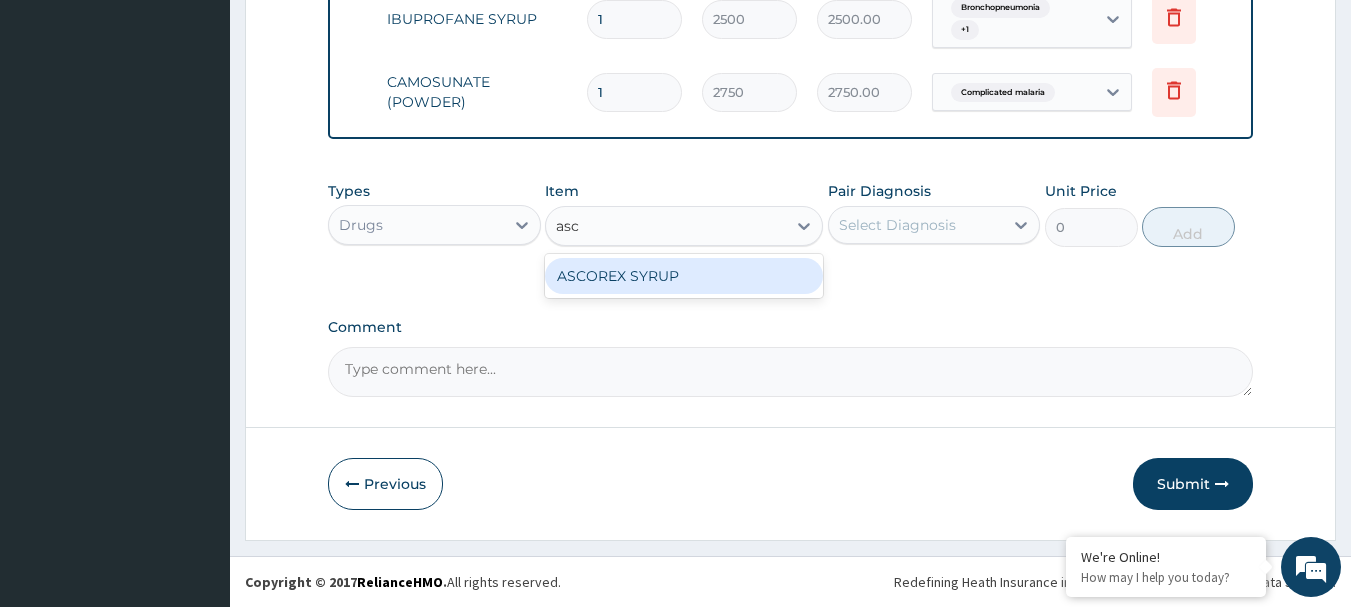 type on "asco" 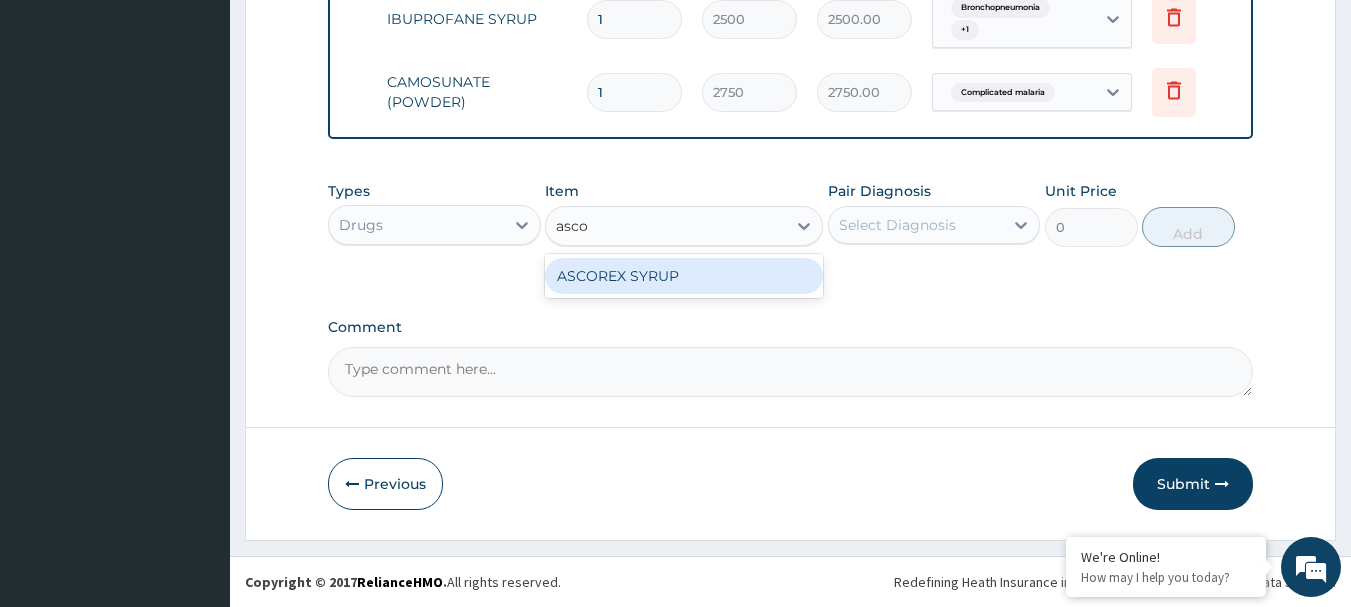 click on "ASCOREX SYRUP" at bounding box center [684, 276] 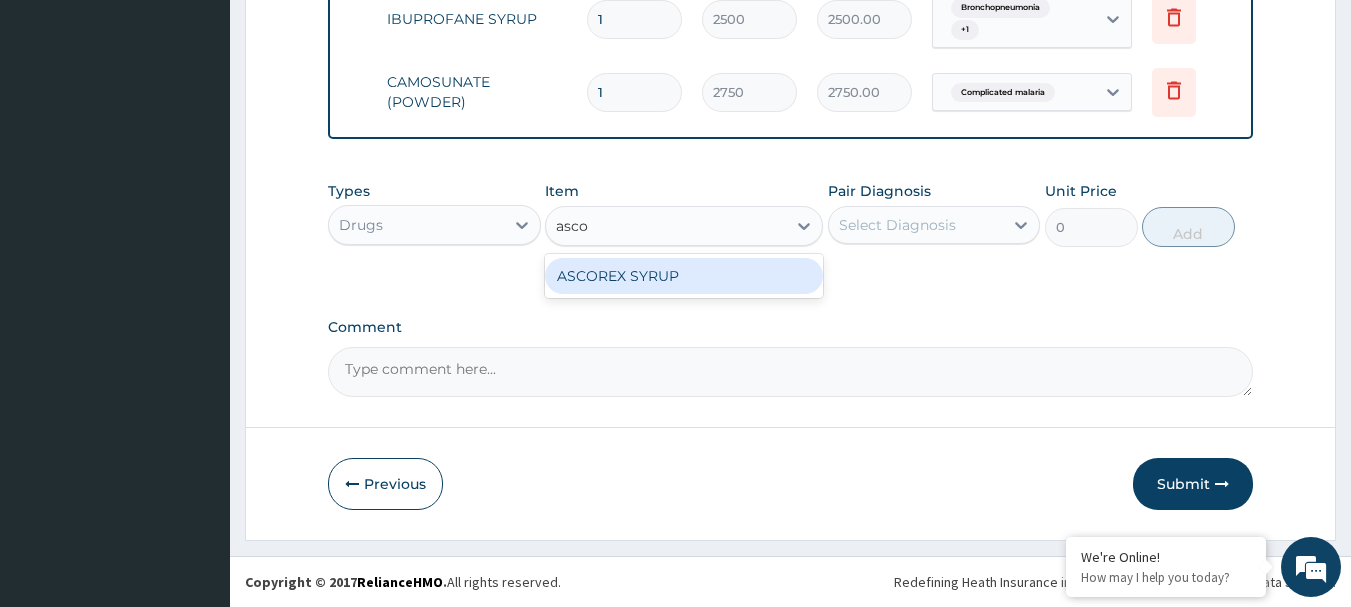 type 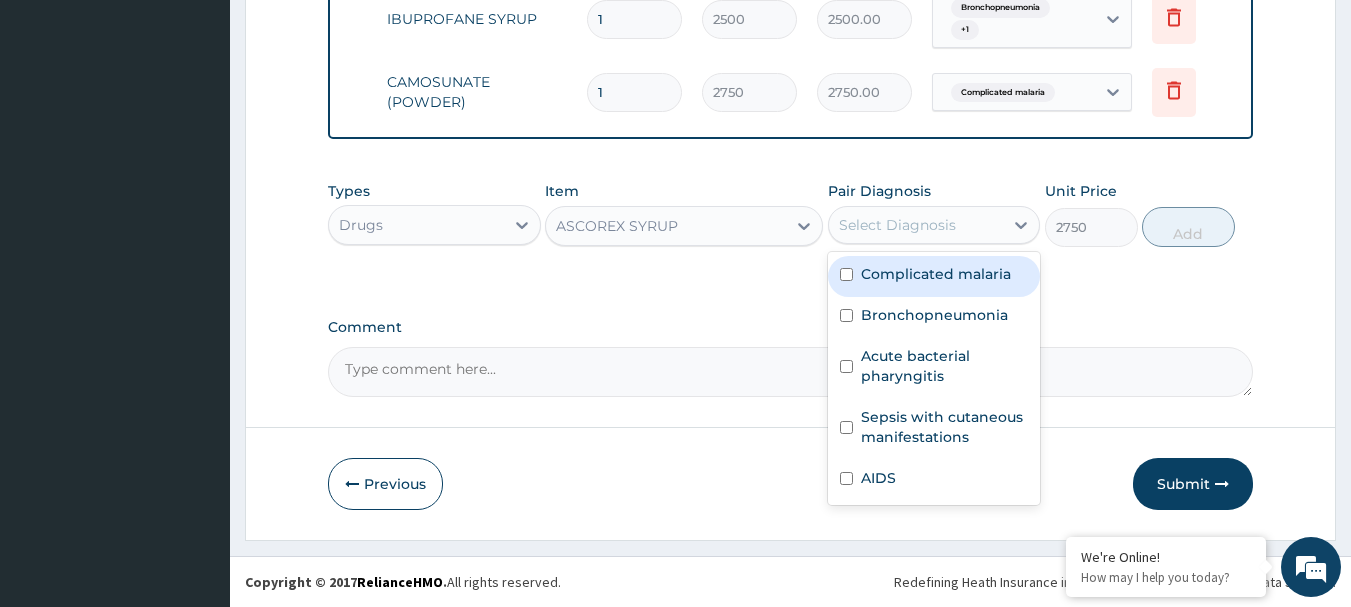 click on "Select Diagnosis" at bounding box center [897, 225] 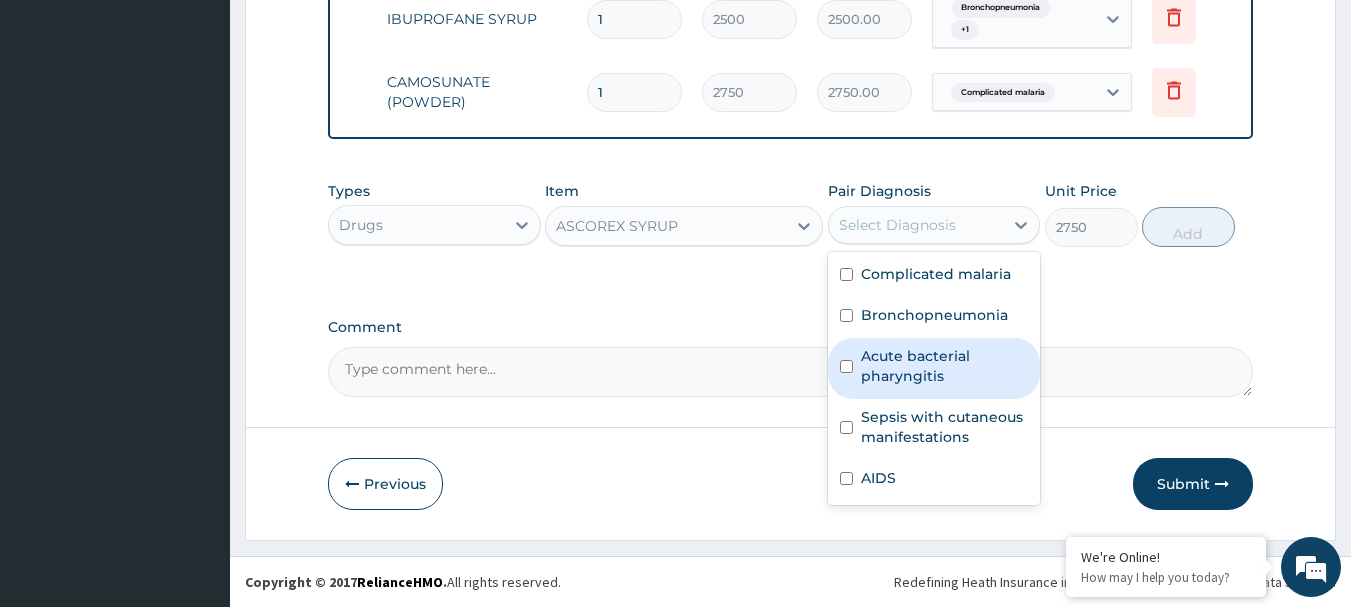 click on "Acute bacterial pharyngitis" at bounding box center (945, 366) 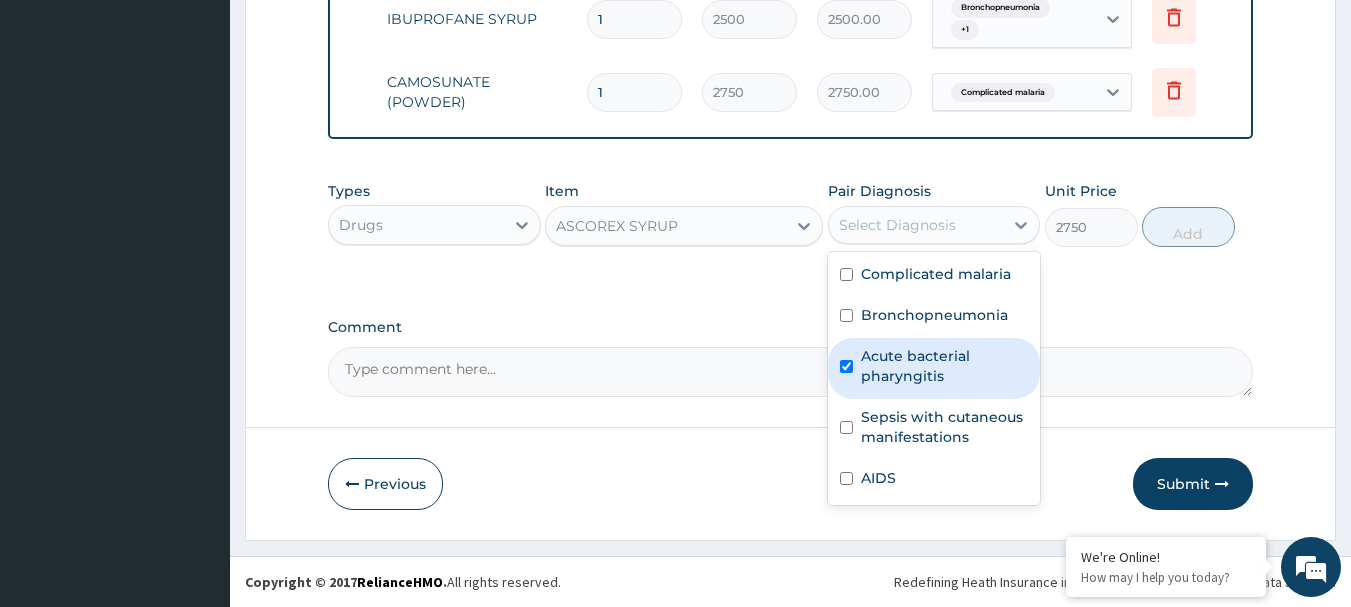 checkbox on "true" 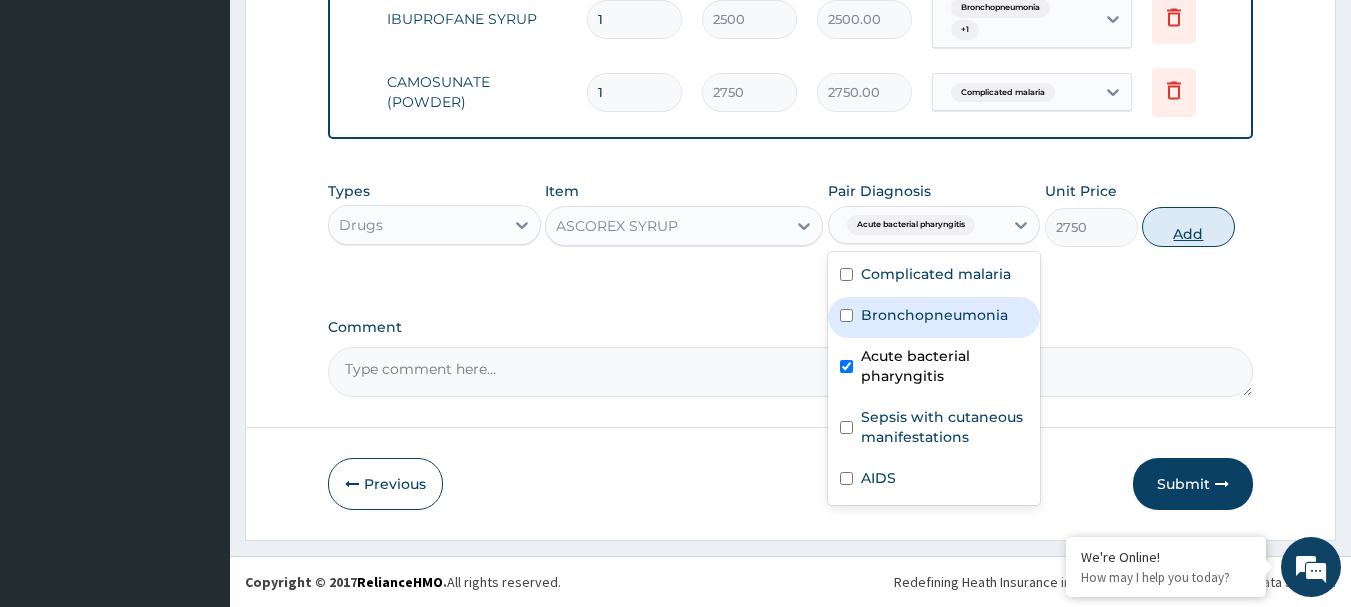 click on "Add" at bounding box center (1188, 227) 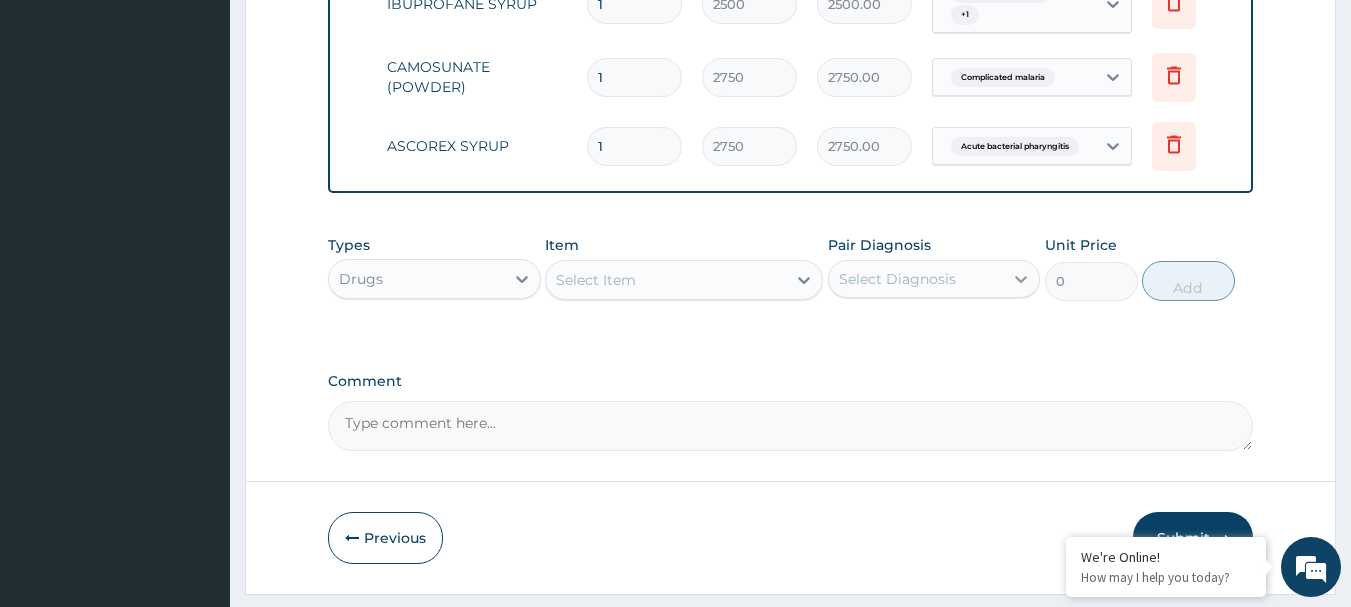 scroll, scrollTop: 2645, scrollLeft: 0, axis: vertical 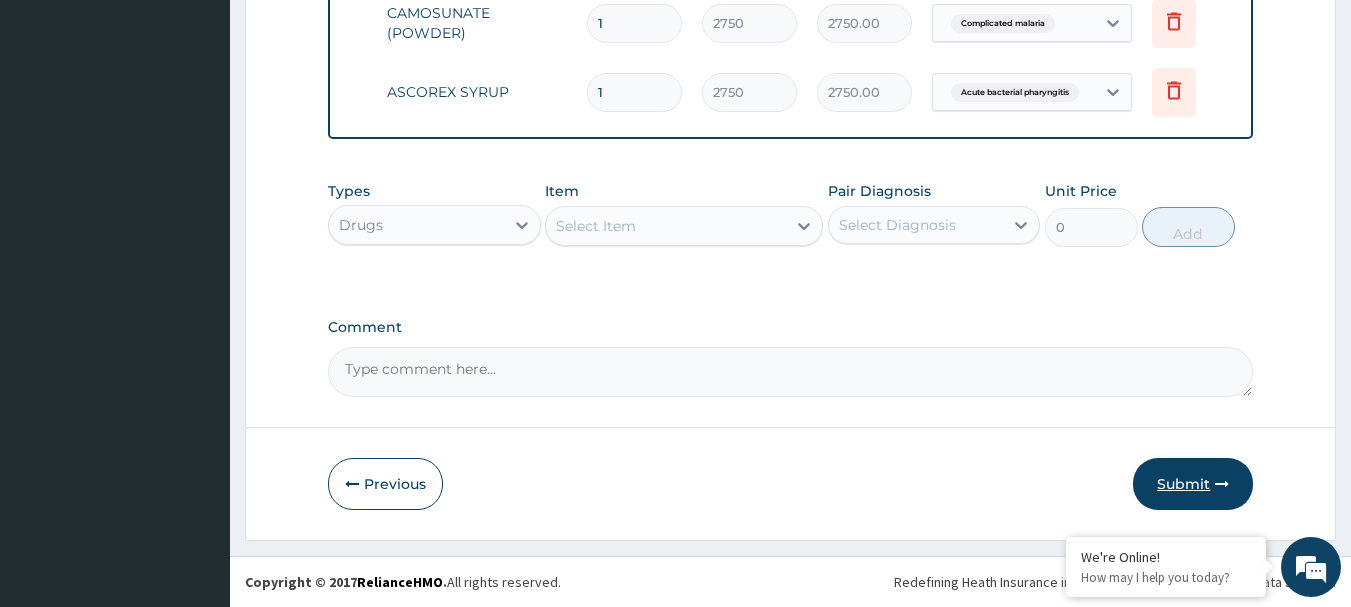 click on "Submit" at bounding box center (1193, 484) 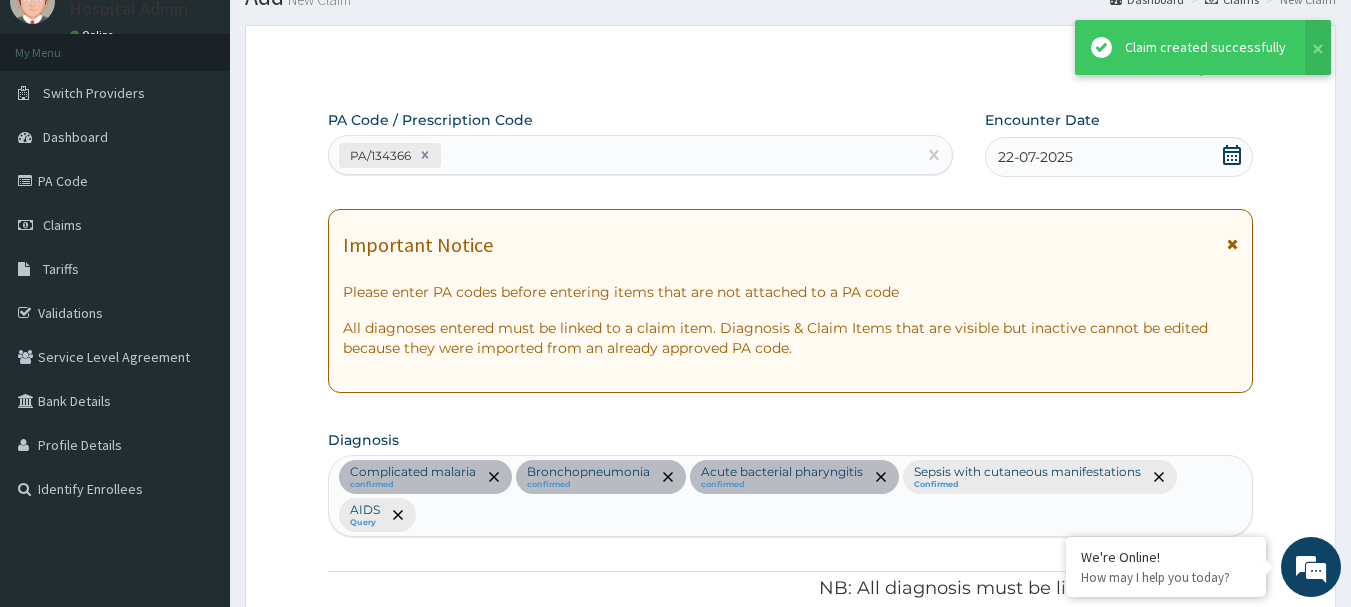scroll, scrollTop: 2645, scrollLeft: 0, axis: vertical 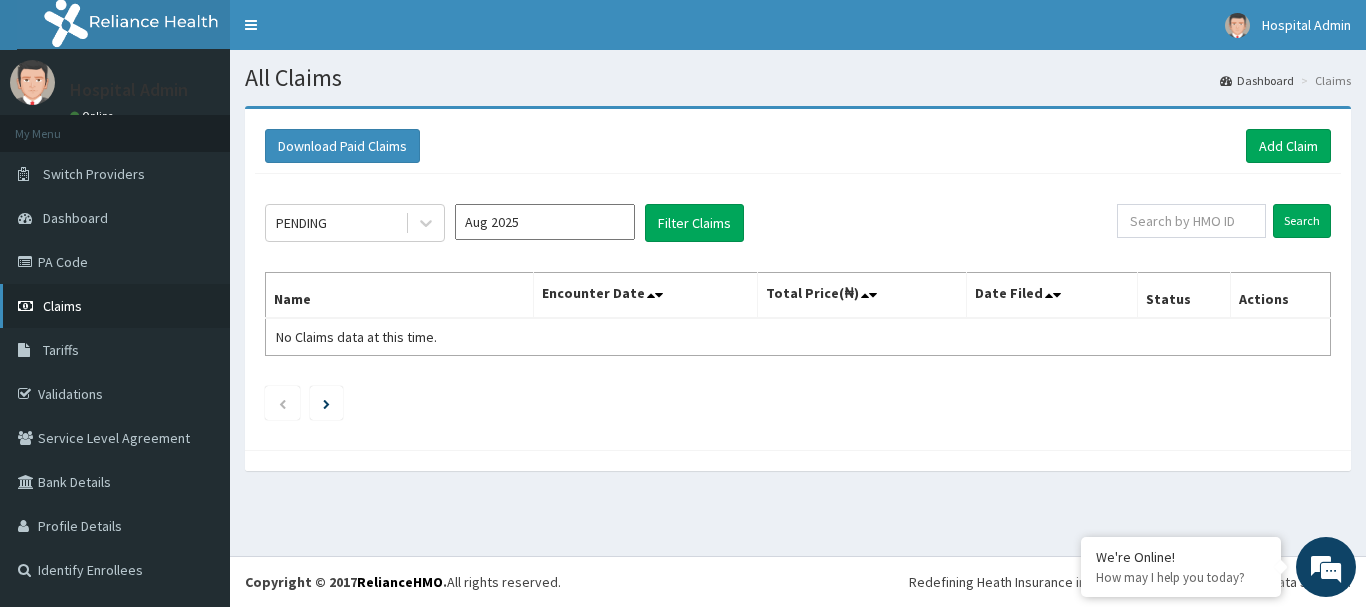 click on "Claims" at bounding box center (115, 306) 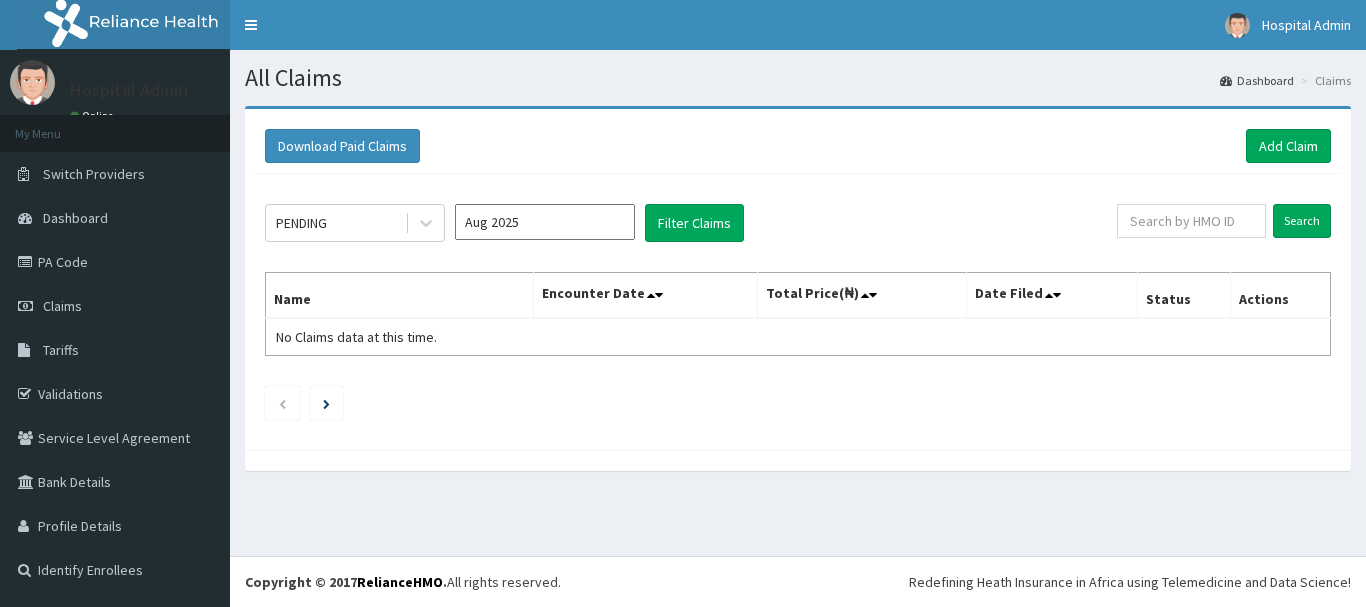 scroll, scrollTop: 0, scrollLeft: 0, axis: both 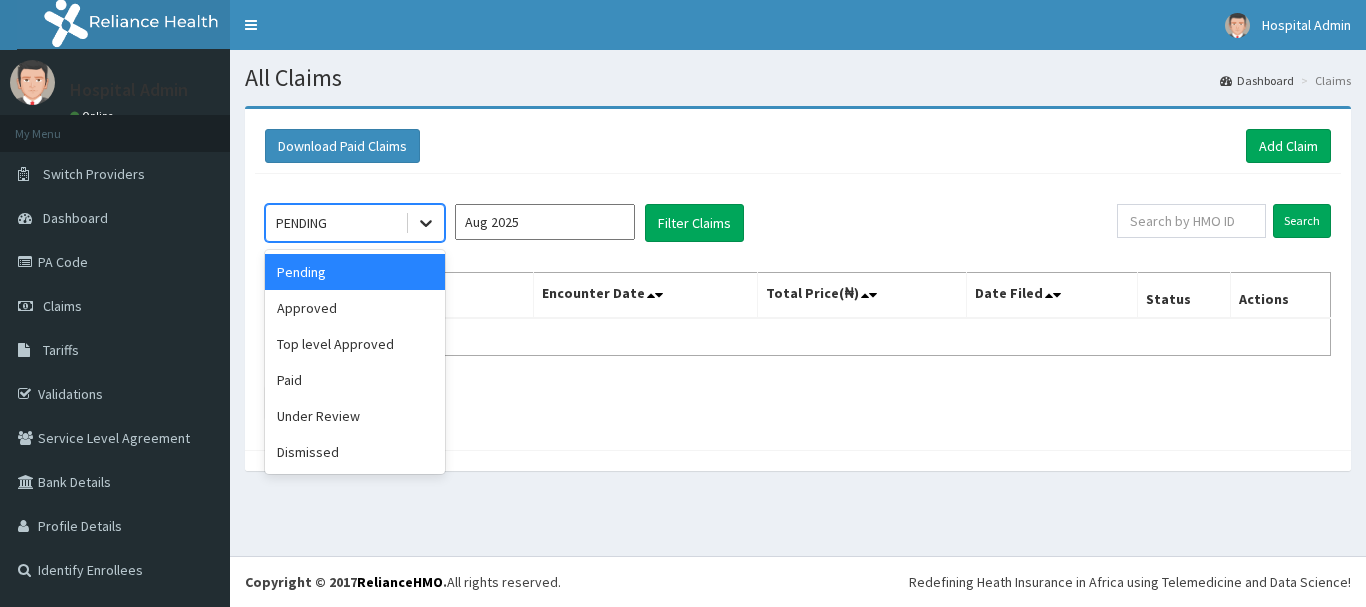 click at bounding box center [426, 223] 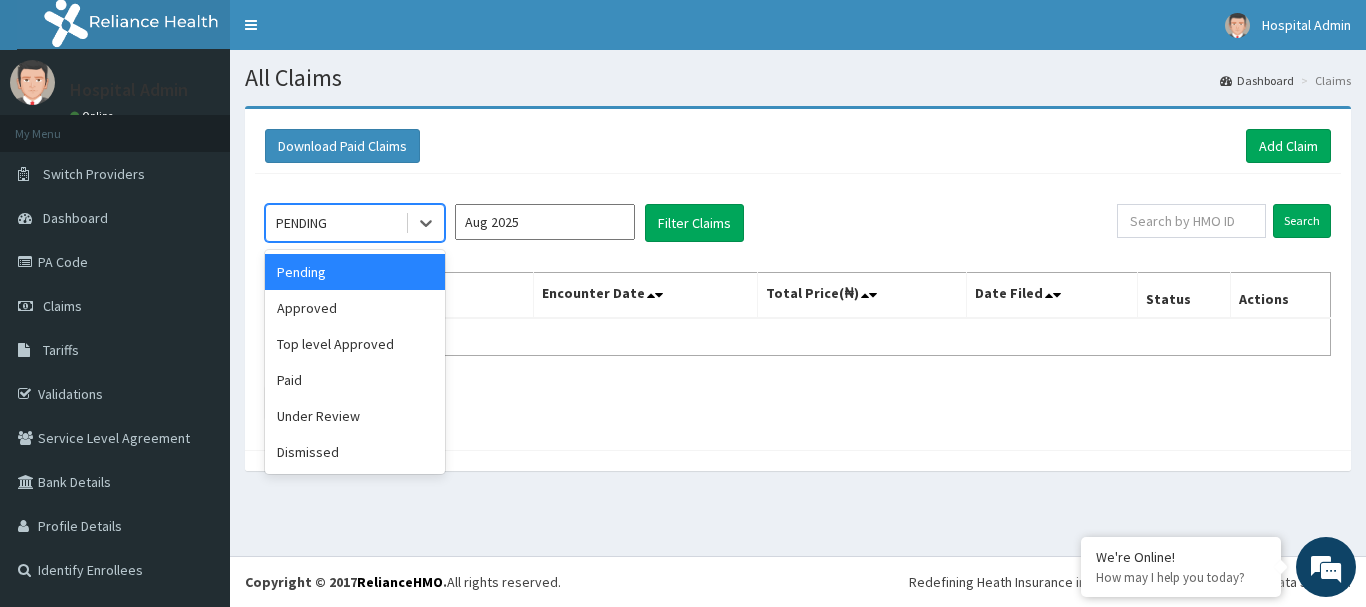 click on "Pending" at bounding box center (355, 272) 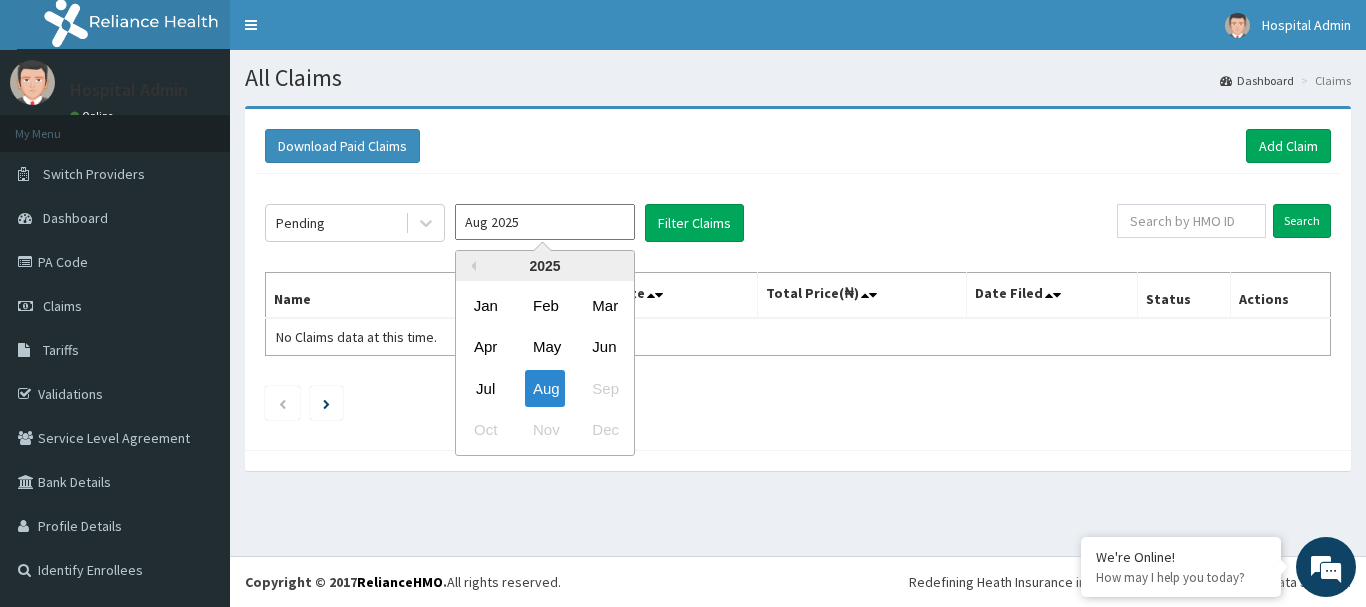 click on "Aug 2025" at bounding box center (545, 222) 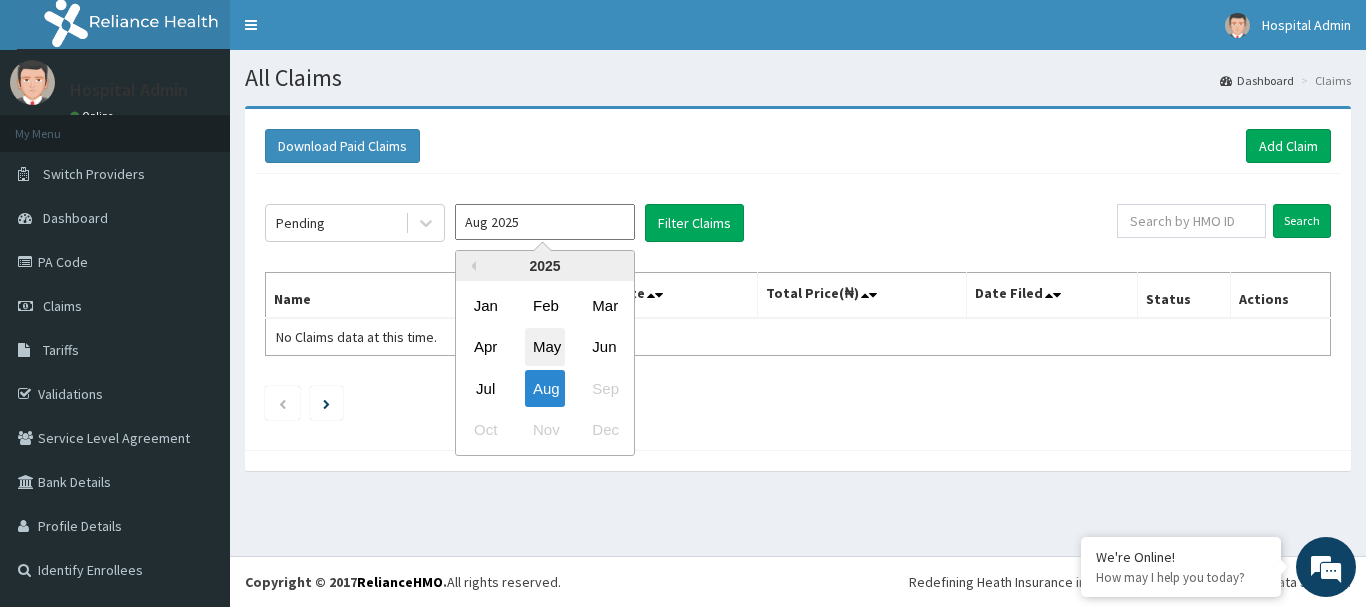 scroll, scrollTop: 0, scrollLeft: 0, axis: both 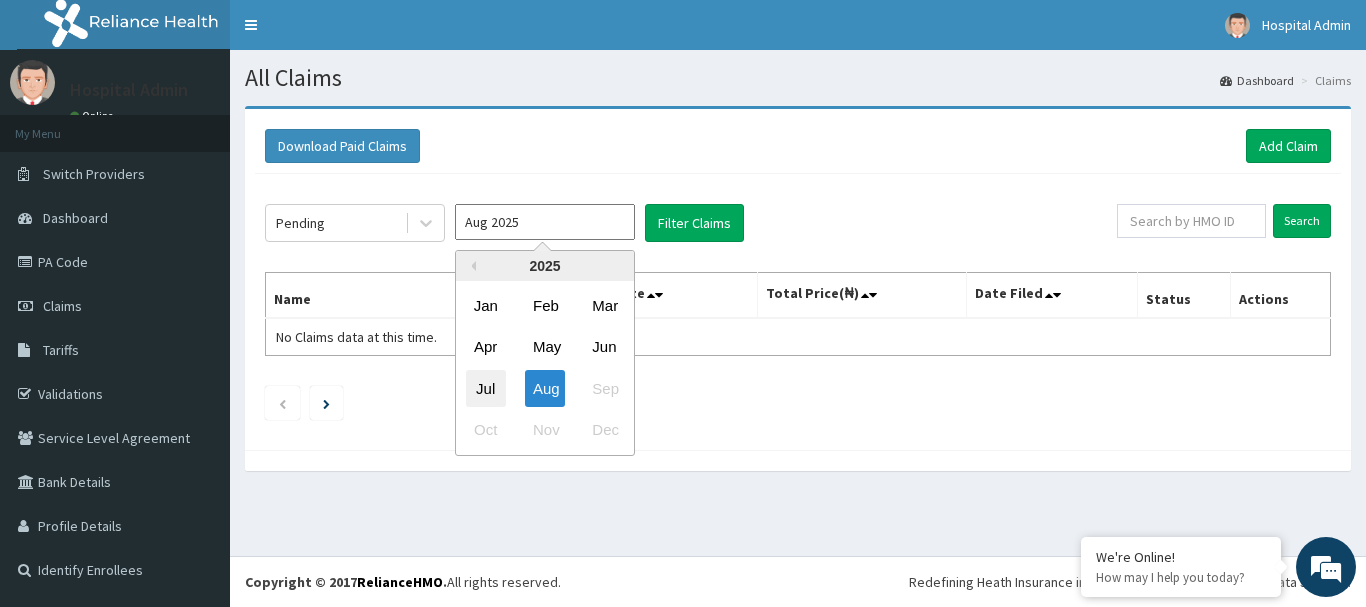 click on "Jul" at bounding box center [486, 388] 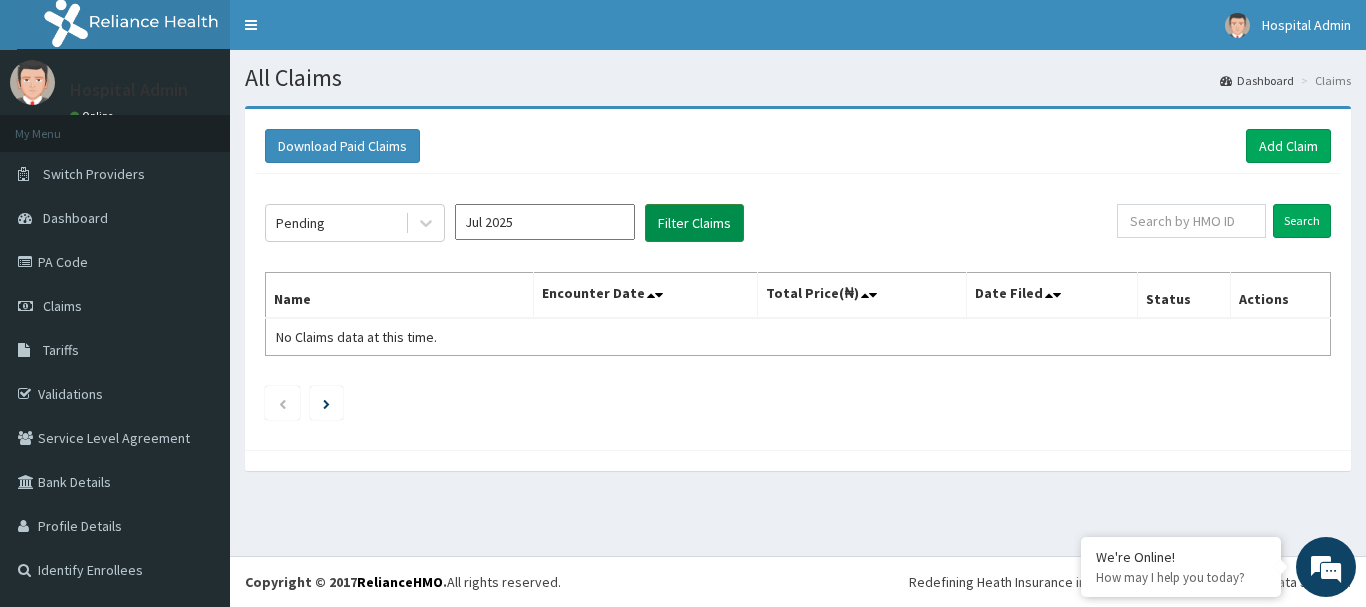 click on "Filter Claims" at bounding box center (694, 223) 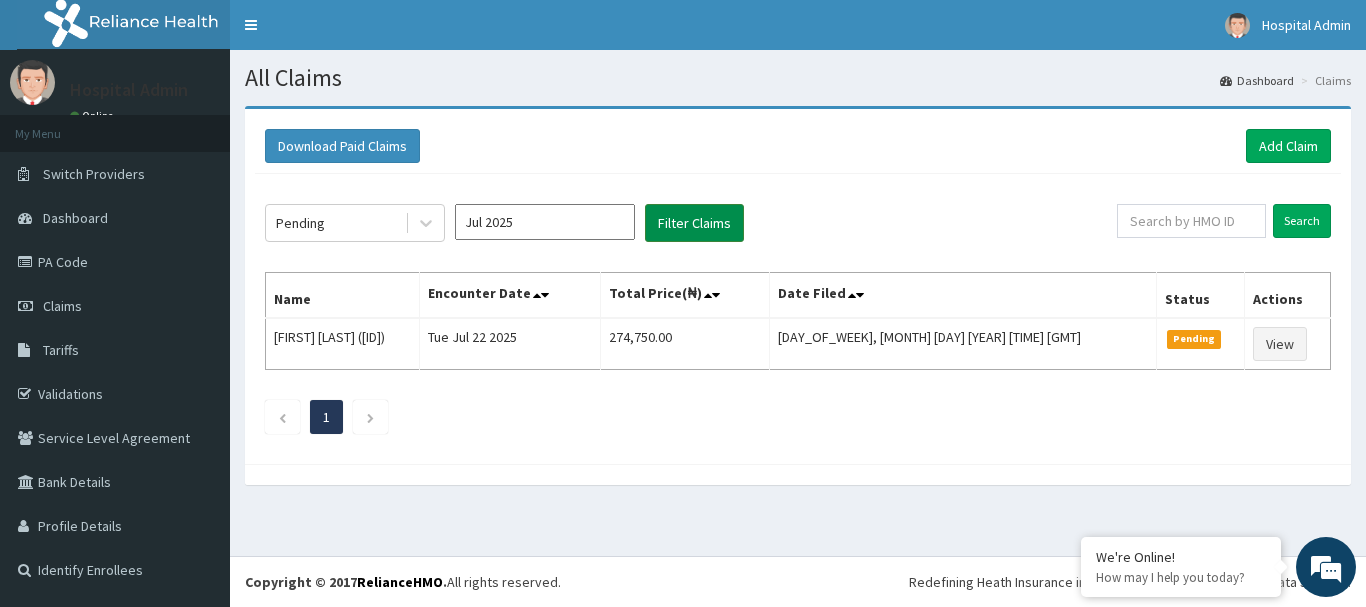 click on "Filter Claims" at bounding box center [694, 223] 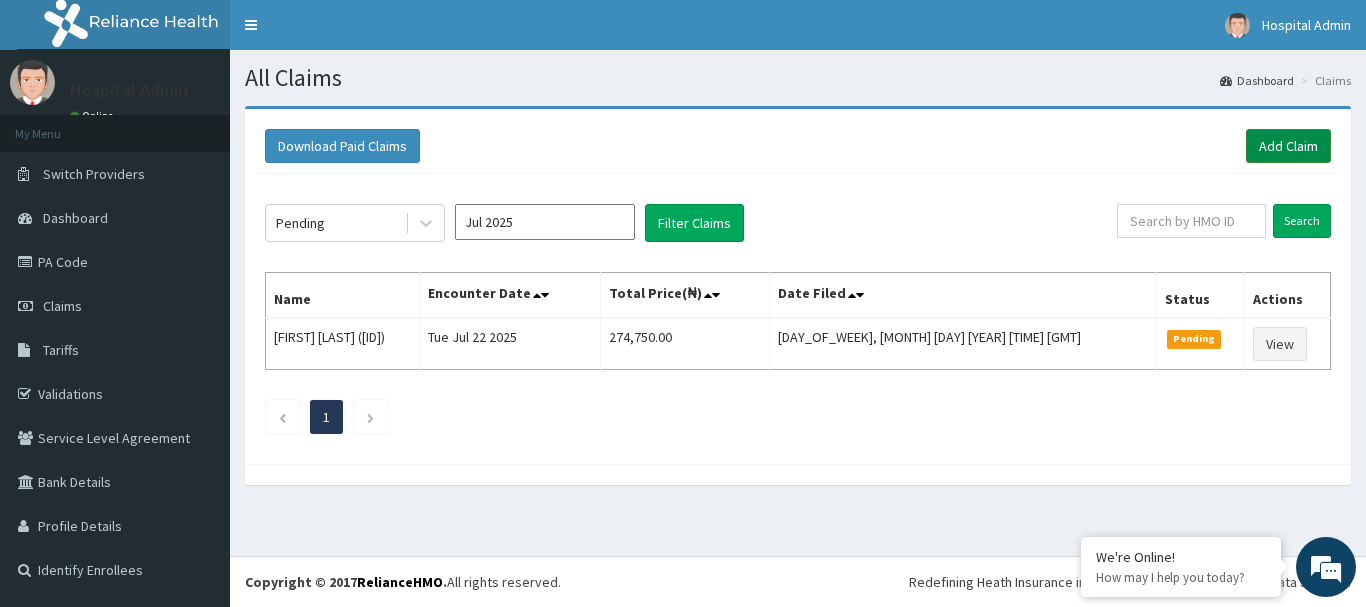 click on "Add Claim" at bounding box center (1288, 146) 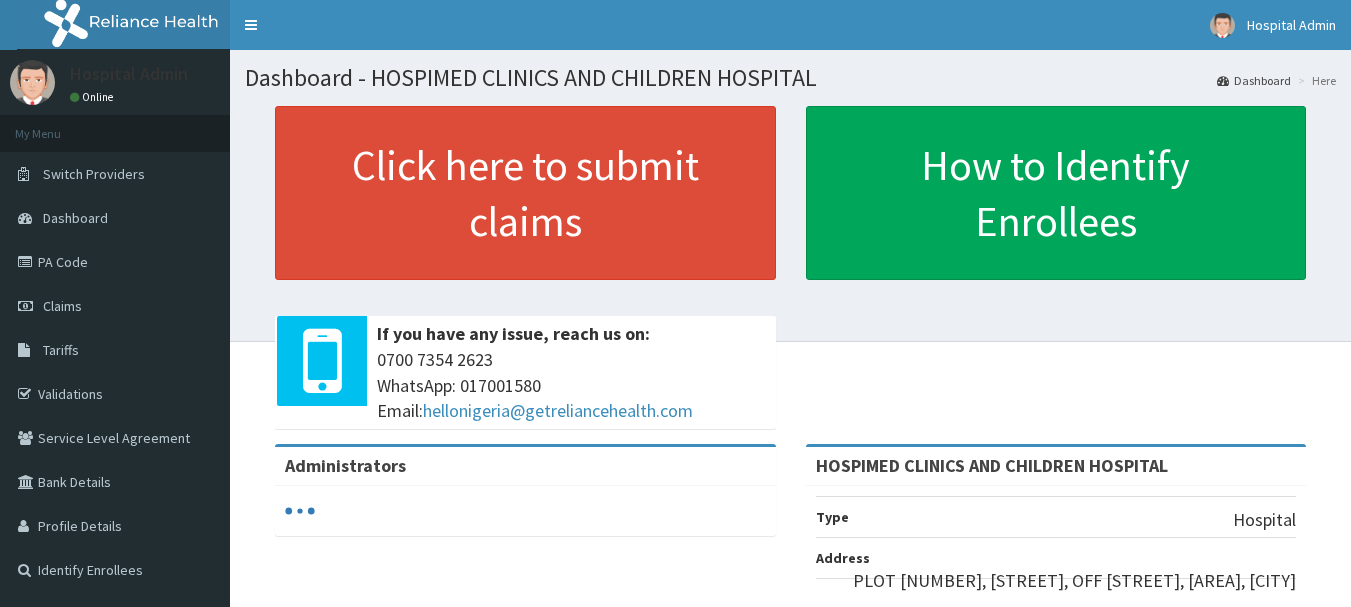 scroll, scrollTop: 0, scrollLeft: 0, axis: both 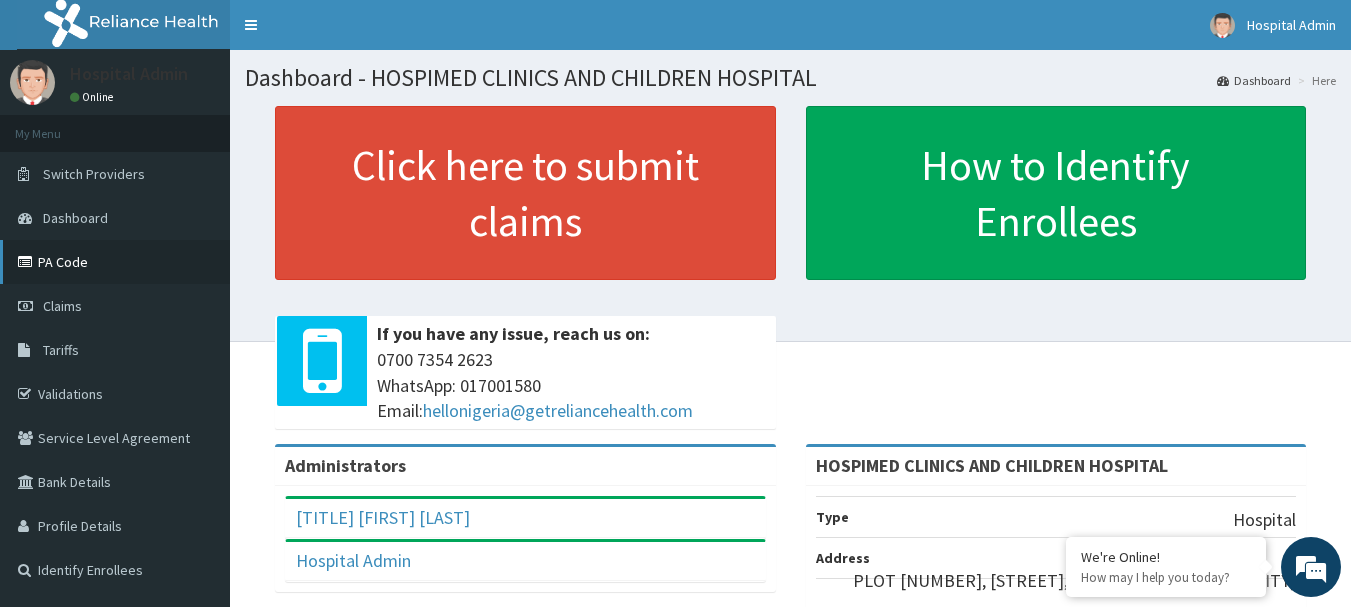 click on "PA Code" at bounding box center [115, 262] 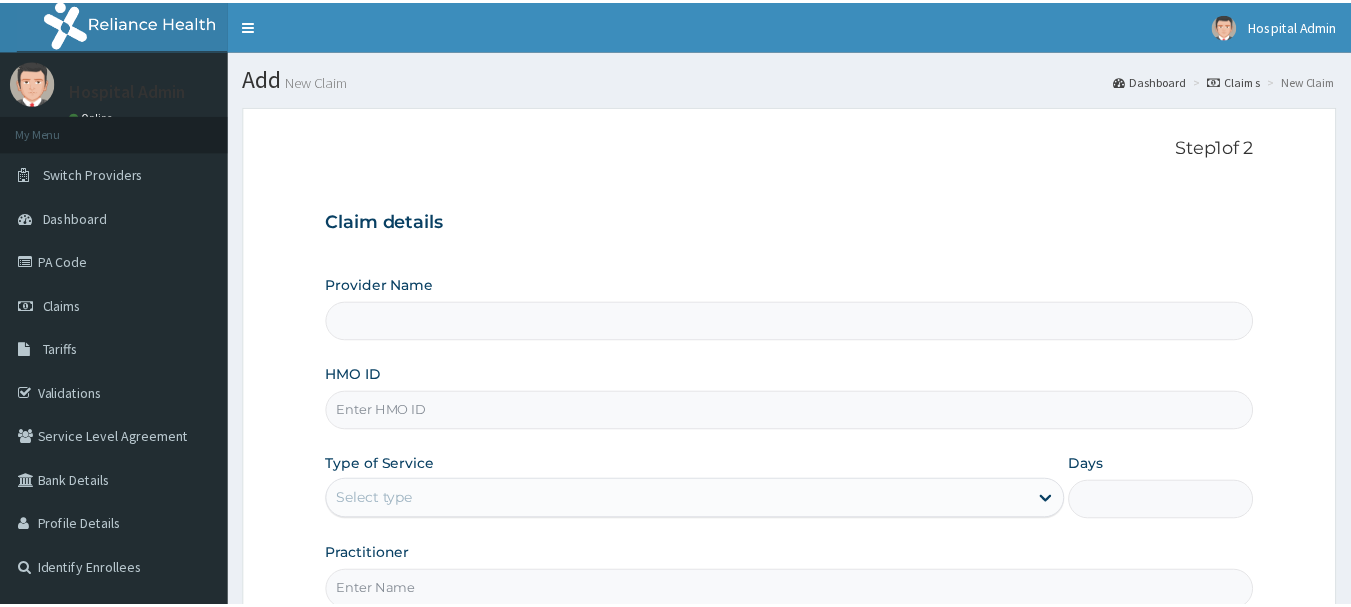 scroll, scrollTop: 0, scrollLeft: 0, axis: both 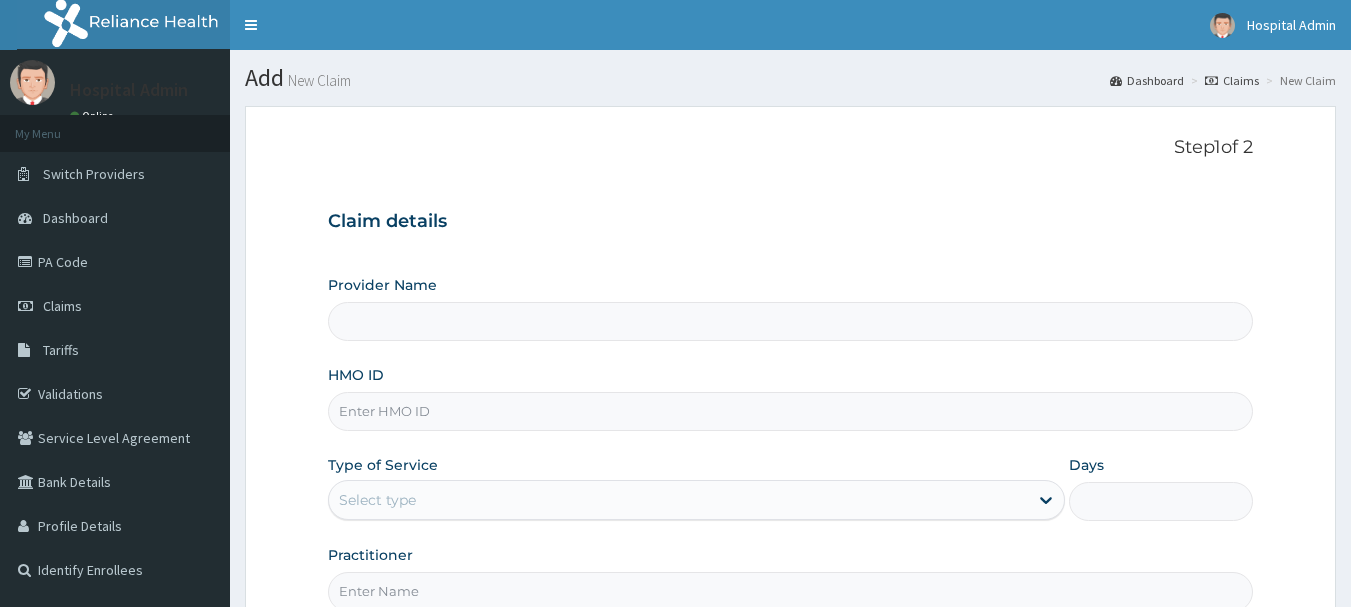 click on "HMO ID" at bounding box center (791, 411) 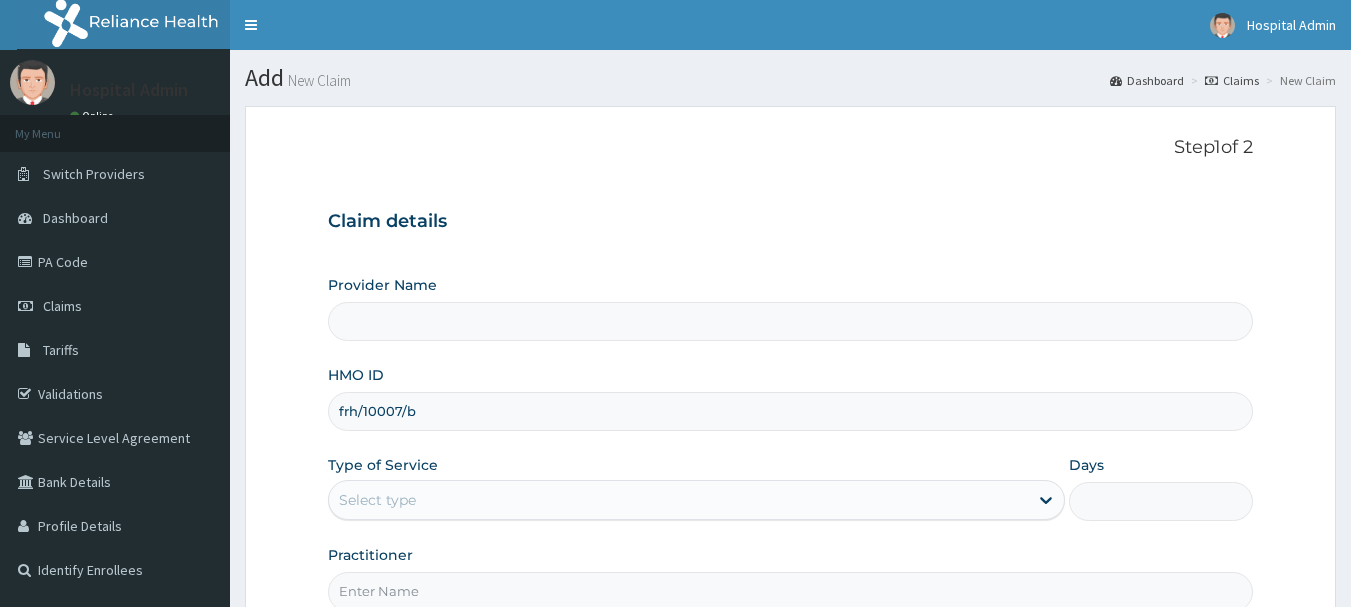 type on "FRH/10007/B" 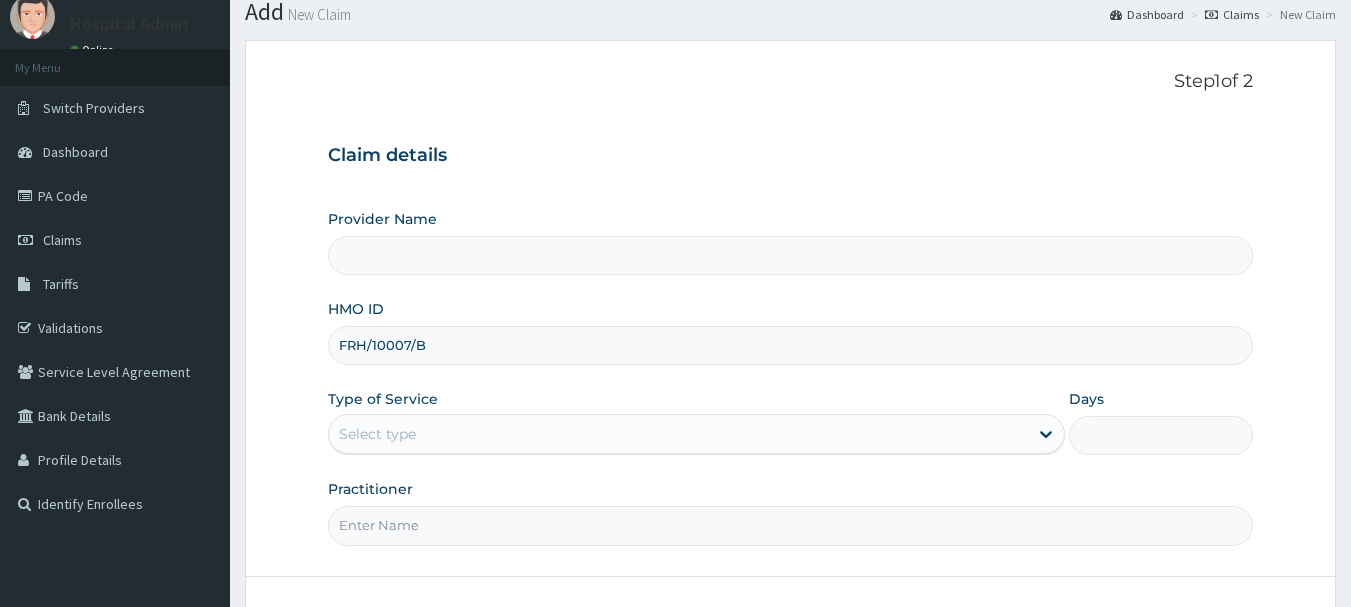 scroll, scrollTop: 100, scrollLeft: 0, axis: vertical 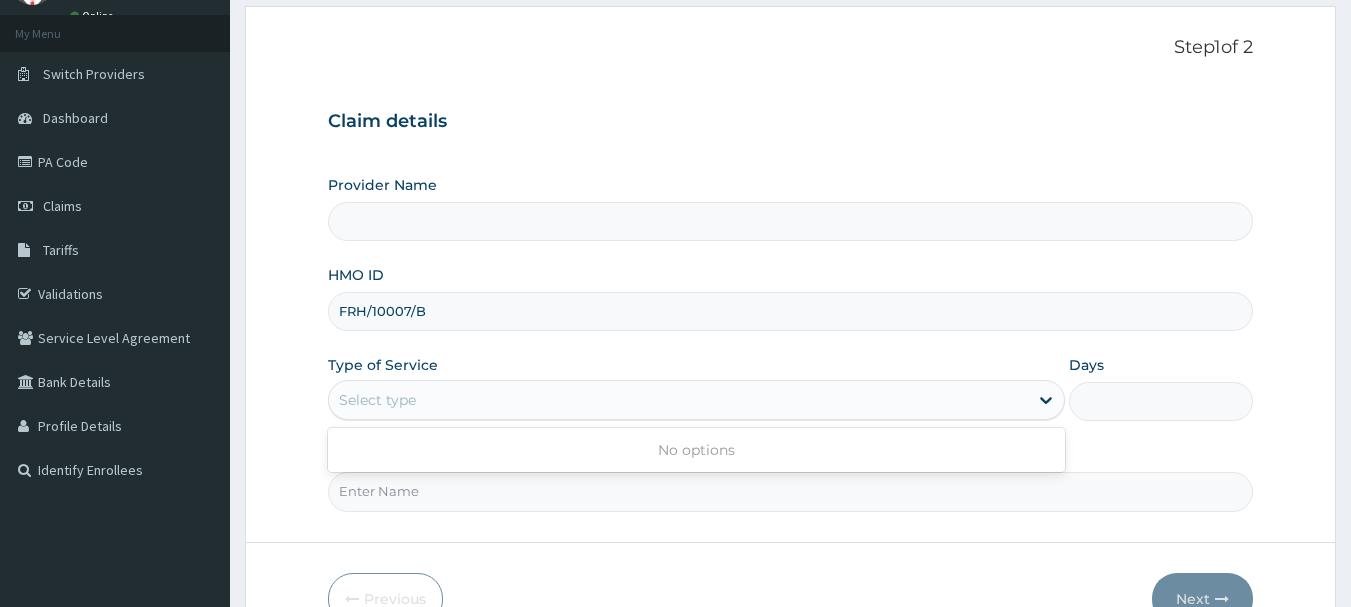 click on "Select type" at bounding box center (678, 400) 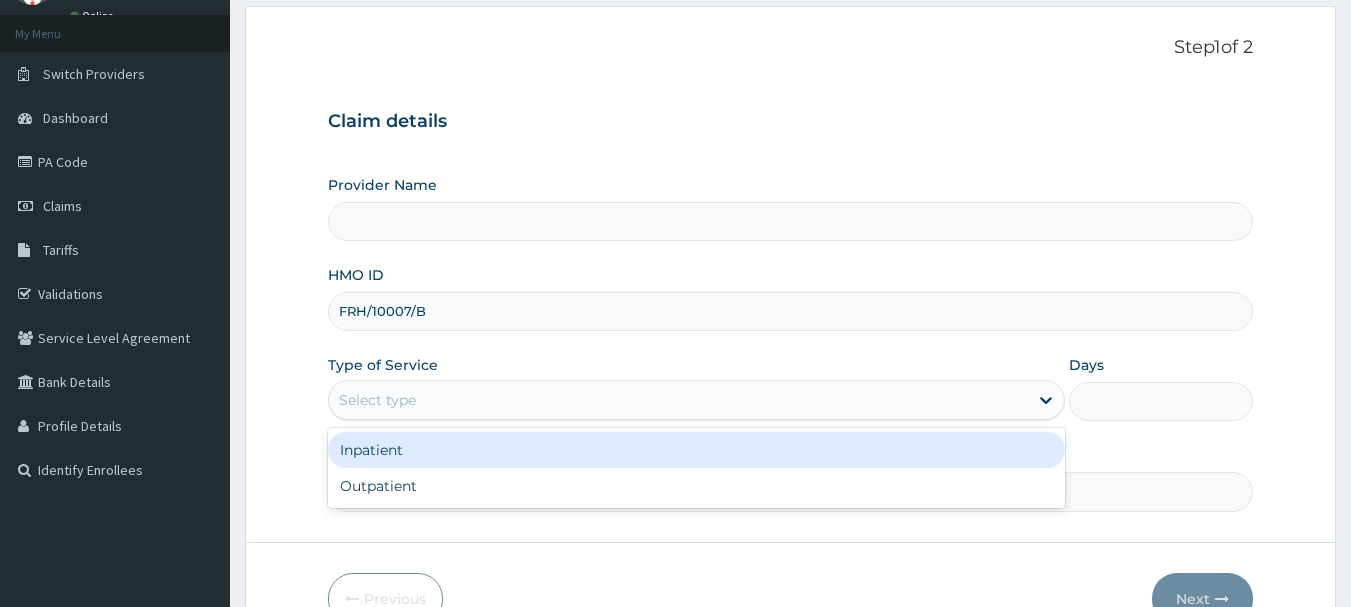 type on "HOSPIMED CLINICS AND CHILDREN HOSPITAL" 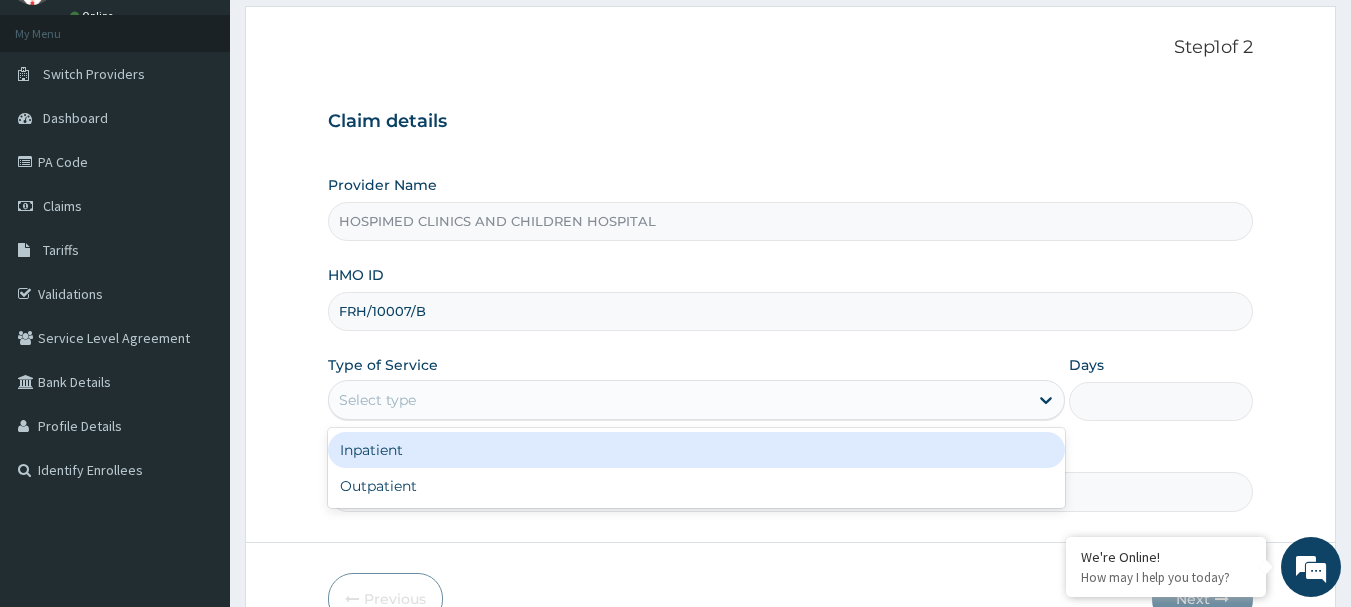 click on "Inpatient" at bounding box center [696, 450] 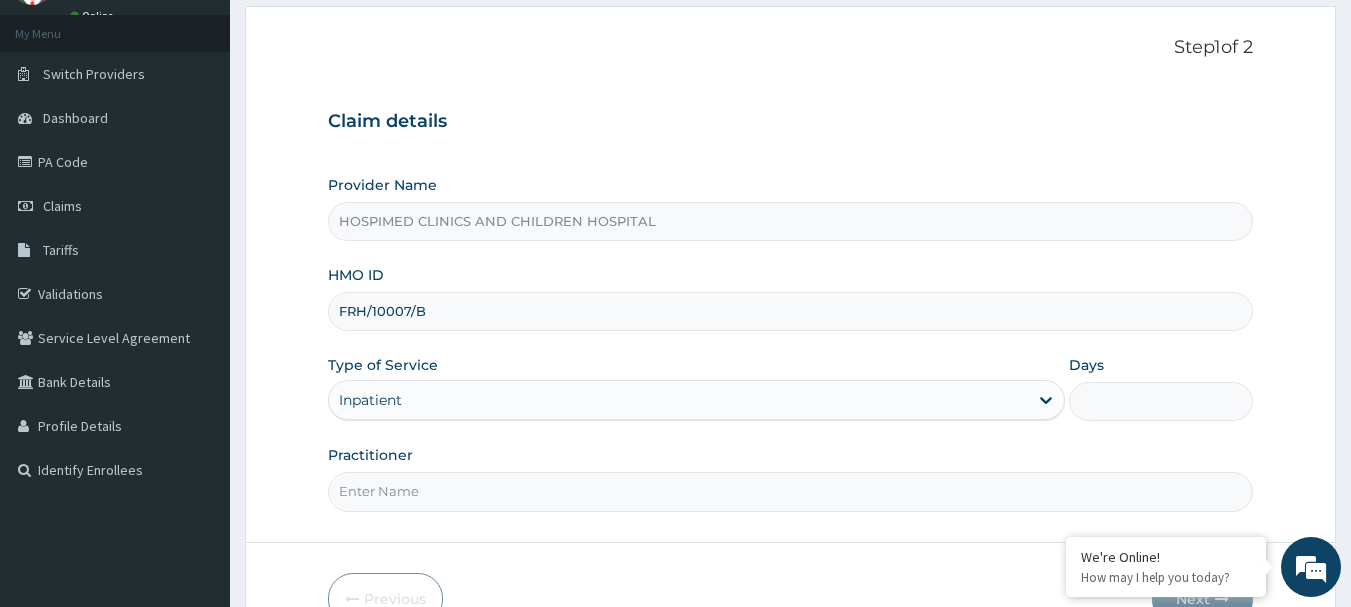 click on "Days" at bounding box center (1161, 401) 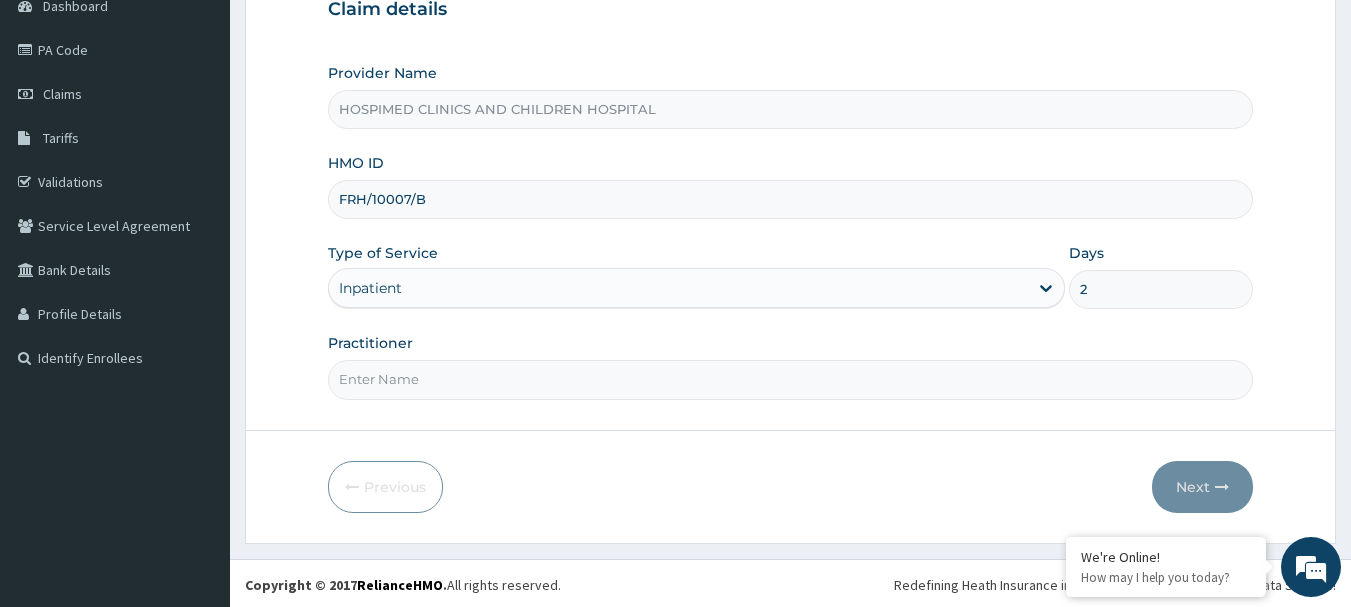 scroll, scrollTop: 215, scrollLeft: 0, axis: vertical 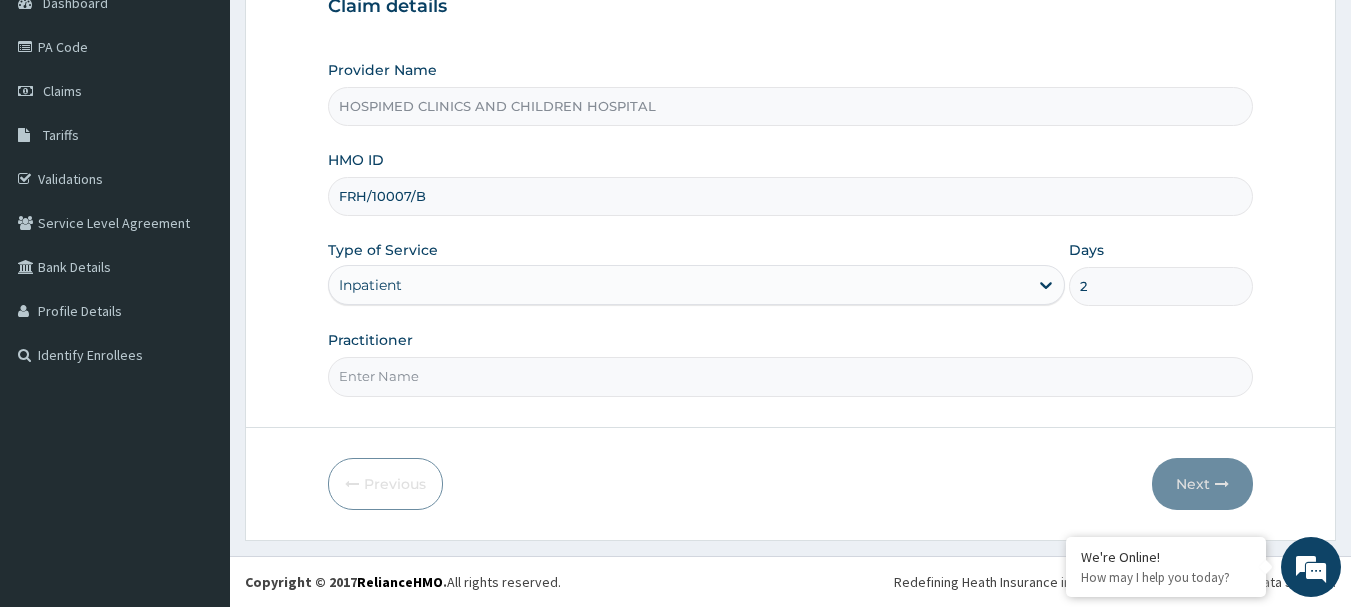 click on "Practitioner" at bounding box center [791, 376] 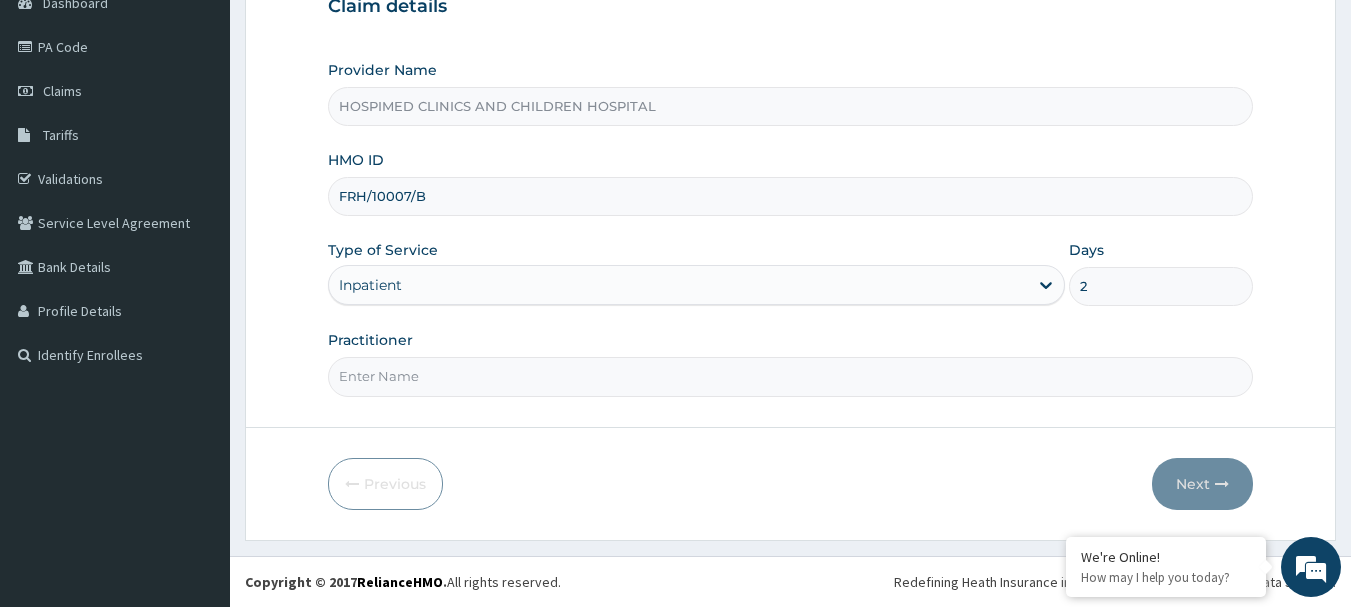 type on "DR UGOCHUKWU AND DR ADETOLA" 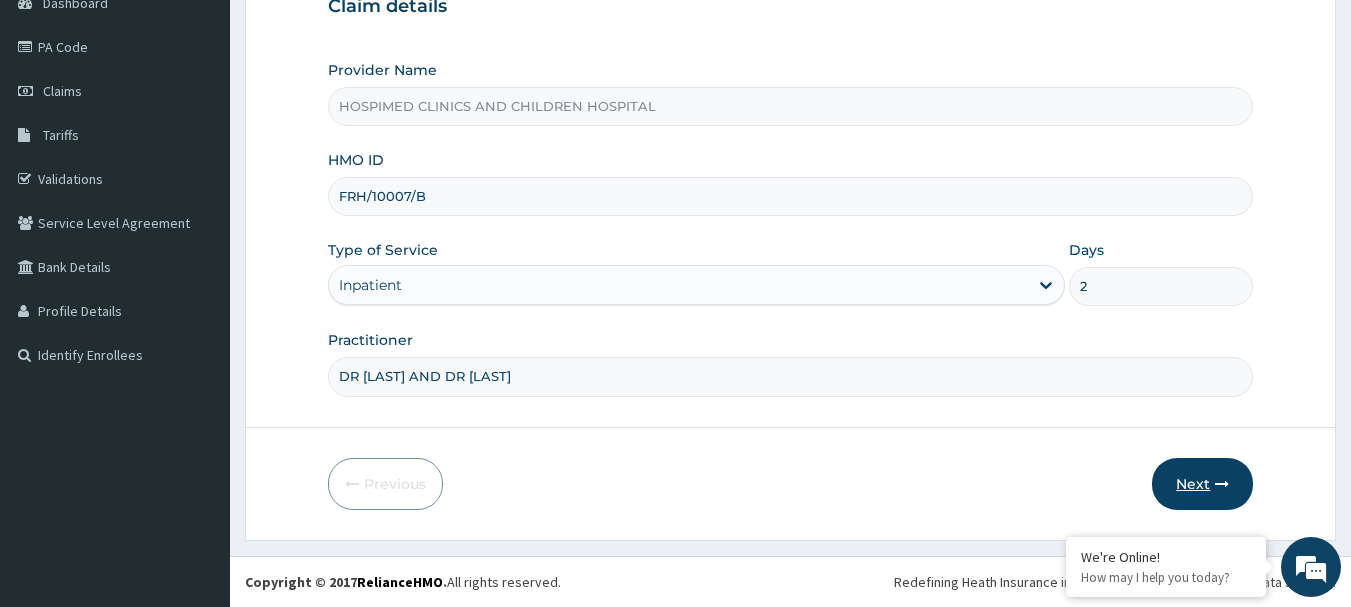 click on "Next" at bounding box center (1202, 484) 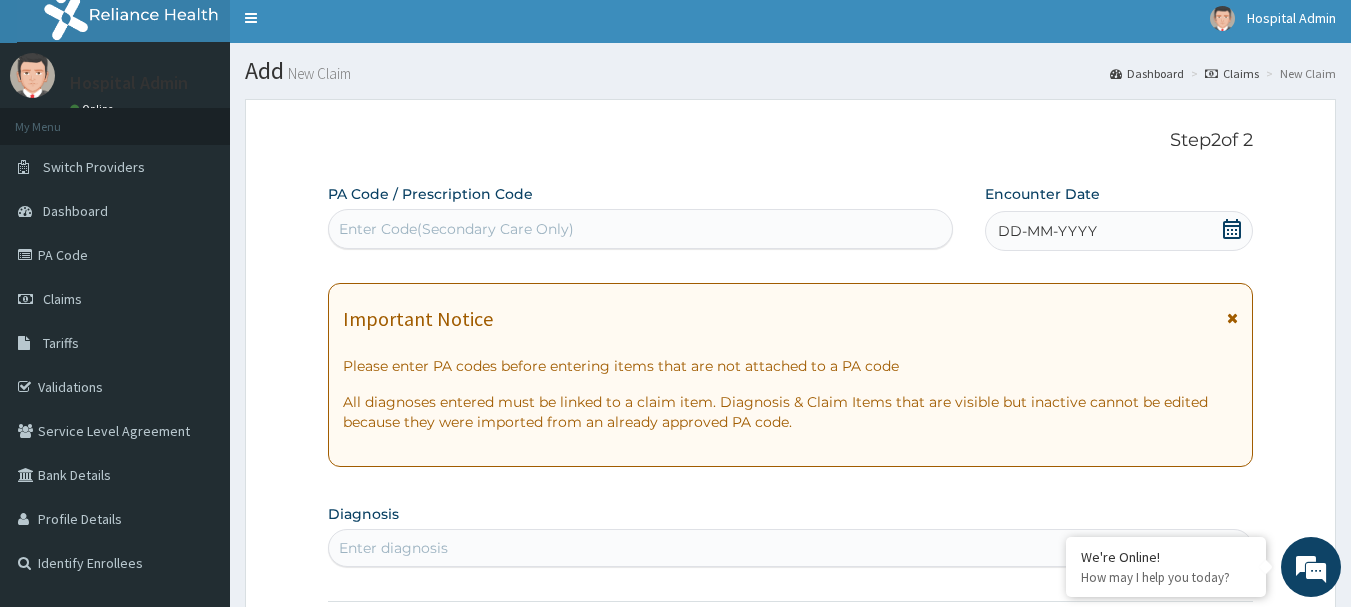 scroll, scrollTop: 0, scrollLeft: 0, axis: both 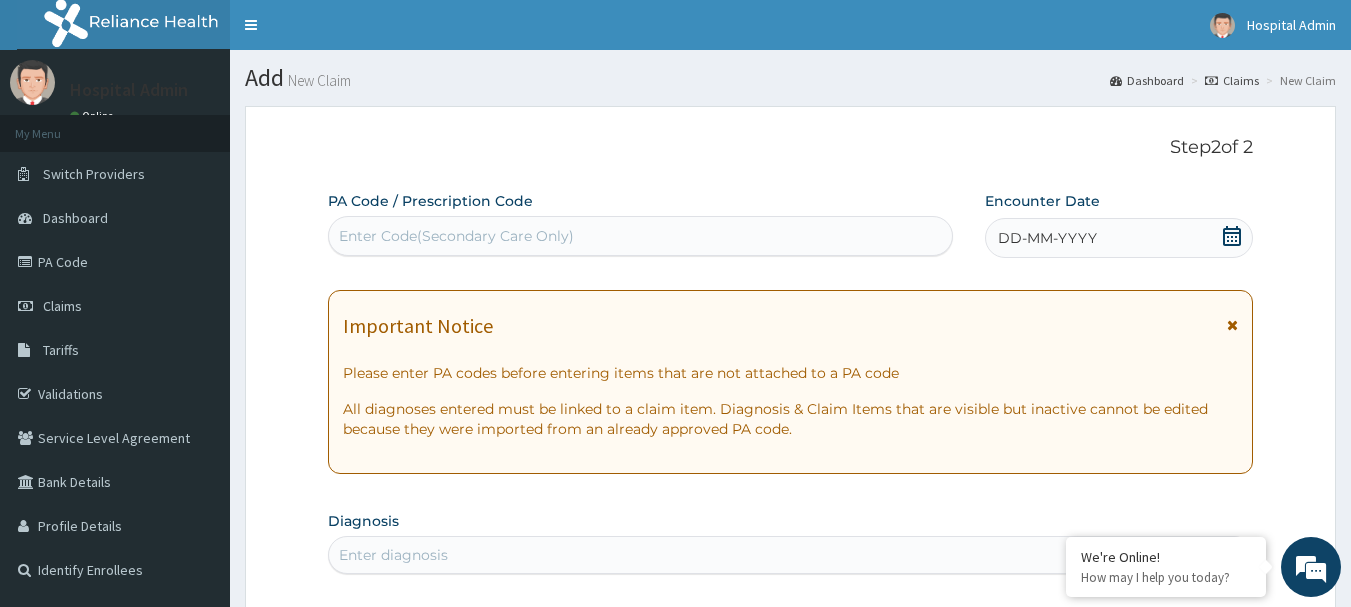 click on "Enter Code(Secondary Care Only)" at bounding box center (641, 236) 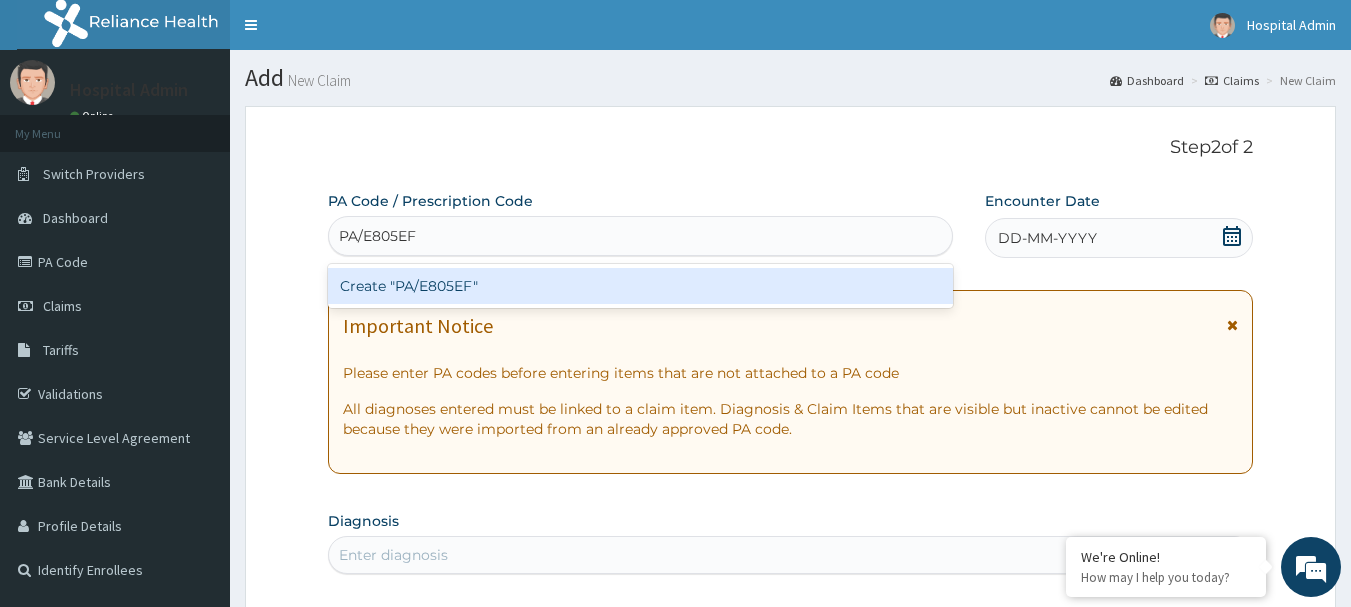 click on "Create "PA/E805EF"" at bounding box center [641, 286] 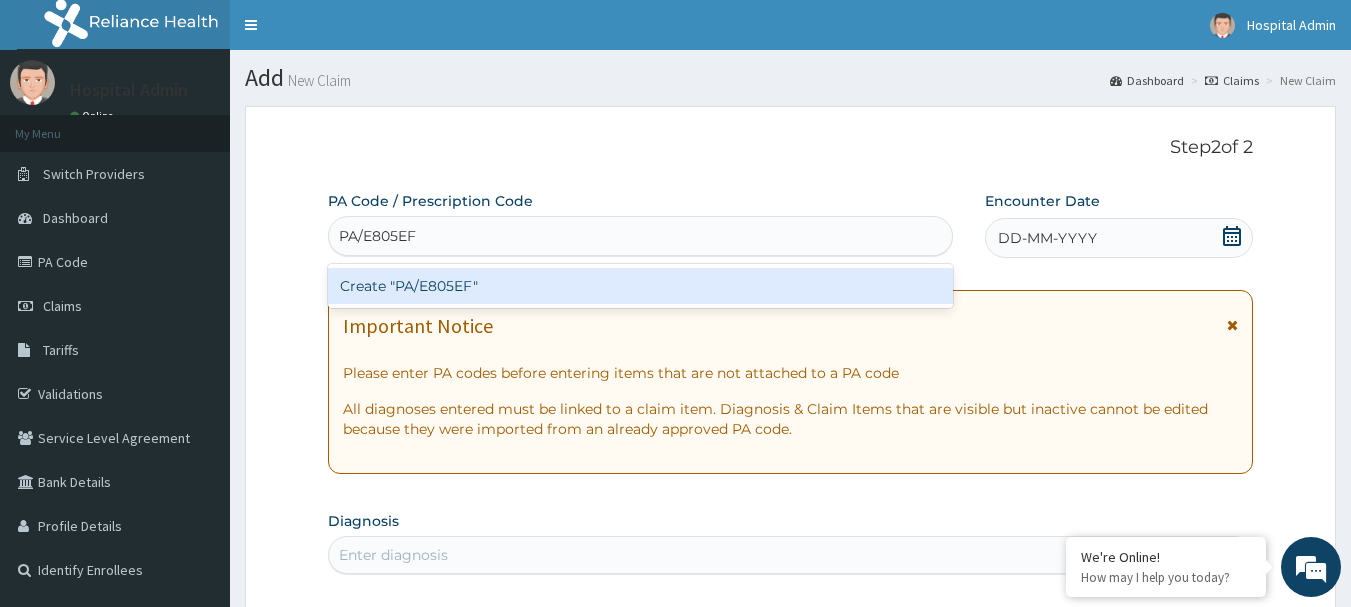 click on "Create "PA/E805EF"" at bounding box center (641, 286) 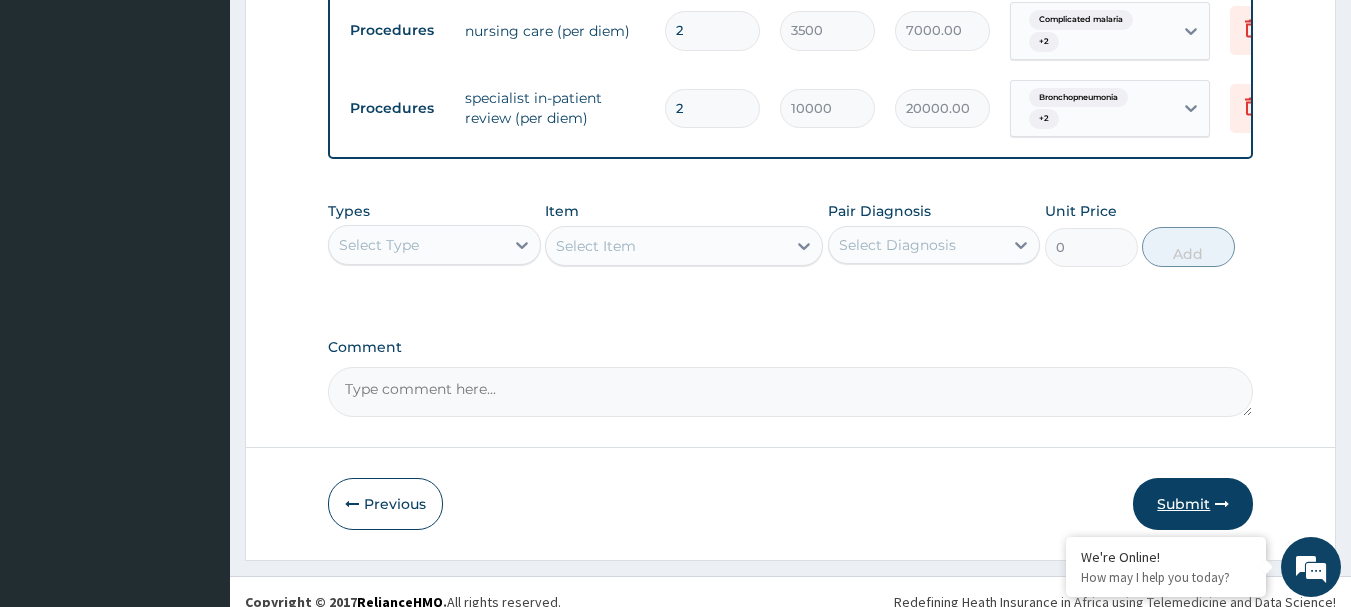 scroll, scrollTop: 918, scrollLeft: 0, axis: vertical 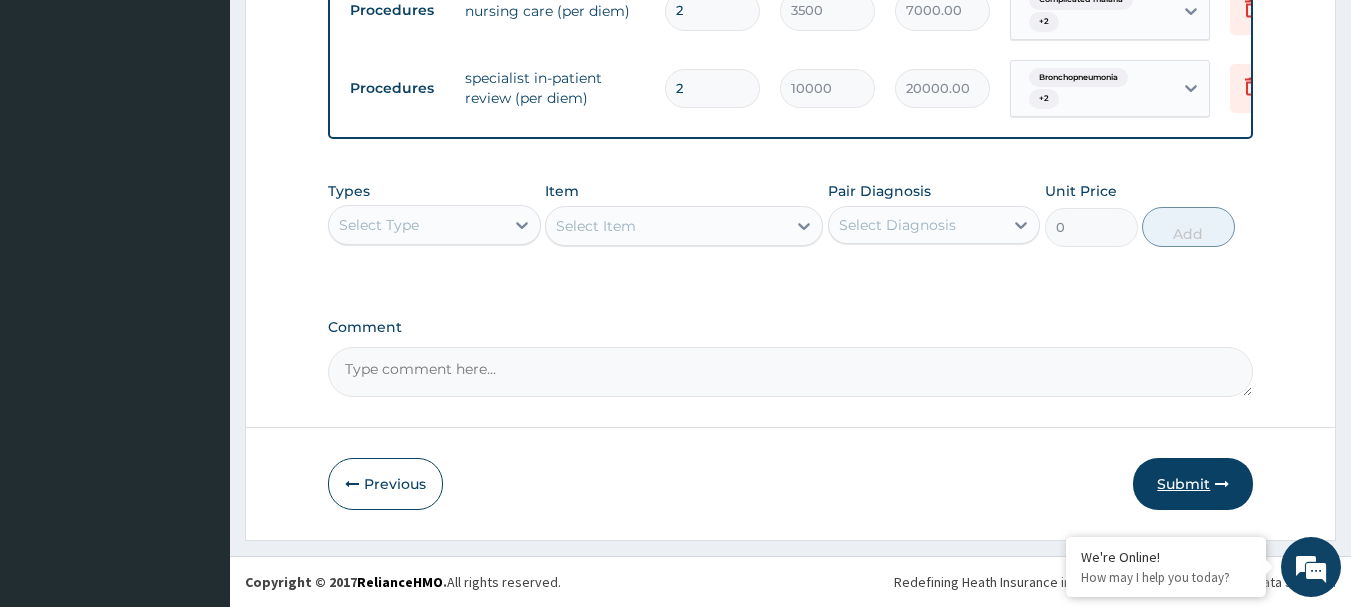 click on "Submit" at bounding box center (1193, 484) 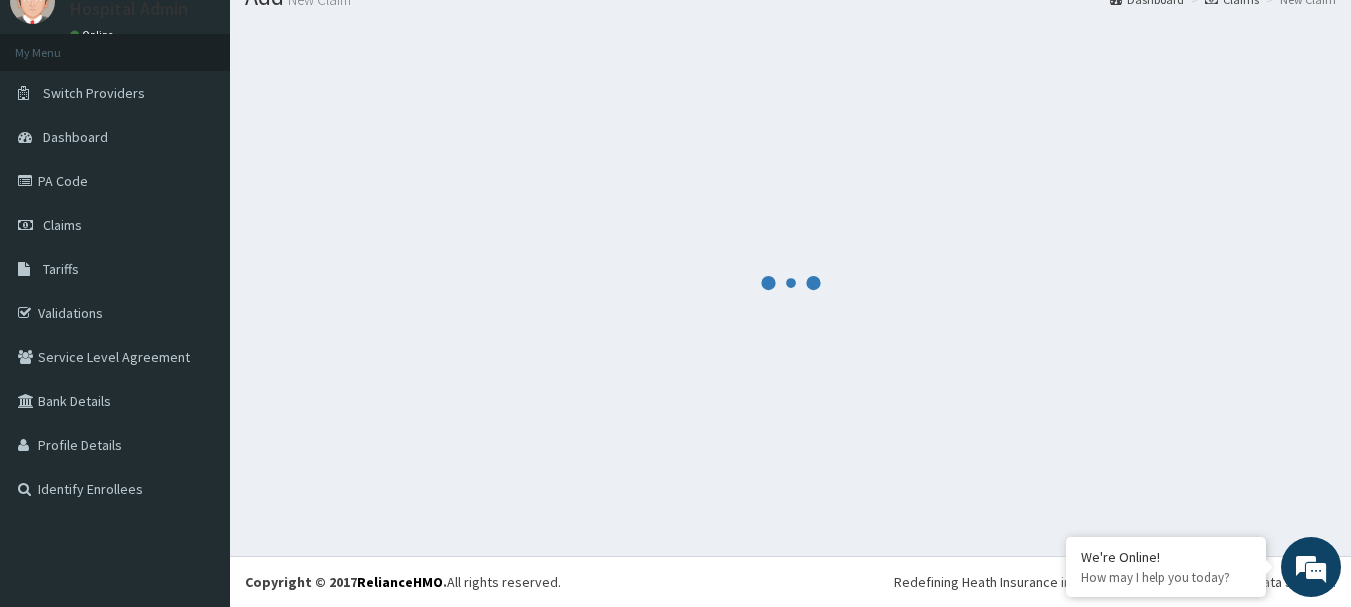 scroll, scrollTop: 918, scrollLeft: 0, axis: vertical 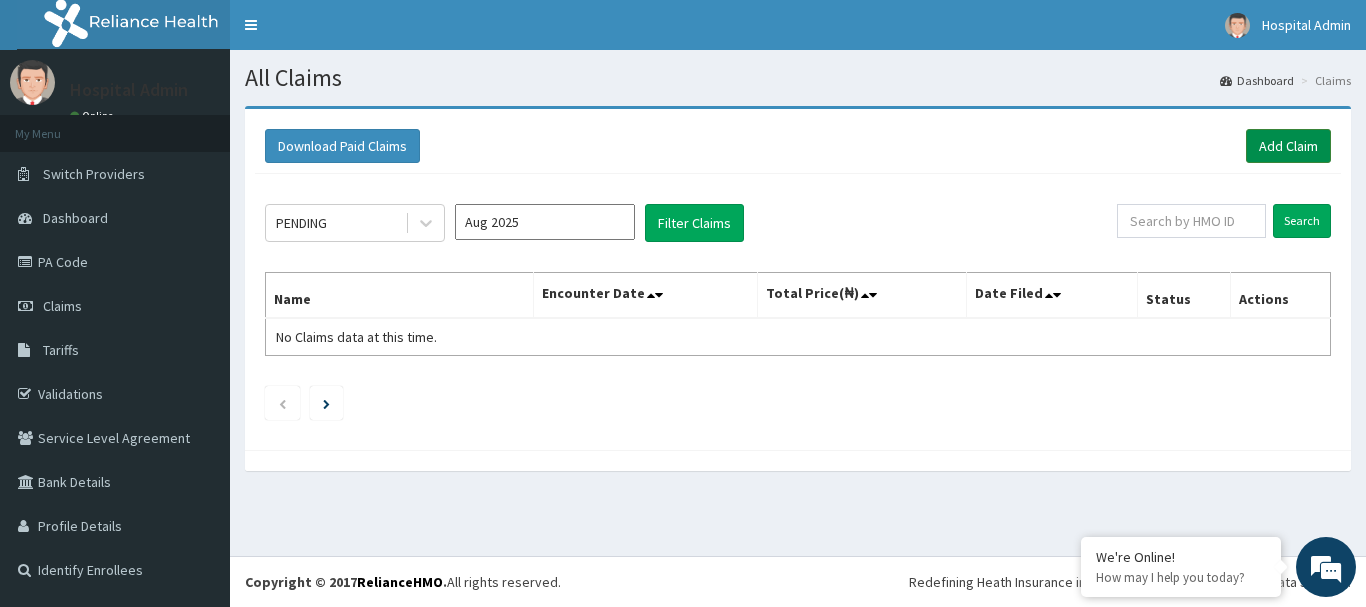 click on "Add Claim" at bounding box center [1288, 146] 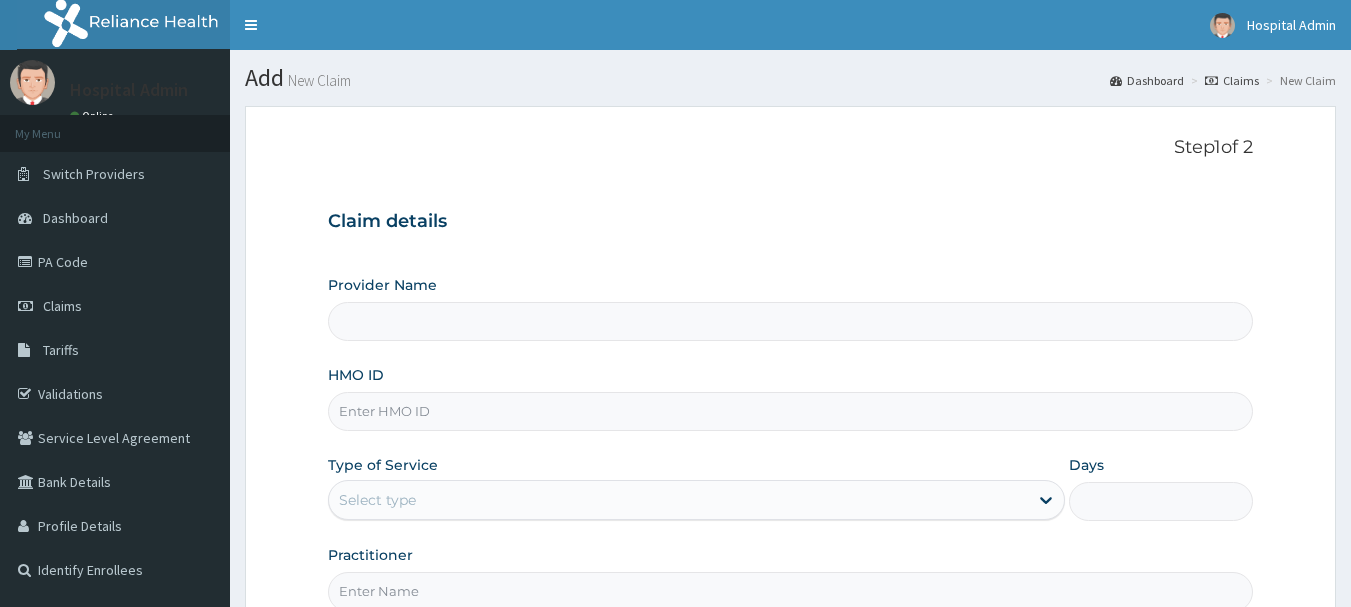 scroll, scrollTop: 0, scrollLeft: 0, axis: both 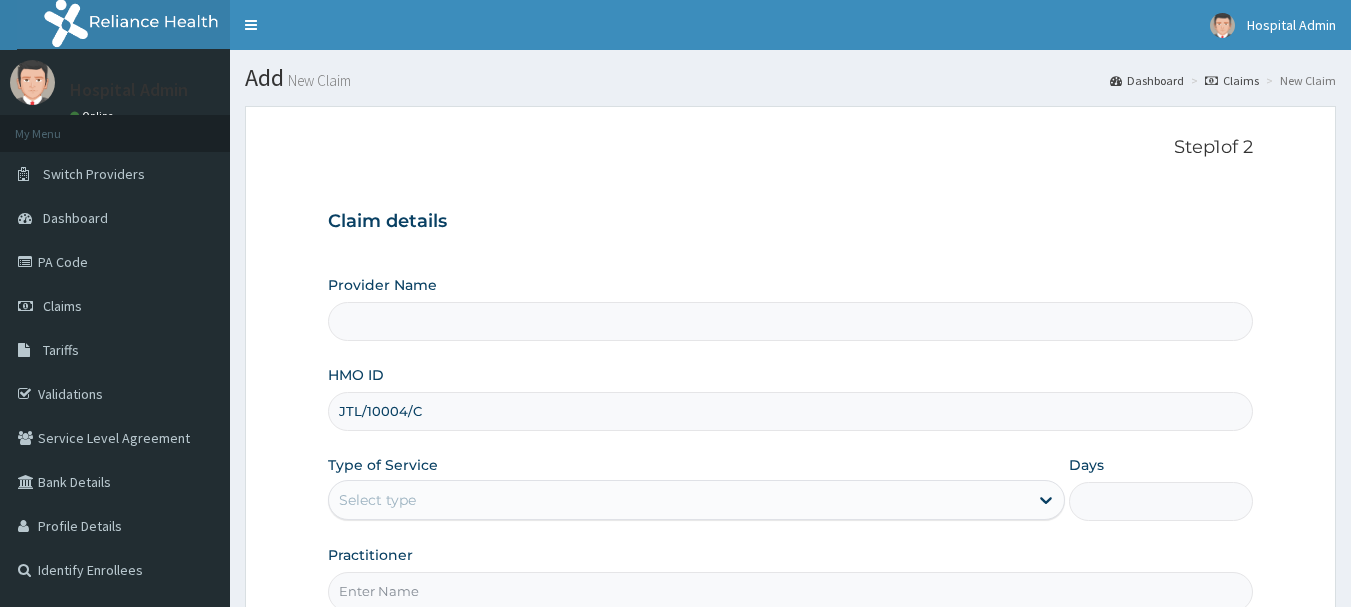 type on "JTL/10004/c" 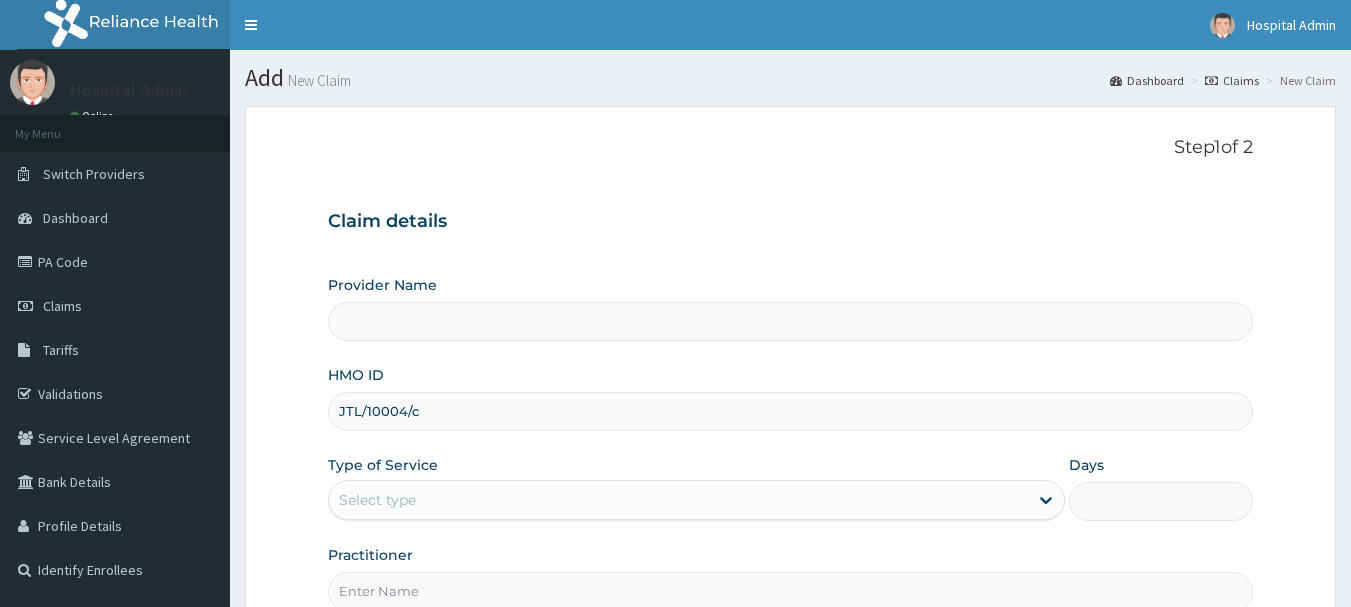 type on "HOSPIMED CLINICS AND CHILDREN HOSPITAL" 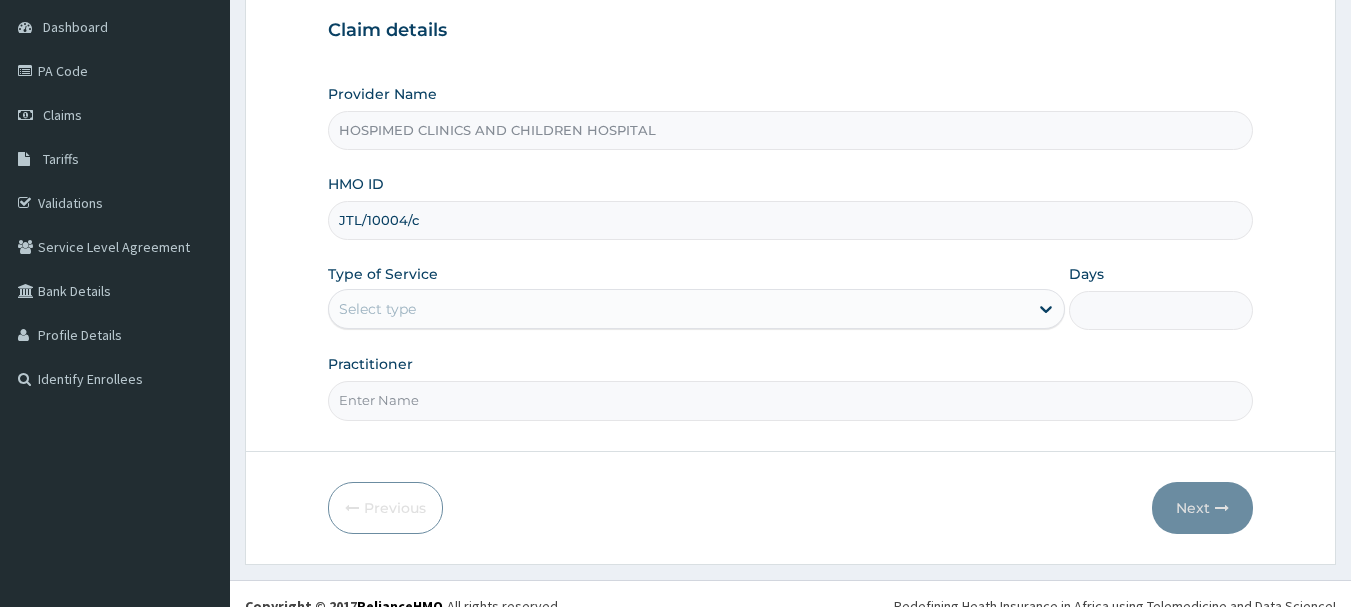 scroll, scrollTop: 200, scrollLeft: 0, axis: vertical 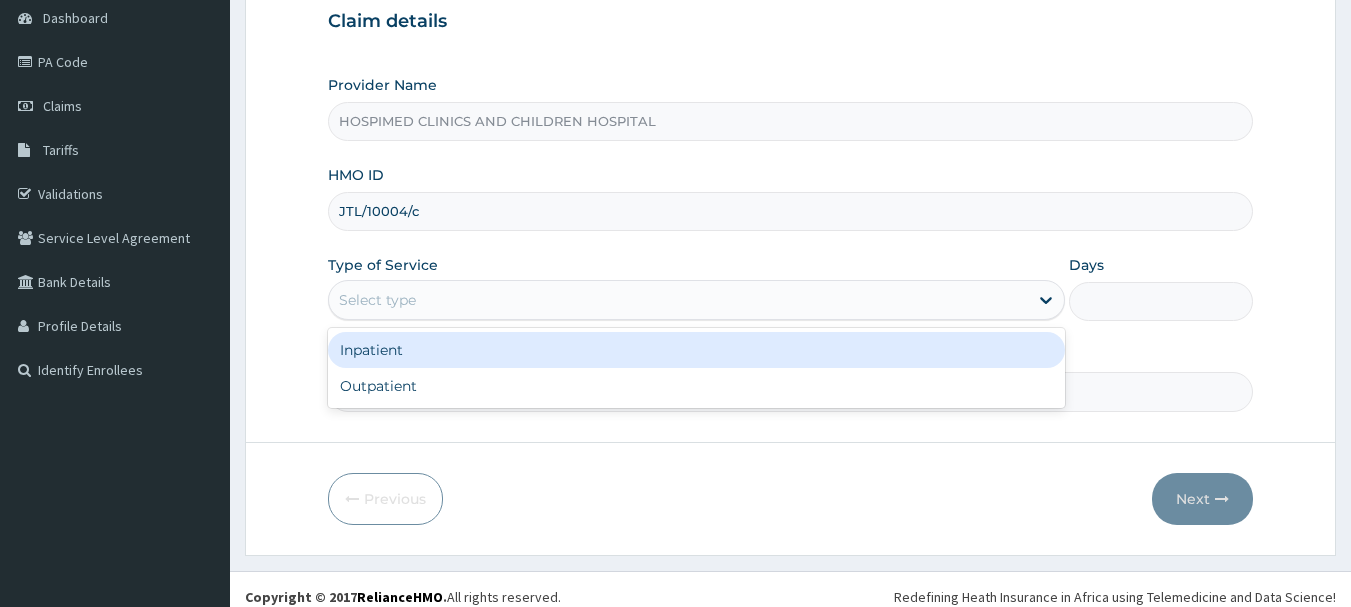 click on "Select type" at bounding box center [678, 300] 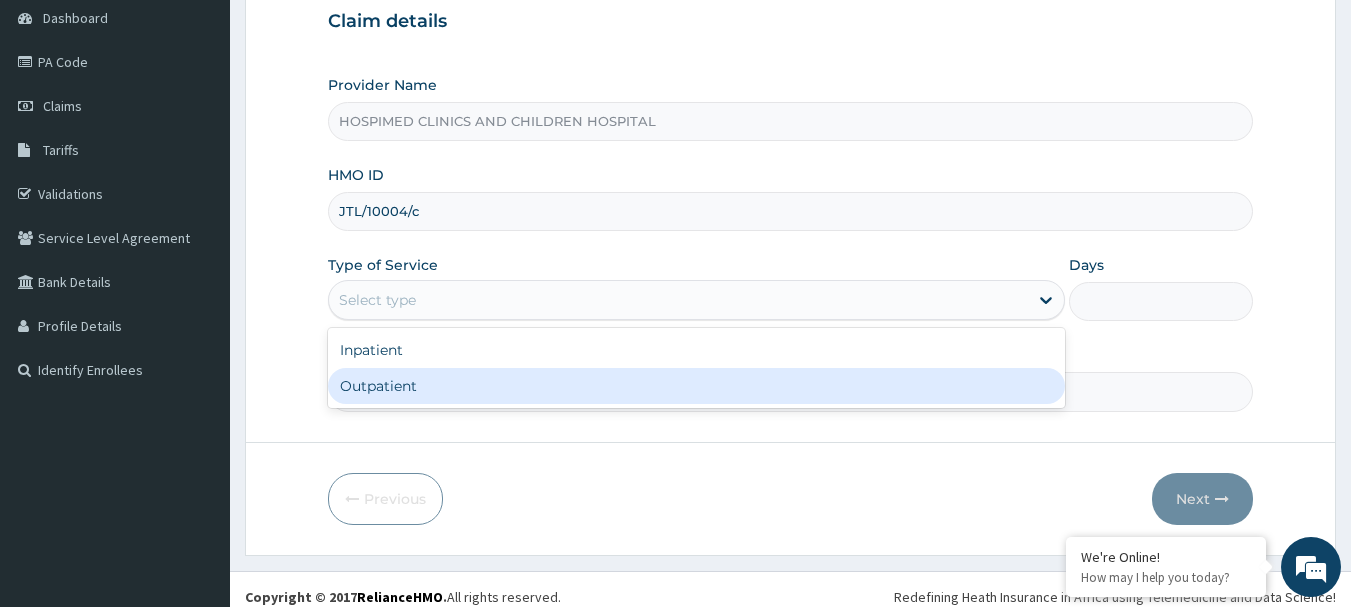 click on "Outpatient" at bounding box center [696, 386] 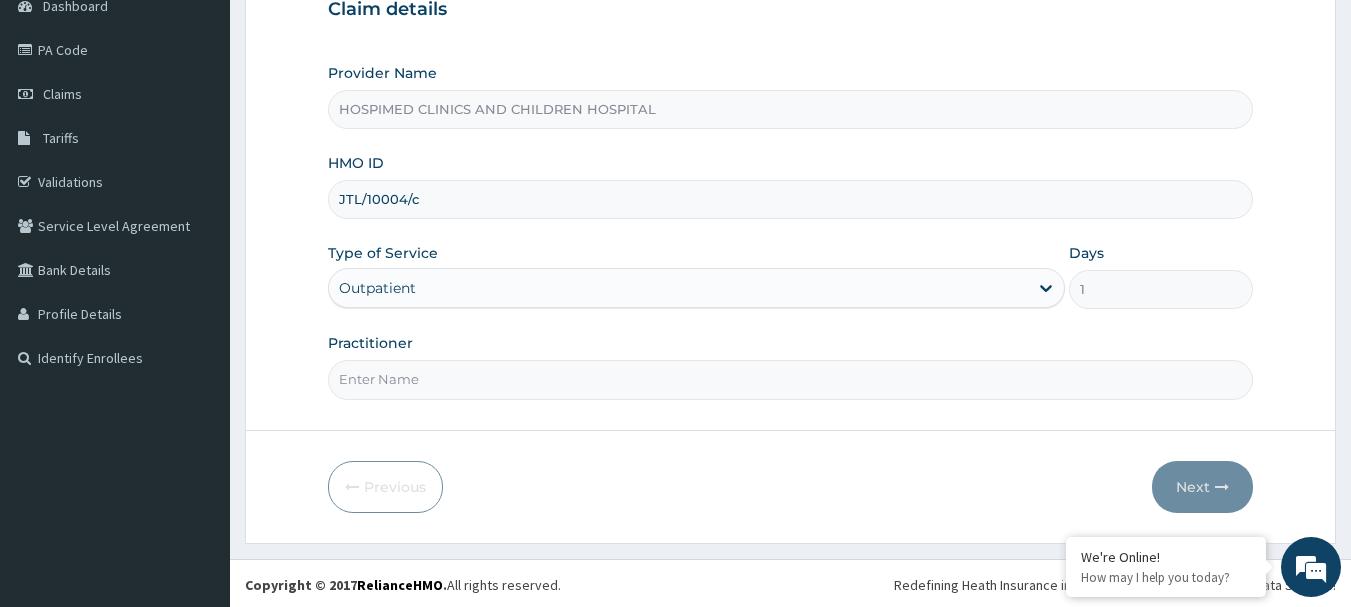 scroll, scrollTop: 215, scrollLeft: 0, axis: vertical 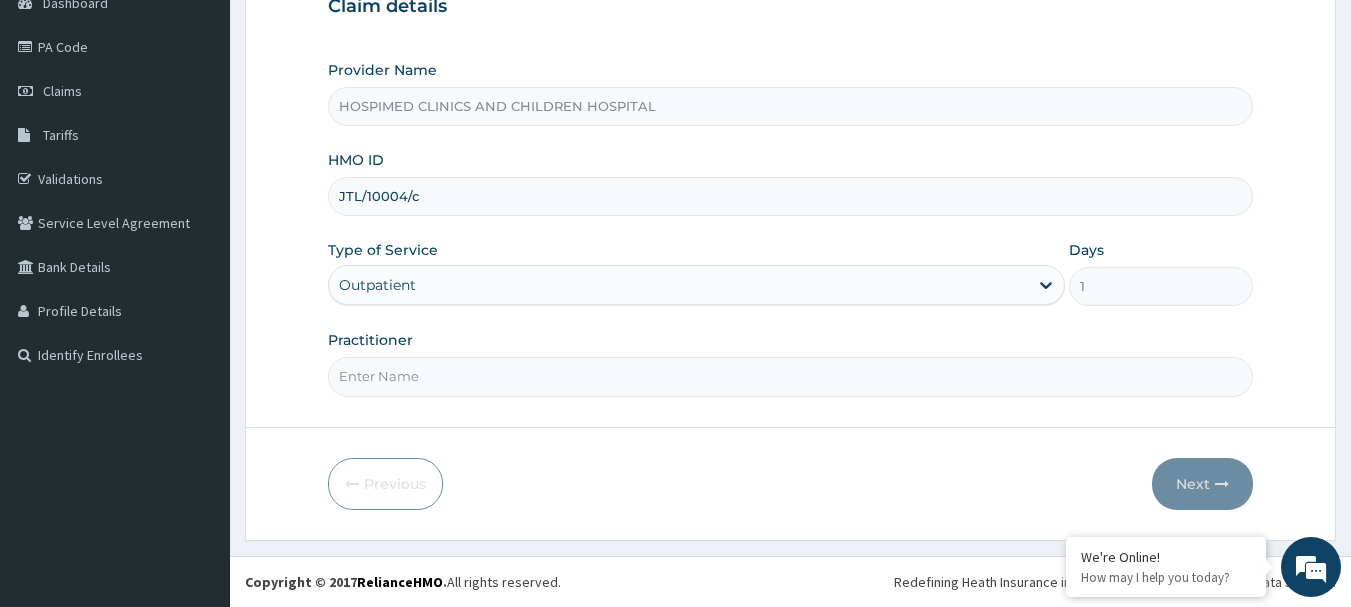 click on "Practitioner" at bounding box center (791, 376) 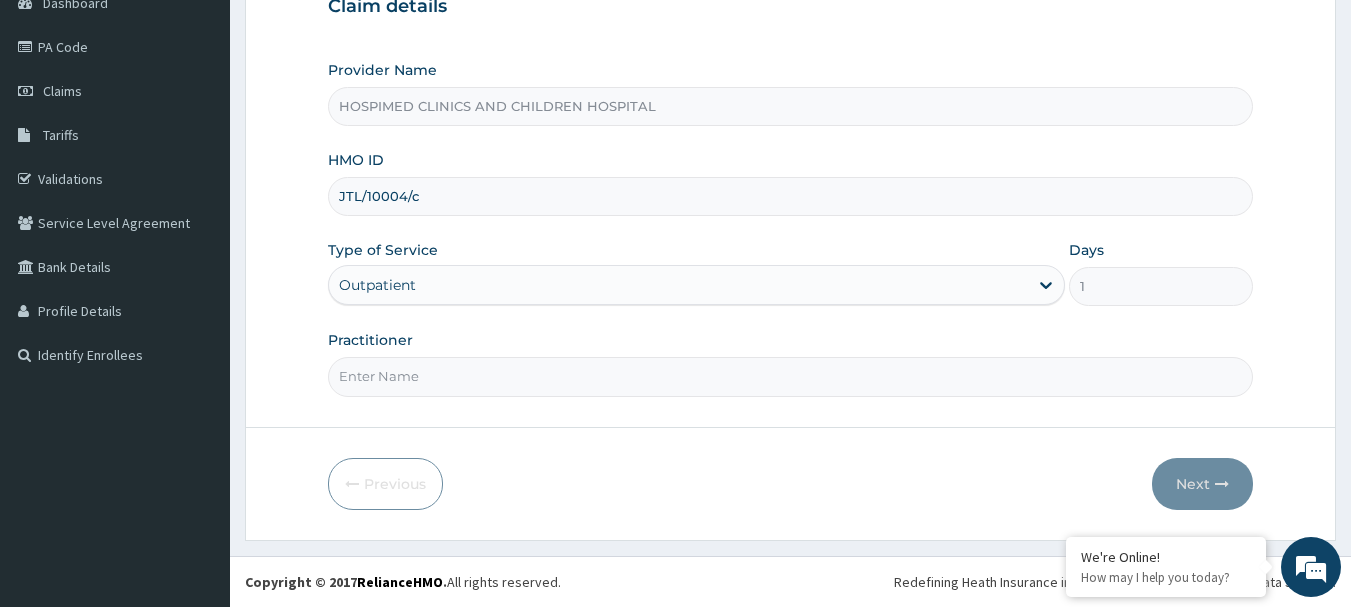 type on "[MONTH] [DAY], [YEAR] at [TIME]" 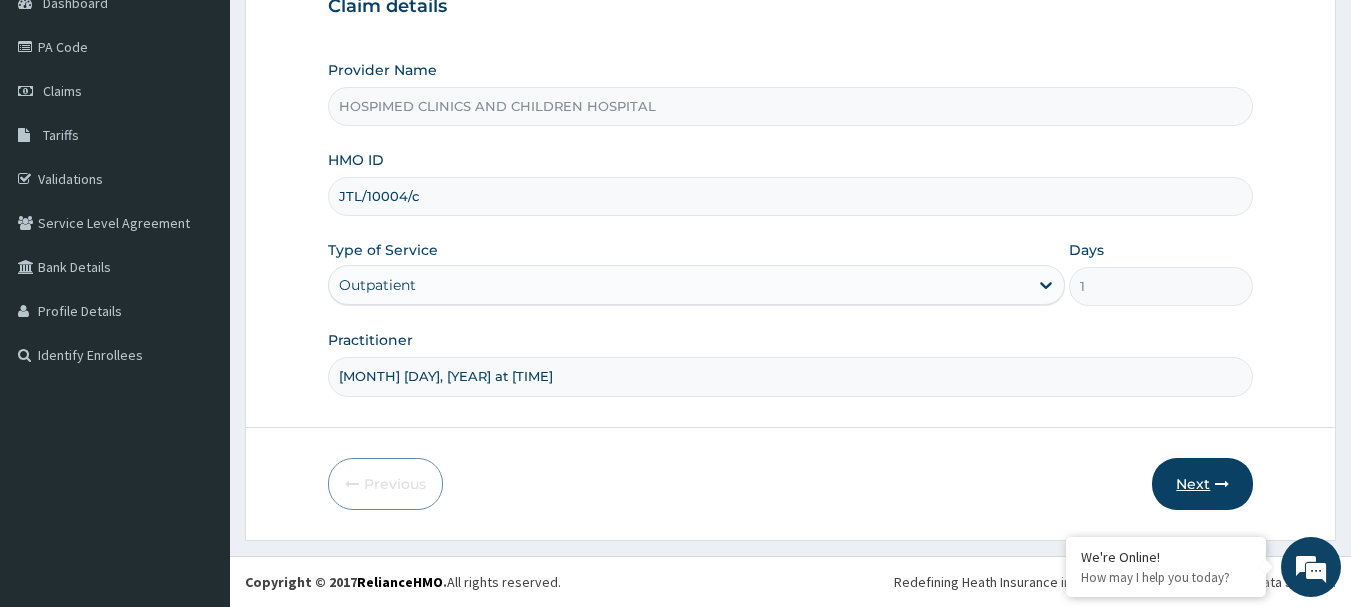 click on "Next" at bounding box center (1202, 484) 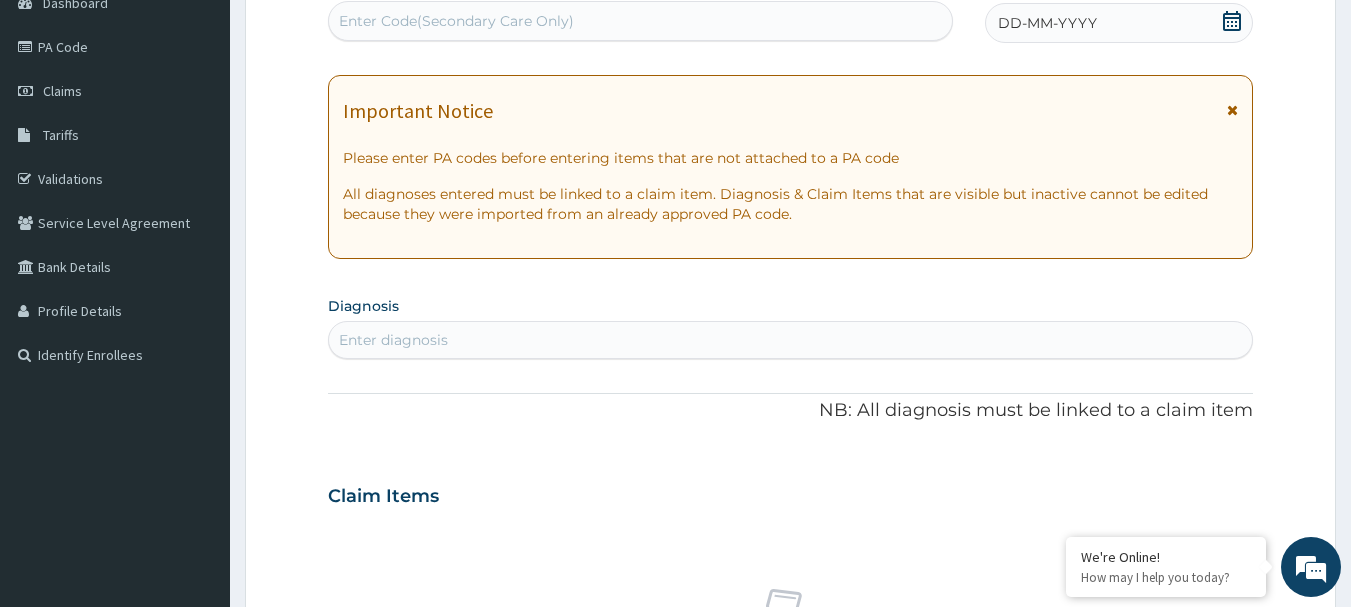 scroll, scrollTop: 0, scrollLeft: 0, axis: both 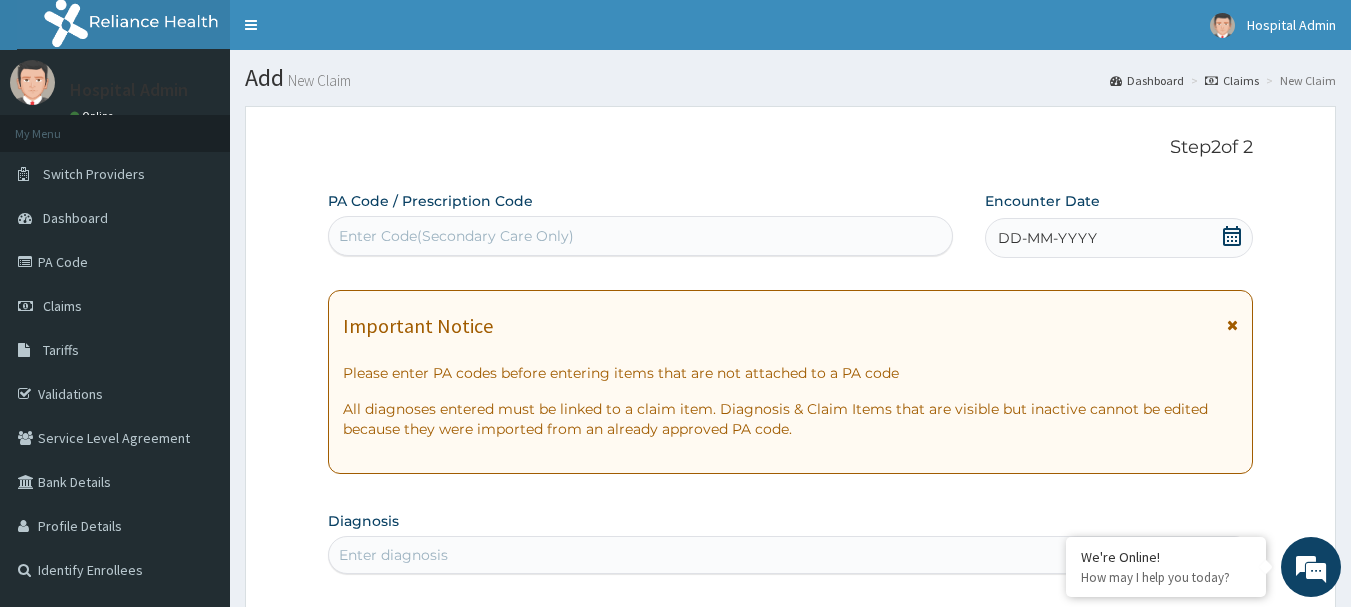 click on "Enter Code(Secondary Care Only)" at bounding box center [456, 236] 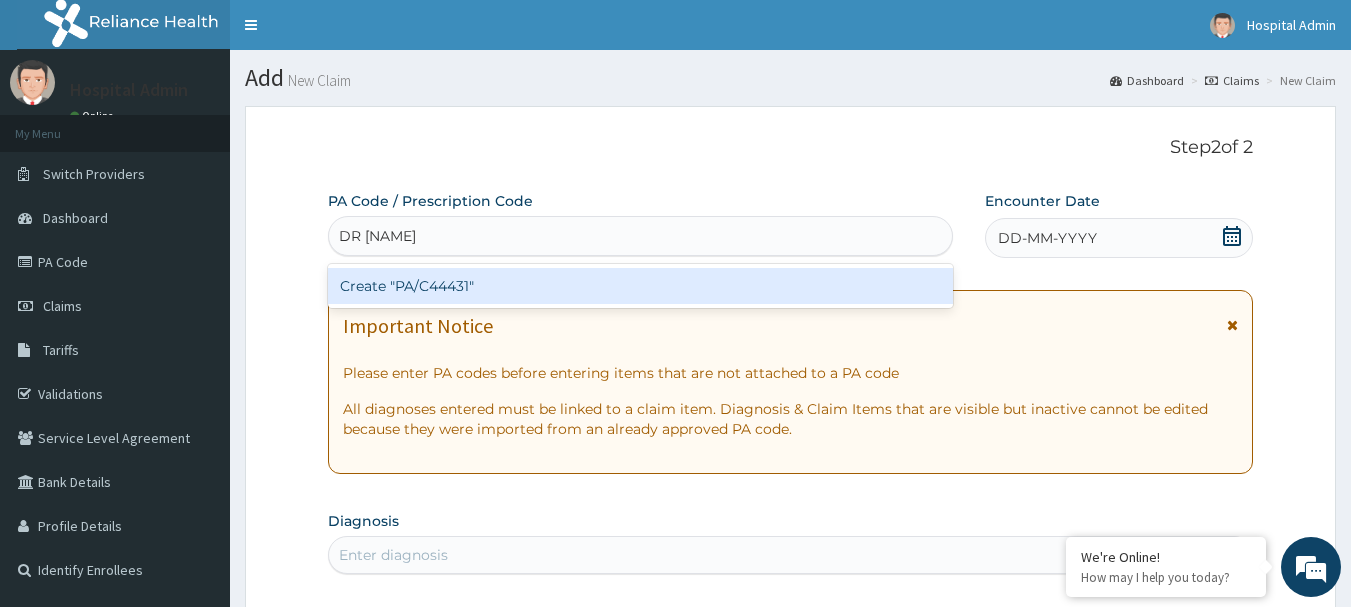 click on "Create "PA/C44431"" at bounding box center [641, 286] 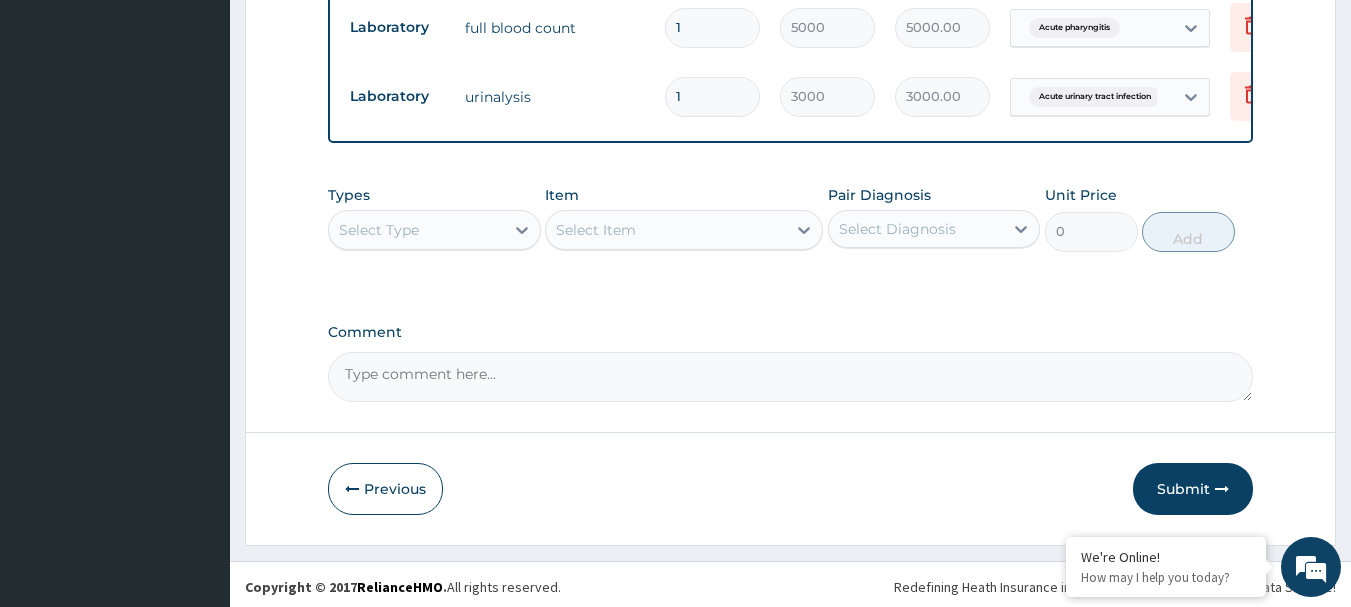 scroll, scrollTop: 1767, scrollLeft: 0, axis: vertical 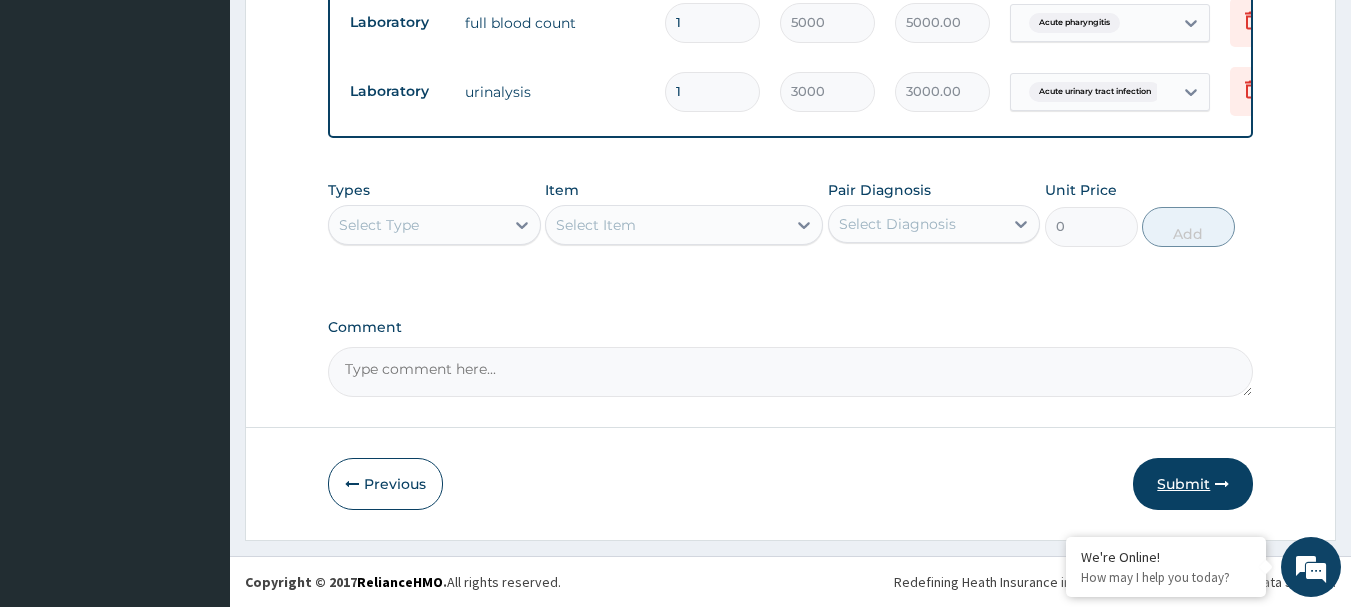 click on "Submit" at bounding box center (1193, 484) 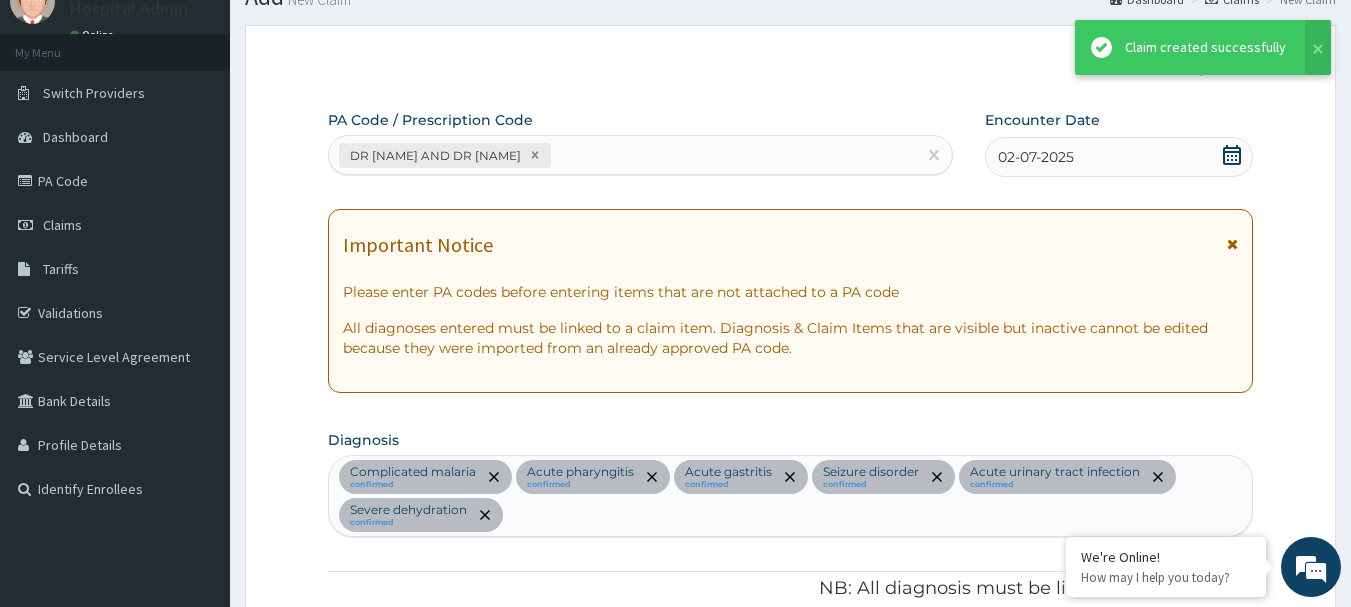 scroll, scrollTop: 1767, scrollLeft: 0, axis: vertical 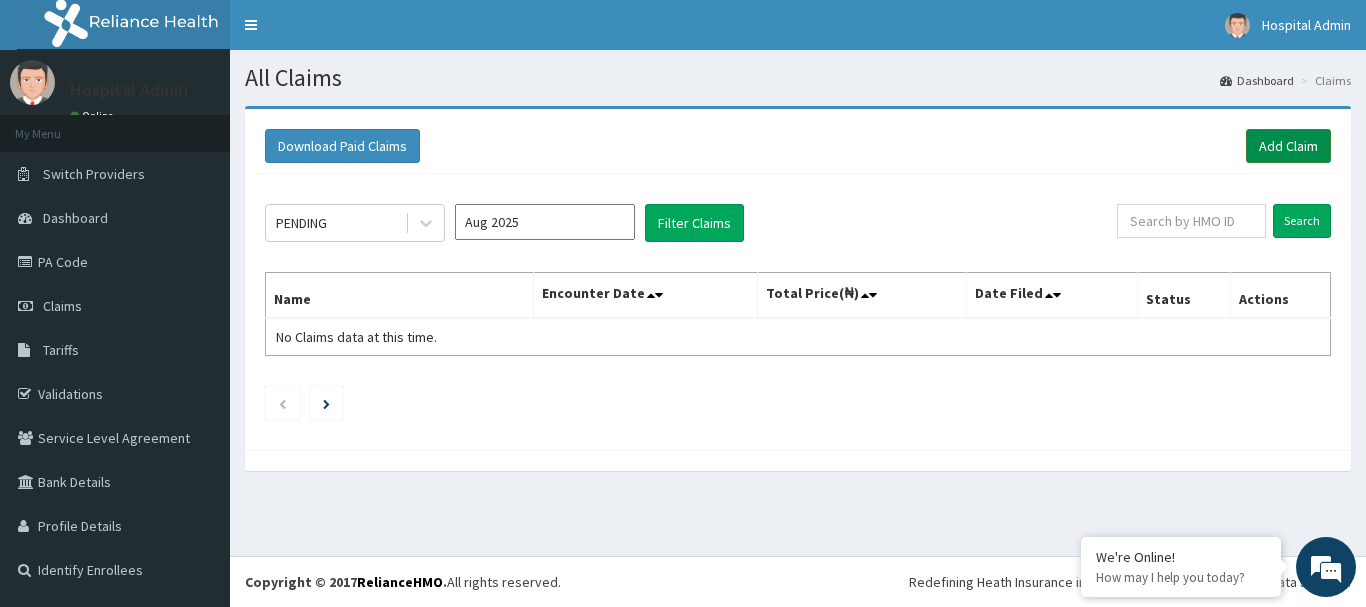 click on "Add Claim" at bounding box center (1288, 146) 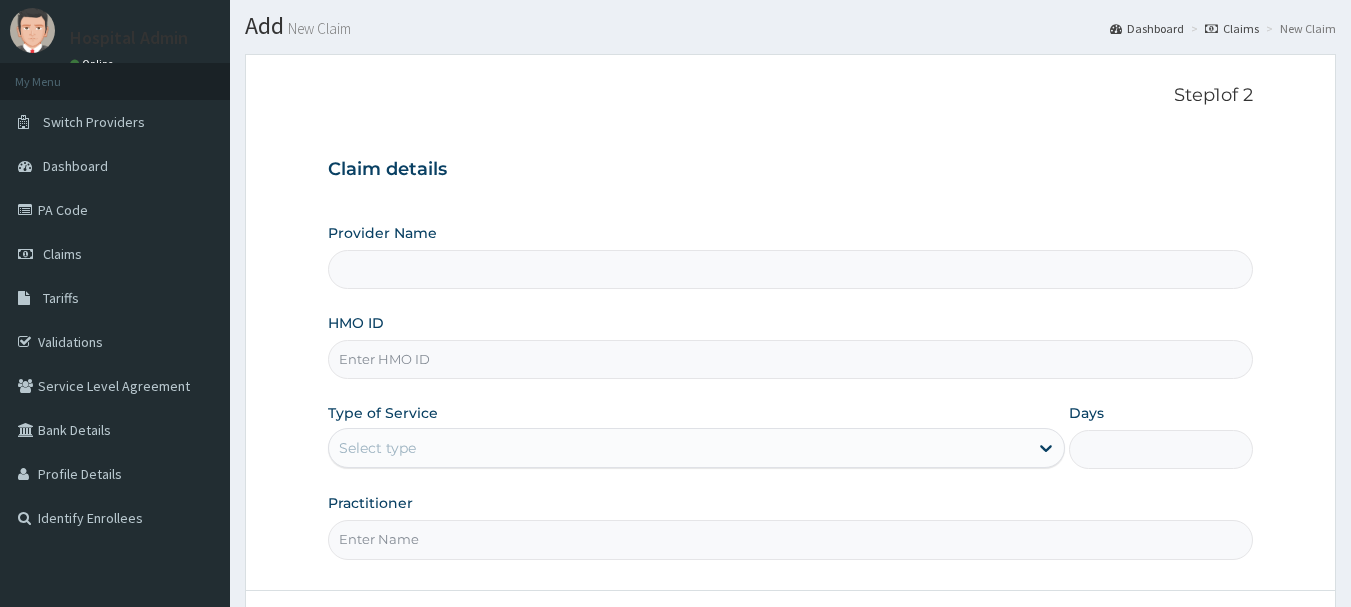 scroll, scrollTop: 100, scrollLeft: 0, axis: vertical 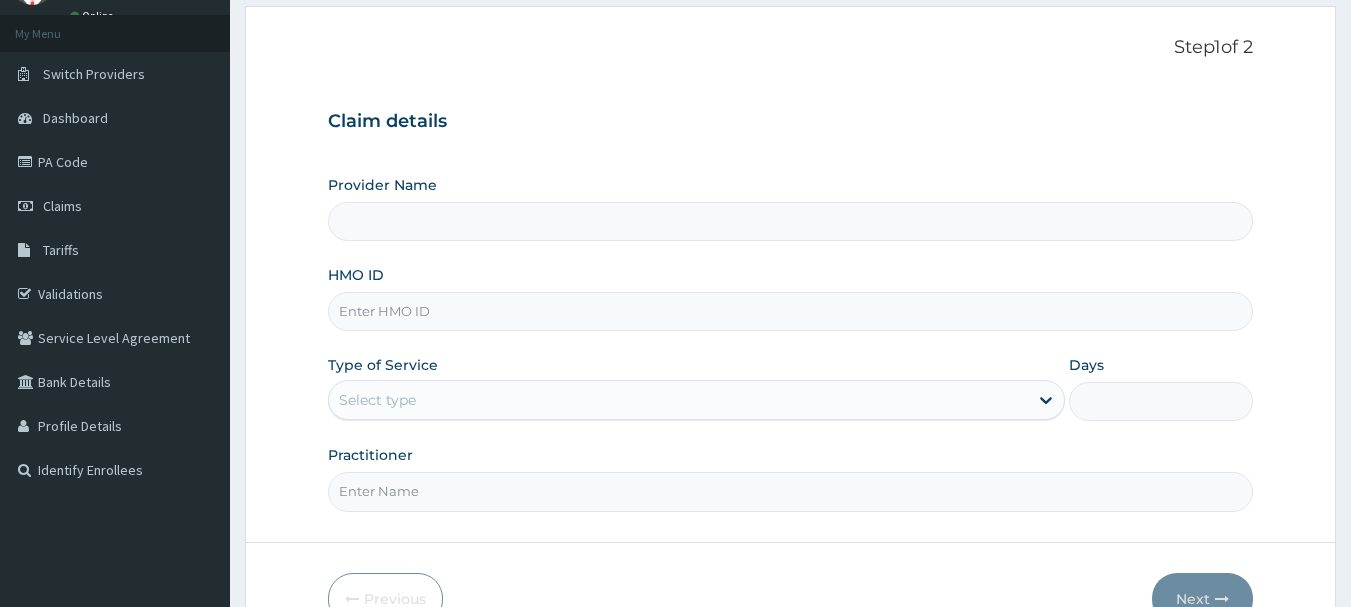 click on "HMO ID" at bounding box center (791, 311) 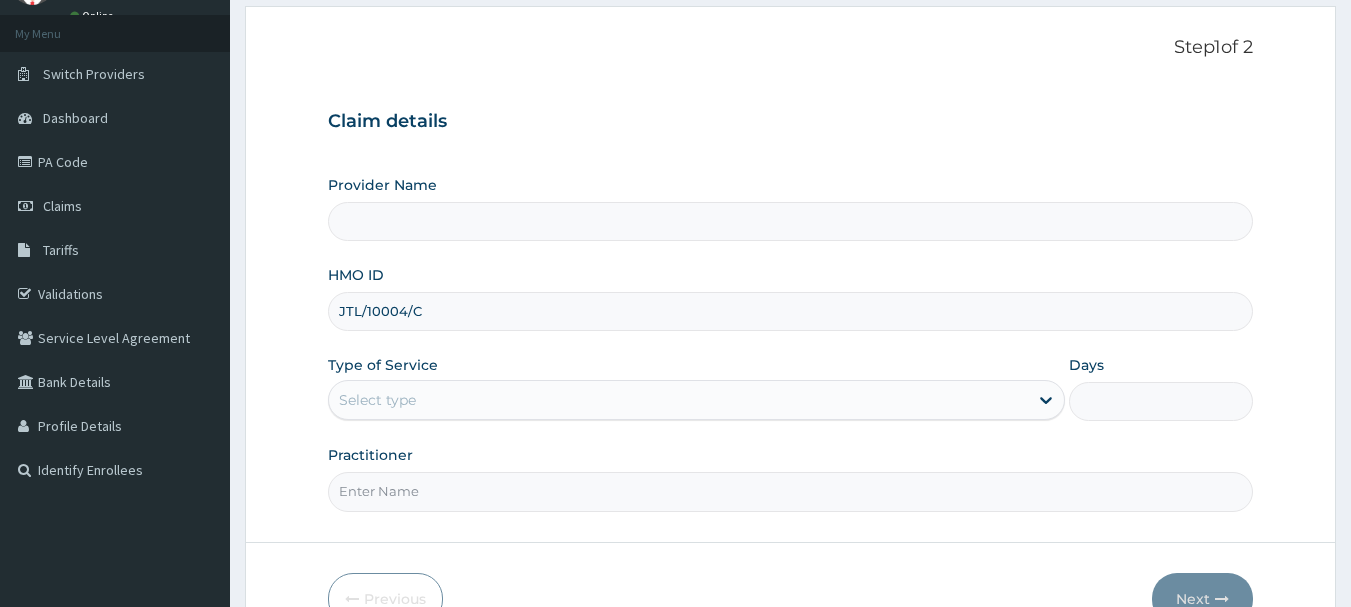 scroll, scrollTop: 0, scrollLeft: 0, axis: both 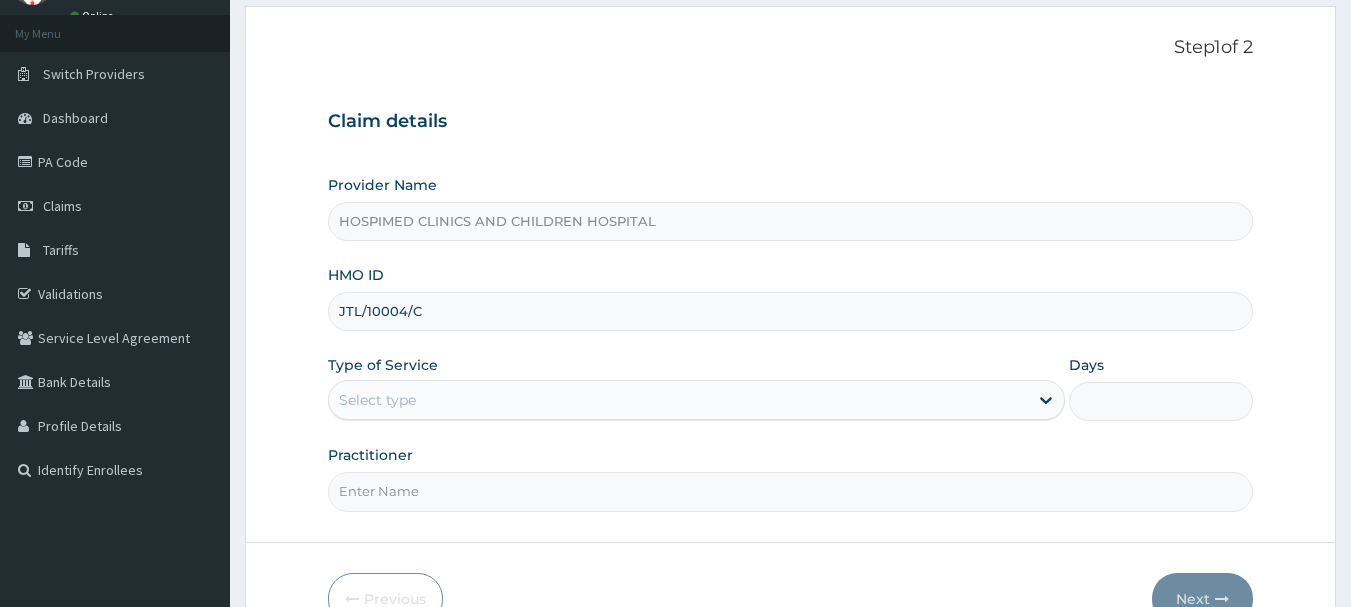 type on "JTL/10004/c" 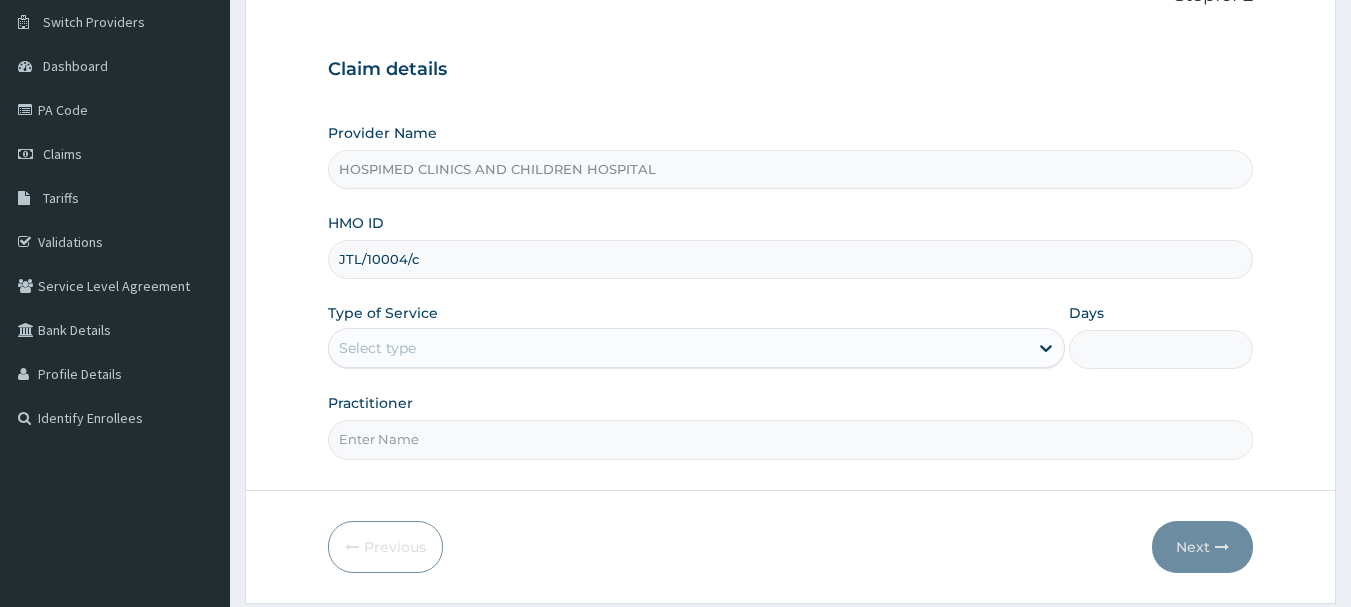 scroll, scrollTop: 200, scrollLeft: 0, axis: vertical 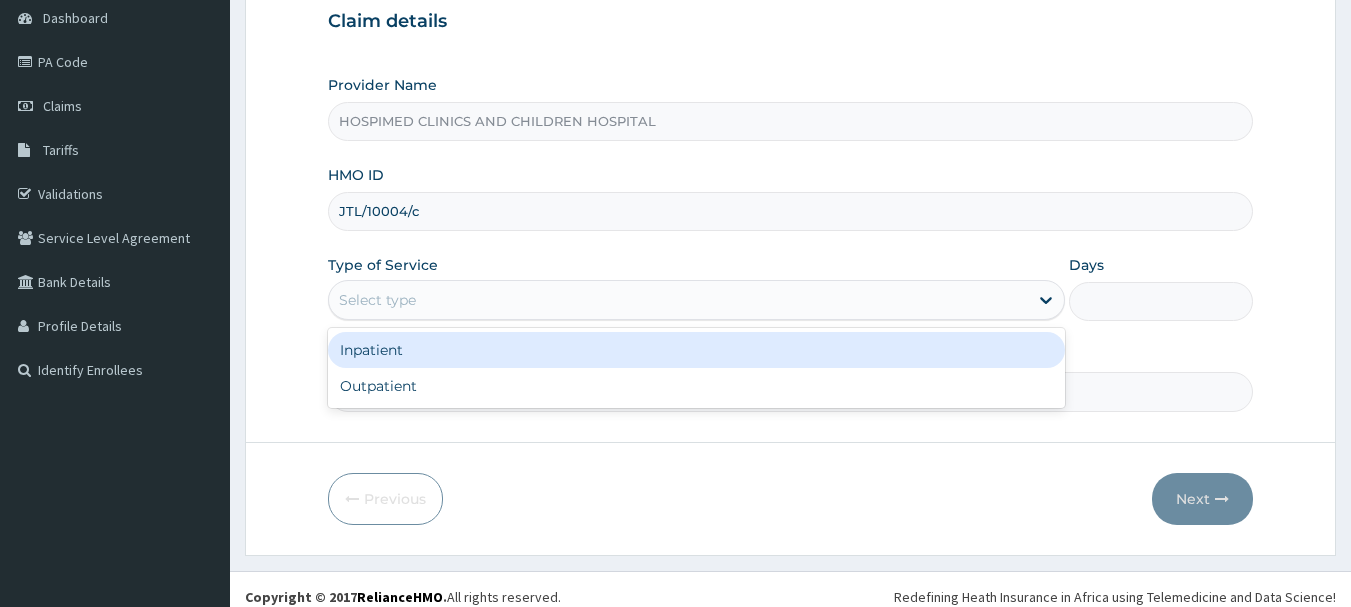 click on "Select type" at bounding box center (678, 300) 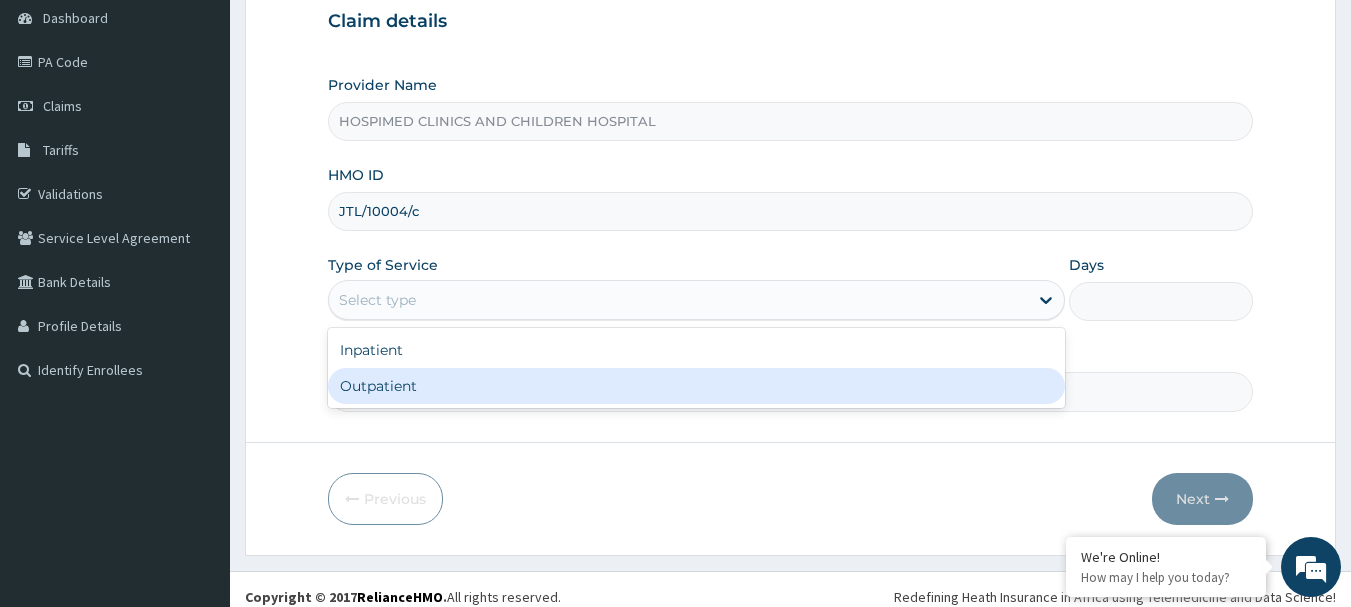 click on "Outpatient" at bounding box center (696, 386) 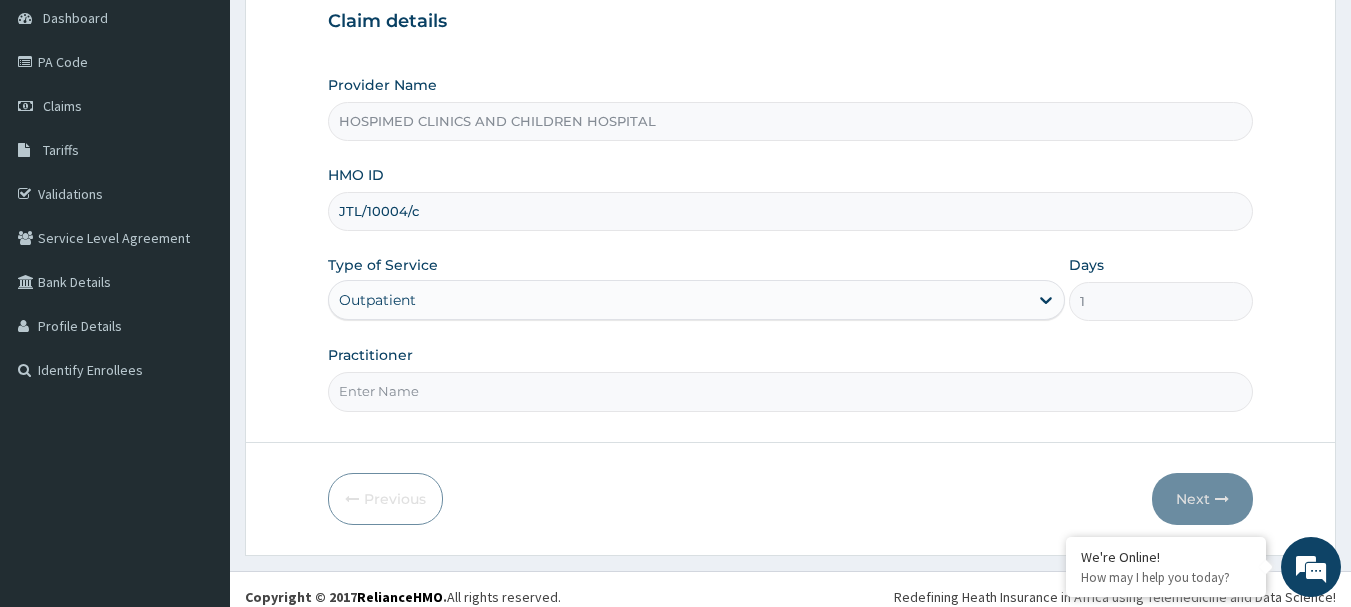 click on "Practitioner" at bounding box center (791, 391) 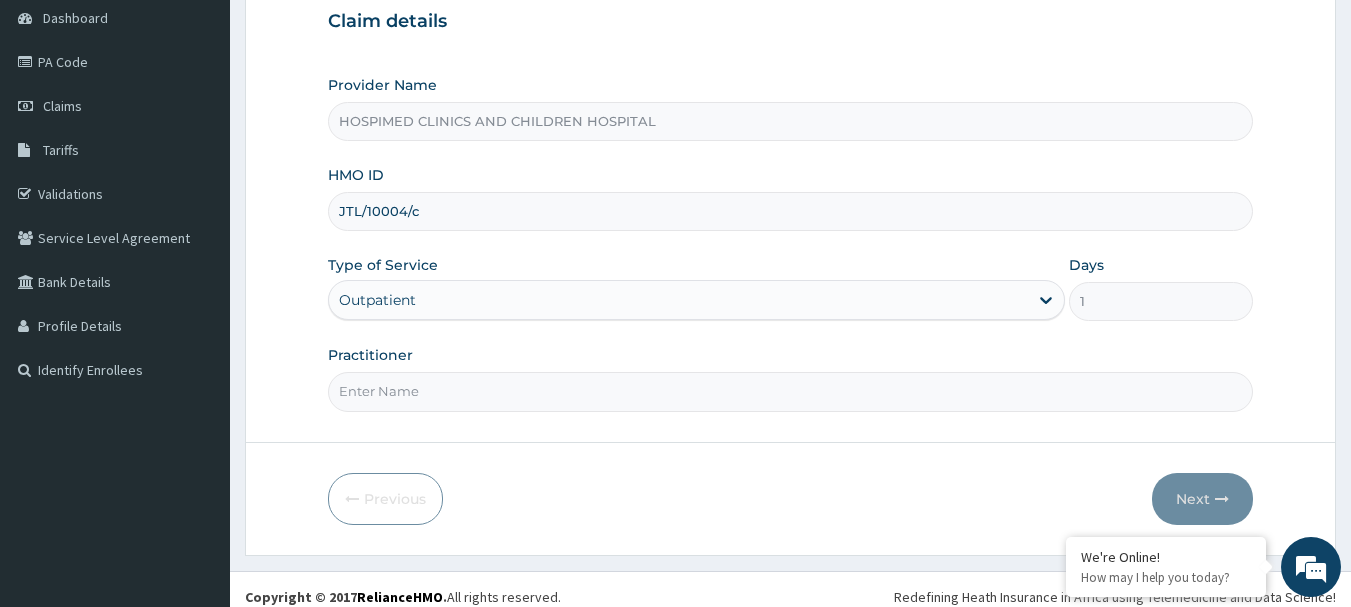 type on "Dr [LAST] and Dr [LAST]" 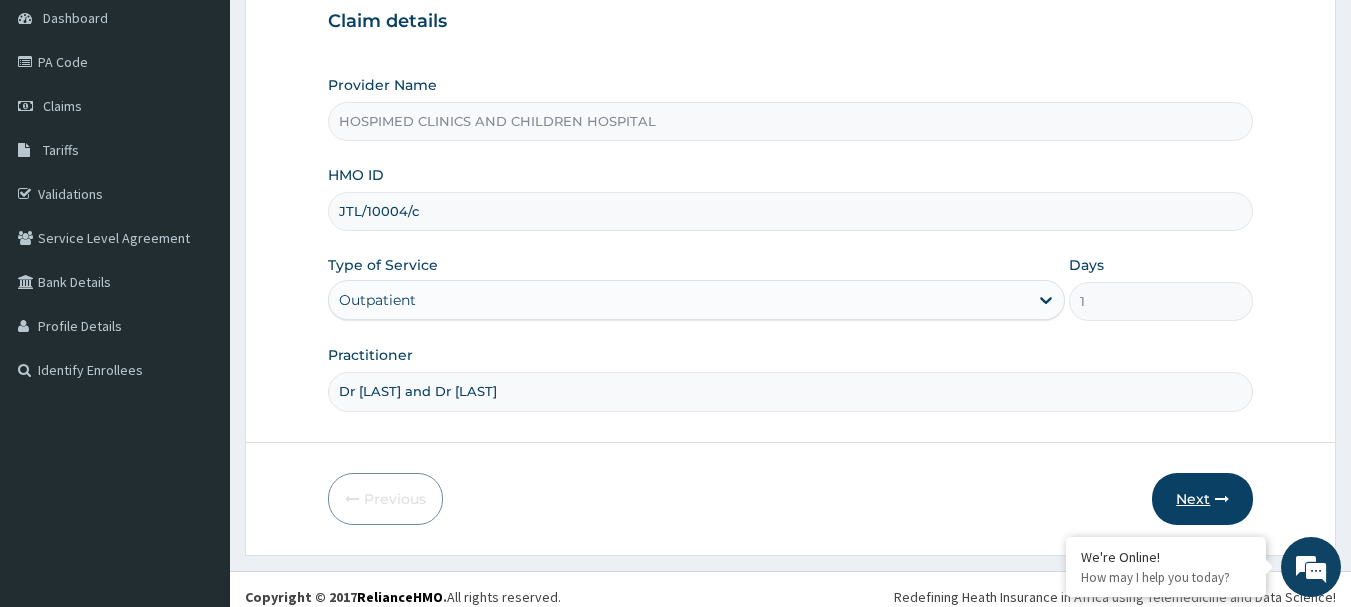 click on "Next" at bounding box center [1202, 499] 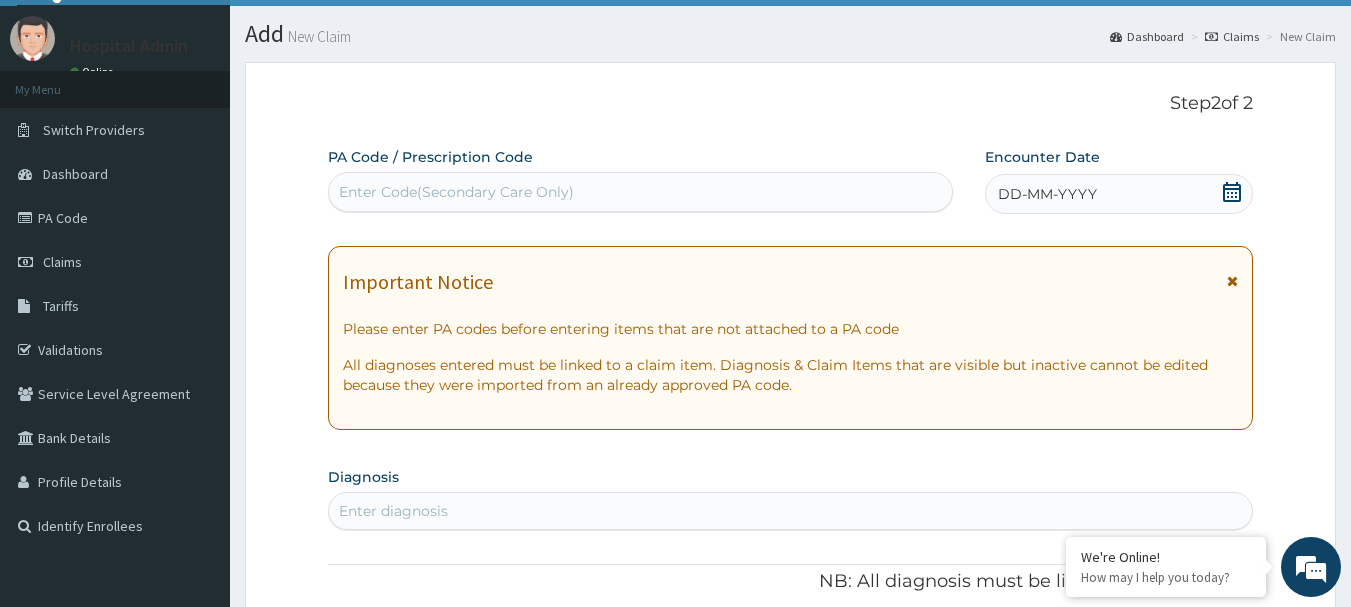 scroll, scrollTop: 0, scrollLeft: 0, axis: both 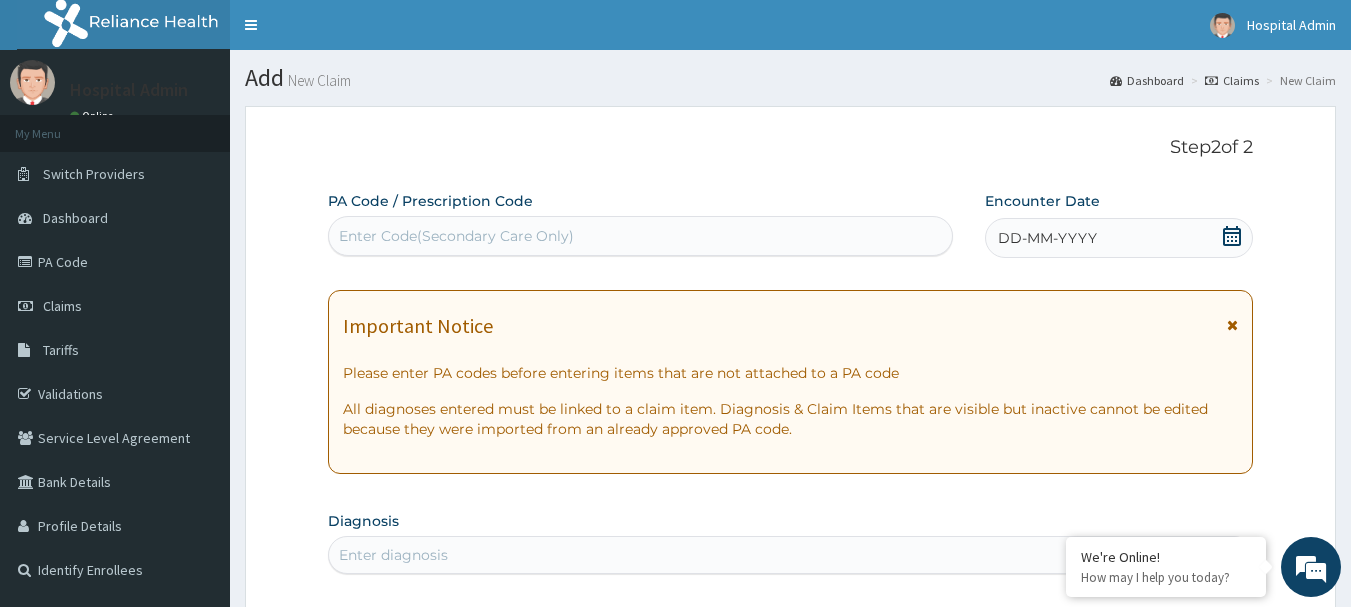 click on "Enter Code(Secondary Care Only)" at bounding box center [456, 236] 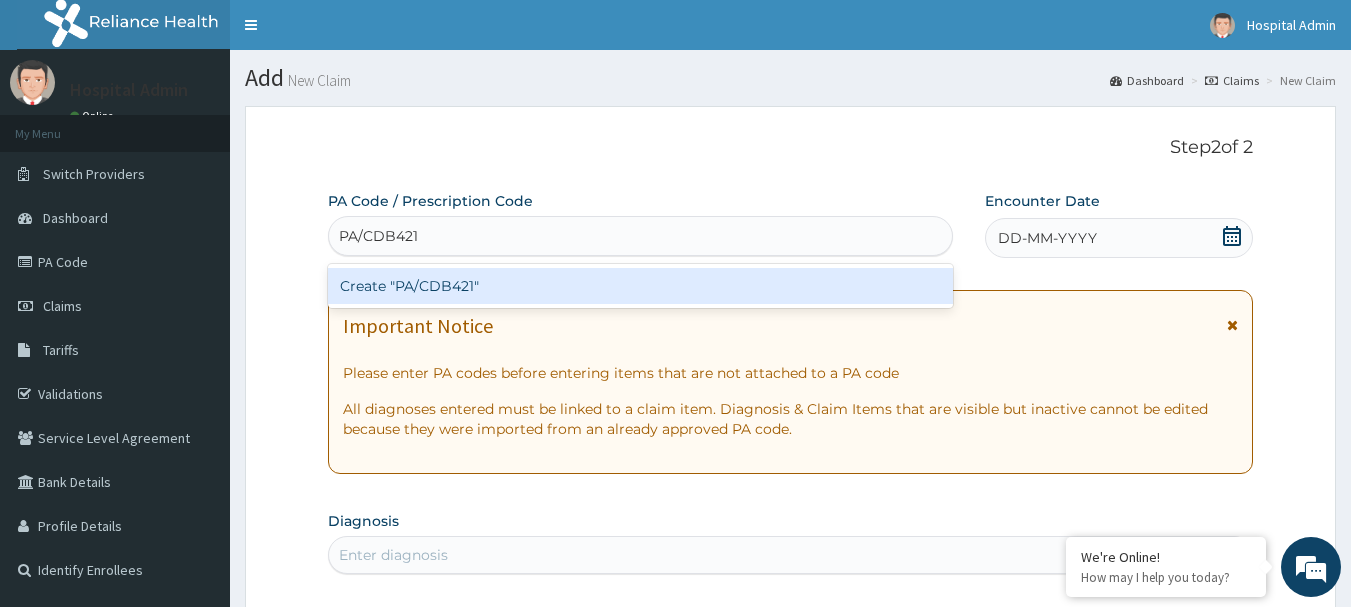 click on "Create "PA/CDB421"" at bounding box center (641, 286) 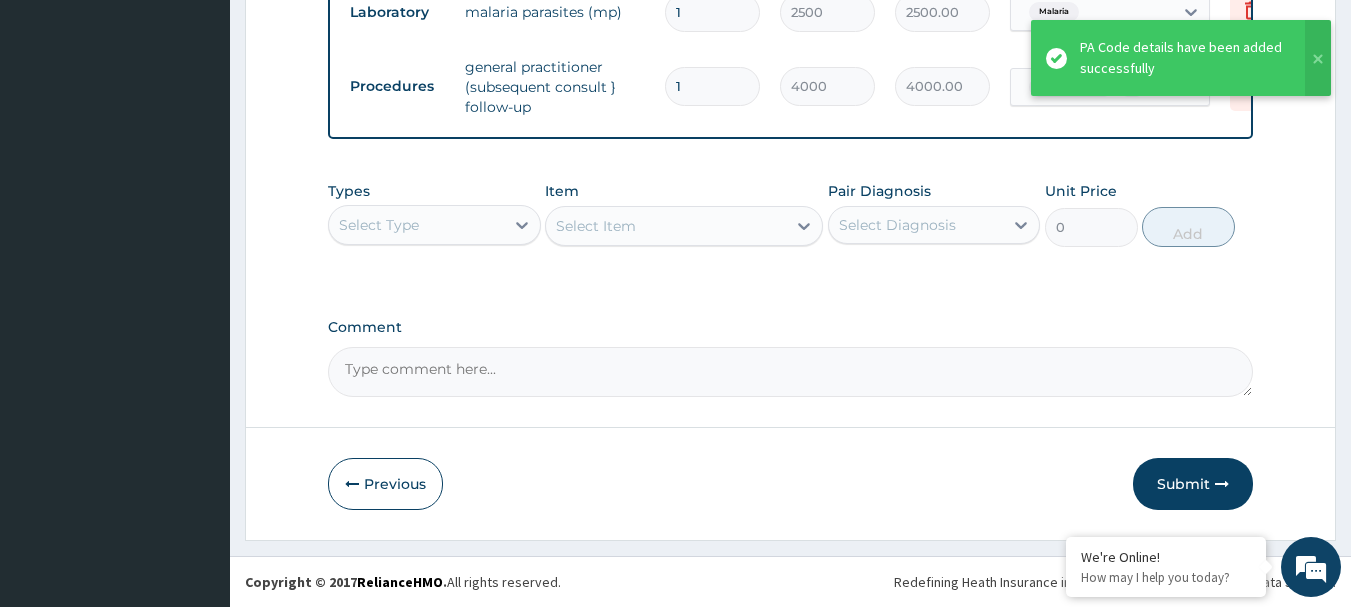 scroll, scrollTop: 1249, scrollLeft: 0, axis: vertical 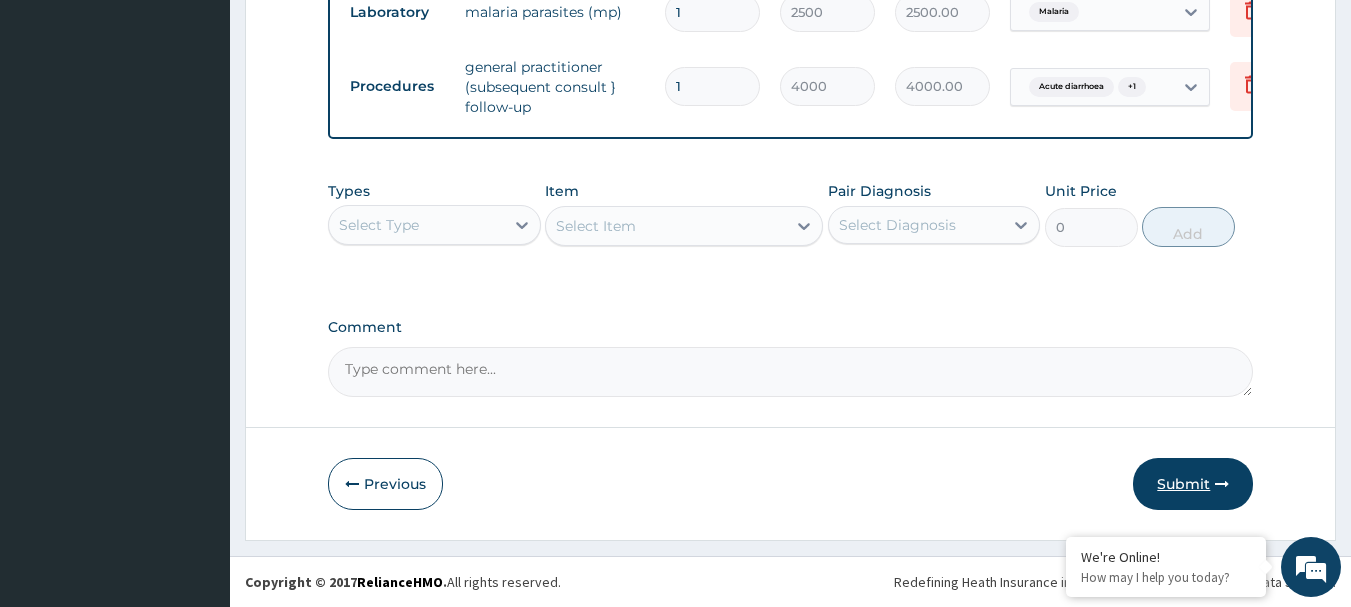 click on "Submit" at bounding box center [1193, 484] 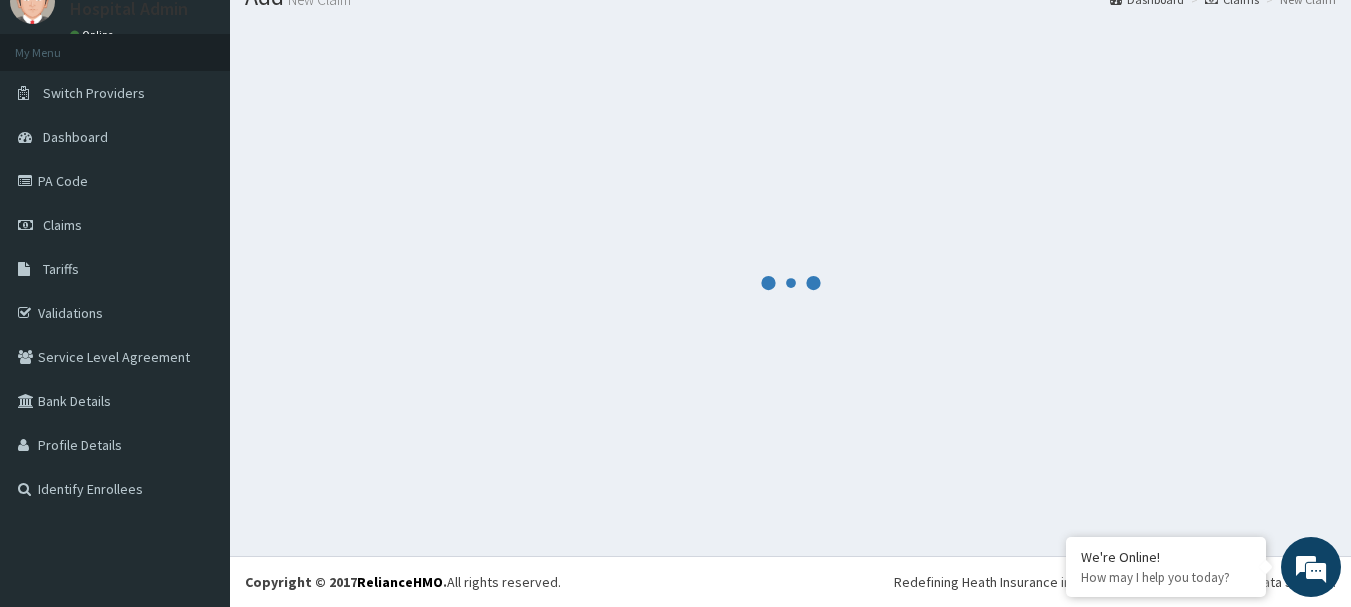 scroll, scrollTop: 1249, scrollLeft: 0, axis: vertical 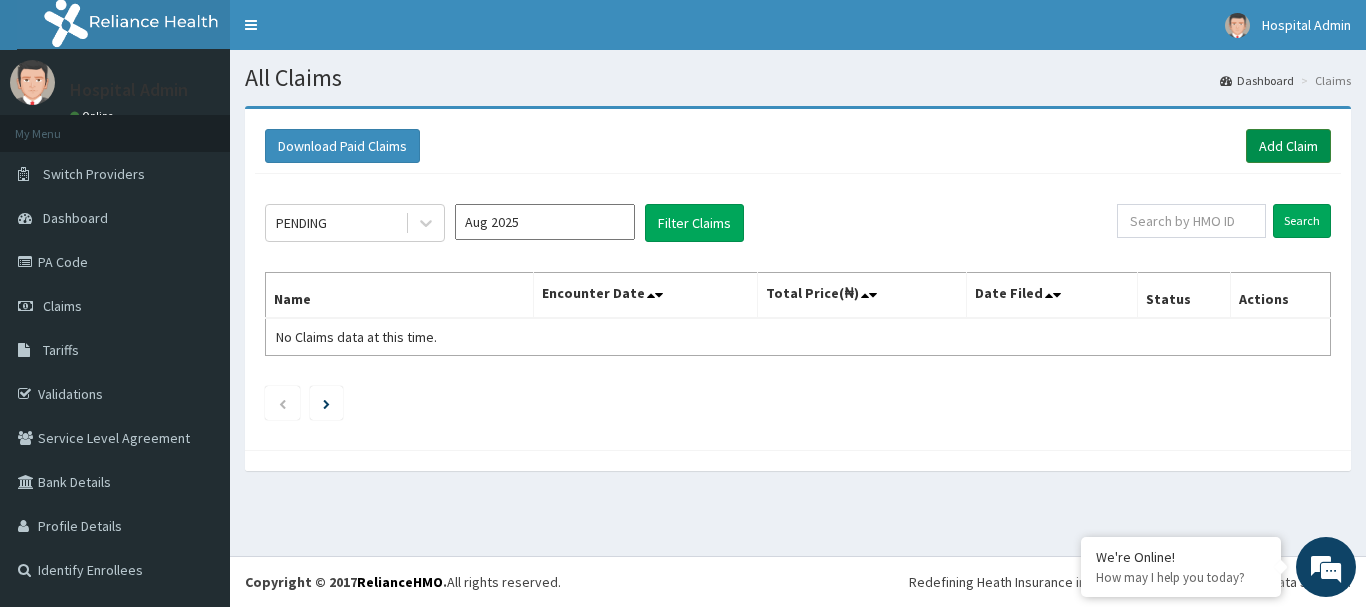 click on "Add Claim" at bounding box center [1288, 146] 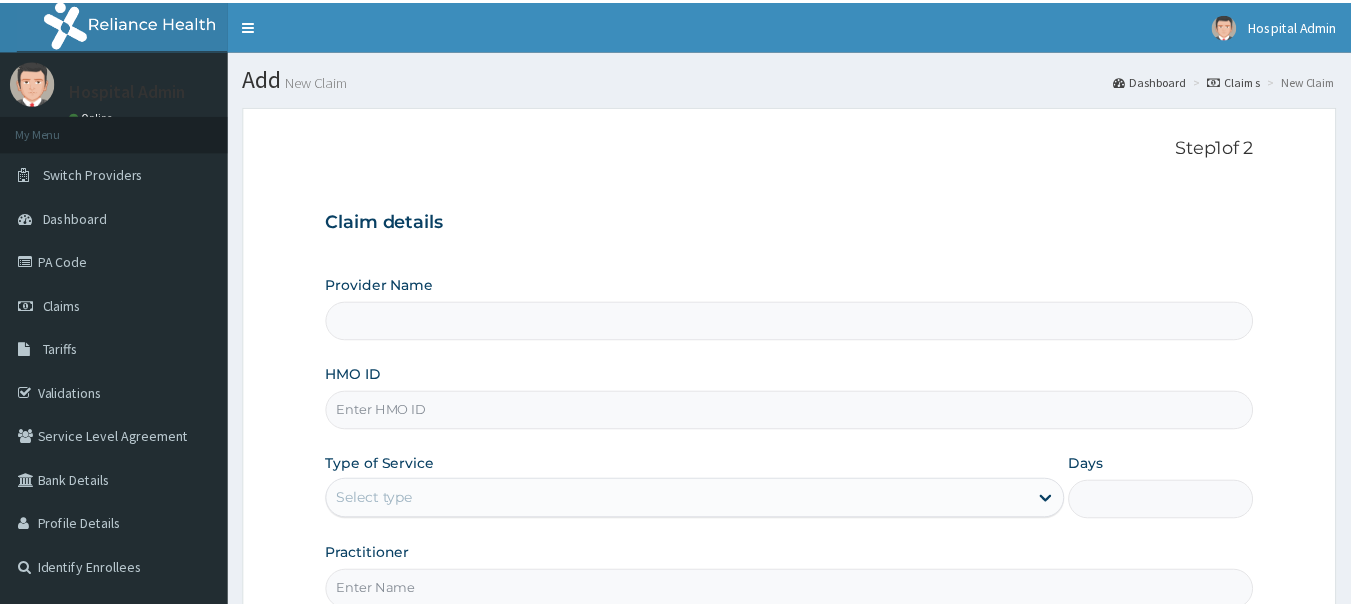 scroll, scrollTop: 0, scrollLeft: 0, axis: both 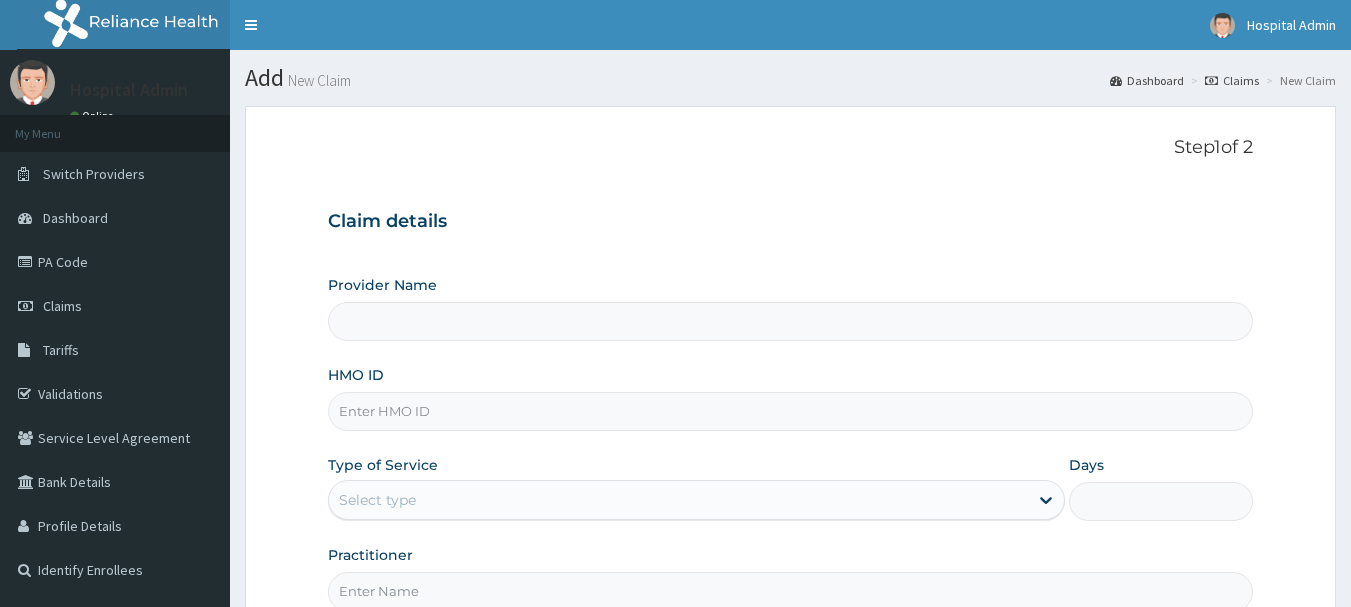 click on "HMO ID" at bounding box center (791, 411) 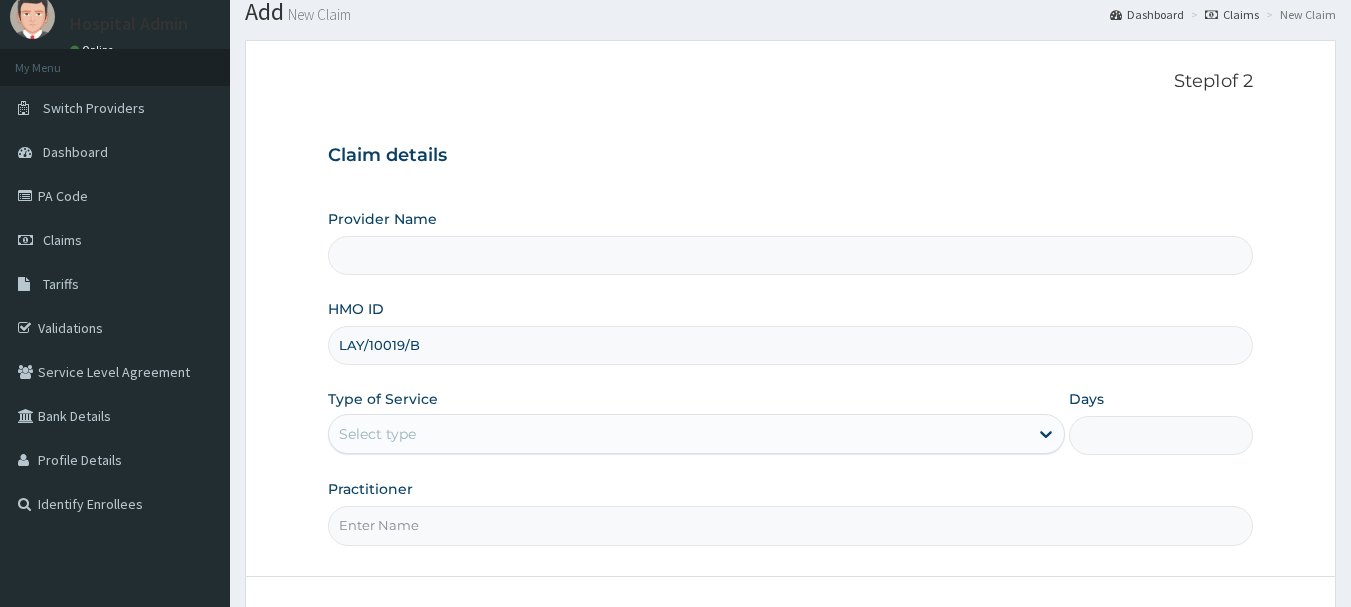 scroll, scrollTop: 100, scrollLeft: 0, axis: vertical 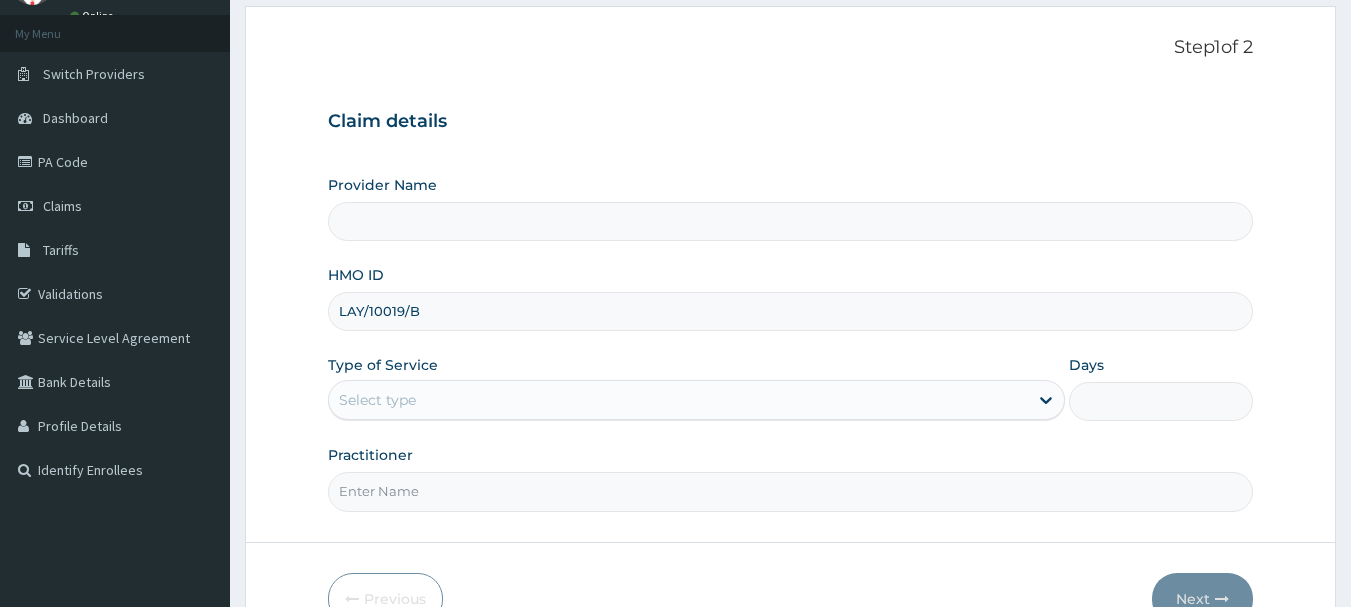type on "LAY/10019/B" 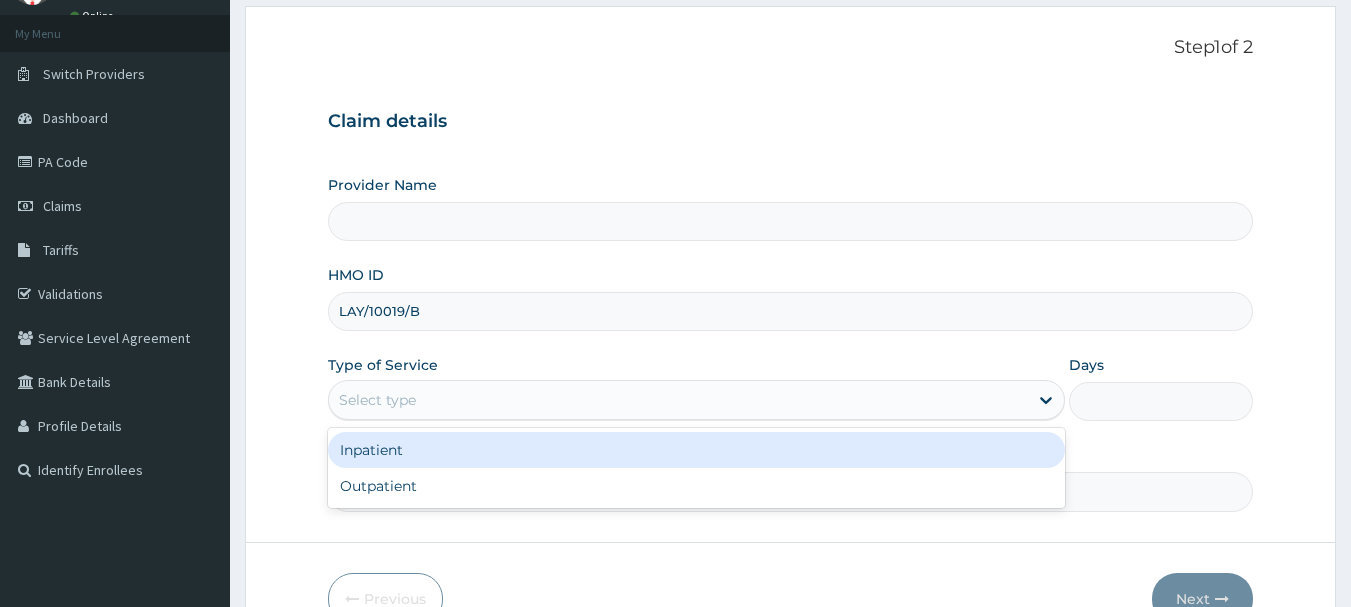 click on "Select type" at bounding box center [678, 400] 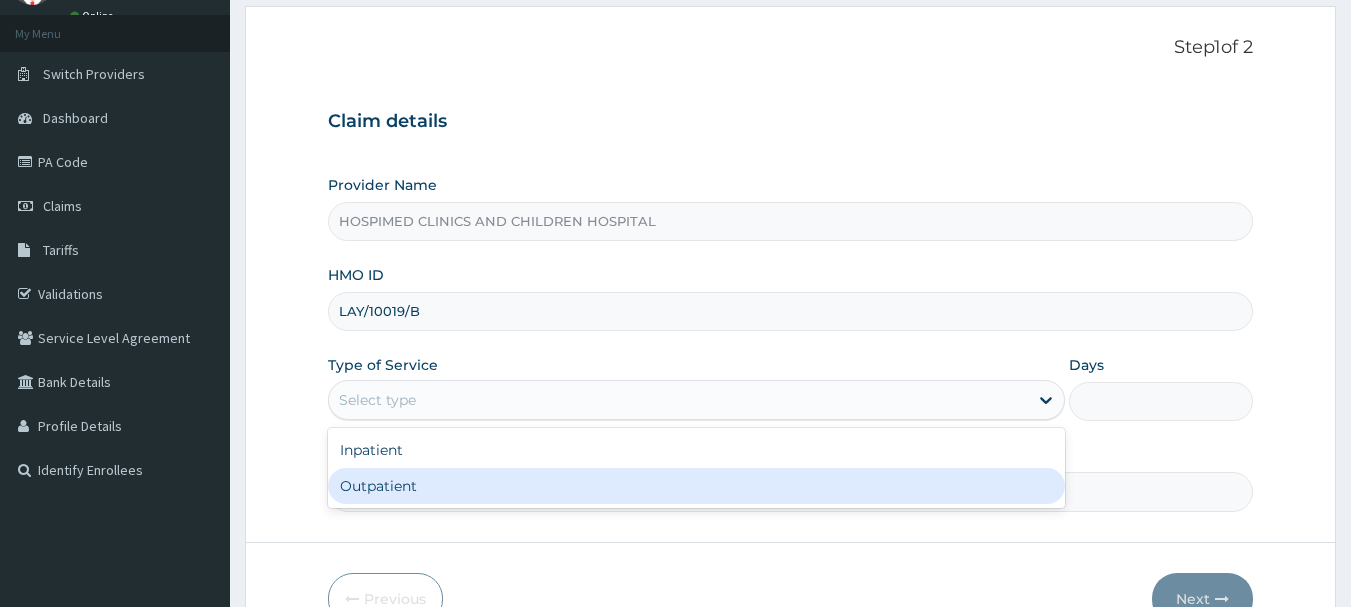 click on "Outpatient" at bounding box center (696, 486) 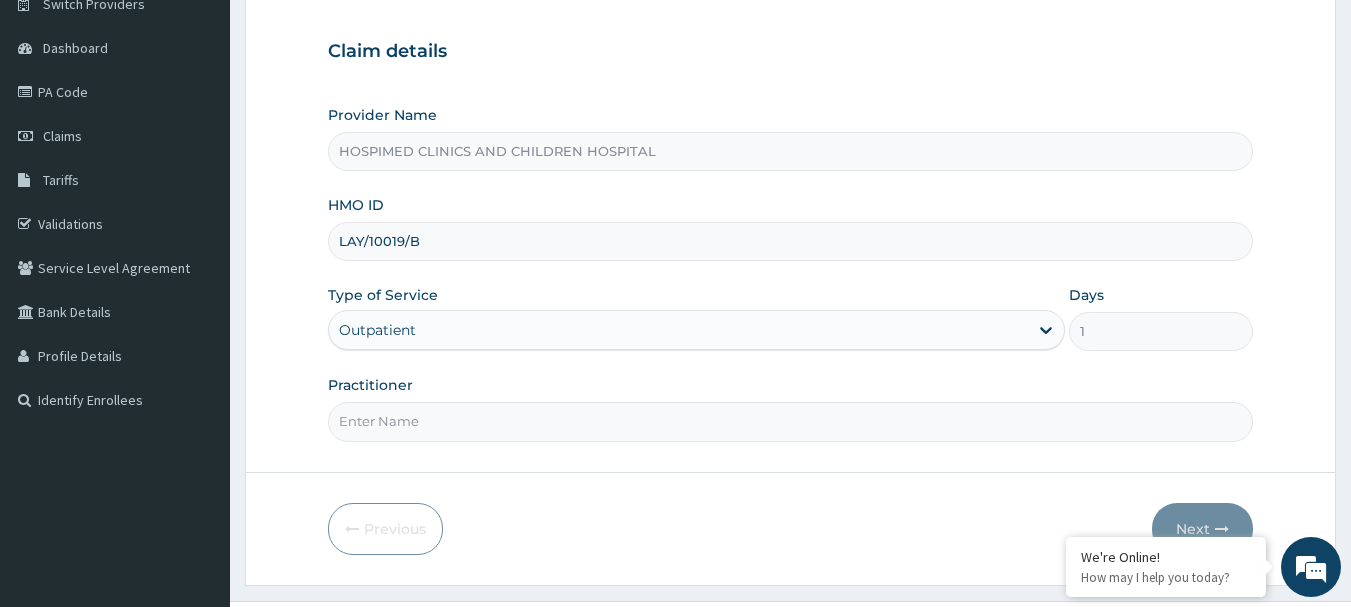 scroll, scrollTop: 215, scrollLeft: 0, axis: vertical 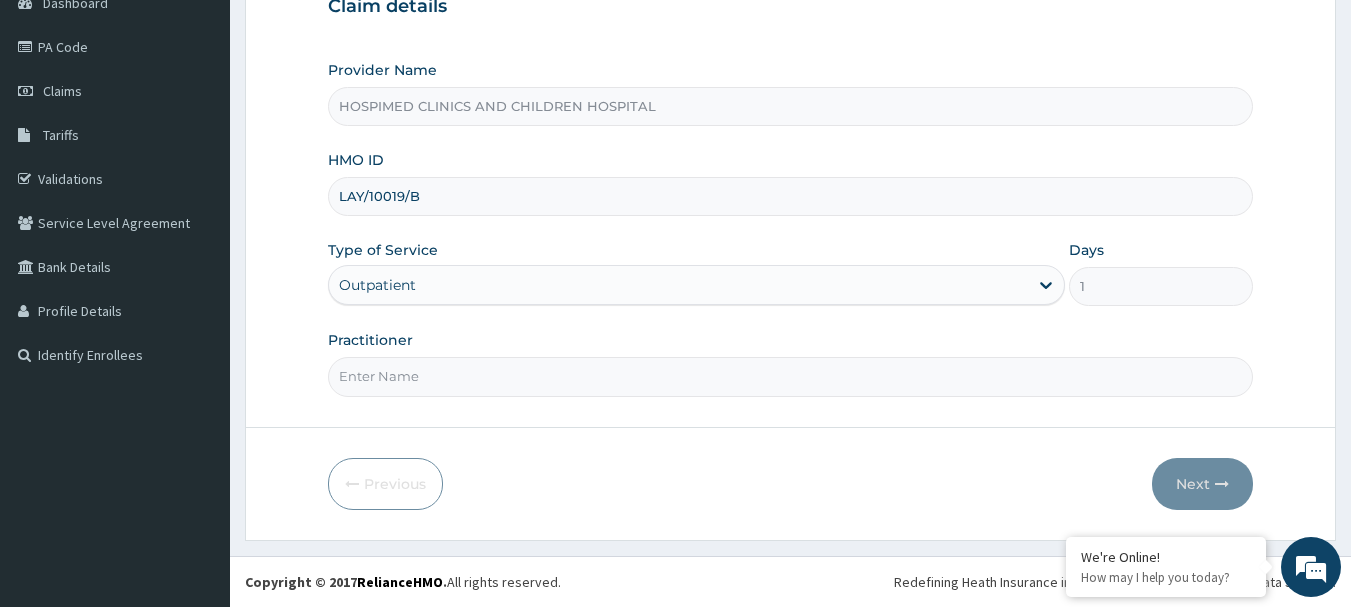 click on "Step  1  of 2 Claim details Provider Name HOSPIMED CLINICS AND CHILDREN HOSPITAL HMO ID LAY/10019/B Type of Service Outpatient Days 1 Practitioner     Previous   Next" at bounding box center (790, 215) 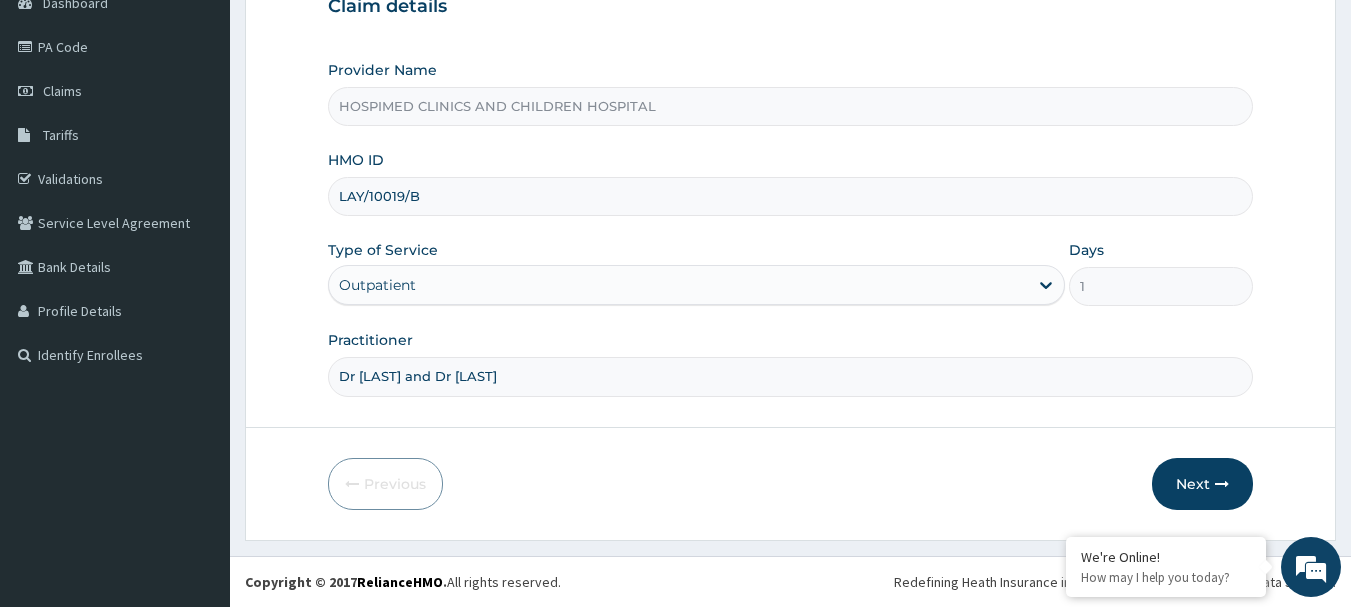 scroll, scrollTop: 0, scrollLeft: 0, axis: both 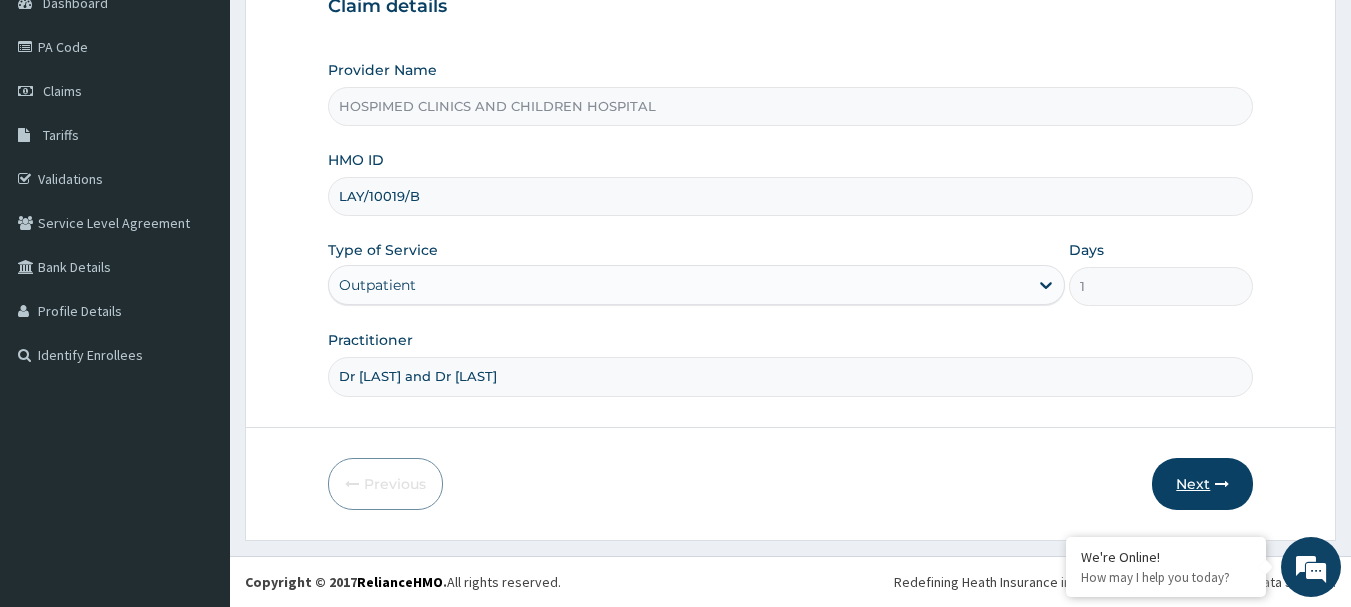 click on "Next" at bounding box center [1202, 484] 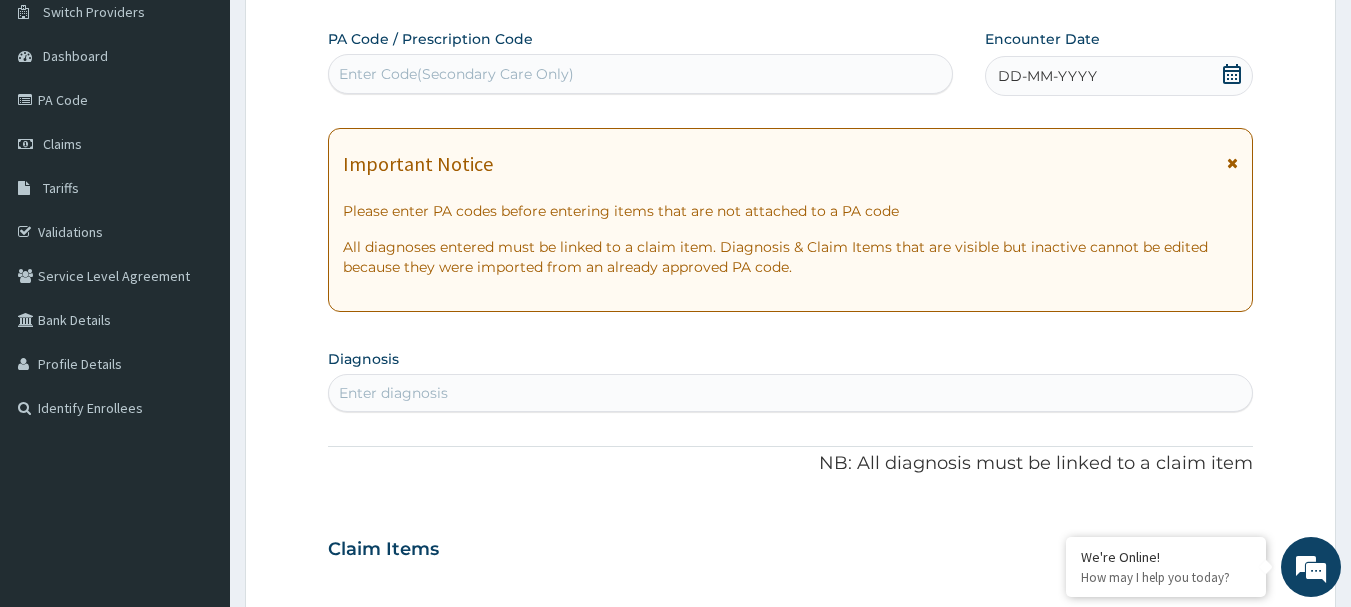 scroll, scrollTop: 115, scrollLeft: 0, axis: vertical 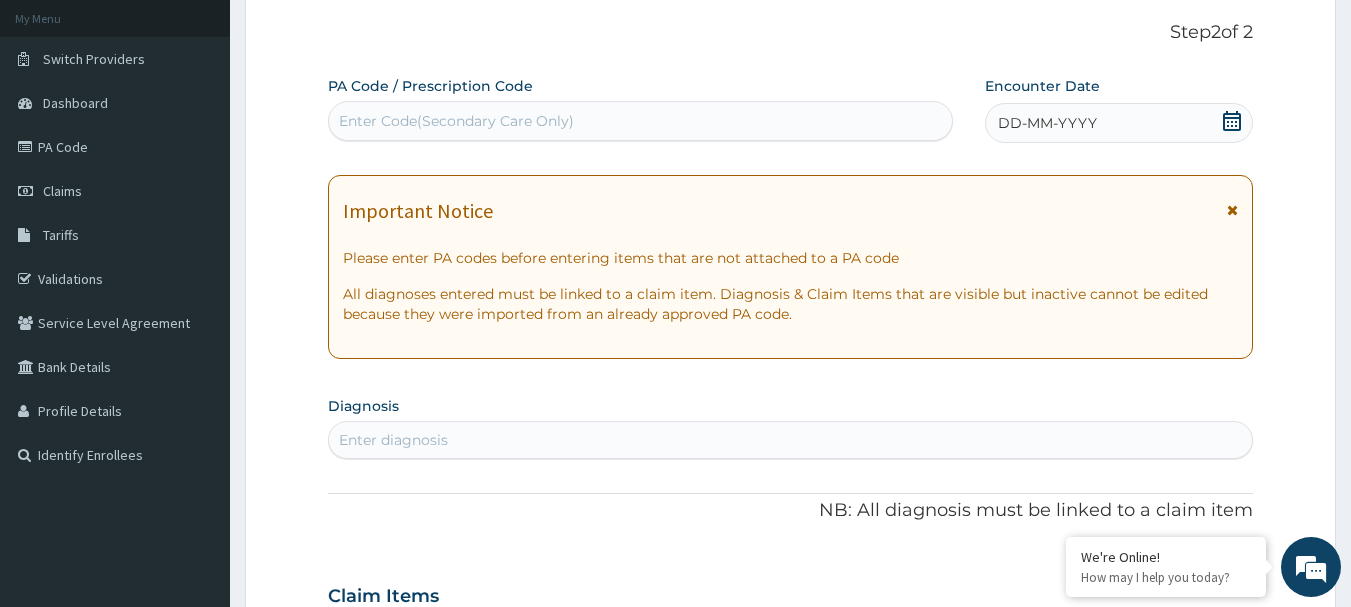 click on "Enter Code(Secondary Care Only)" at bounding box center (641, 121) 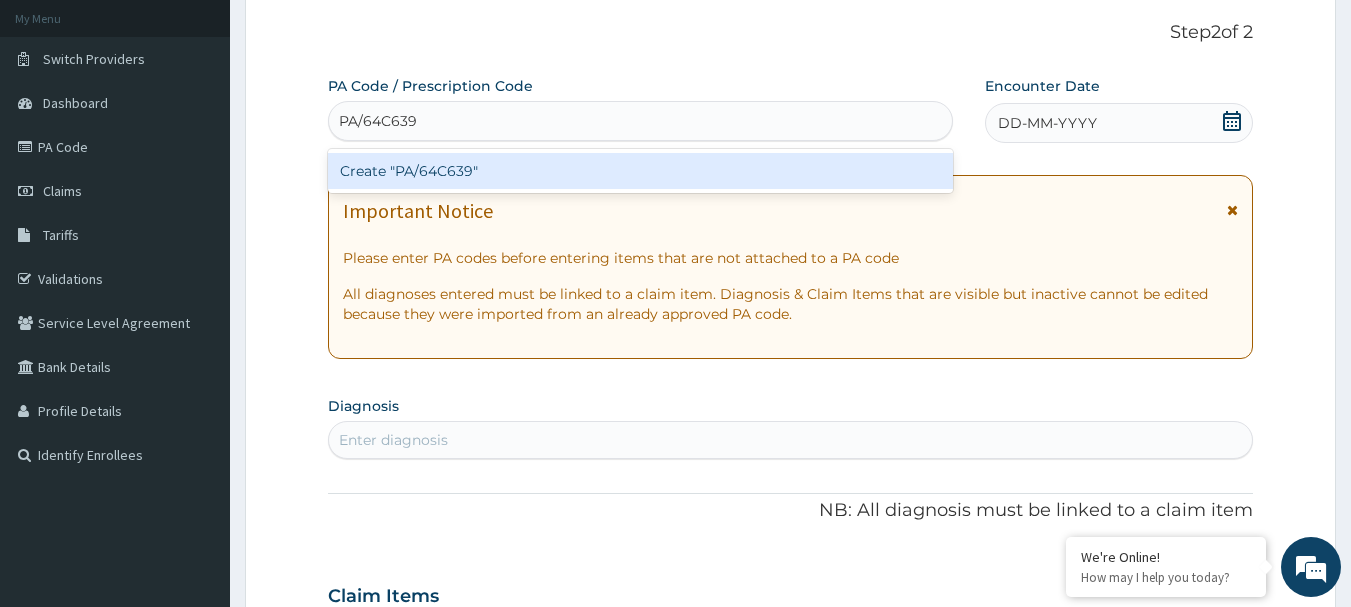 click on "Create "PA/64C639"" at bounding box center (641, 171) 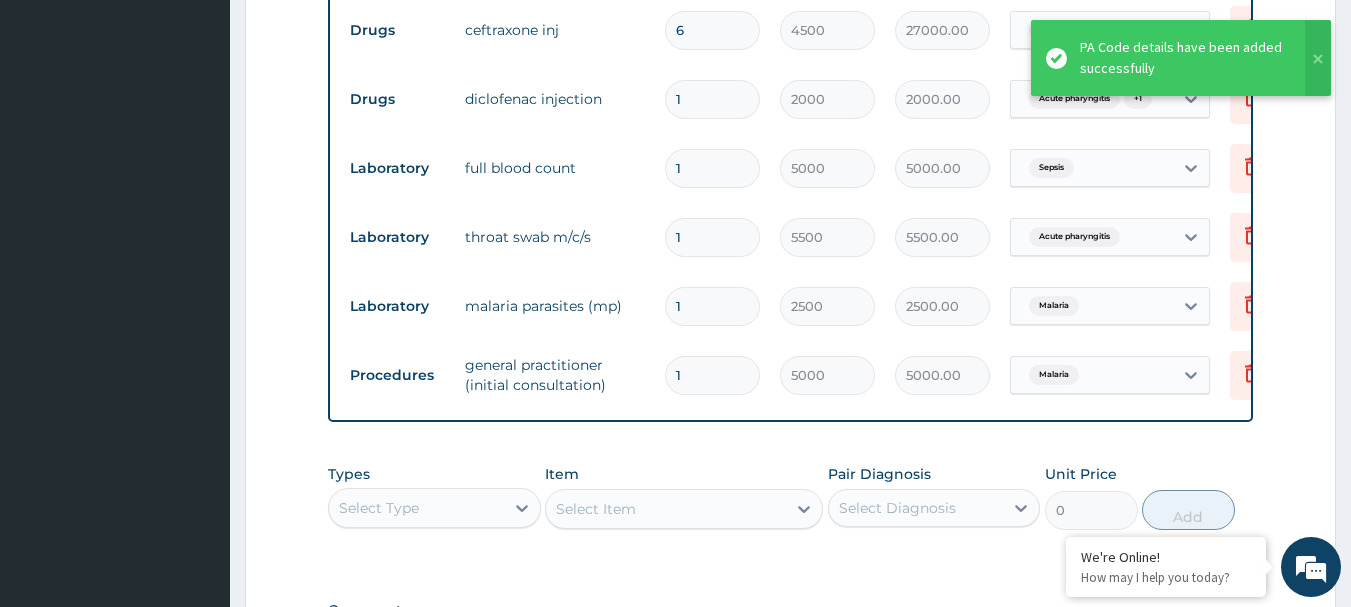 scroll, scrollTop: 1081, scrollLeft: 0, axis: vertical 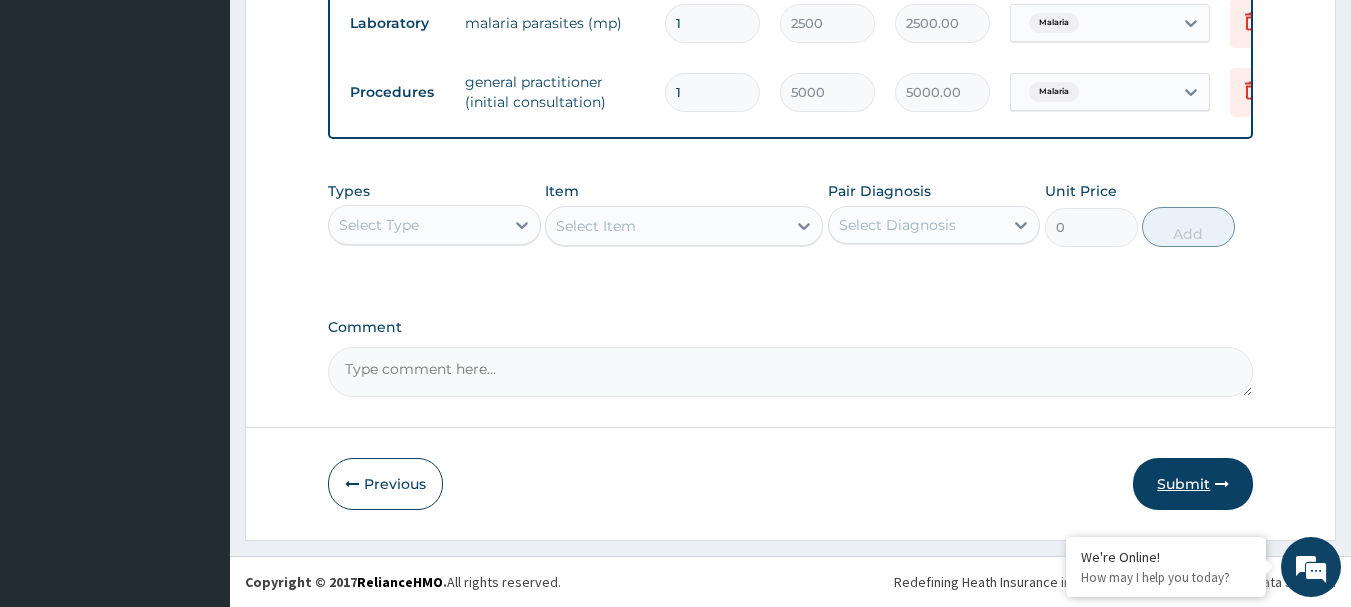 click on "Submit" at bounding box center (1193, 484) 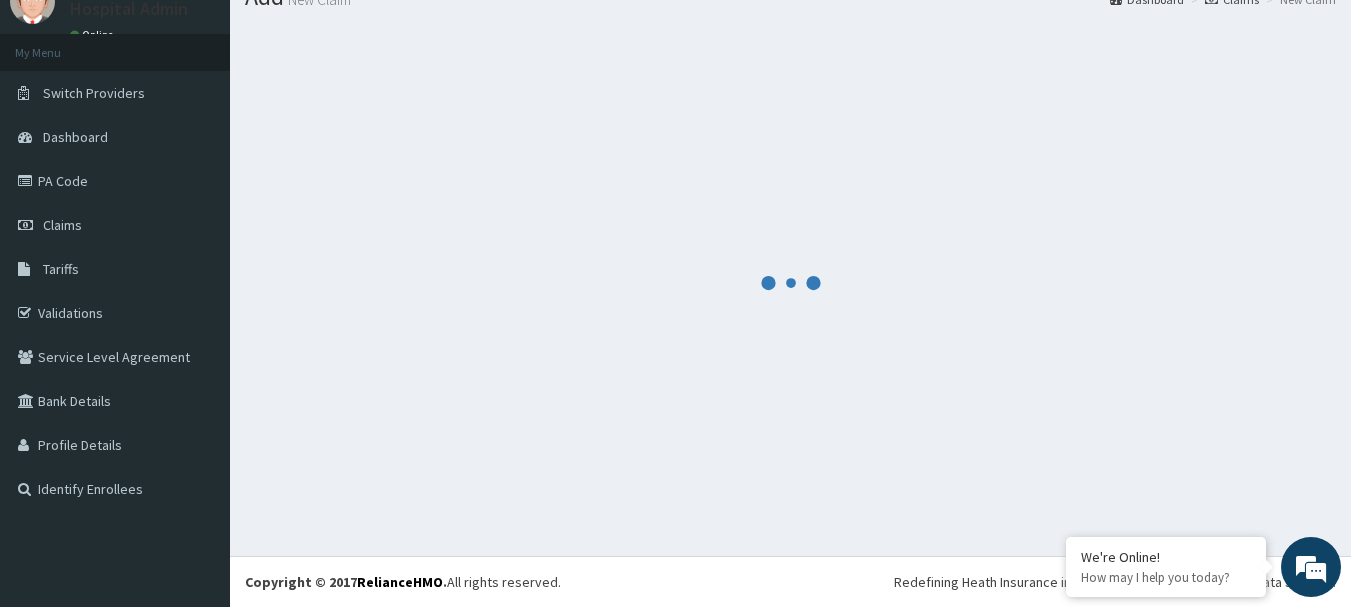 scroll, scrollTop: 1315, scrollLeft: 0, axis: vertical 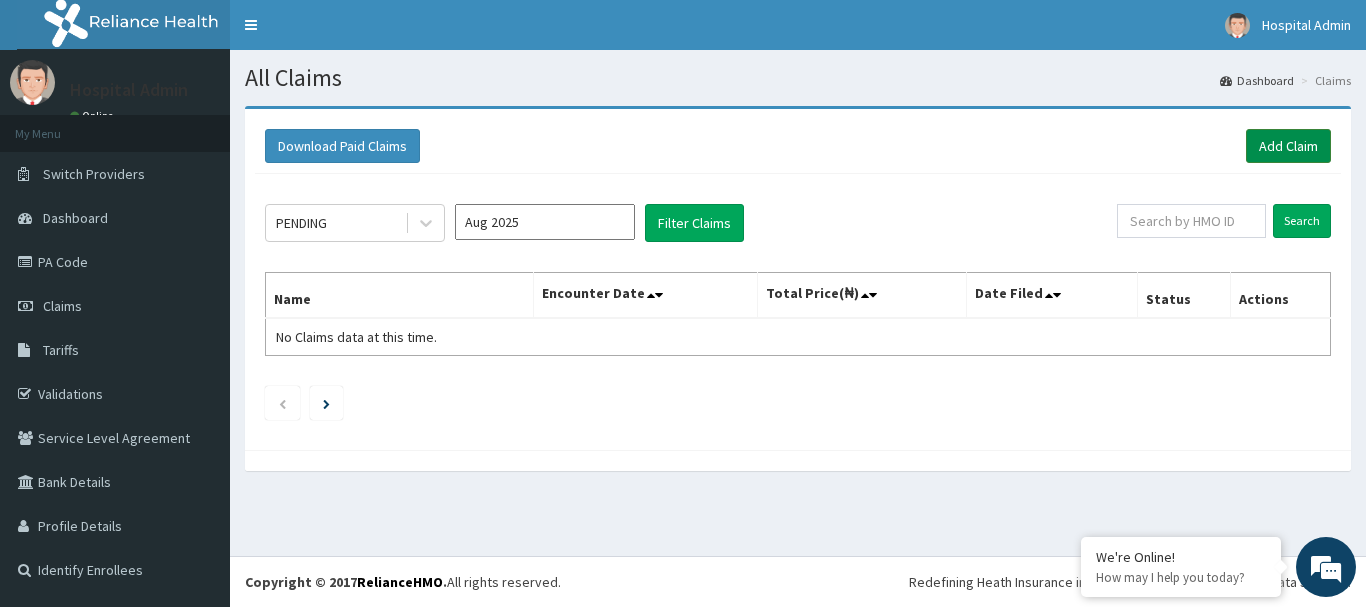 click on "Add Claim" at bounding box center (1288, 146) 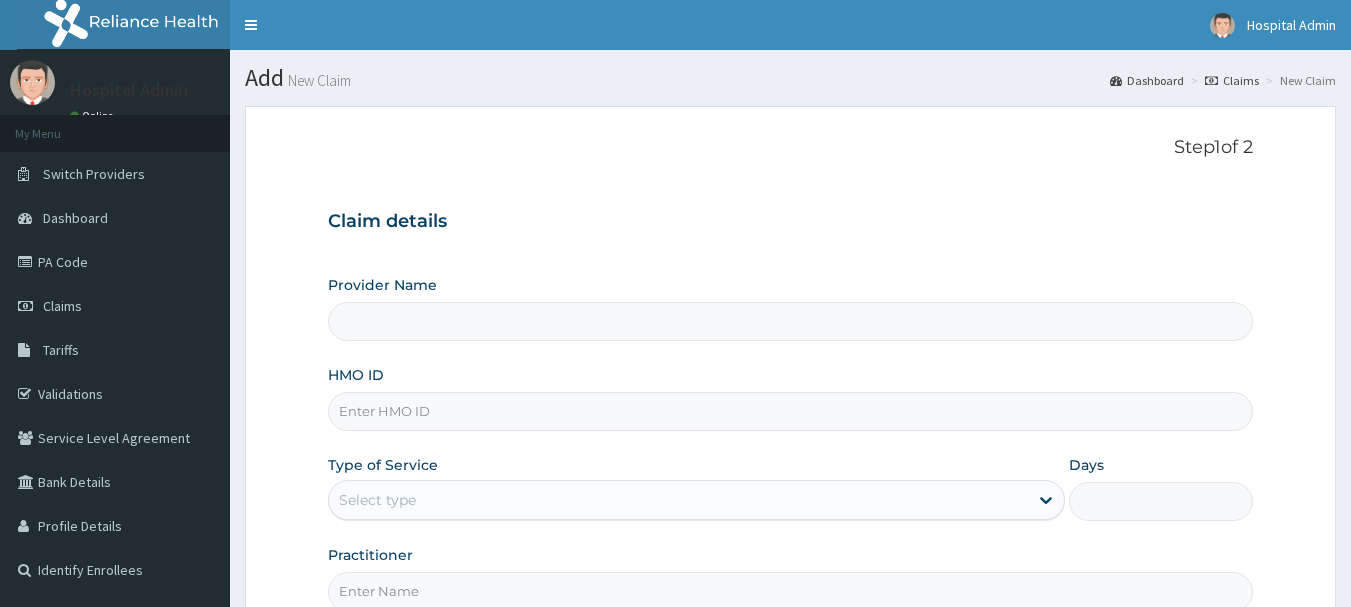 scroll, scrollTop: 0, scrollLeft: 0, axis: both 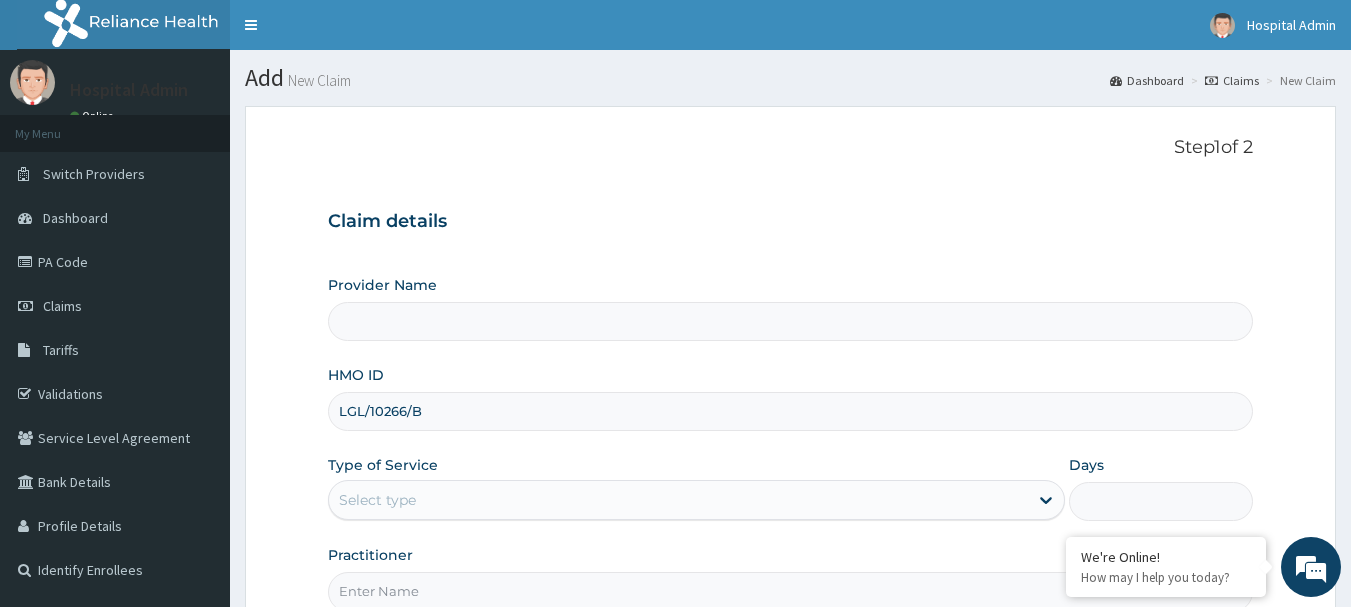 type on "HOSPIMED CLINICS AND CHILDREN HOSPITAL" 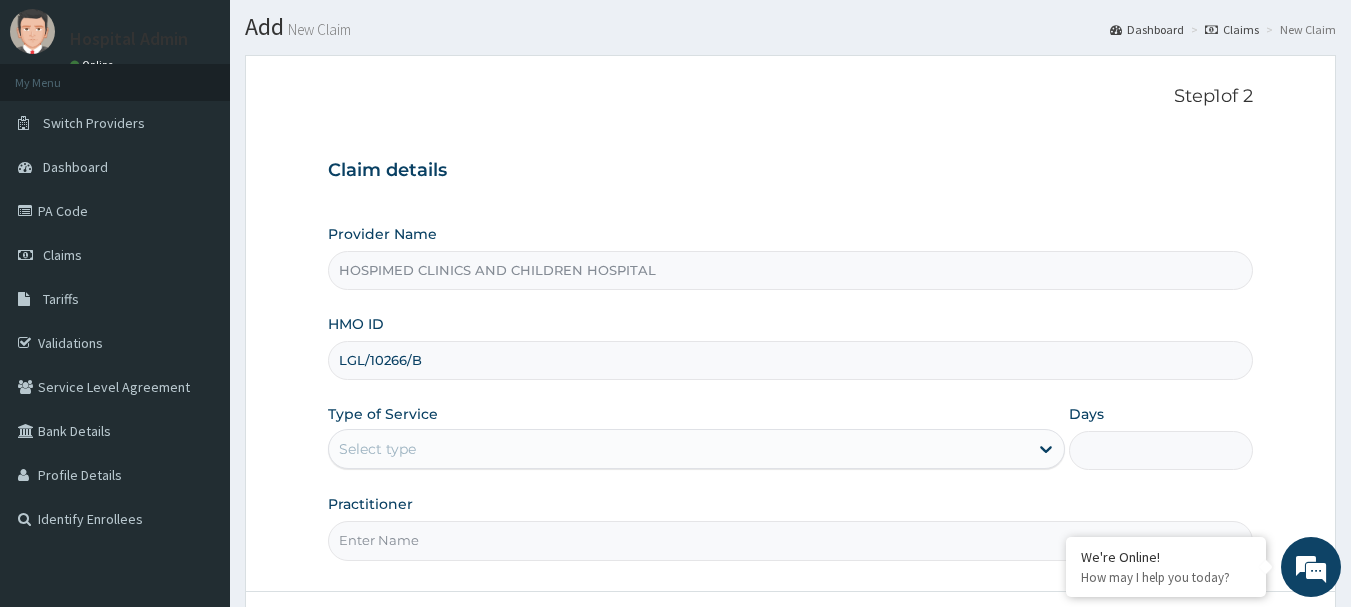 scroll, scrollTop: 100, scrollLeft: 0, axis: vertical 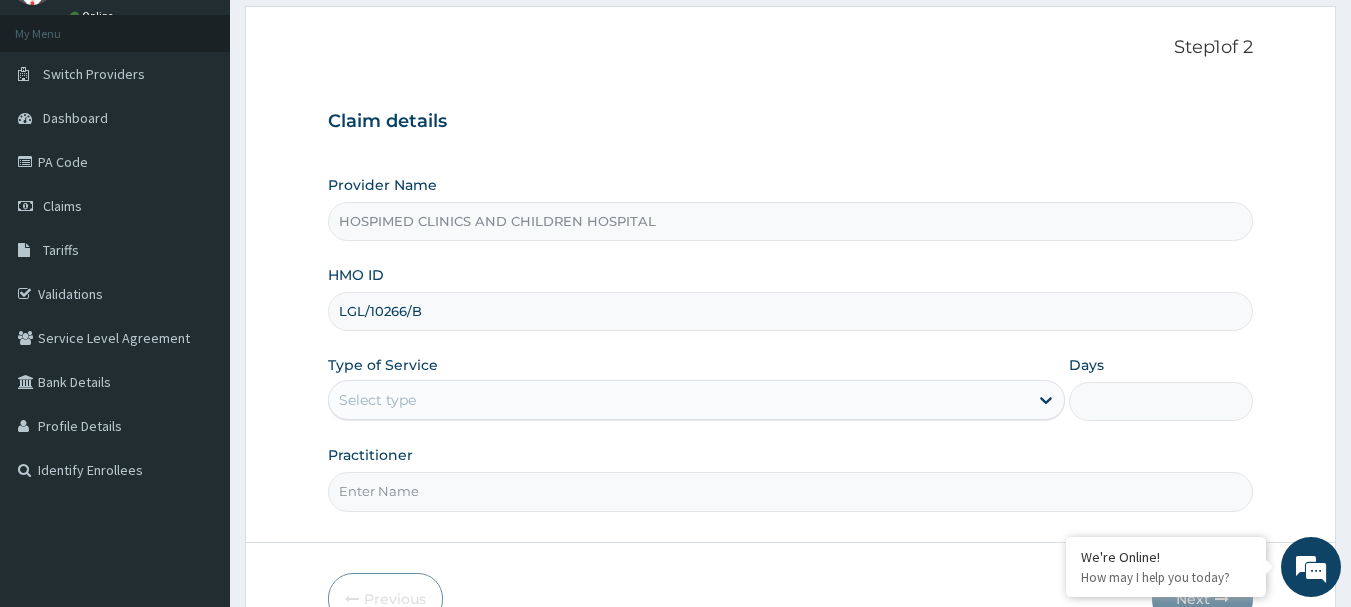 type on "LGL/10266/B" 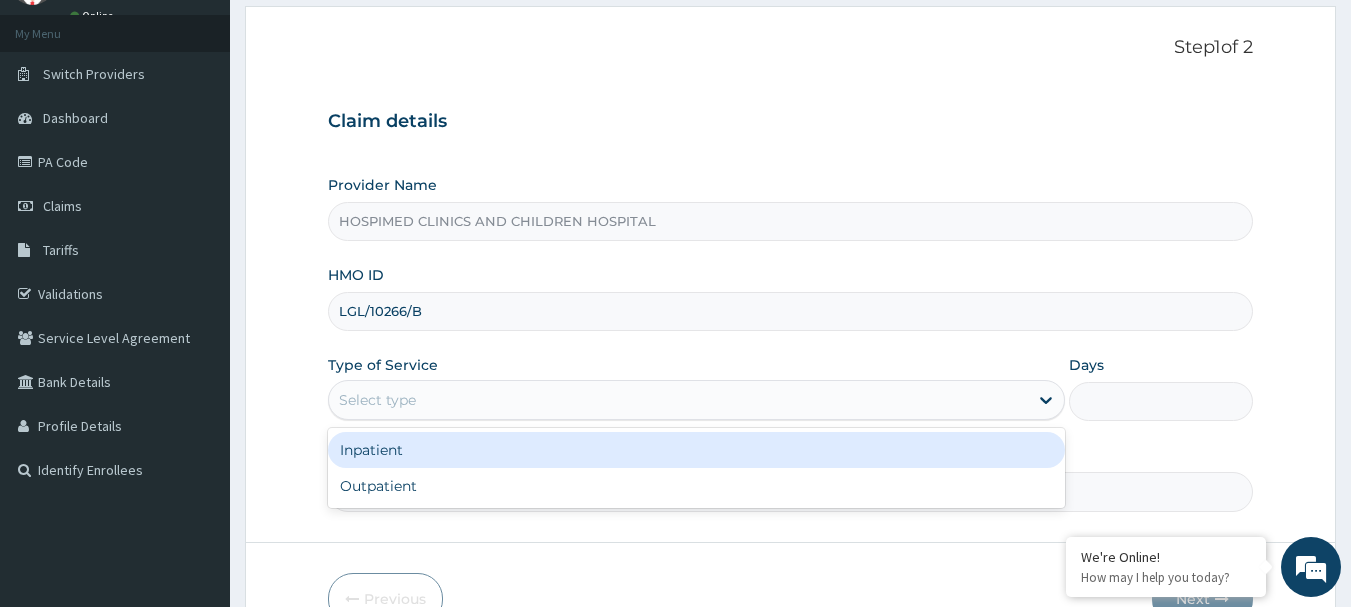 click on "Select type" at bounding box center [678, 400] 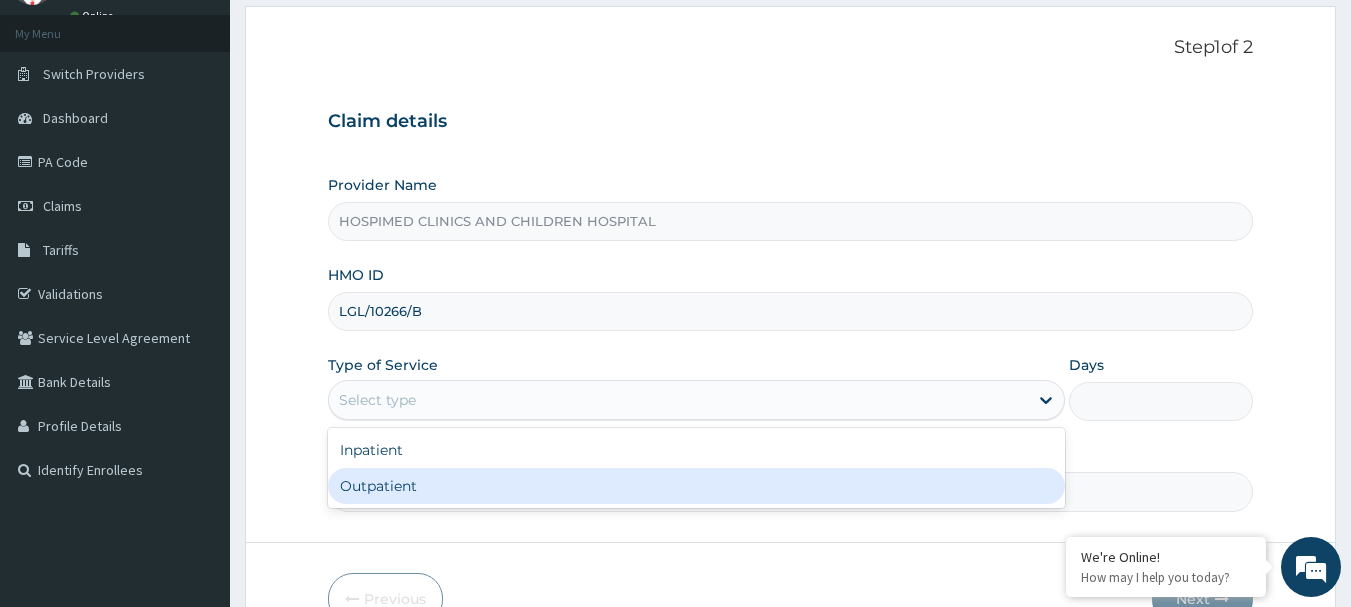 click on "Outpatient" at bounding box center [696, 486] 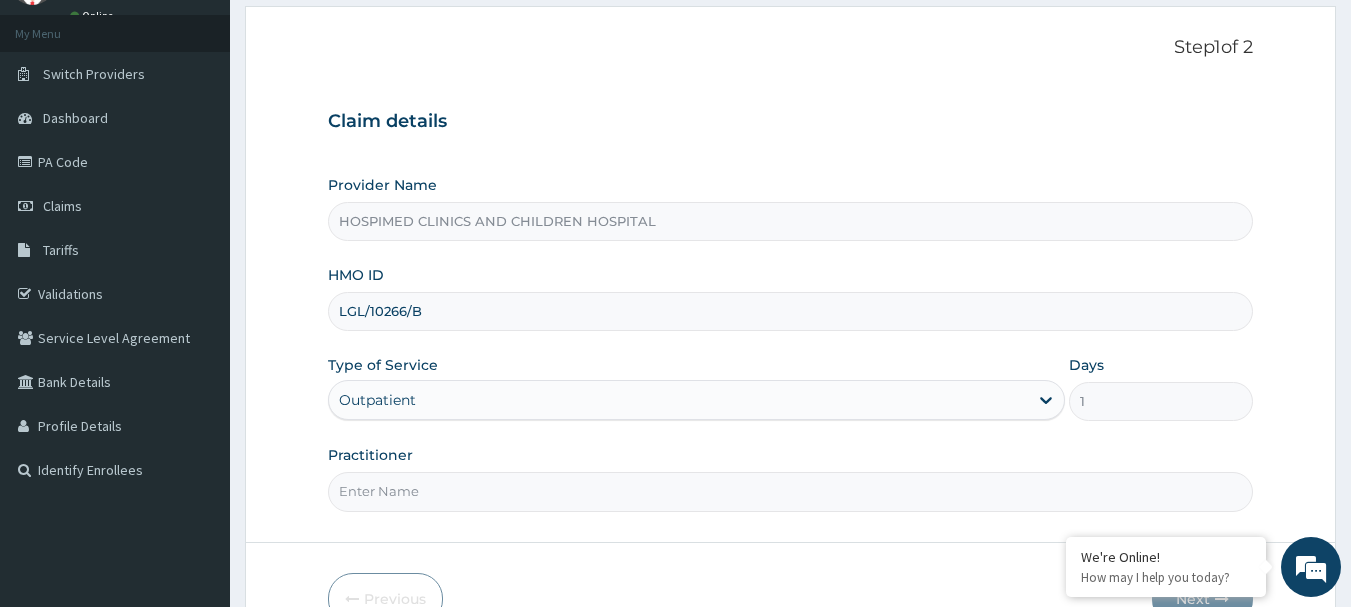 scroll, scrollTop: 0, scrollLeft: 0, axis: both 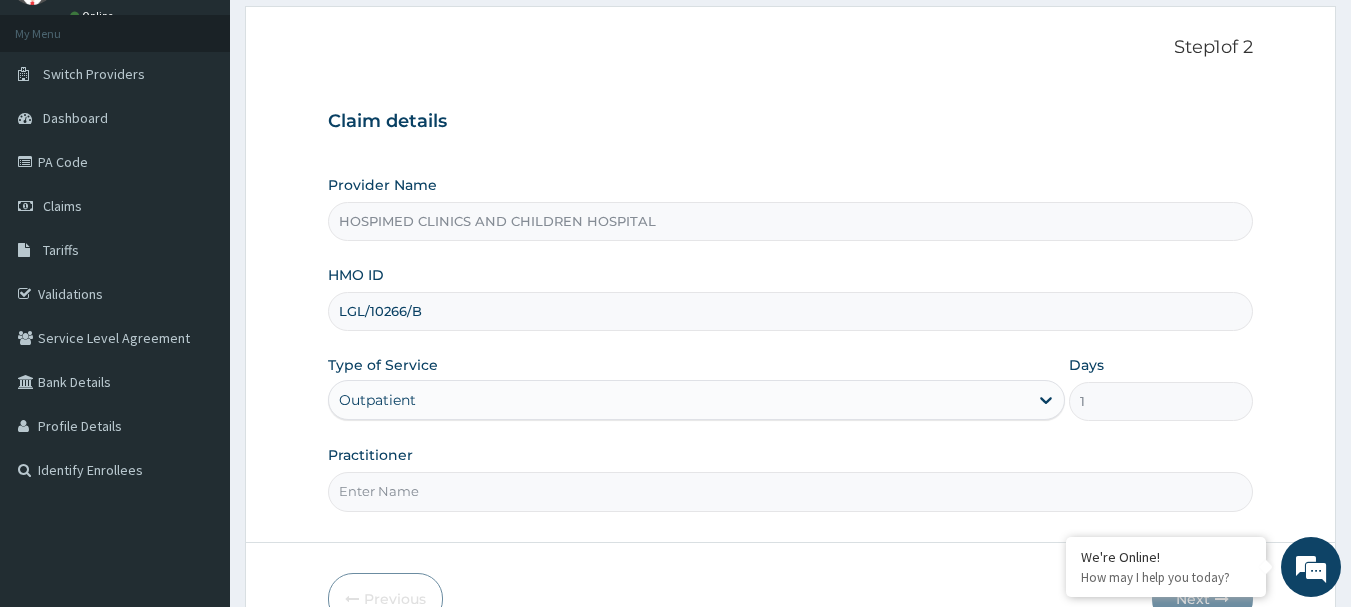click on "Practitioner" at bounding box center [791, 491] 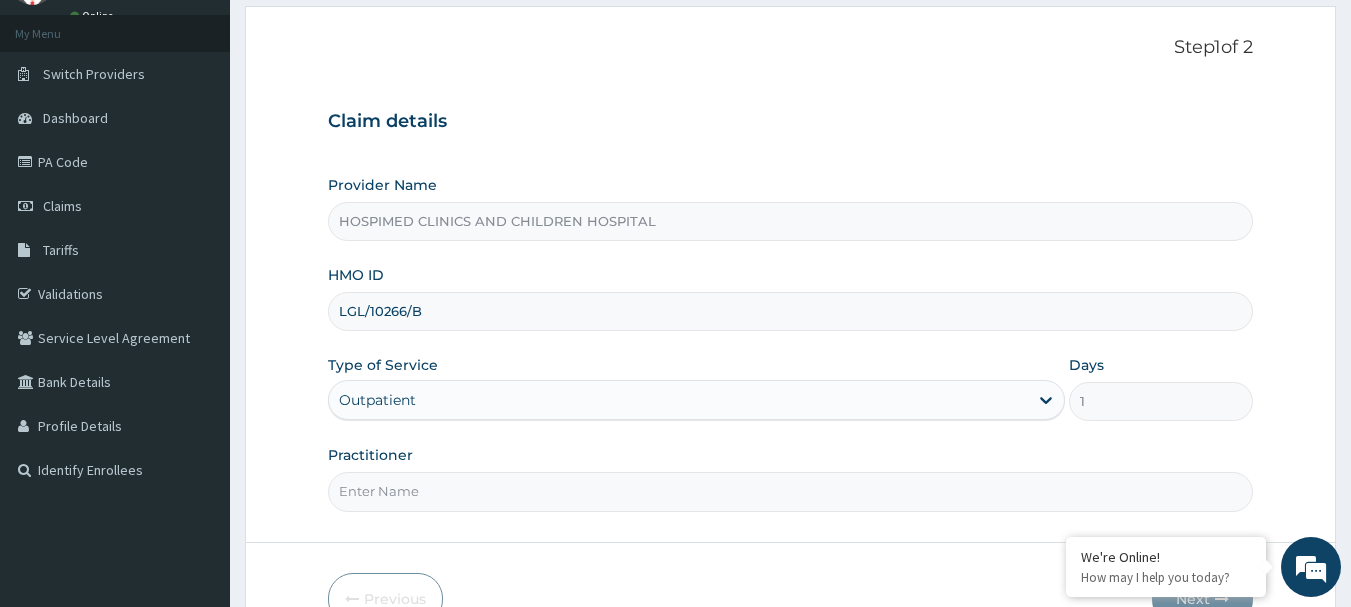 type on "Dr Olali and Dr Adetola" 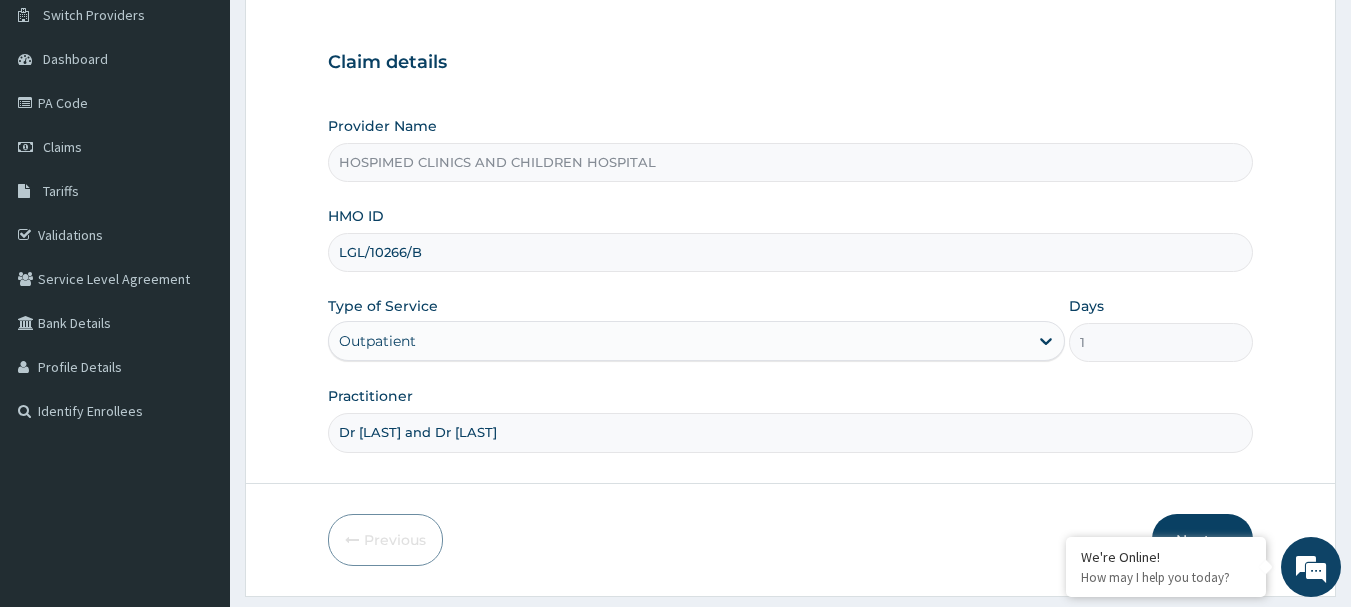 scroll, scrollTop: 215, scrollLeft: 0, axis: vertical 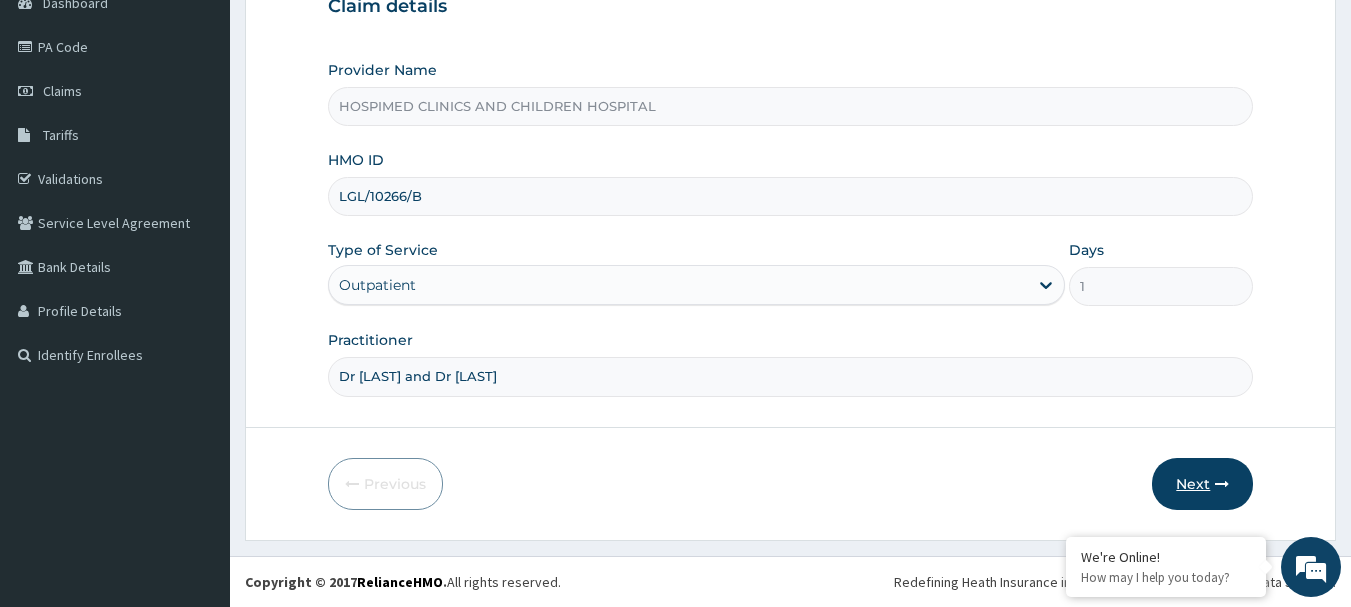 click on "Next" at bounding box center (1202, 484) 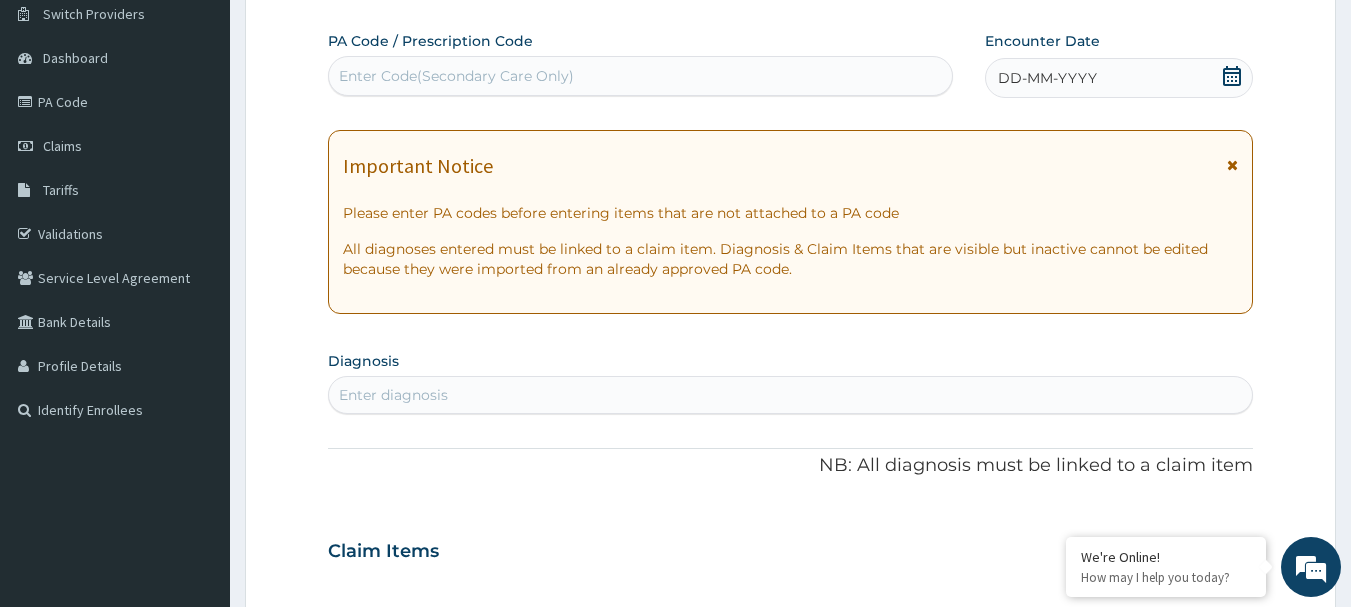 scroll, scrollTop: 115, scrollLeft: 0, axis: vertical 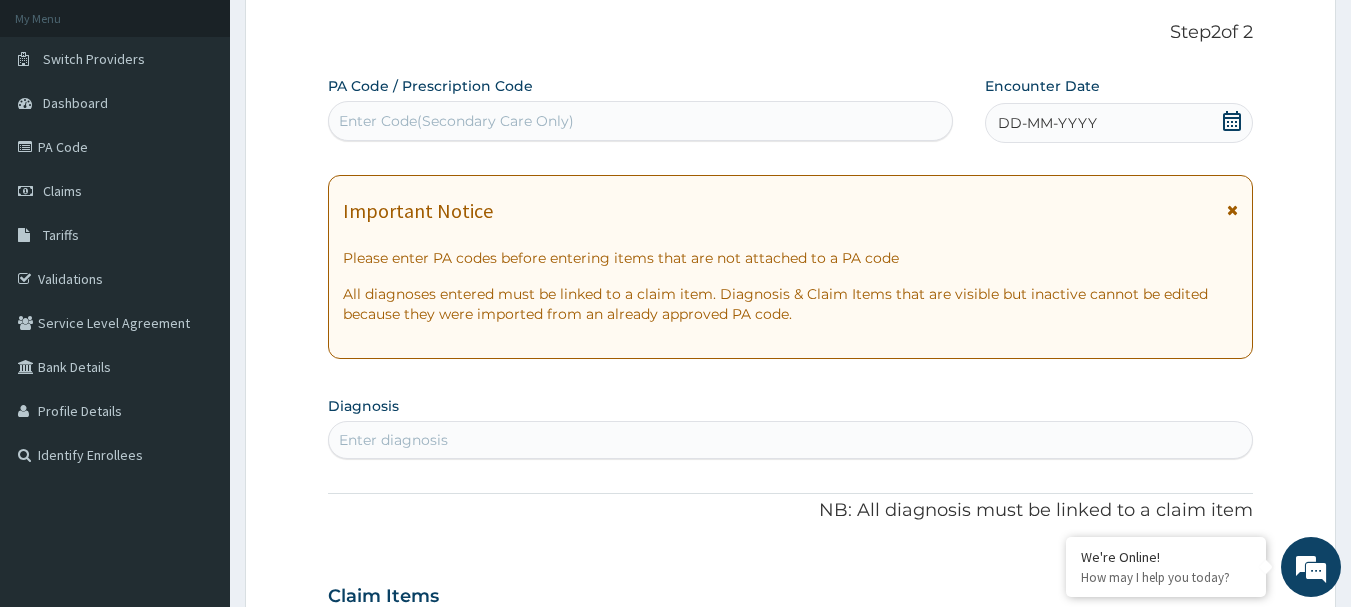 click on "Enter Code(Secondary Care Only)" at bounding box center (456, 121) 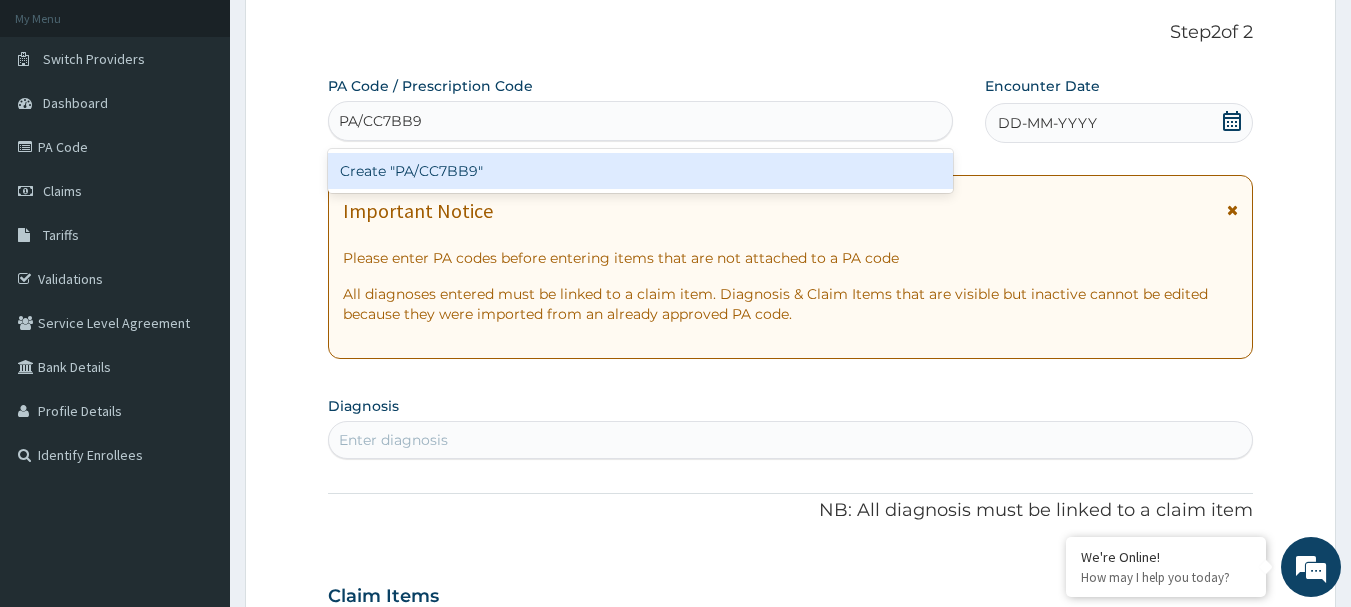 click on "Create "PA/CC7BB9"" at bounding box center (641, 171) 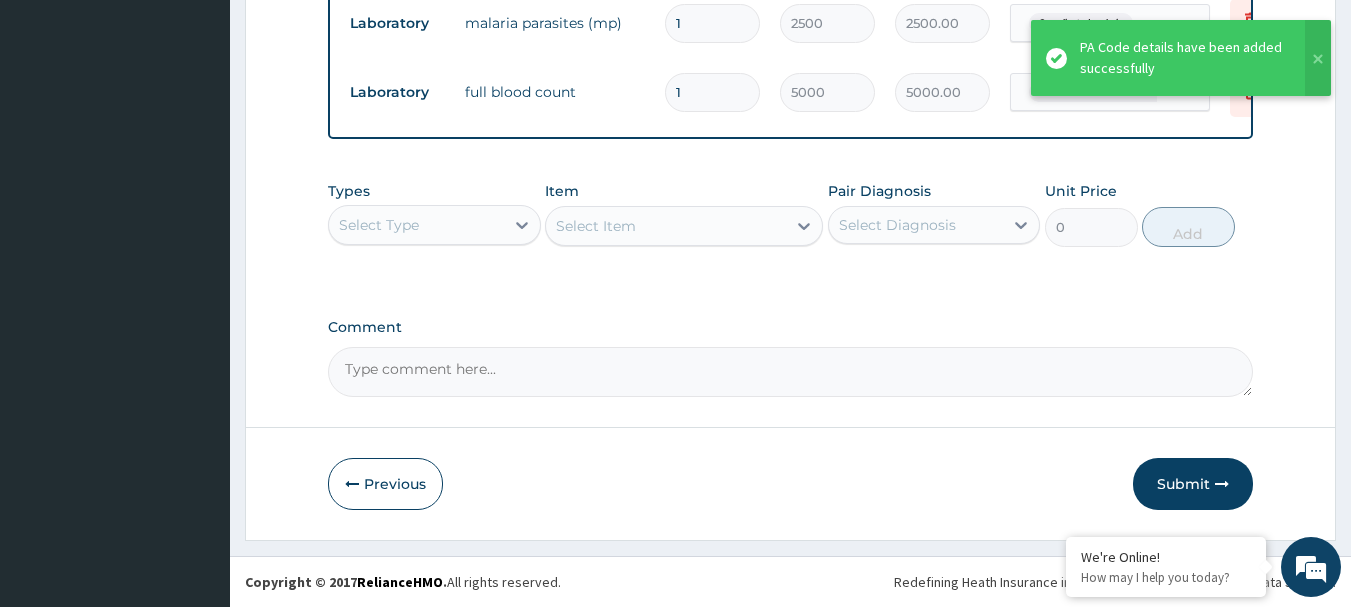 scroll, scrollTop: 1169, scrollLeft: 0, axis: vertical 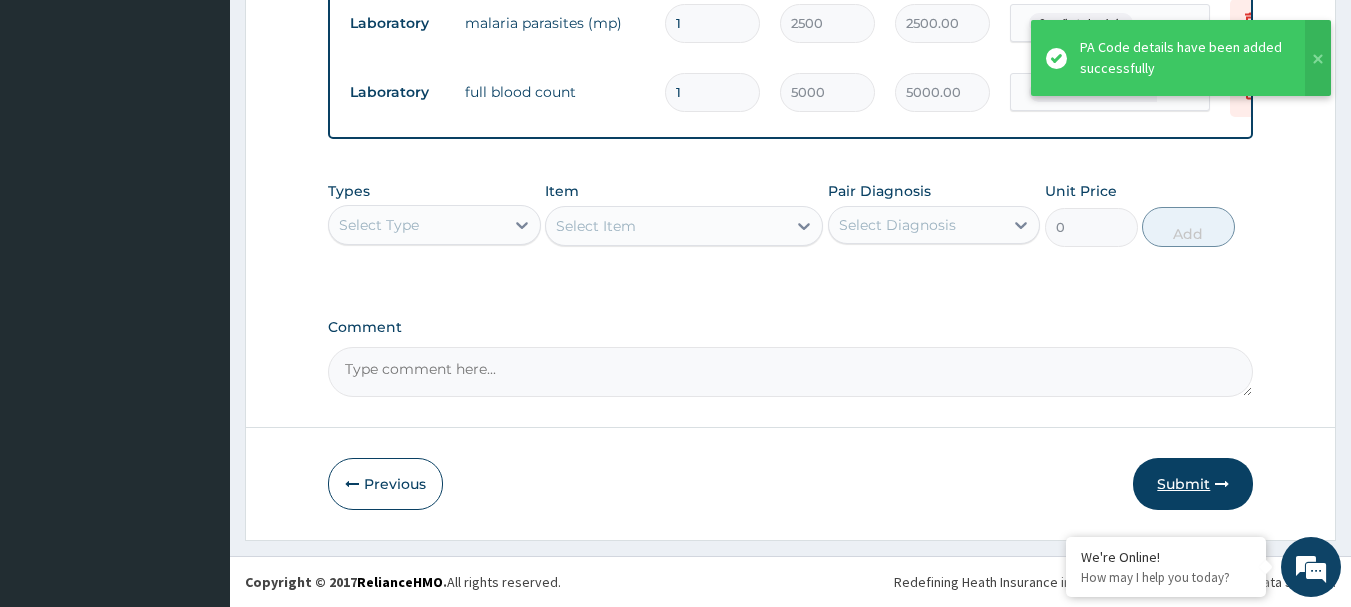 click on "Submit" at bounding box center [1193, 484] 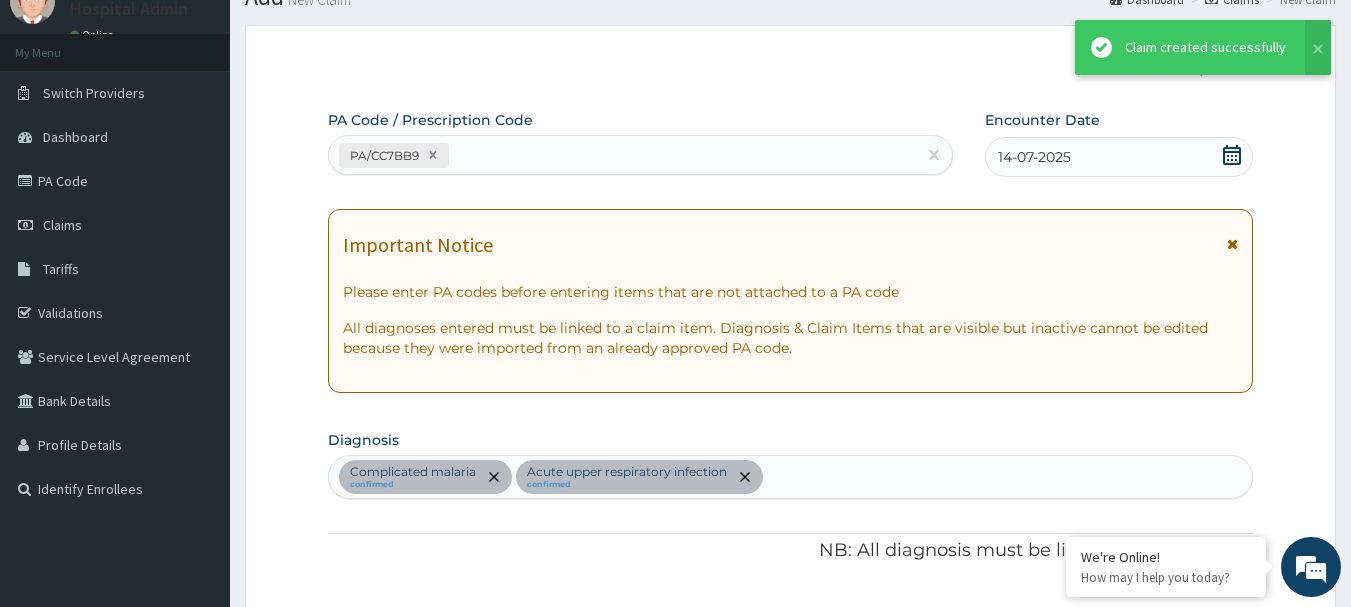 scroll, scrollTop: 1169, scrollLeft: 0, axis: vertical 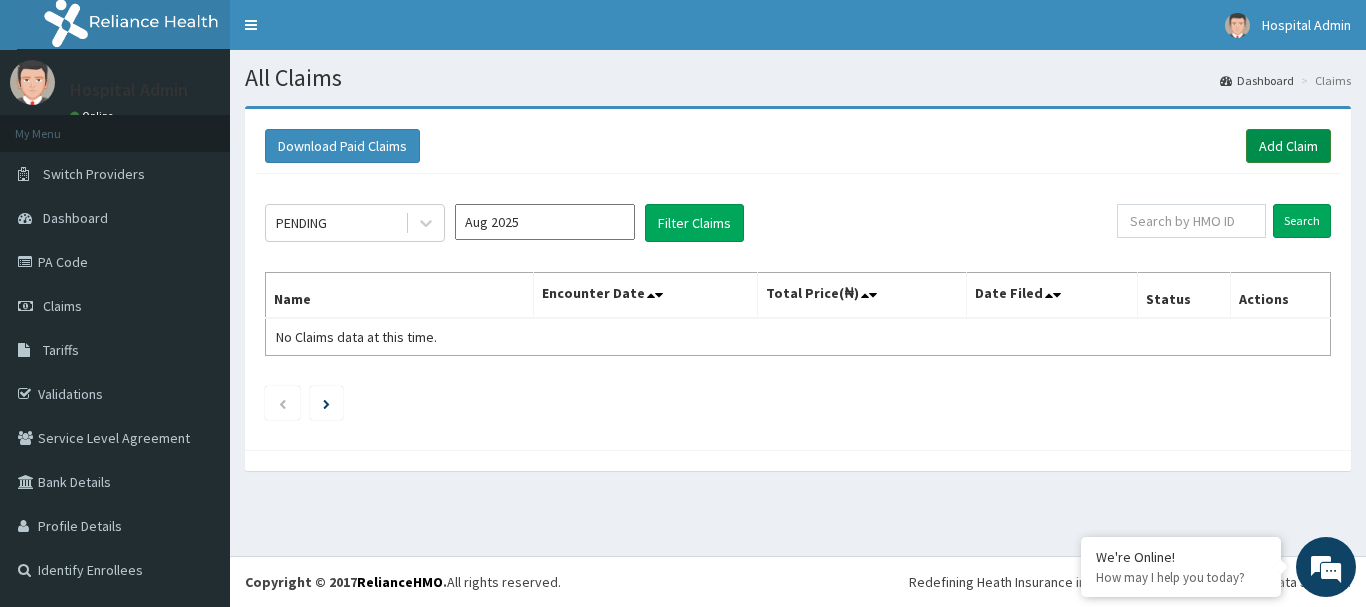 click on "Add Claim" at bounding box center [1288, 146] 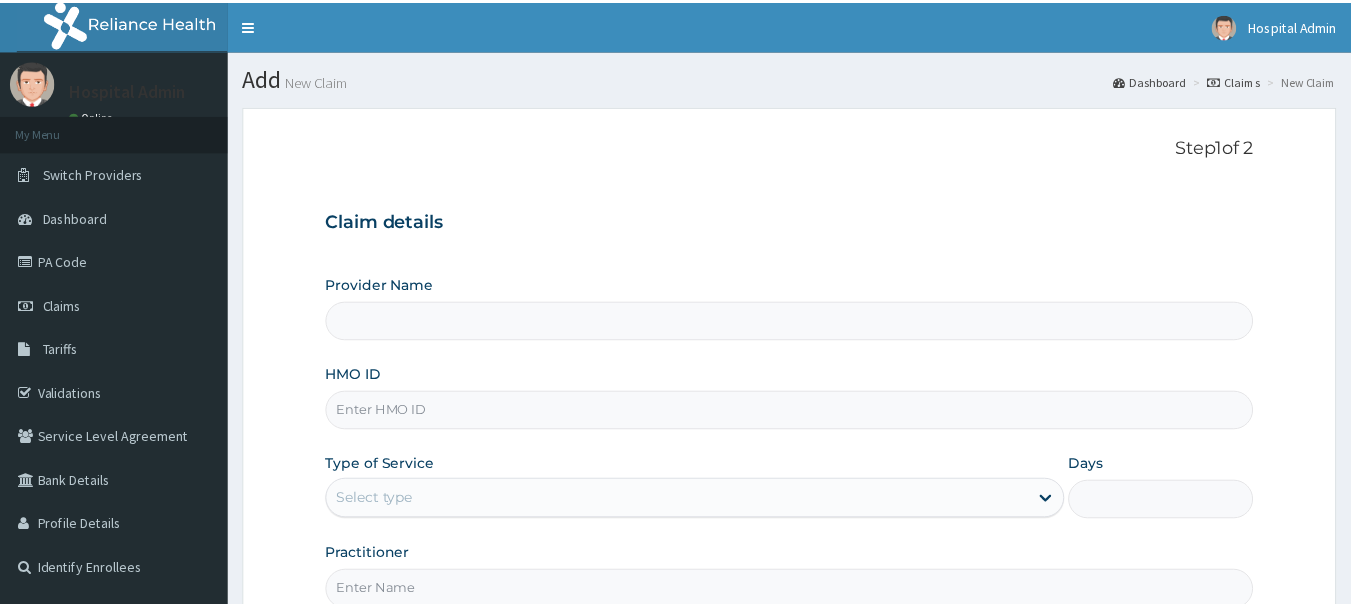 scroll, scrollTop: 0, scrollLeft: 0, axis: both 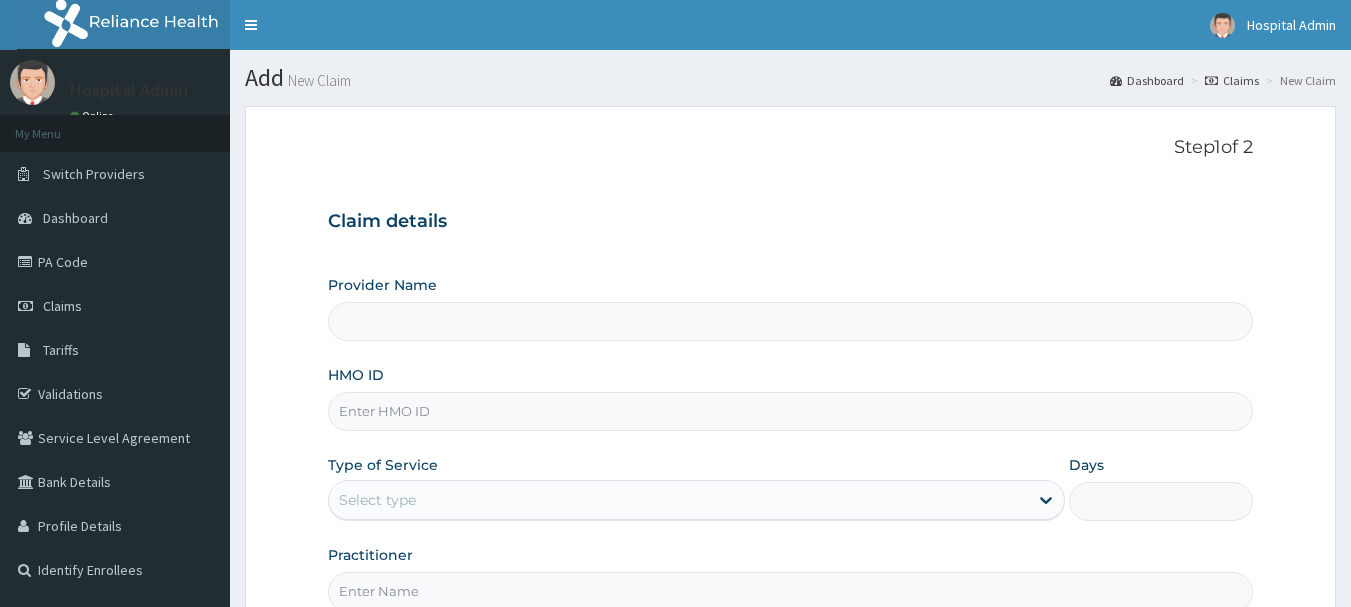 click on "HMO ID" at bounding box center [791, 411] 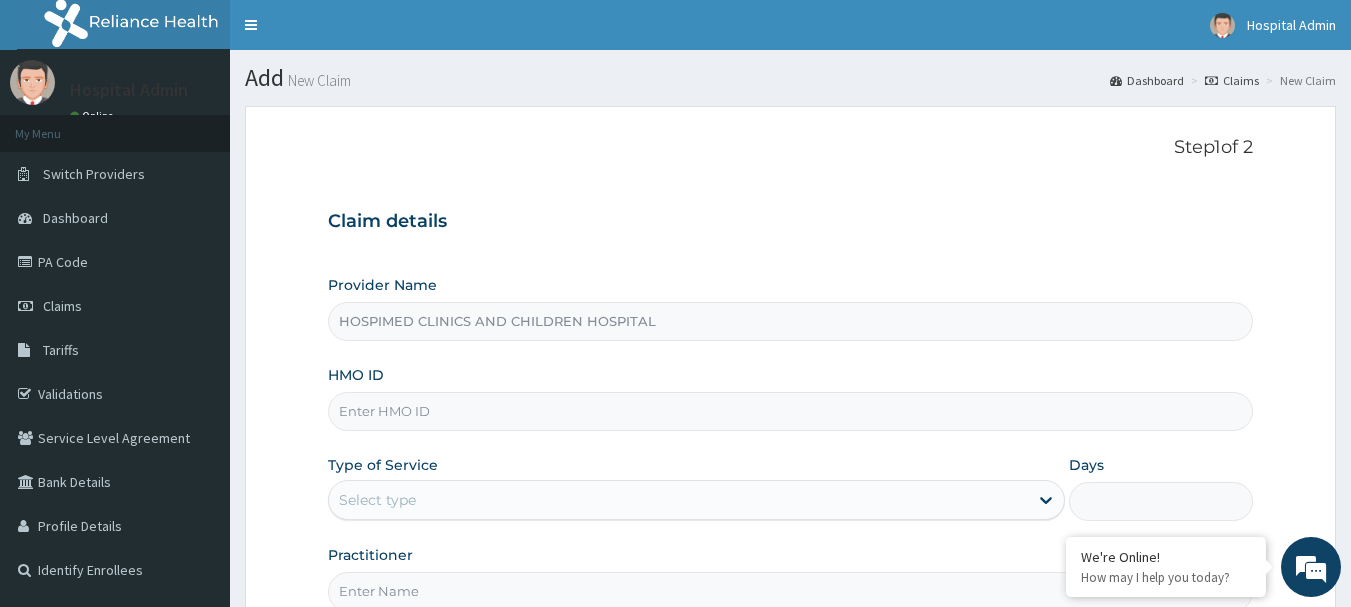 scroll, scrollTop: 0, scrollLeft: 0, axis: both 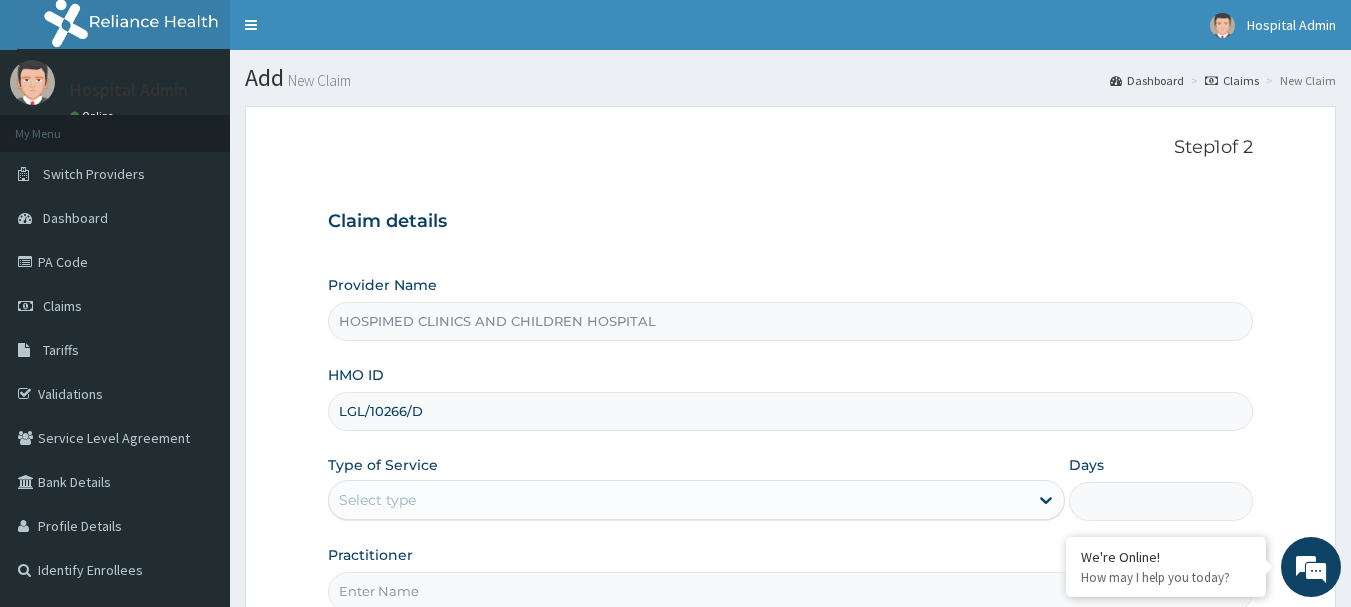 type on "LGL/10266/D" 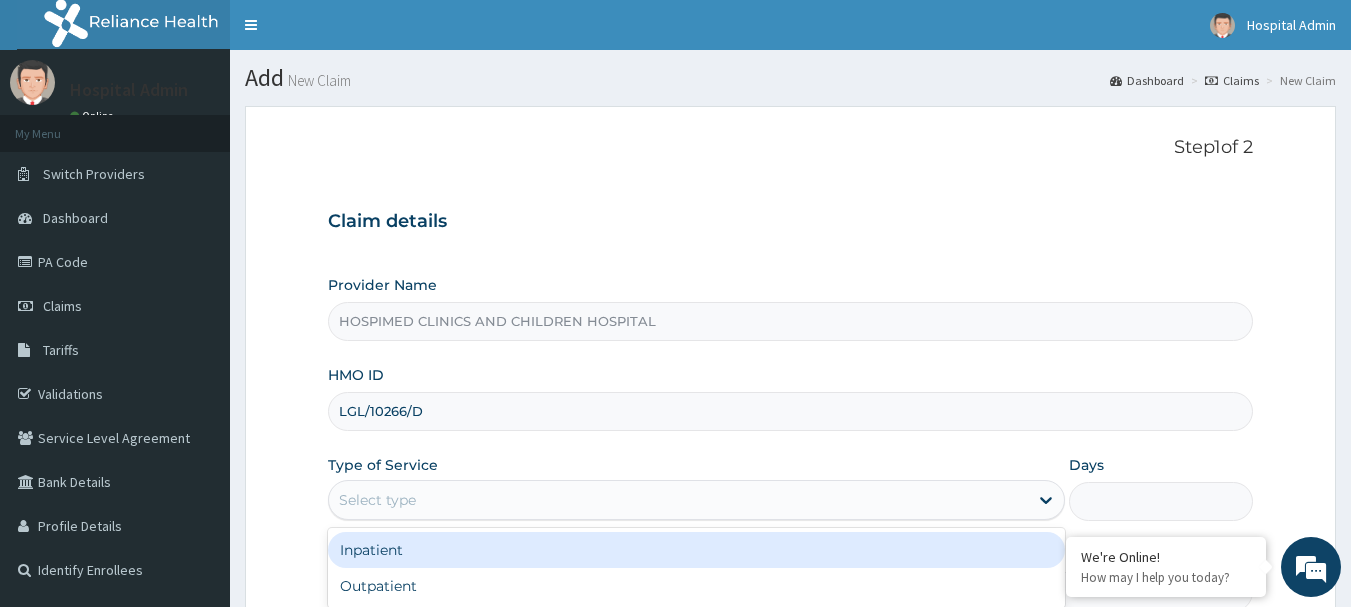 click on "Select type" at bounding box center (678, 500) 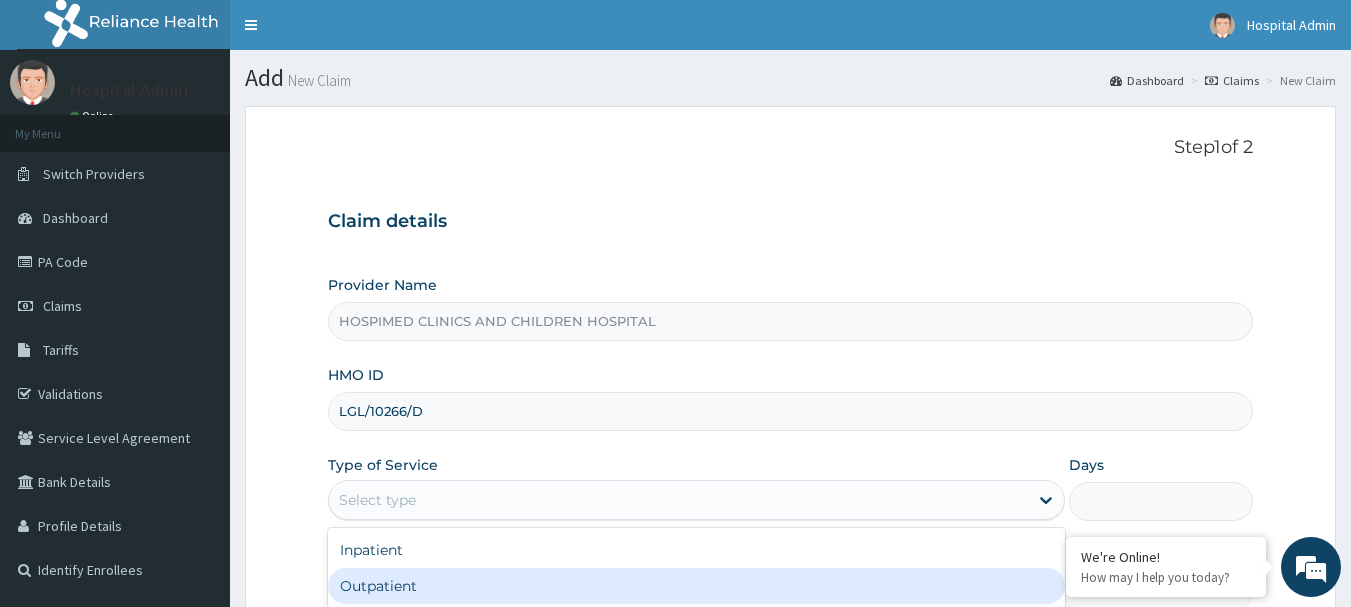 click on "Outpatient" at bounding box center [696, 586] 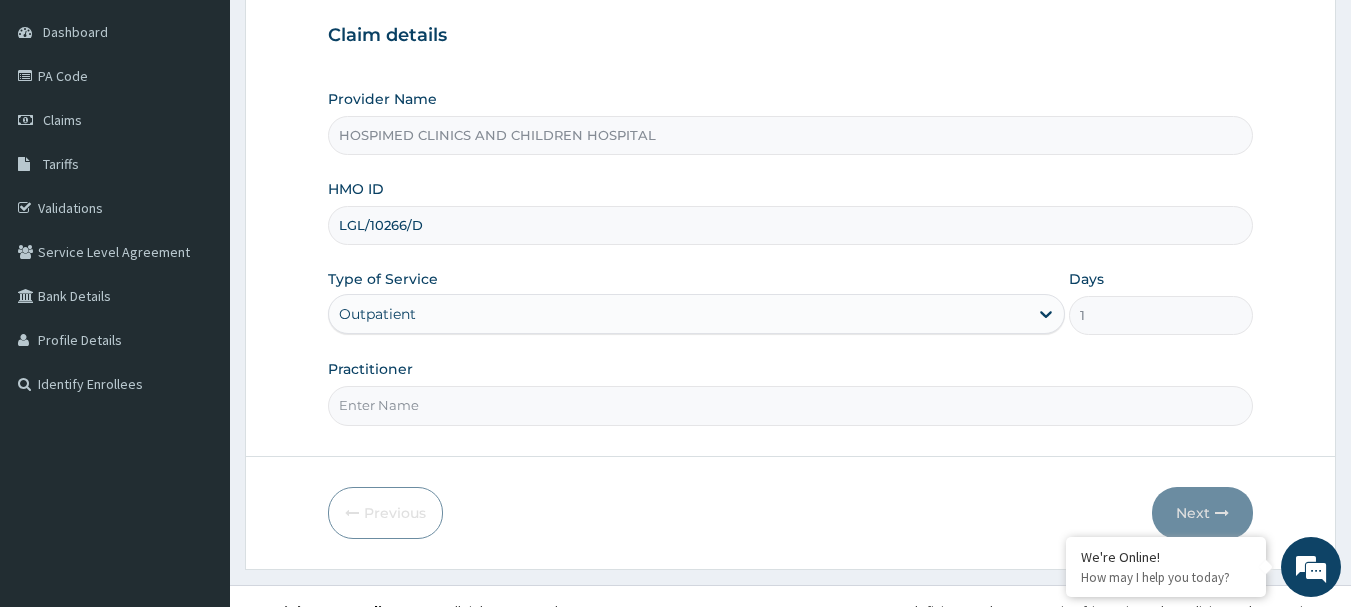 scroll, scrollTop: 200, scrollLeft: 0, axis: vertical 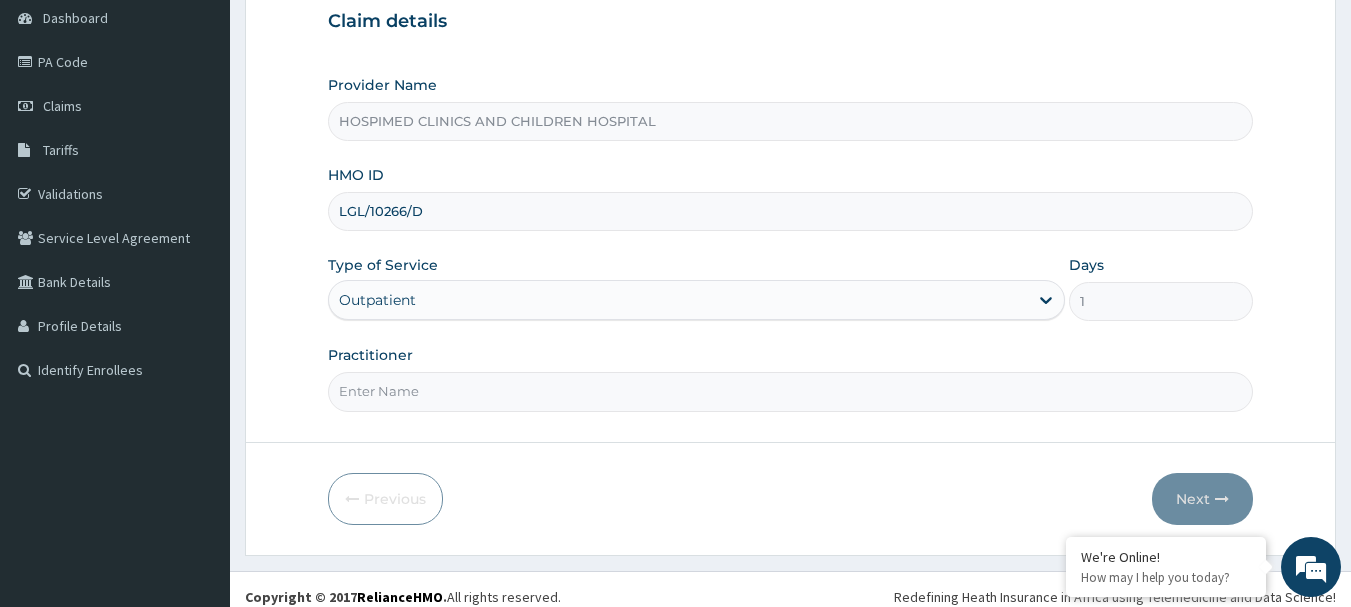 click on "Practitioner" at bounding box center (791, 391) 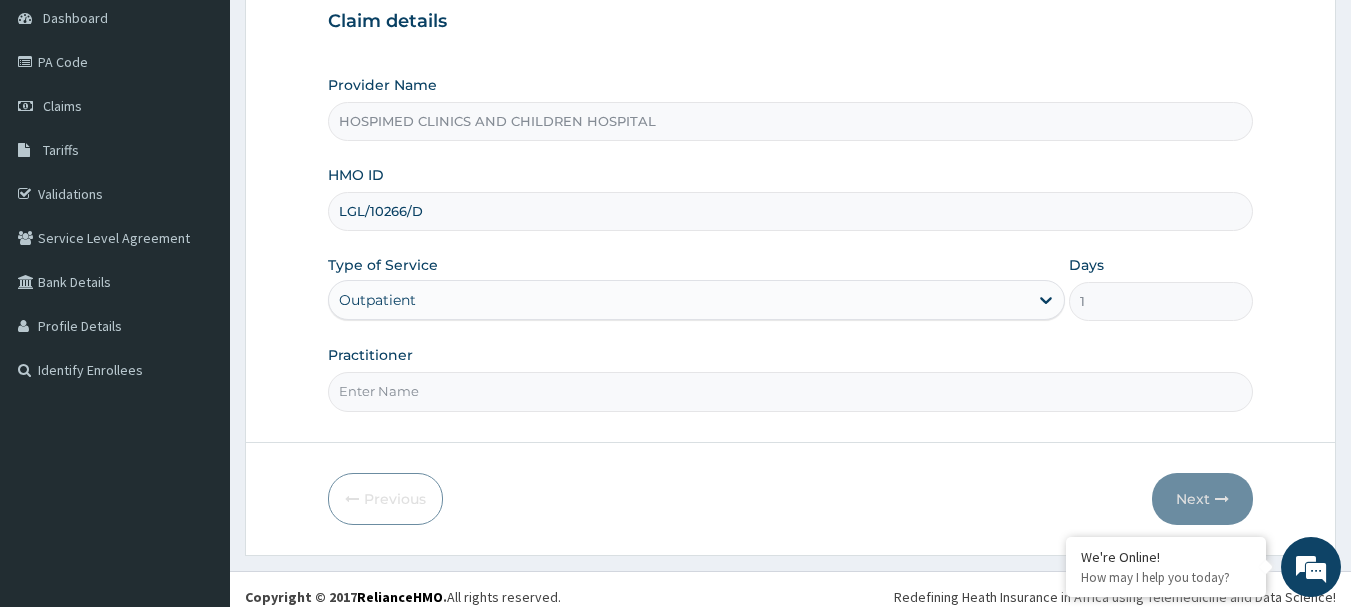 type on "DR [LAST] AND DR [LAST]" 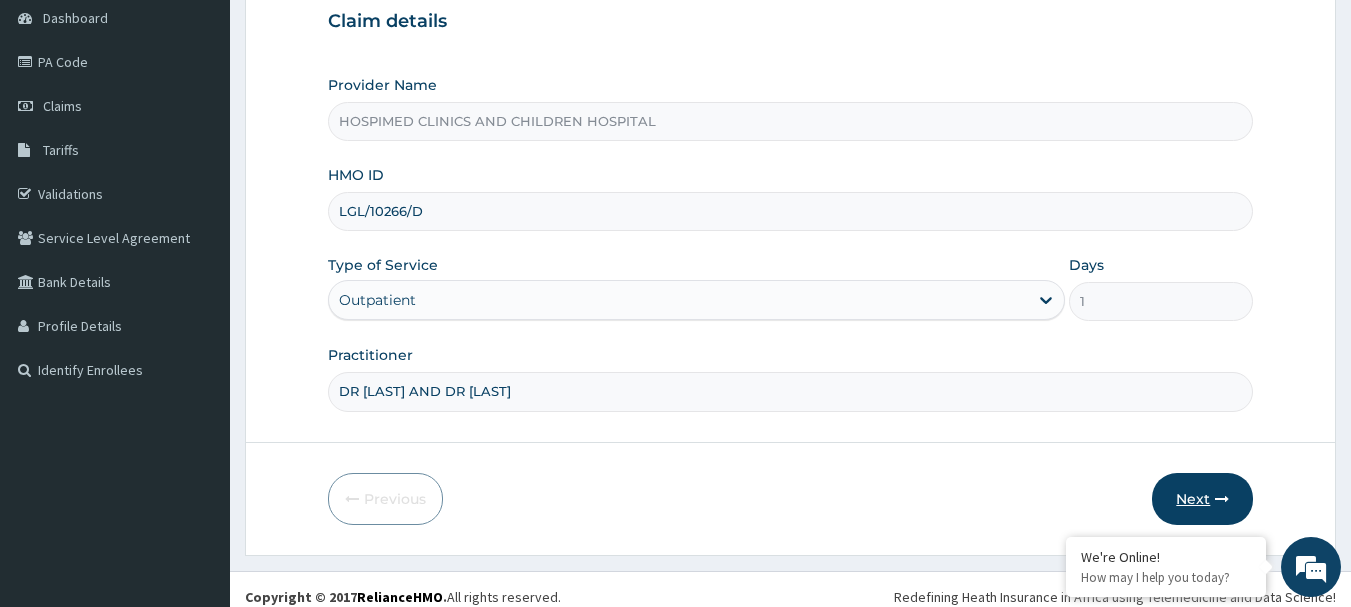 click on "Next" at bounding box center [1202, 499] 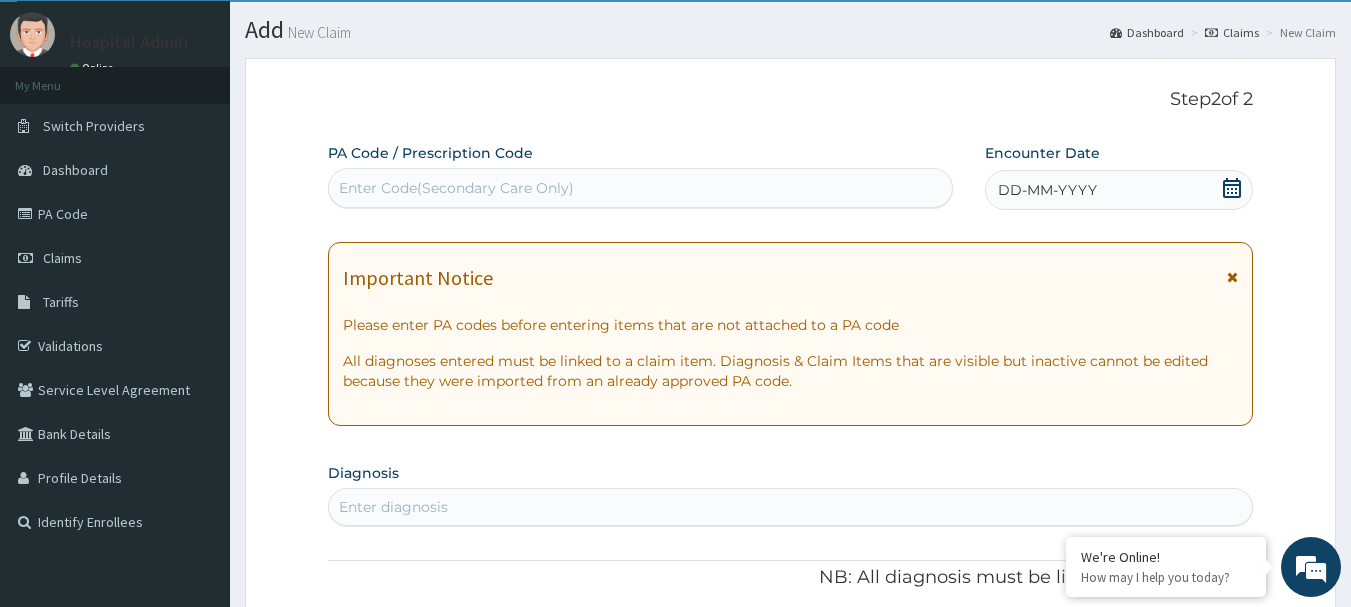scroll, scrollTop: 0, scrollLeft: 0, axis: both 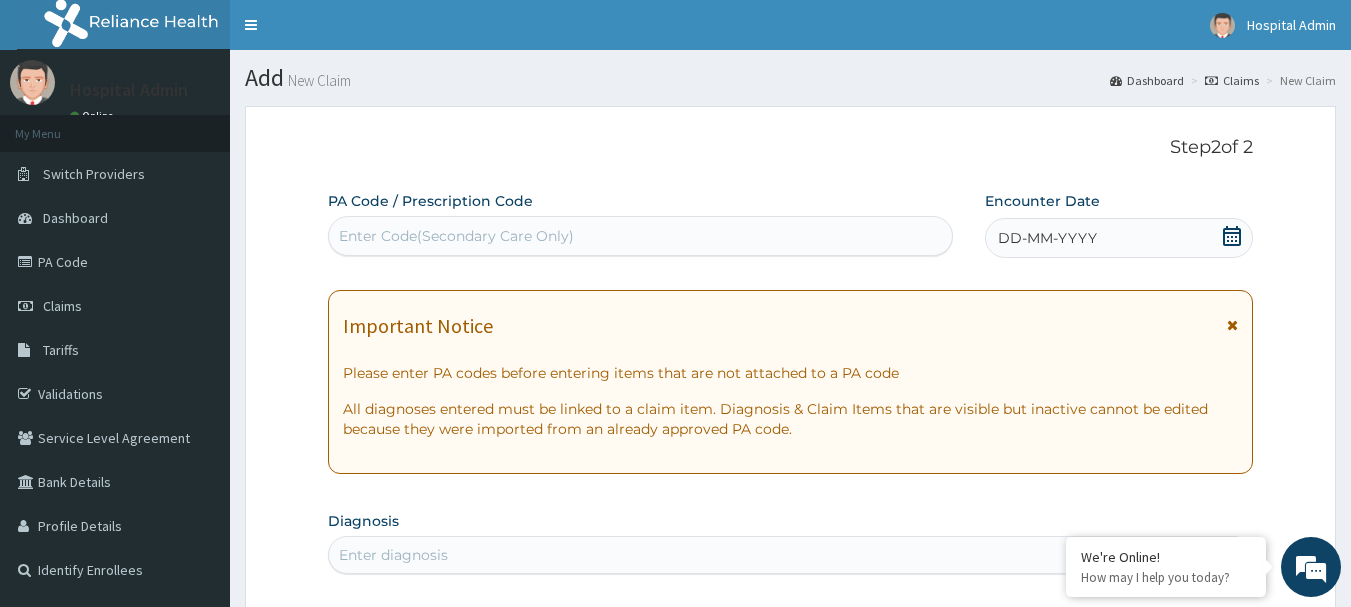 click on "Enter Code(Secondary Care Only)" at bounding box center (456, 236) 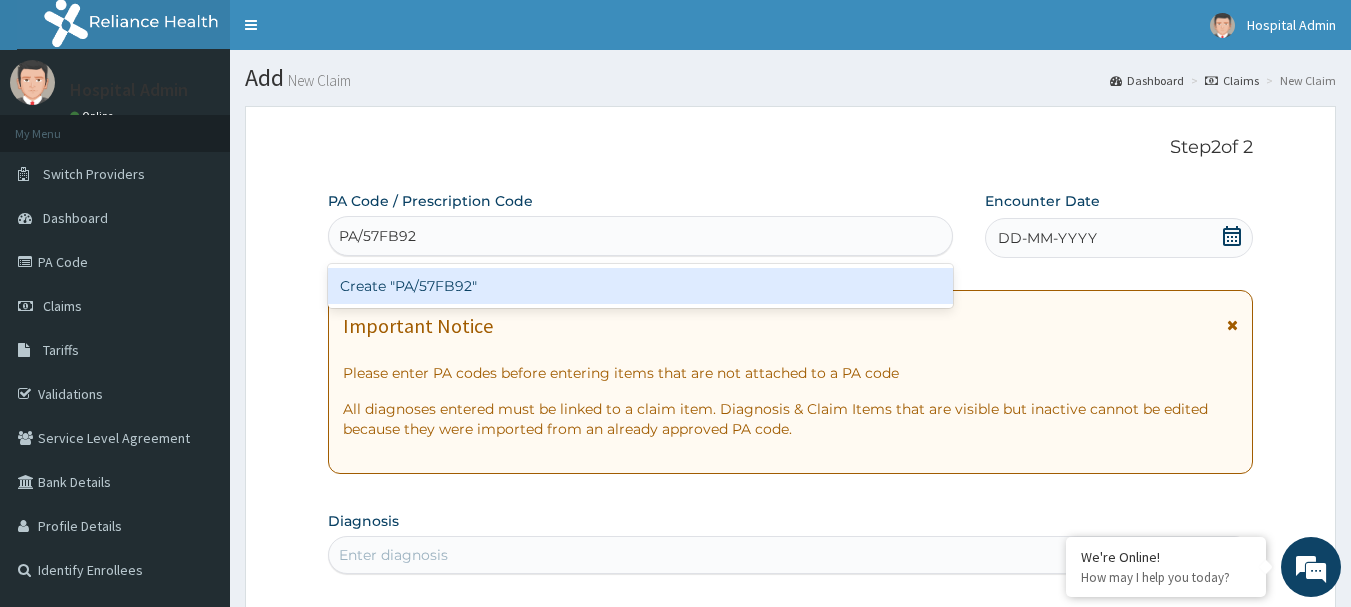 click on "Create "PA/57FB92"" at bounding box center (641, 286) 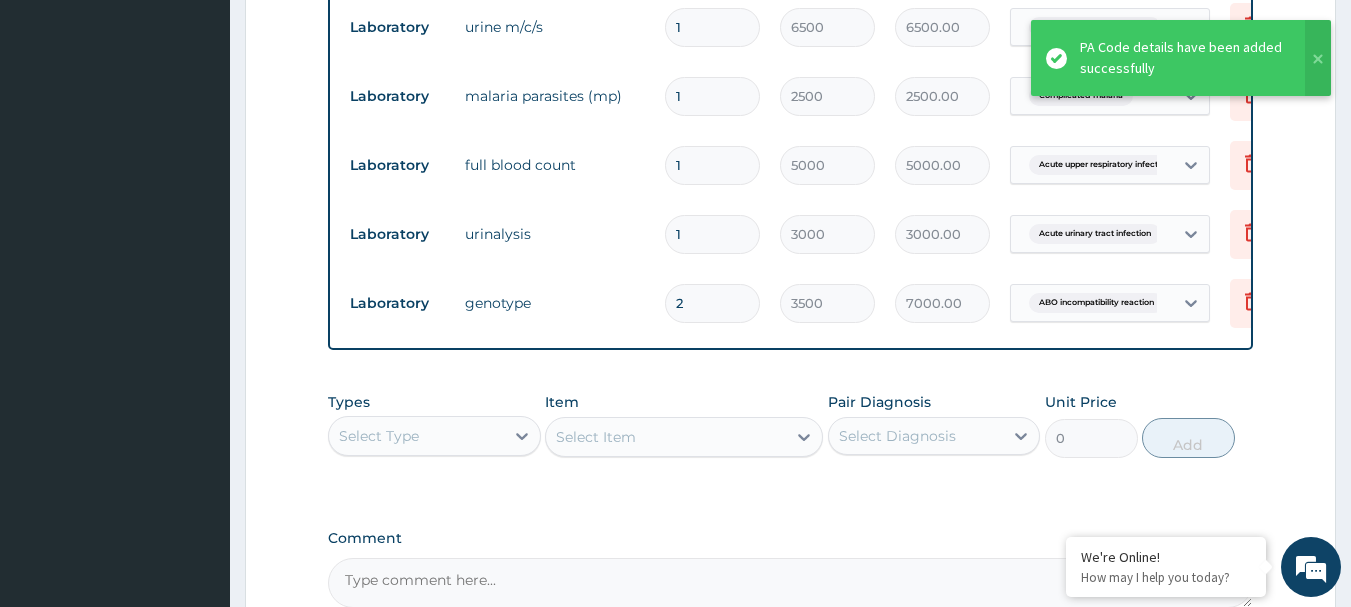 scroll, scrollTop: 1067, scrollLeft: 0, axis: vertical 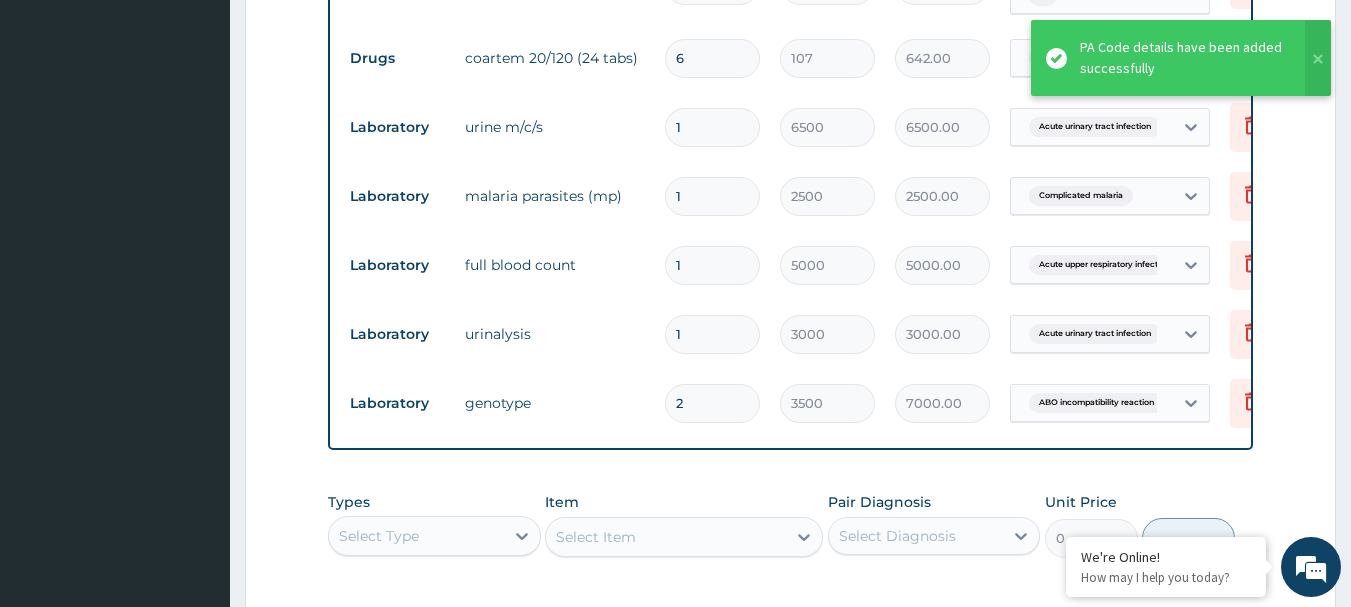 type 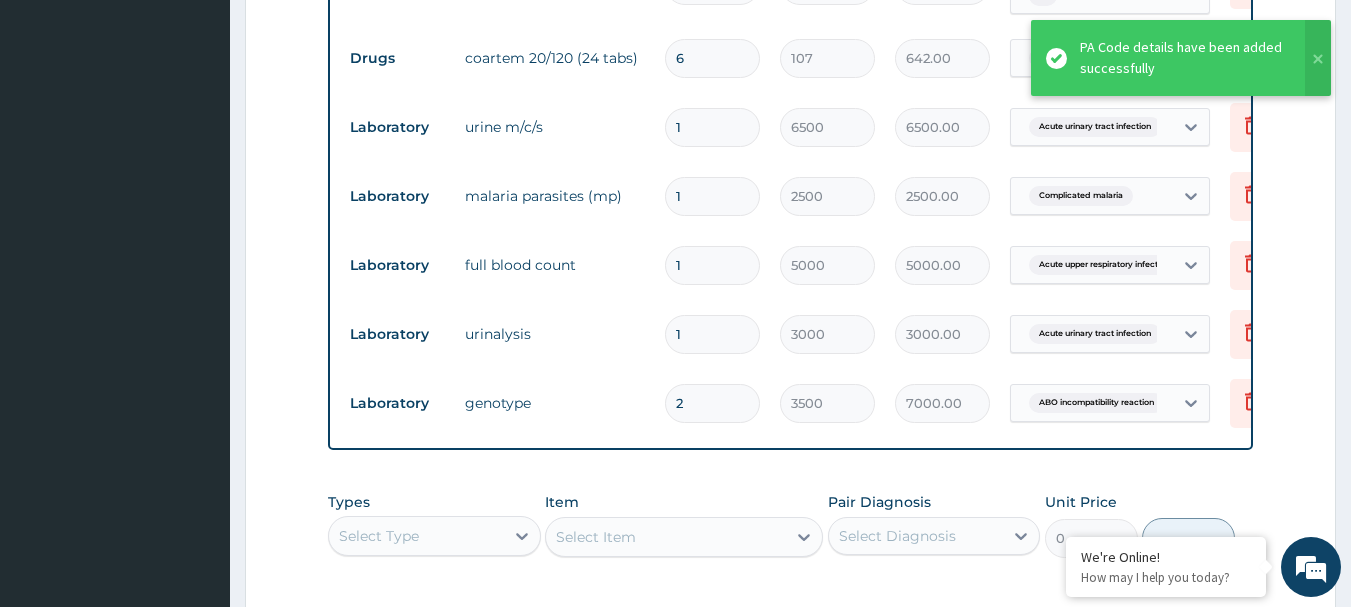 type on "0.00" 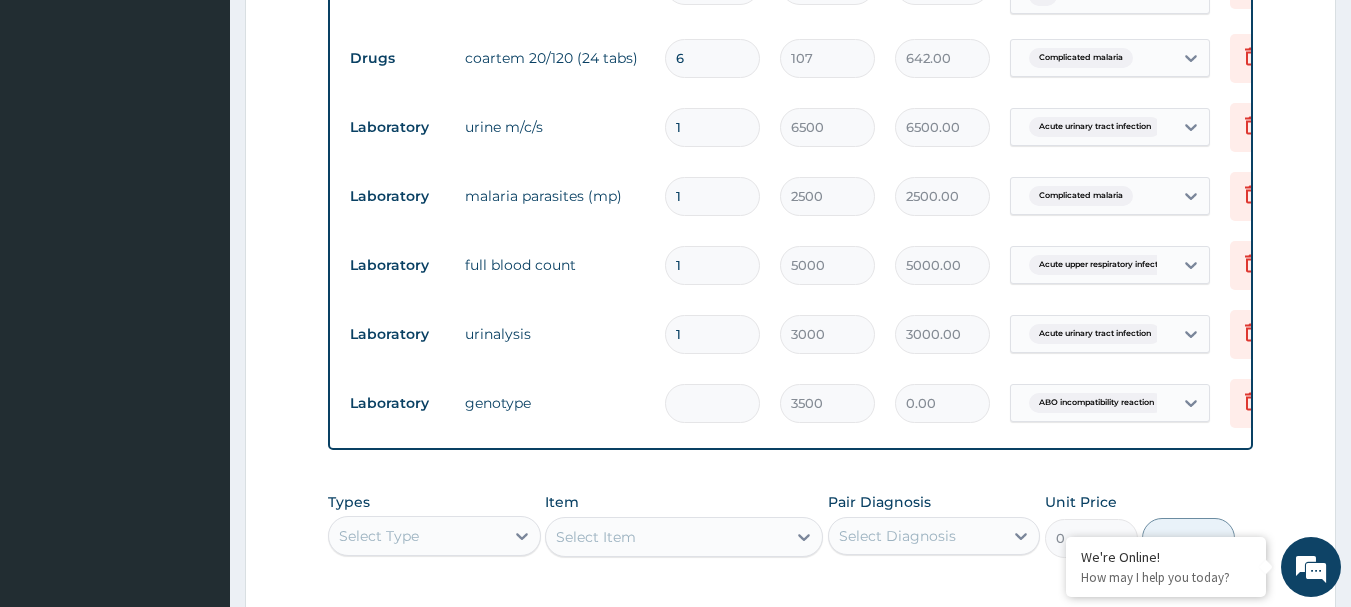 type on "1" 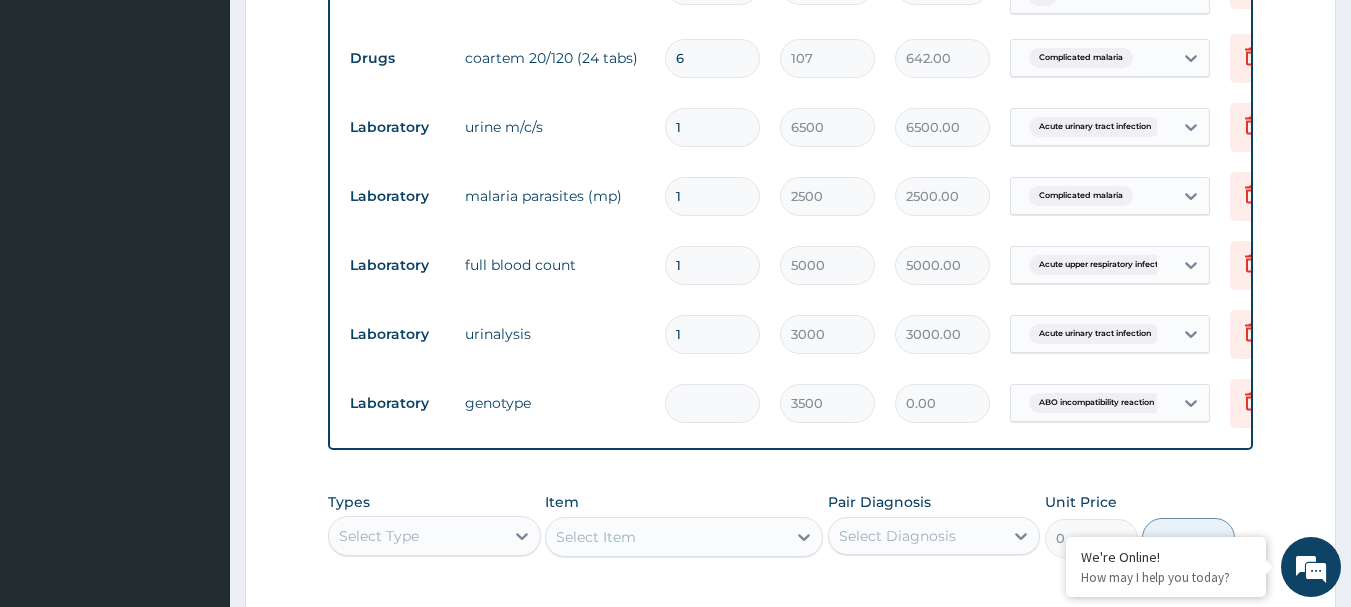type on "3500.00" 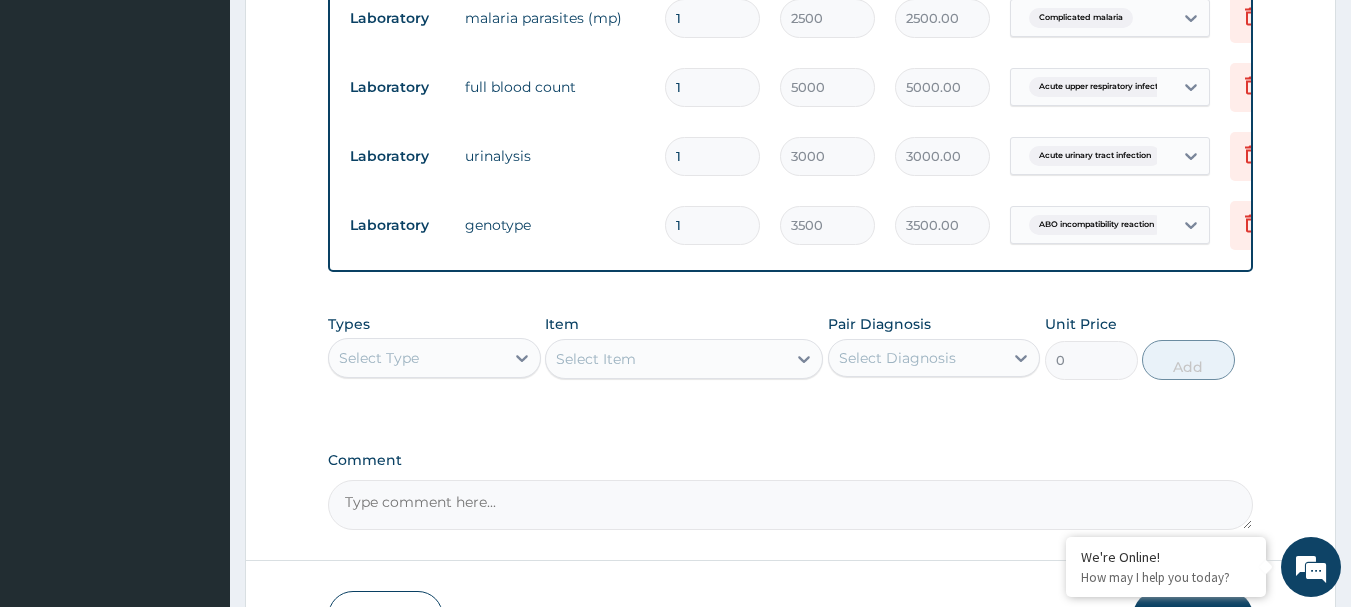 scroll, scrollTop: 1367, scrollLeft: 0, axis: vertical 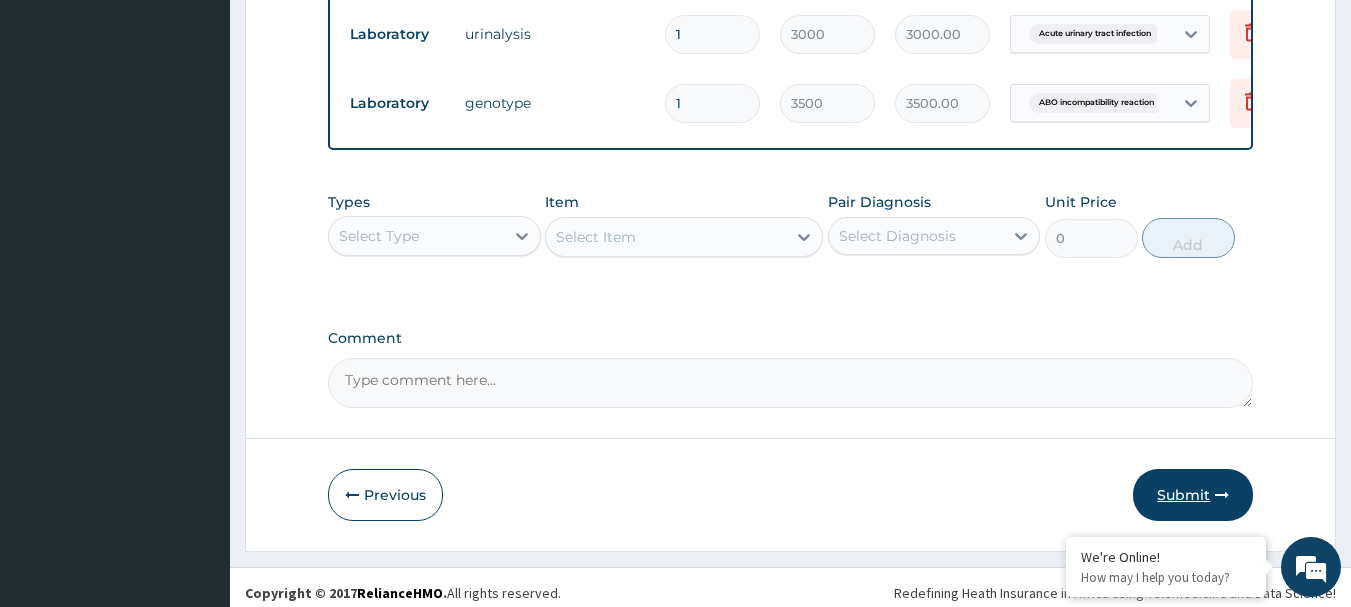 type on "1" 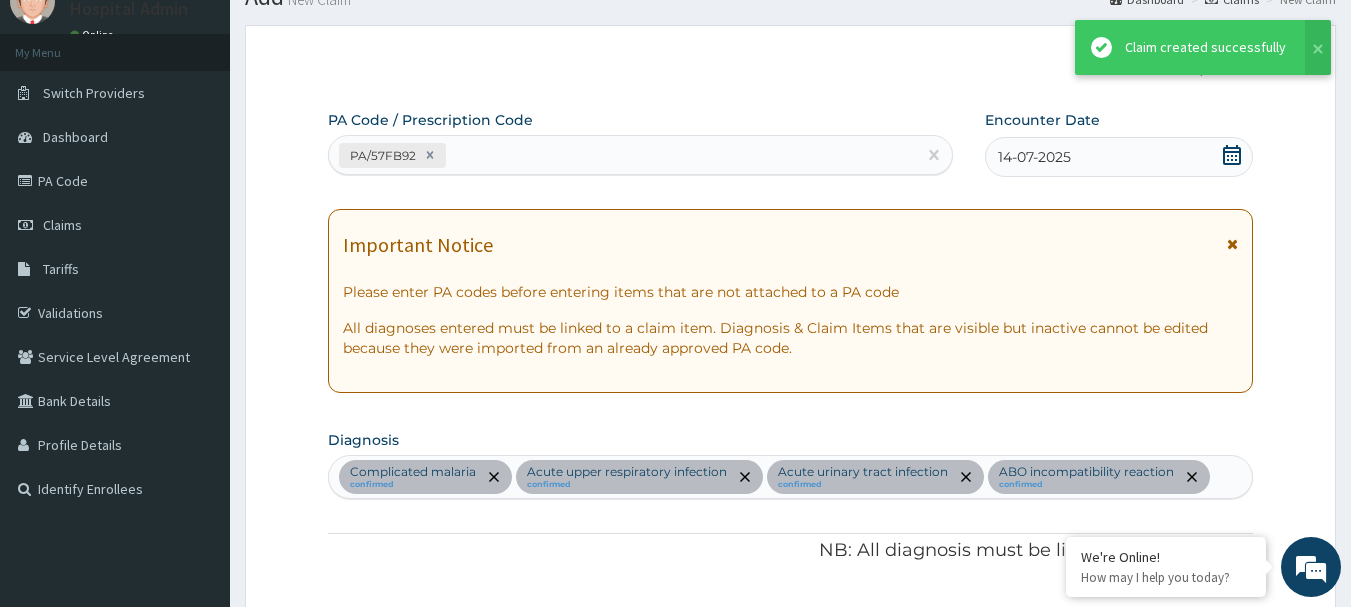 scroll, scrollTop: 1367, scrollLeft: 0, axis: vertical 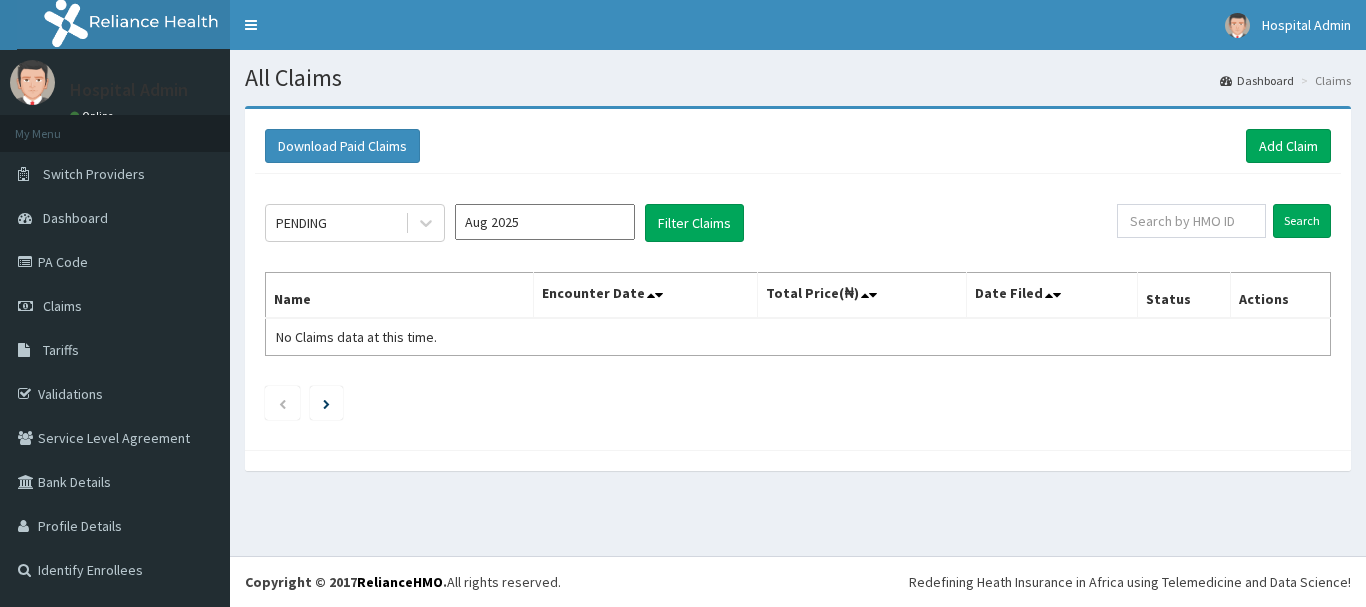 click on "PENDING Aug 2025 Filter Claims" at bounding box center (691, 223) 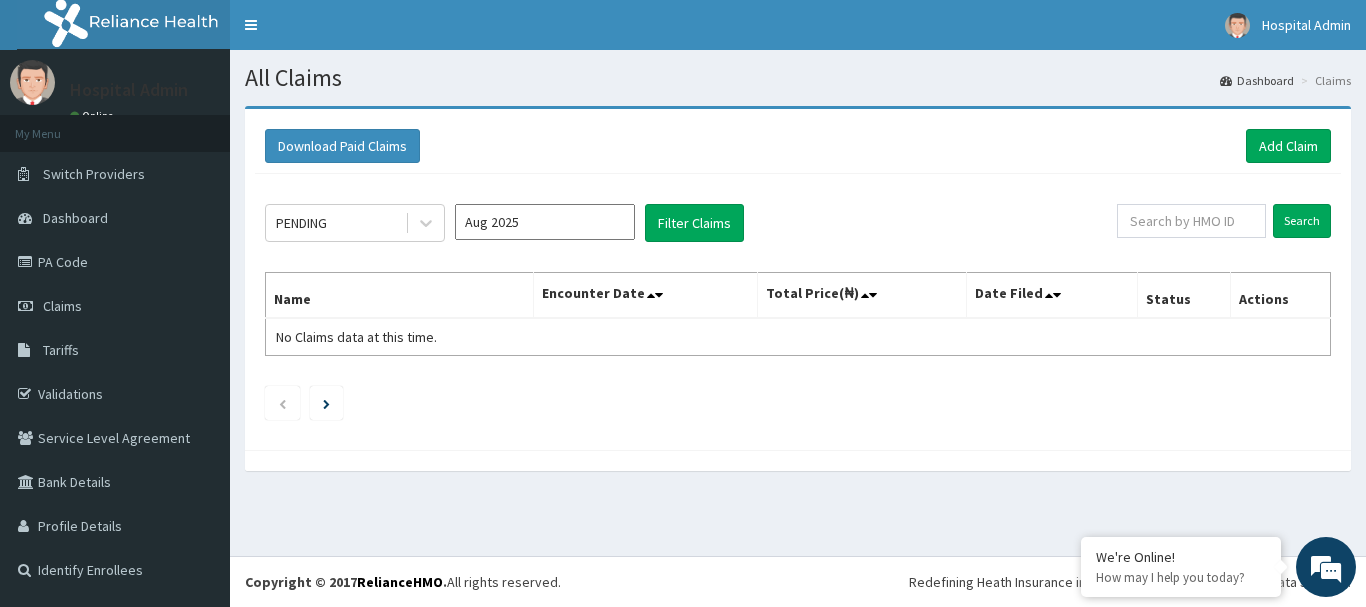 scroll, scrollTop: 0, scrollLeft: 0, axis: both 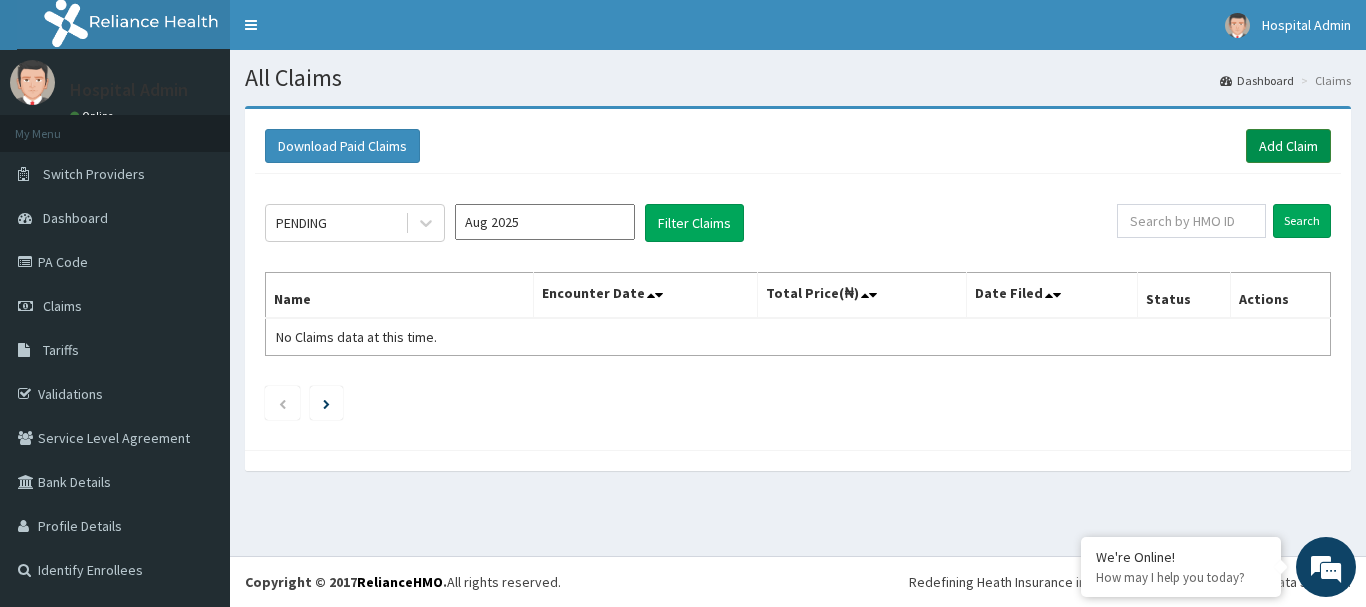 click on "Add Claim" at bounding box center [1288, 146] 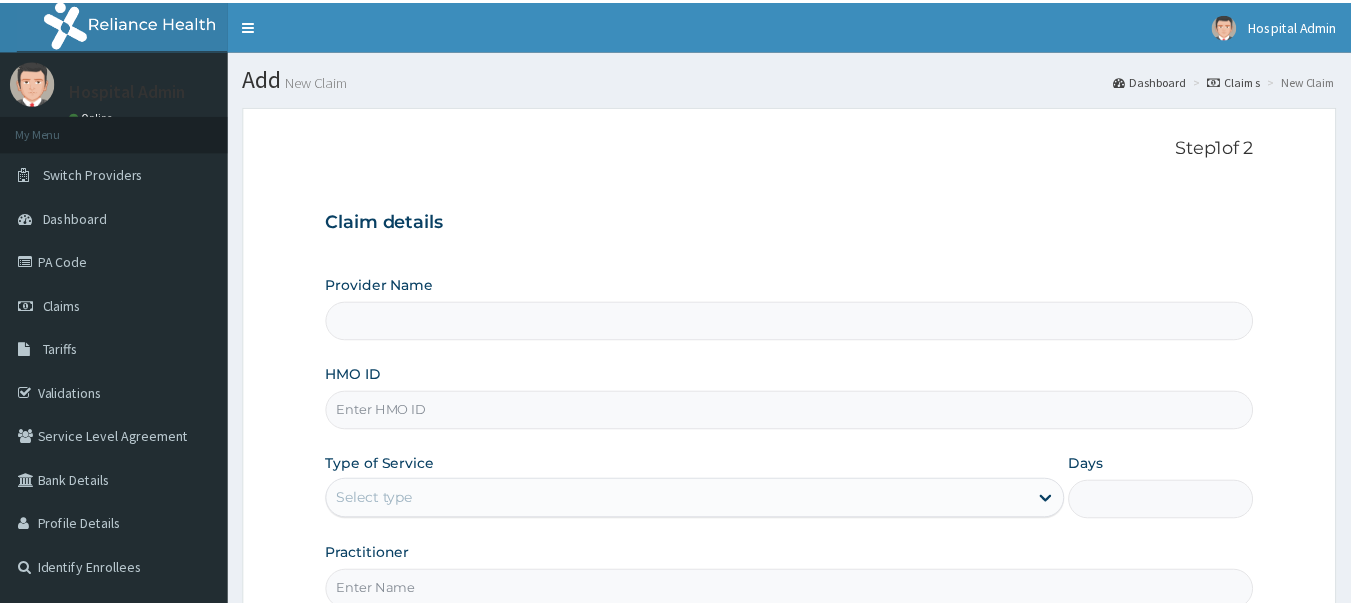 scroll, scrollTop: 0, scrollLeft: 0, axis: both 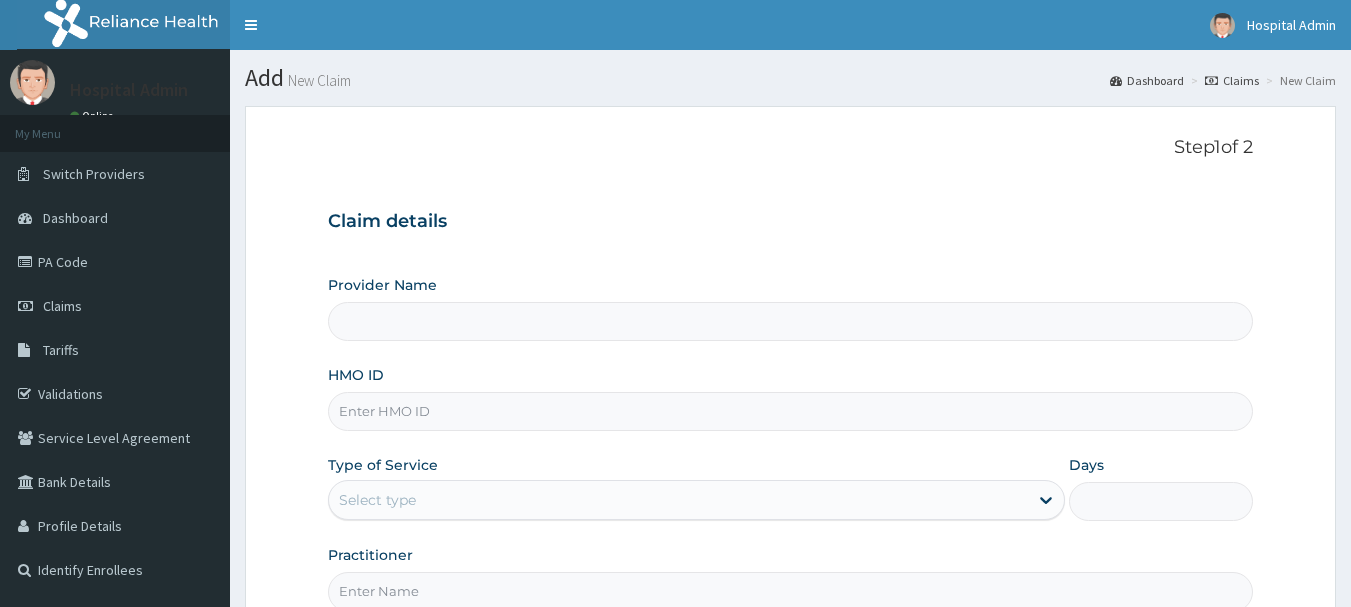 type on "HOSPIMED CLINICS AND CHILDREN HOSPITAL" 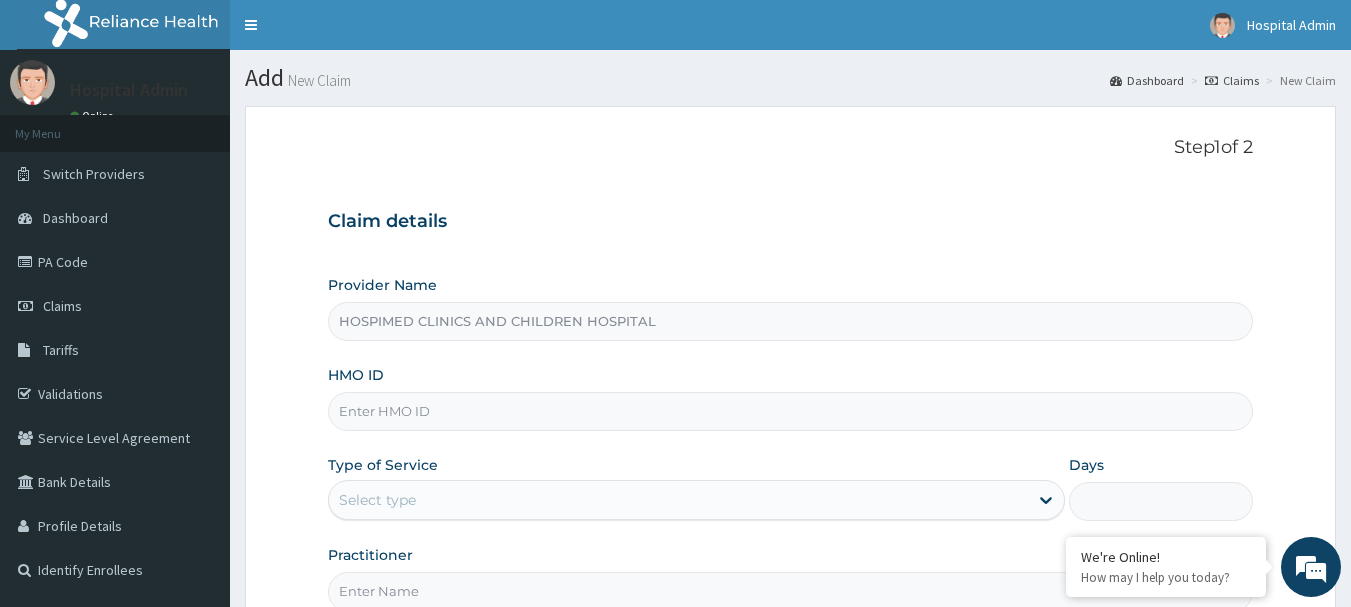 scroll, scrollTop: 100, scrollLeft: 0, axis: vertical 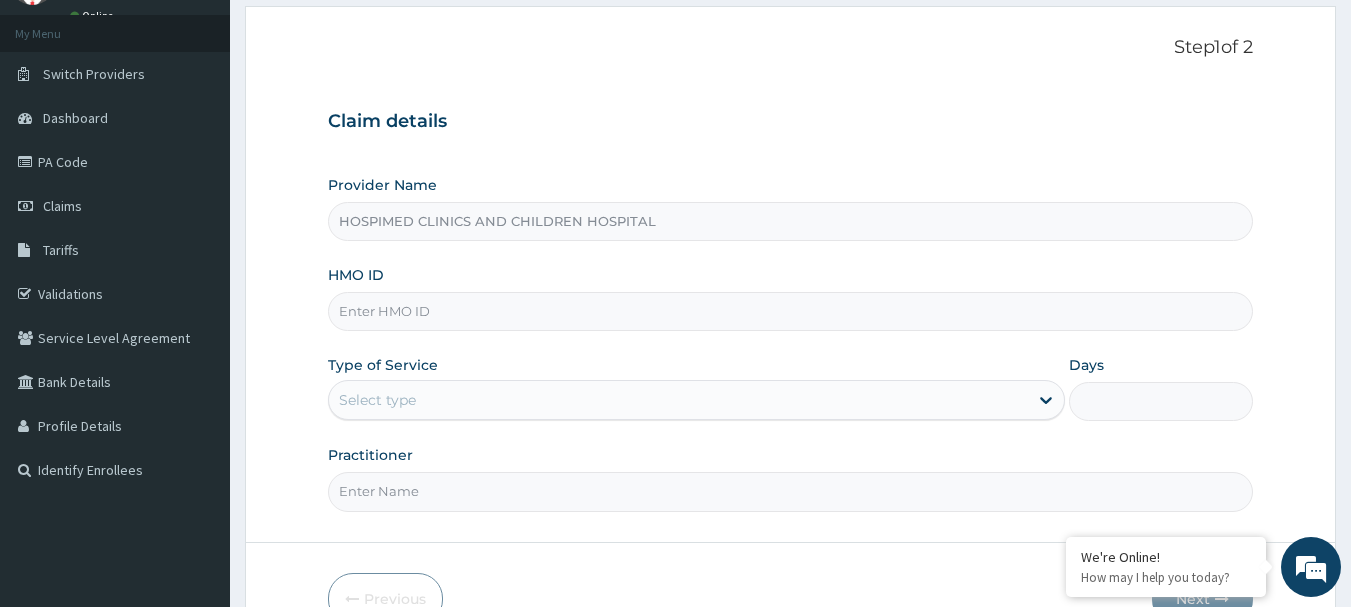 click on "HMO ID" at bounding box center (791, 311) 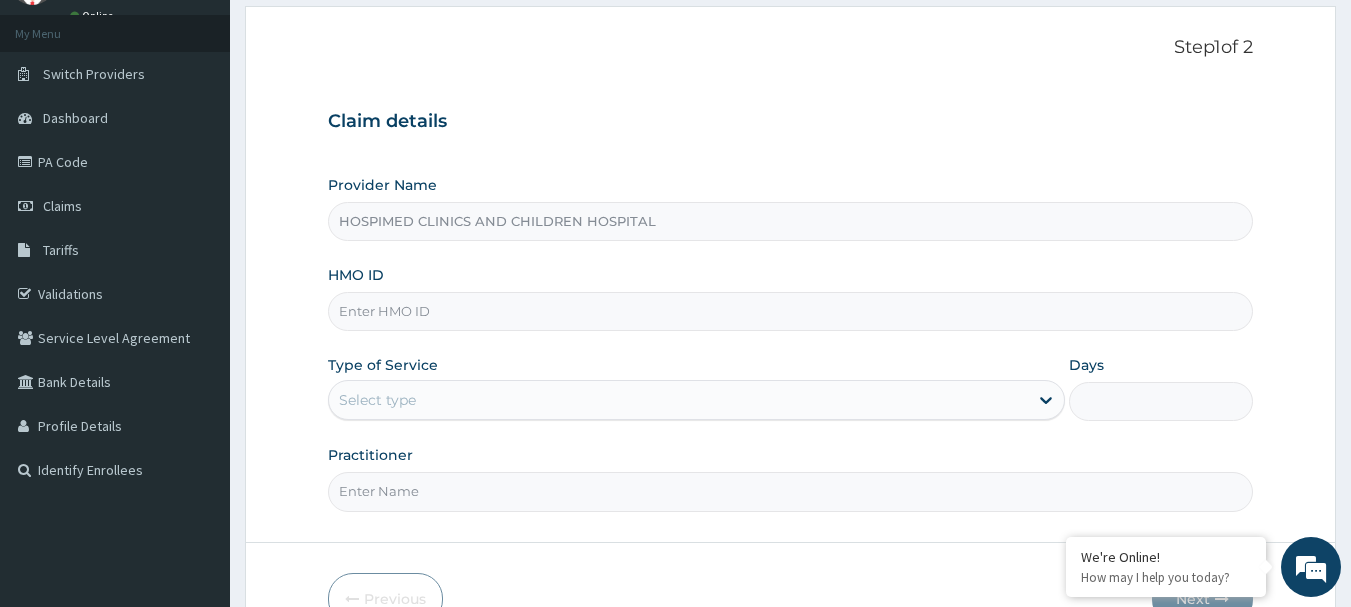 paste on "SWG/10114/C" 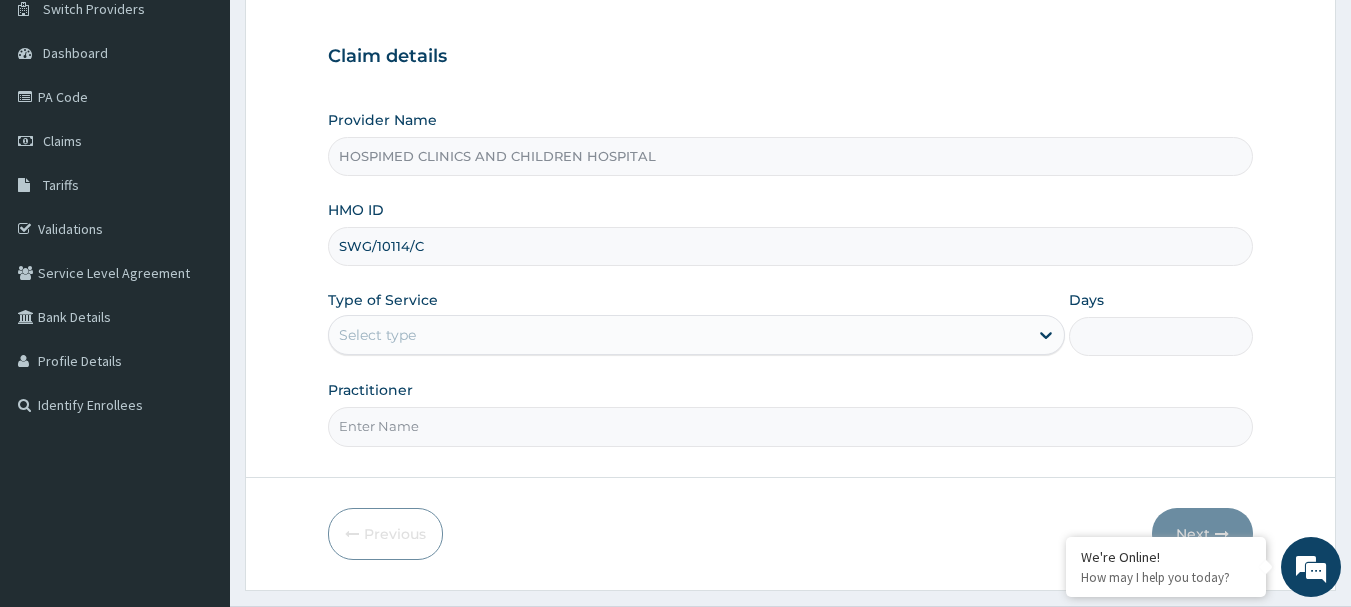 scroll, scrollTop: 200, scrollLeft: 0, axis: vertical 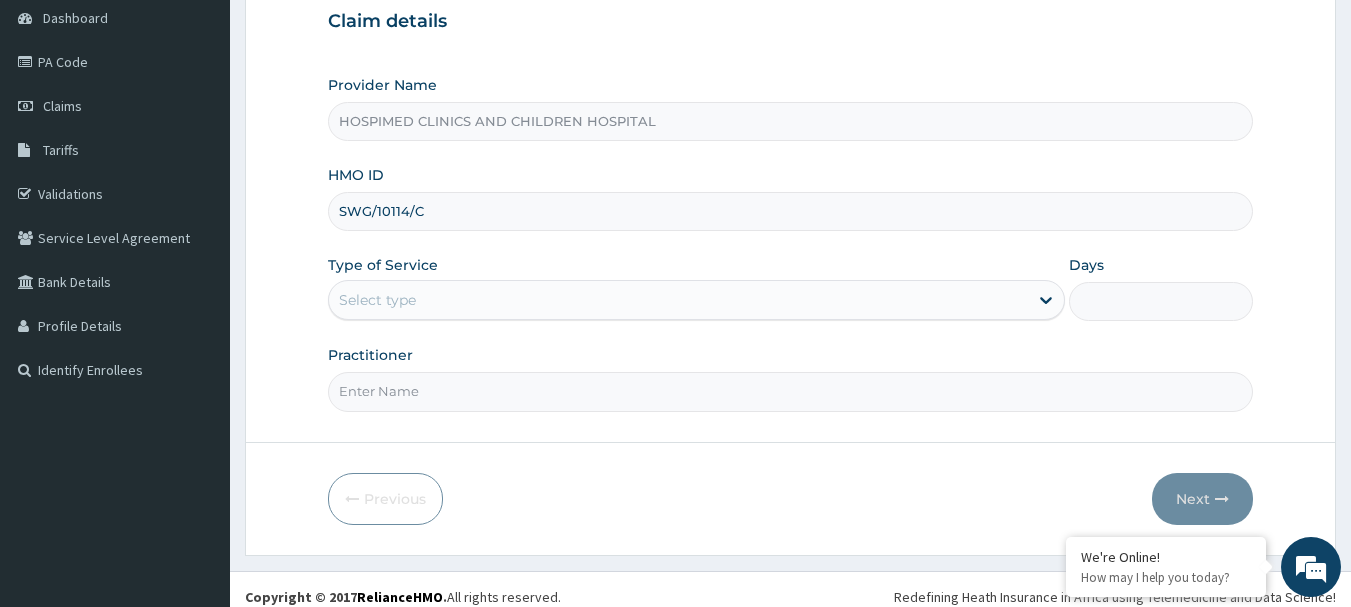 type on "SWG/10114/C" 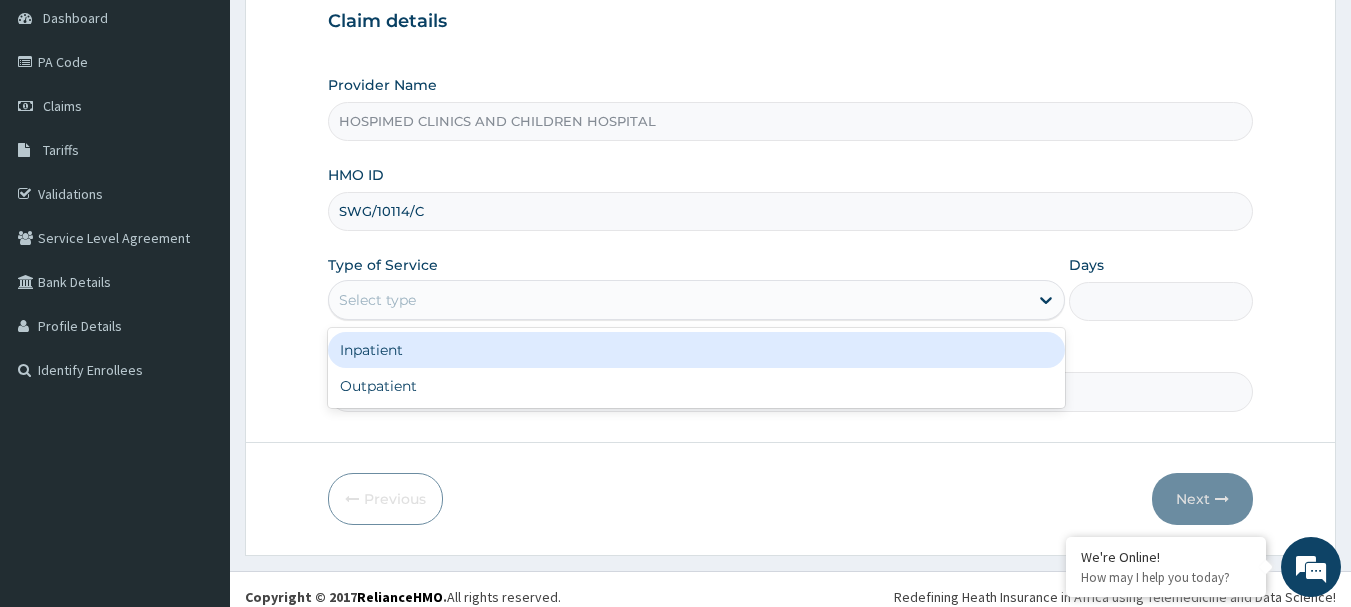 click on "Select type" at bounding box center (678, 300) 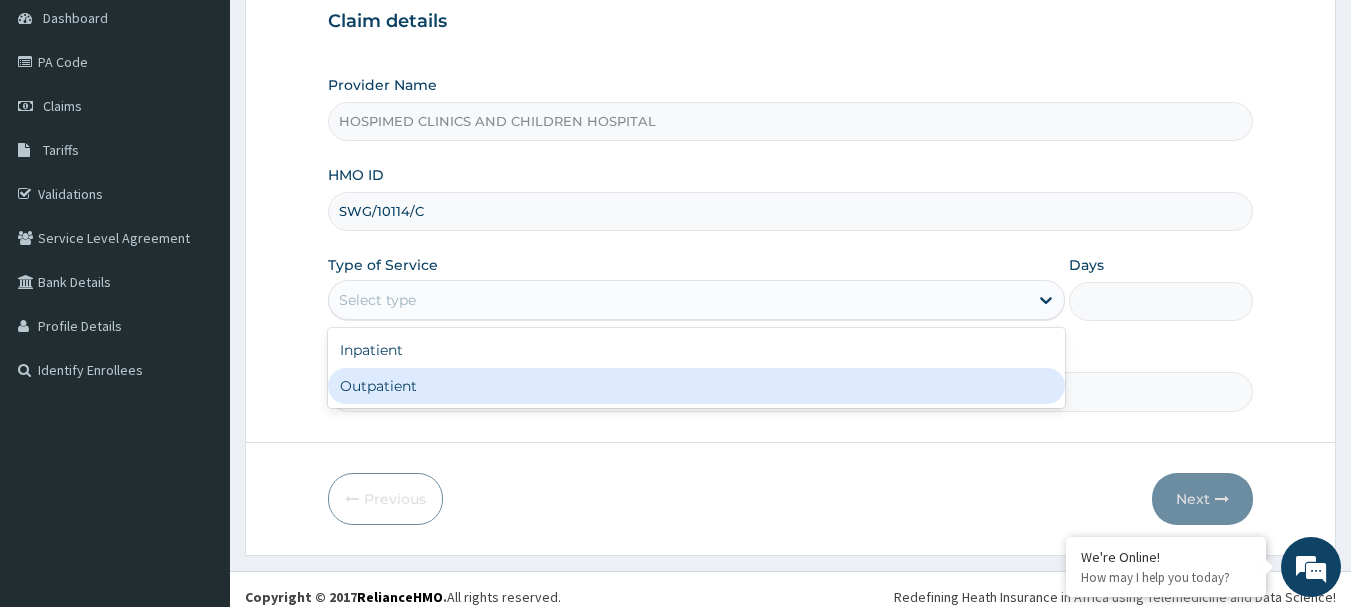 drag, startPoint x: 654, startPoint y: 374, endPoint x: 647, endPoint y: 363, distance: 13.038404 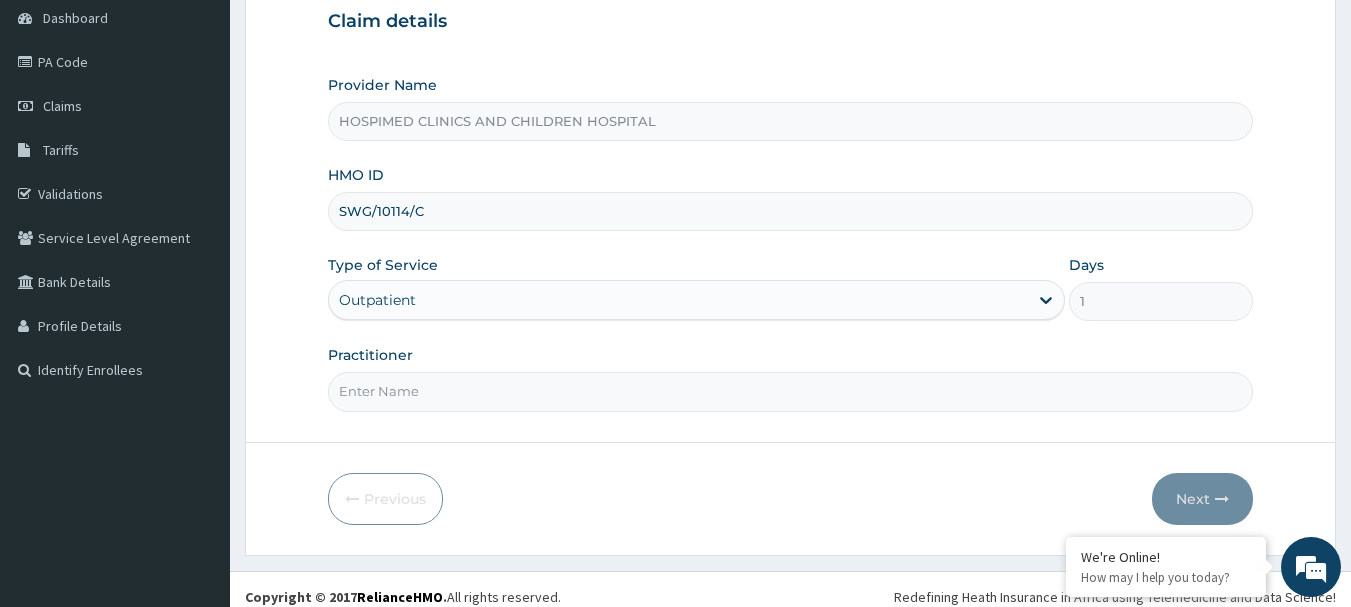 scroll, scrollTop: 0, scrollLeft: 0, axis: both 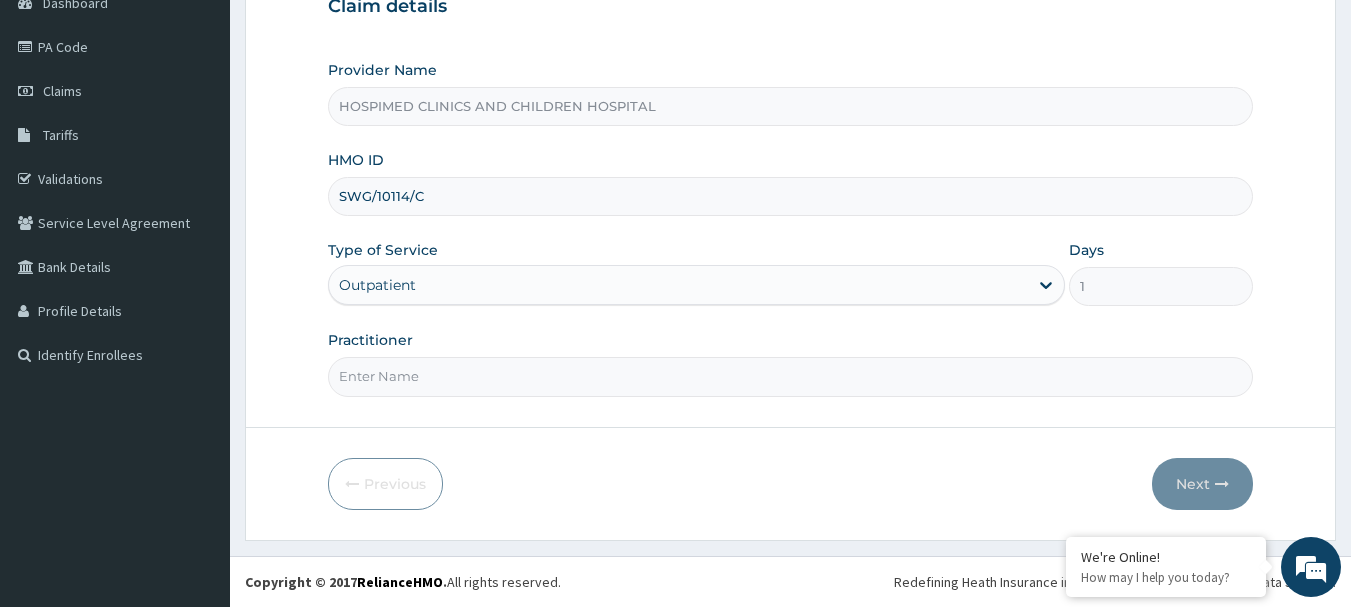 click on "Practitioner" at bounding box center [791, 376] 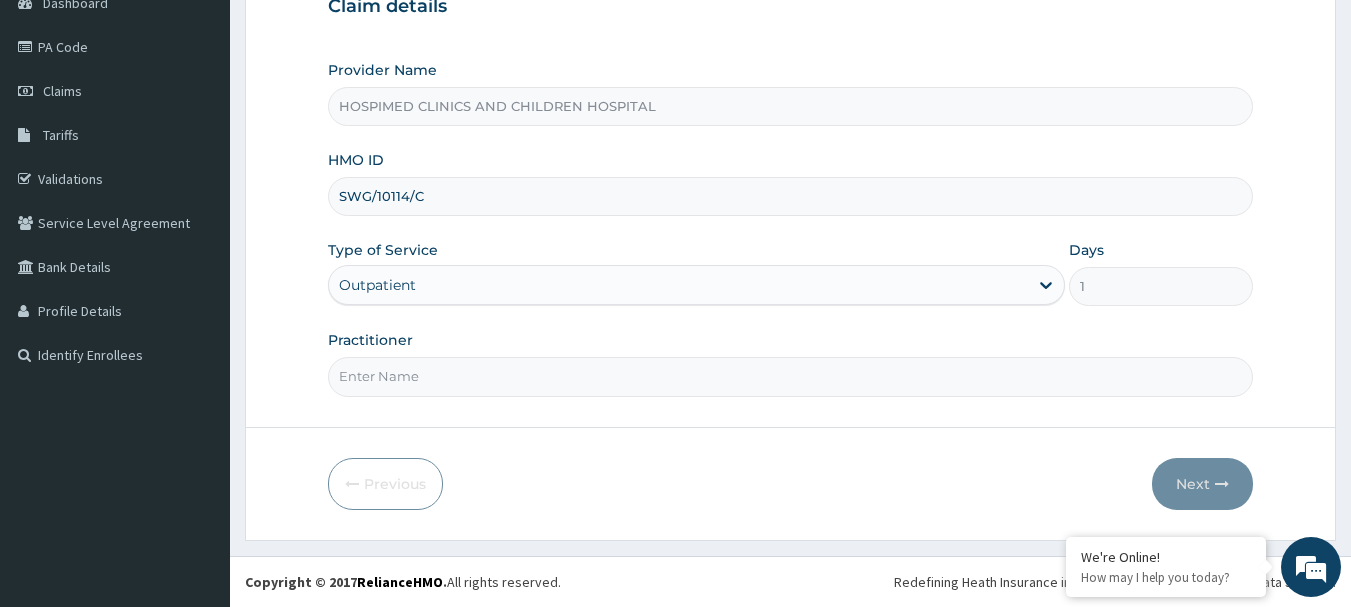 type on "DR UGOCHUKWU AND DR ADETOLA" 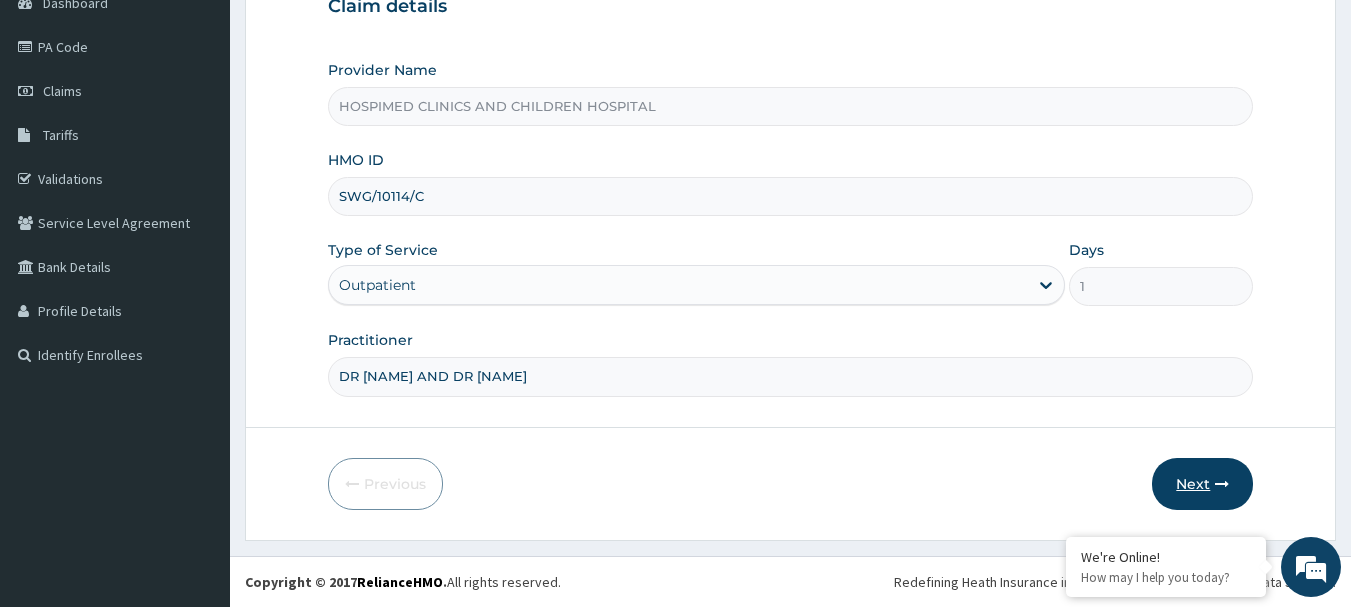 click on "Next" at bounding box center [1202, 484] 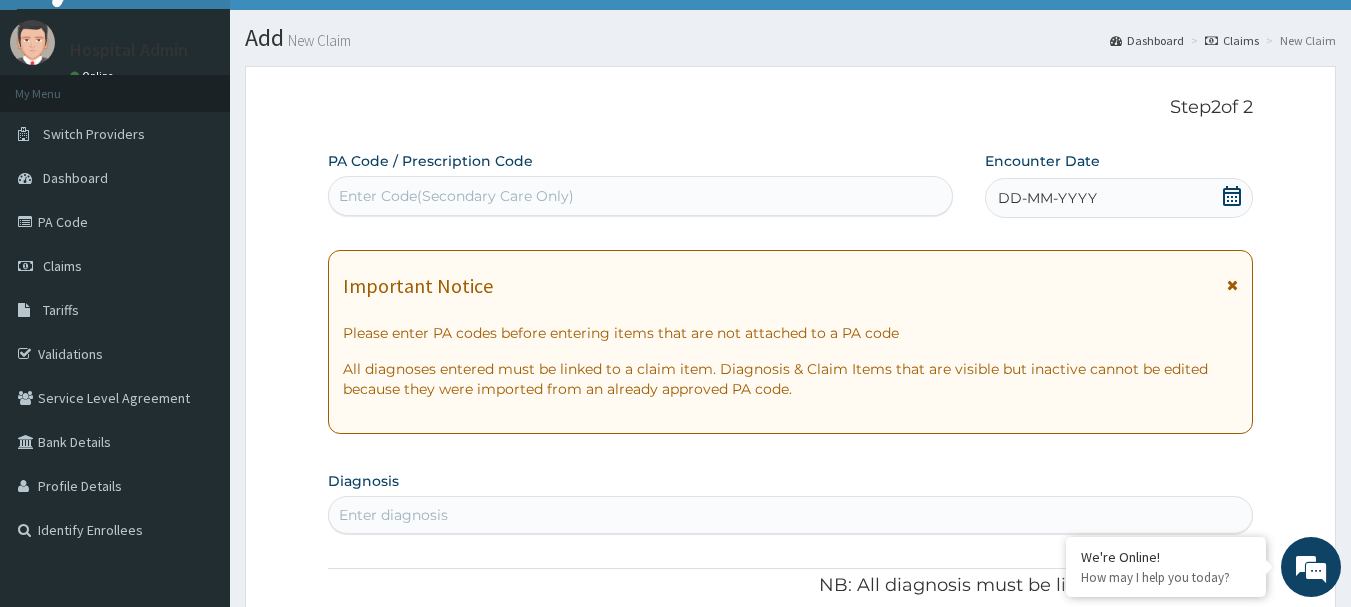 scroll, scrollTop: 15, scrollLeft: 0, axis: vertical 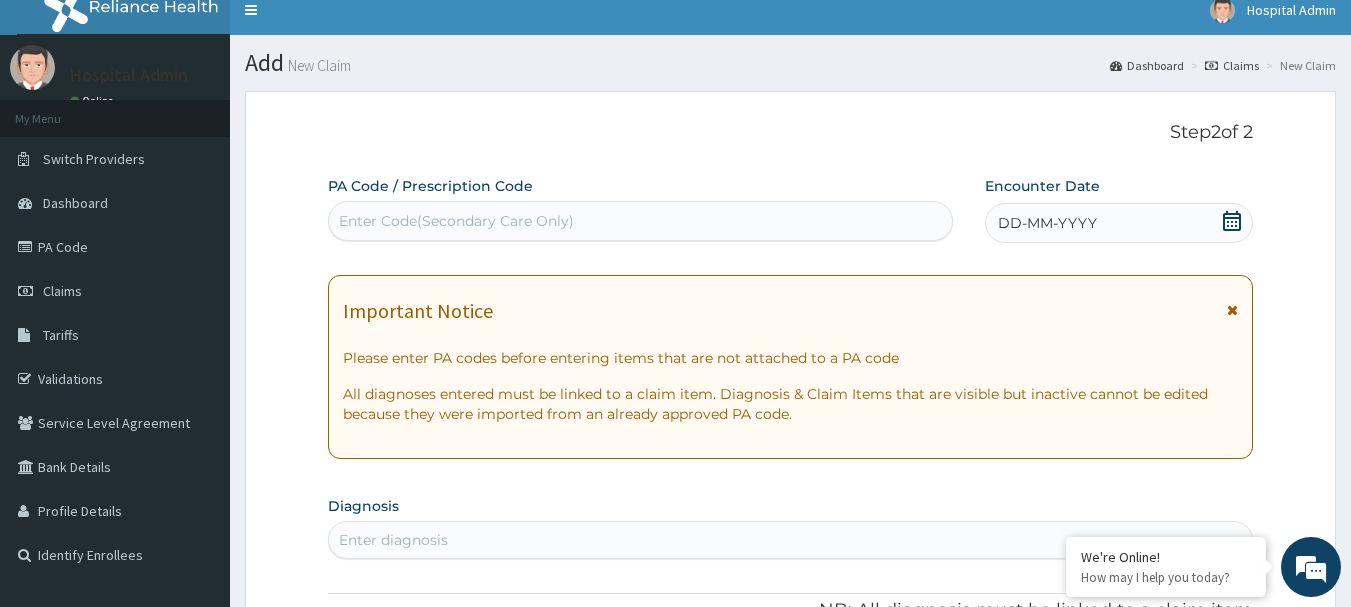 click on "Enter Code(Secondary Care Only)" at bounding box center (641, 221) 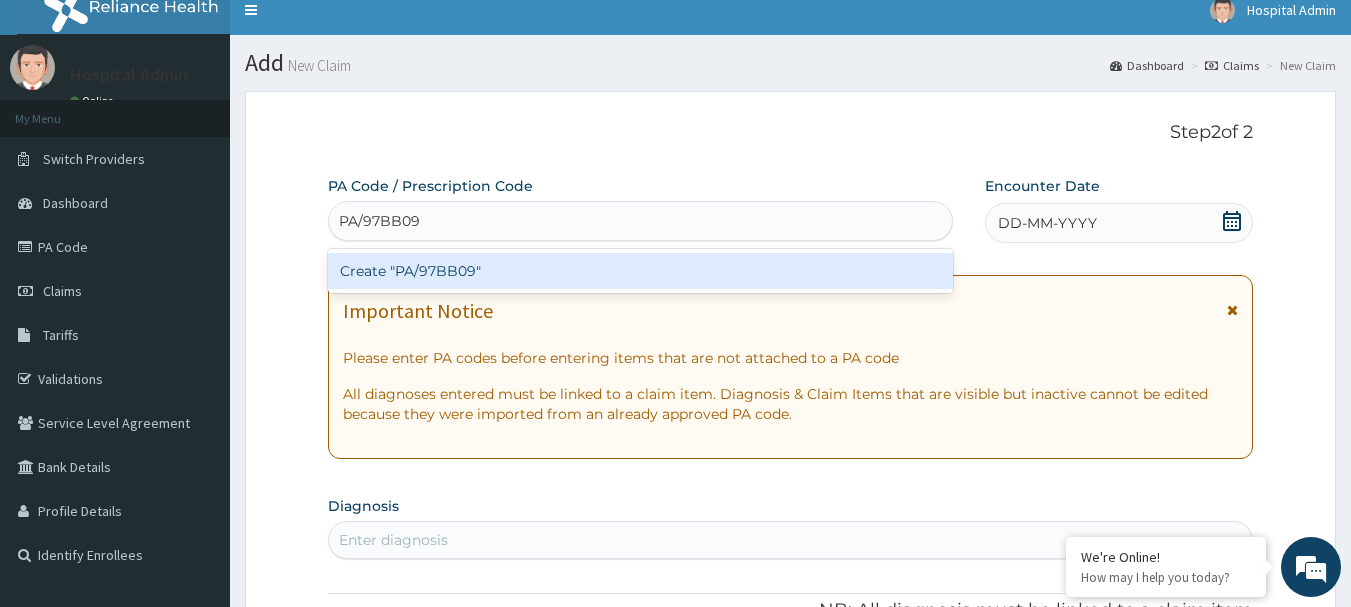 click on "Create "PA/97BB09"" at bounding box center (641, 271) 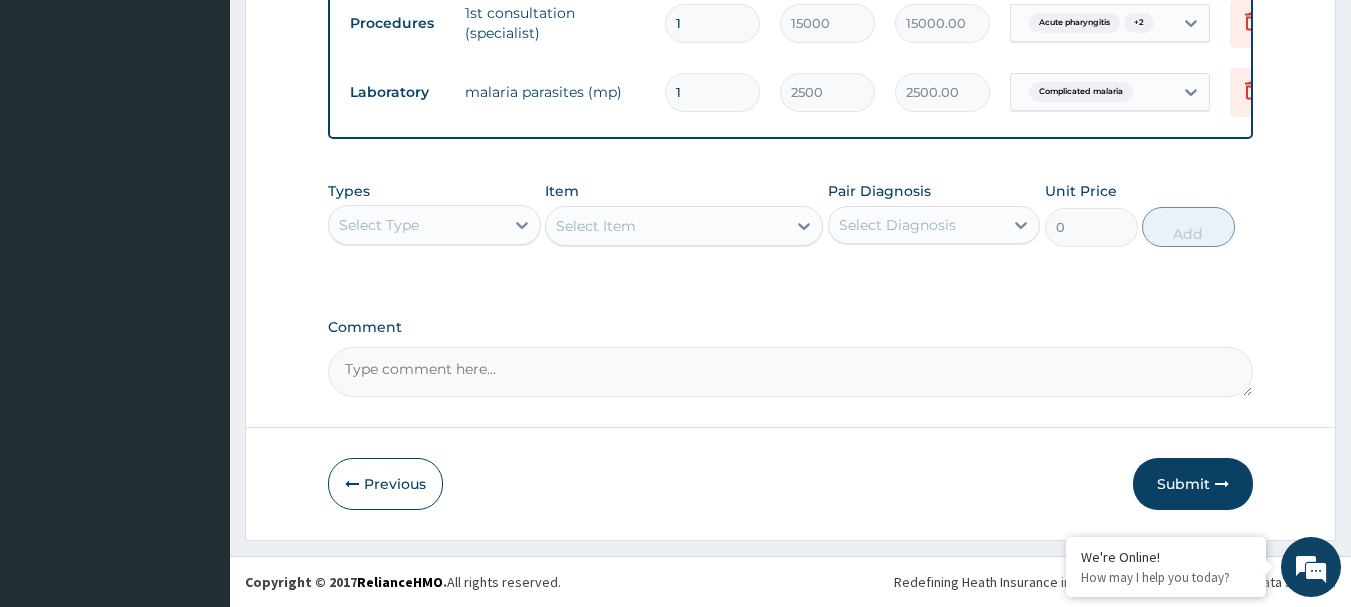 scroll, scrollTop: 1436, scrollLeft: 0, axis: vertical 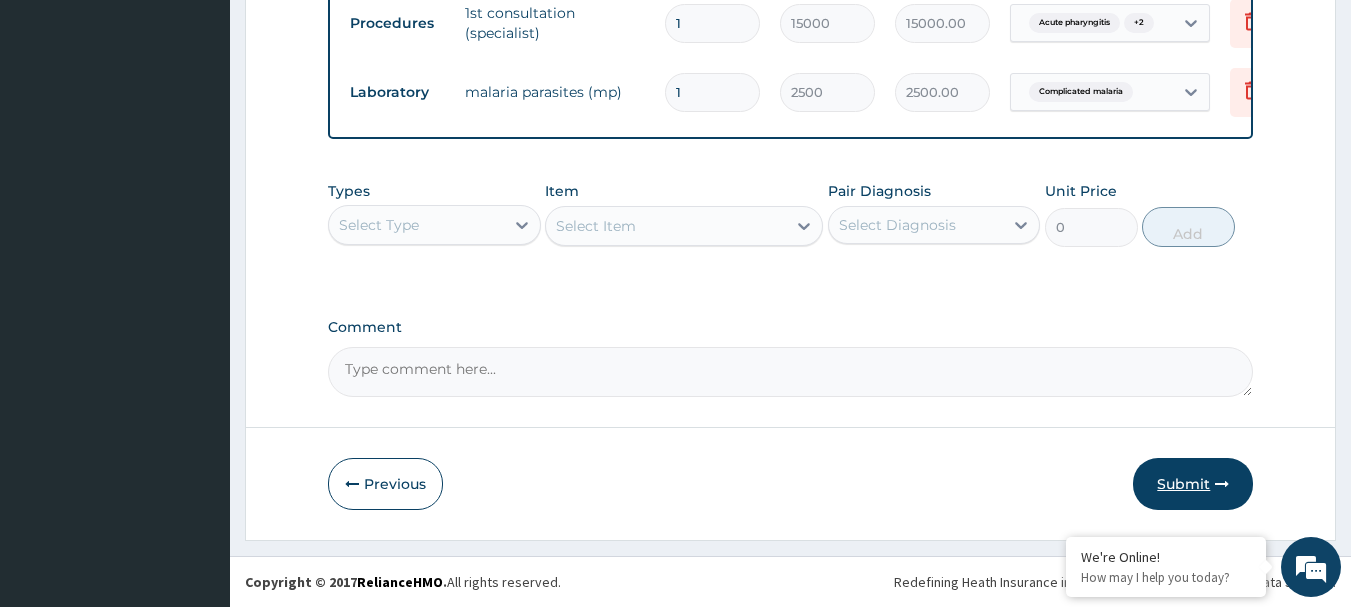 click on "Submit" at bounding box center (1193, 484) 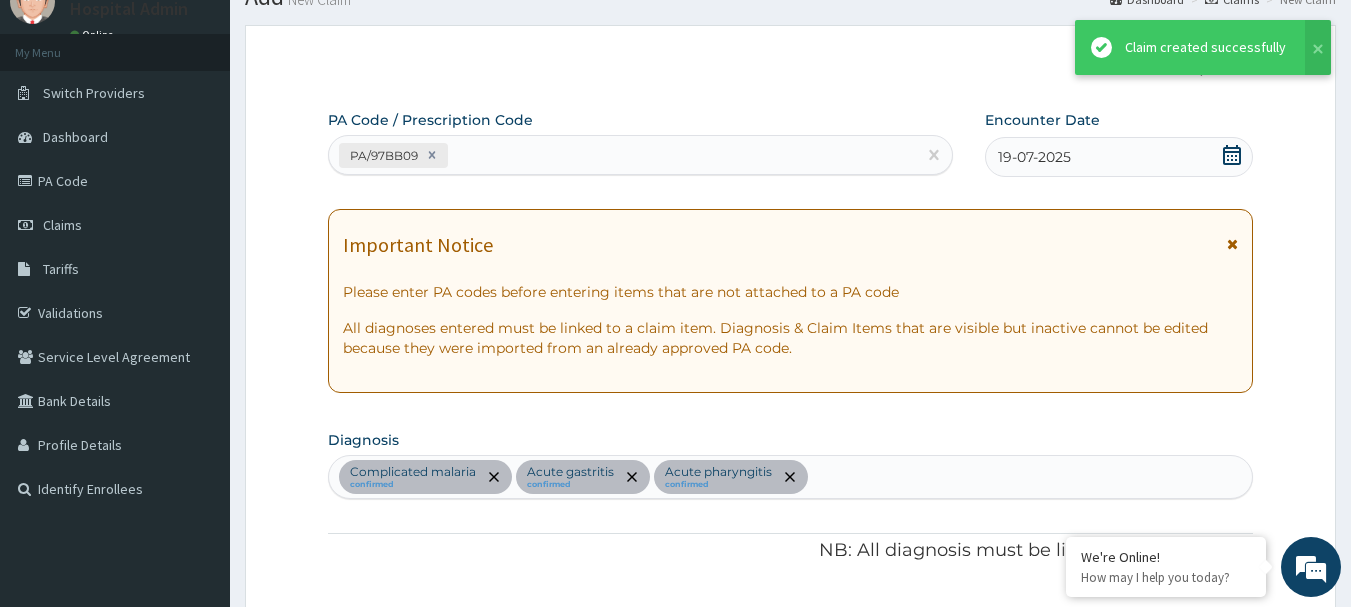 scroll, scrollTop: 1436, scrollLeft: 0, axis: vertical 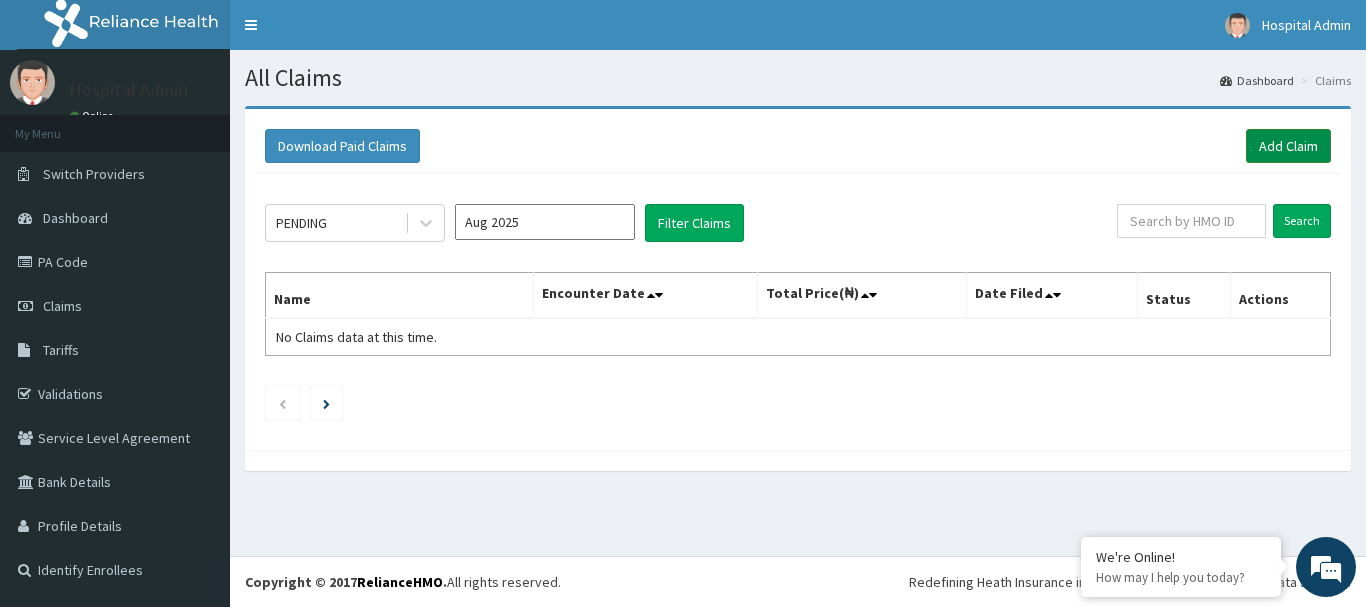 click on "Add Claim" at bounding box center (1288, 146) 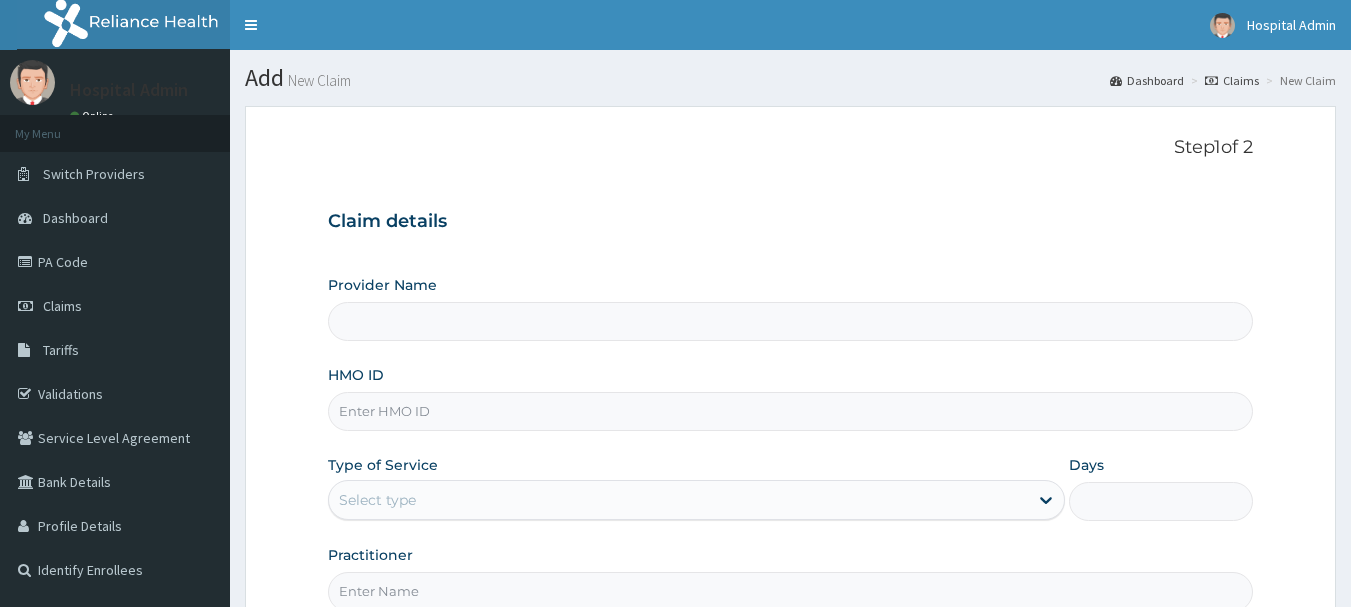 scroll, scrollTop: 0, scrollLeft: 0, axis: both 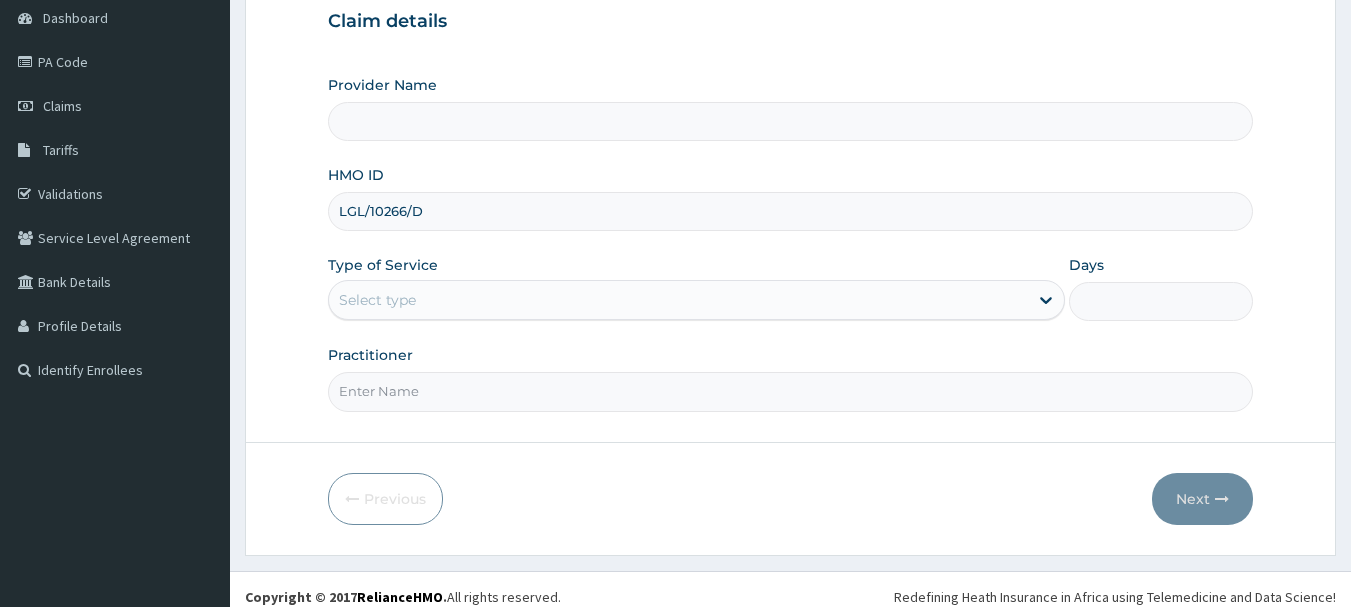 type on "LGL/10266/D" 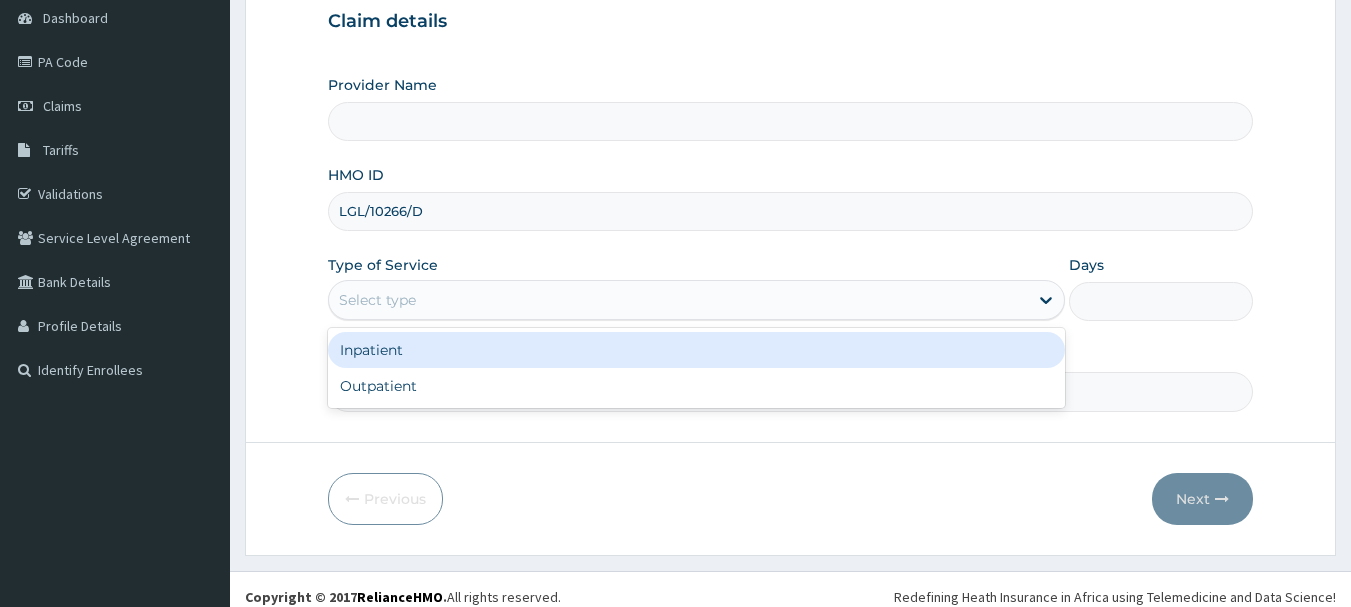 click on "Select type" at bounding box center [678, 300] 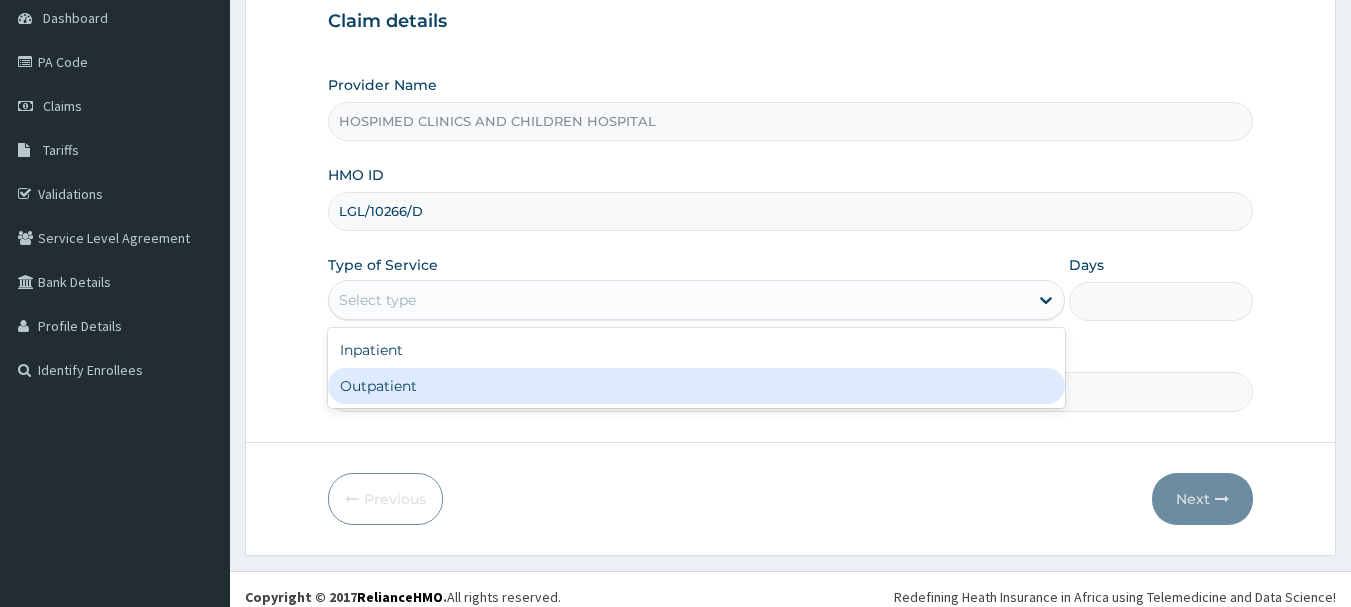 click on "Outpatient" at bounding box center [696, 386] 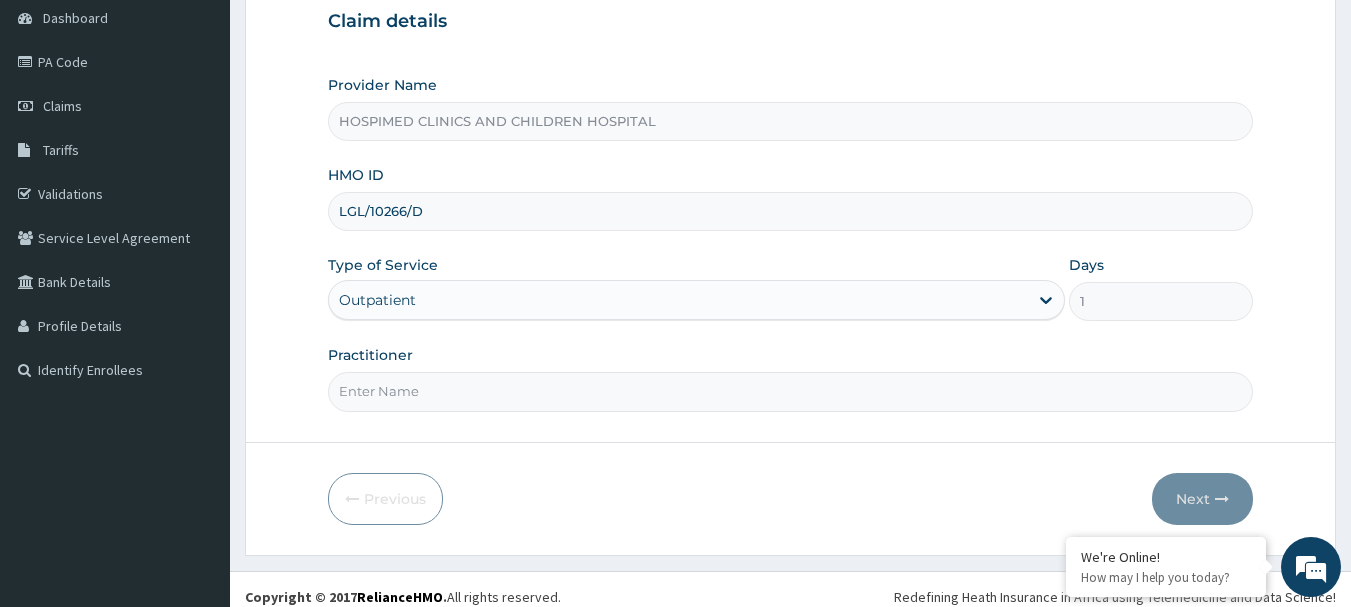 click on "Practitioner" at bounding box center (791, 391) 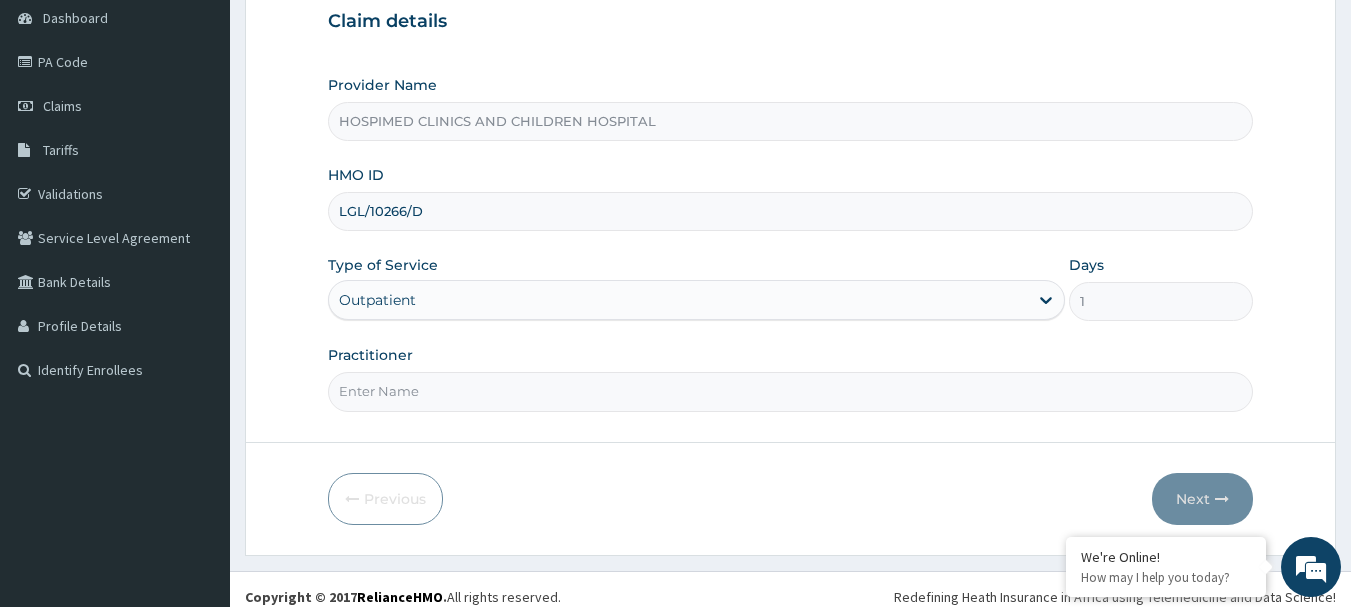 type on "DR UGOCHUKWU AND DR ADETOLA" 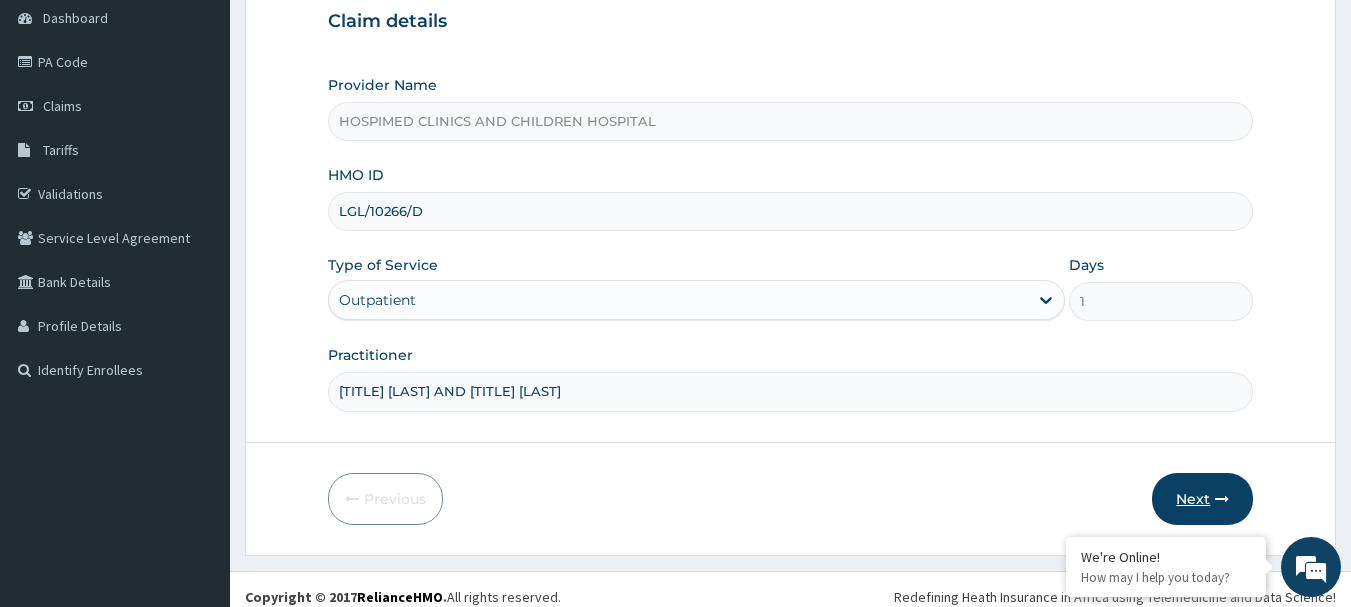 scroll, scrollTop: 0, scrollLeft: 0, axis: both 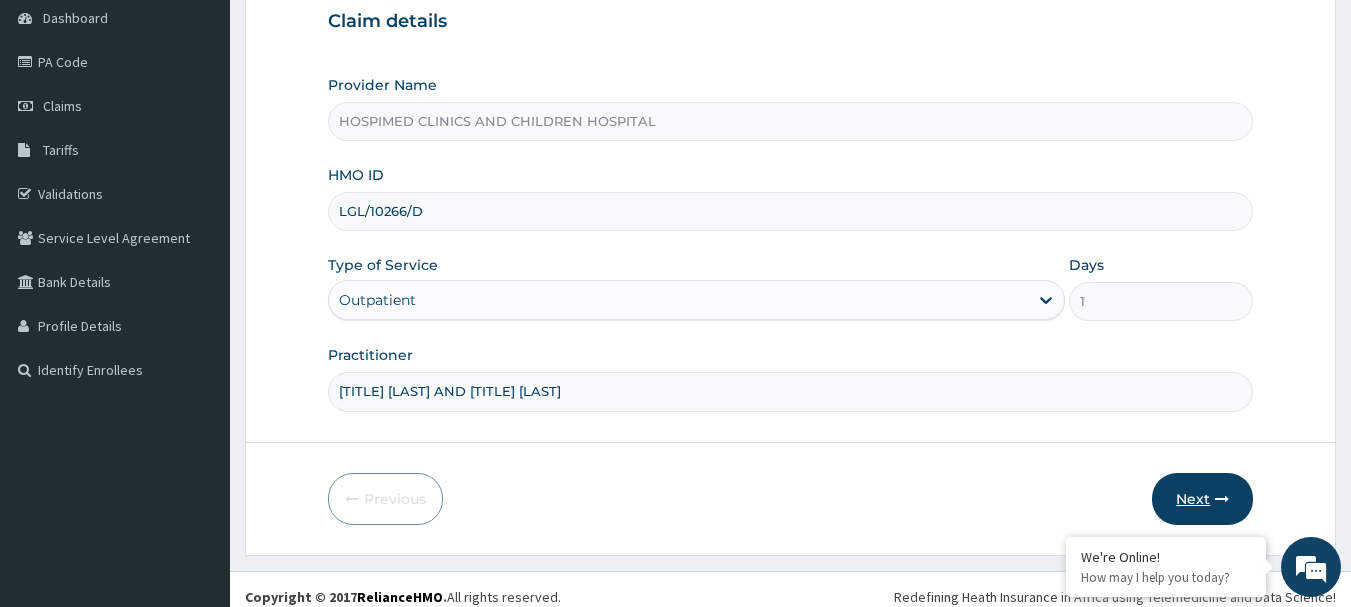 click on "Next" at bounding box center (1202, 499) 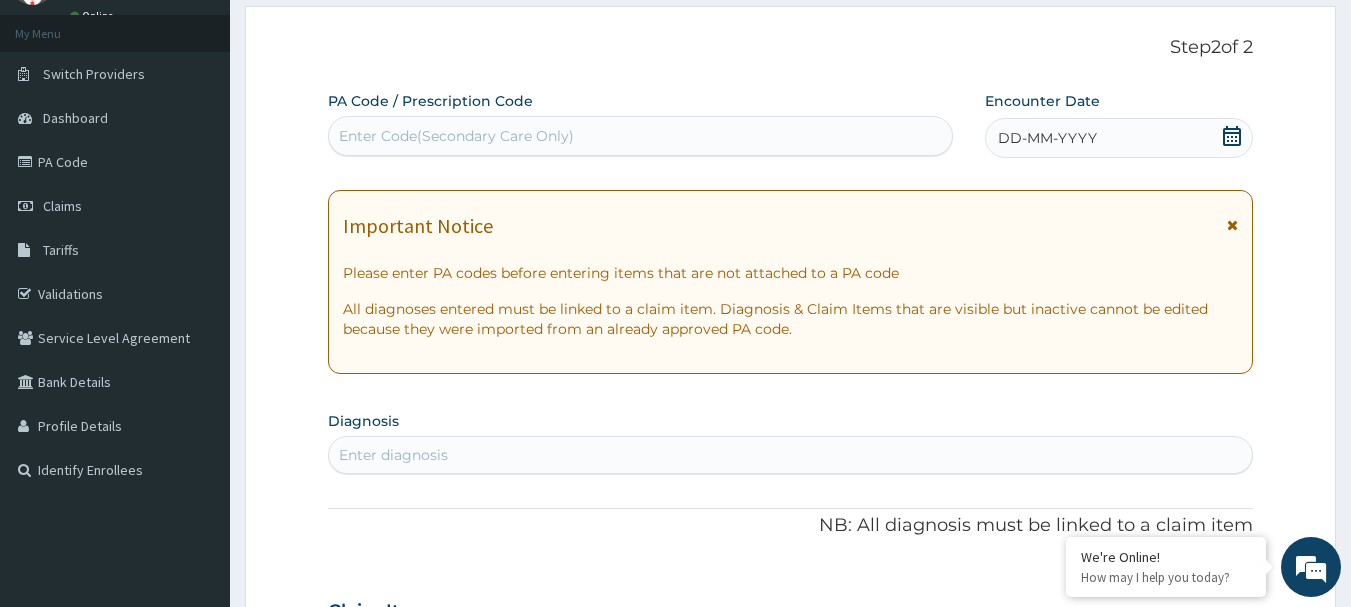 scroll, scrollTop: 0, scrollLeft: 0, axis: both 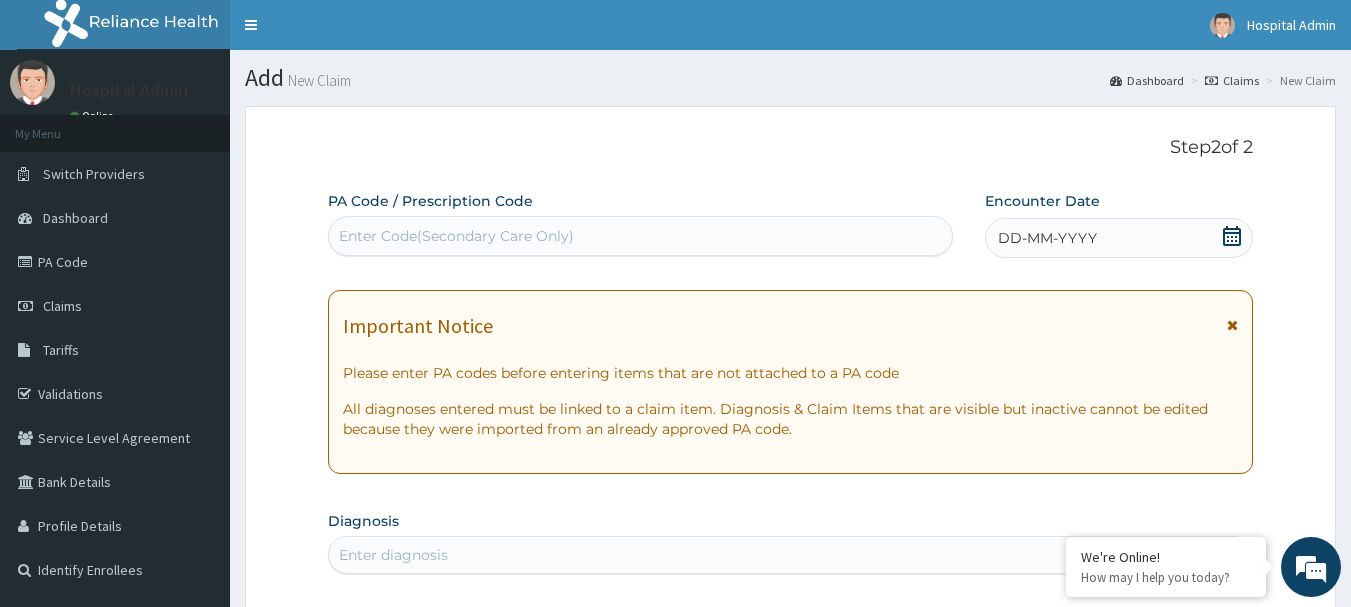 click on "Enter Code(Secondary Care Only)" at bounding box center [641, 236] 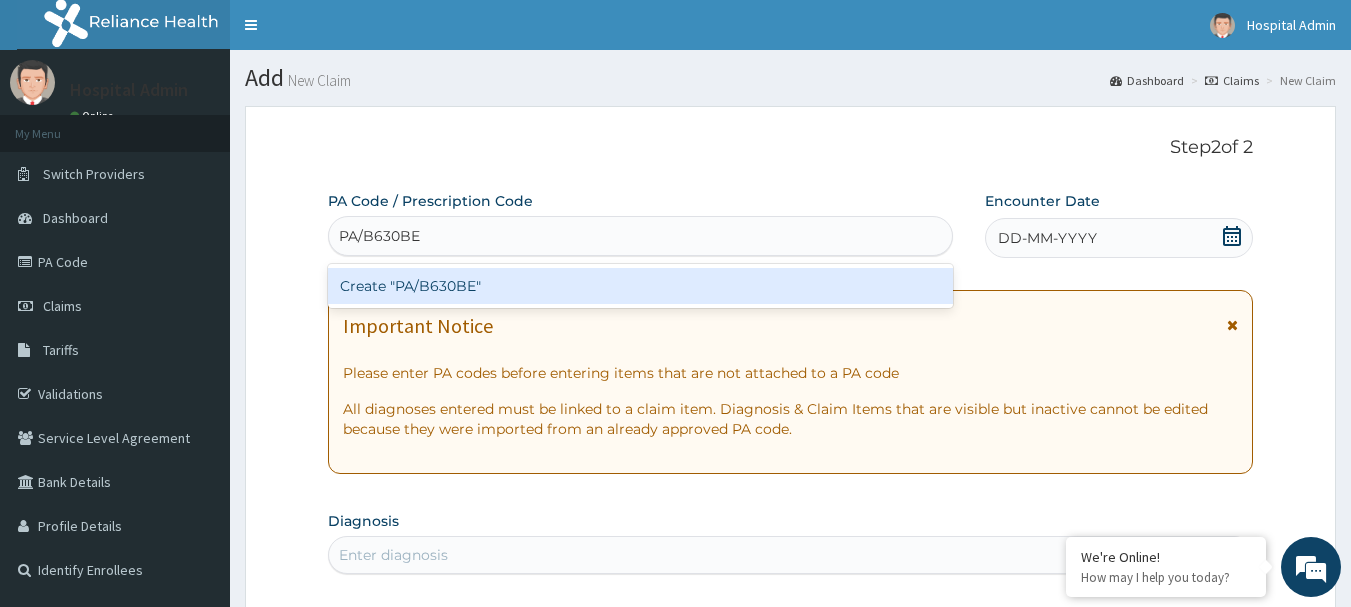 click on "Create "PA/B630BE"" at bounding box center [641, 286] 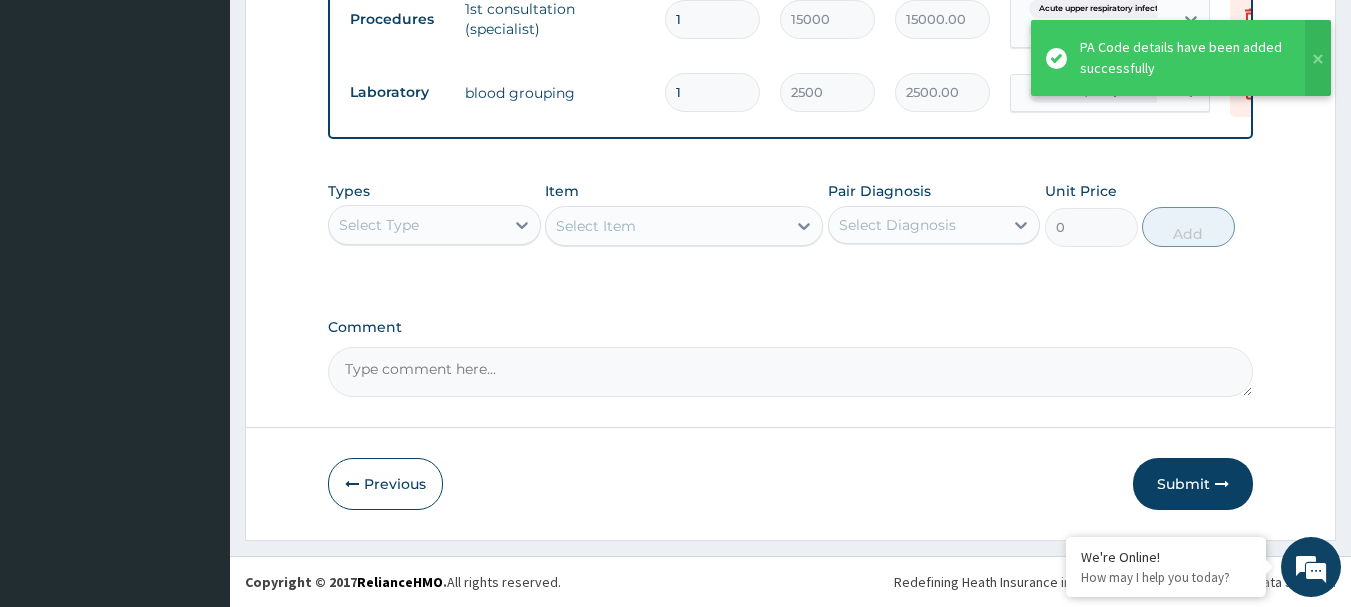 scroll, scrollTop: 1384, scrollLeft: 0, axis: vertical 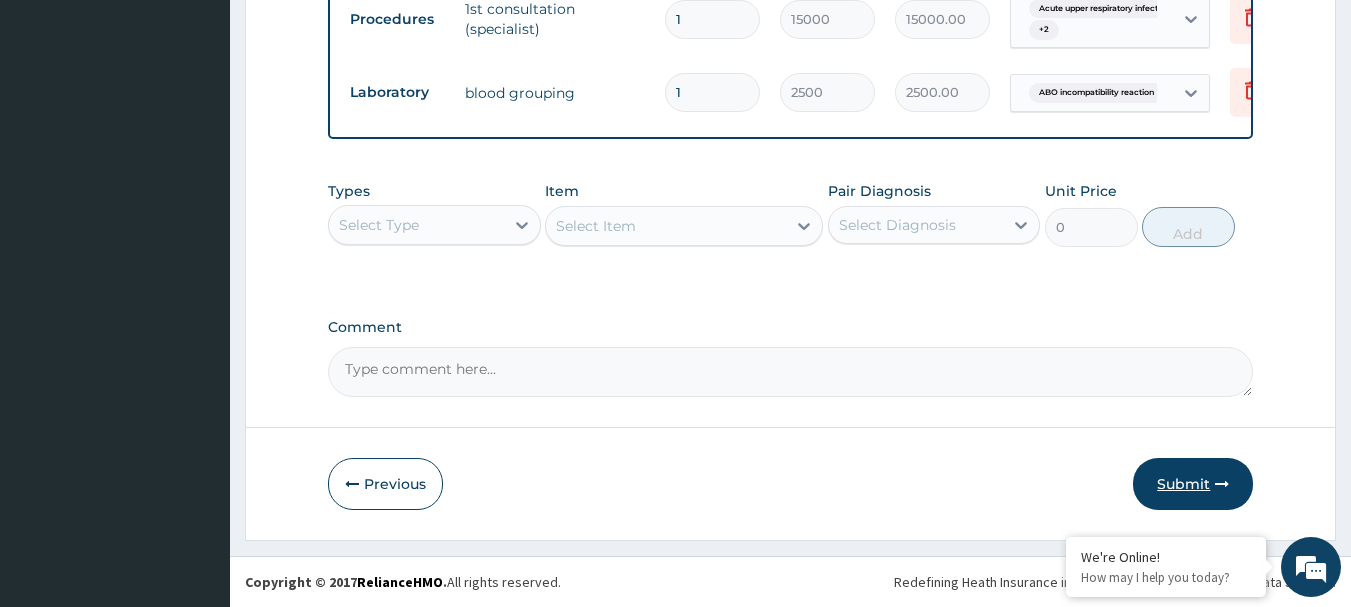 click on "Submit" at bounding box center [1193, 484] 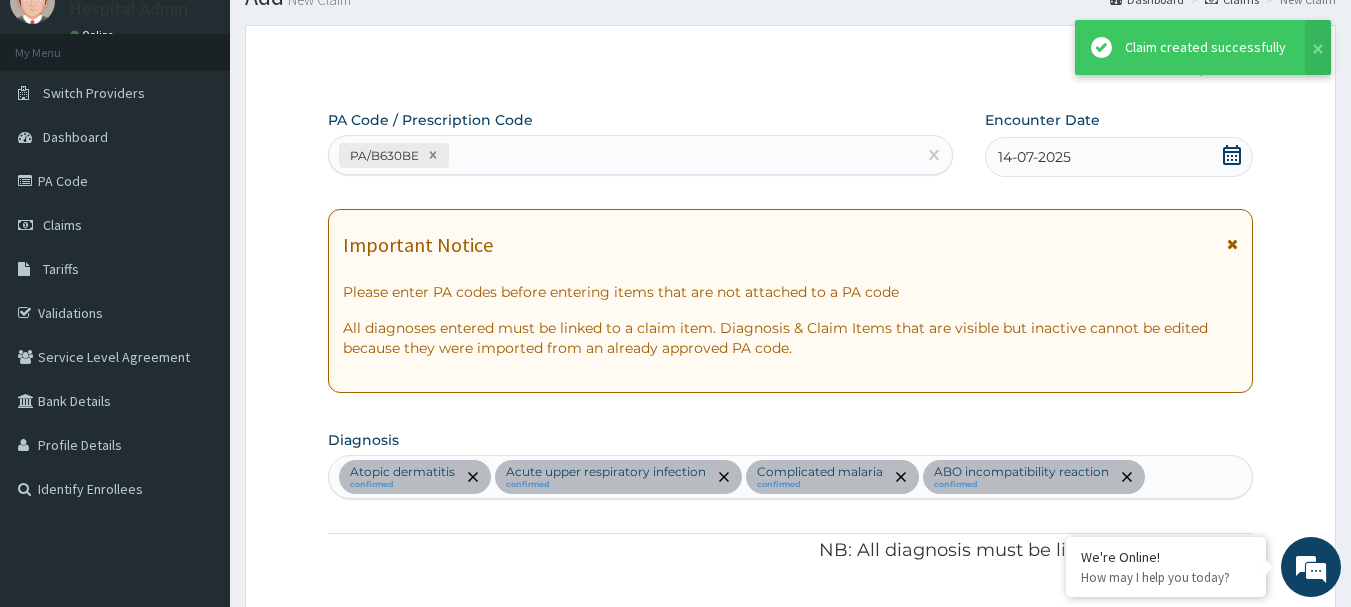 scroll, scrollTop: 1384, scrollLeft: 0, axis: vertical 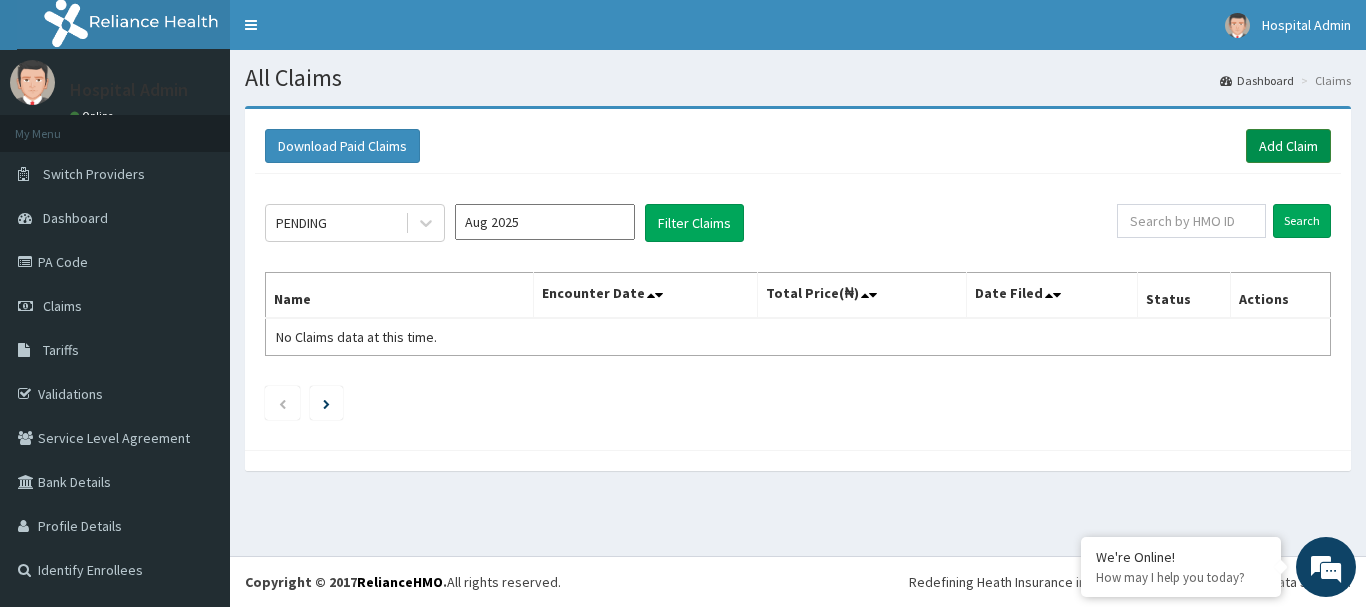 click on "Add Claim" at bounding box center (1288, 146) 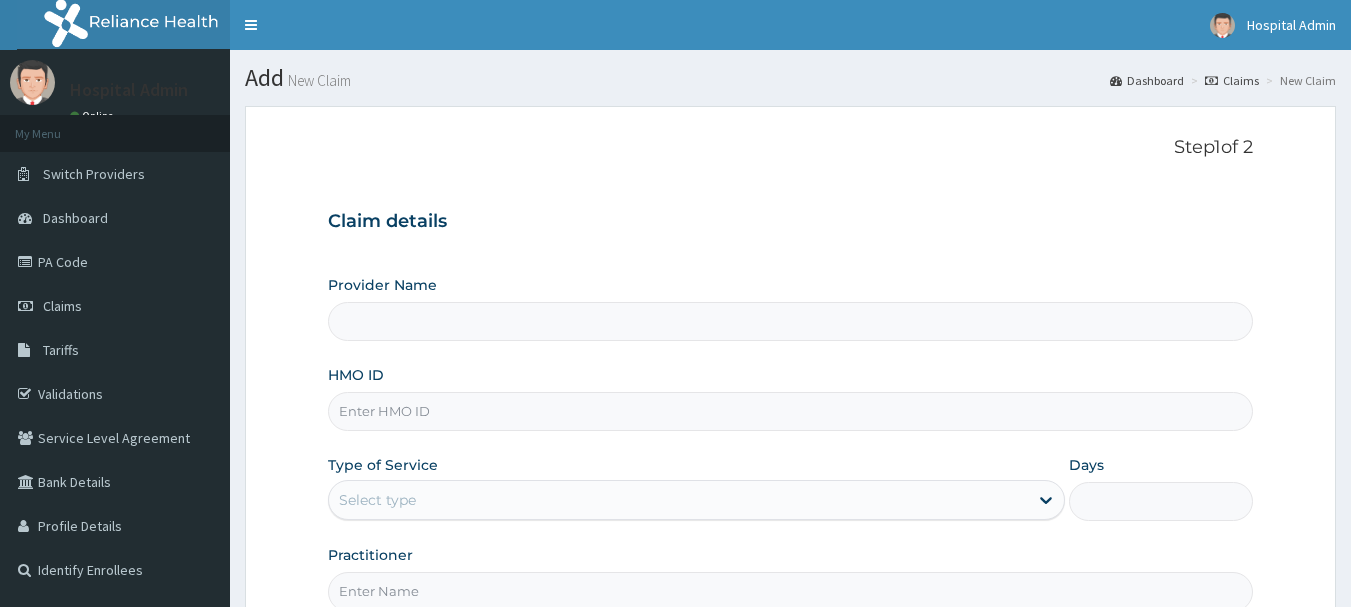 scroll, scrollTop: 0, scrollLeft: 0, axis: both 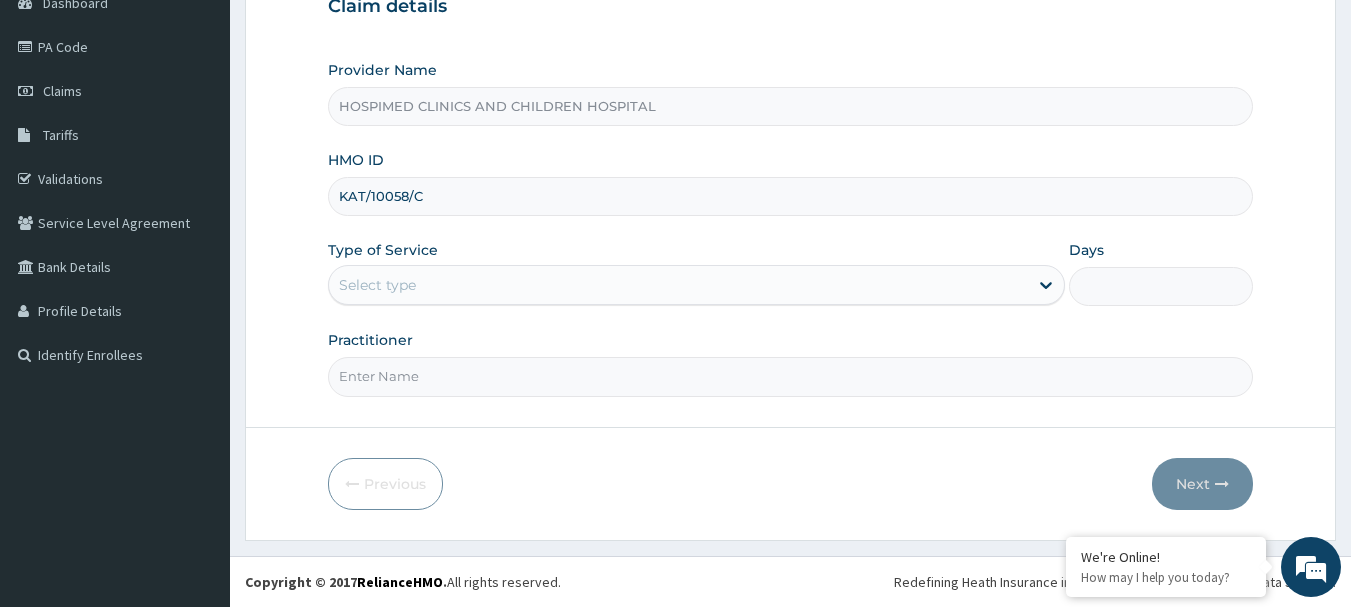 type on "KAT/10058/C" 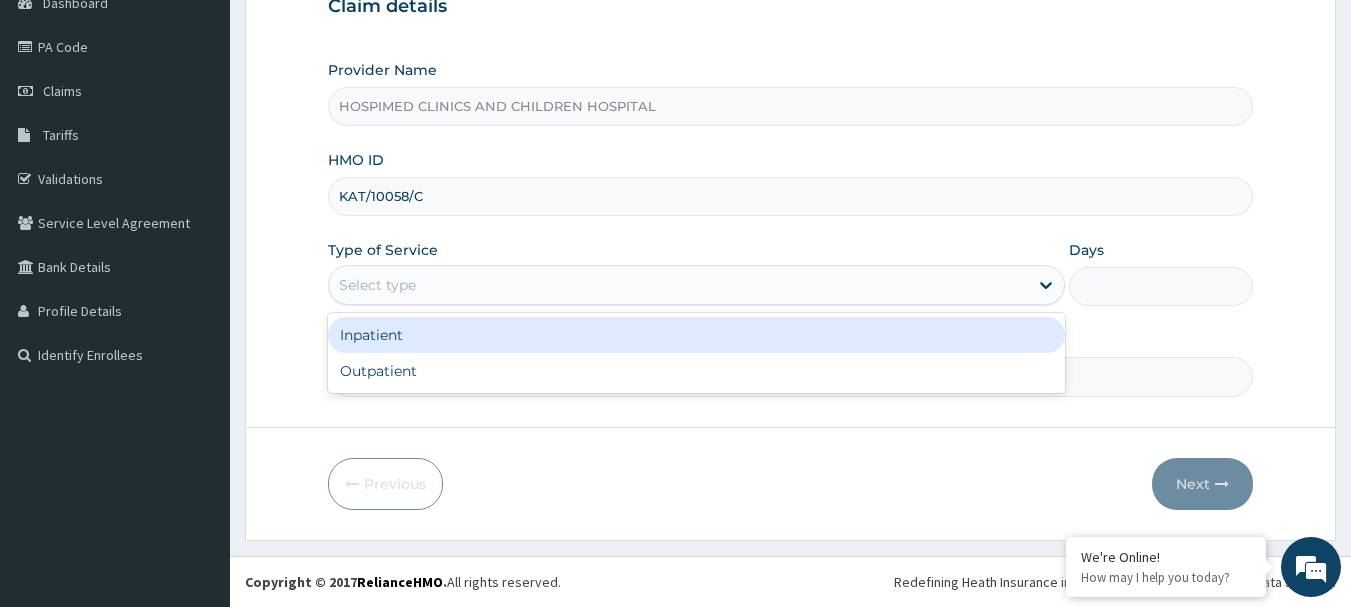 click on "Select type" at bounding box center (678, 285) 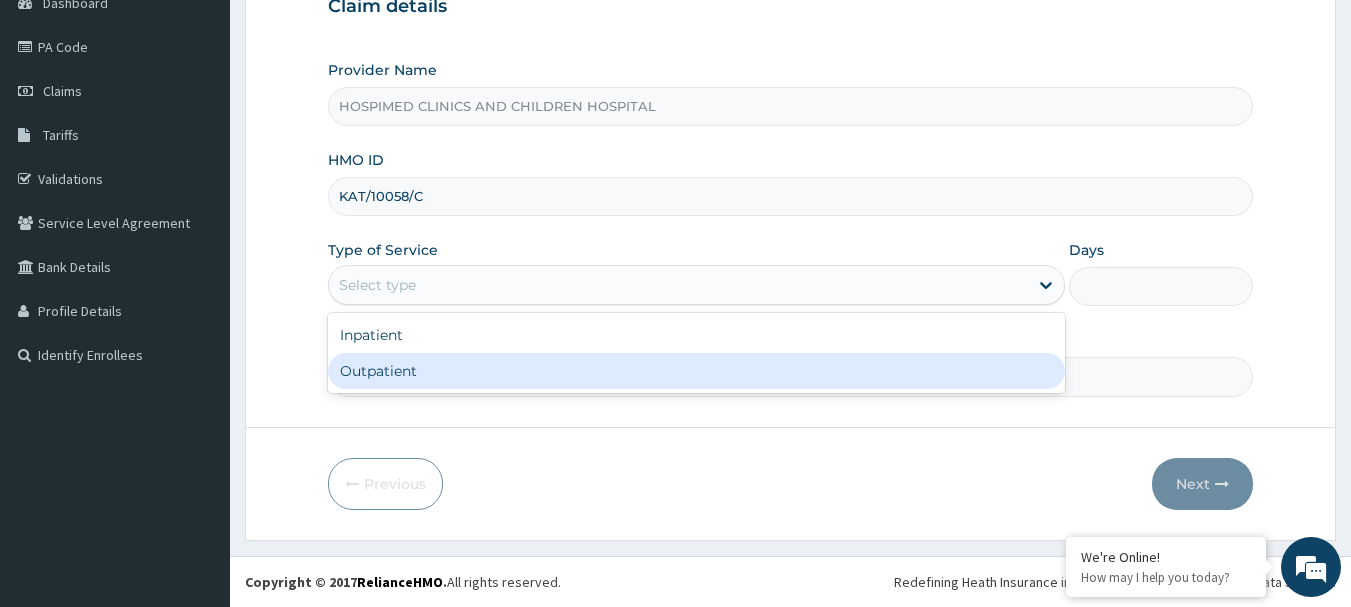 click on "Outpatient" at bounding box center [696, 371] 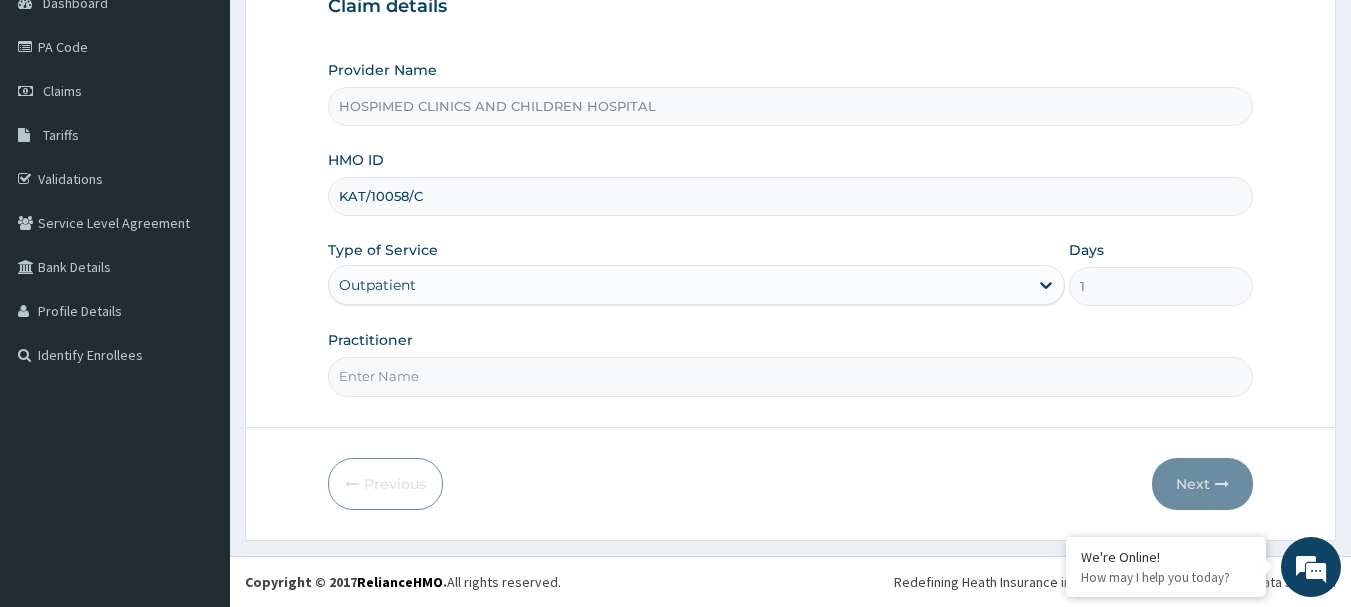 click on "Practitioner" at bounding box center (791, 376) 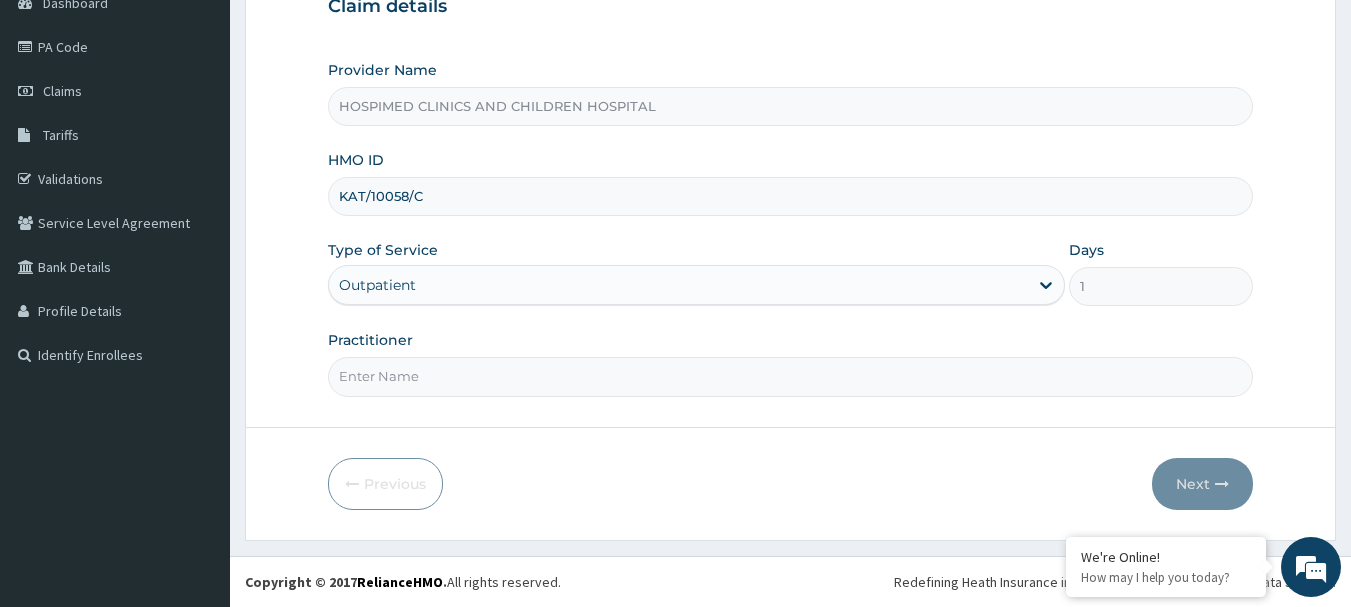 scroll, scrollTop: 0, scrollLeft: 0, axis: both 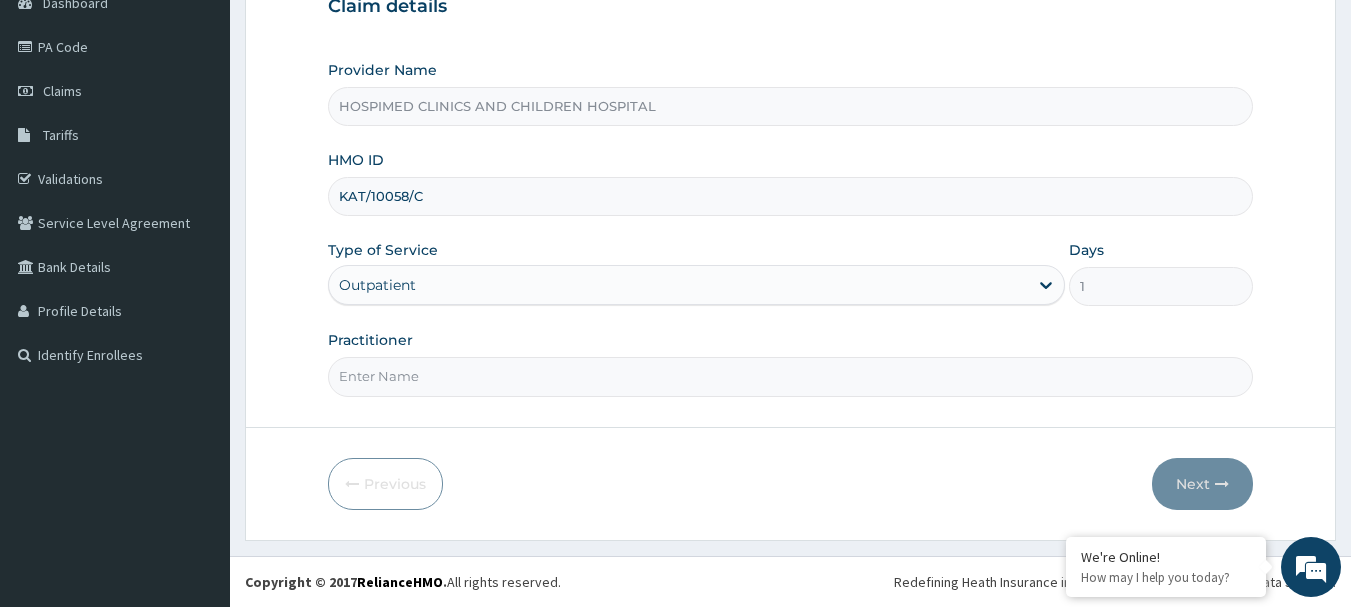 click on "Practitioner" at bounding box center [791, 376] 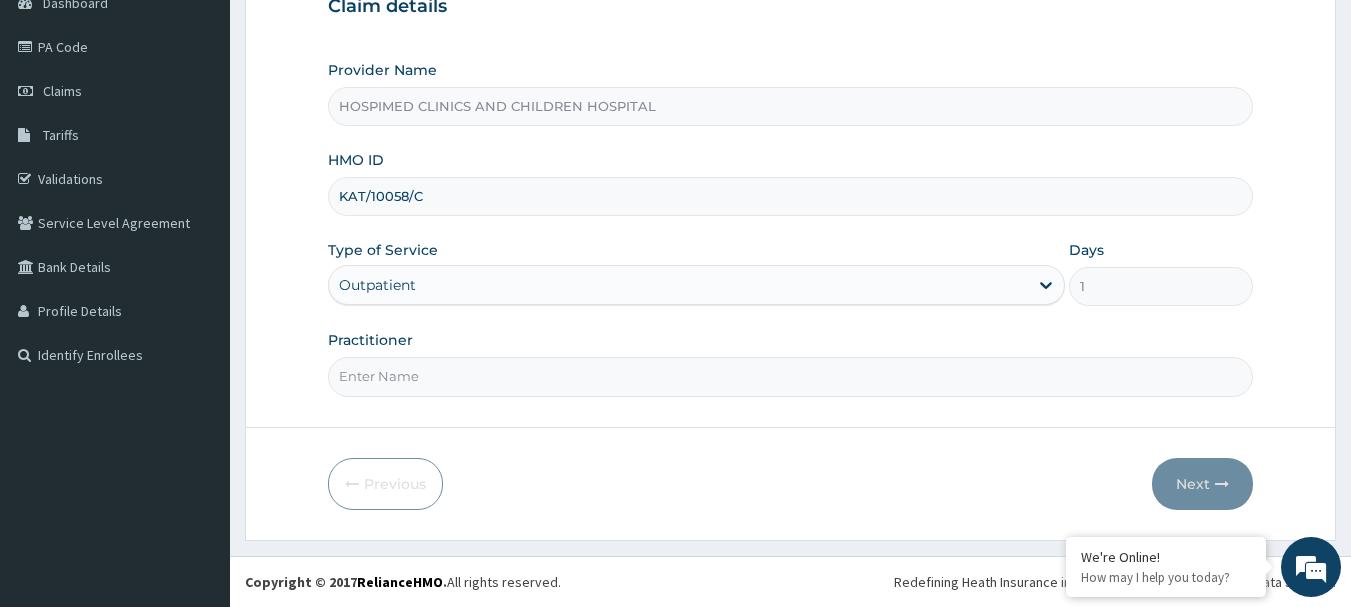 paste on "PA/0C482A" 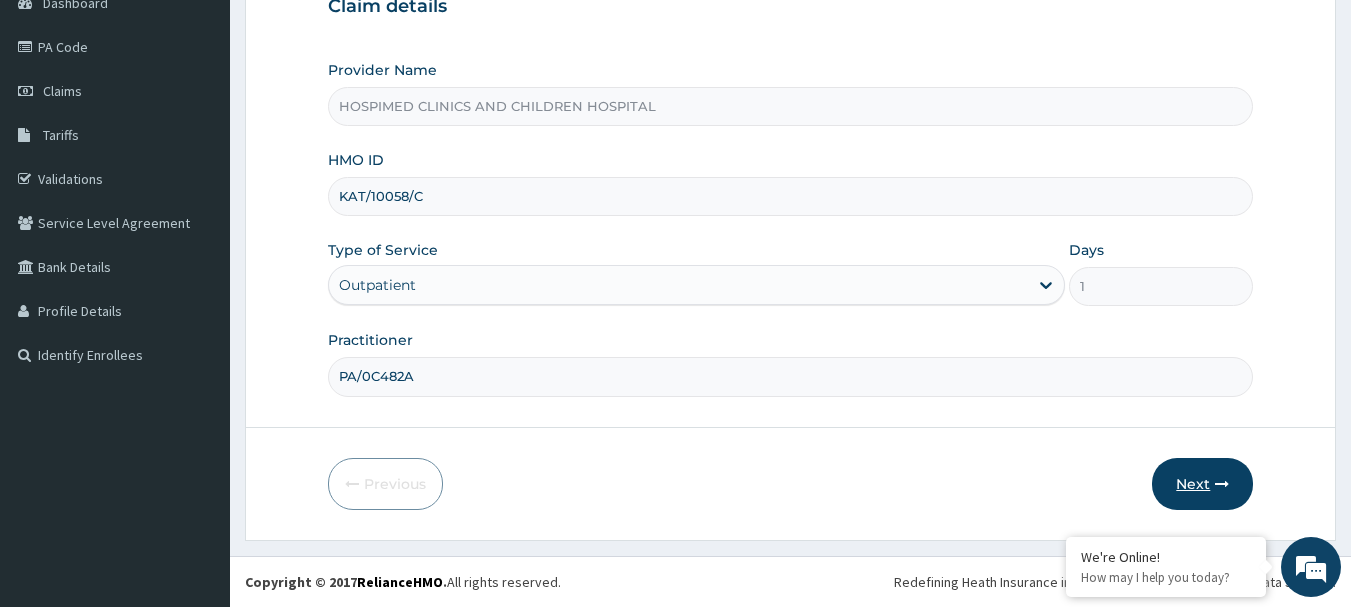 type on "PA/0C482A" 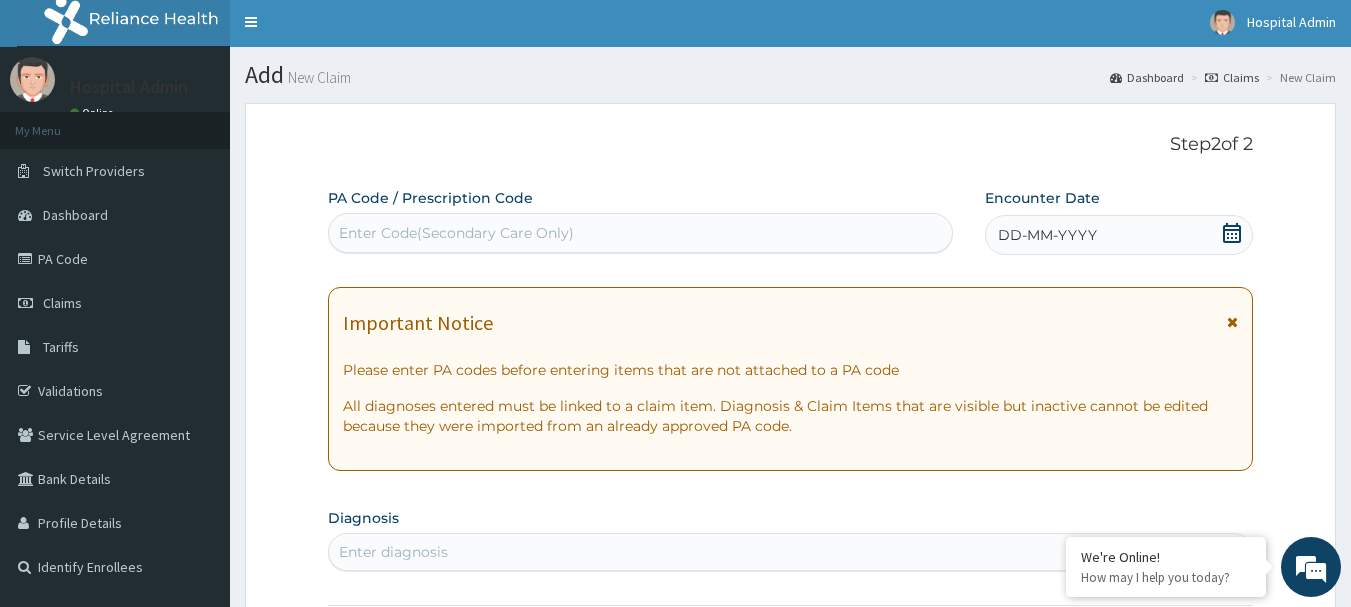 scroll, scrollTop: 0, scrollLeft: 0, axis: both 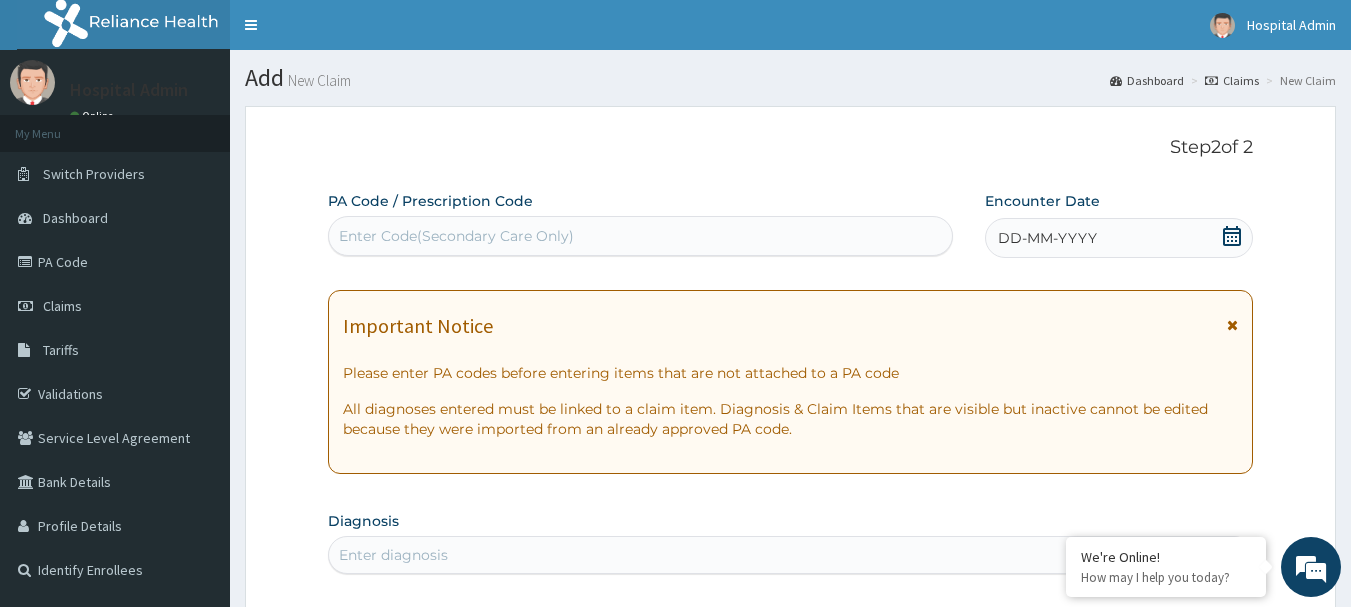 click on "Enter Code(Secondary Care Only)" at bounding box center [456, 236] 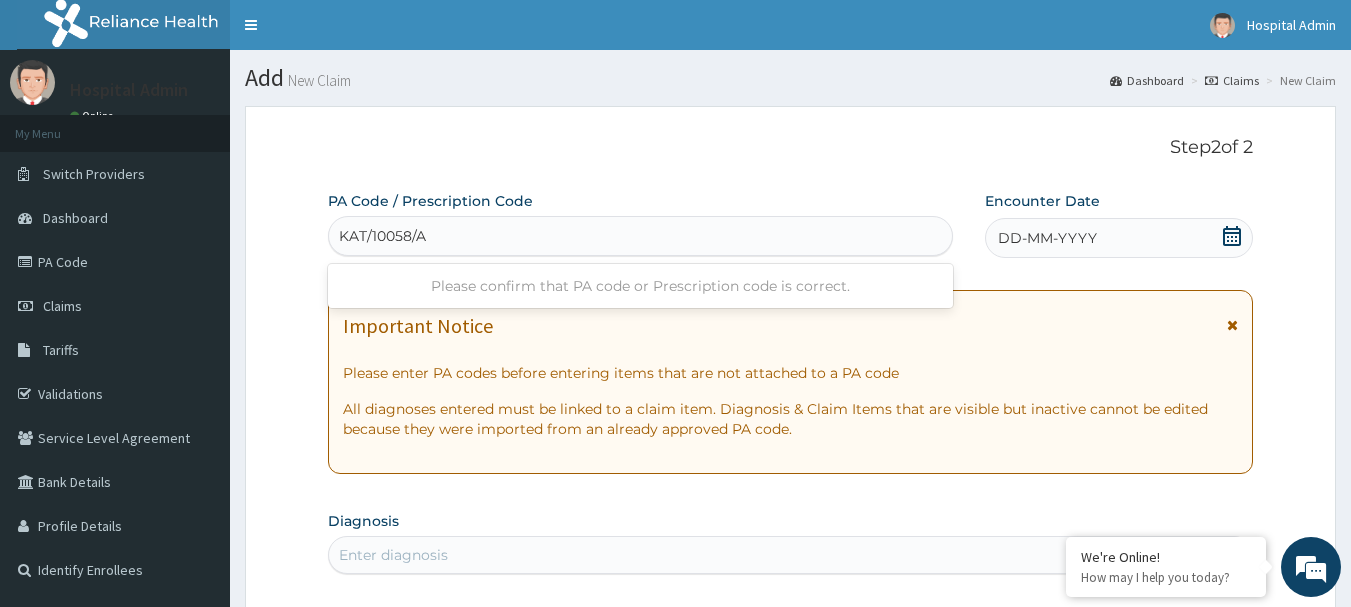 type on "KAT/10058/A" 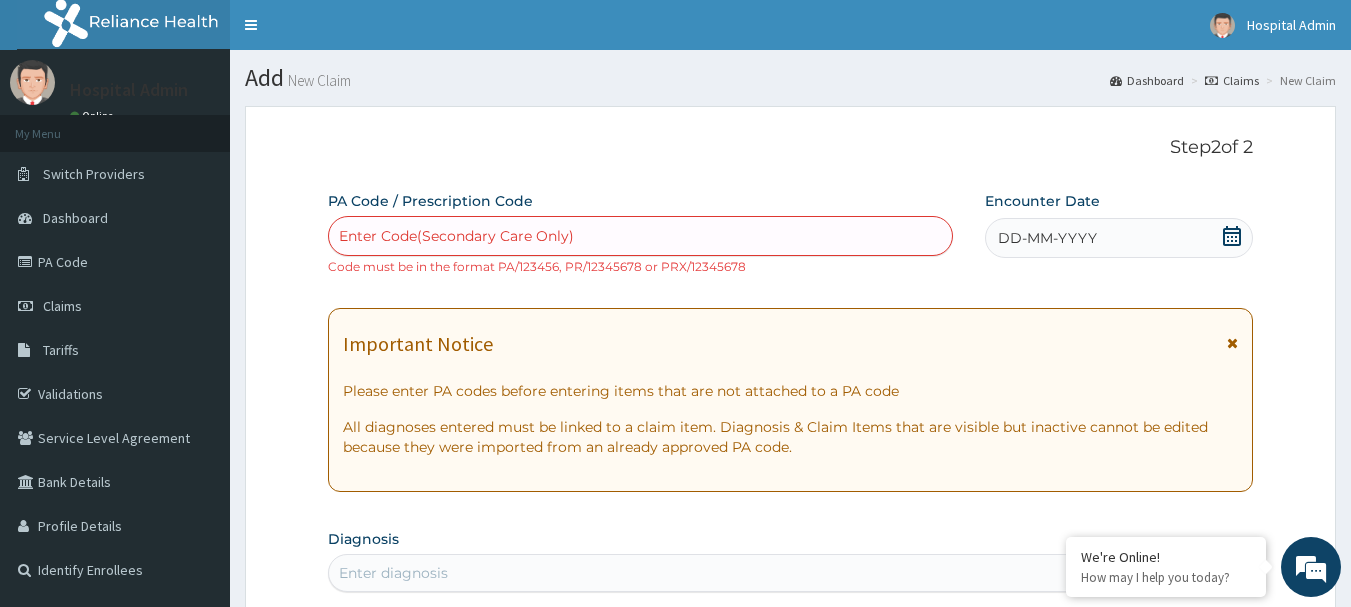 click on "Enter Code(Secondary Care Only)" at bounding box center (456, 236) 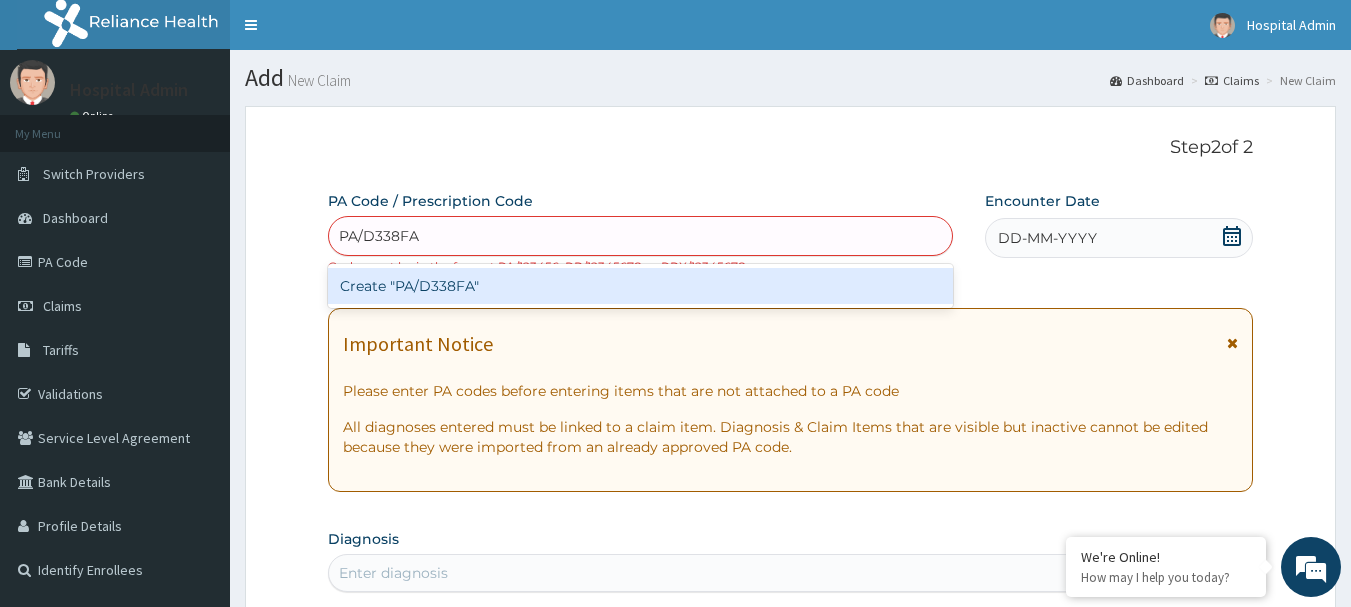 click on "Create "PA/D338FA"" at bounding box center [641, 286] 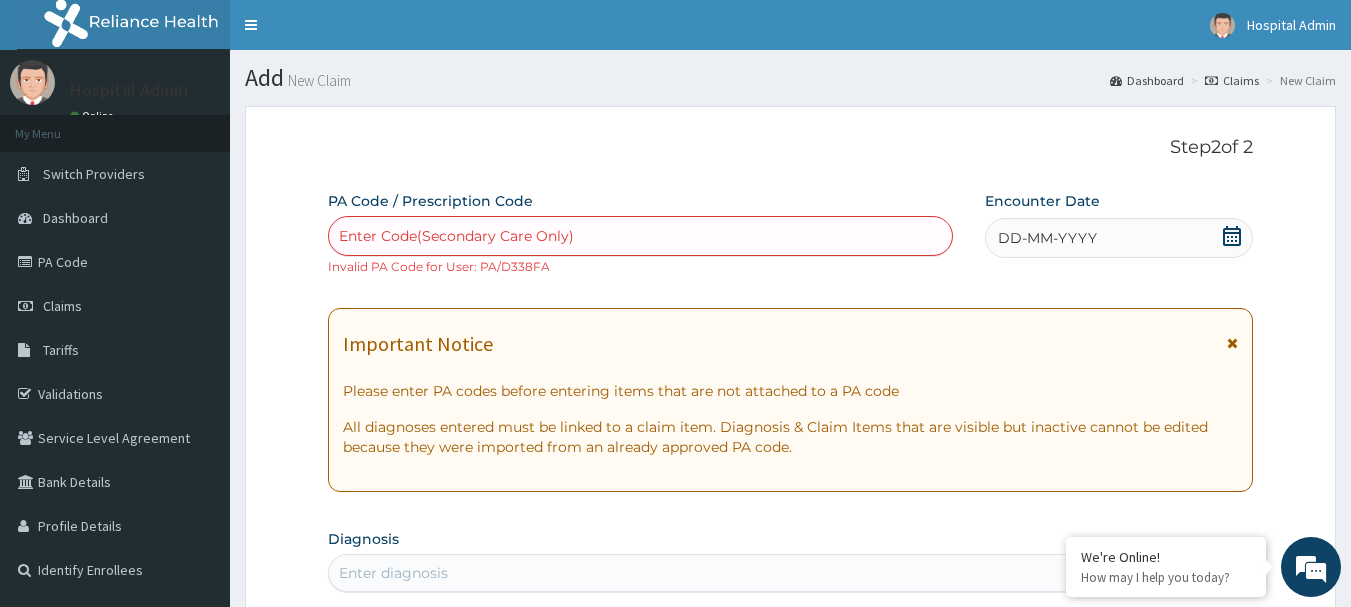 click on "Enter Code(Secondary Care Only)" at bounding box center (641, 236) 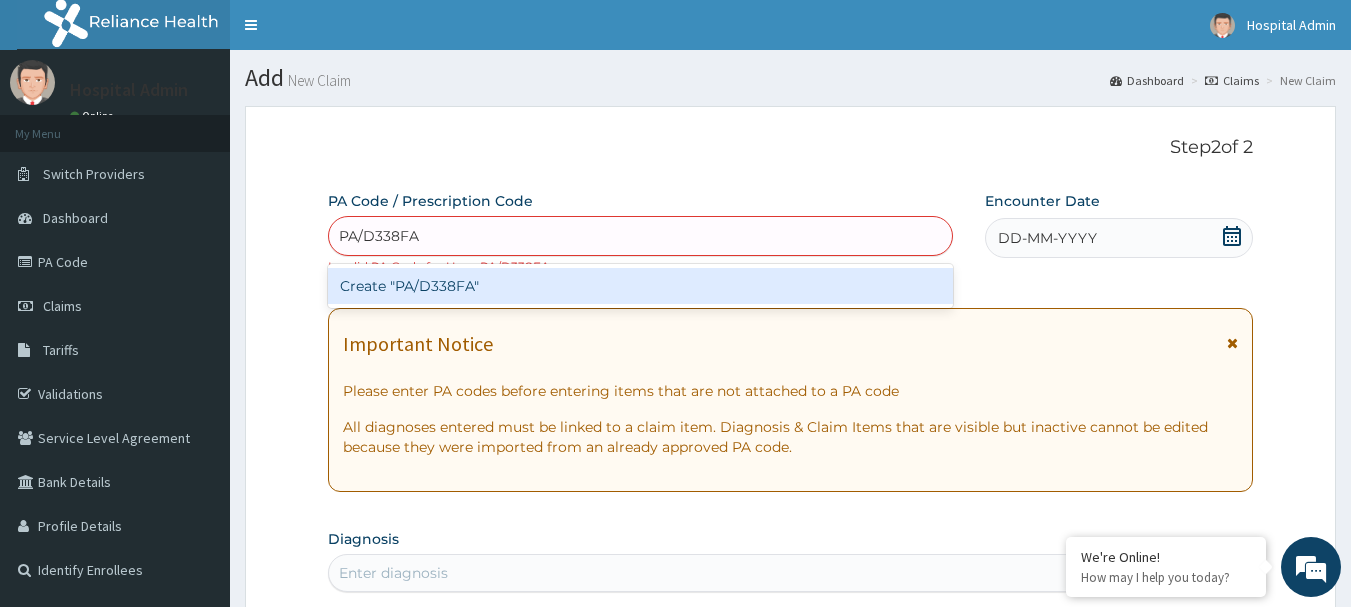 click on "Create "PA/D338FA"" at bounding box center [641, 286] 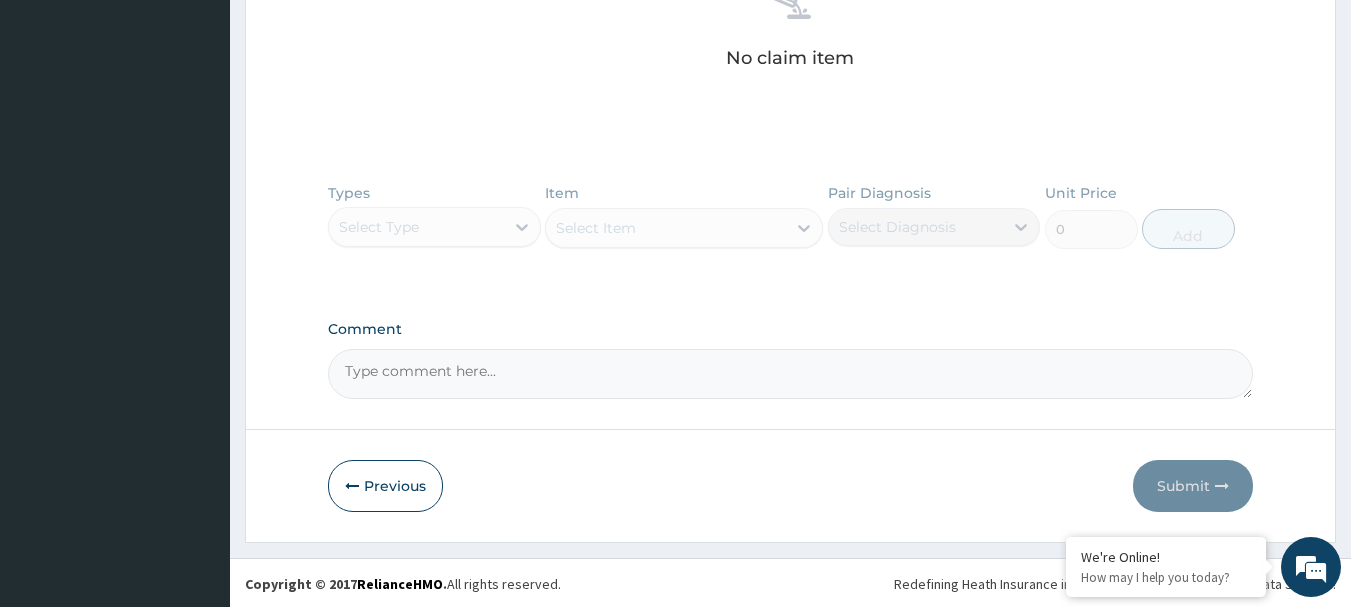 scroll, scrollTop: 847, scrollLeft: 0, axis: vertical 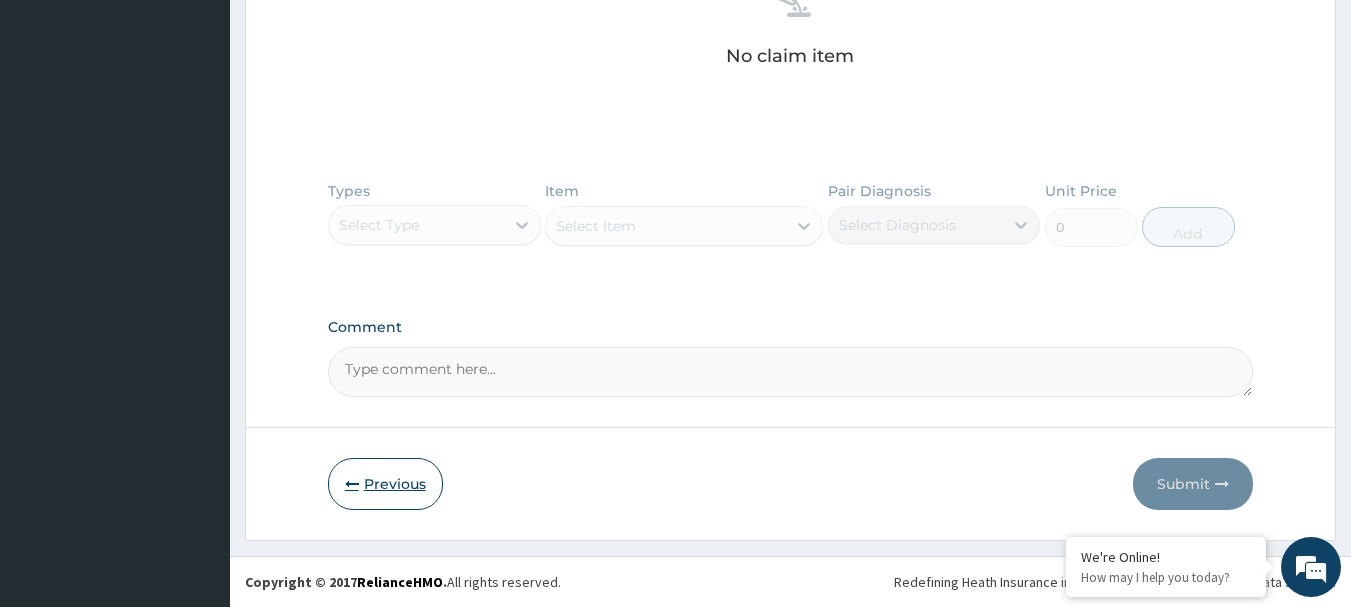 click on "Previous" at bounding box center (385, 484) 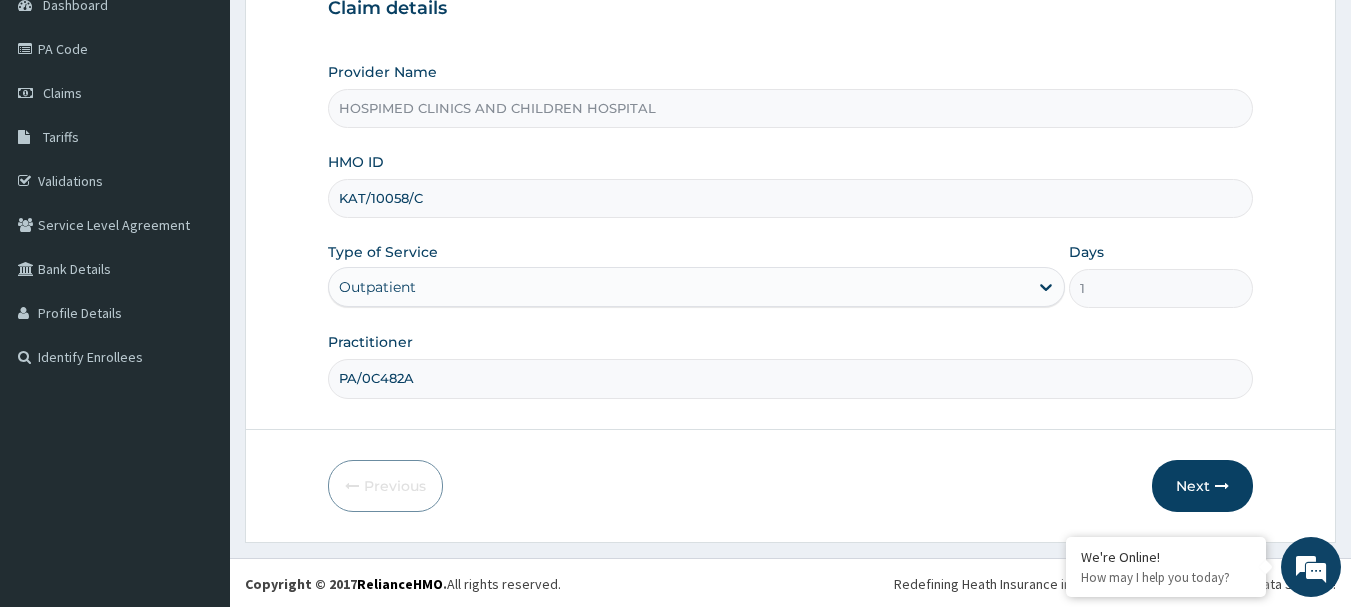 scroll, scrollTop: 215, scrollLeft: 0, axis: vertical 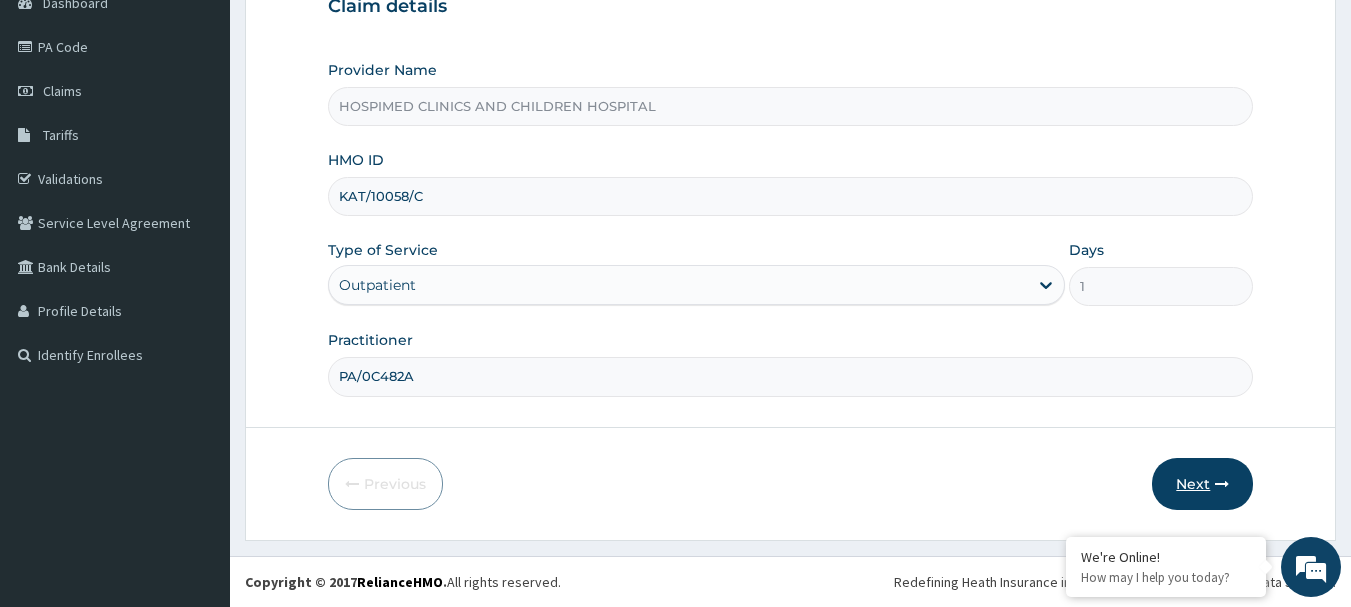 click on "Next" at bounding box center [1202, 484] 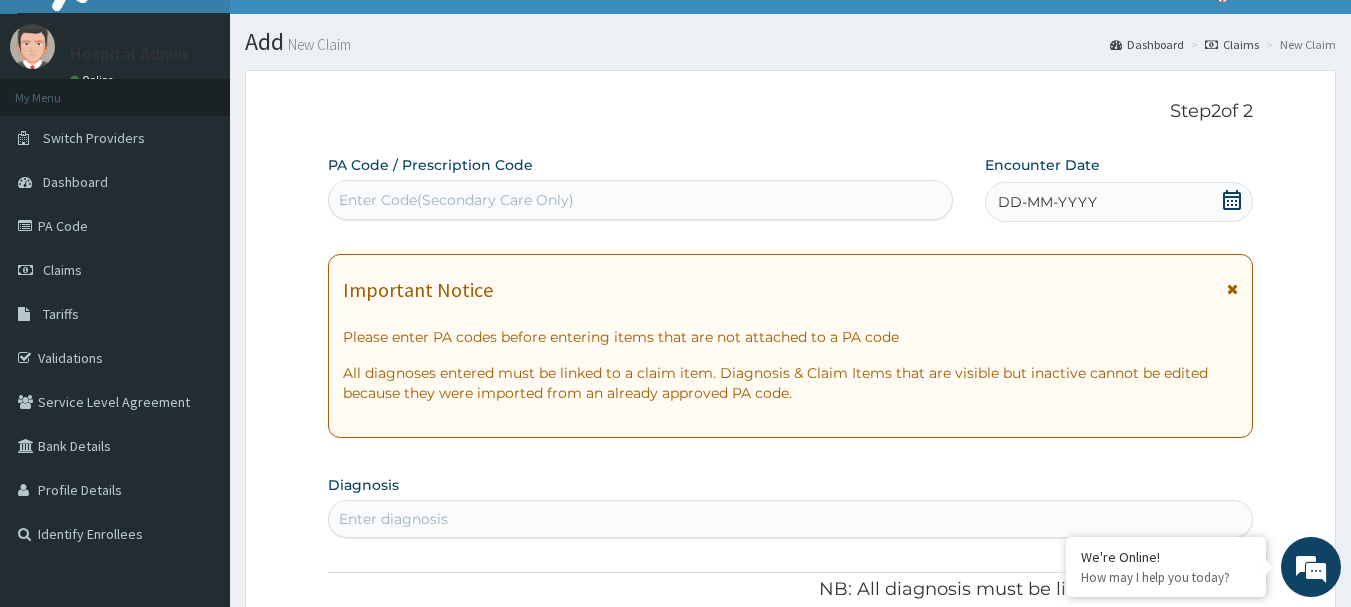 scroll, scrollTop: 15, scrollLeft: 0, axis: vertical 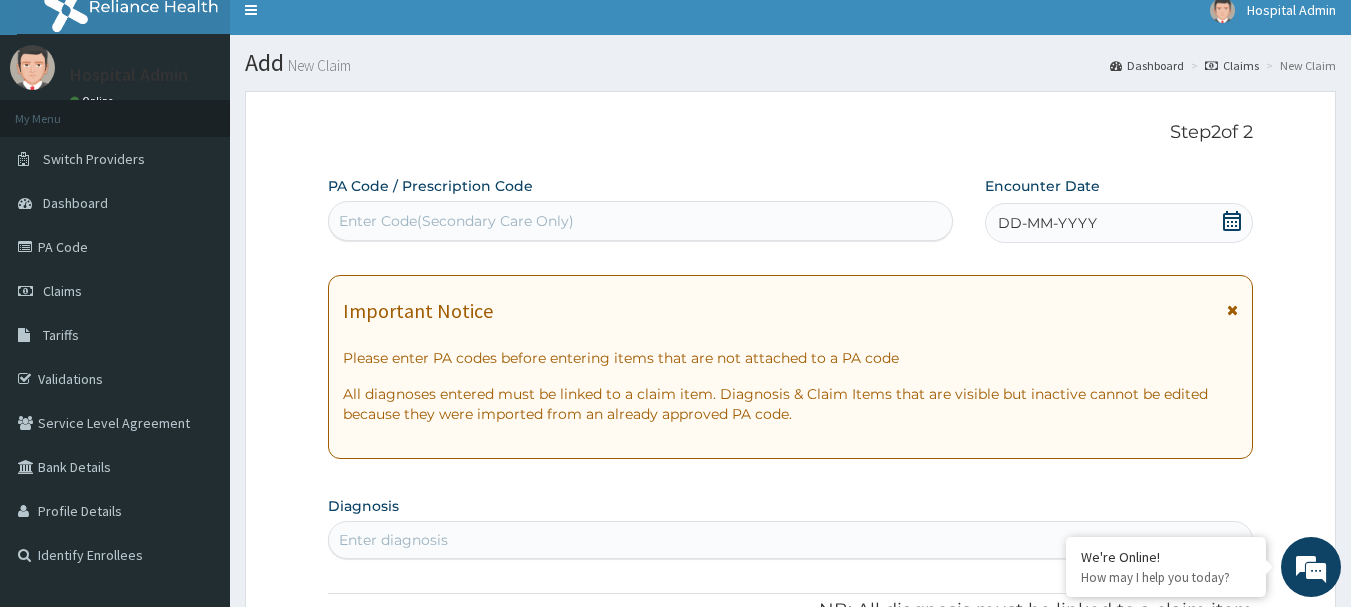 click on "Enter Code(Secondary Care Only)" at bounding box center (456, 221) 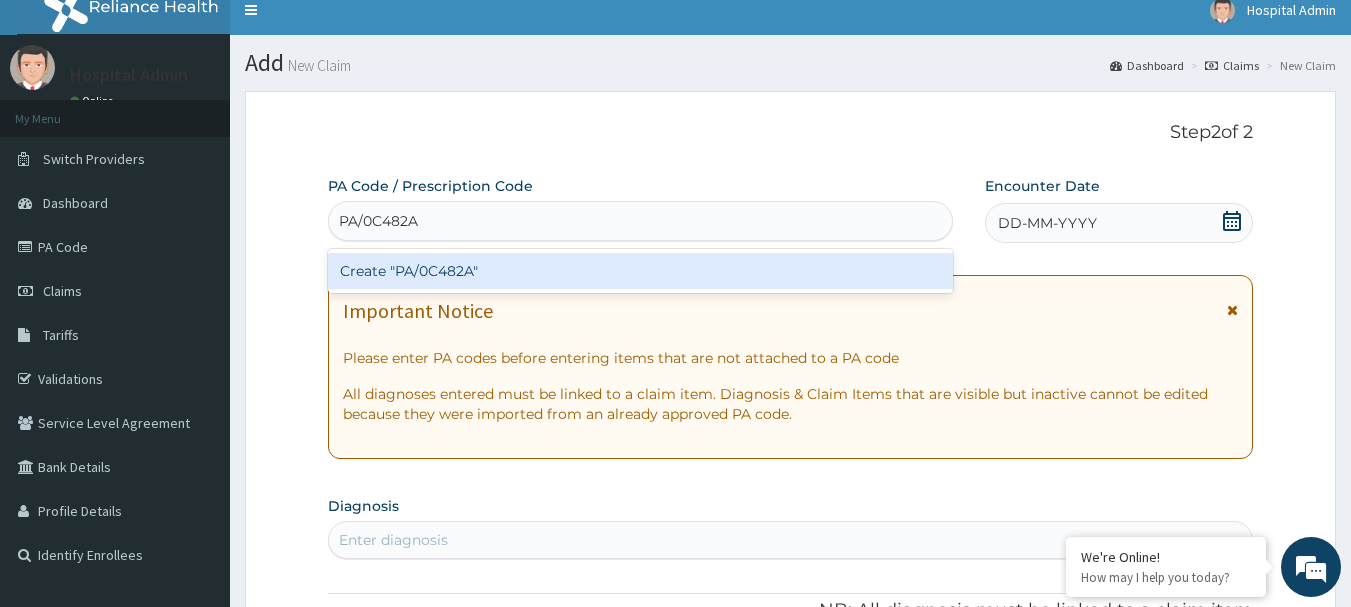 type on "PA/0C482A" 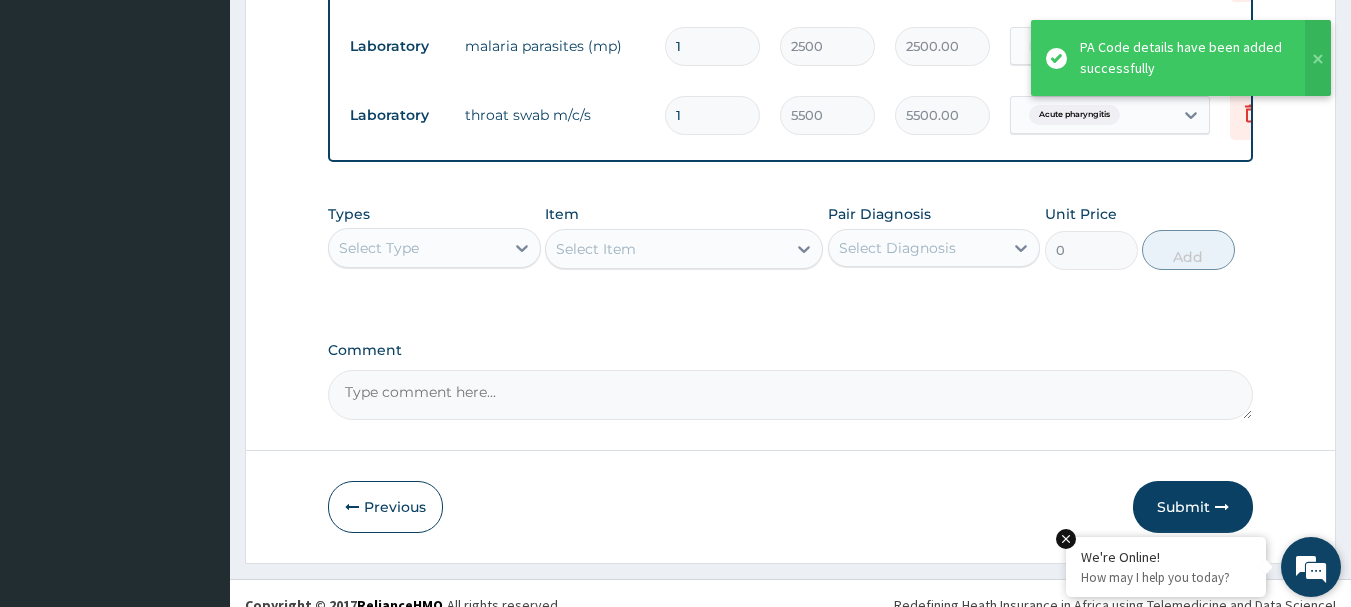 scroll, scrollTop: 1324, scrollLeft: 0, axis: vertical 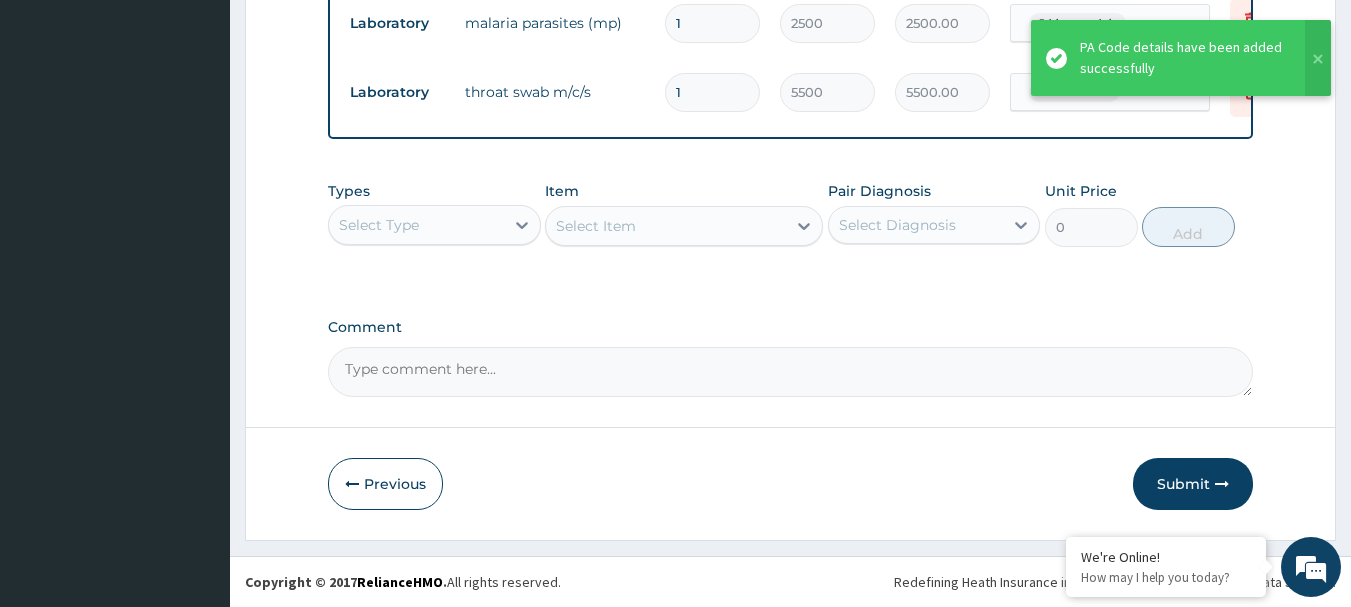 drag, startPoint x: 1176, startPoint y: 476, endPoint x: 1164, endPoint y: 480, distance: 12.649111 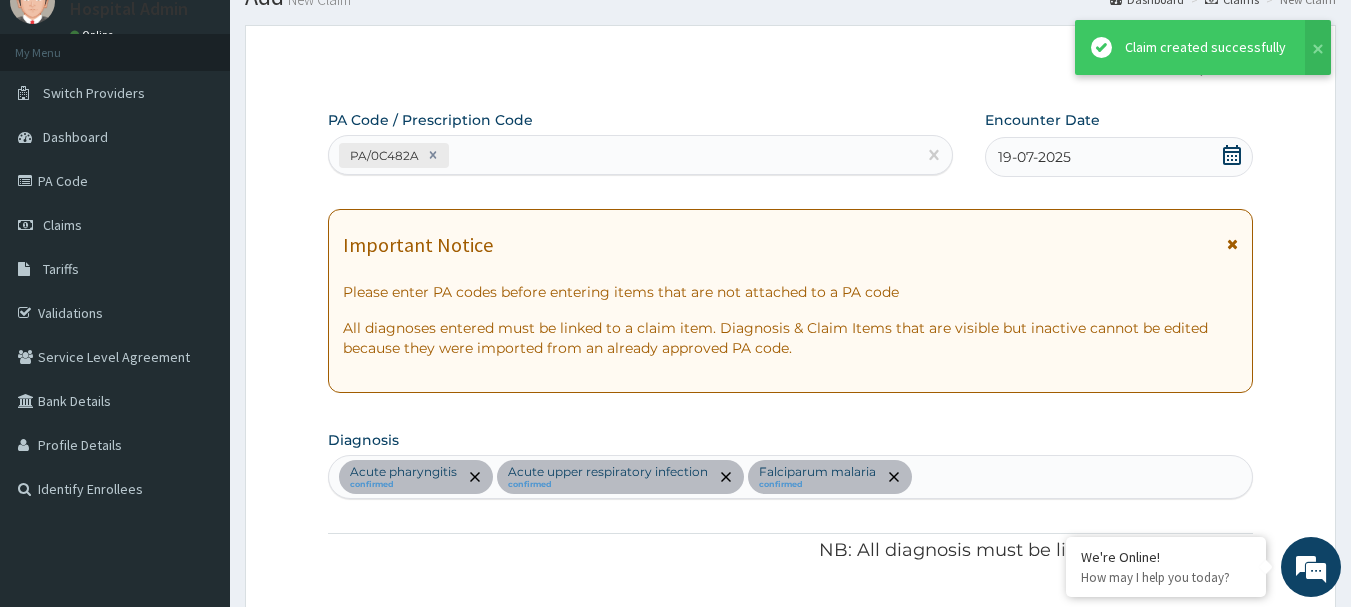 scroll, scrollTop: 1324, scrollLeft: 0, axis: vertical 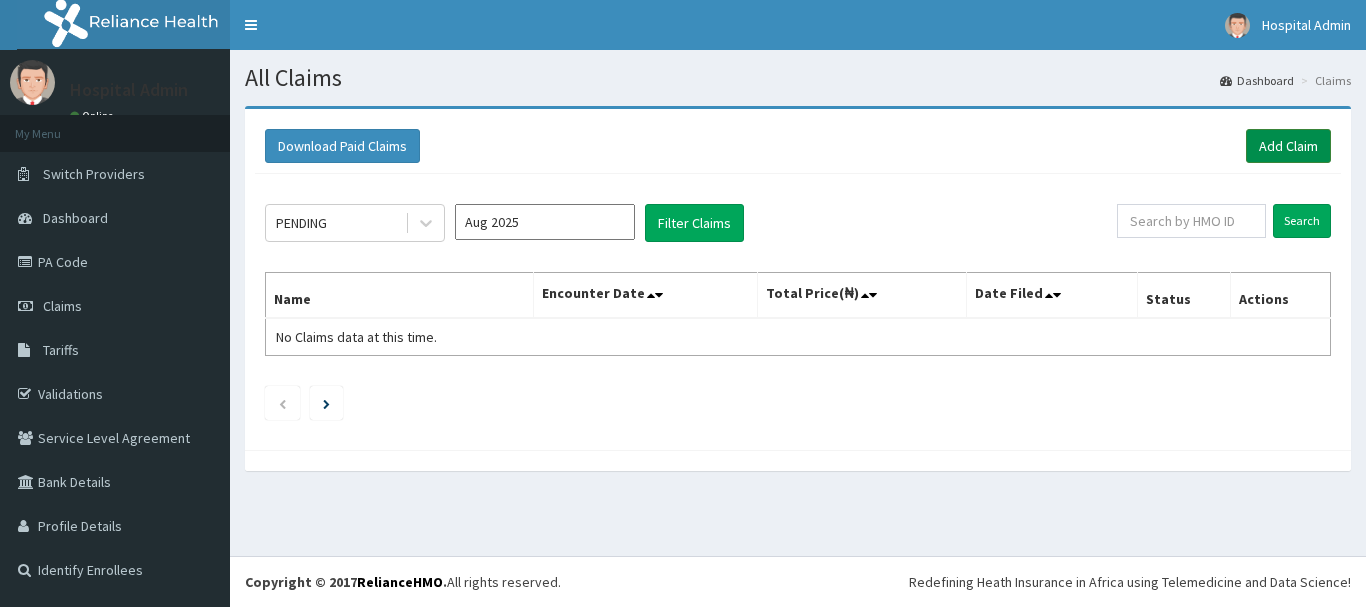 click on "Add Claim" at bounding box center (1288, 146) 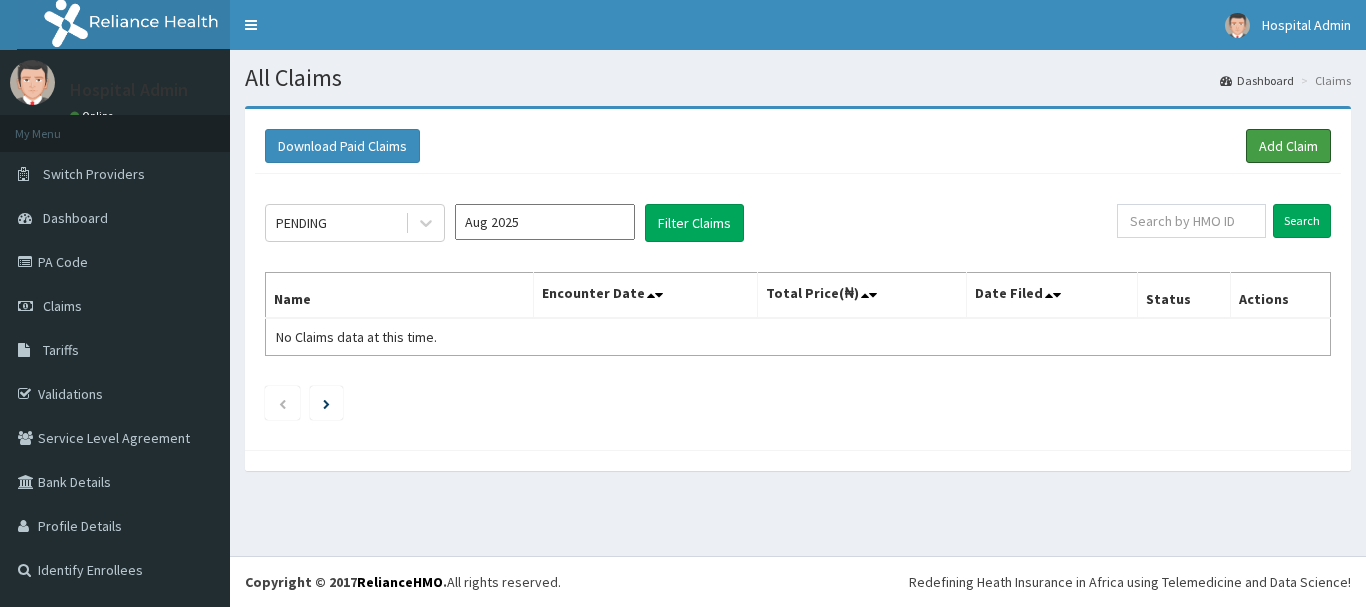 scroll, scrollTop: 0, scrollLeft: 0, axis: both 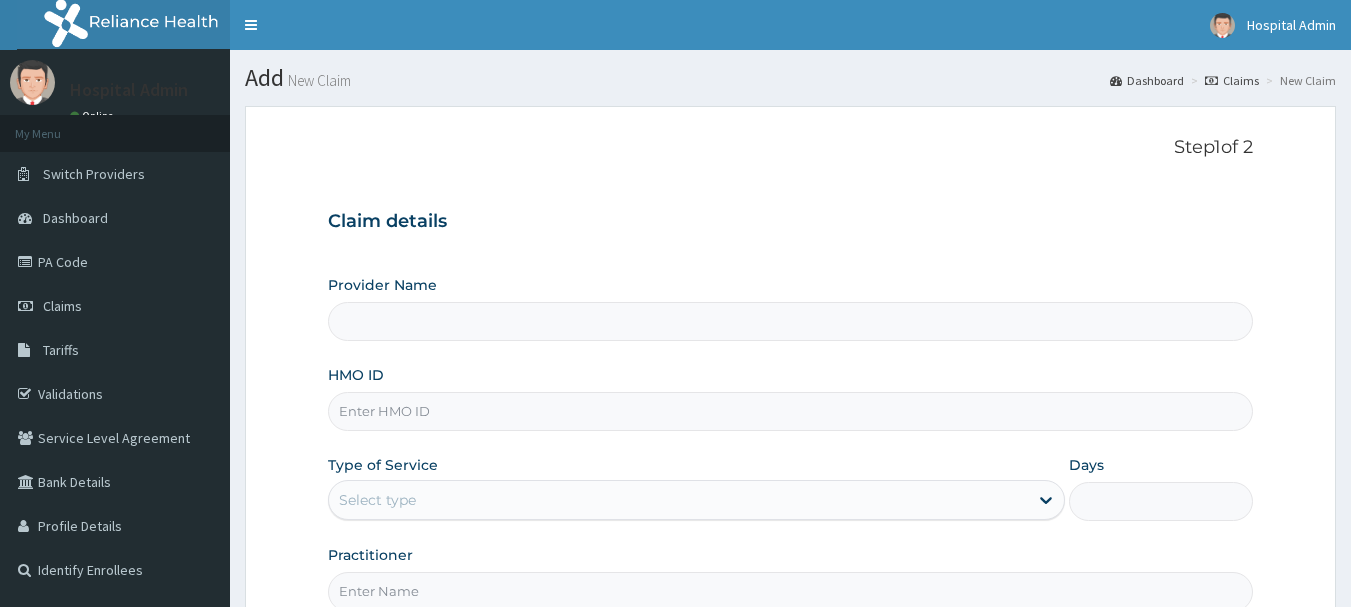 click on "HMO ID" at bounding box center [791, 411] 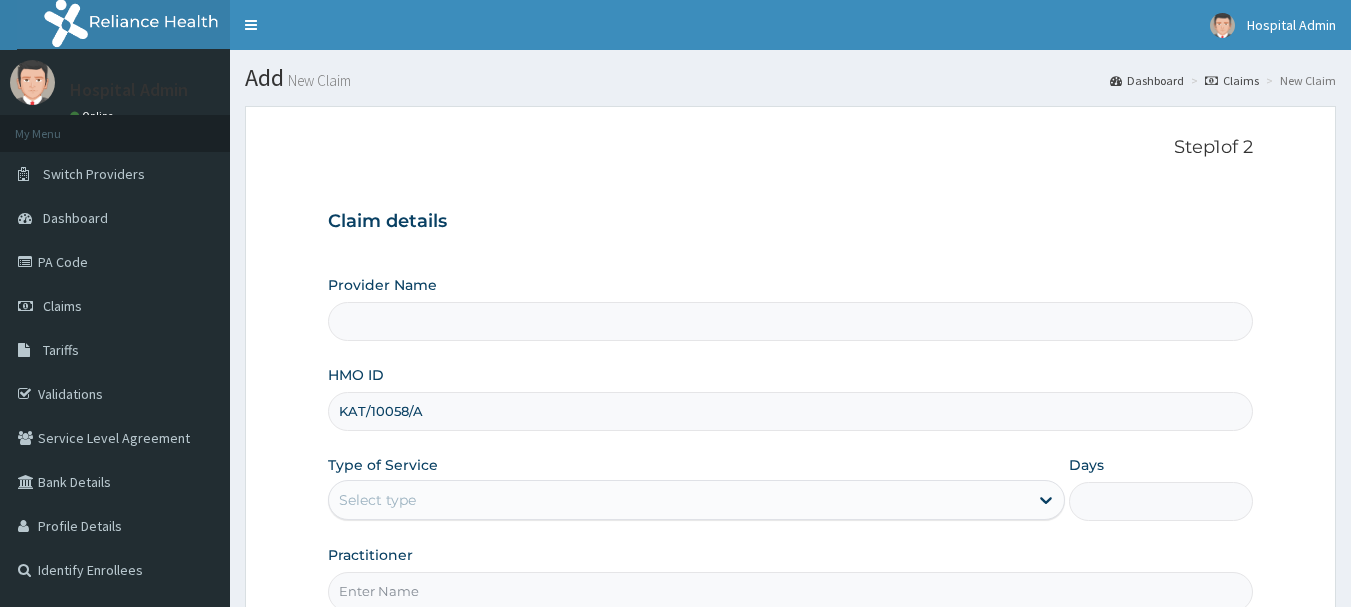 type on "KAT/10058/A" 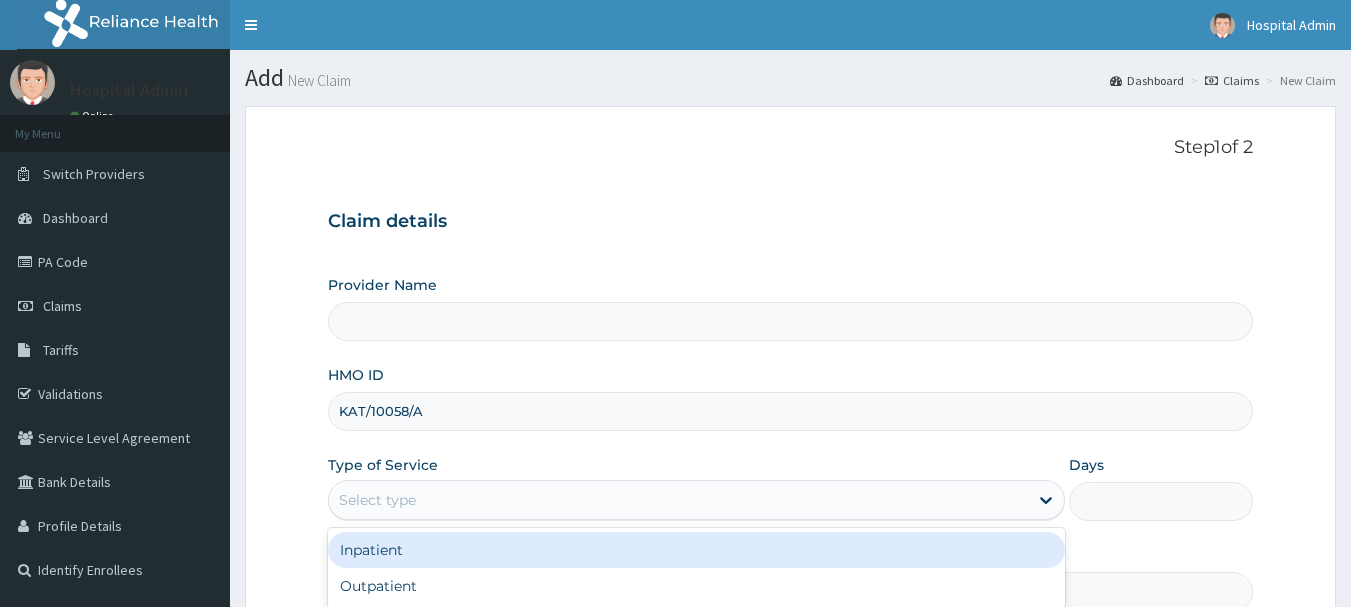 click on "Select type" at bounding box center [678, 500] 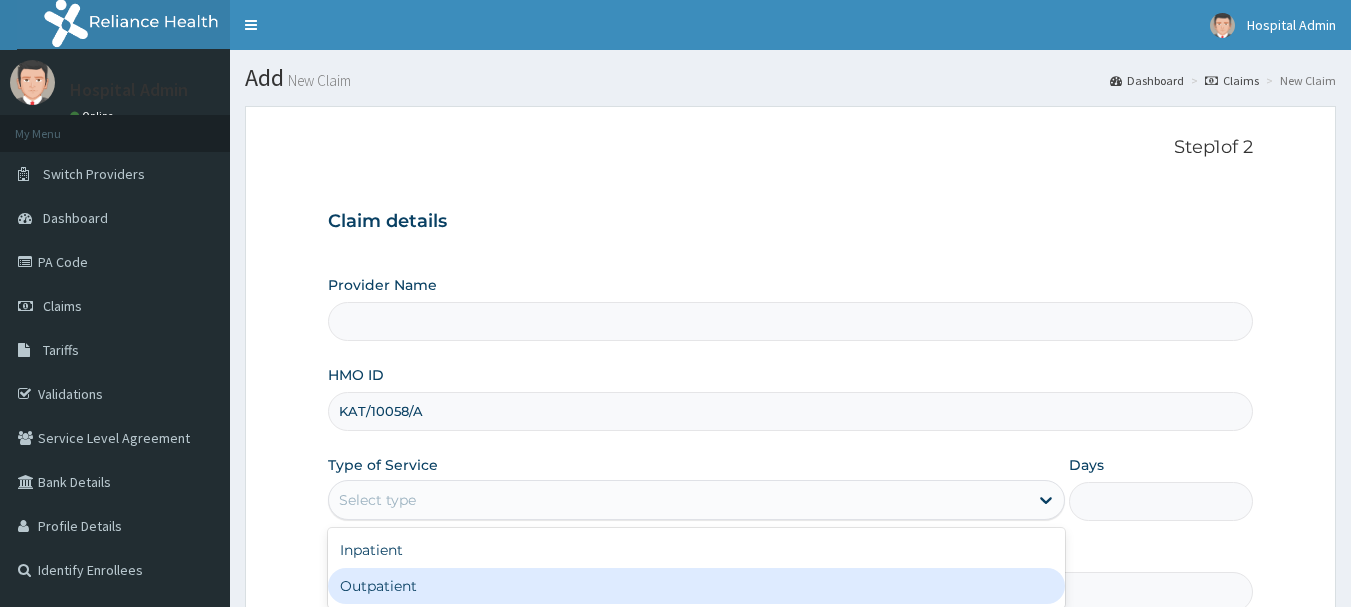 type on "HOSPIMED CLINICS AND CHILDREN HOSPITAL" 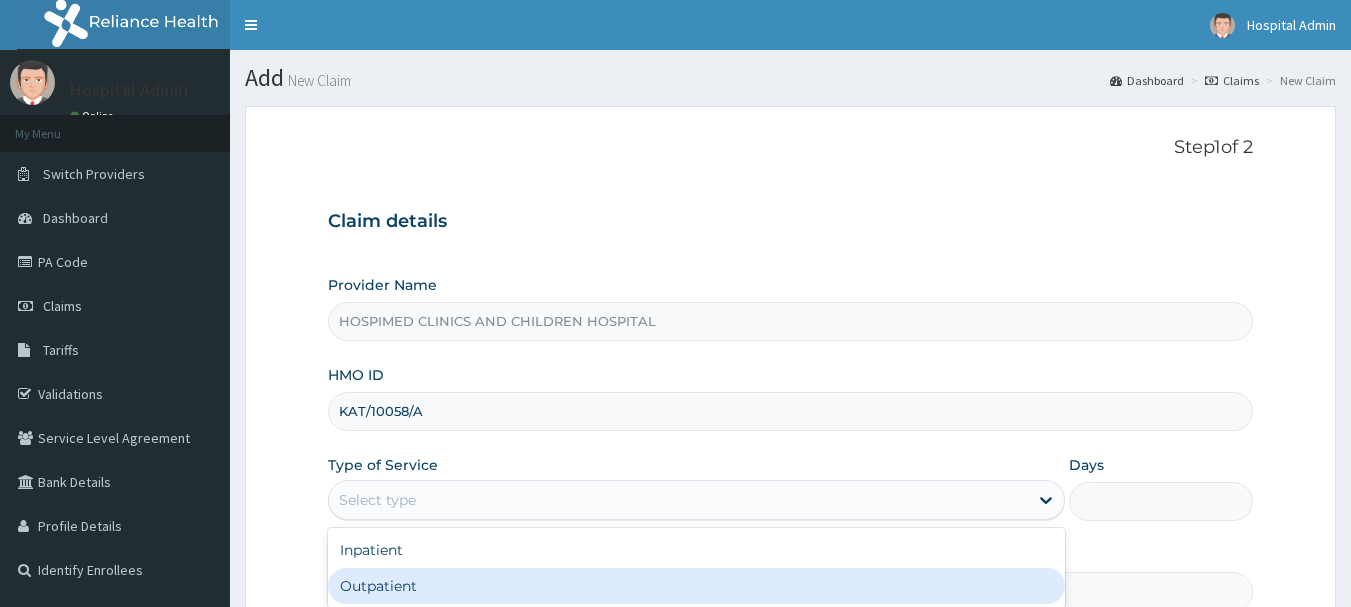 click on "Outpatient" at bounding box center [696, 586] 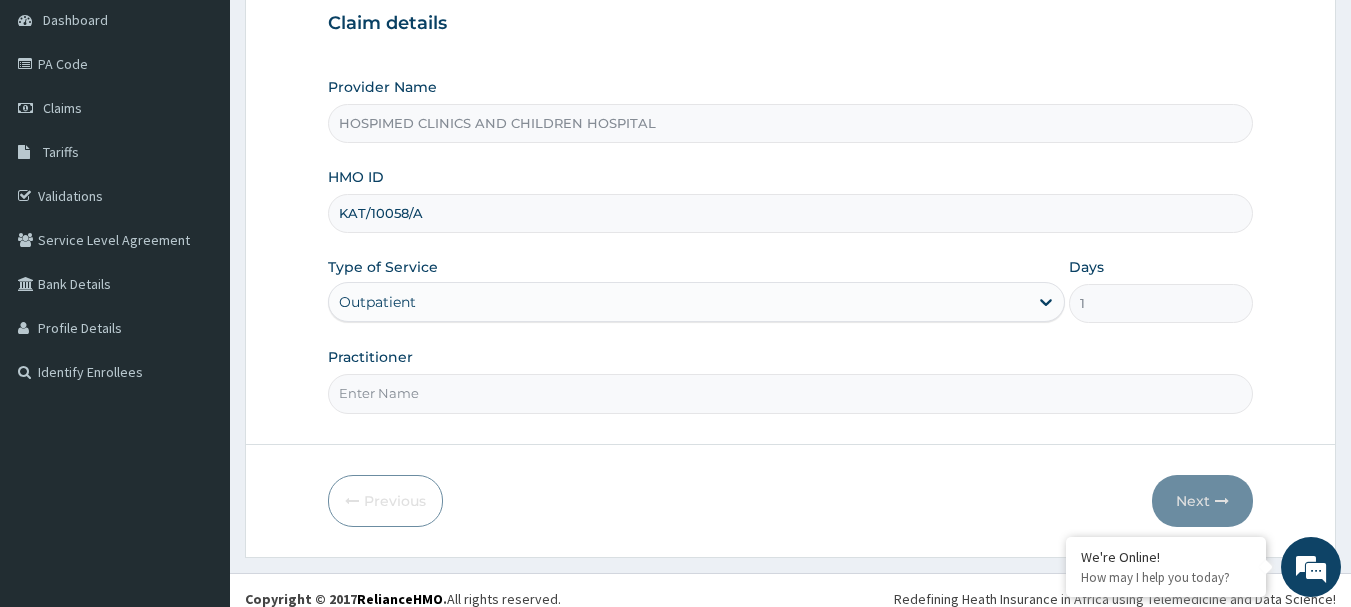 scroll, scrollTop: 200, scrollLeft: 0, axis: vertical 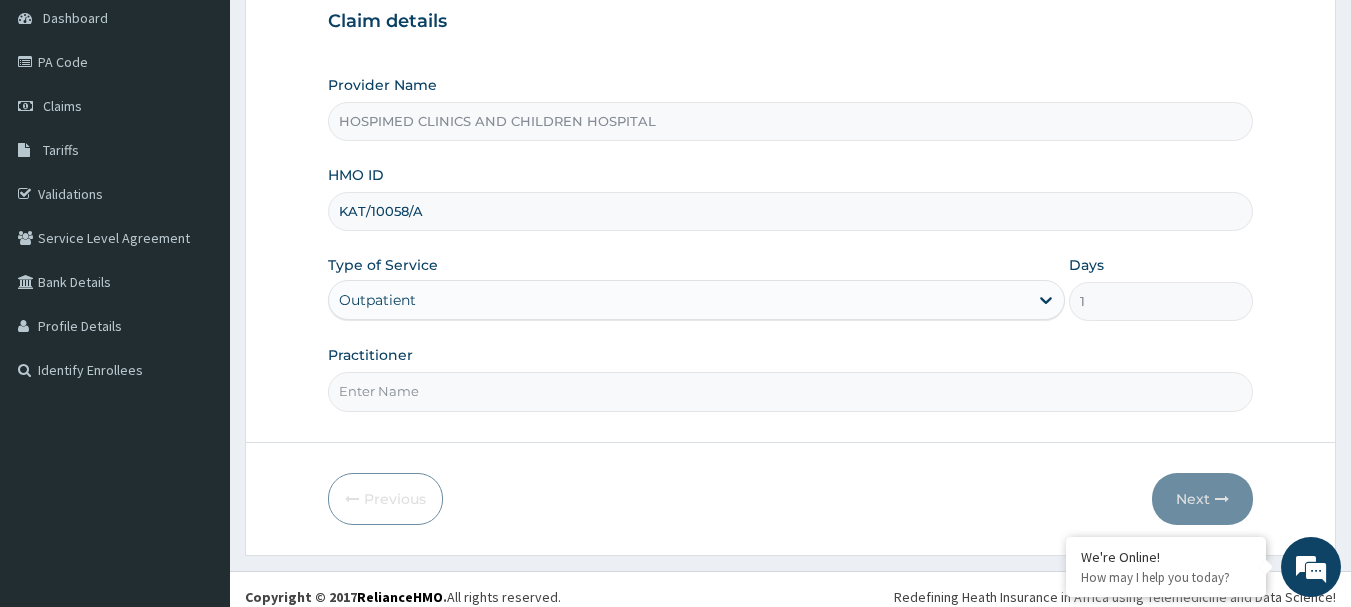 click on "Practitioner" at bounding box center [791, 391] 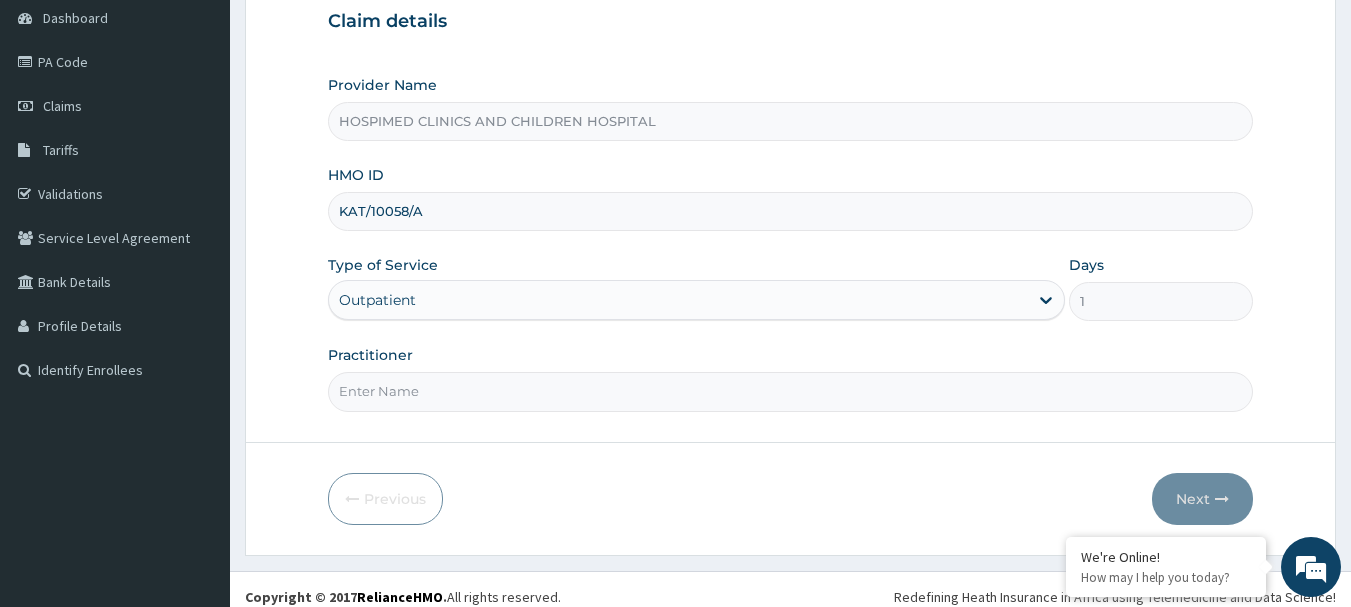 type on "DR [LAST] AND DR [LAST]" 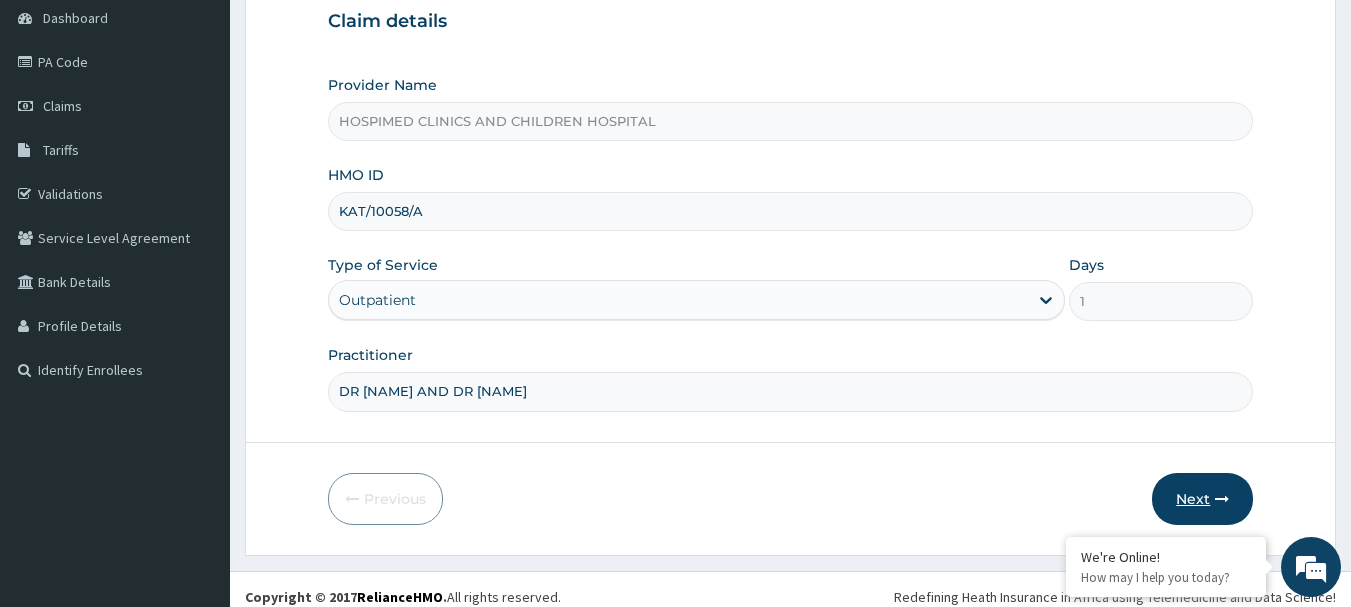 click on "Next" at bounding box center [1202, 499] 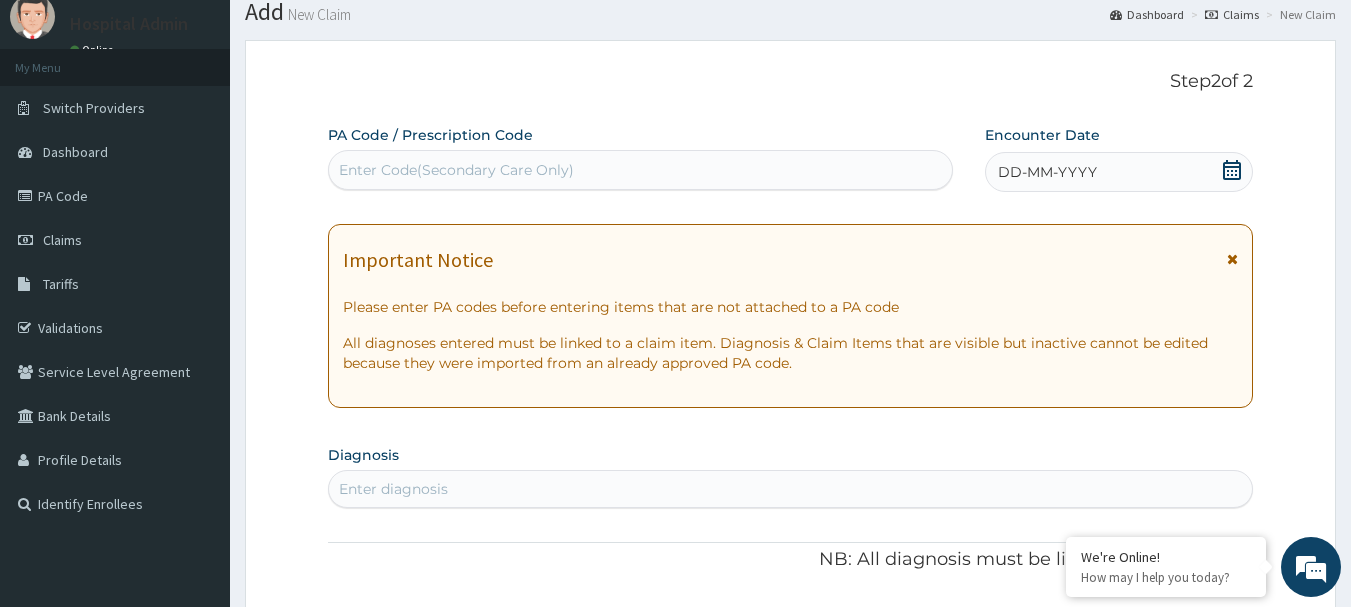scroll, scrollTop: 0, scrollLeft: 0, axis: both 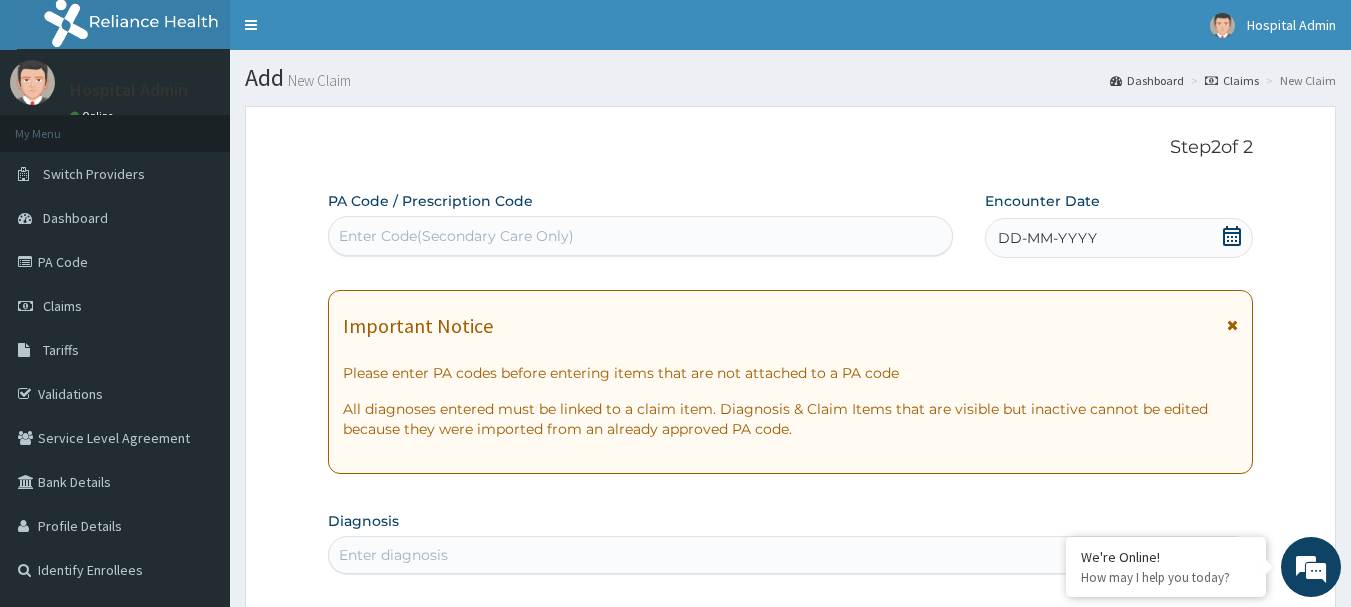 click on "Enter Code(Secondary Care Only)" at bounding box center [456, 236] 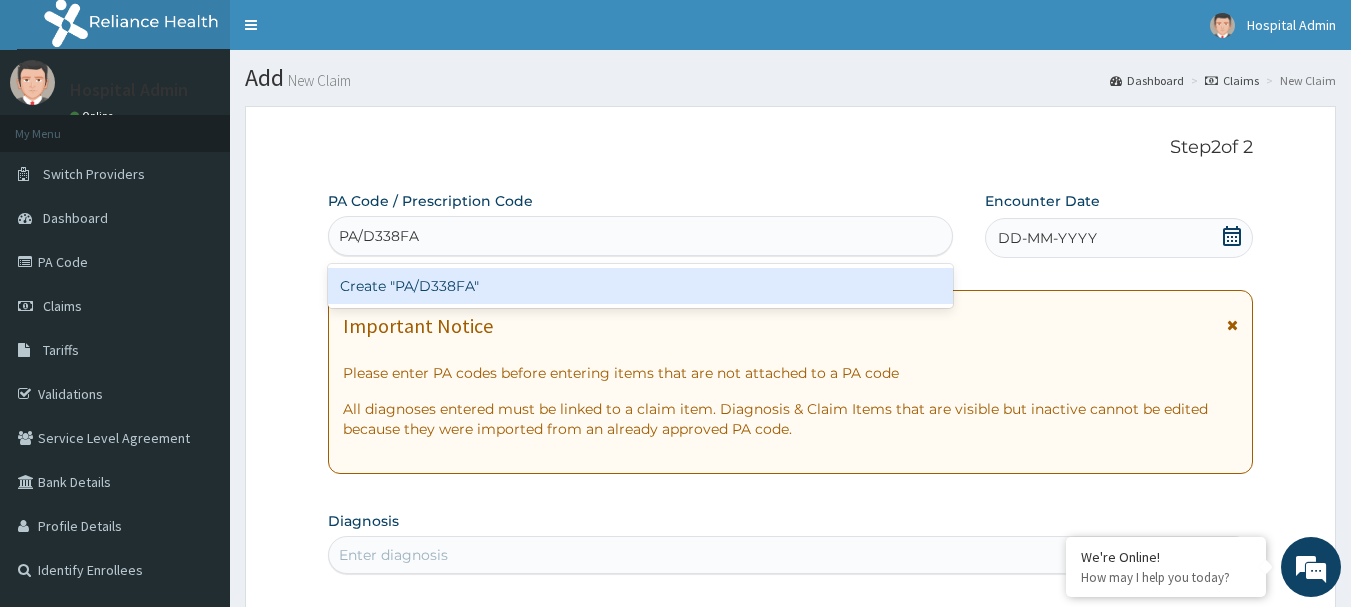 click on "Create "PA/D338FA"" at bounding box center [641, 286] 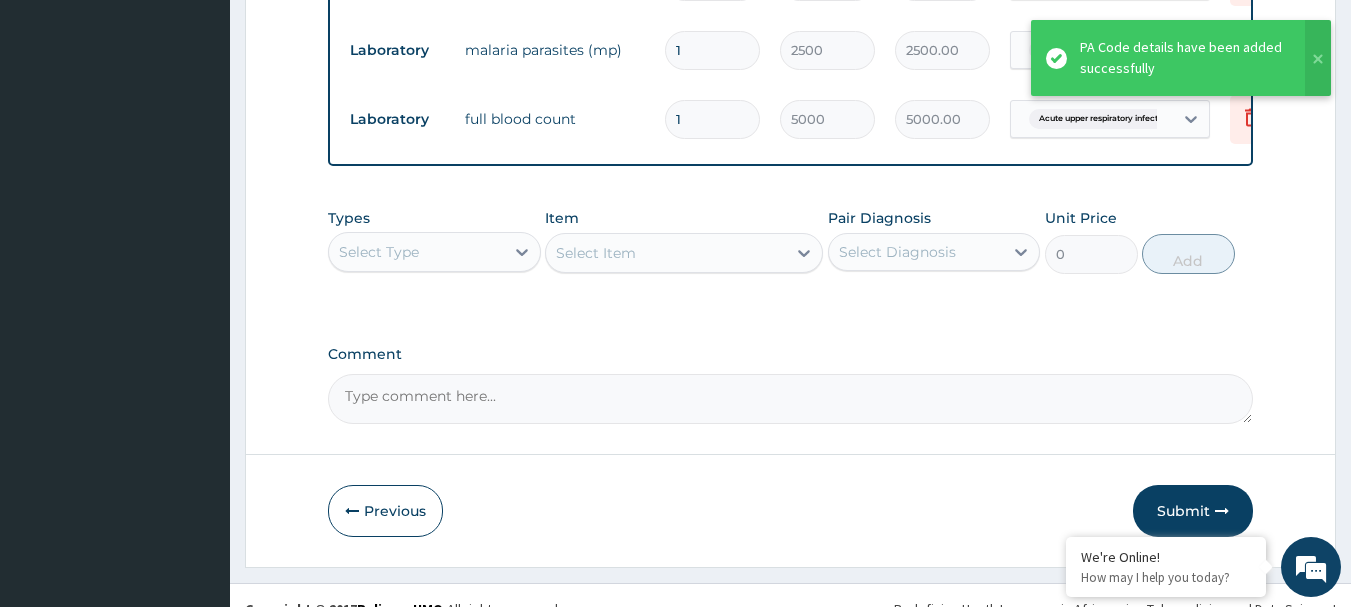 scroll, scrollTop: 1143, scrollLeft: 0, axis: vertical 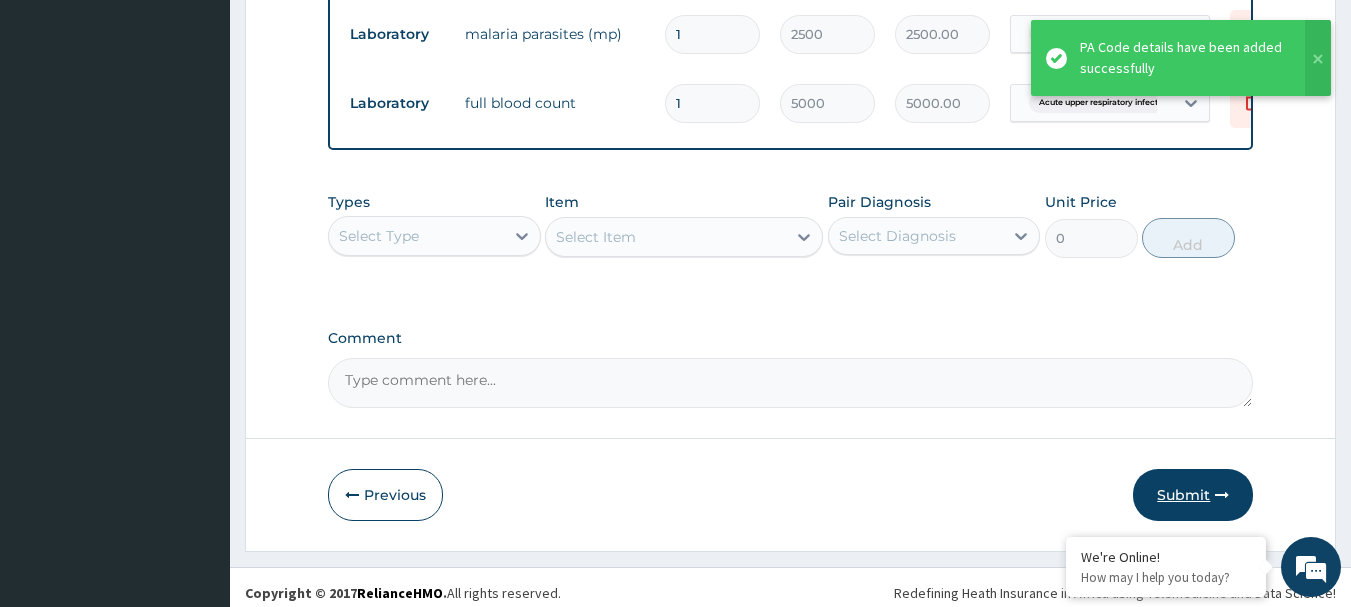 click on "Submit" at bounding box center (1193, 495) 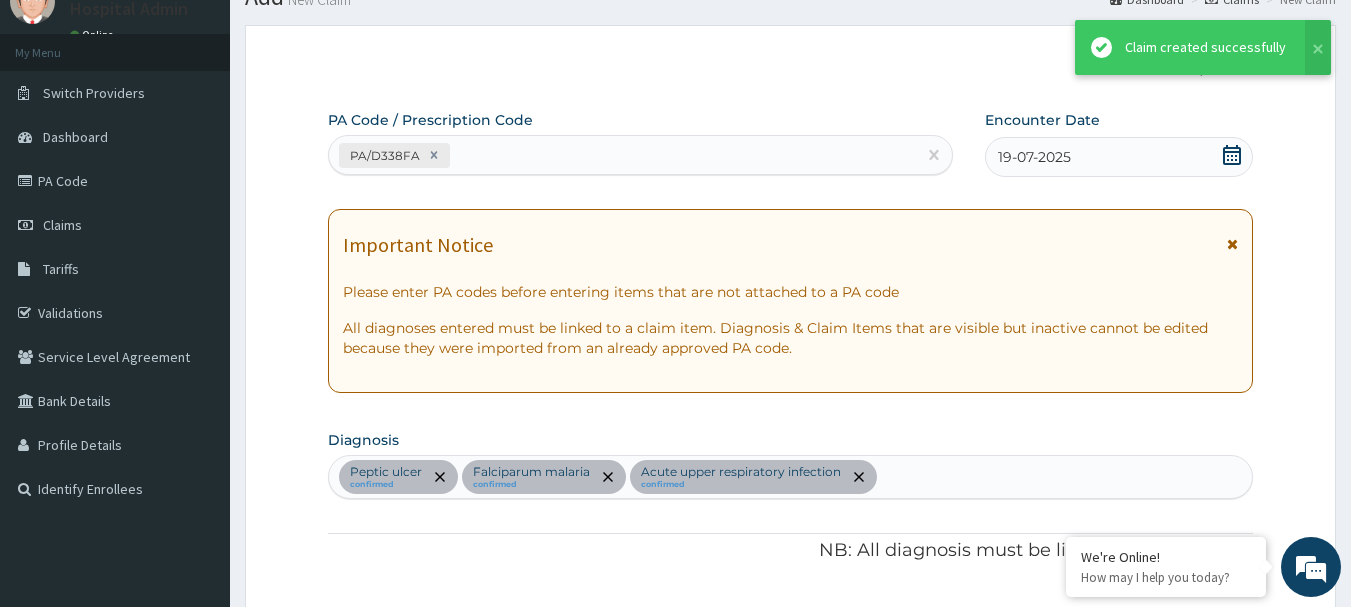 scroll, scrollTop: 1143, scrollLeft: 0, axis: vertical 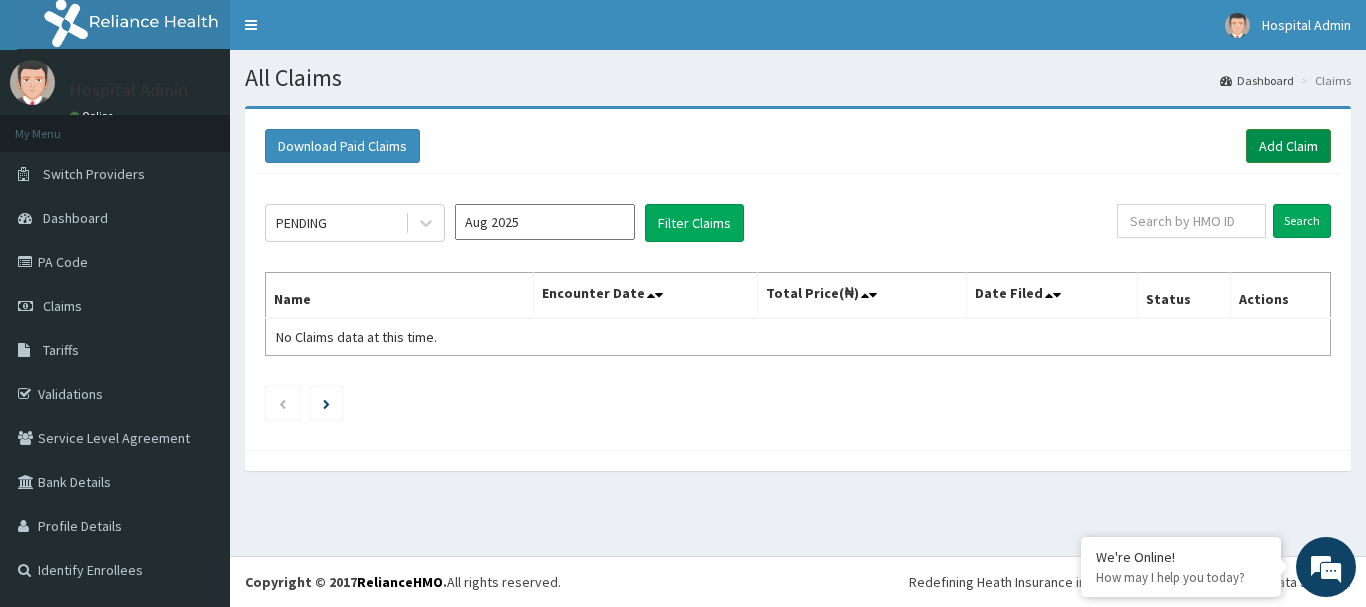 click on "Add Claim" at bounding box center (1288, 146) 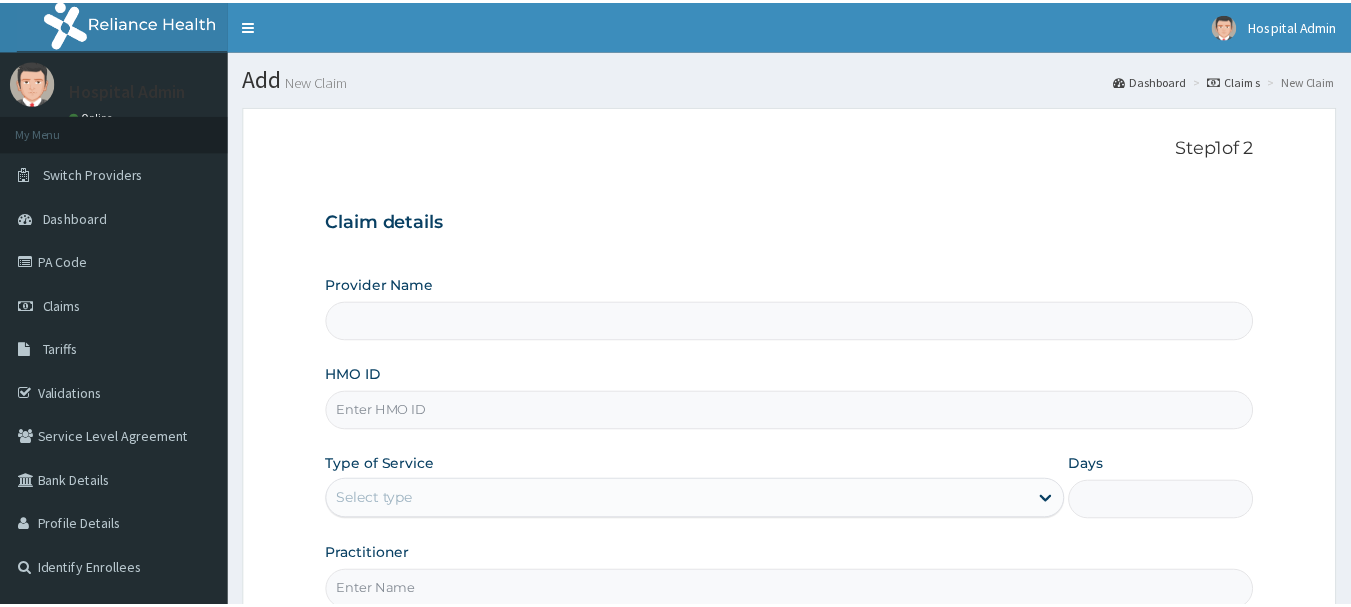 scroll, scrollTop: 0, scrollLeft: 0, axis: both 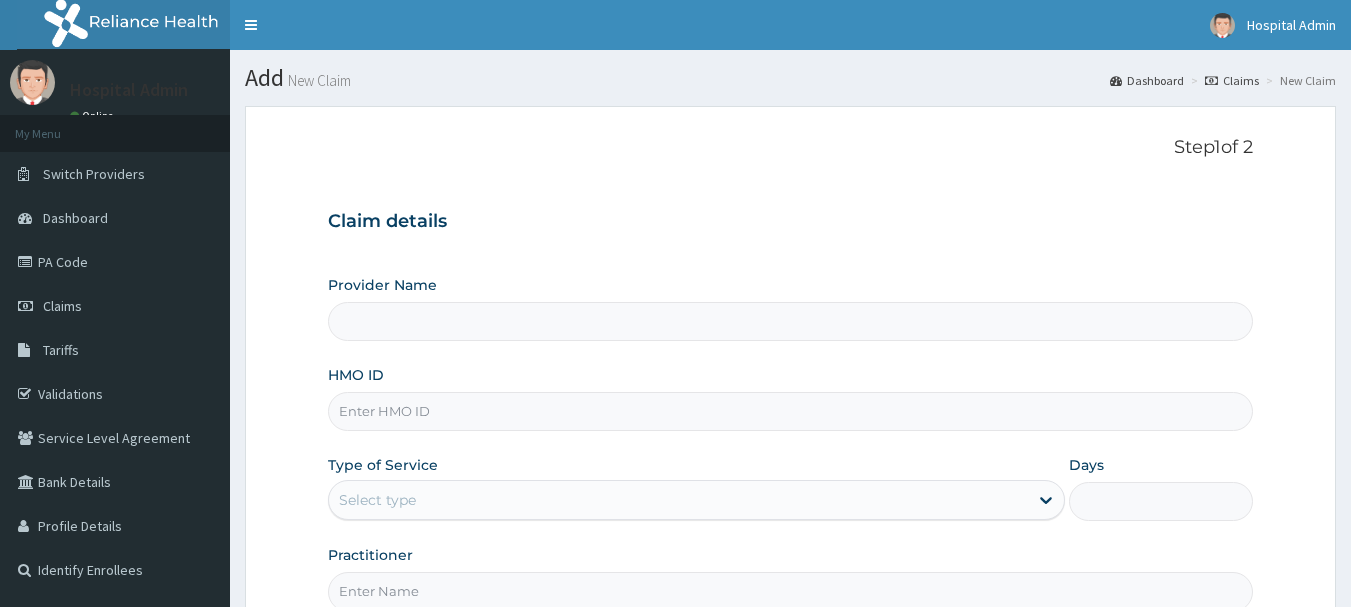 click on "HMO ID" at bounding box center (791, 411) 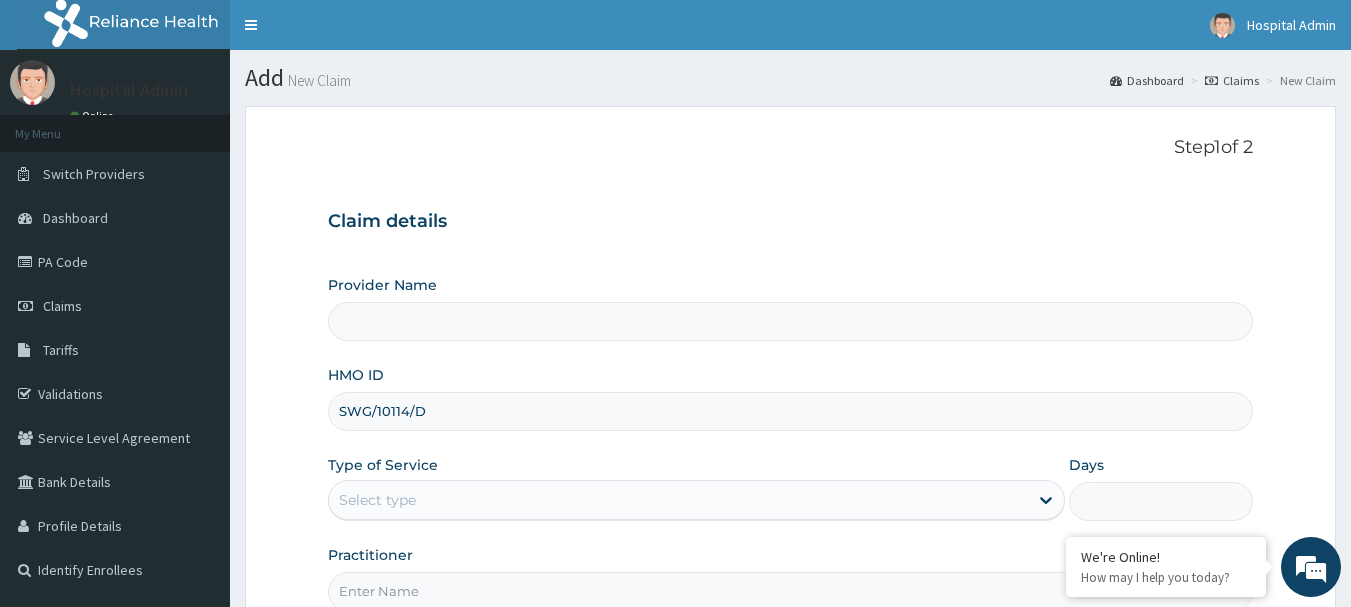 type on "HOSPIMED CLINICS AND CHILDREN HOSPITAL" 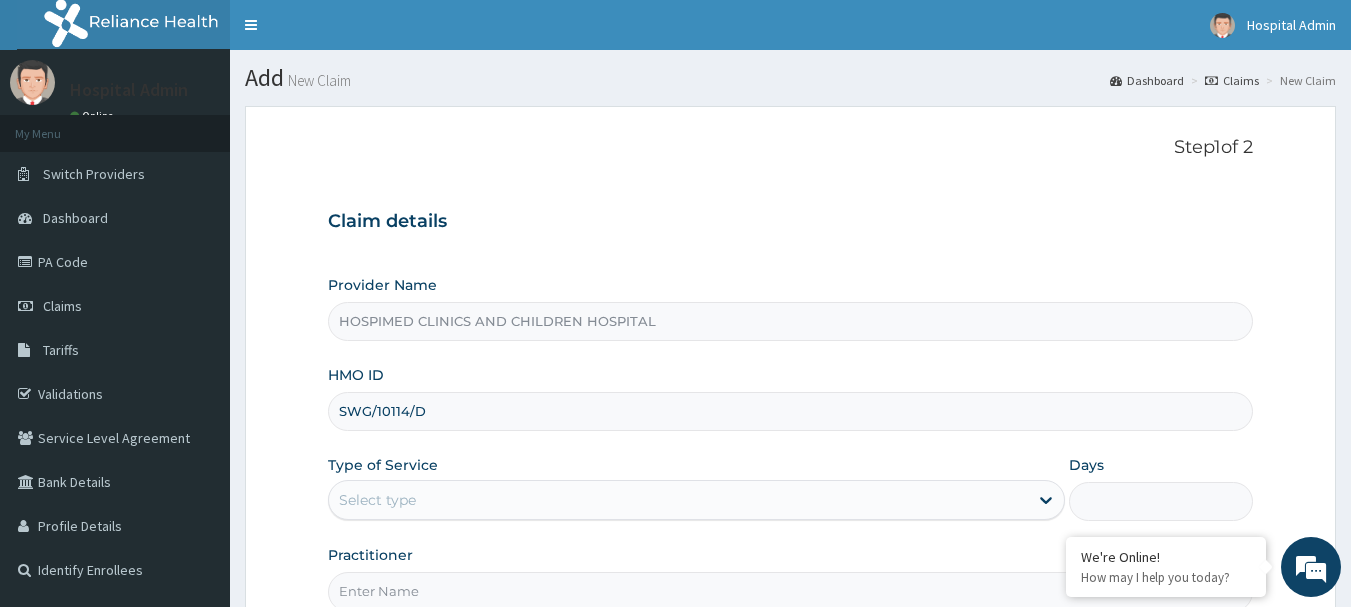 type on "SWG/10114/D" 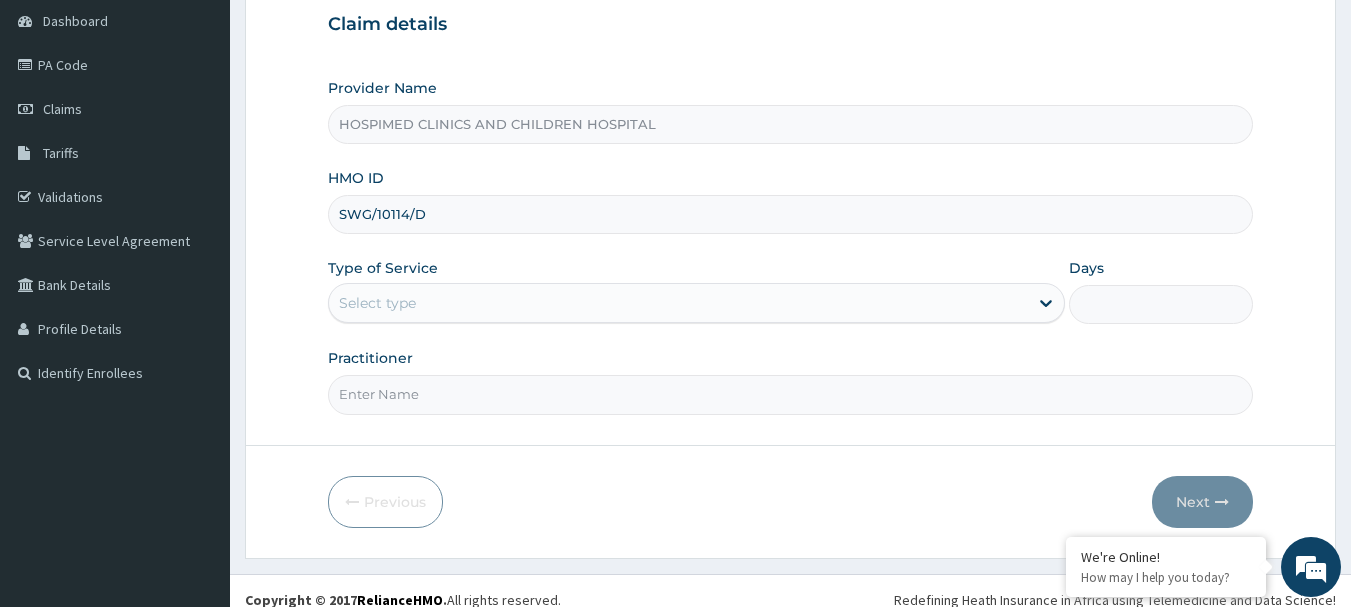 scroll, scrollTop: 200, scrollLeft: 0, axis: vertical 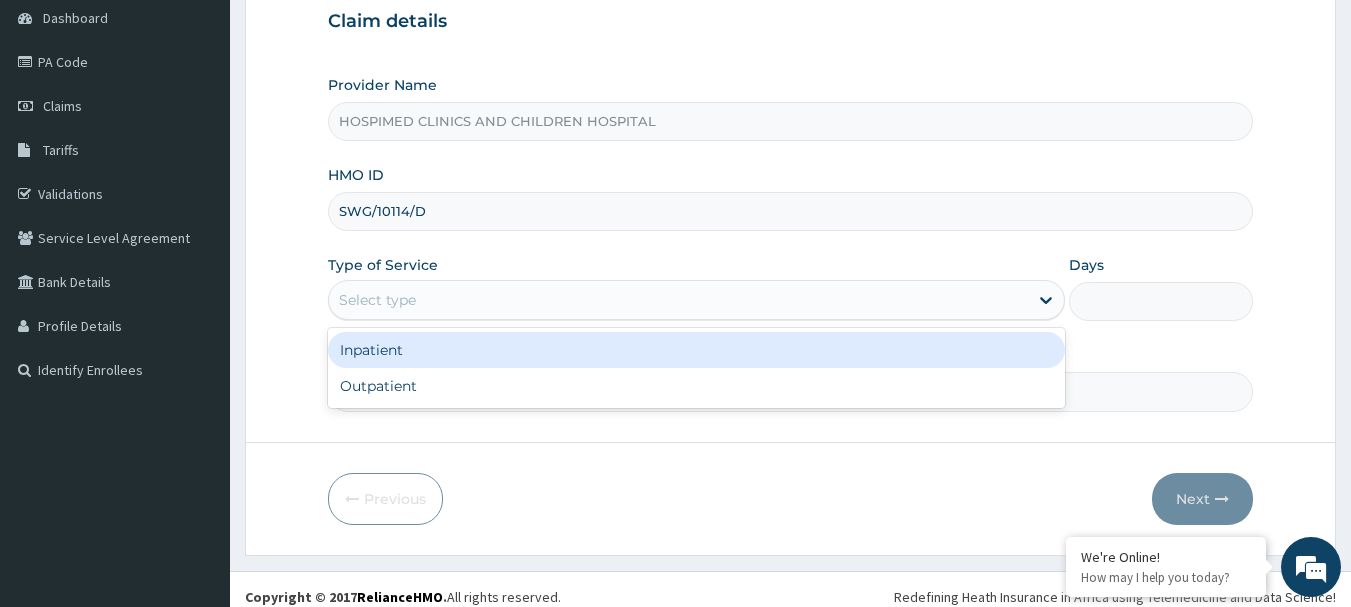 click on "Select type" at bounding box center [678, 300] 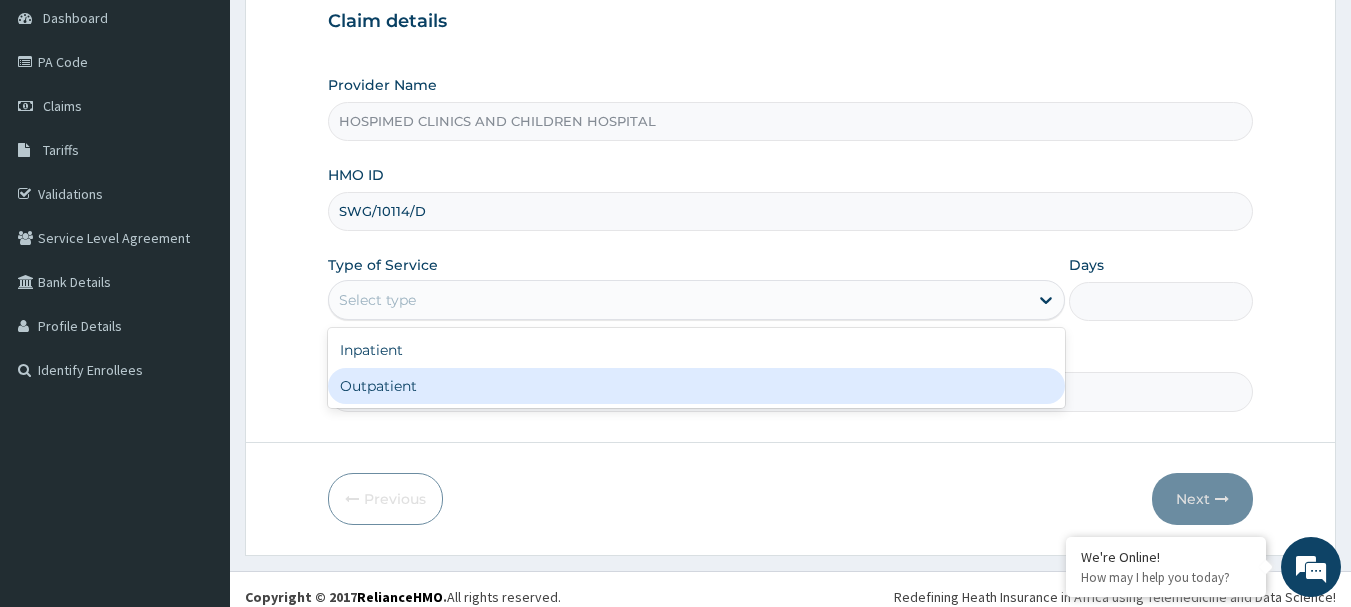 click on "Outpatient" at bounding box center (696, 386) 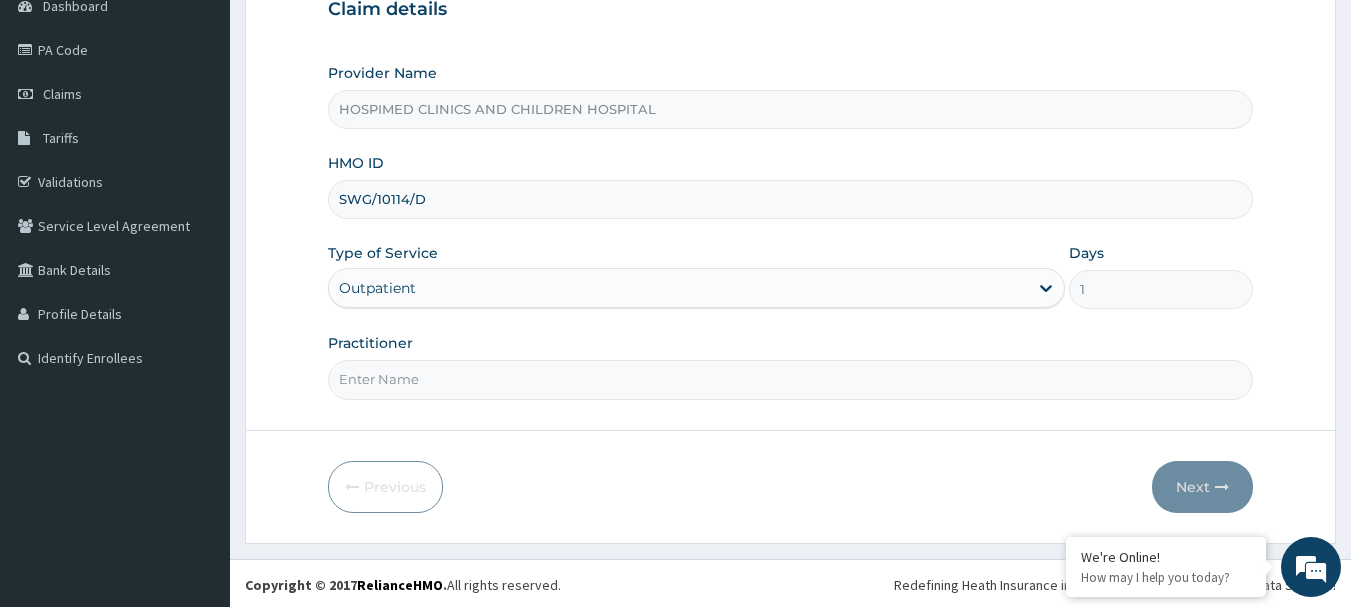 scroll, scrollTop: 215, scrollLeft: 0, axis: vertical 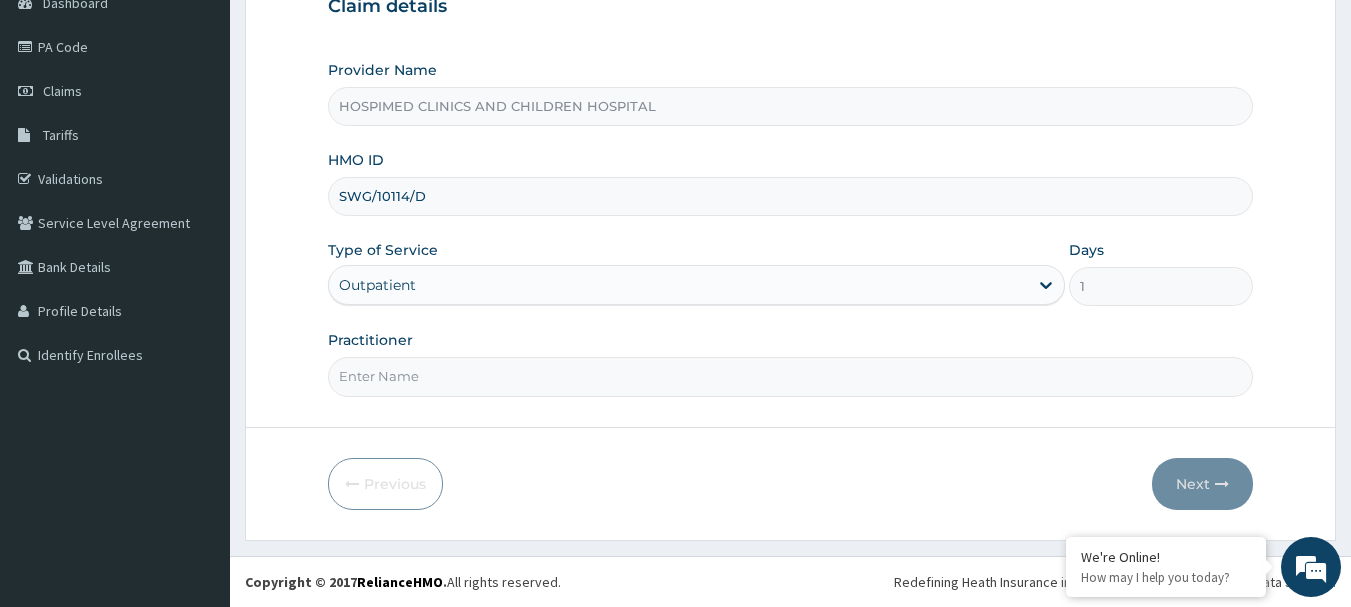 click on "Practitioner" at bounding box center [791, 376] 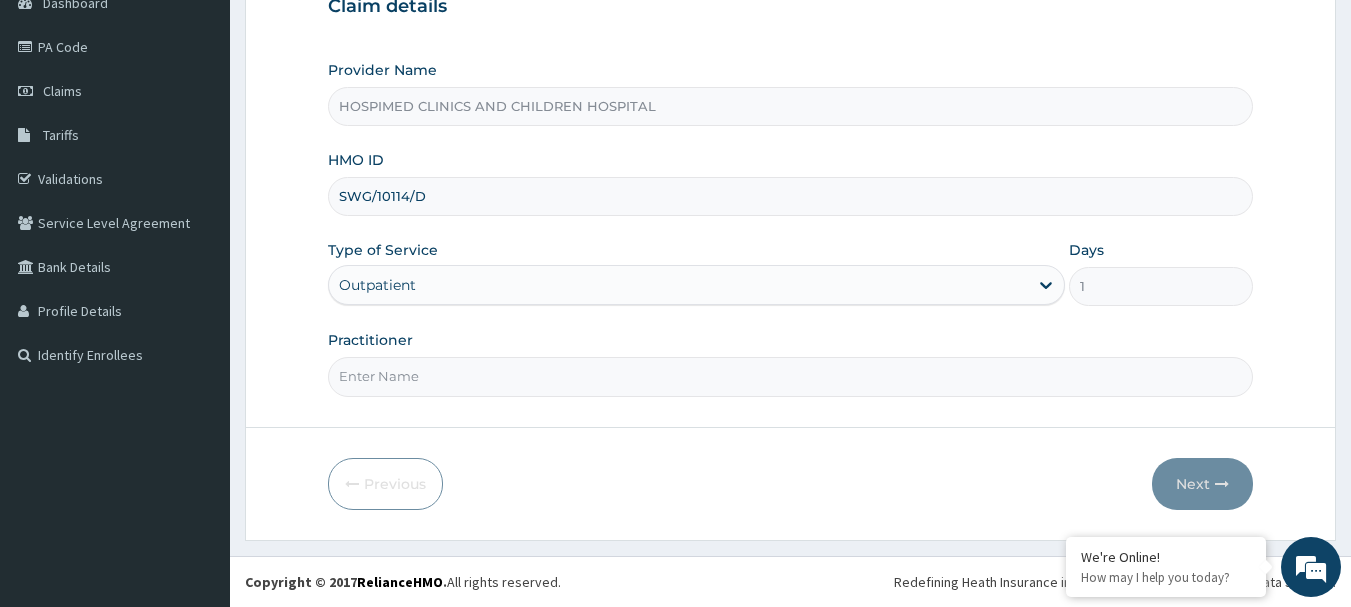 paste on "PA/B7F13B" 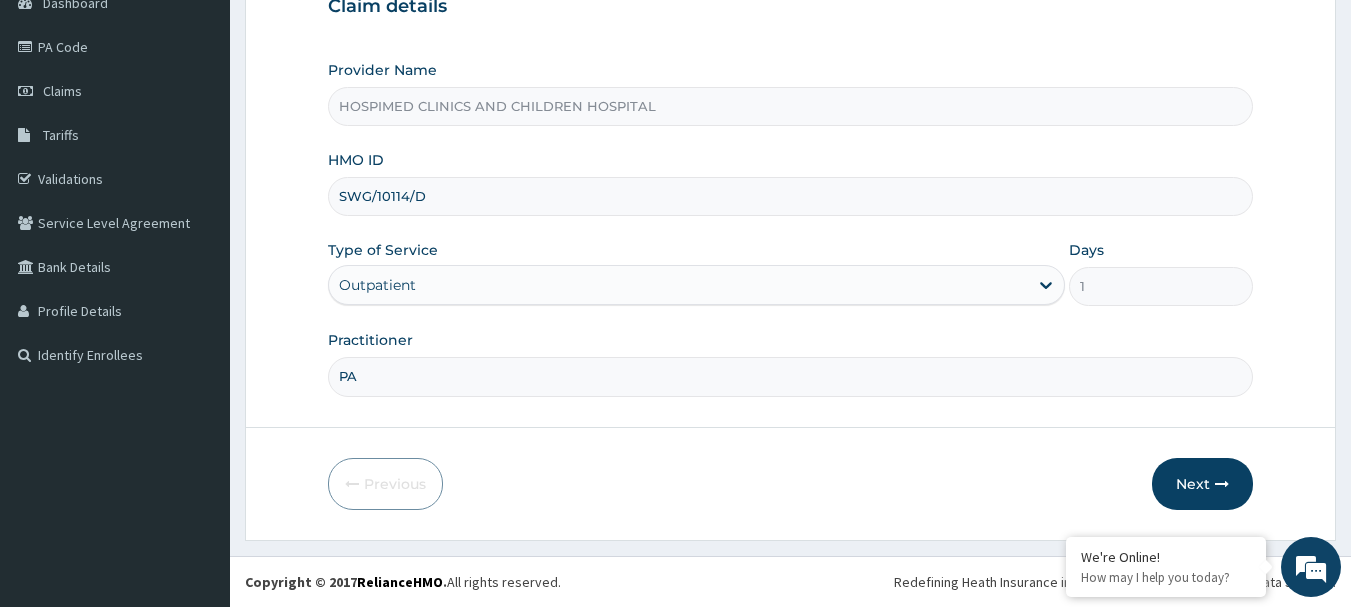 type on "P" 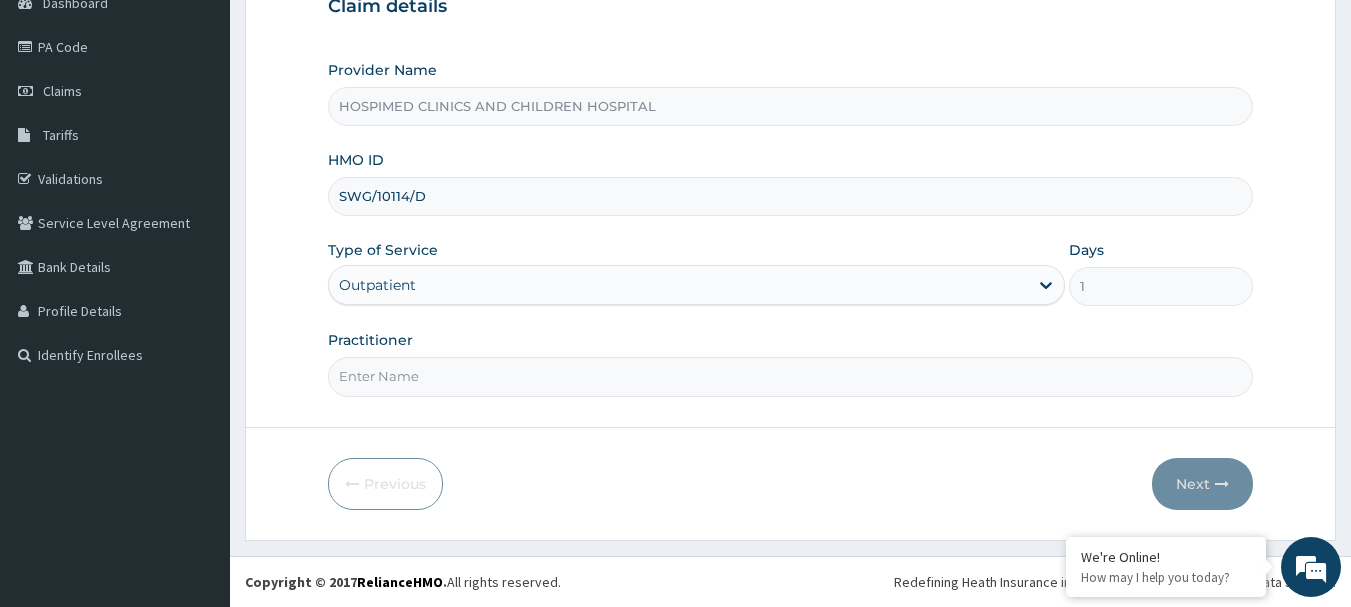 click on "Practitioner" at bounding box center [791, 376] 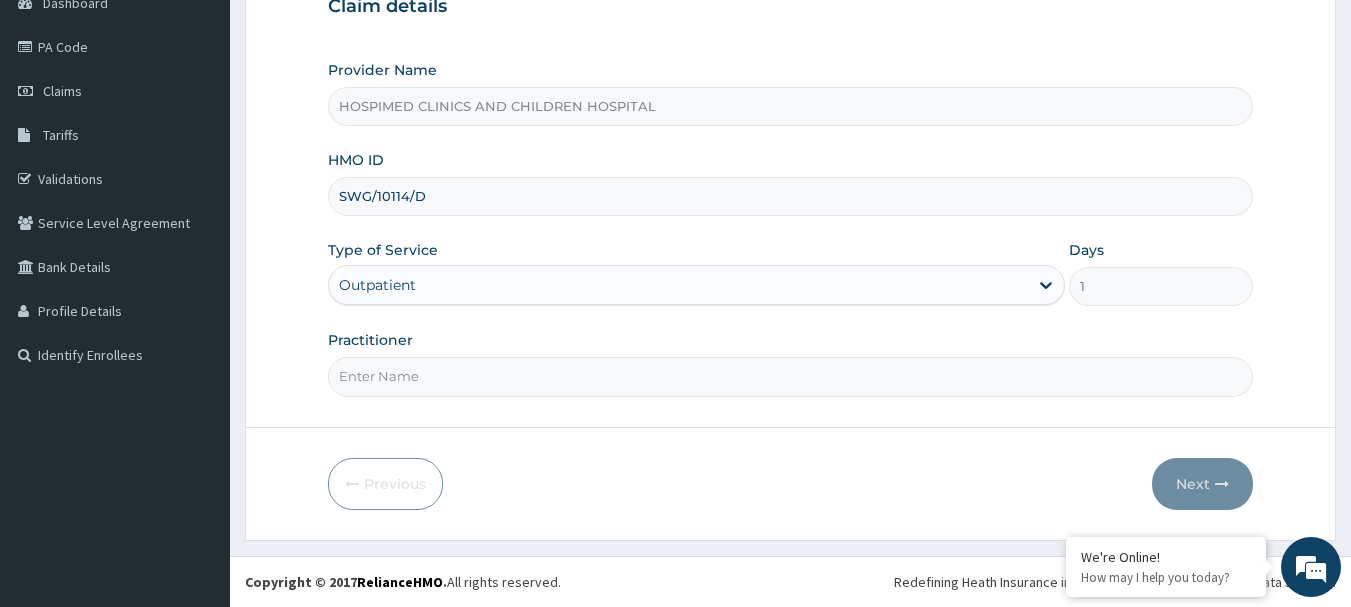 type on "DR [LAST] AND DR [LAST]" 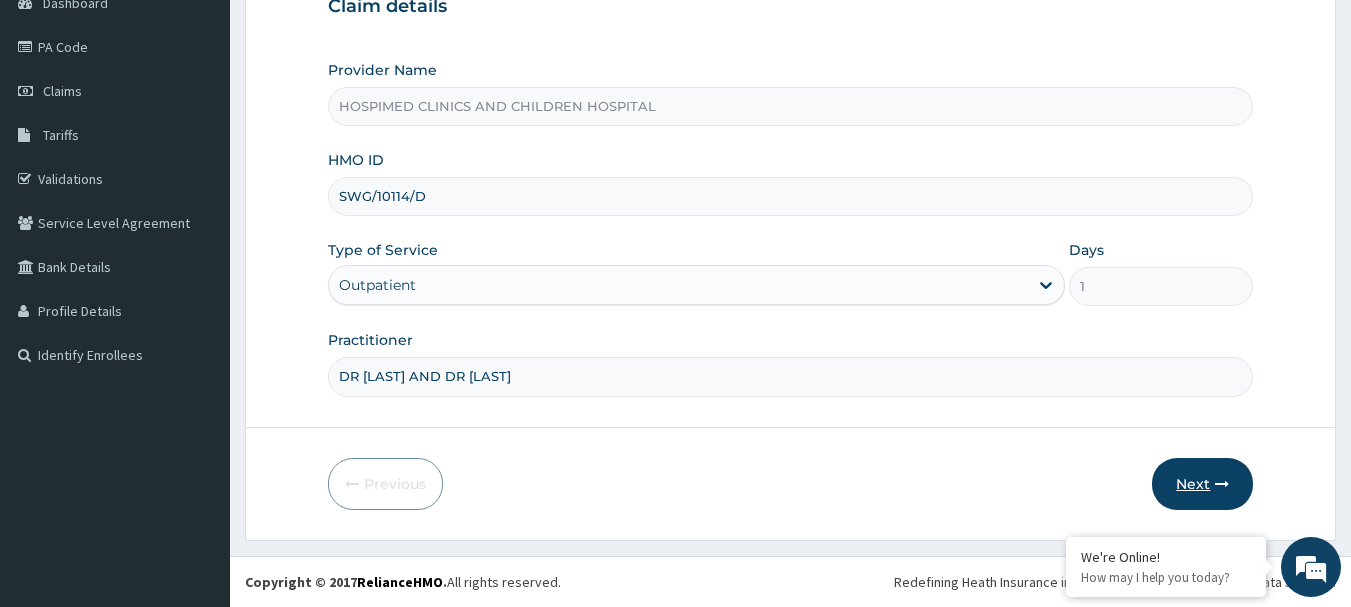 click on "Next" at bounding box center (1202, 484) 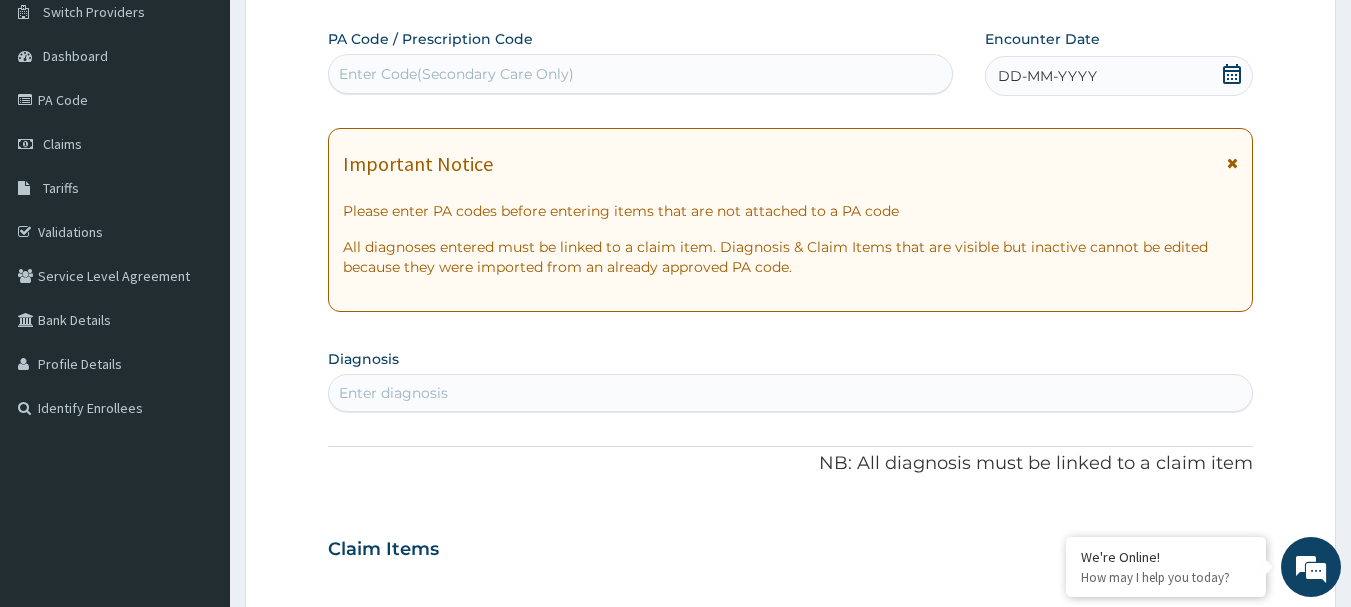 scroll, scrollTop: 115, scrollLeft: 0, axis: vertical 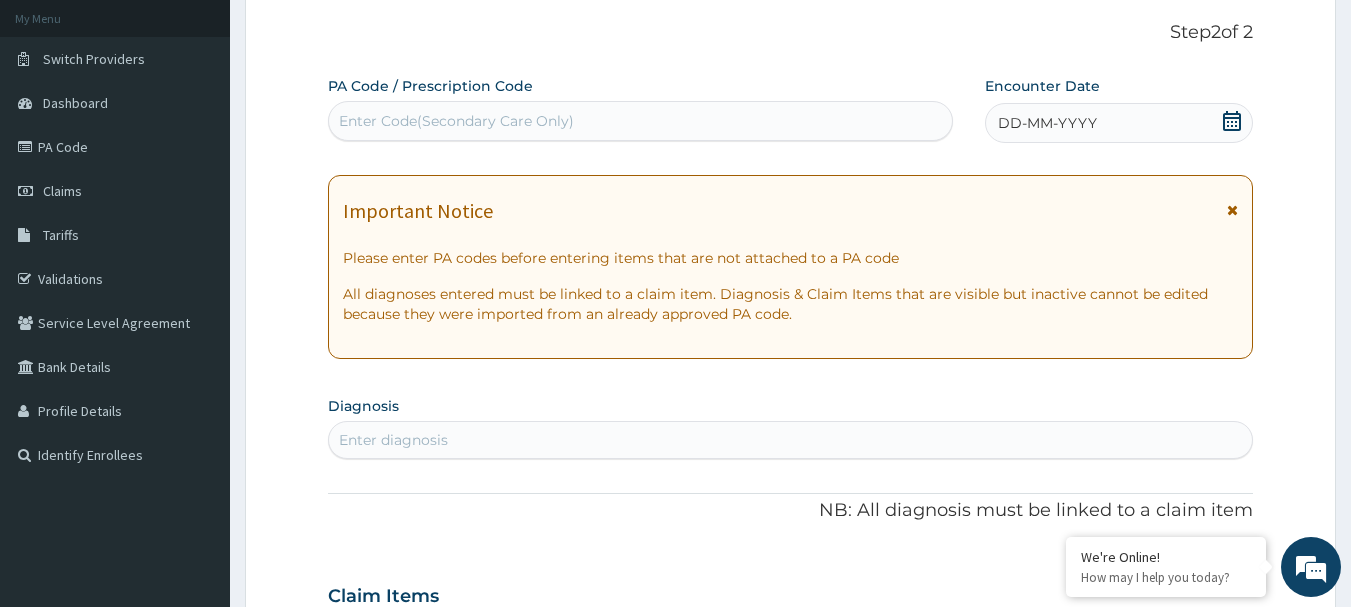 click on "Enter Code(Secondary Care Only)" at bounding box center (641, 121) 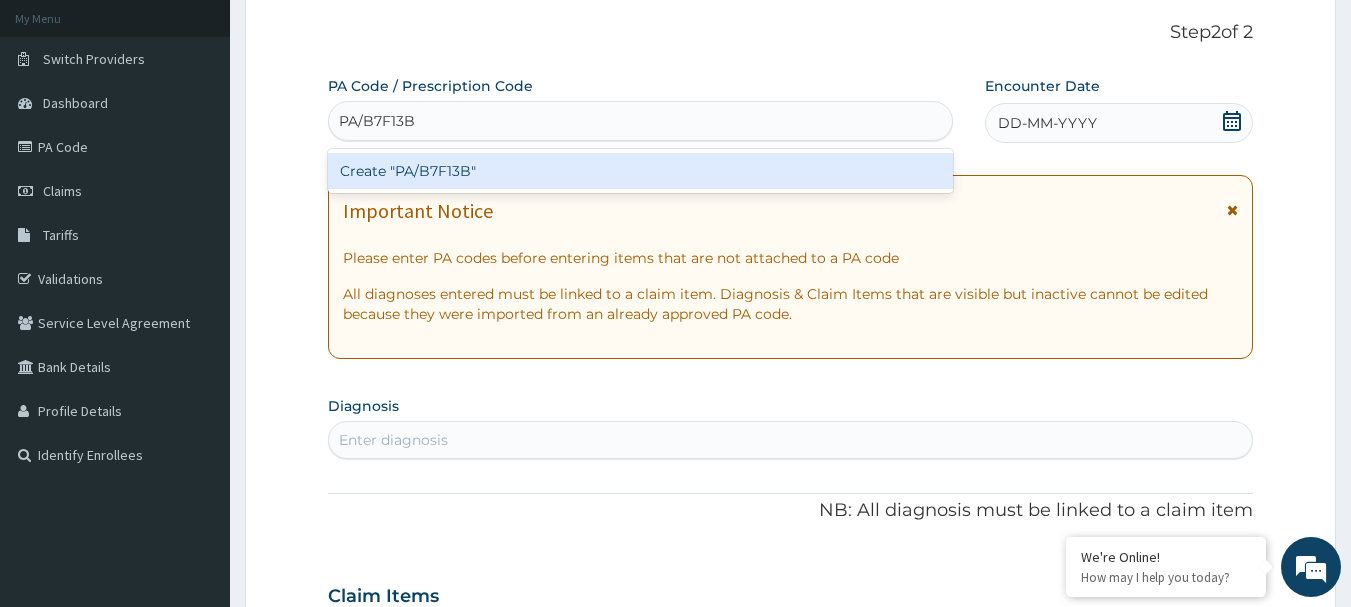 click on "Create "PA/B7F13B"" at bounding box center (641, 171) 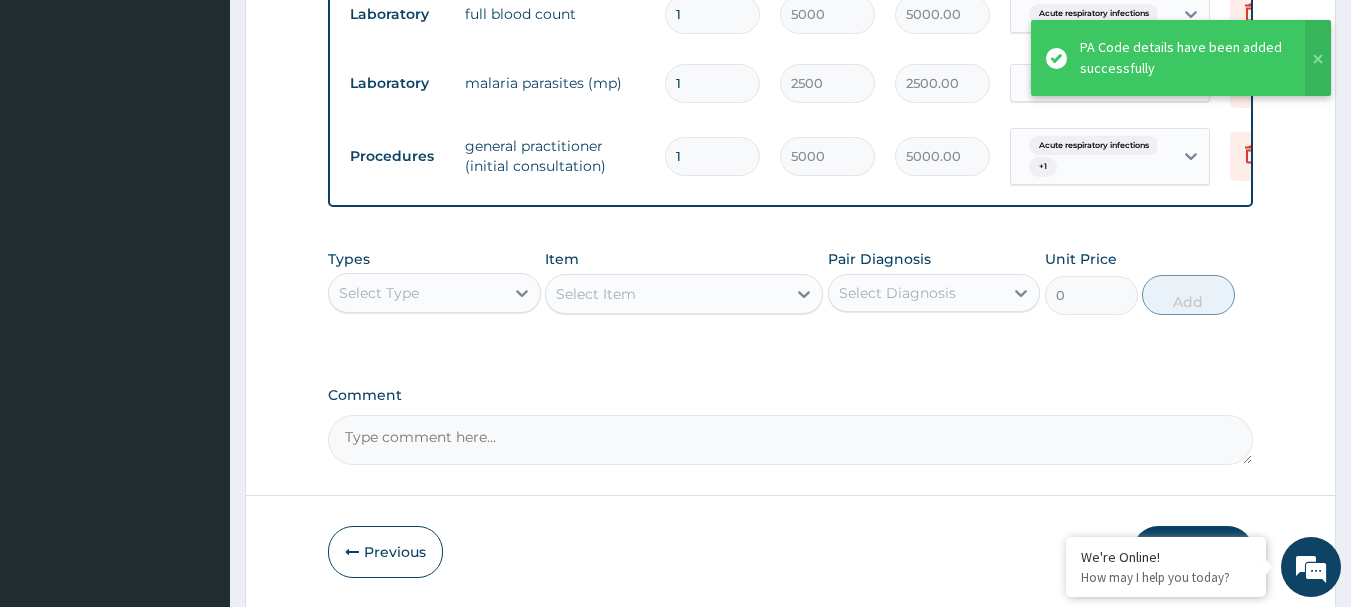 scroll, scrollTop: 1039, scrollLeft: 0, axis: vertical 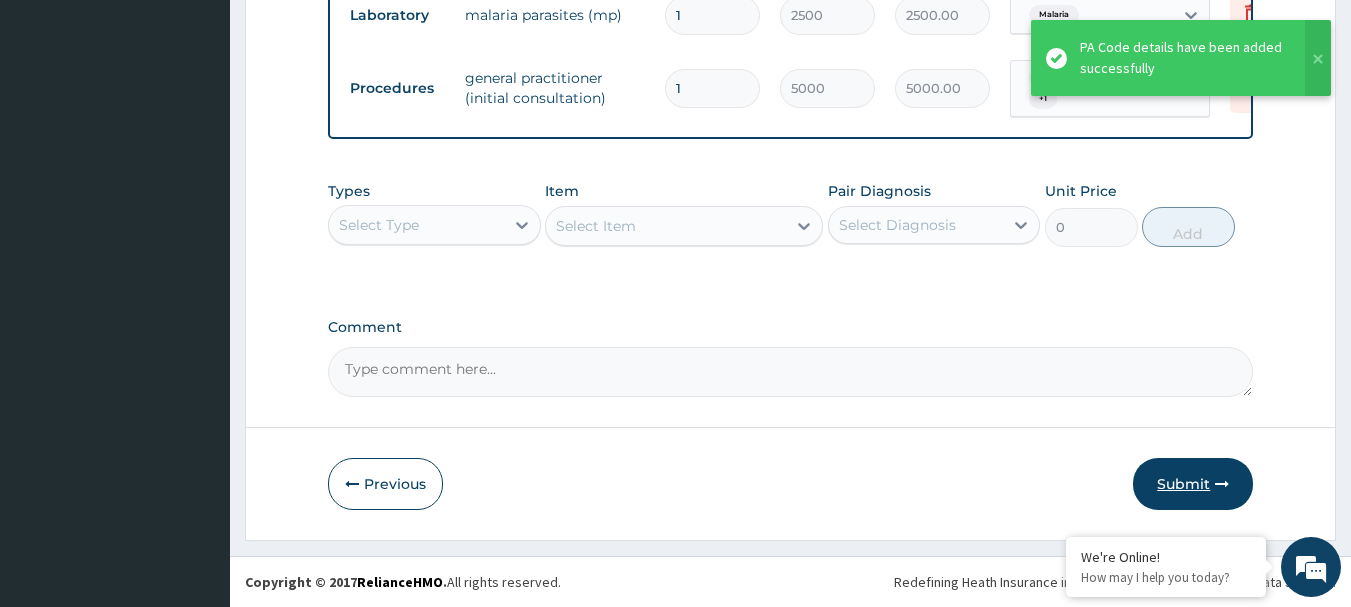 click on "Submit" at bounding box center (1193, 484) 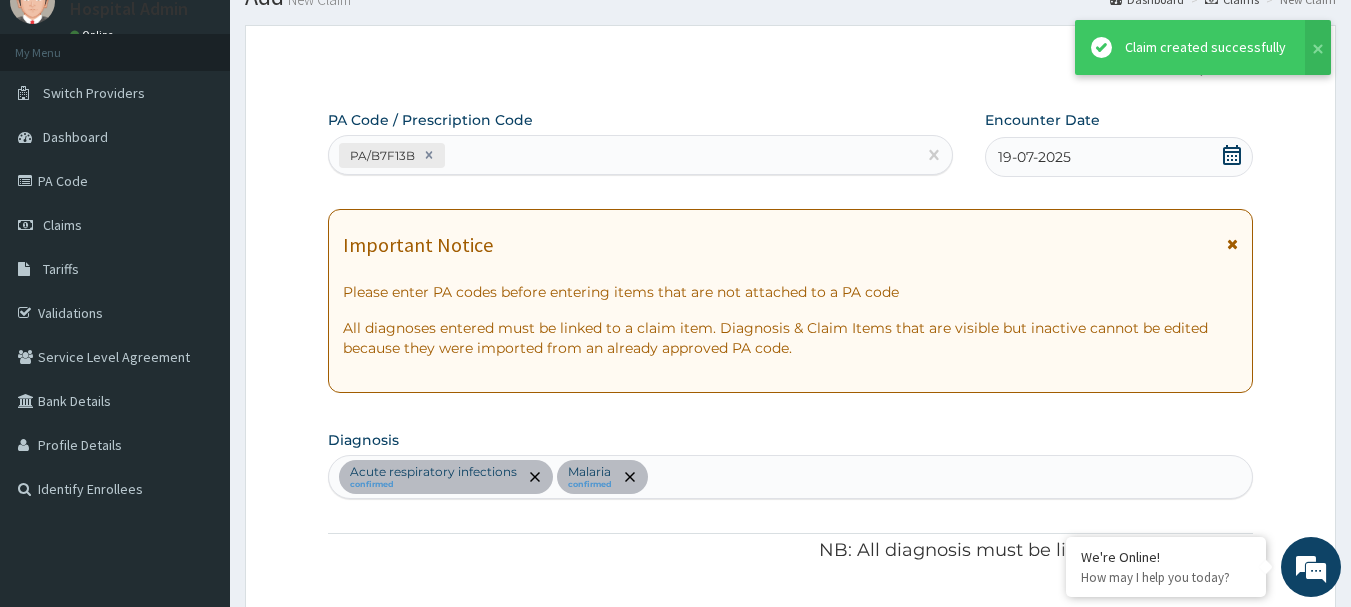 scroll, scrollTop: 1039, scrollLeft: 0, axis: vertical 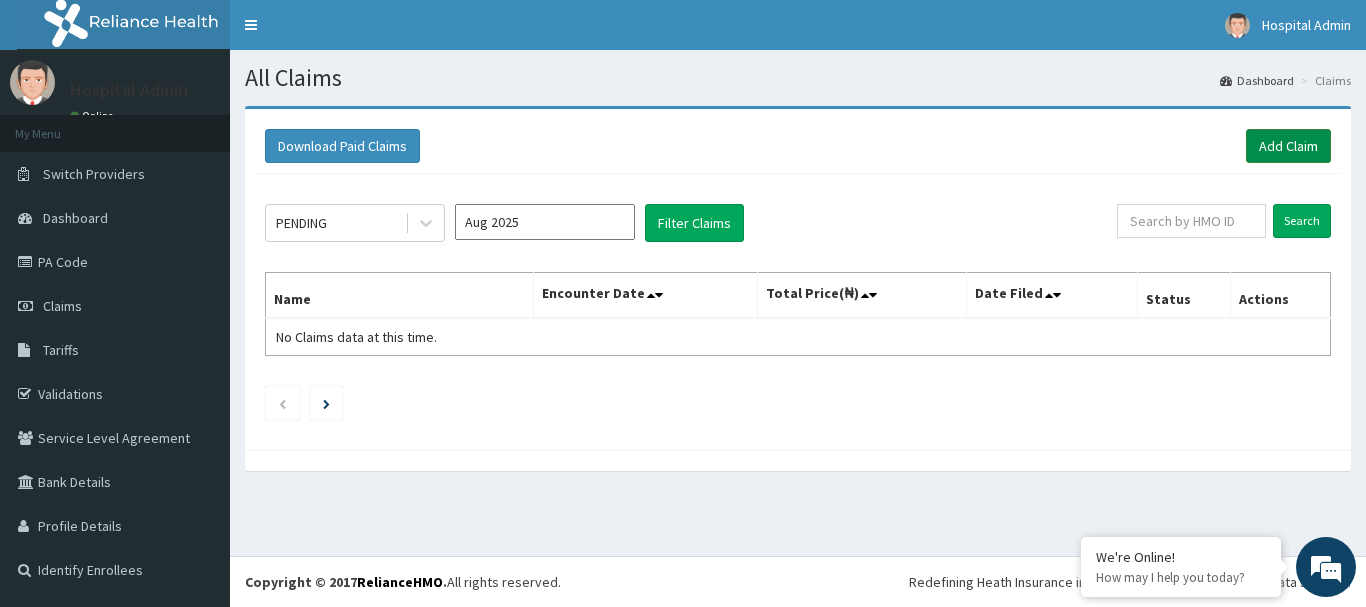 click on "Add Claim" at bounding box center [1288, 146] 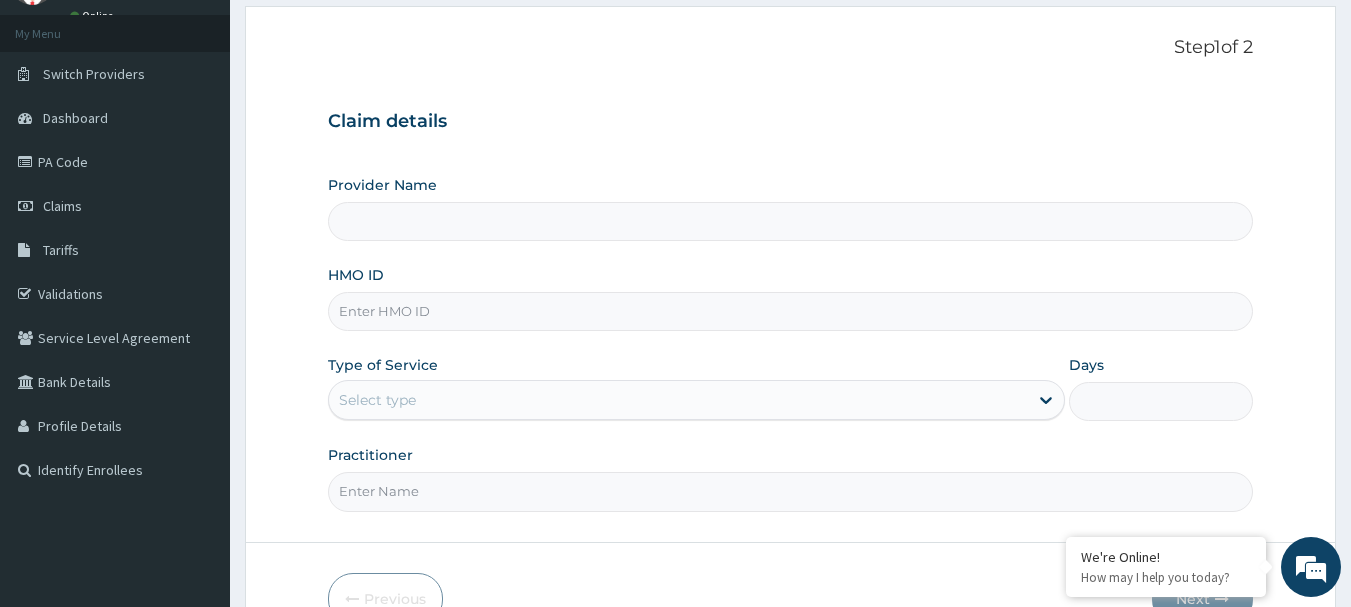 scroll, scrollTop: 0, scrollLeft: 0, axis: both 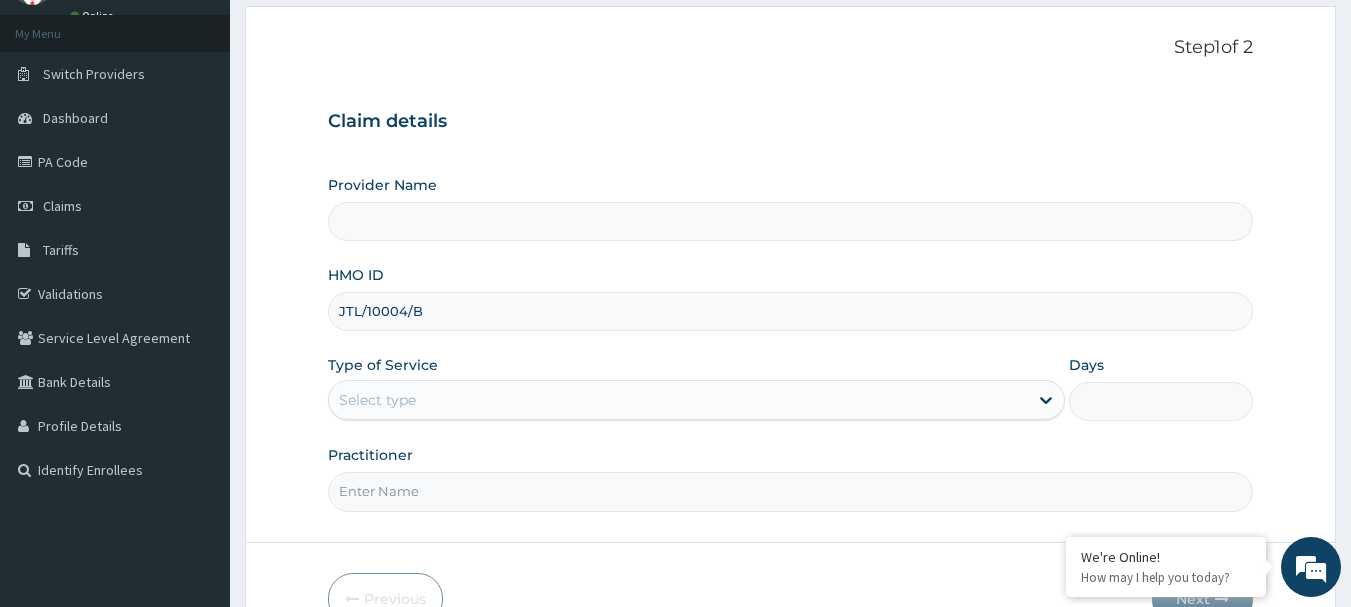 type on "HOSPIMED CLINICS AND CHILDREN HOSPITAL" 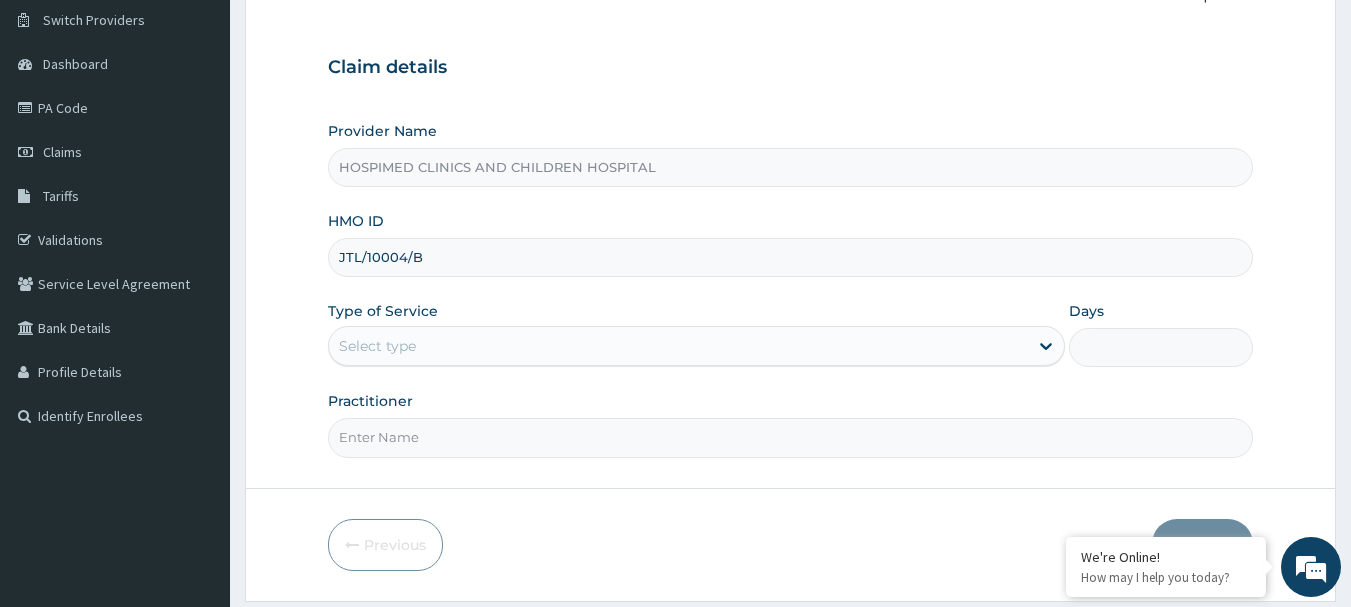scroll, scrollTop: 200, scrollLeft: 0, axis: vertical 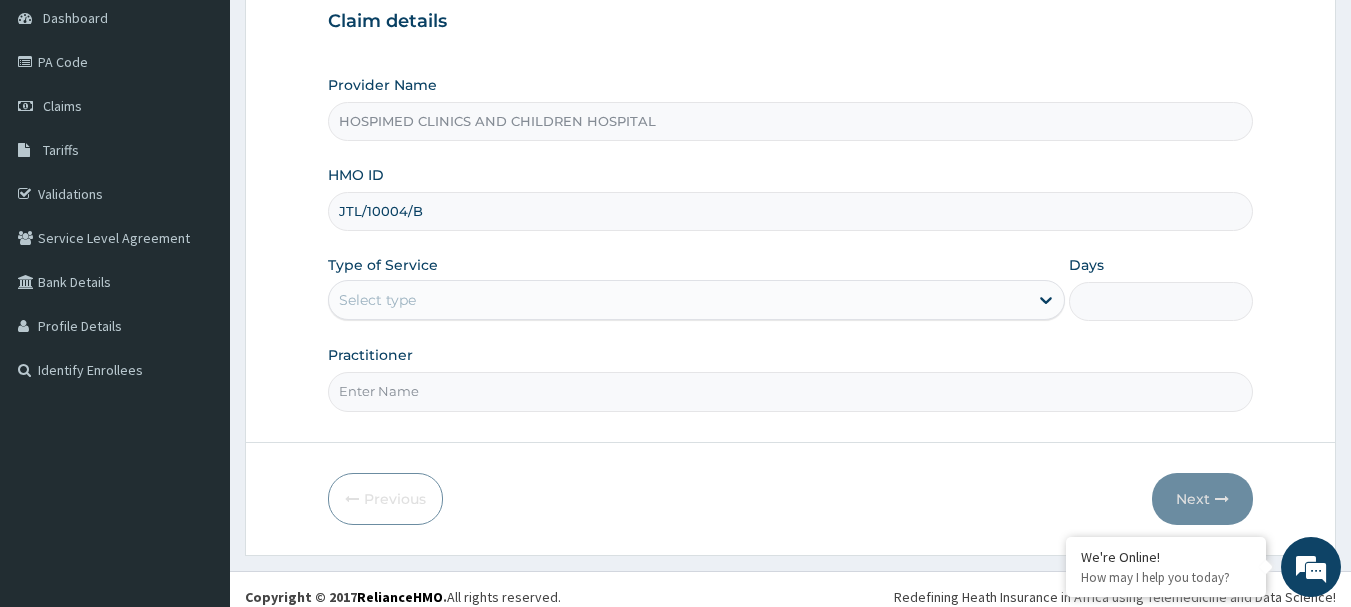 type on "JTL/10004/B" 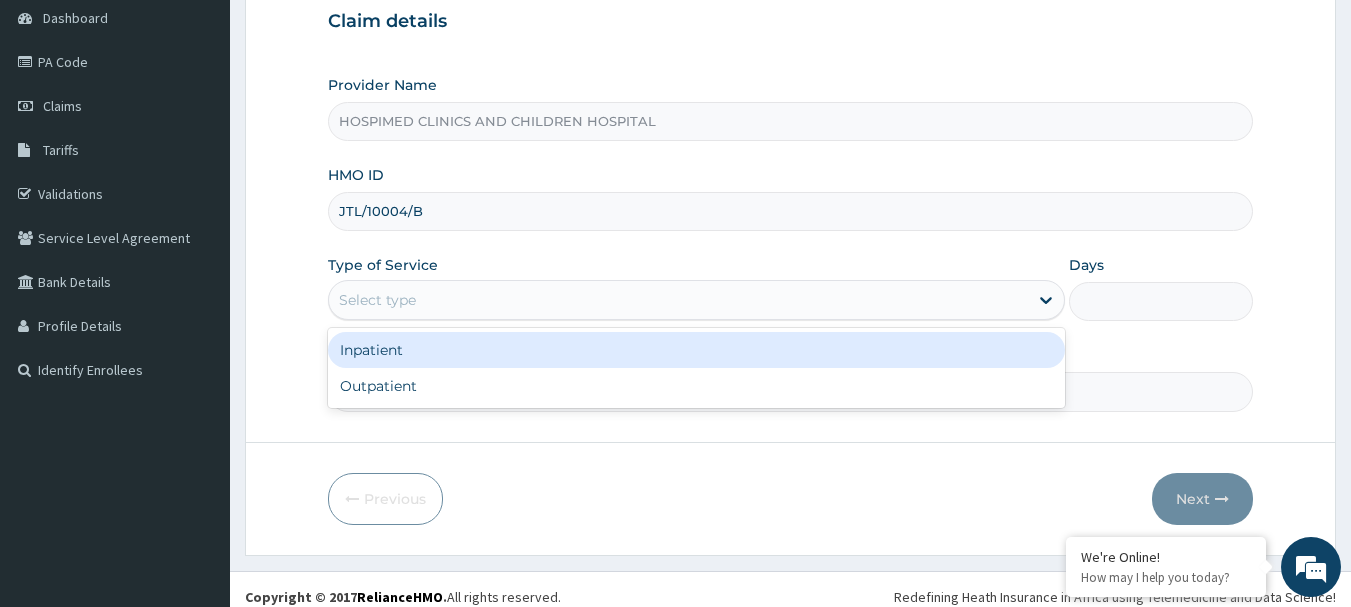 click on "Select type" at bounding box center (678, 300) 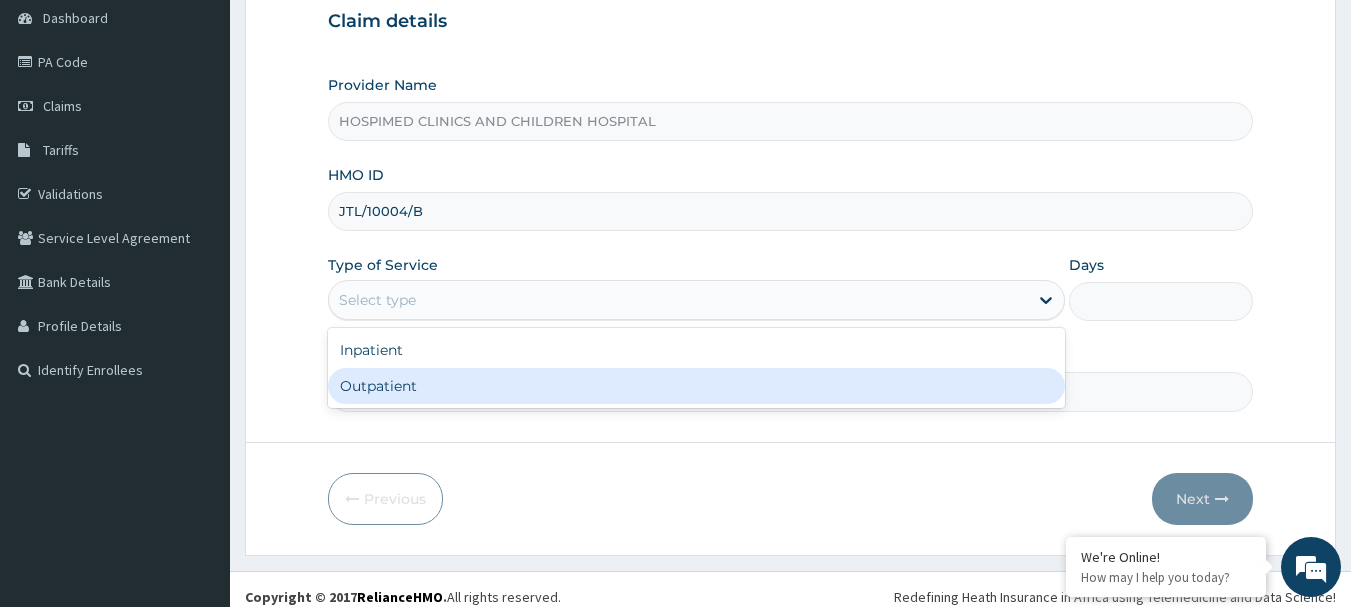 click on "Outpatient" at bounding box center (696, 386) 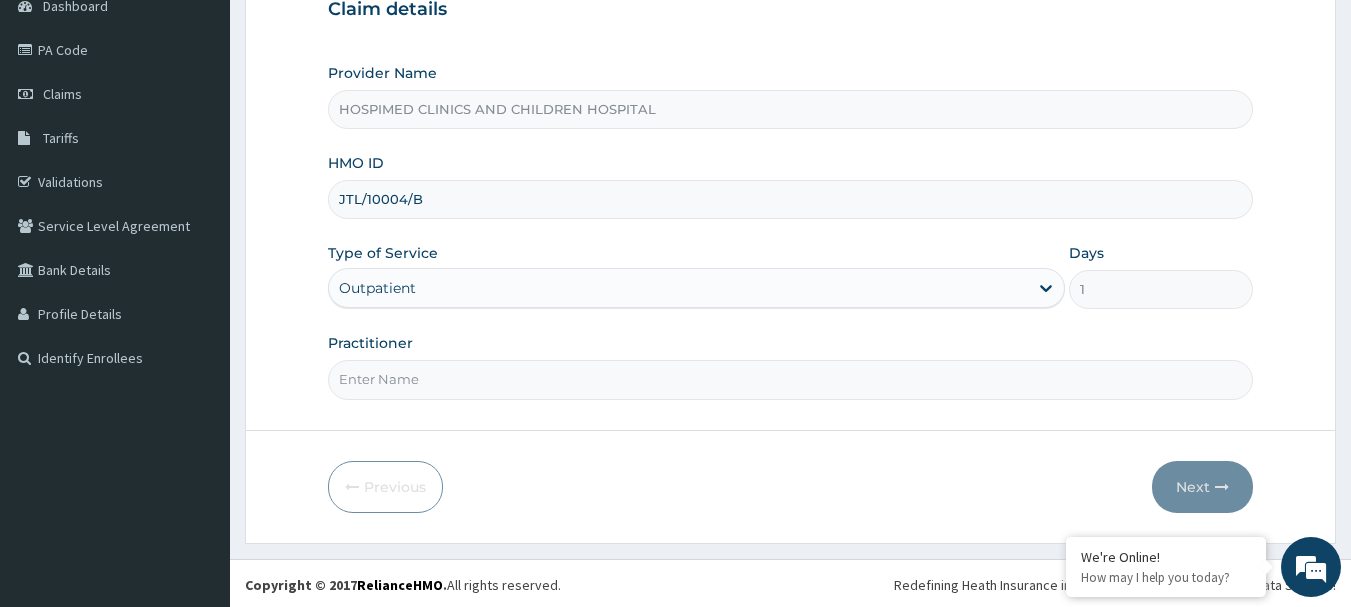 scroll, scrollTop: 215, scrollLeft: 0, axis: vertical 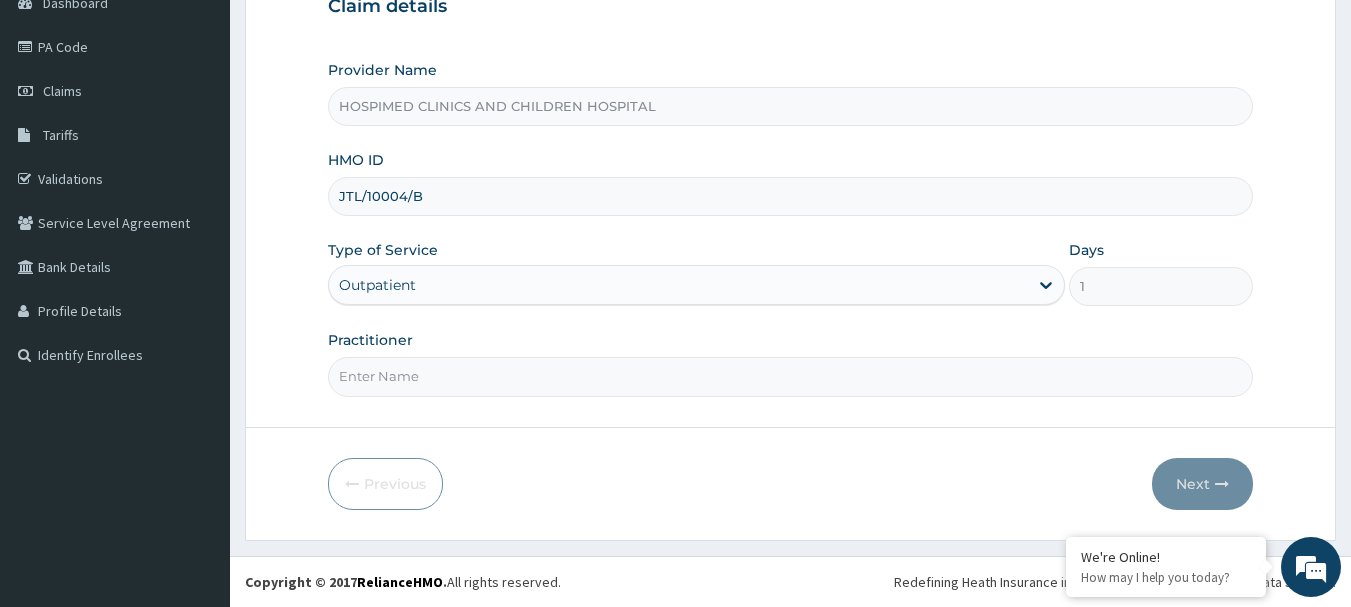 click on "Practitioner" at bounding box center [791, 376] 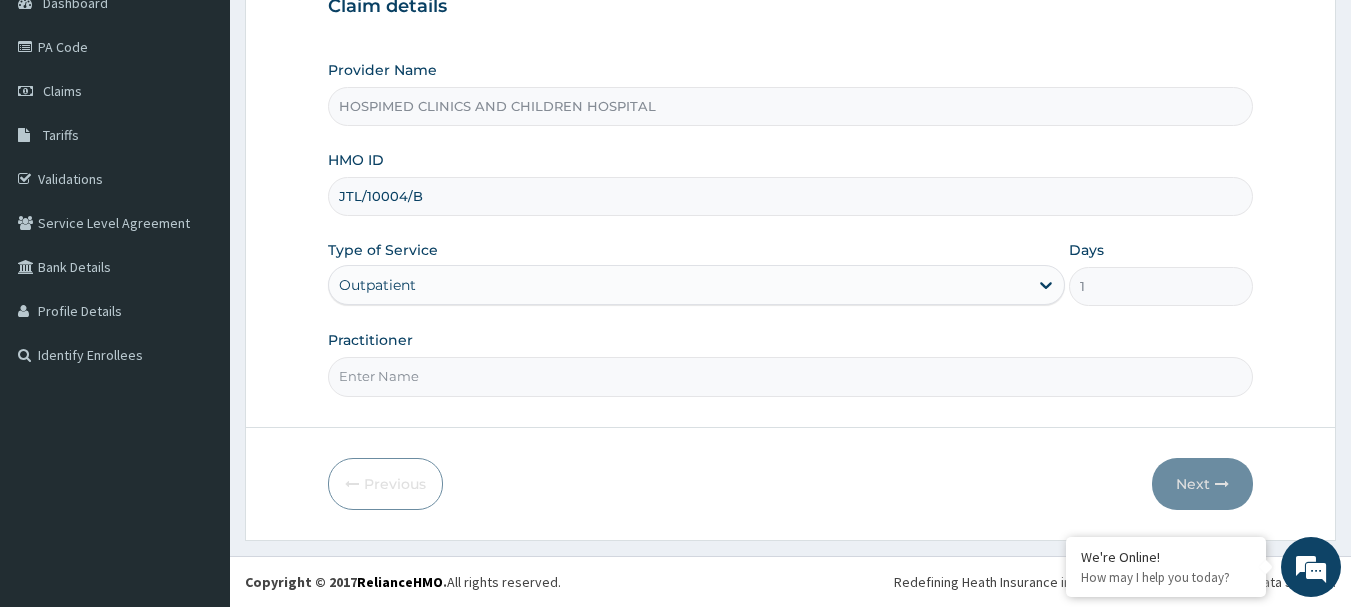 type on "DR UGOCHUKWU AND DR ADETOLA" 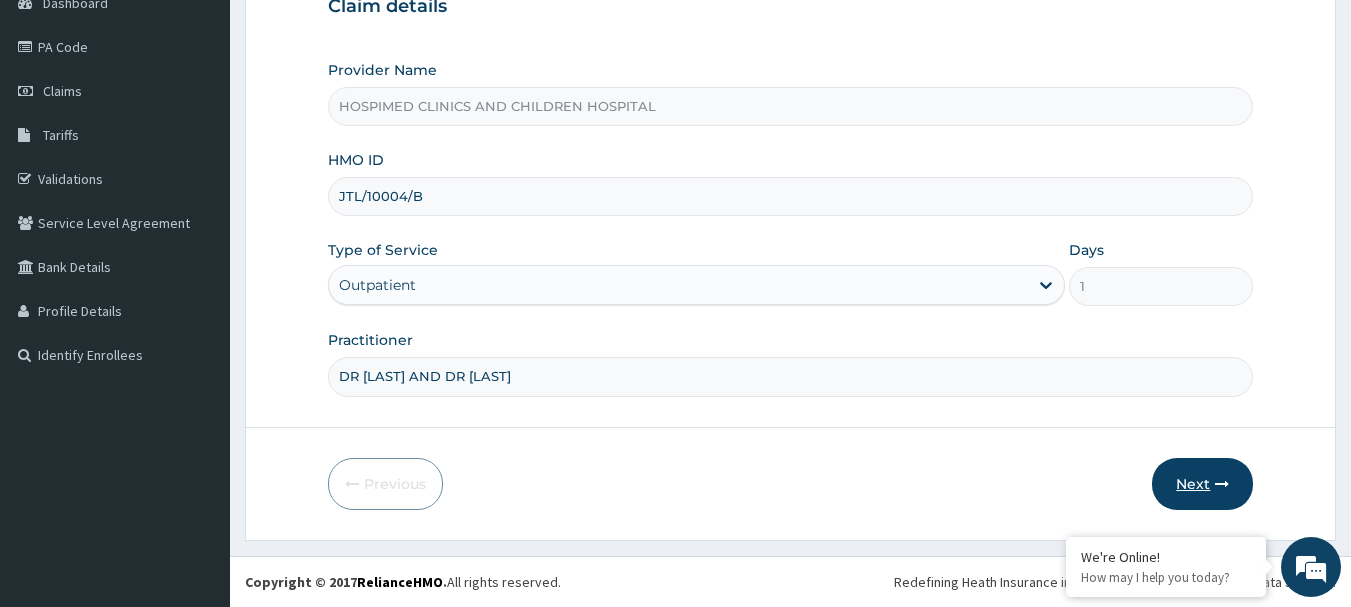 scroll, scrollTop: 0, scrollLeft: 0, axis: both 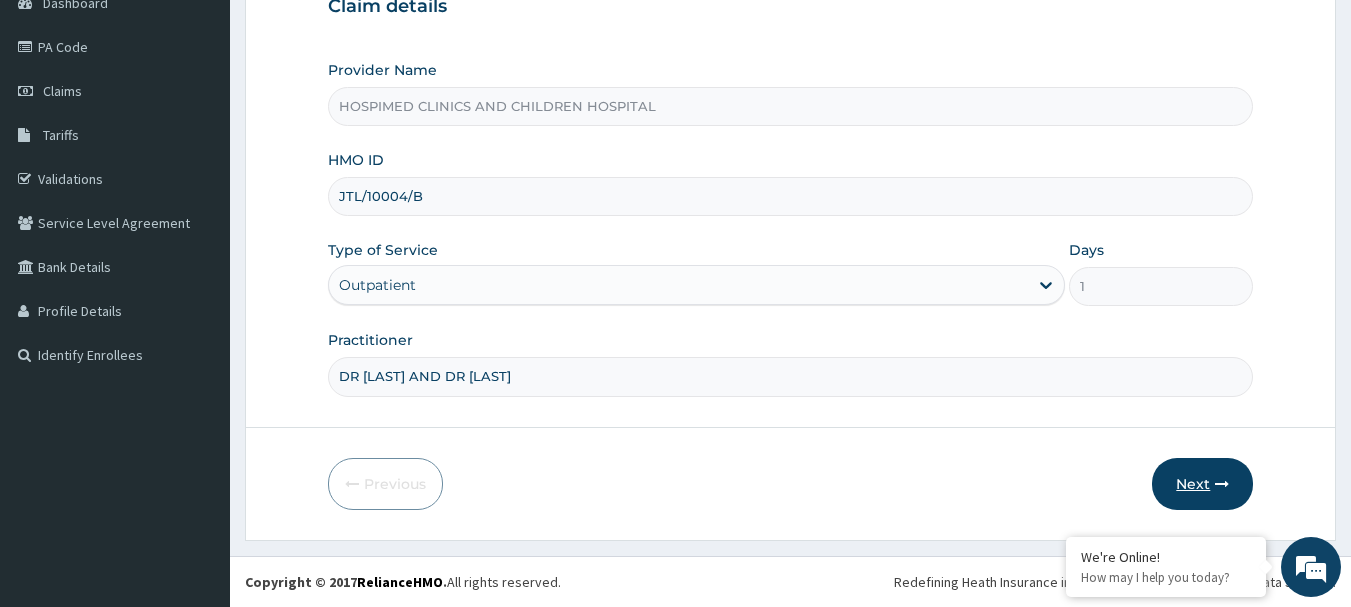 click on "Next" at bounding box center (1202, 484) 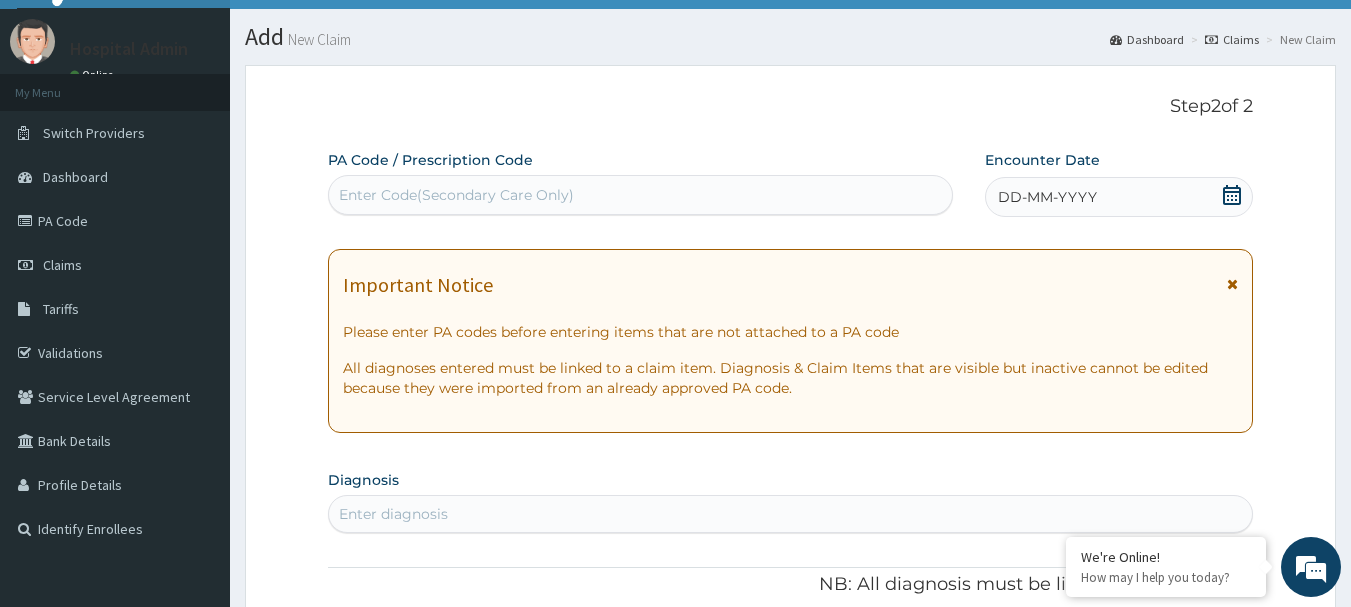 scroll, scrollTop: 15, scrollLeft: 0, axis: vertical 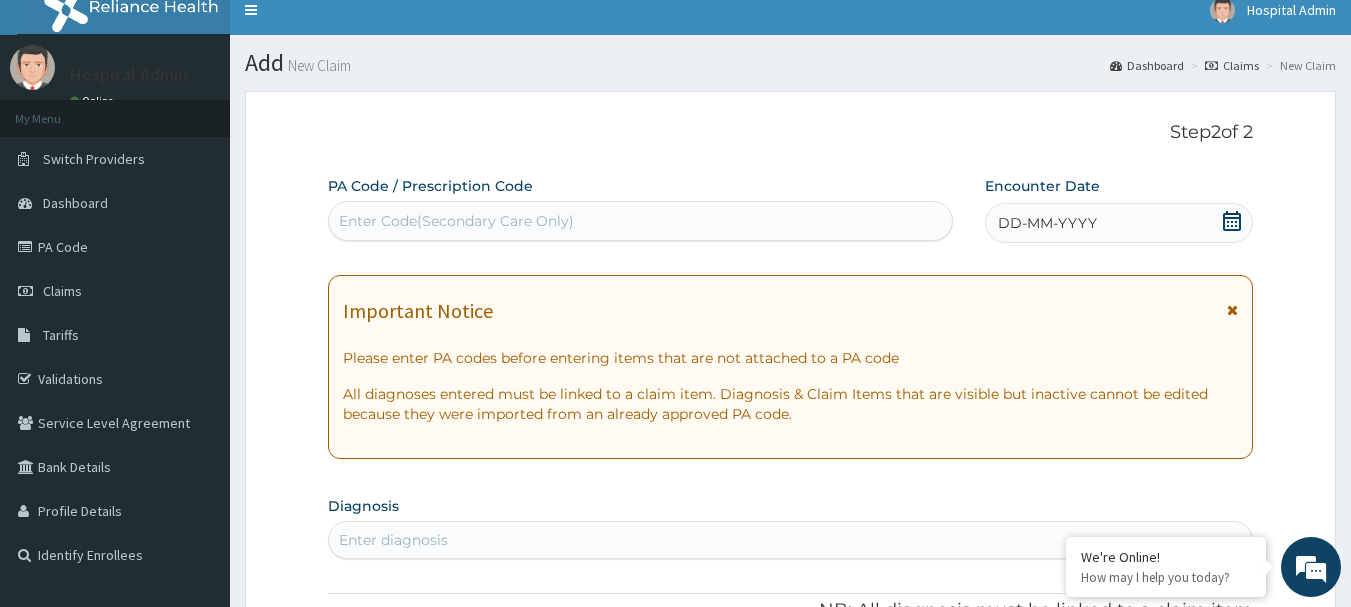 click on "Enter Code(Secondary Care Only)" at bounding box center (641, 221) 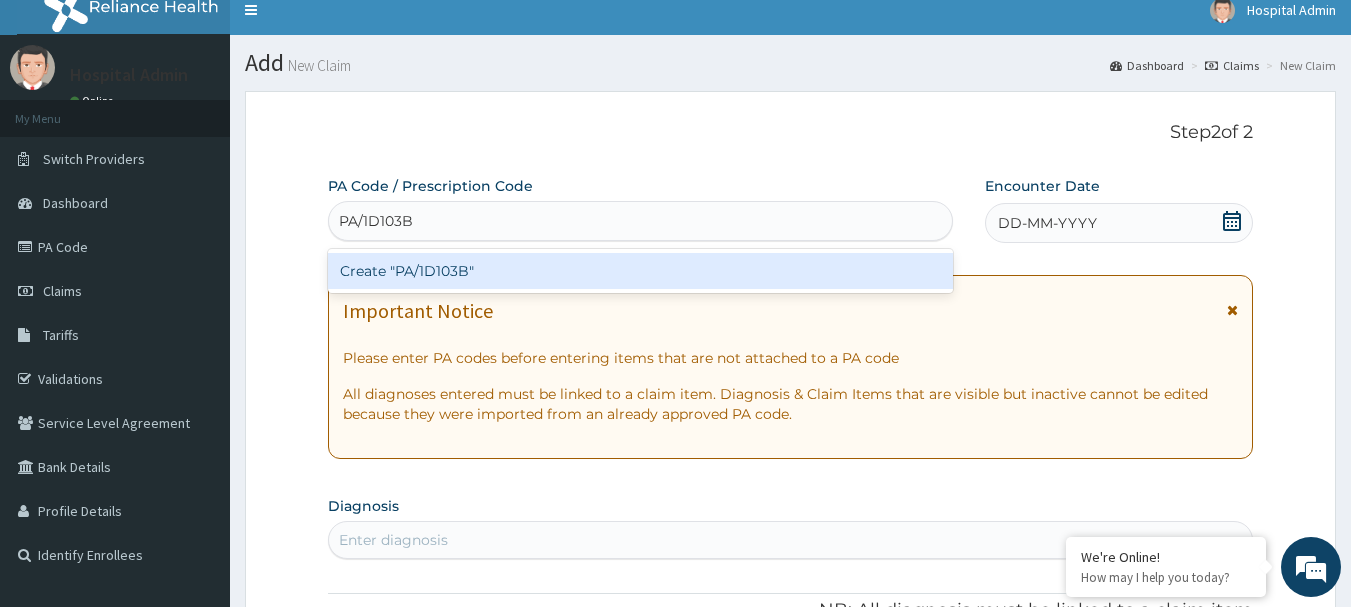 click on "Create "PA/1D103B"" at bounding box center [641, 271] 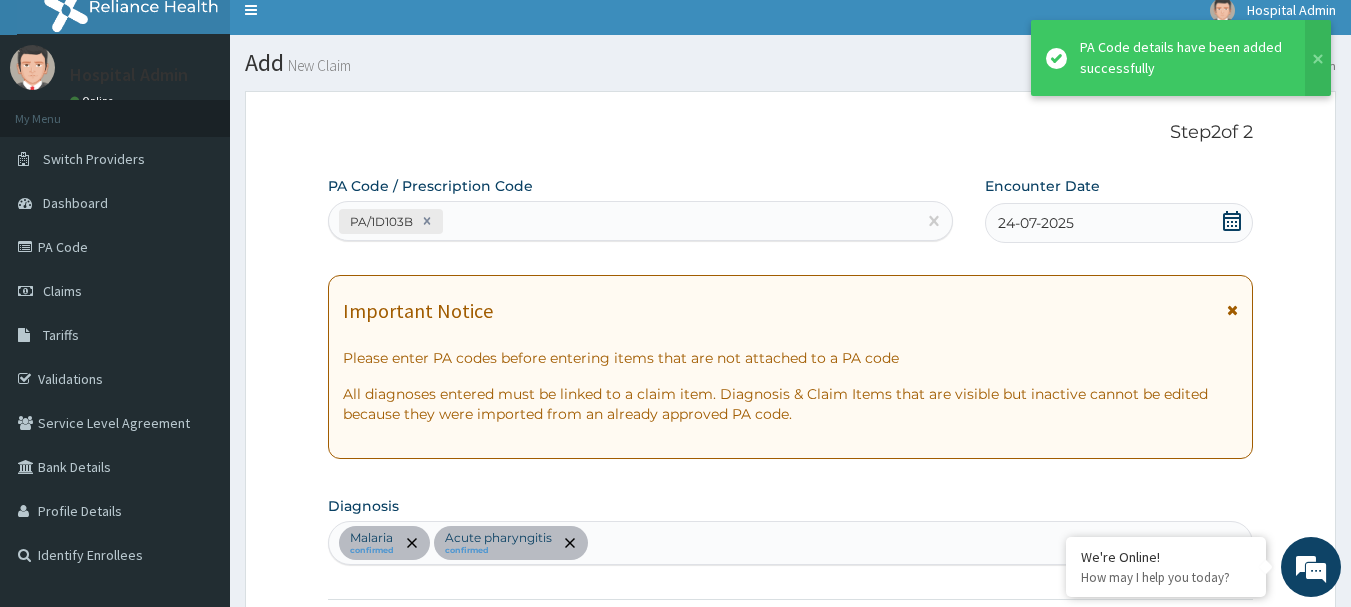 scroll, scrollTop: 1150, scrollLeft: 0, axis: vertical 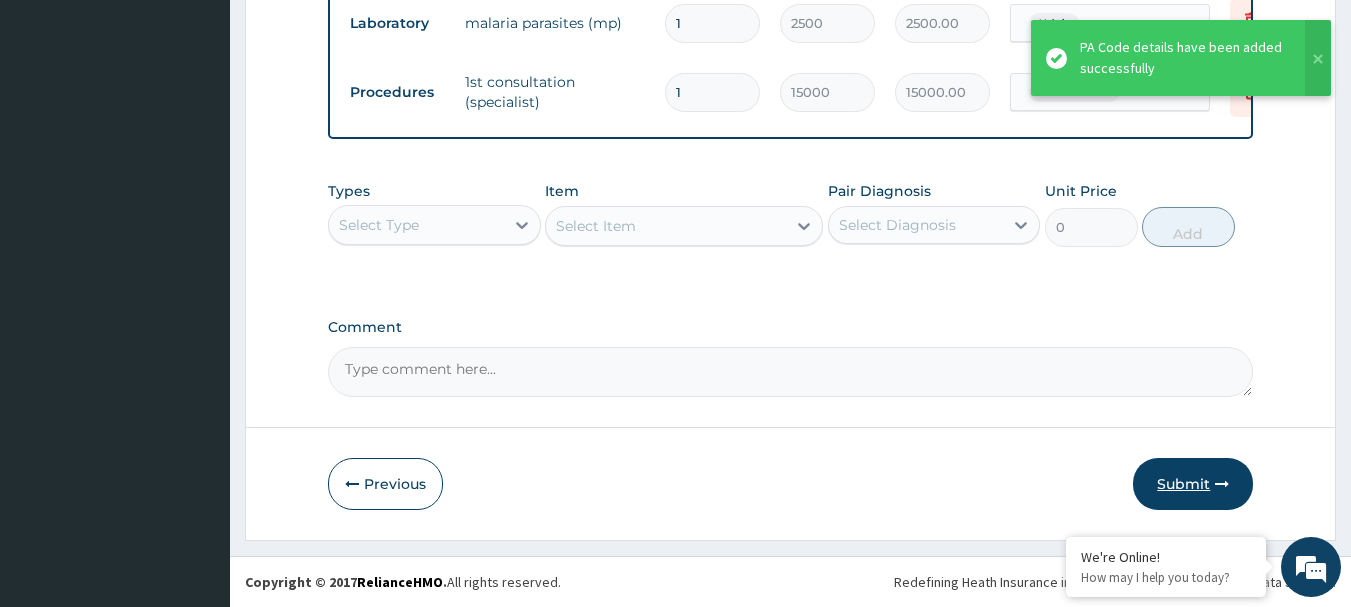 click on "Submit" at bounding box center (1193, 484) 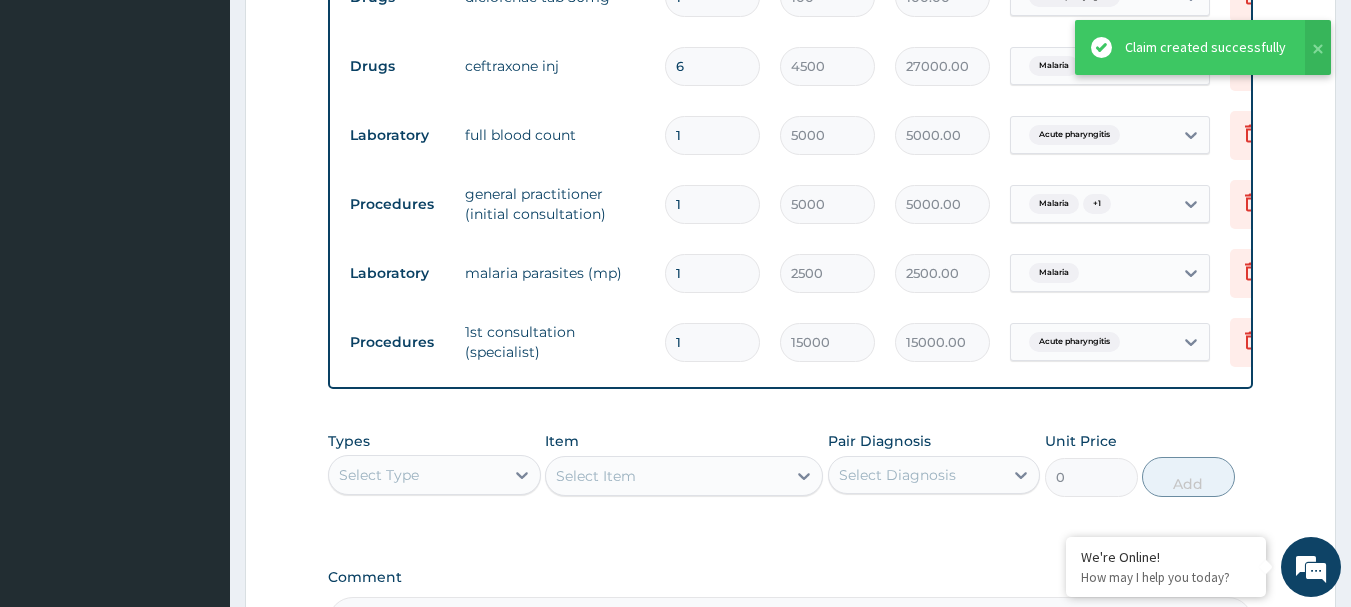 scroll, scrollTop: 1076, scrollLeft: 0, axis: vertical 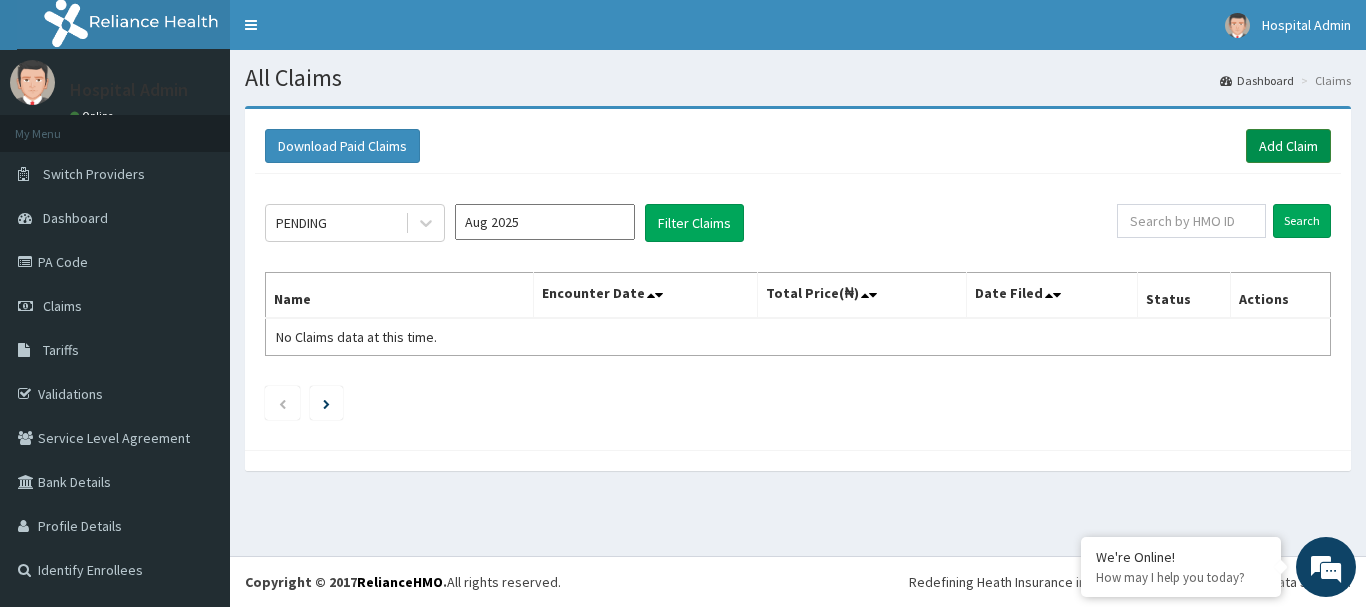 click on "Add Claim" at bounding box center [1288, 146] 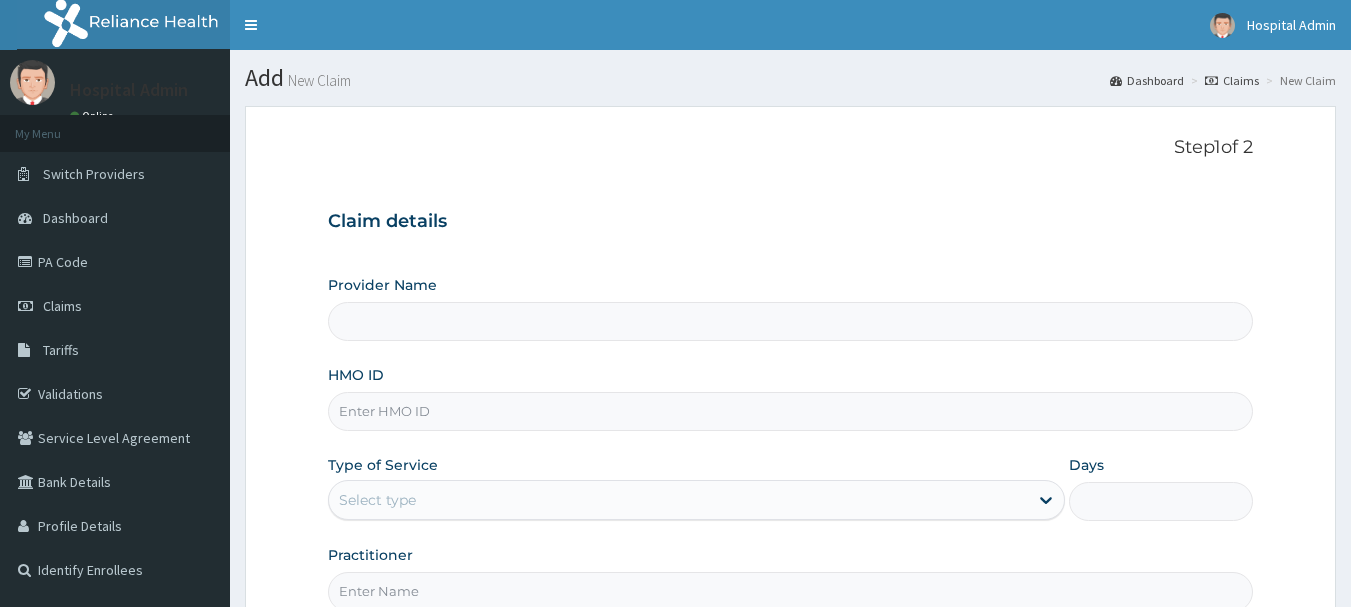 scroll, scrollTop: 0, scrollLeft: 0, axis: both 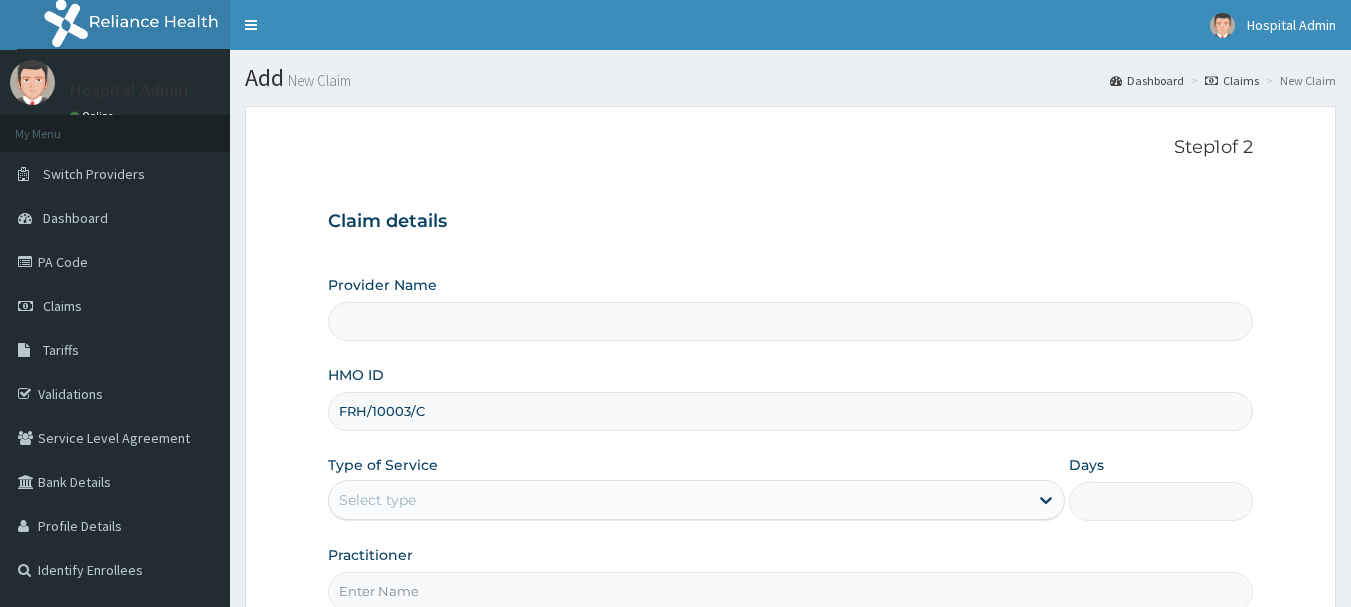 type on "FRH/10003/C" 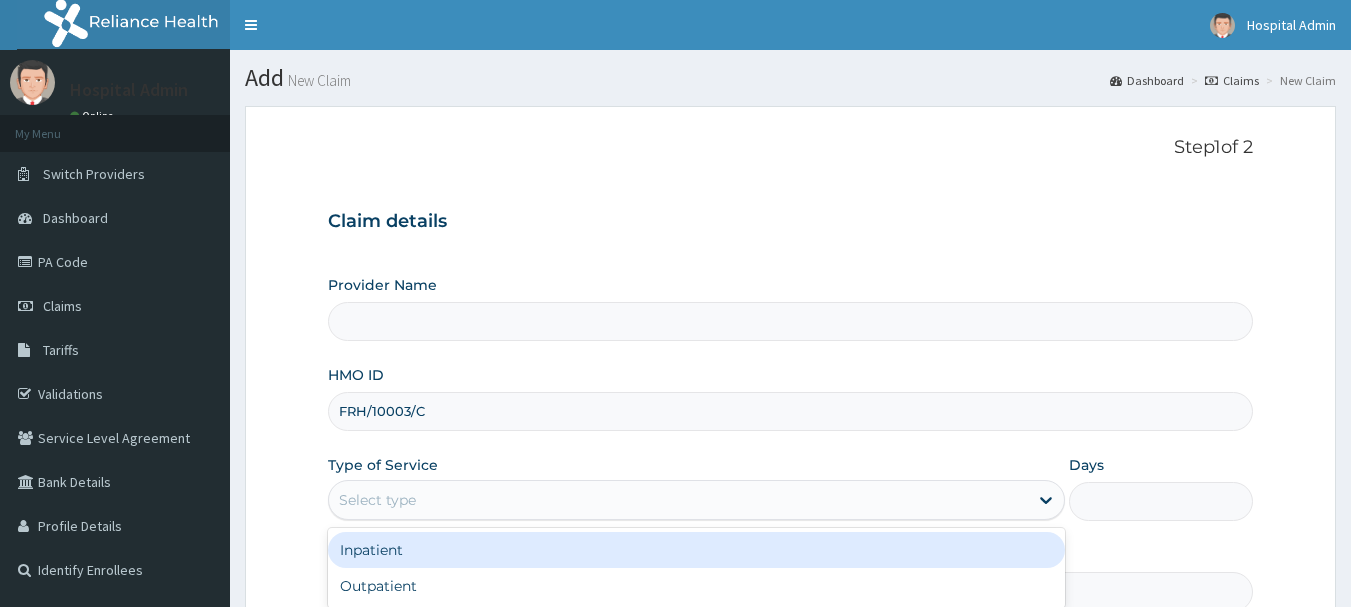 click on "Select type" at bounding box center [678, 500] 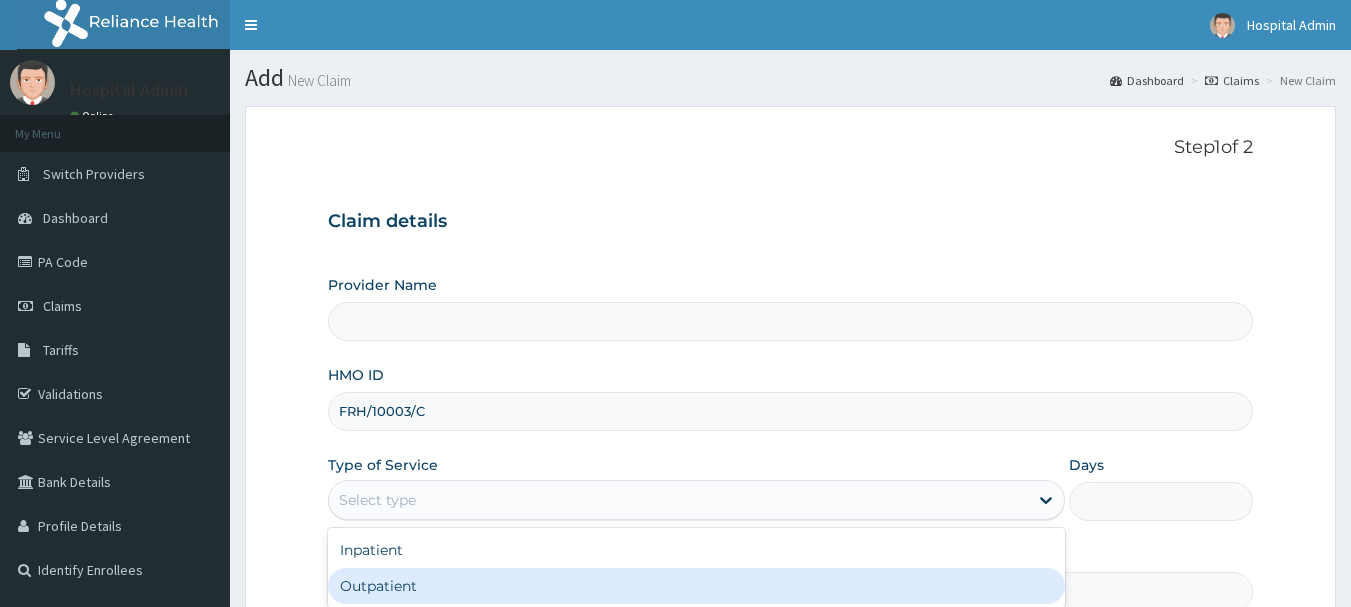 type on "HOSPIMED CLINICS AND CHILDREN HOSPITAL" 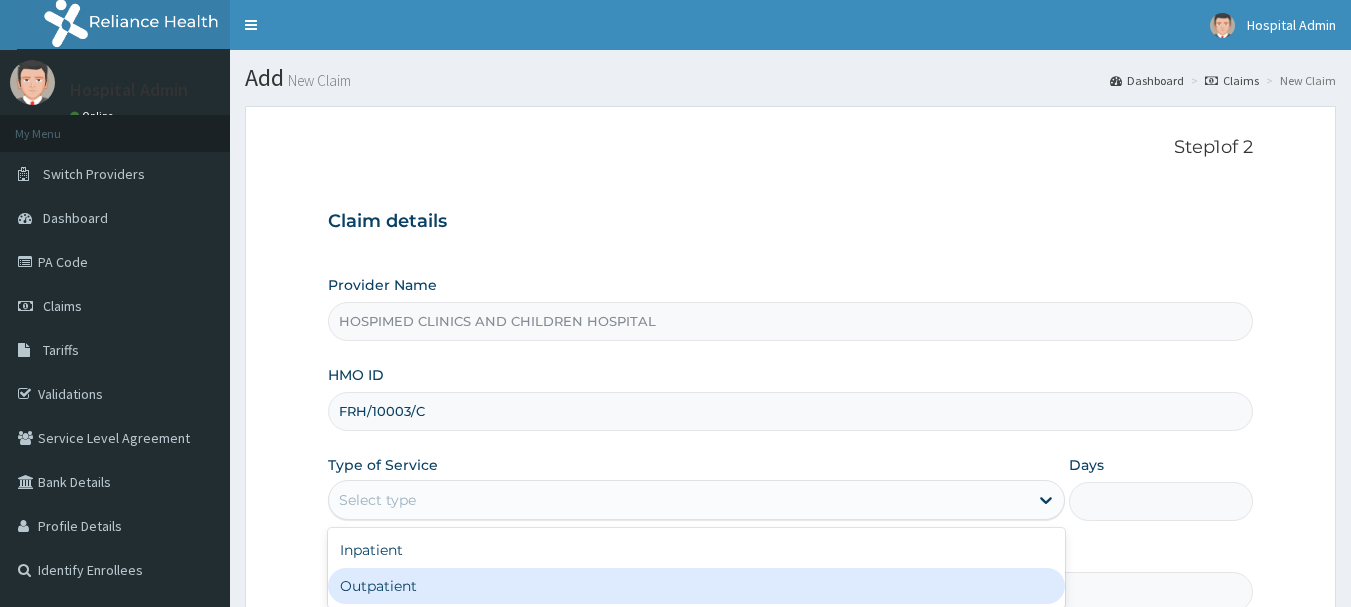 click on "Outpatient" at bounding box center (696, 586) 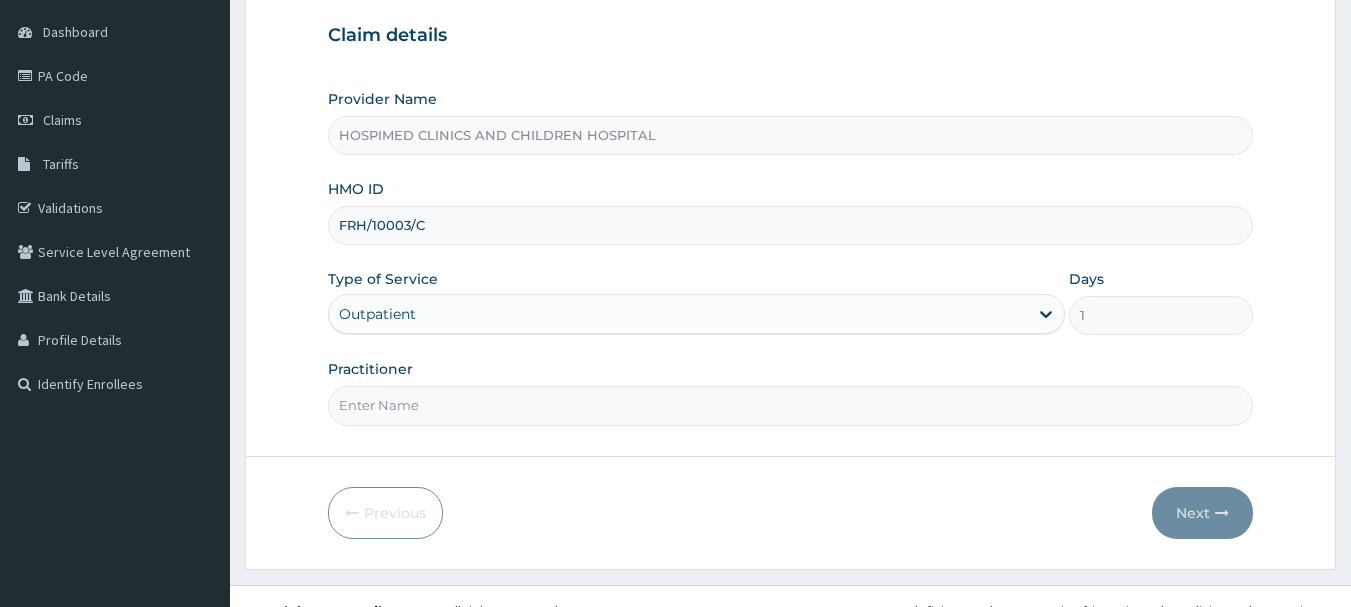 scroll, scrollTop: 200, scrollLeft: 0, axis: vertical 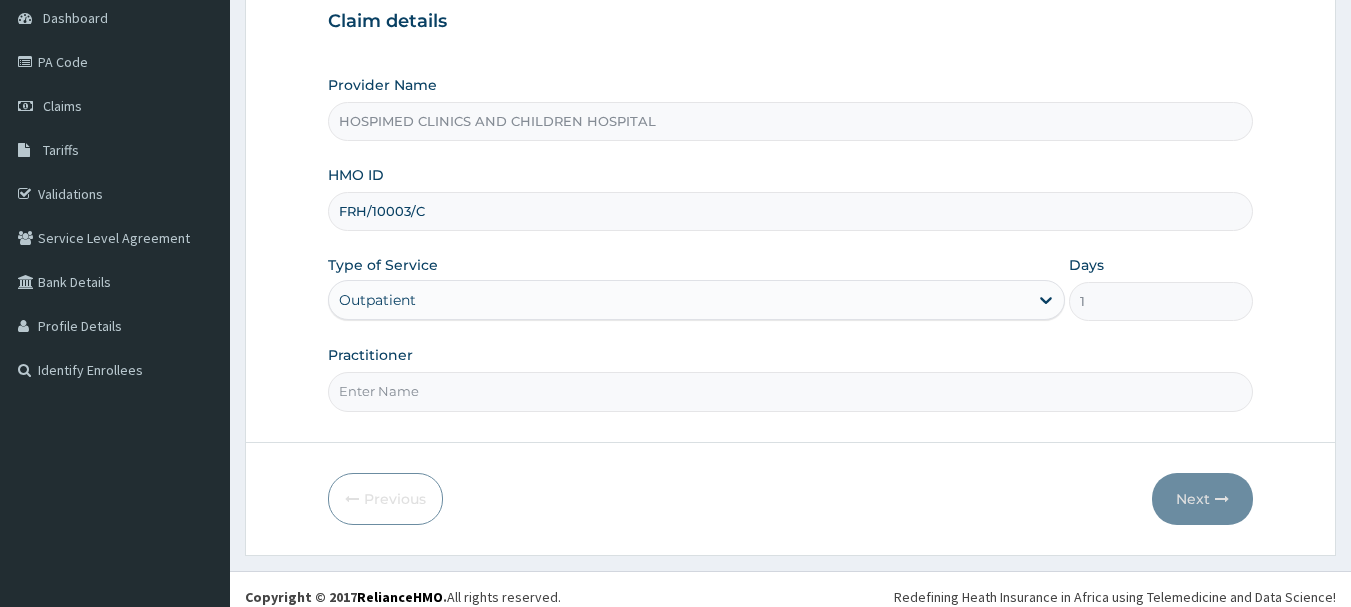 click on "Practitioner" at bounding box center (791, 391) 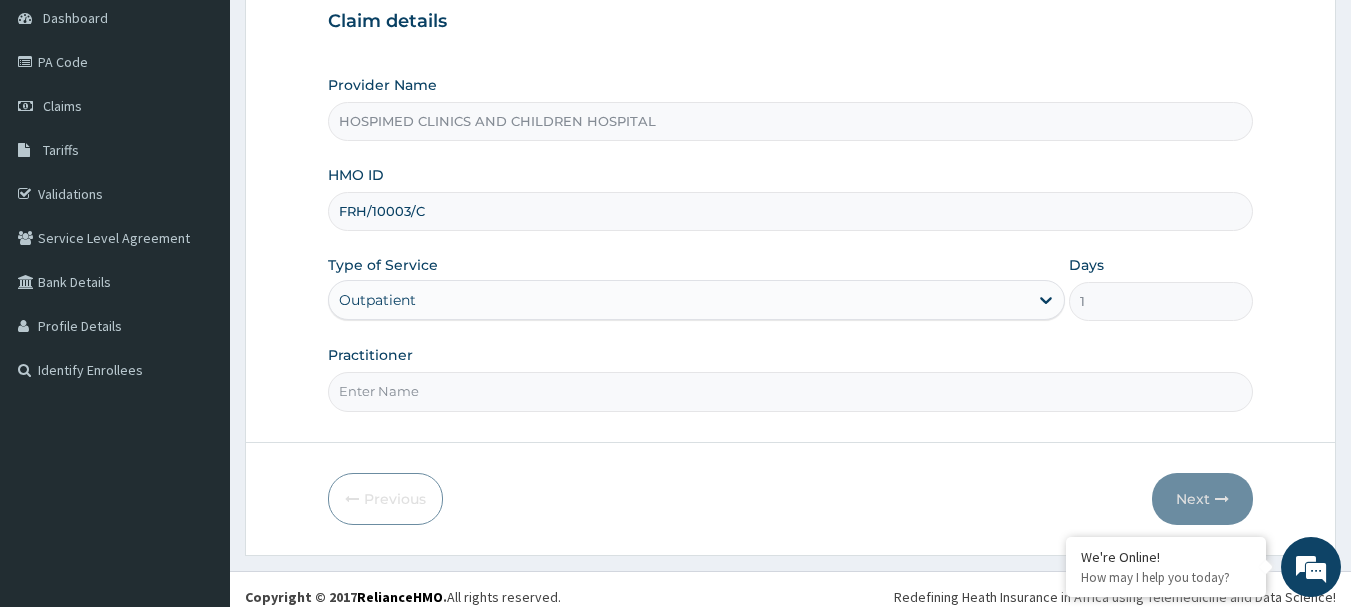 type on "DR UGOCHUKWU AND DR ADETOLA" 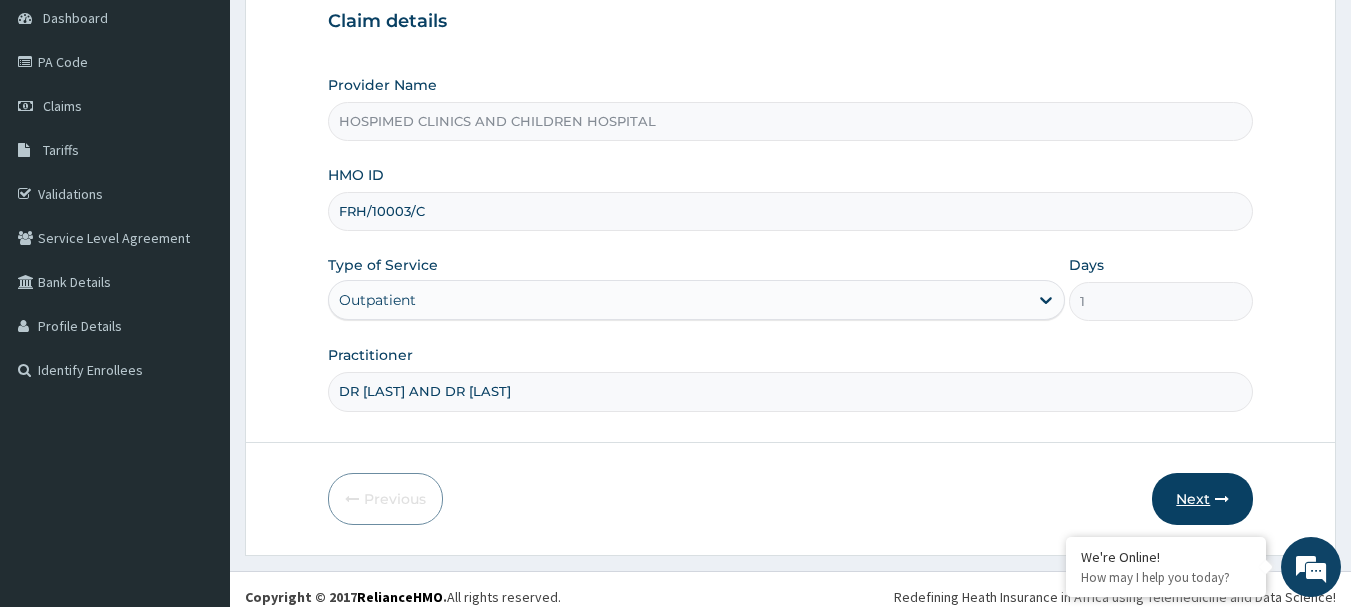 click on "Next" at bounding box center (1202, 499) 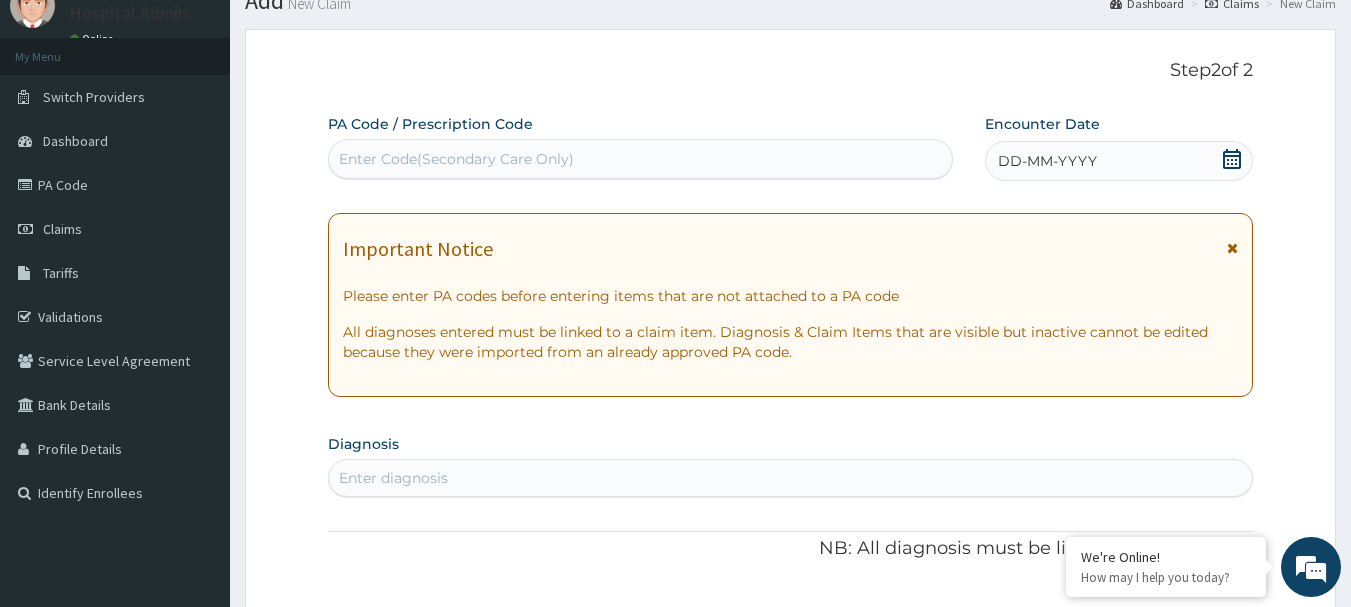 scroll, scrollTop: 0, scrollLeft: 0, axis: both 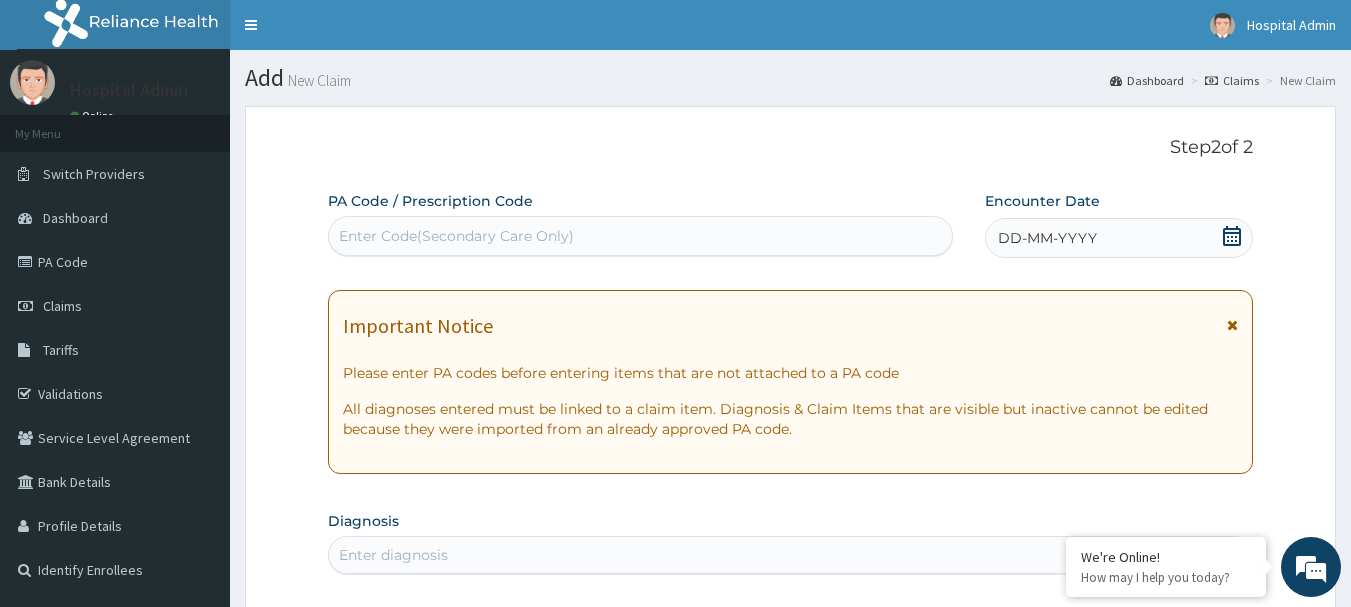 click on "Enter Code(Secondary Care Only)" at bounding box center [641, 236] 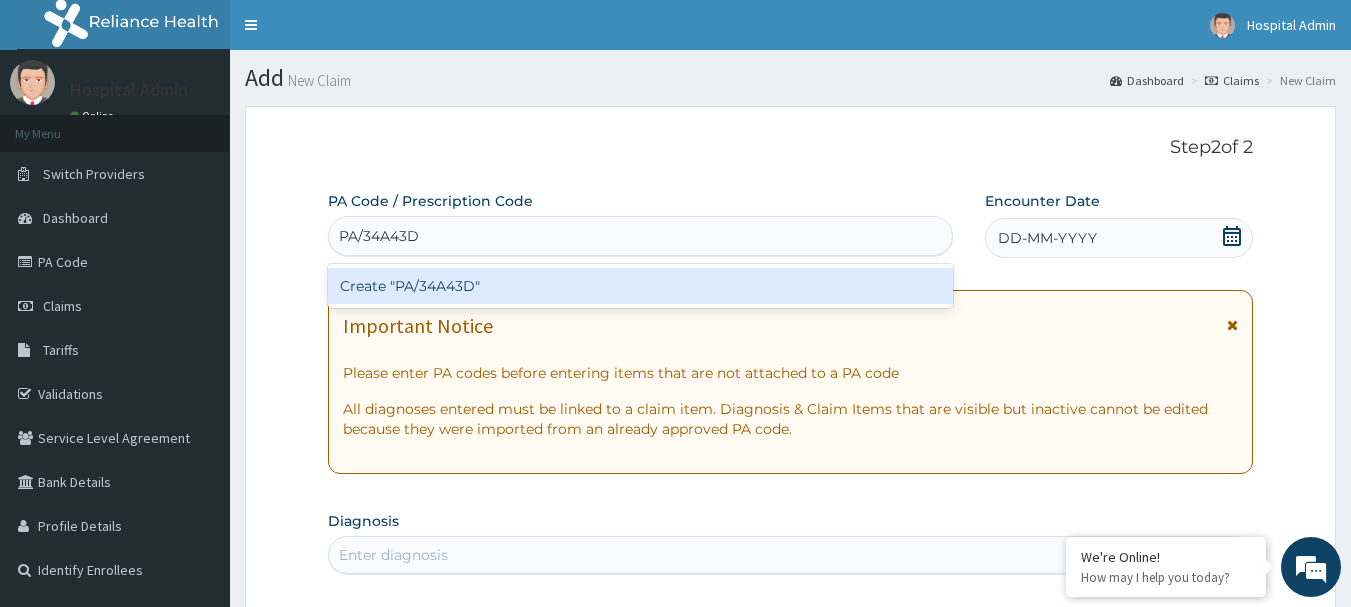 click on "Create "PA/34A43D"" at bounding box center (641, 286) 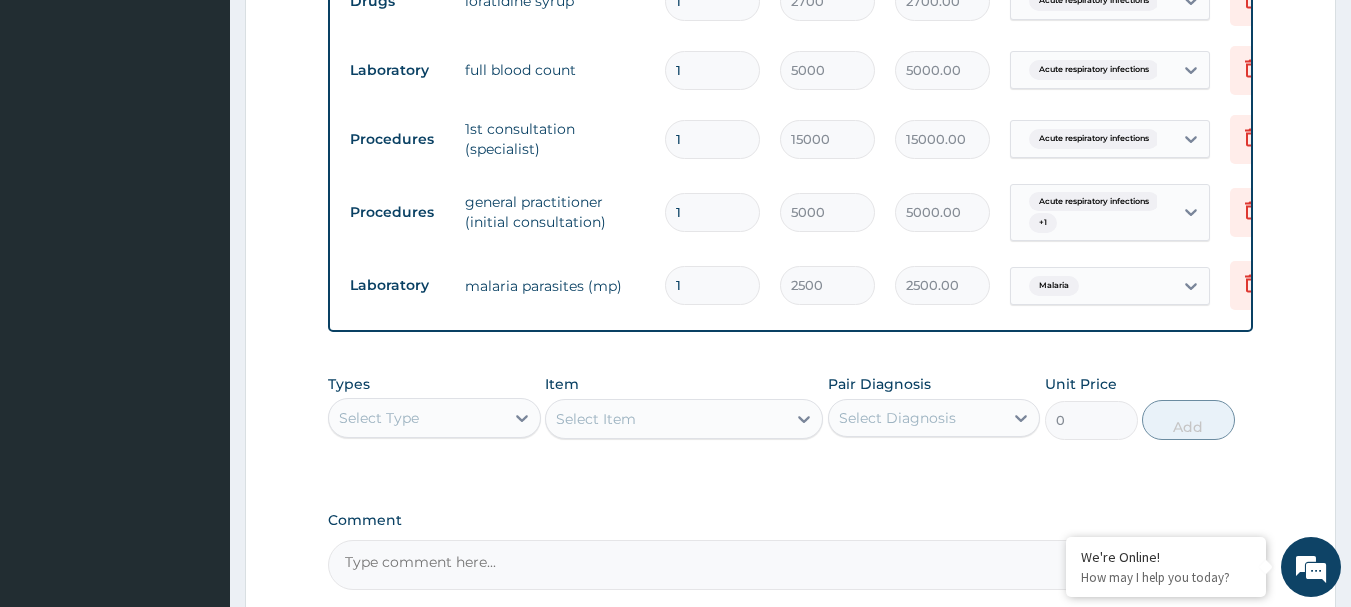 scroll, scrollTop: 1315, scrollLeft: 0, axis: vertical 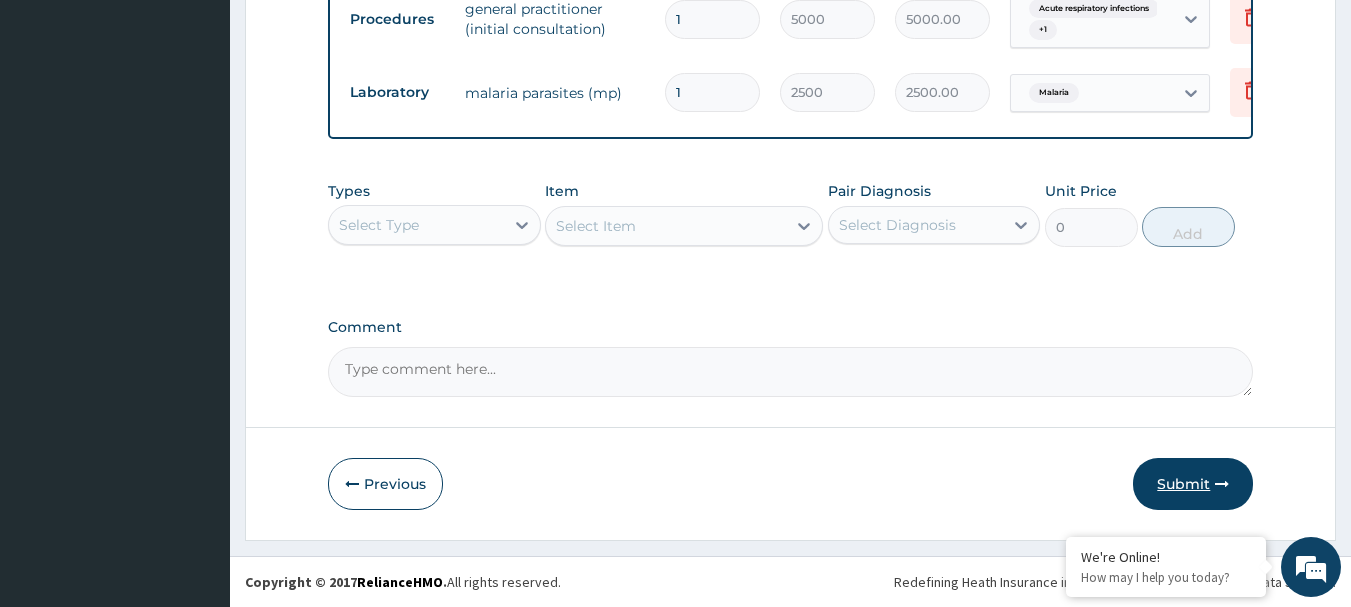 click on "Submit" at bounding box center [1193, 484] 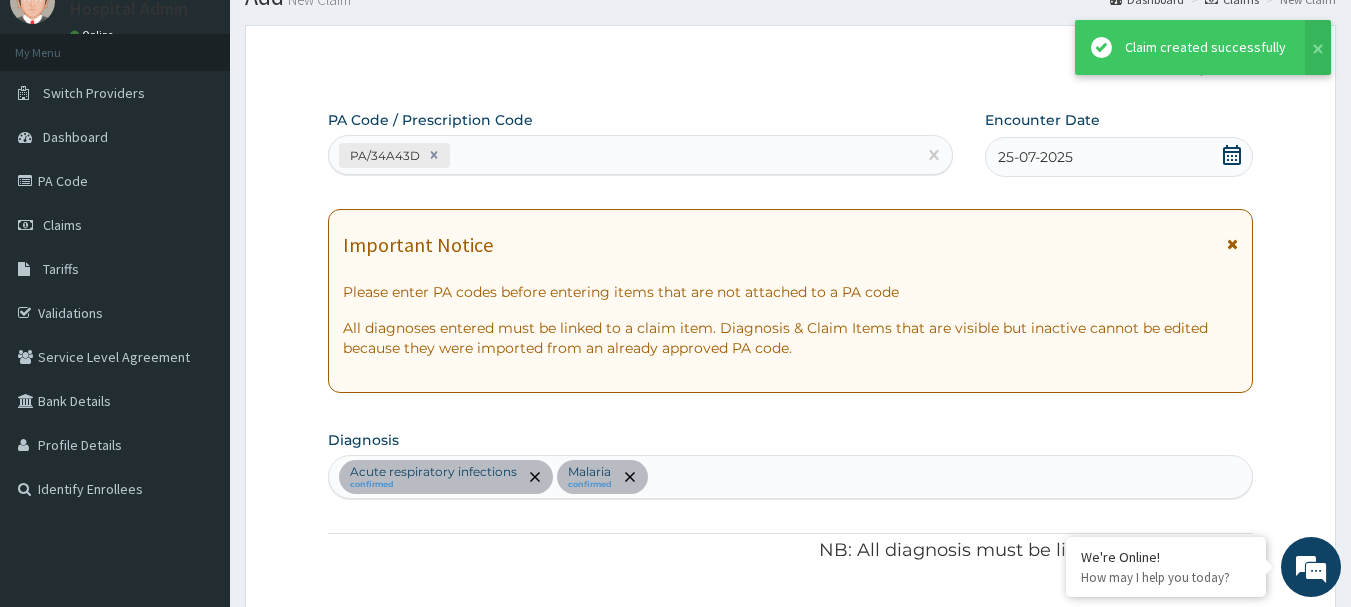 scroll, scrollTop: 1315, scrollLeft: 0, axis: vertical 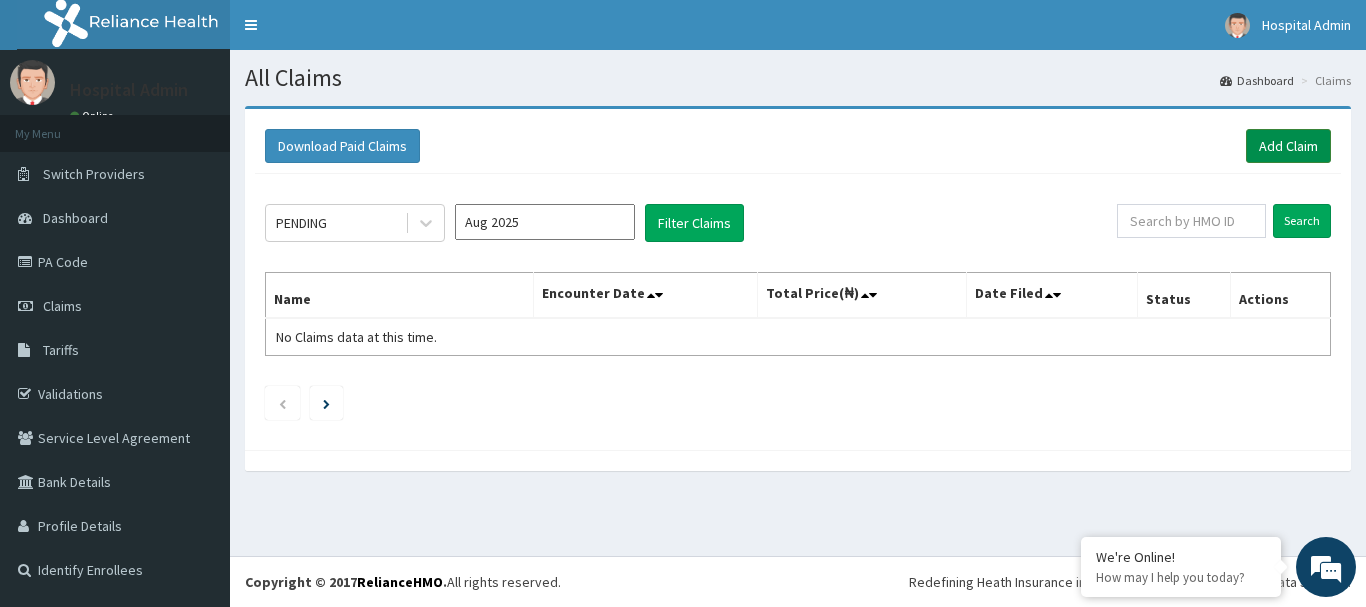 click on "Add Claim" at bounding box center [1288, 146] 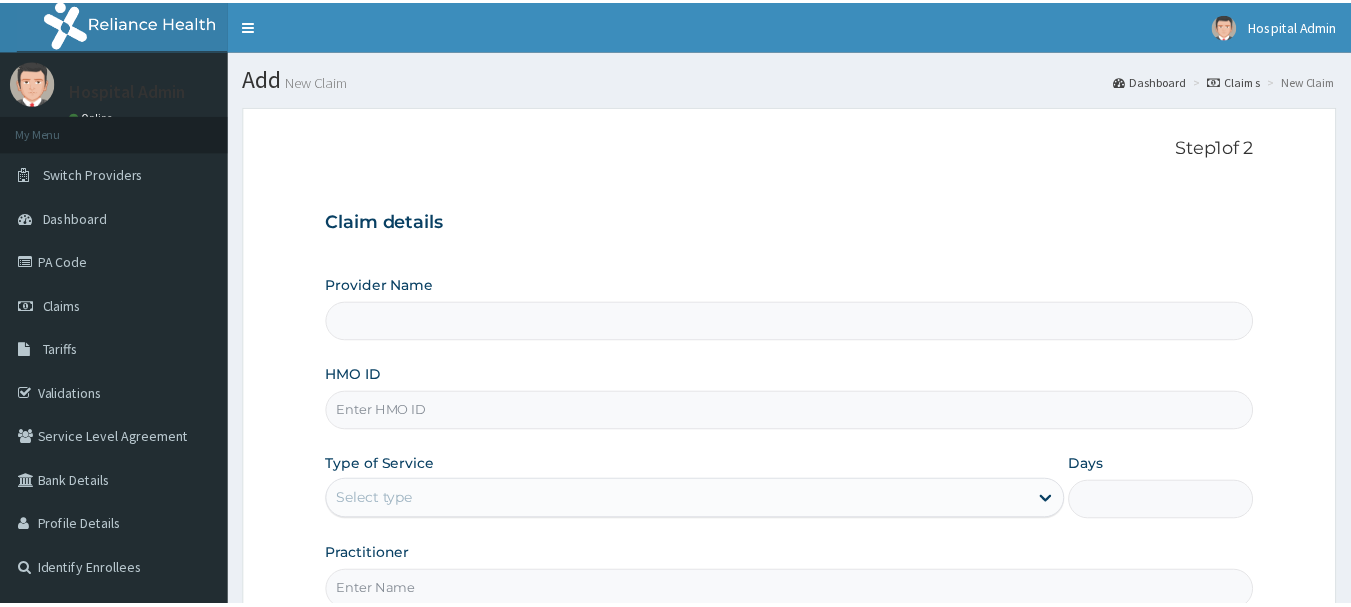 scroll, scrollTop: 0, scrollLeft: 0, axis: both 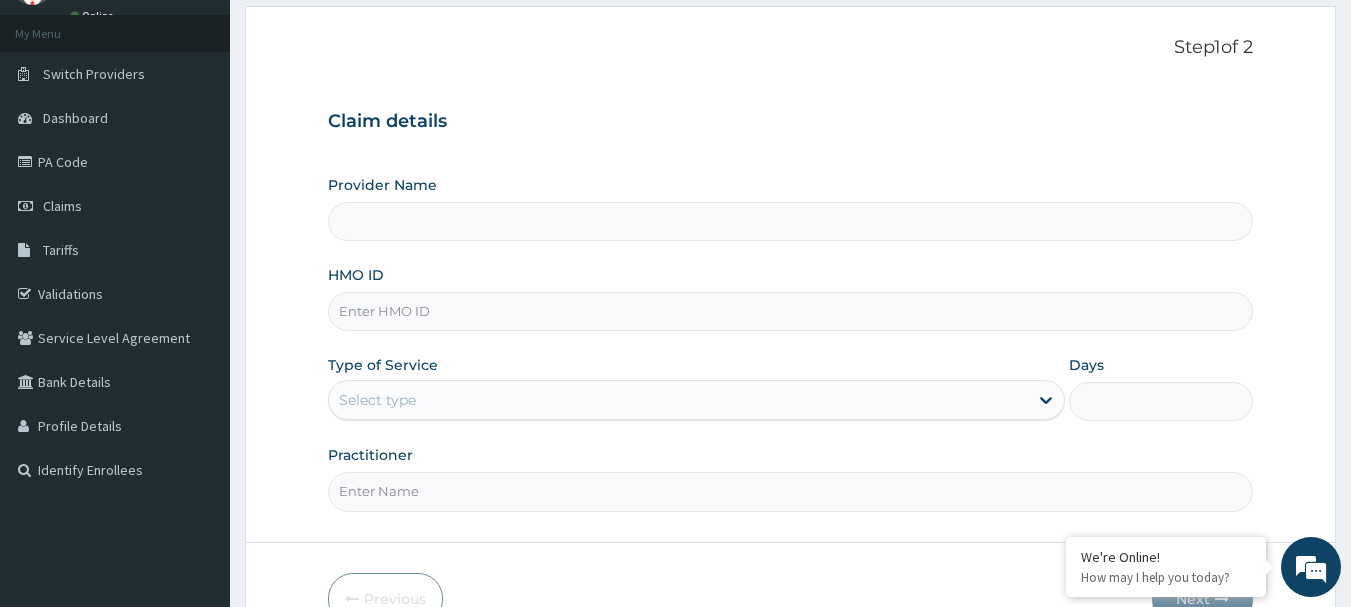 type on "HOSPIMED CLINICS AND CHILDREN HOSPITAL" 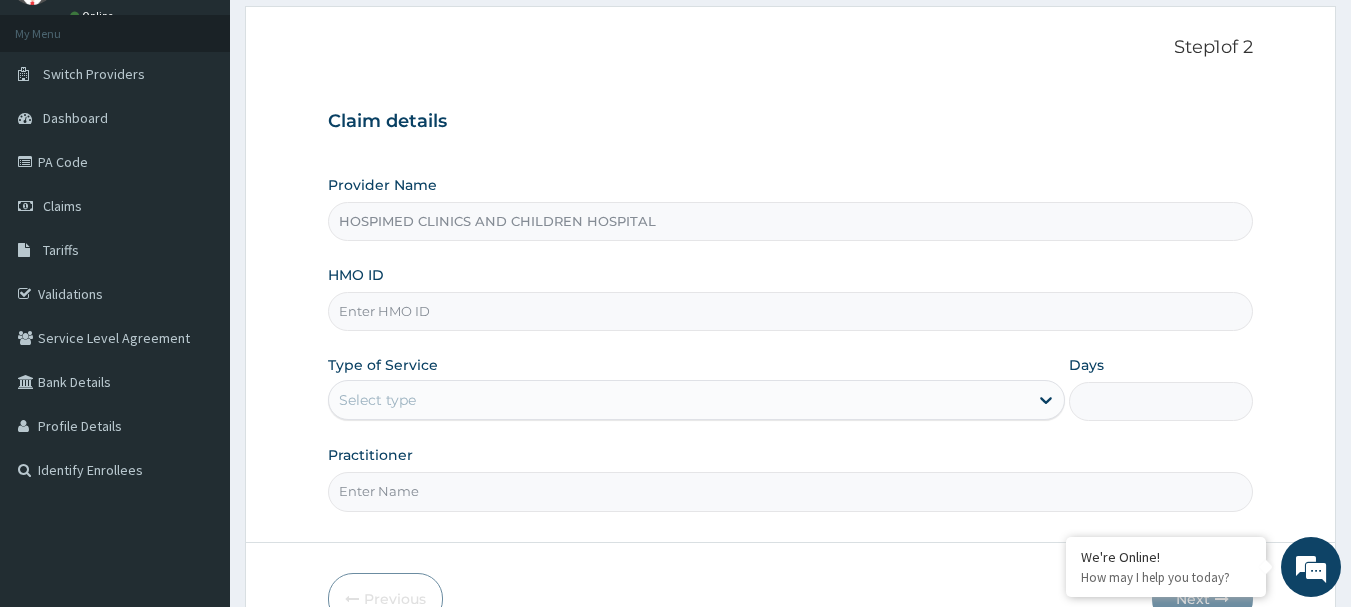 click on "HMO ID" at bounding box center [791, 311] 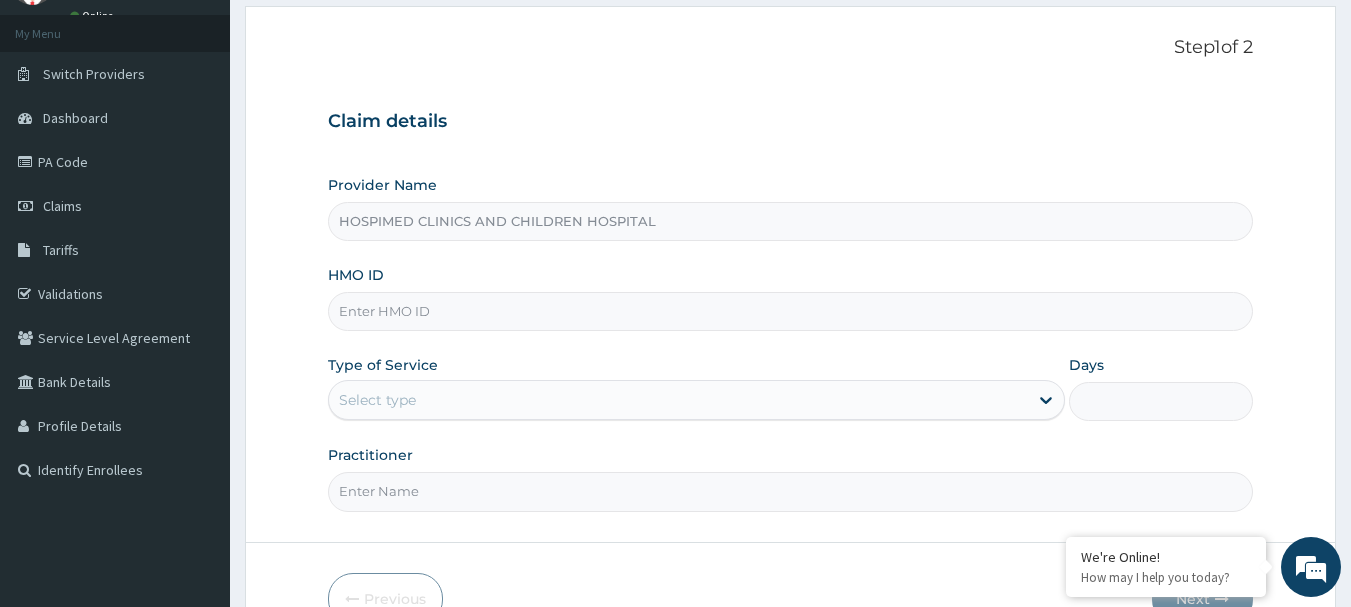 paste on "PPG/10280/A" 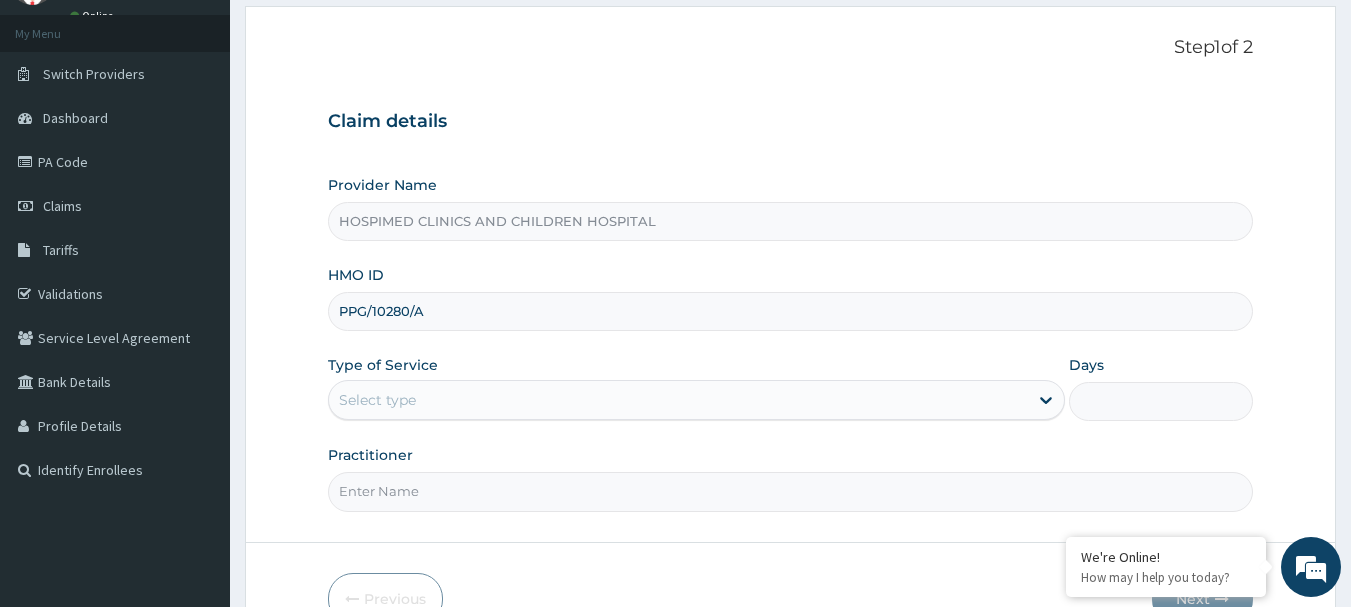 click on "PPG/10280/A" at bounding box center (791, 311) 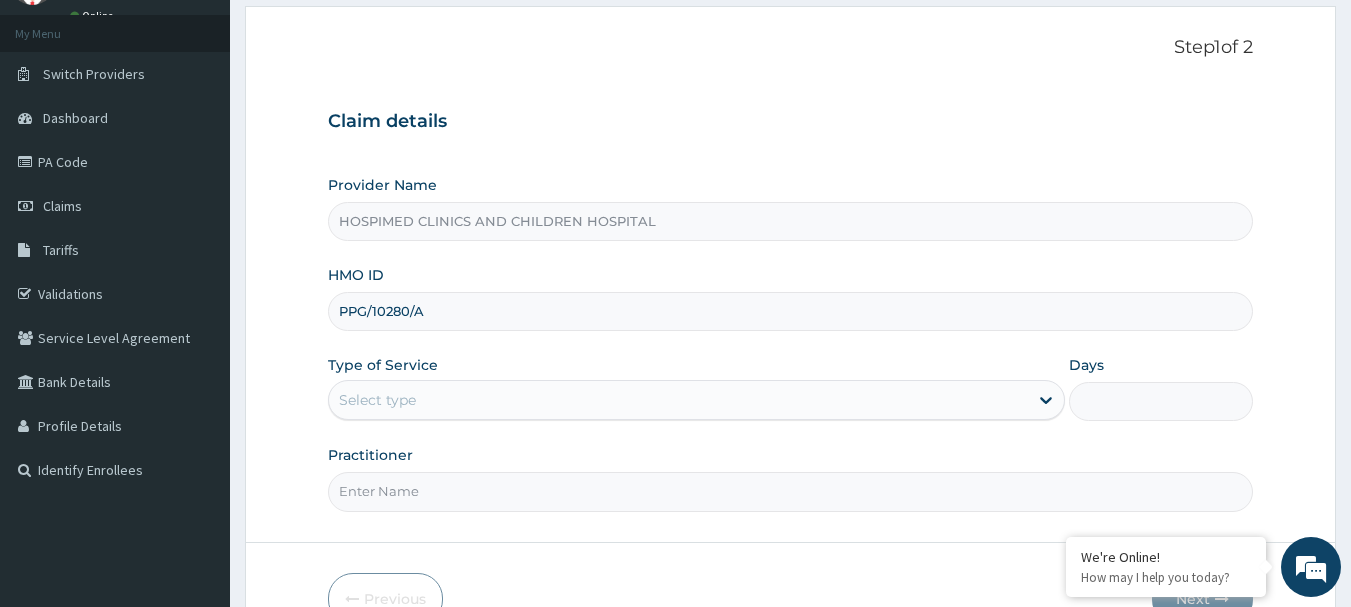 scroll, scrollTop: 0, scrollLeft: 0, axis: both 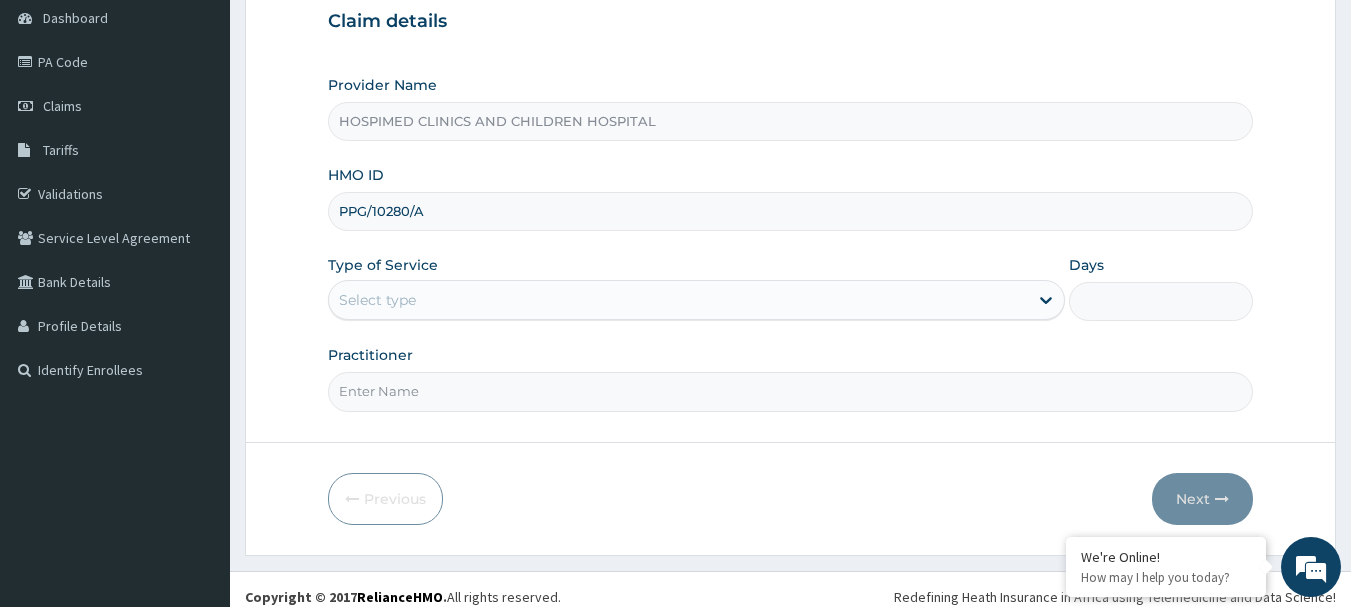 type on "PPG/10280/A" 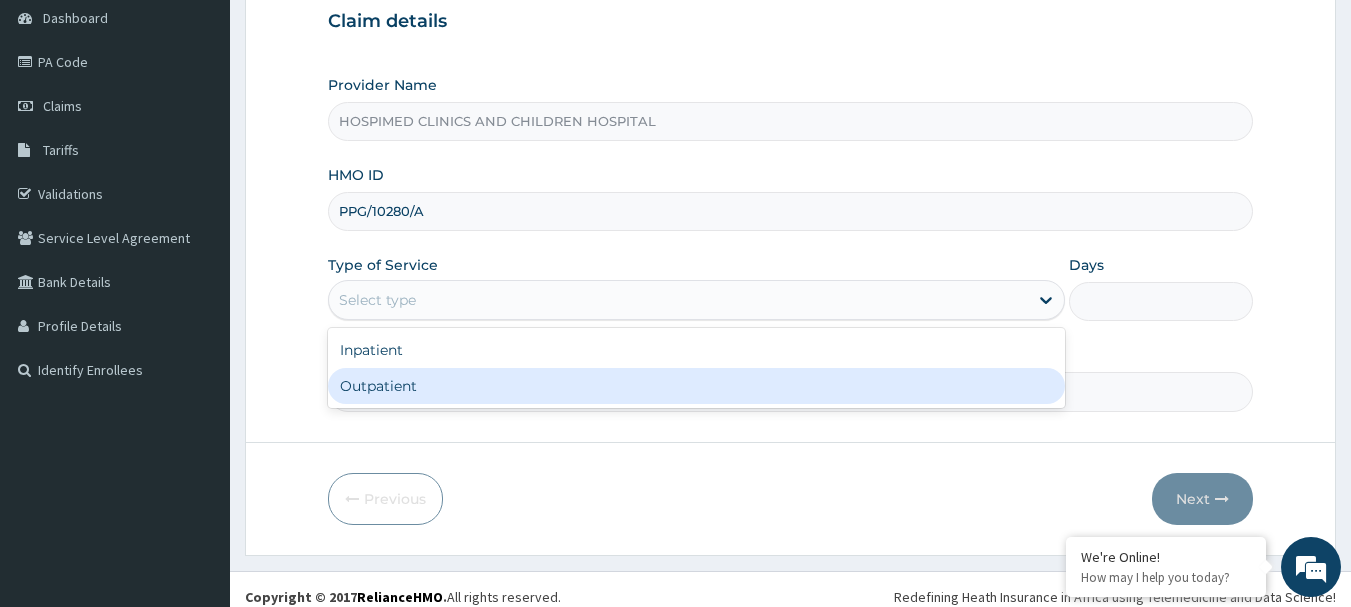 click on "Outpatient" at bounding box center (696, 386) 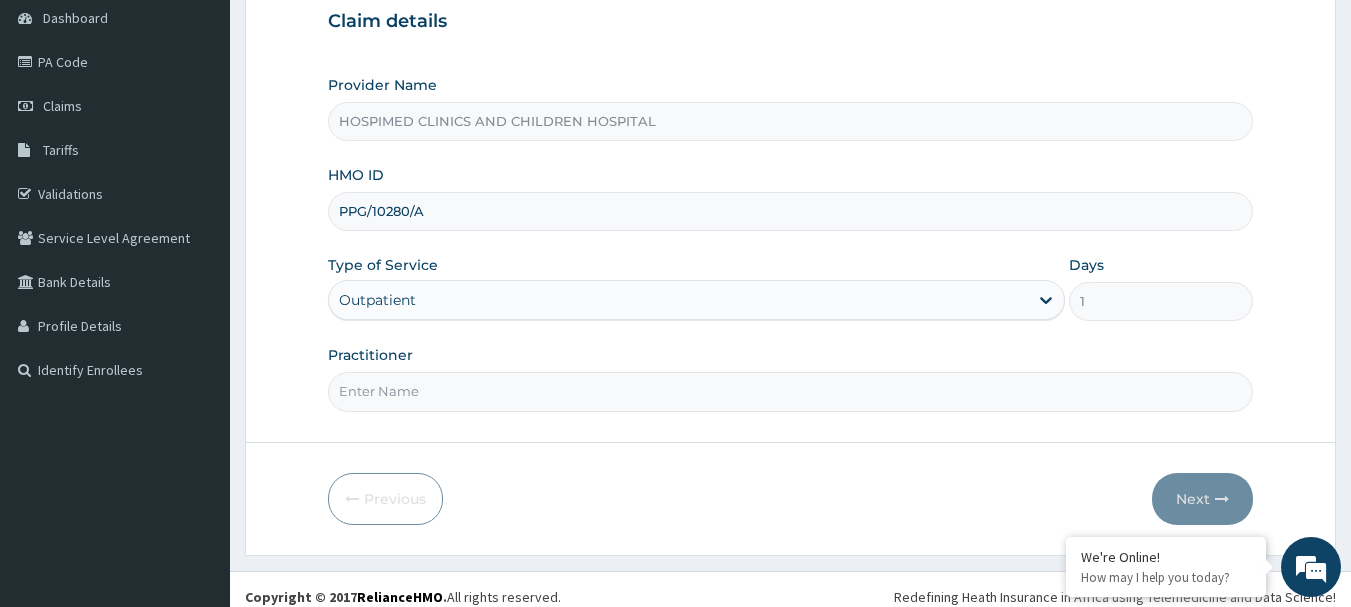 scroll, scrollTop: 215, scrollLeft: 0, axis: vertical 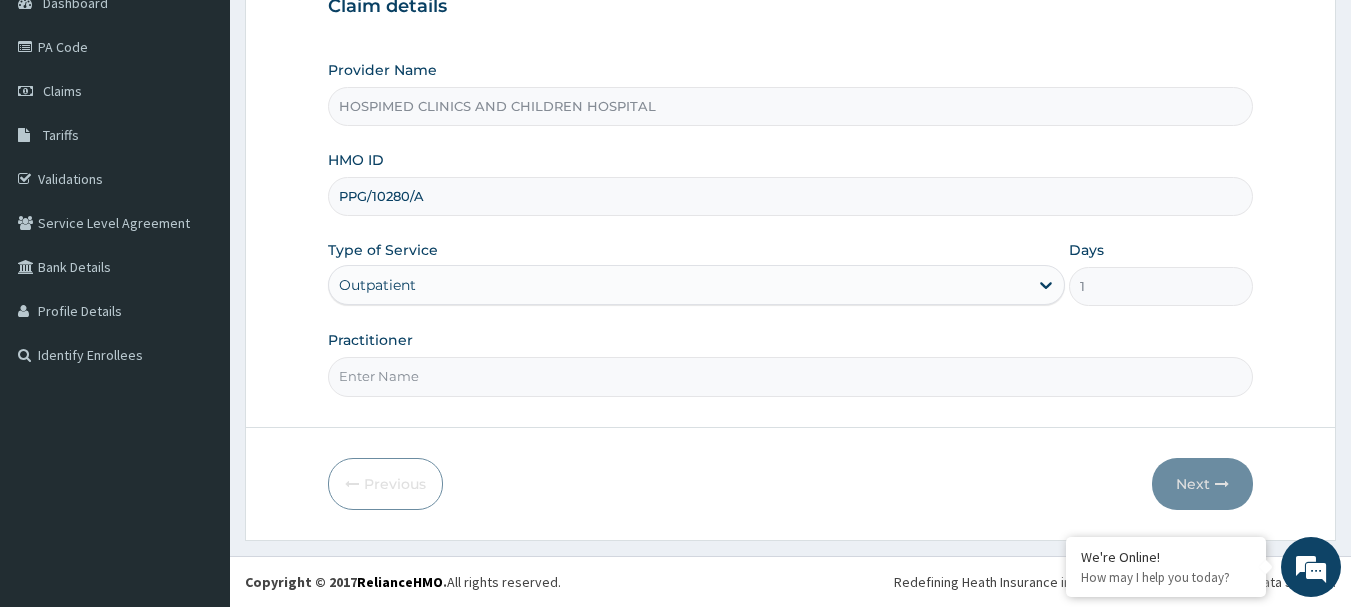 click on "Practitioner" at bounding box center [791, 376] 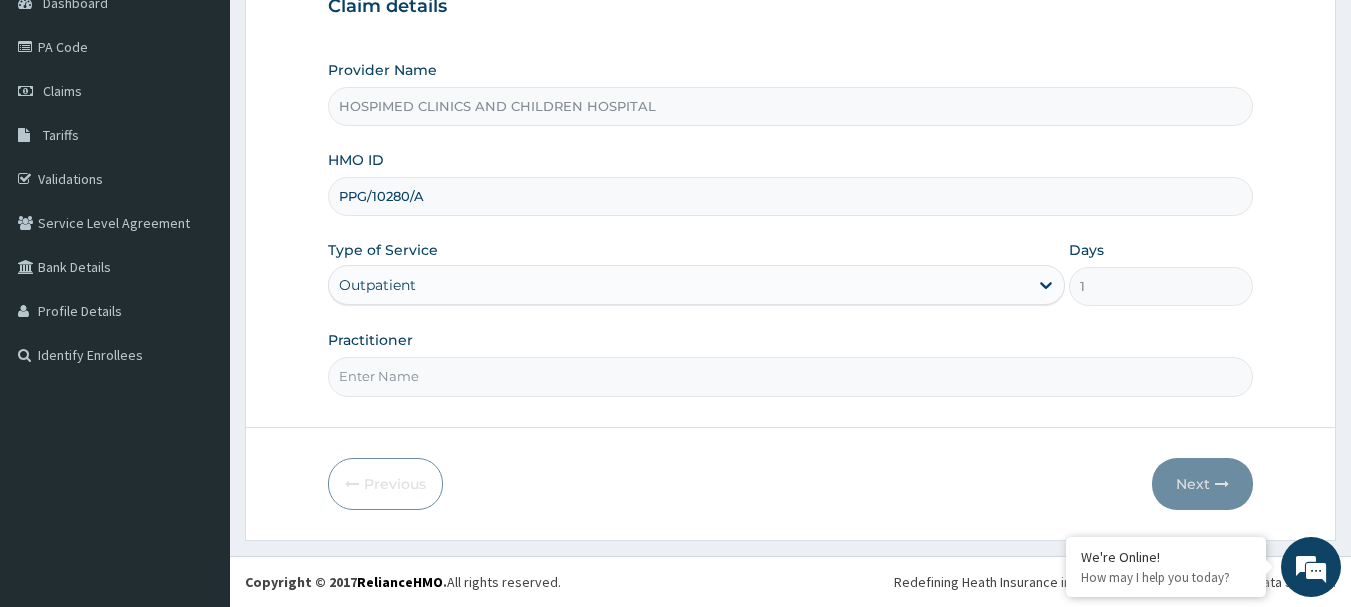 type on "DR [NAME] AND DR [NAME]" 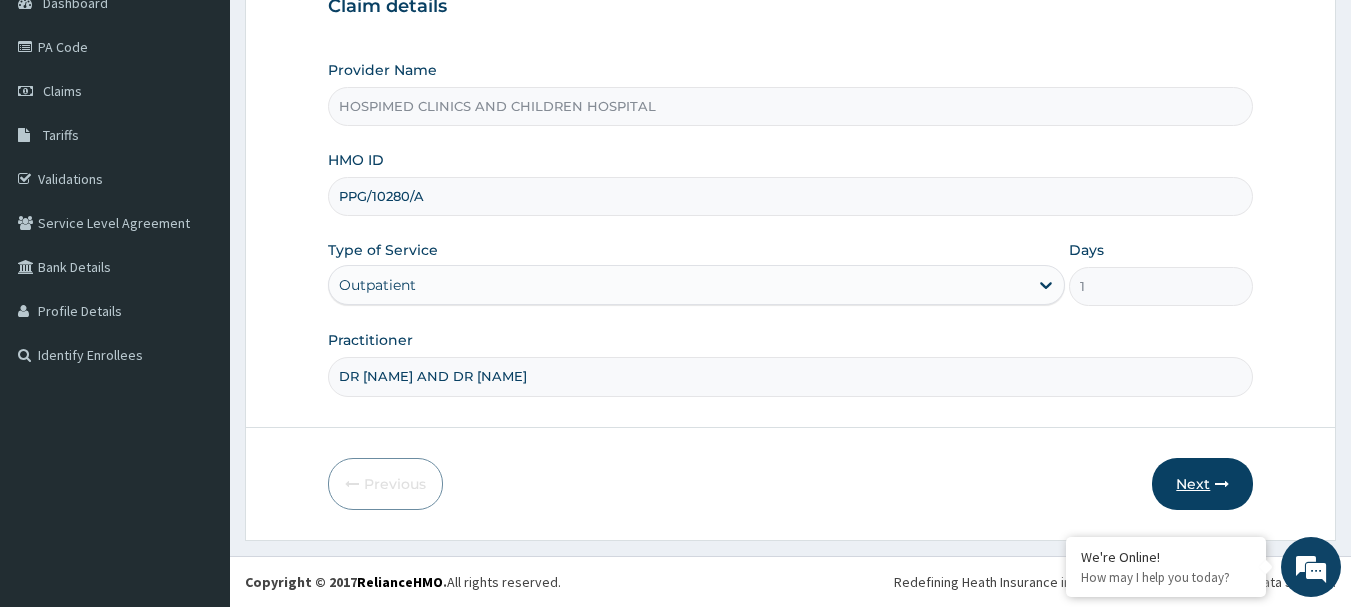 click on "Next" at bounding box center (1202, 484) 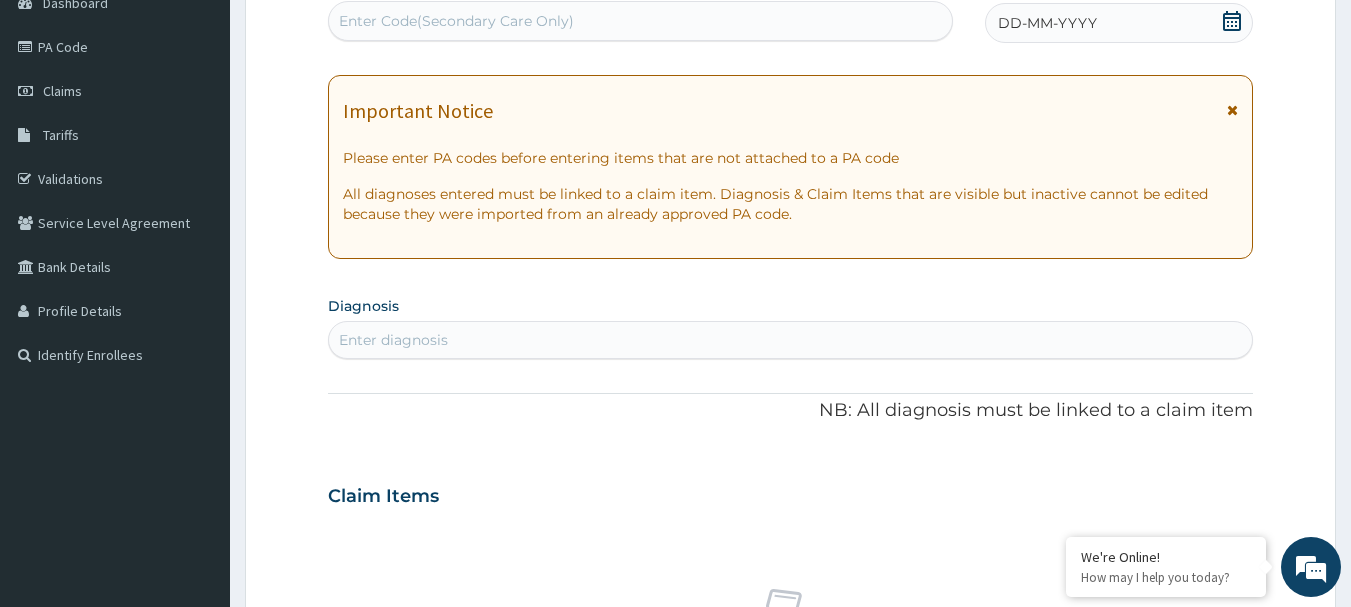 click on "Enter Code(Secondary Care Only)" at bounding box center (641, 21) 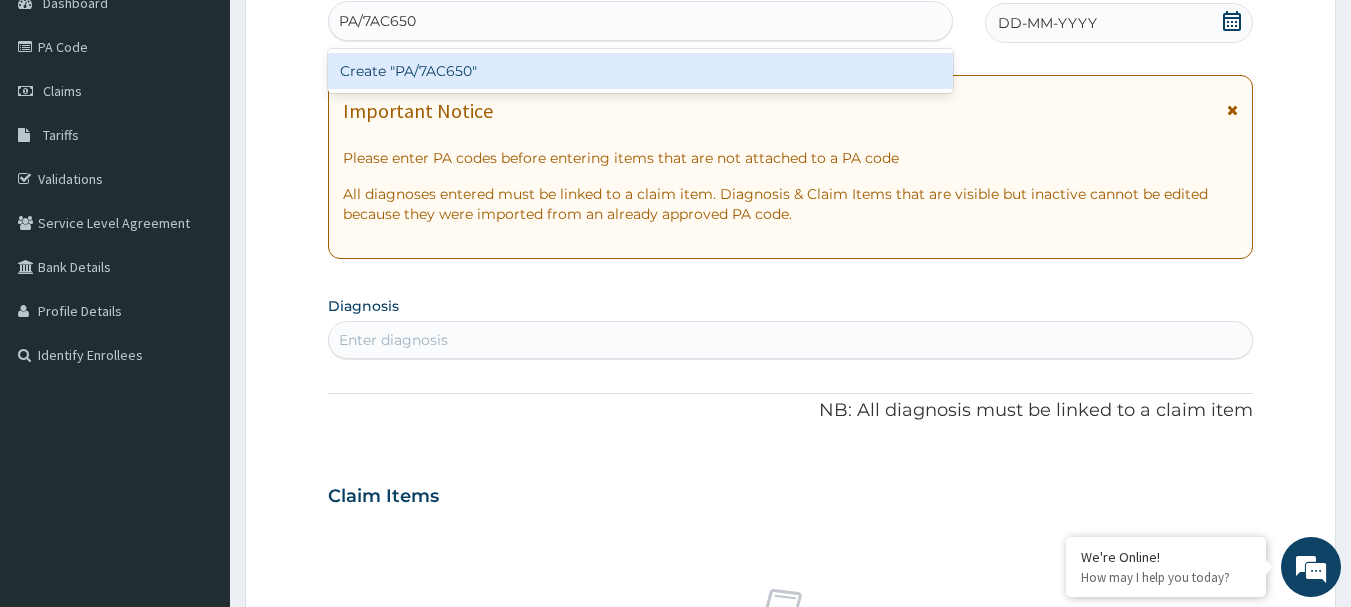 click on "Create "PA/7AC650"" at bounding box center (641, 71) 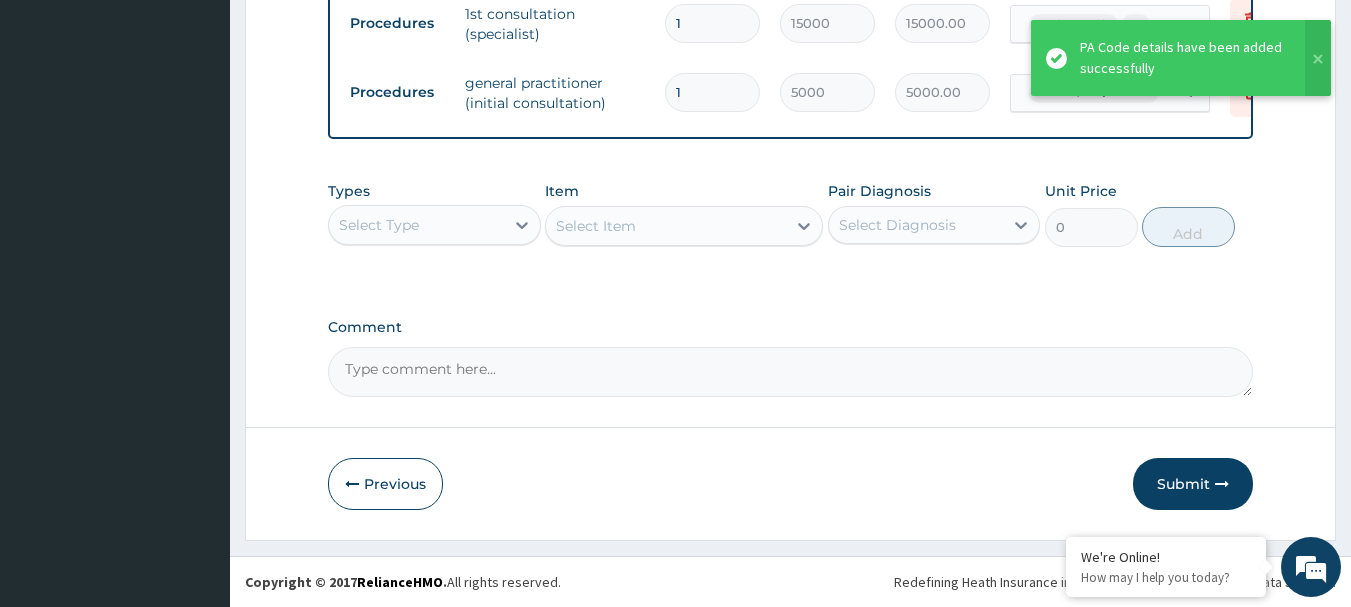 scroll, scrollTop: 1039, scrollLeft: 0, axis: vertical 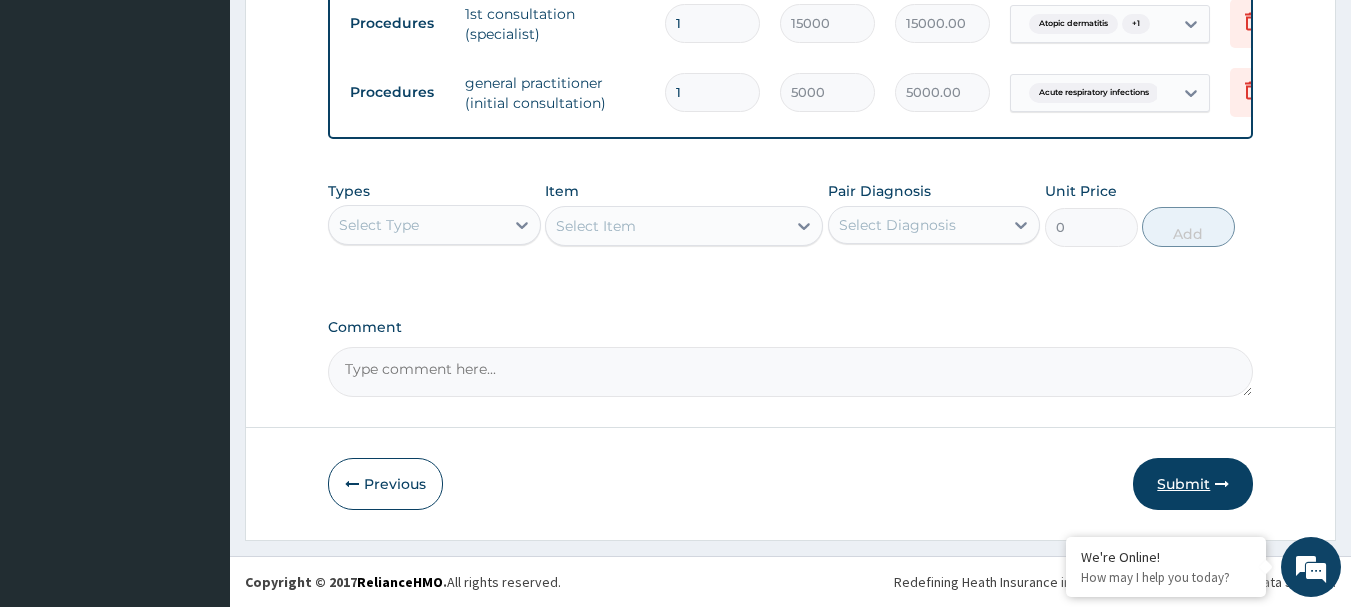 click on "Submit" at bounding box center (1193, 484) 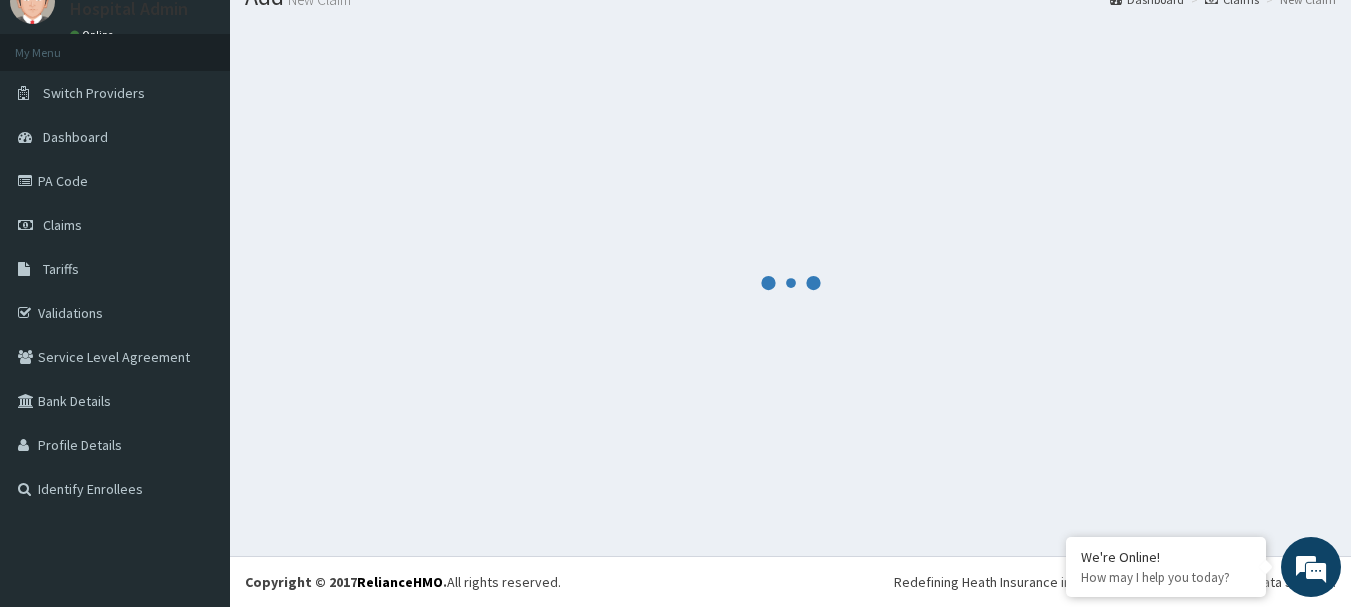 scroll, scrollTop: 1039, scrollLeft: 0, axis: vertical 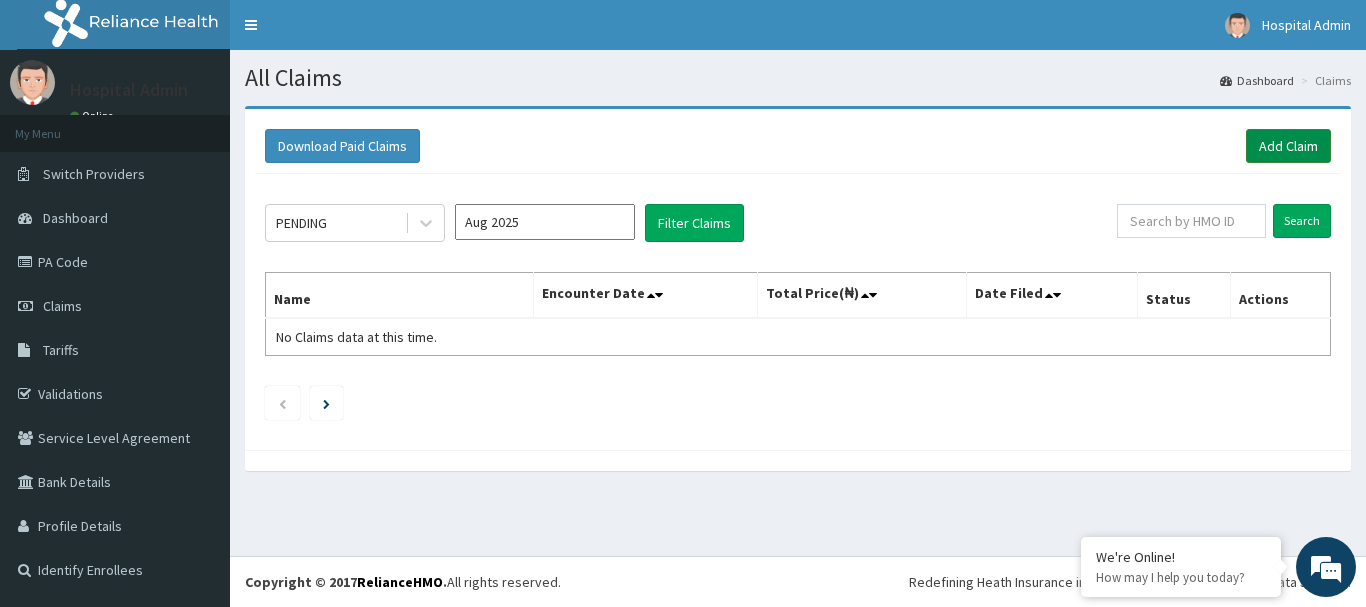 click on "Add Claim" at bounding box center (1288, 146) 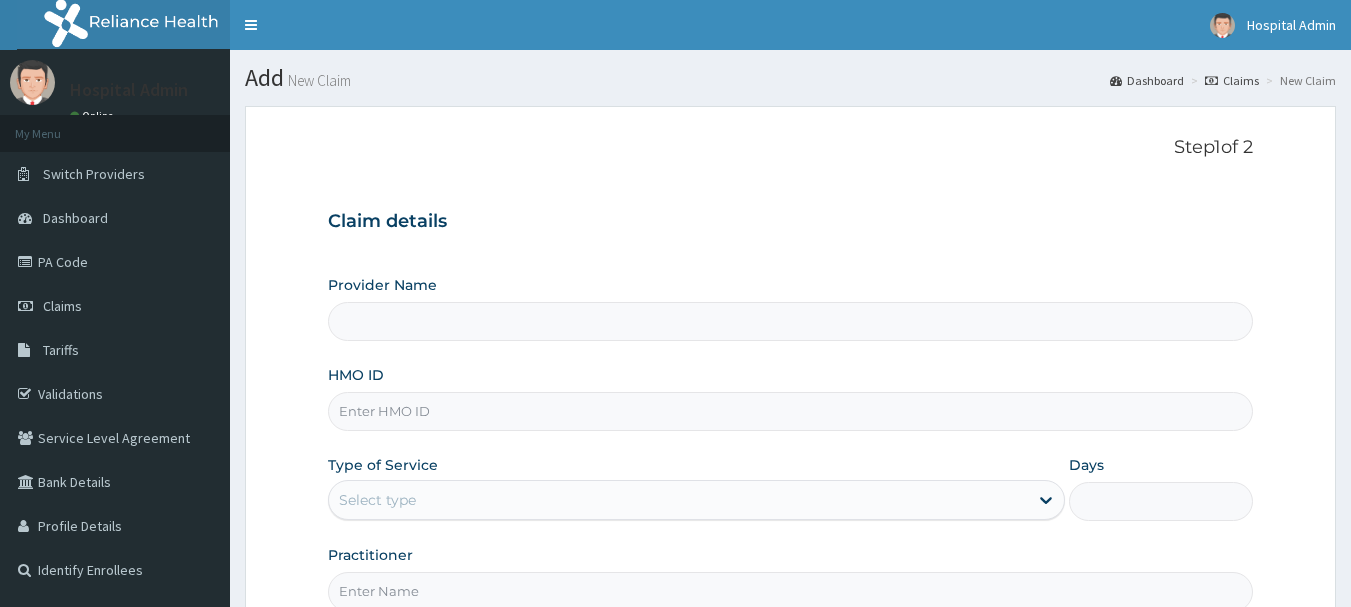 scroll, scrollTop: 0, scrollLeft: 0, axis: both 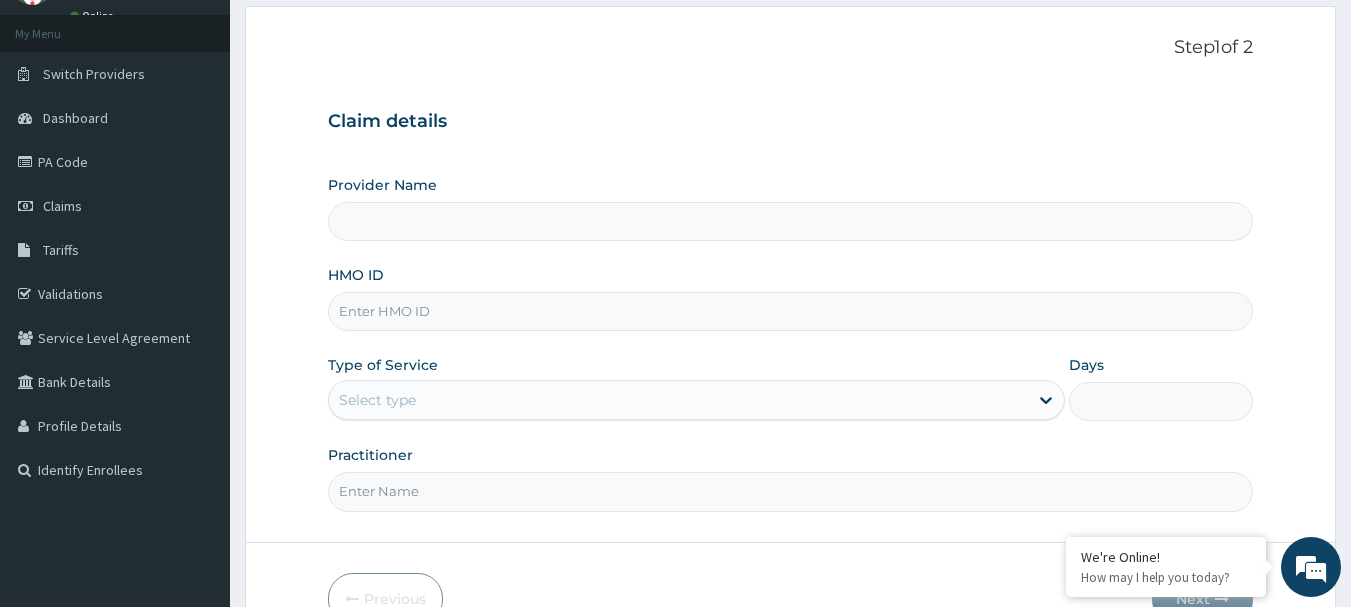 type on "HOSPIMED CLINICS AND CHILDREN HOSPITAL" 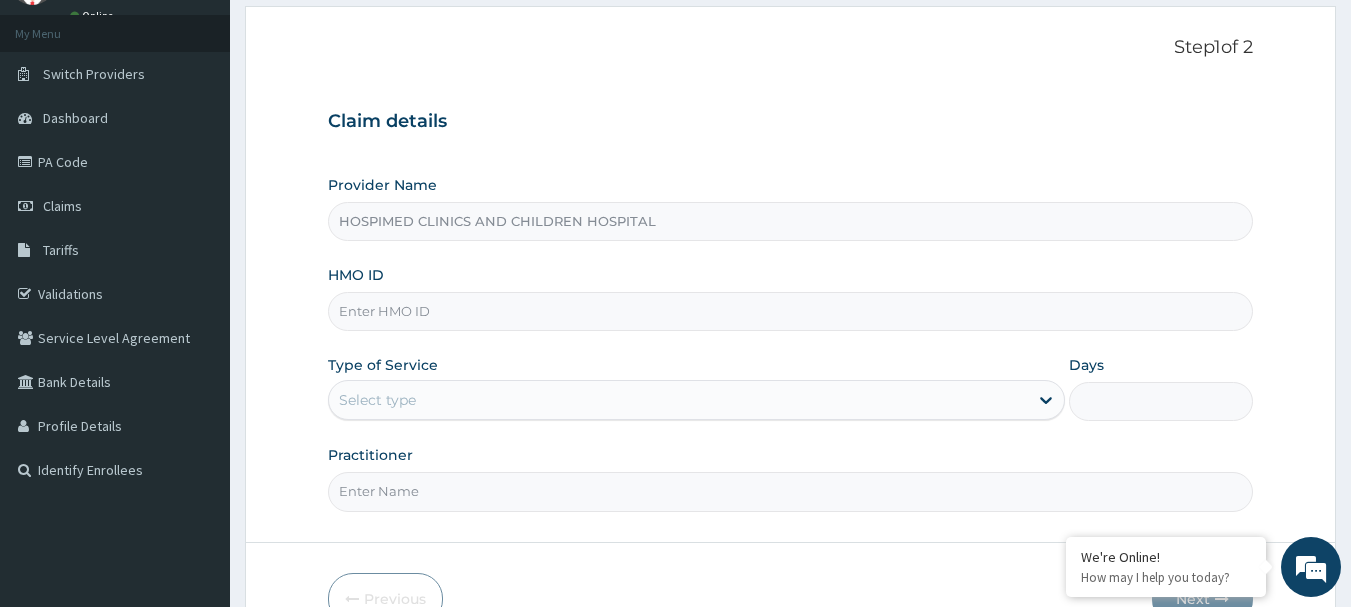 click on "HMO ID" at bounding box center (791, 311) 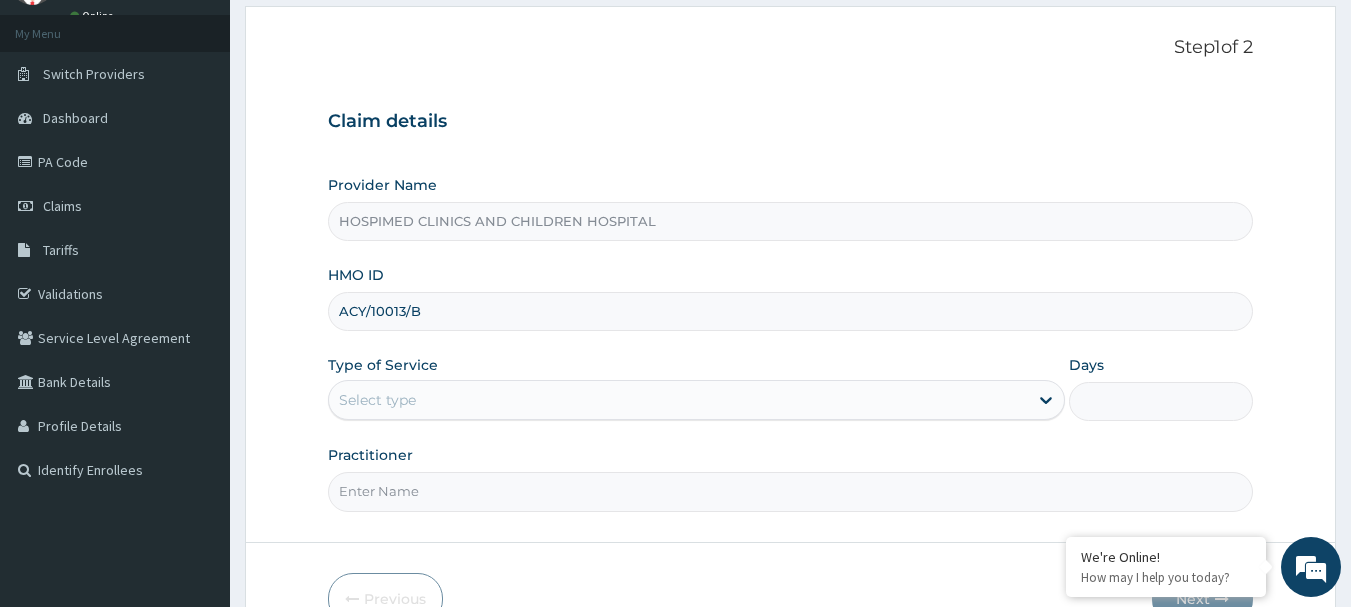 type on "ACY/10013/B" 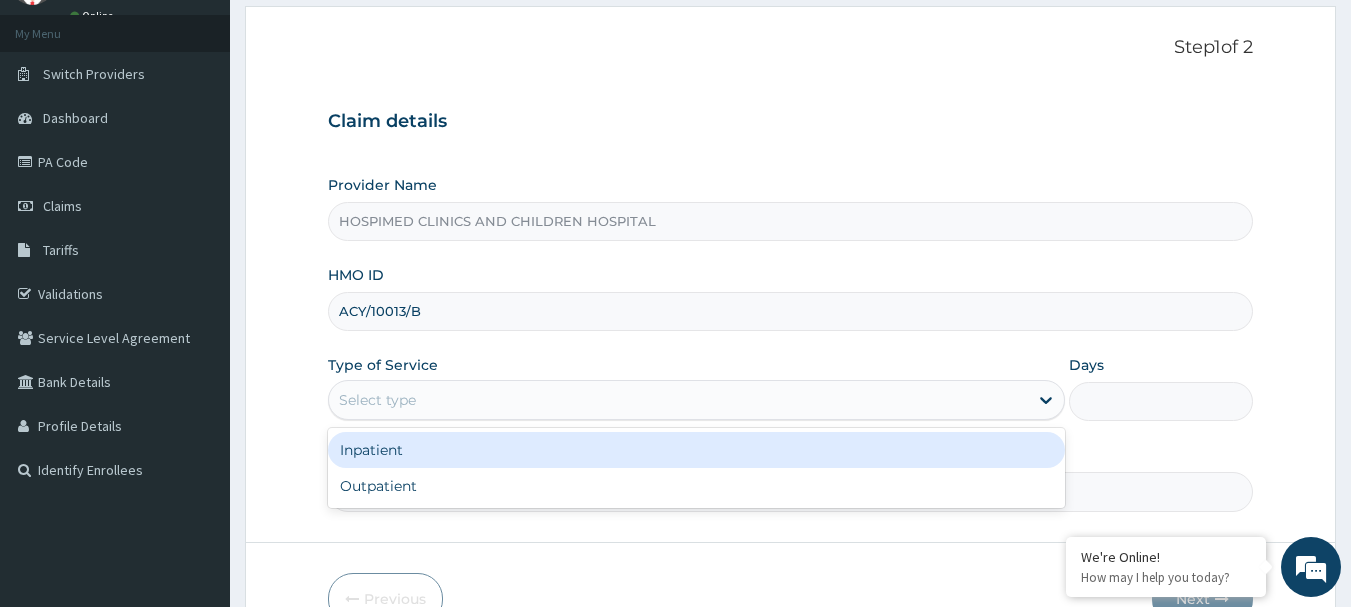 click on "Select type" at bounding box center (678, 400) 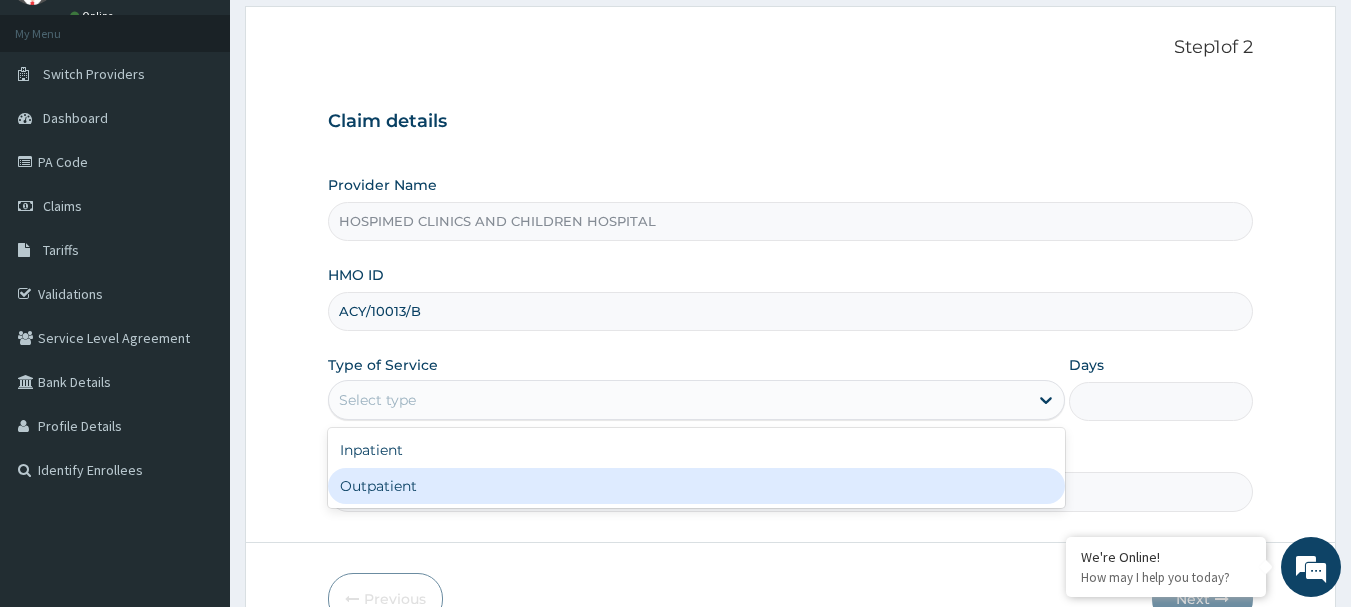 click on "Outpatient" at bounding box center [696, 486] 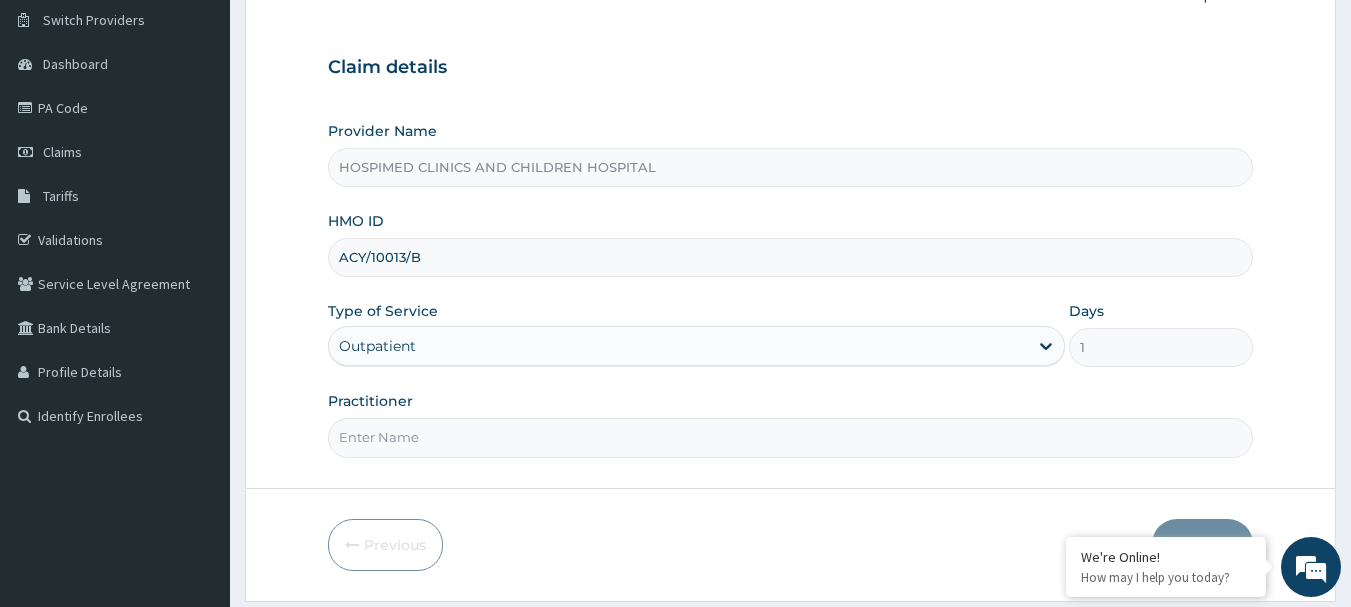 scroll, scrollTop: 200, scrollLeft: 0, axis: vertical 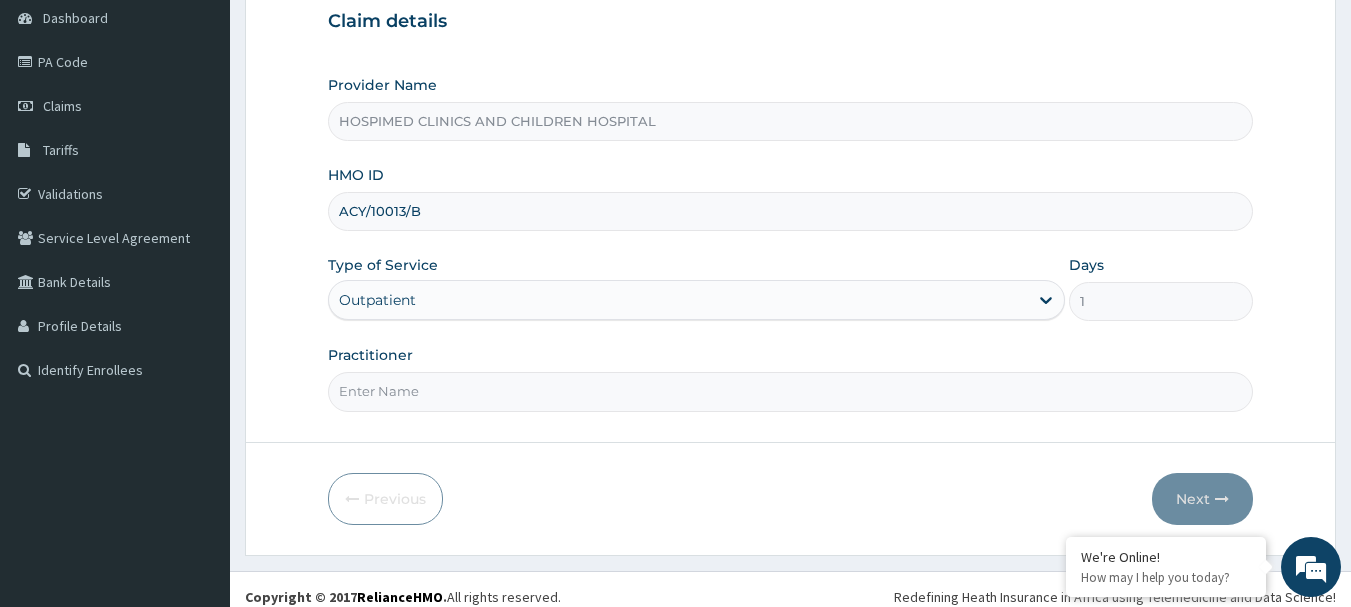 click on "Practitioner" at bounding box center (791, 391) 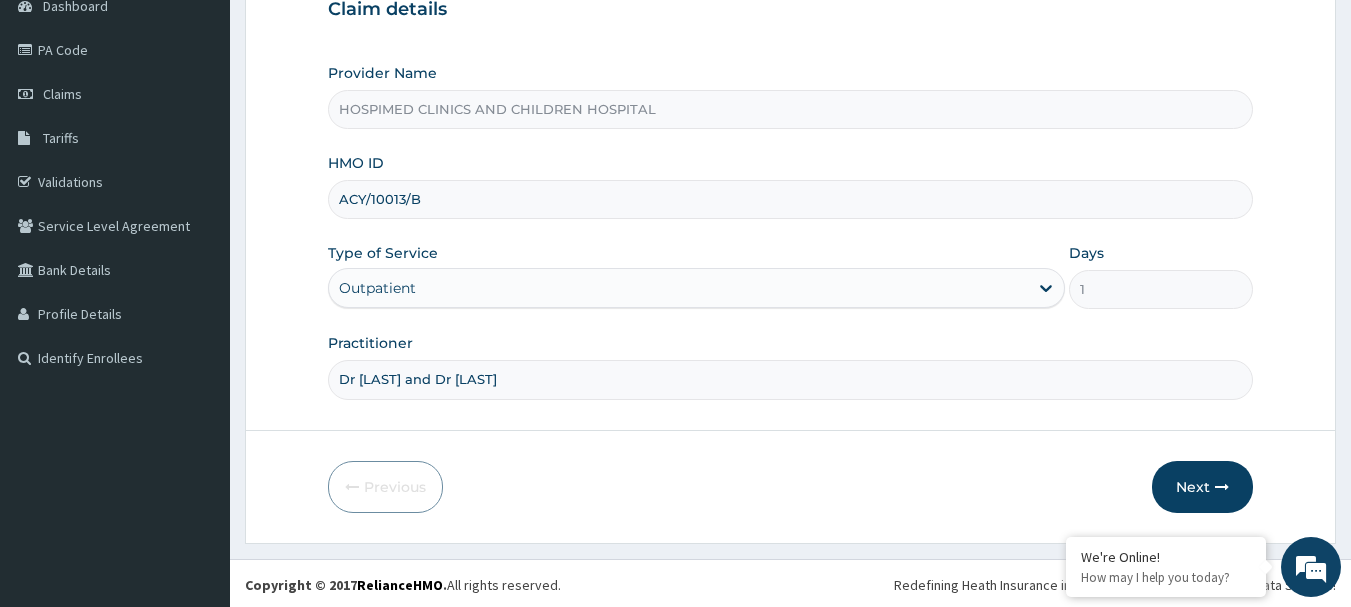 scroll, scrollTop: 215, scrollLeft: 0, axis: vertical 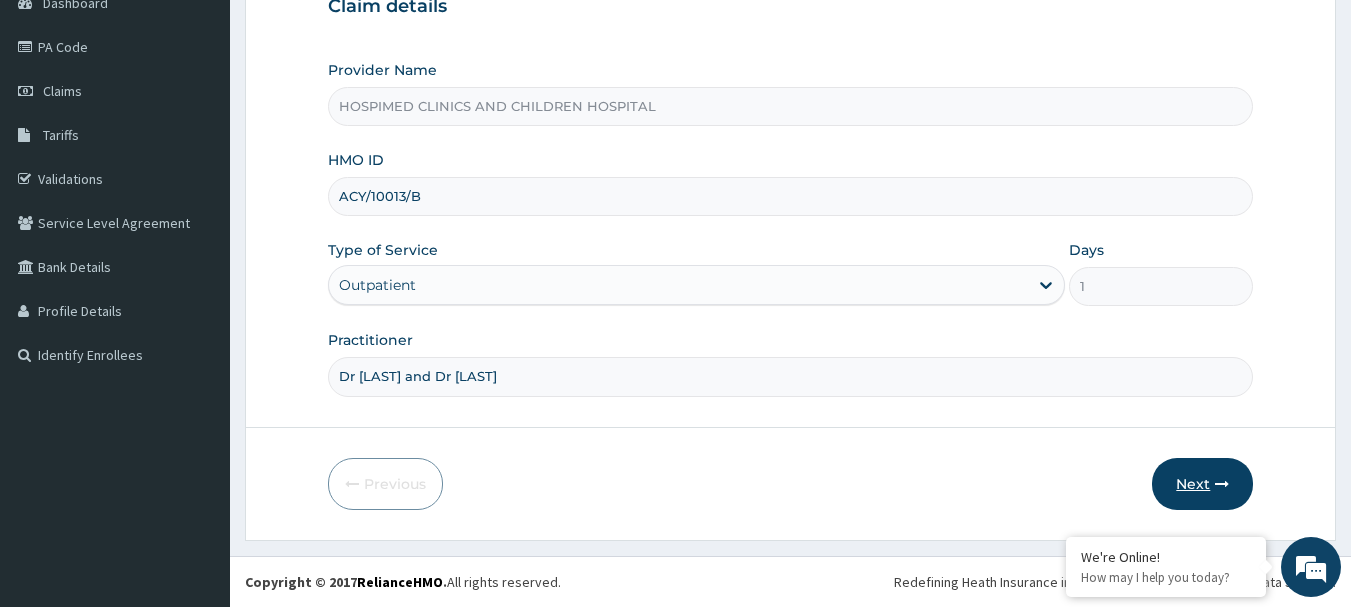 click on "Next" at bounding box center [1202, 484] 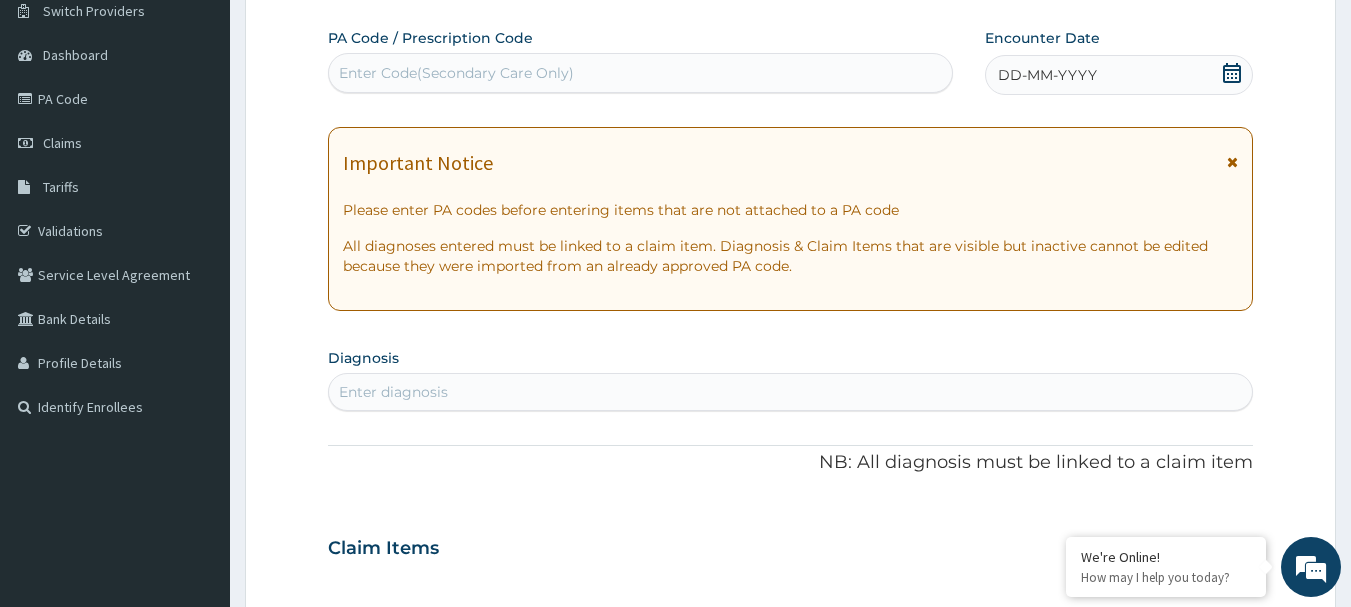 scroll, scrollTop: 115, scrollLeft: 0, axis: vertical 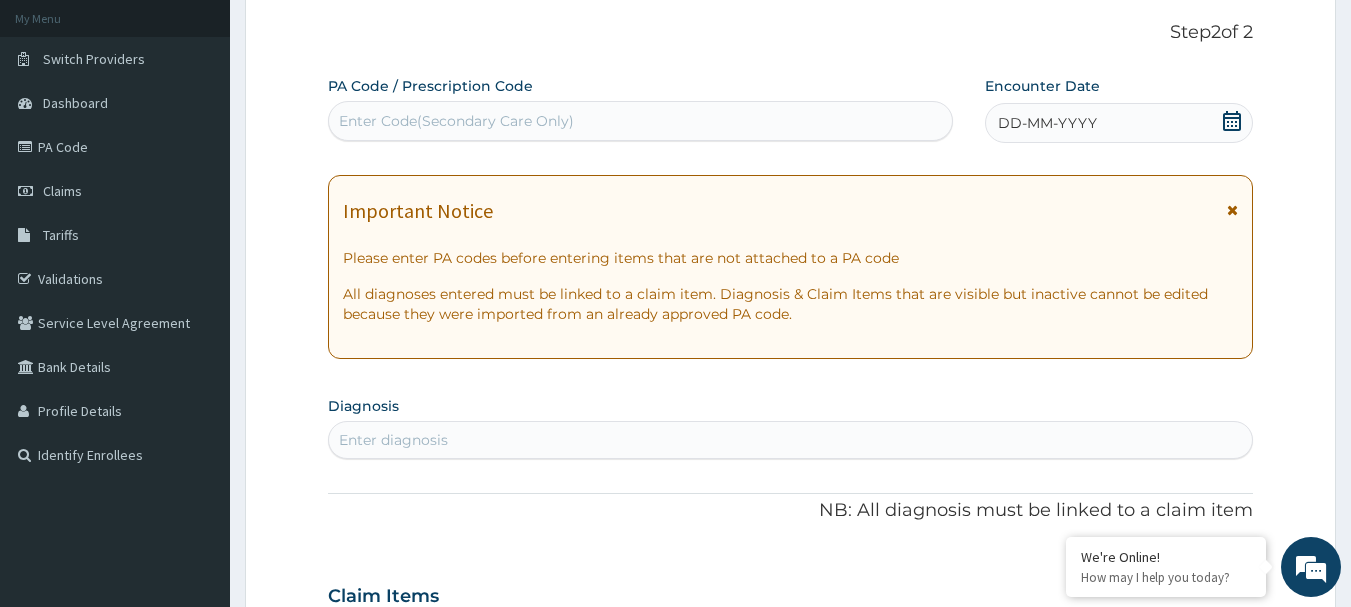 click on "Enter Code(Secondary Care Only)" at bounding box center [456, 121] 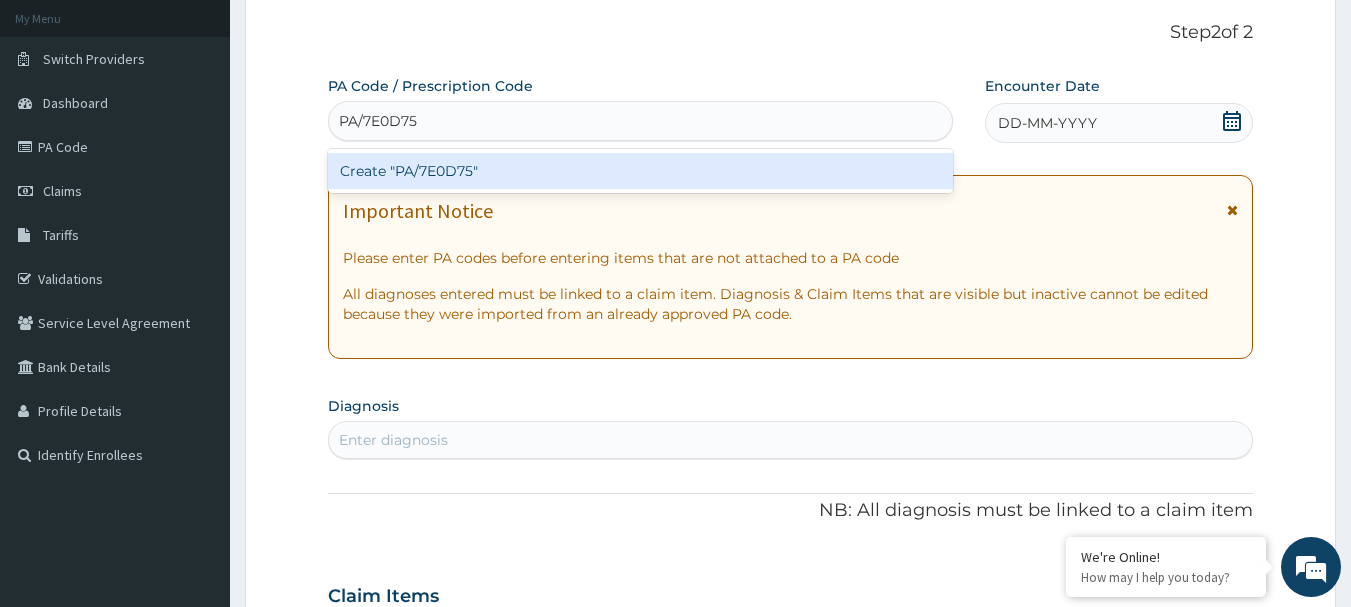 click on "Create "PA/7E0D75"" at bounding box center (641, 171) 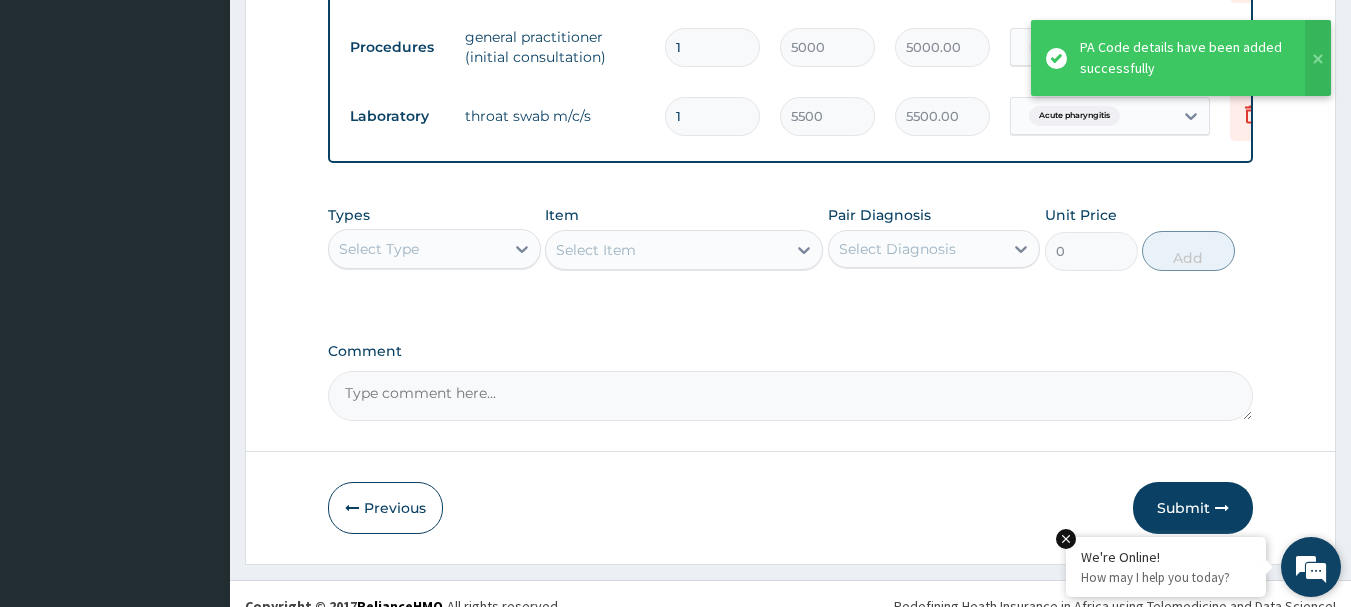 scroll, scrollTop: 1238, scrollLeft: 0, axis: vertical 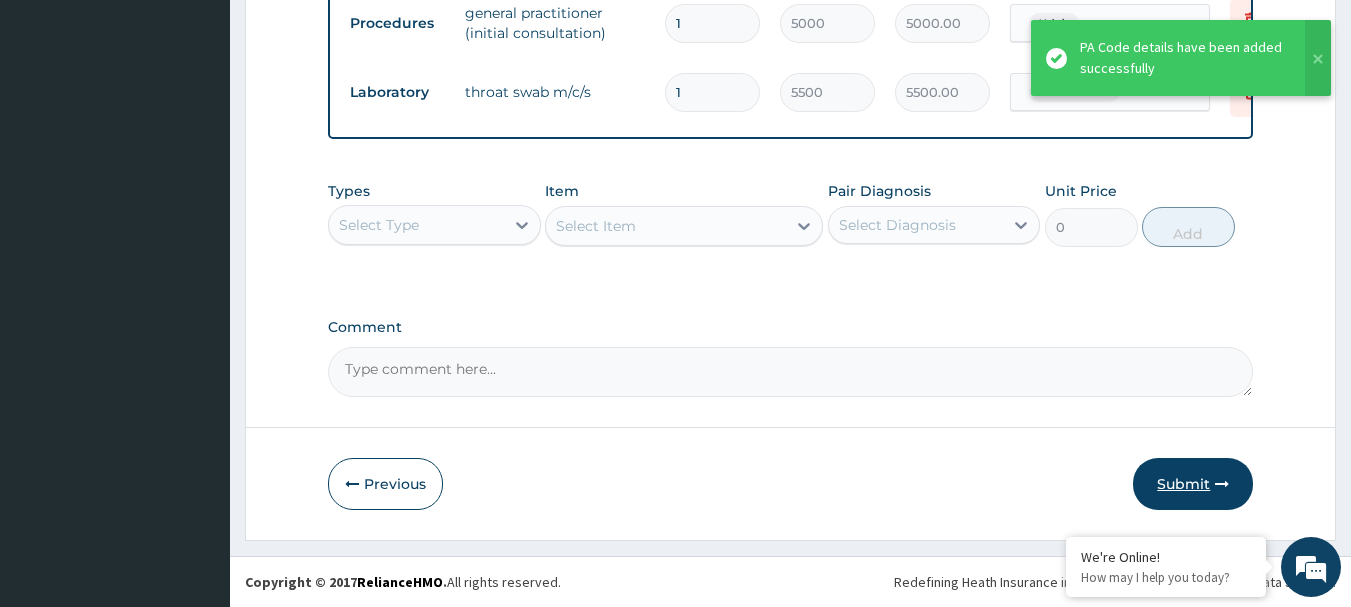click on "Submit" at bounding box center (1193, 484) 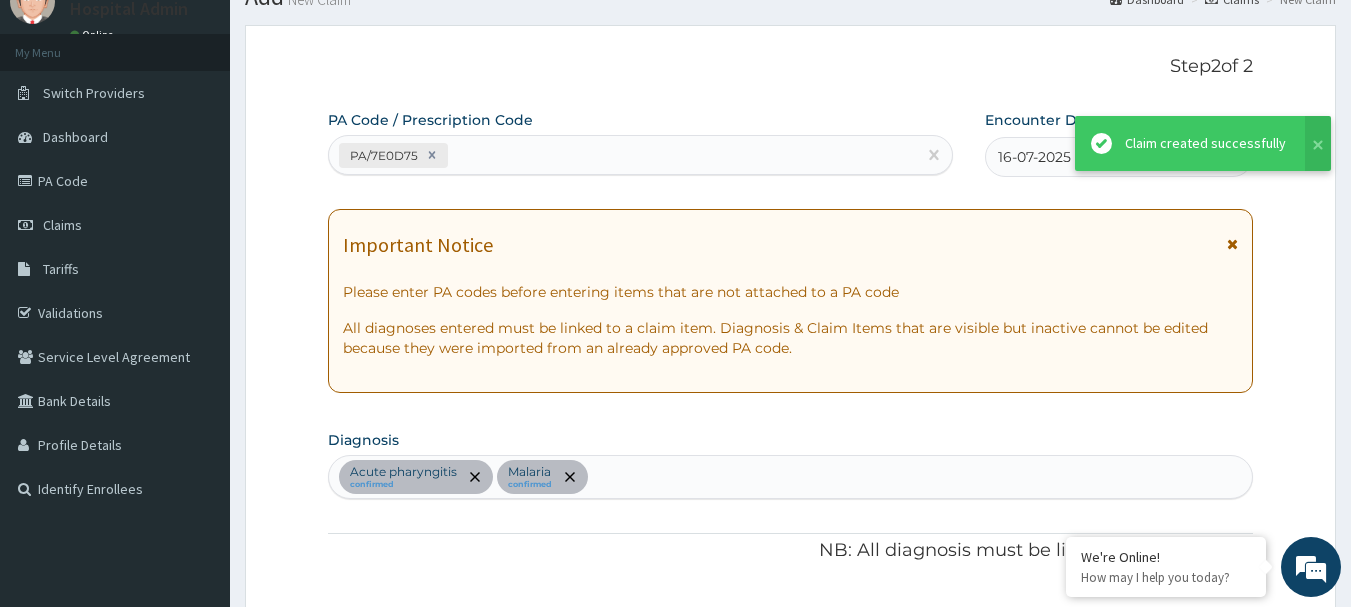 scroll, scrollTop: 1238, scrollLeft: 0, axis: vertical 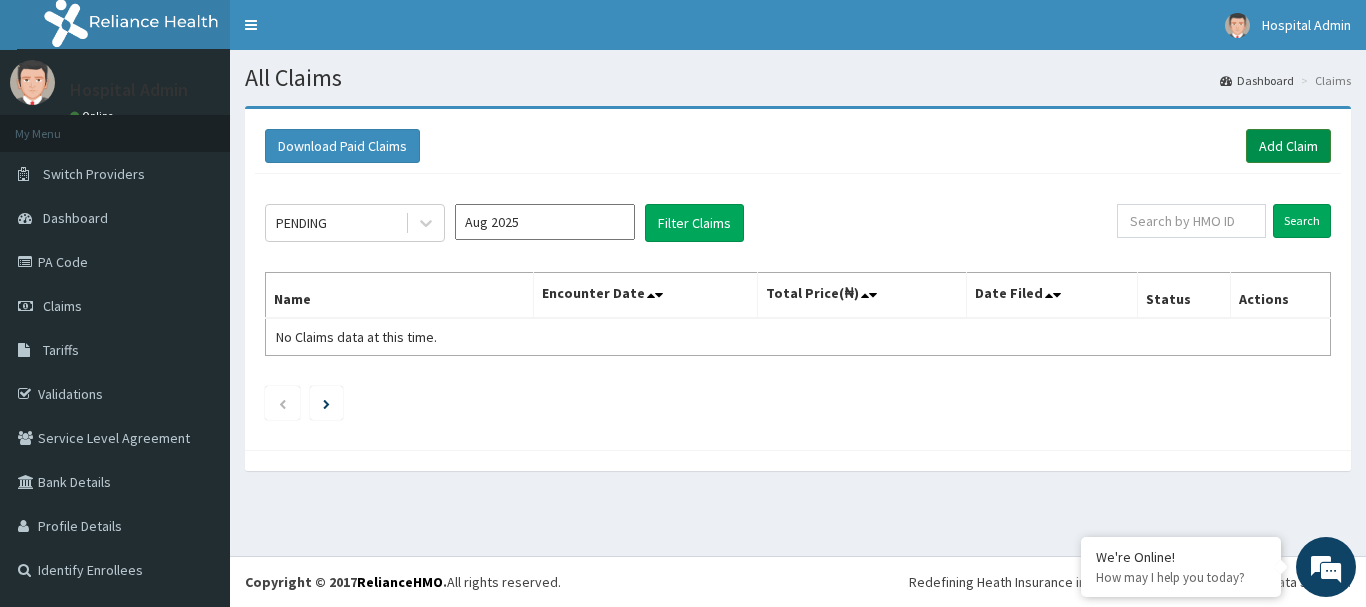 click on "Add Claim" at bounding box center (1288, 146) 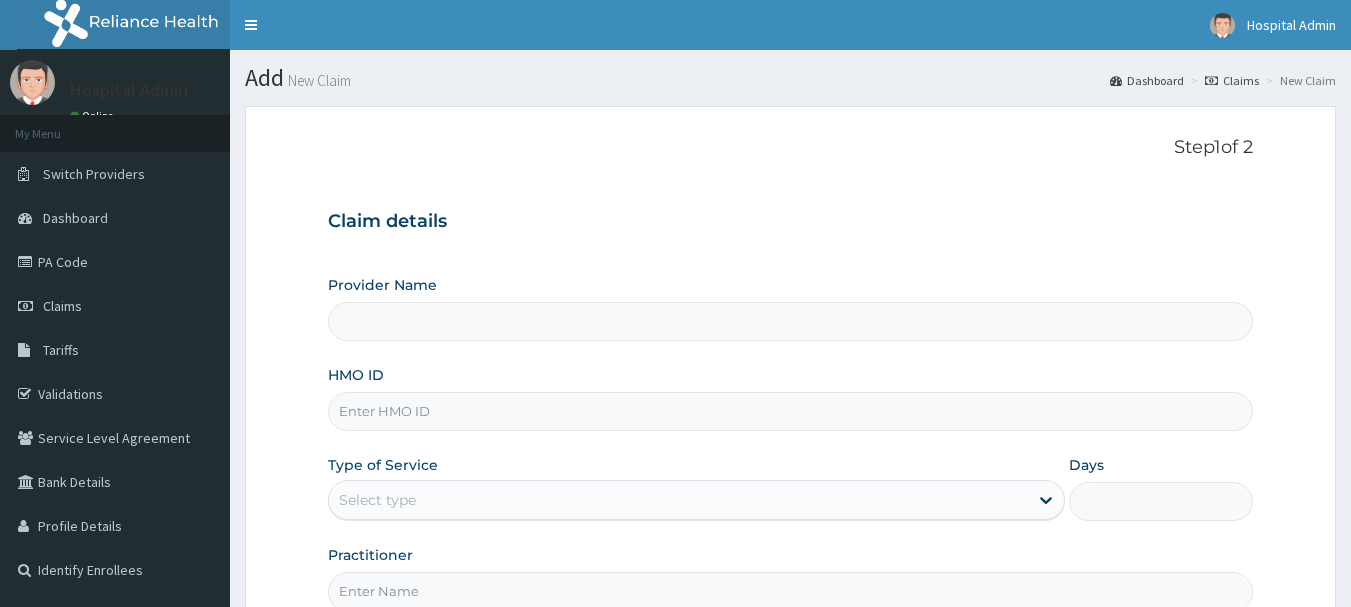 scroll, scrollTop: 0, scrollLeft: 0, axis: both 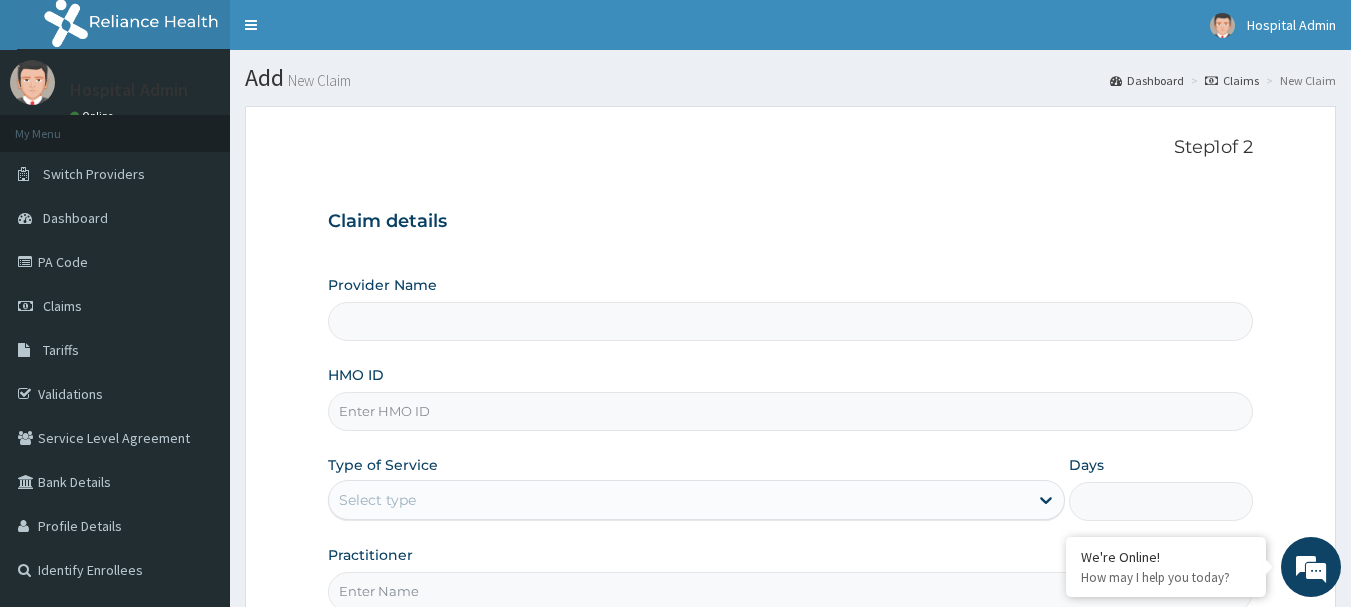 click on "HMO ID" at bounding box center [791, 411] 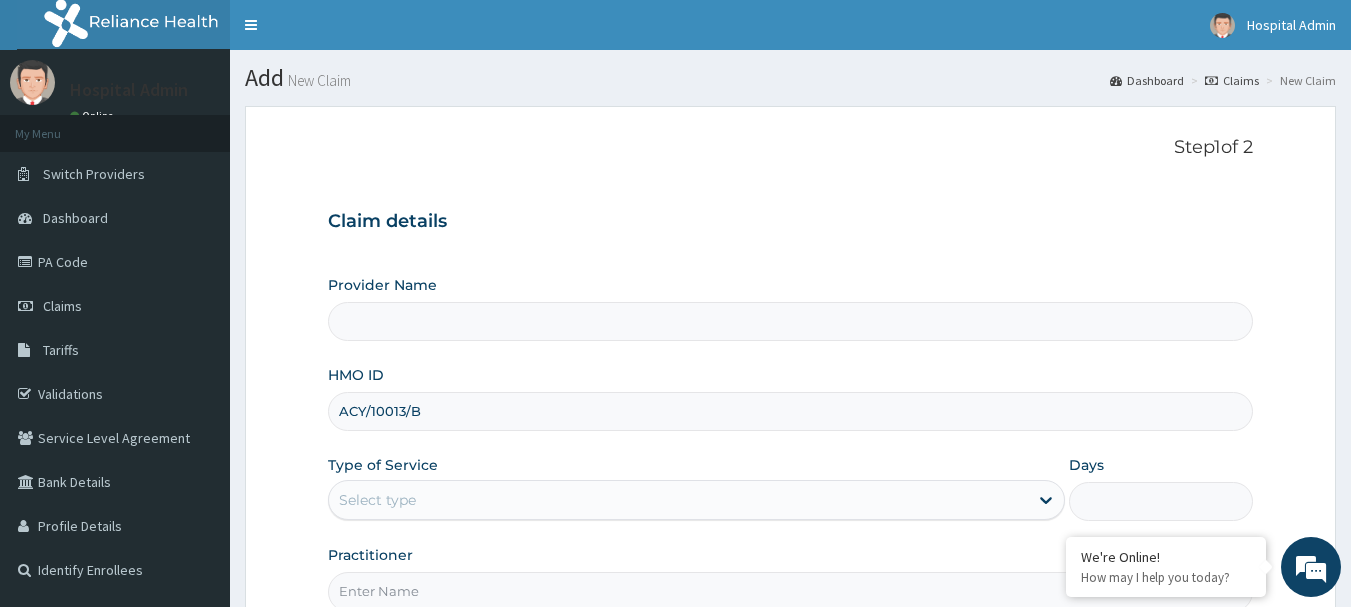 type on "HOSPIMED CLINICS AND CHILDREN HOSPITAL" 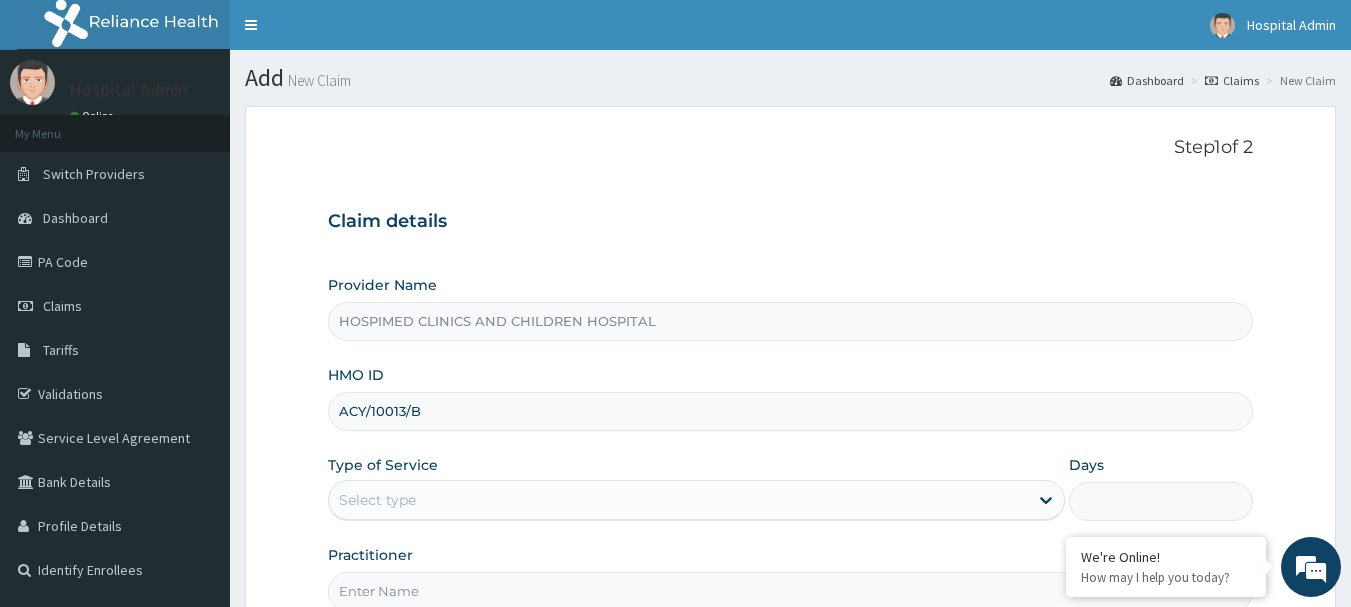 type on "ACY/10013/B" 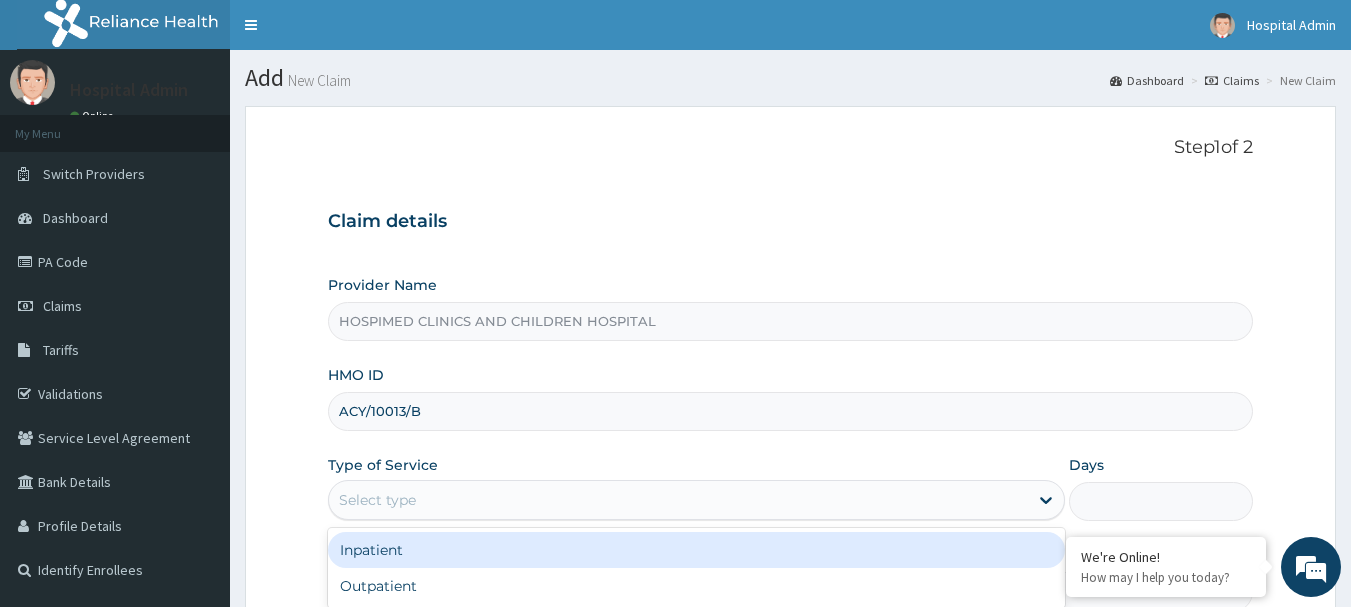 click on "Select type" at bounding box center [678, 500] 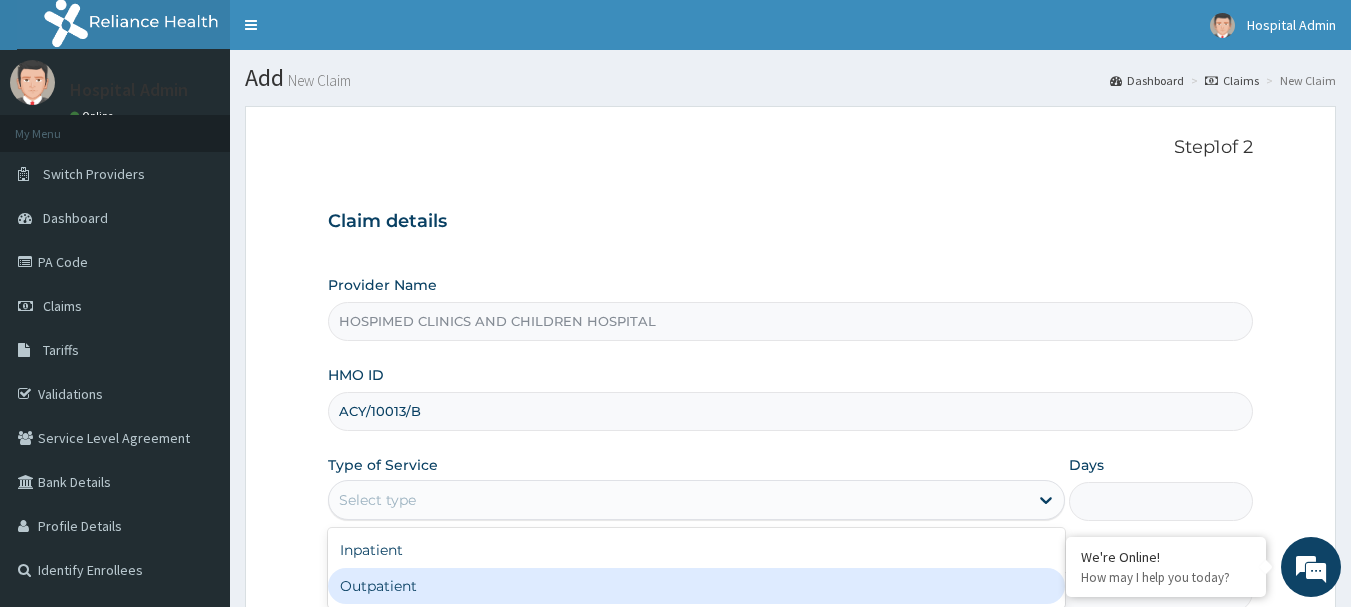 click on "Outpatient" at bounding box center (696, 586) 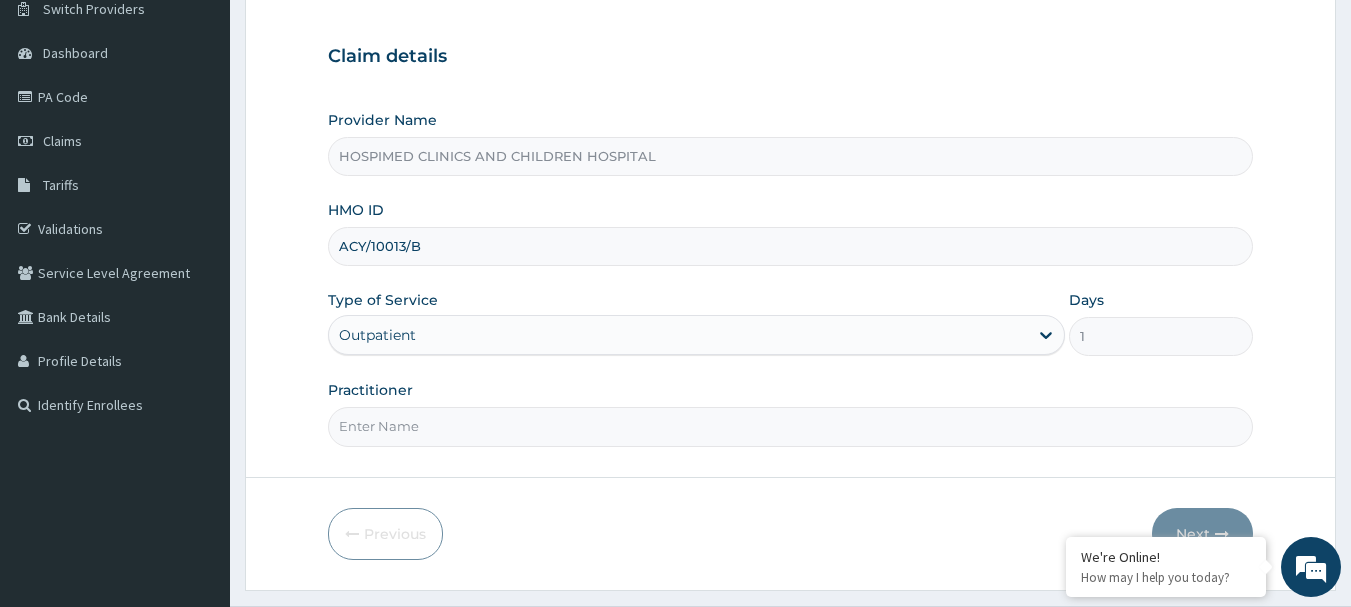 scroll, scrollTop: 200, scrollLeft: 0, axis: vertical 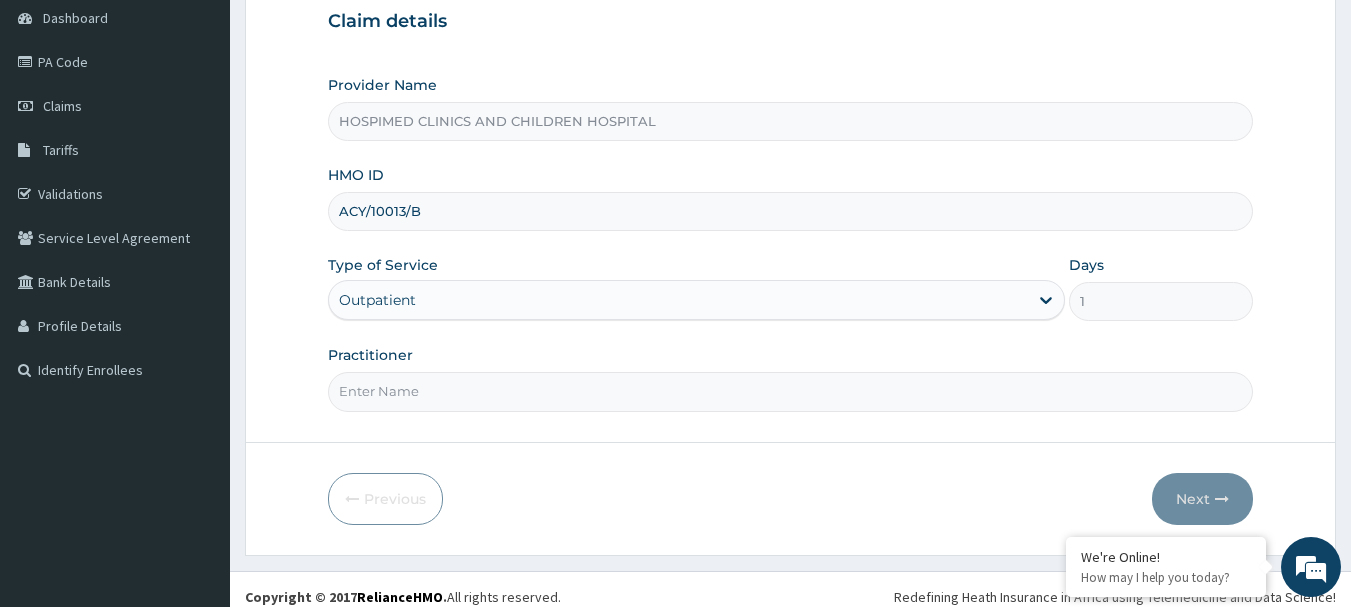 click on "Practitioner" at bounding box center [791, 391] 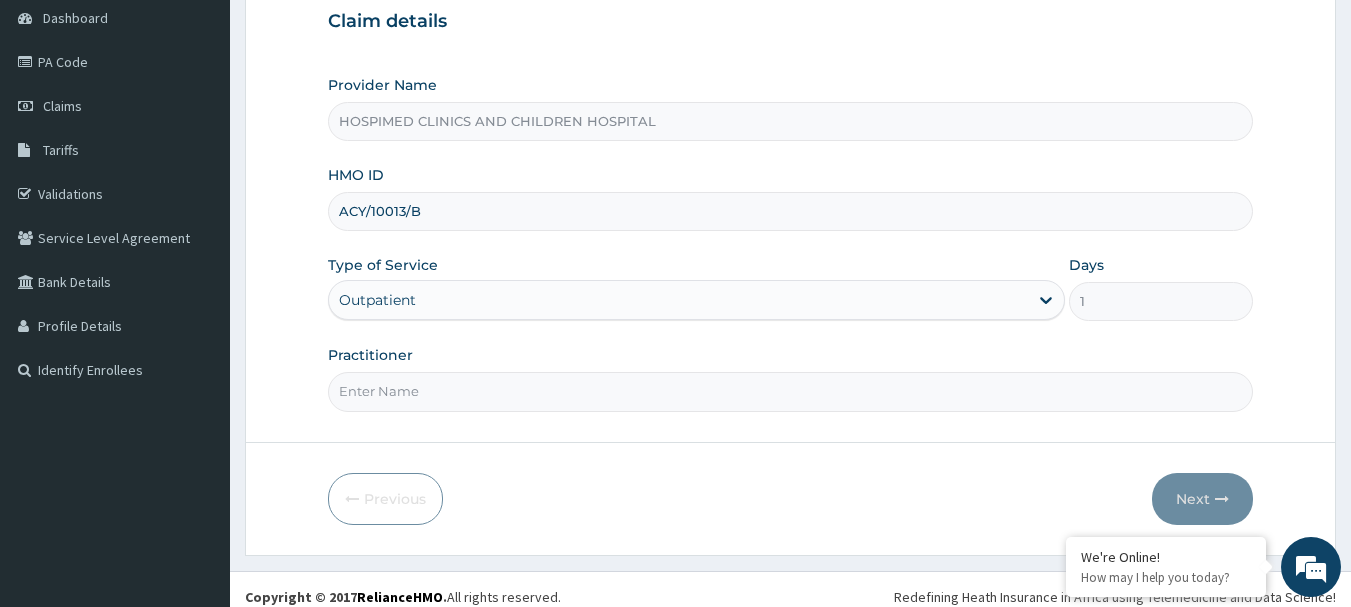 scroll, scrollTop: 0, scrollLeft: 0, axis: both 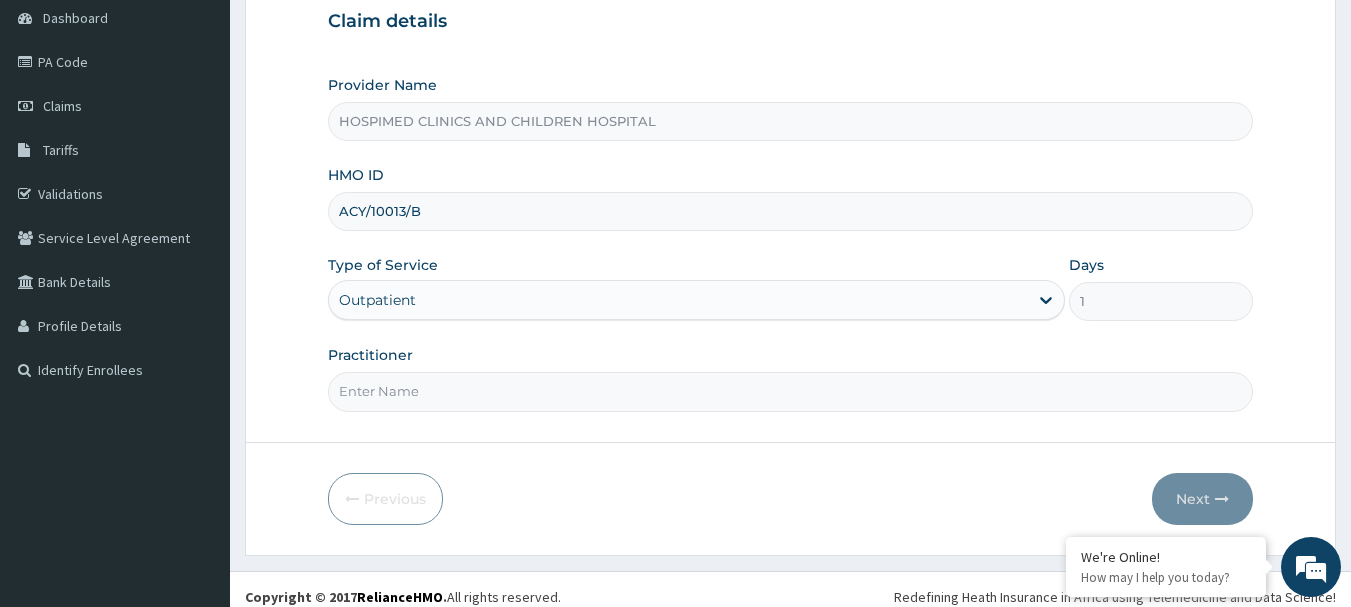 type on "[TITLE] [LAST] and [TITLE] [LAST]" 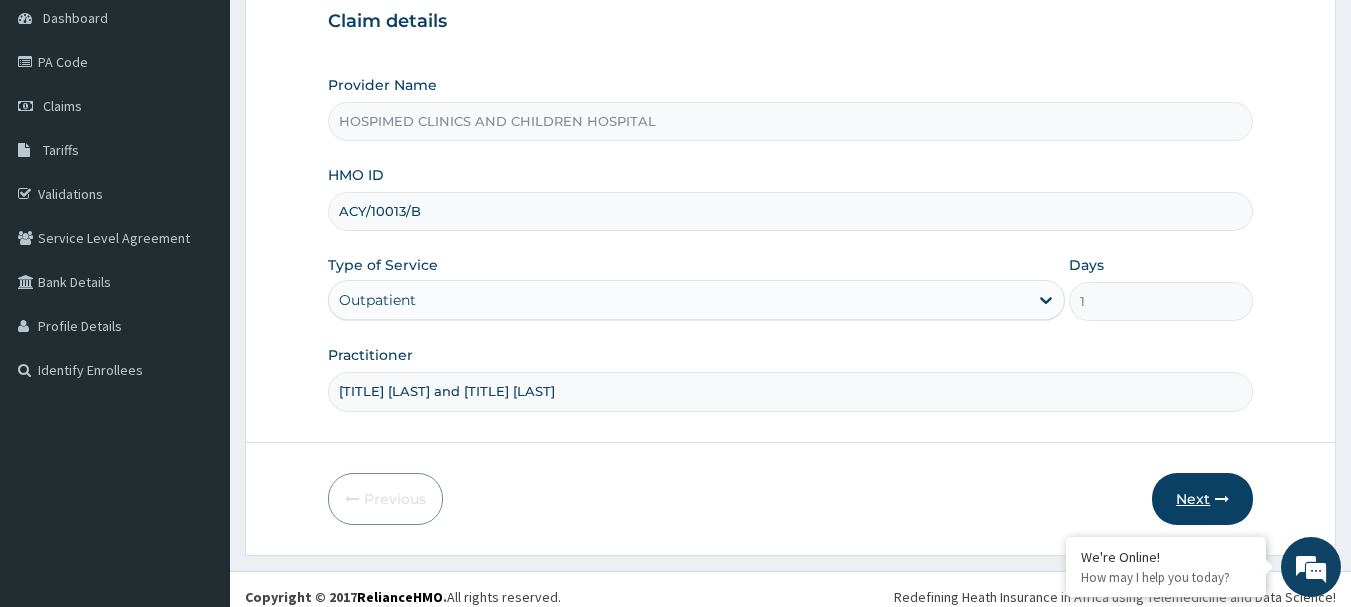 click on "Next" at bounding box center (1202, 499) 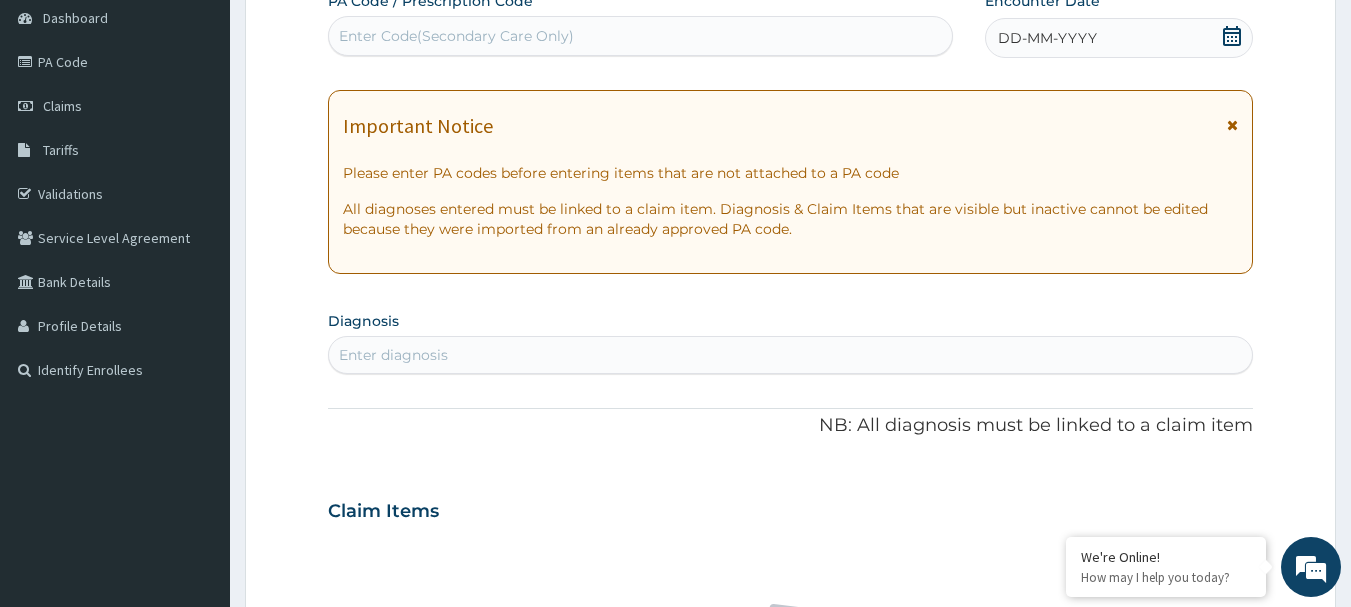 click on "Enter Code(Secondary Care Only)" at bounding box center (641, 36) 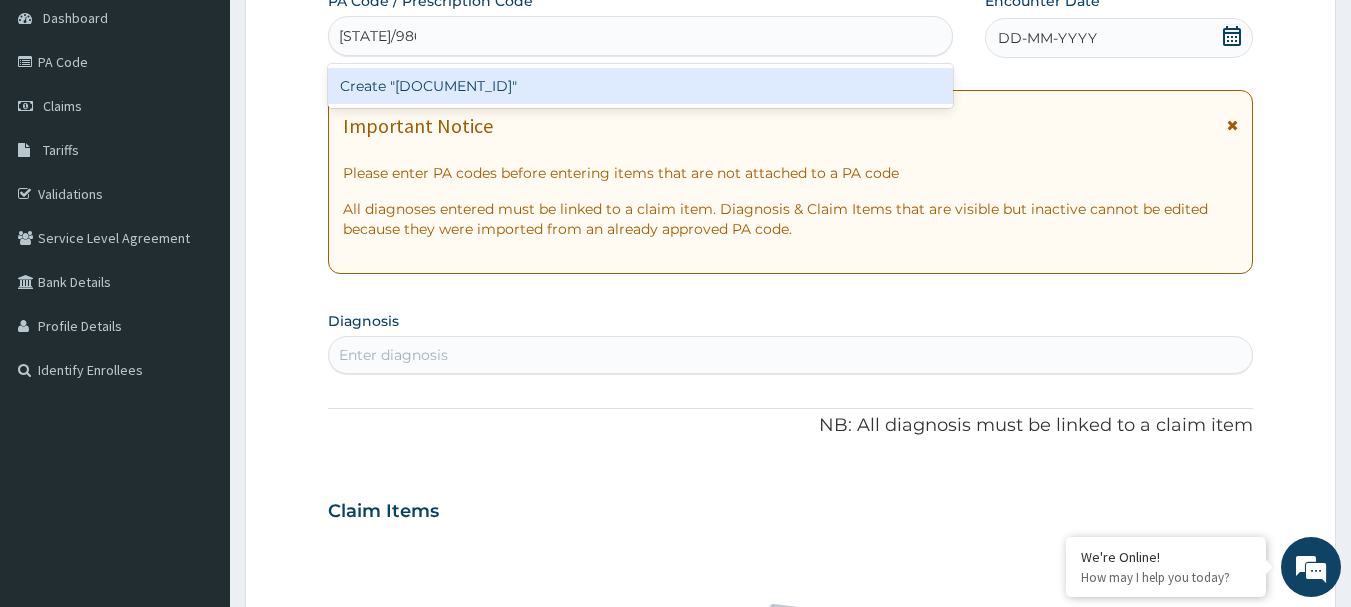 click on "Create "[DOCUMENT_ID]"" at bounding box center (641, 86) 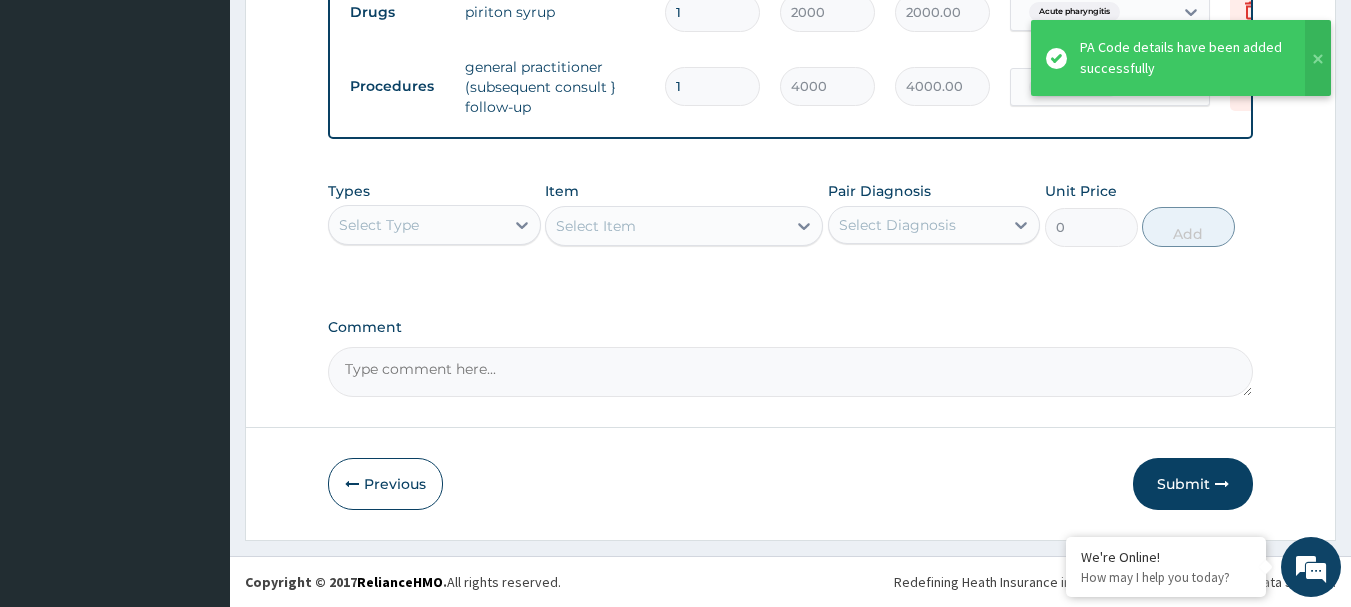 scroll, scrollTop: 904, scrollLeft: 0, axis: vertical 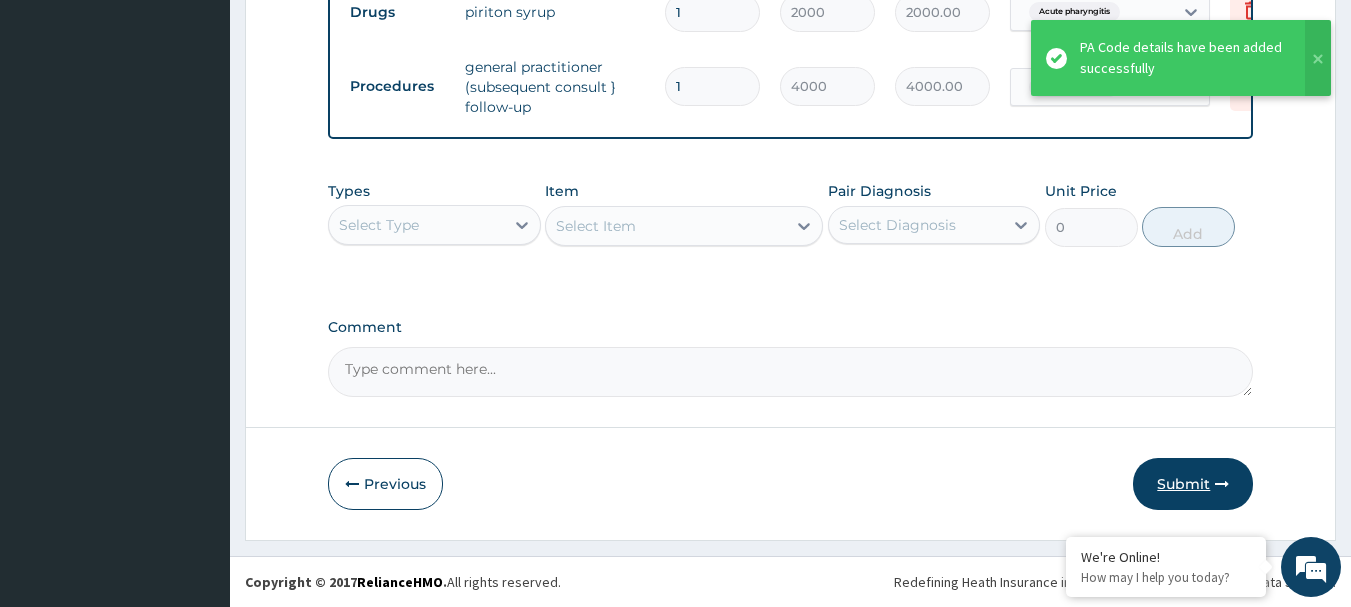 click on "Submit" at bounding box center [1193, 484] 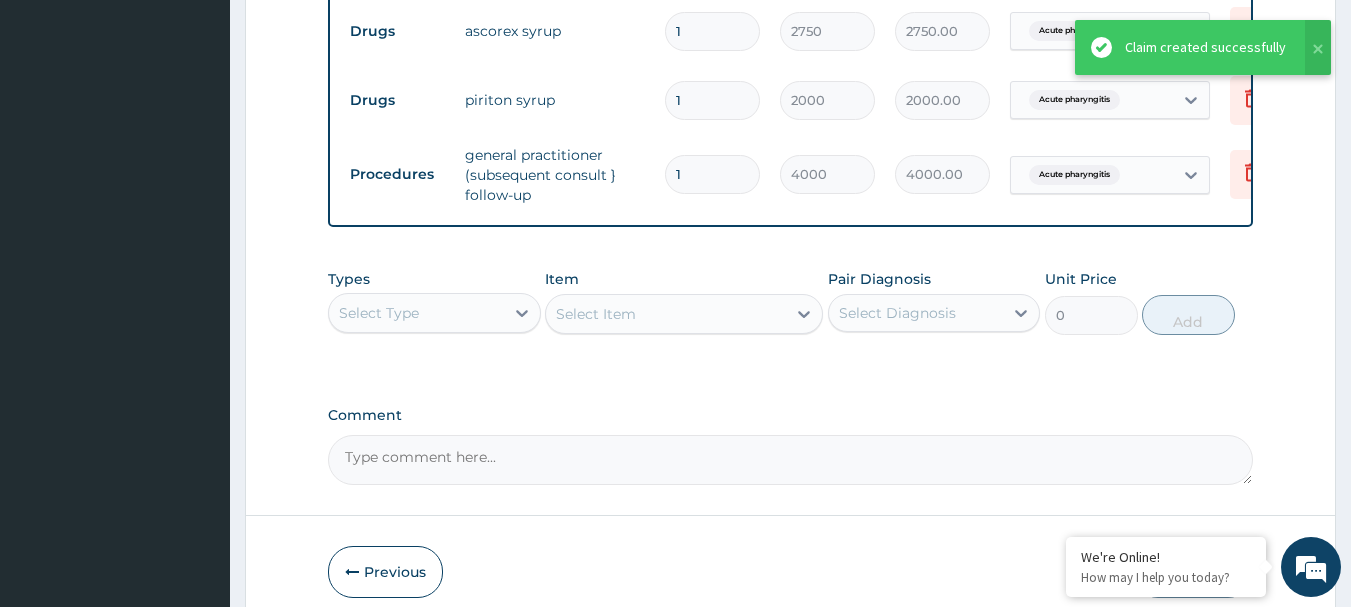 scroll, scrollTop: 725, scrollLeft: 0, axis: vertical 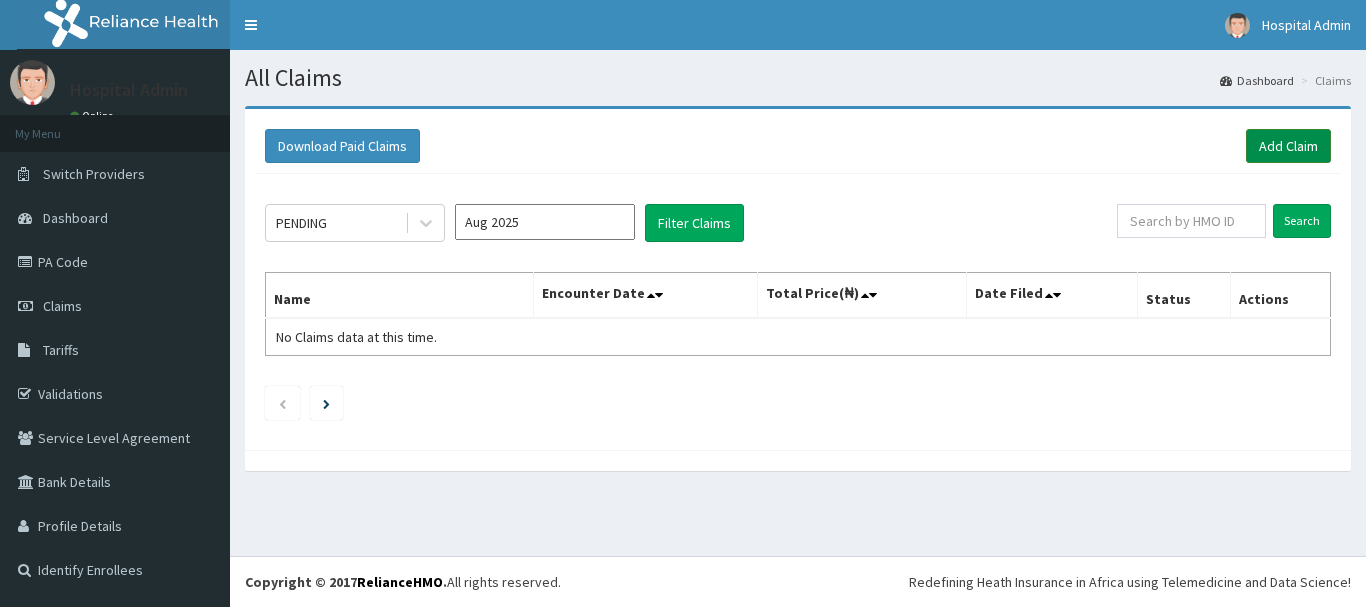 click on "Add Claim" at bounding box center [1288, 146] 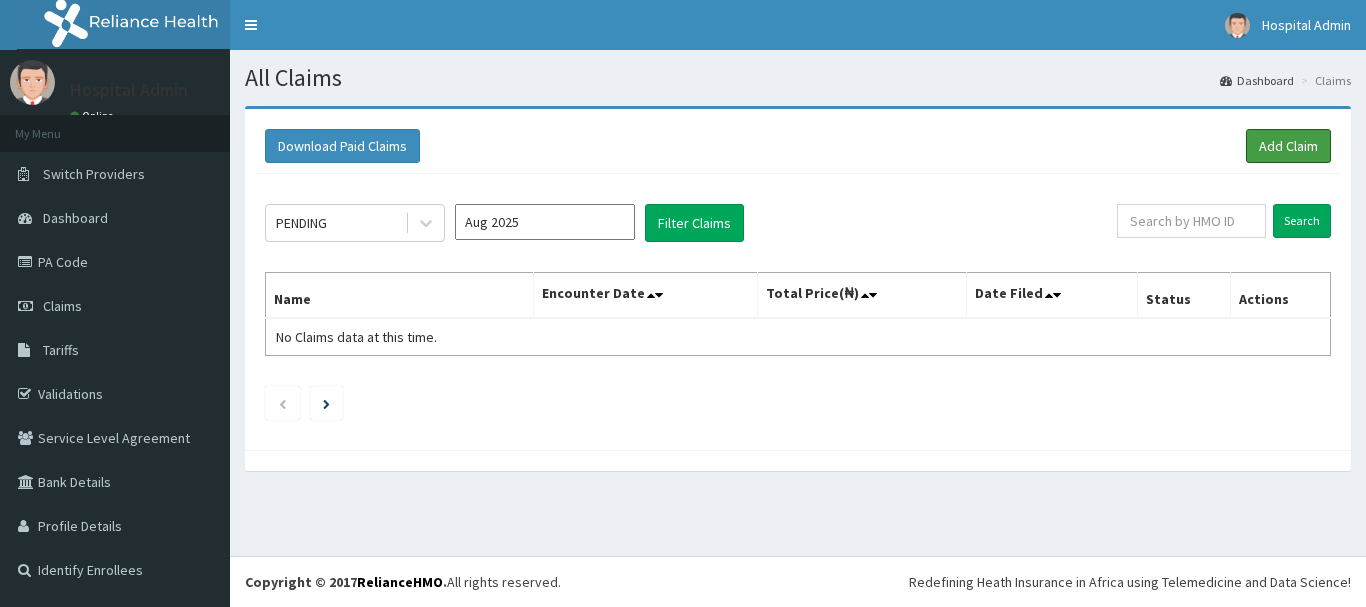 scroll, scrollTop: 0, scrollLeft: 0, axis: both 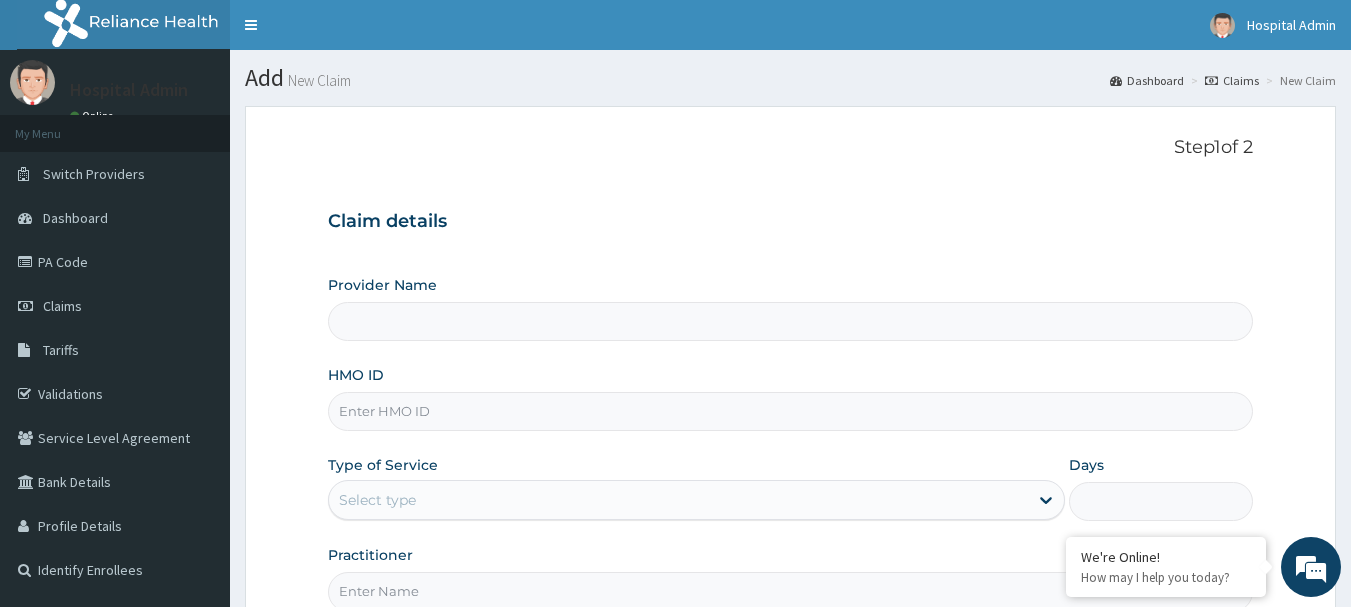drag, startPoint x: 0, startPoint y: 0, endPoint x: 444, endPoint y: 417, distance: 609.1182 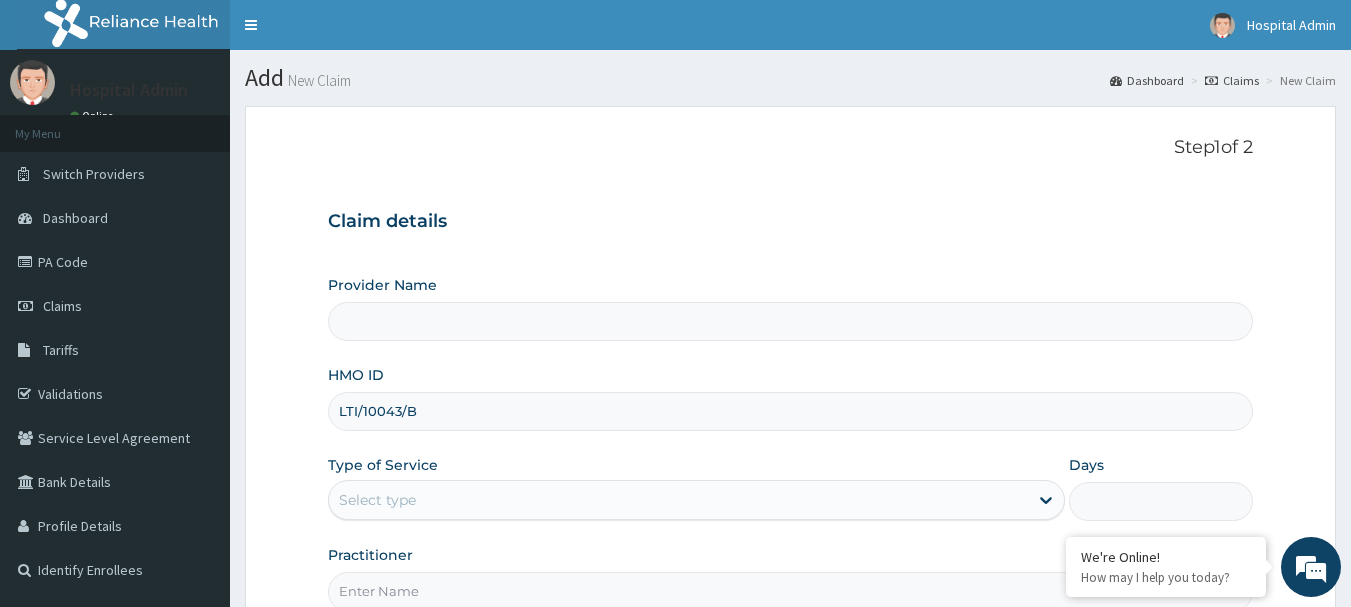 type on "HOSPIMED CLINICS AND CHILDREN HOSPITAL" 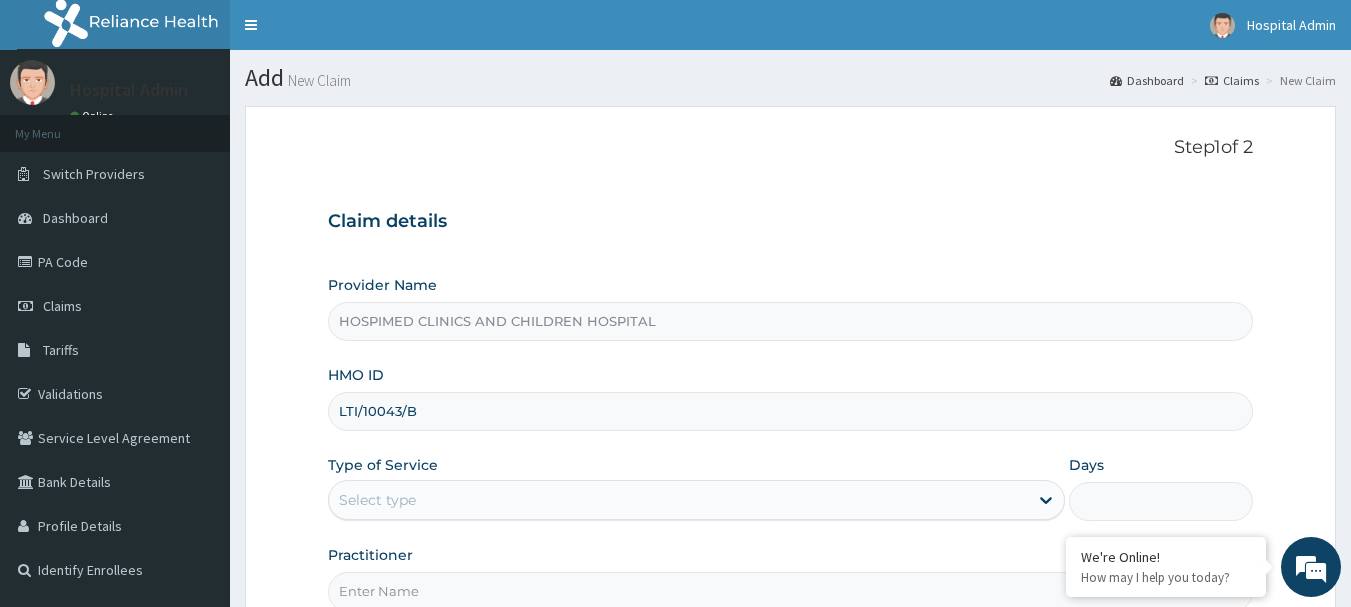 type on "LTI/10043/B" 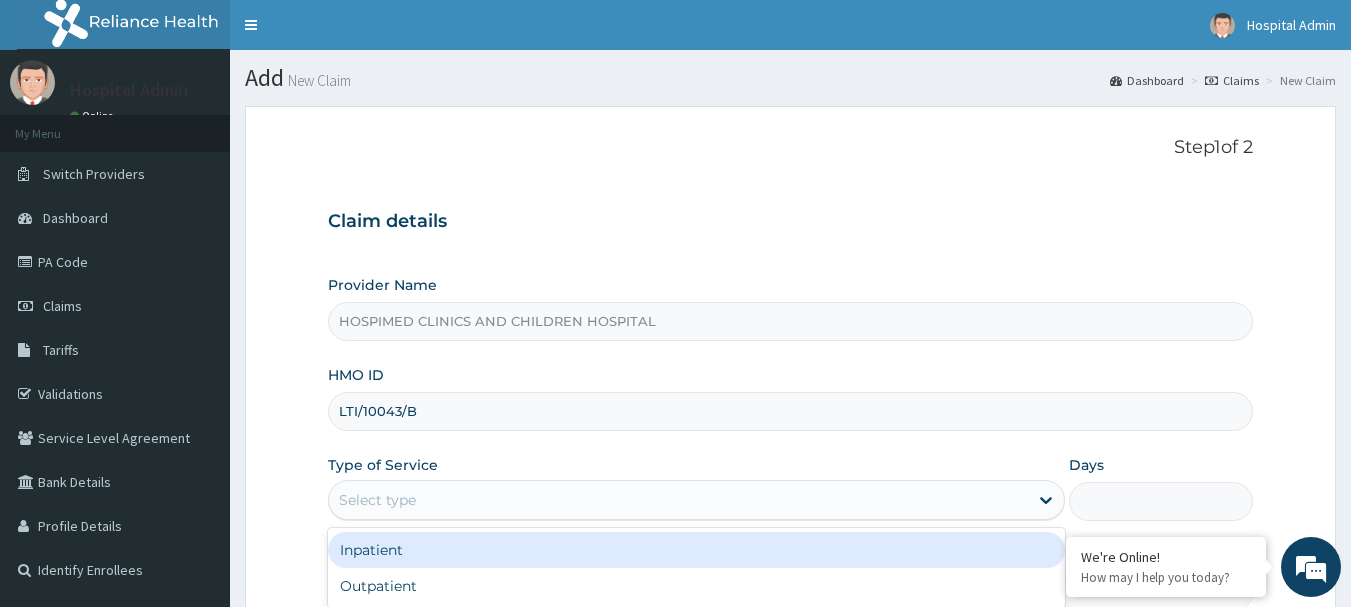 click on "Select type" at bounding box center (678, 500) 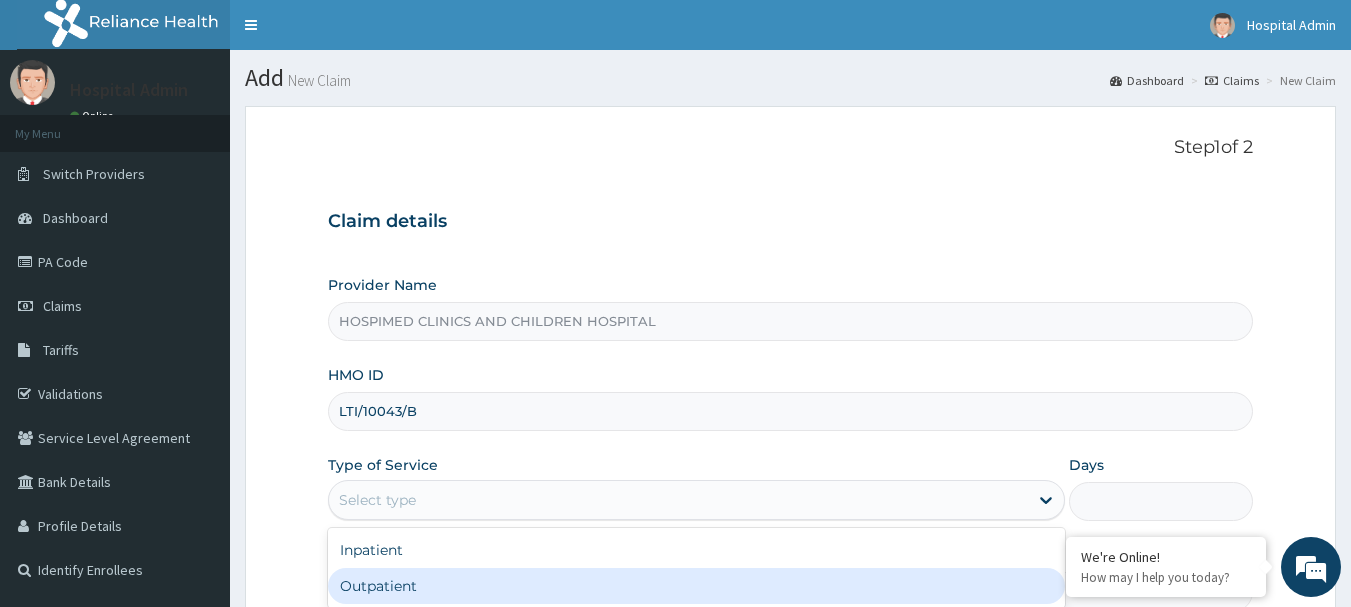 click on "Outpatient" at bounding box center (696, 586) 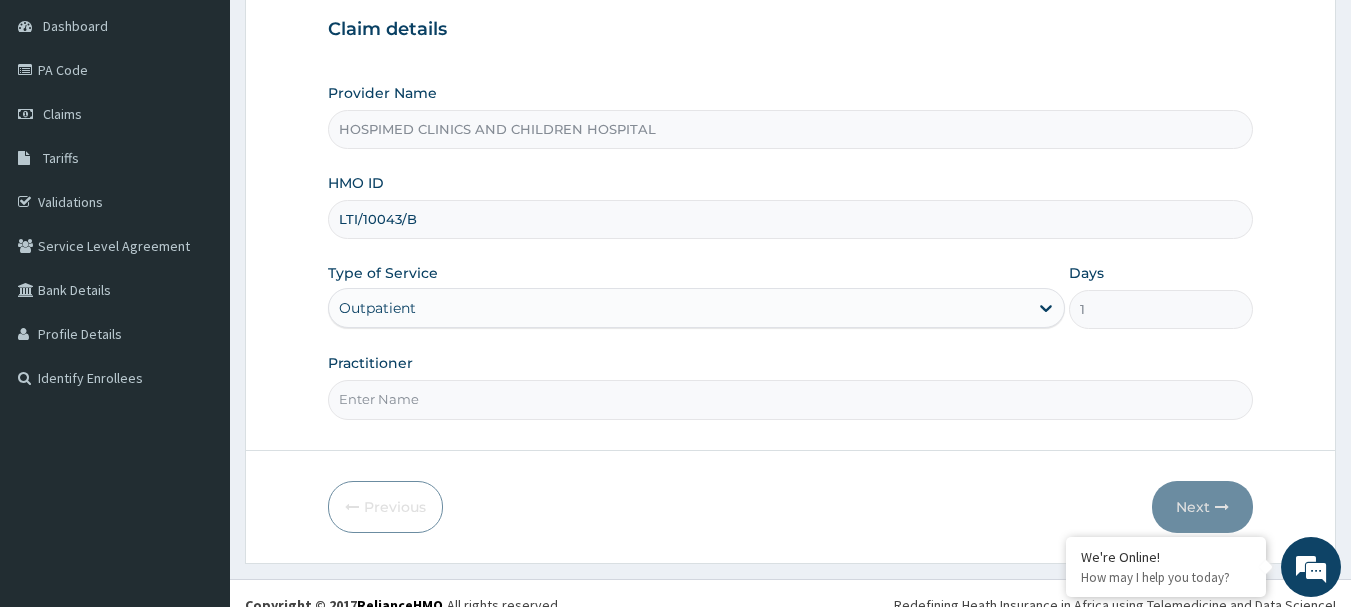 scroll, scrollTop: 200, scrollLeft: 0, axis: vertical 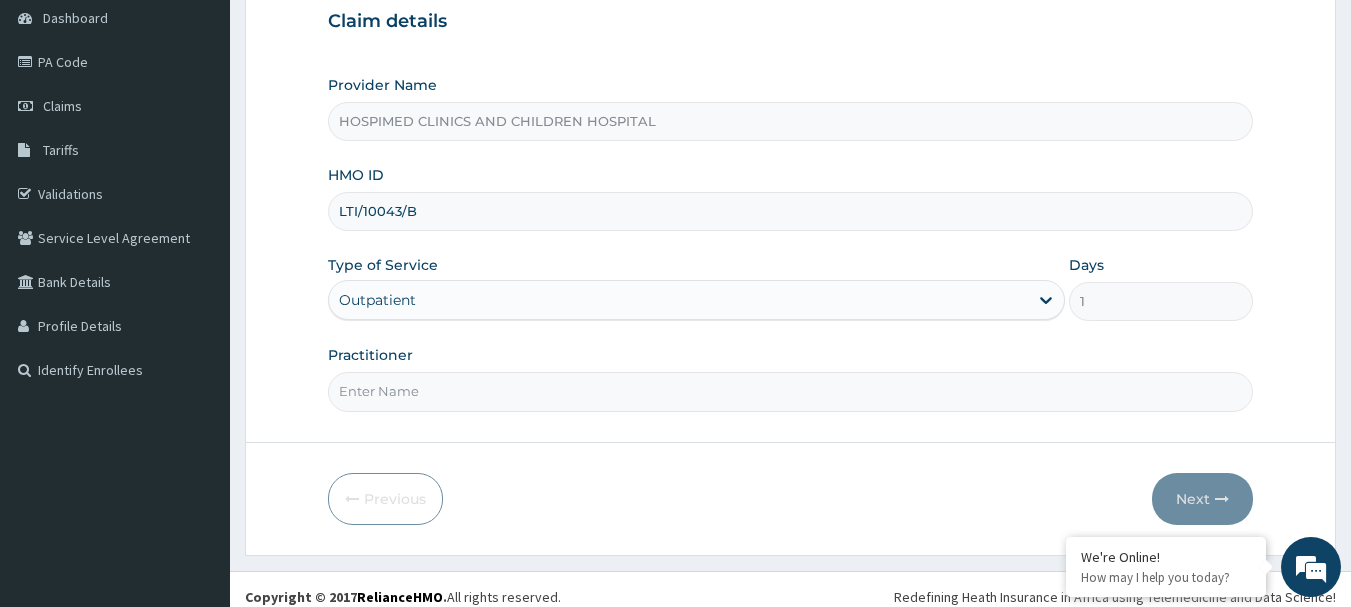 click on "Practitioner" at bounding box center [791, 391] 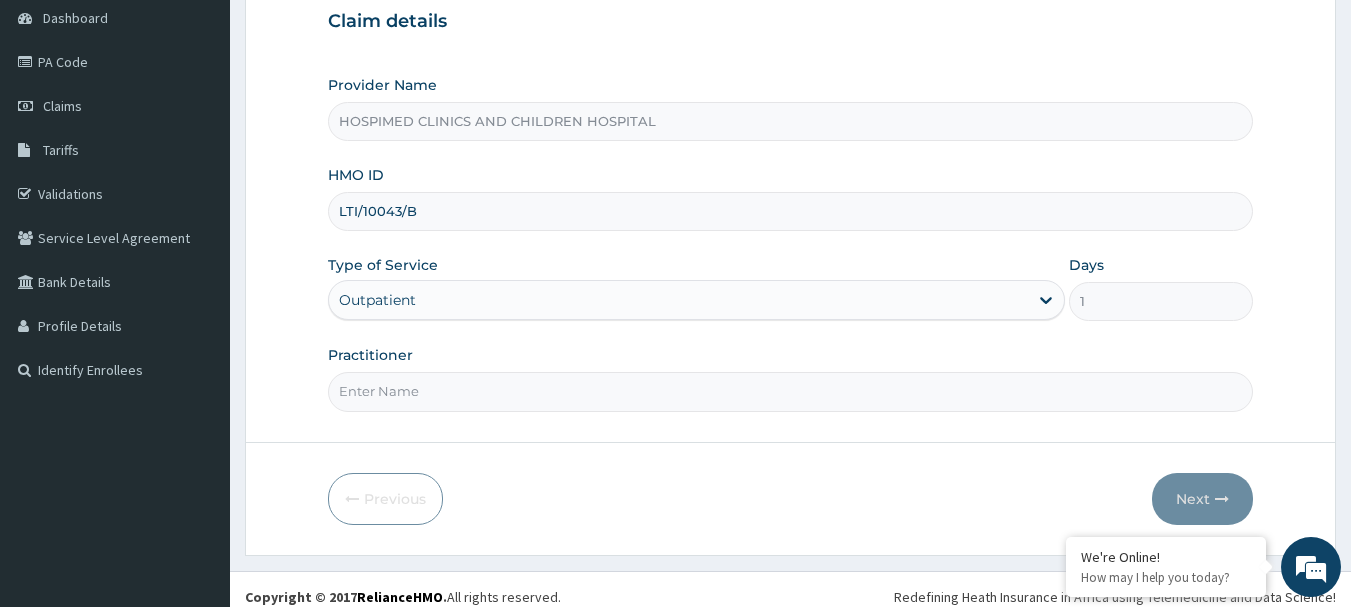 type on "Dr [LAST] and Dr [LAST]" 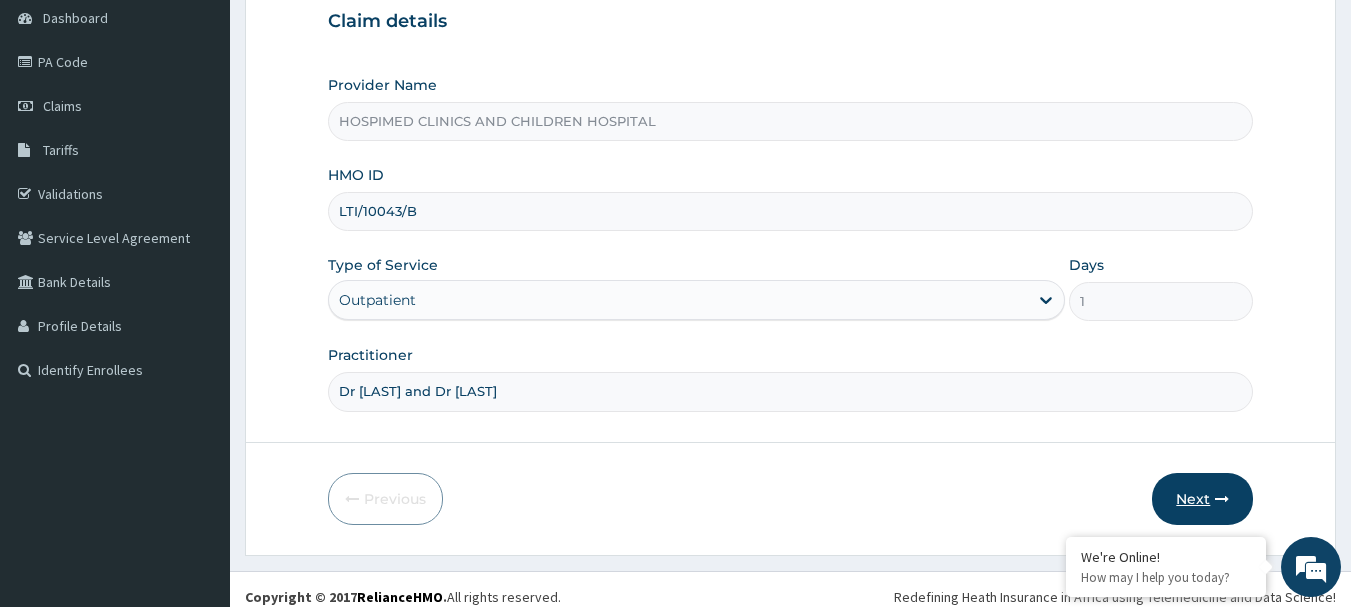 click on "Next" at bounding box center (1202, 499) 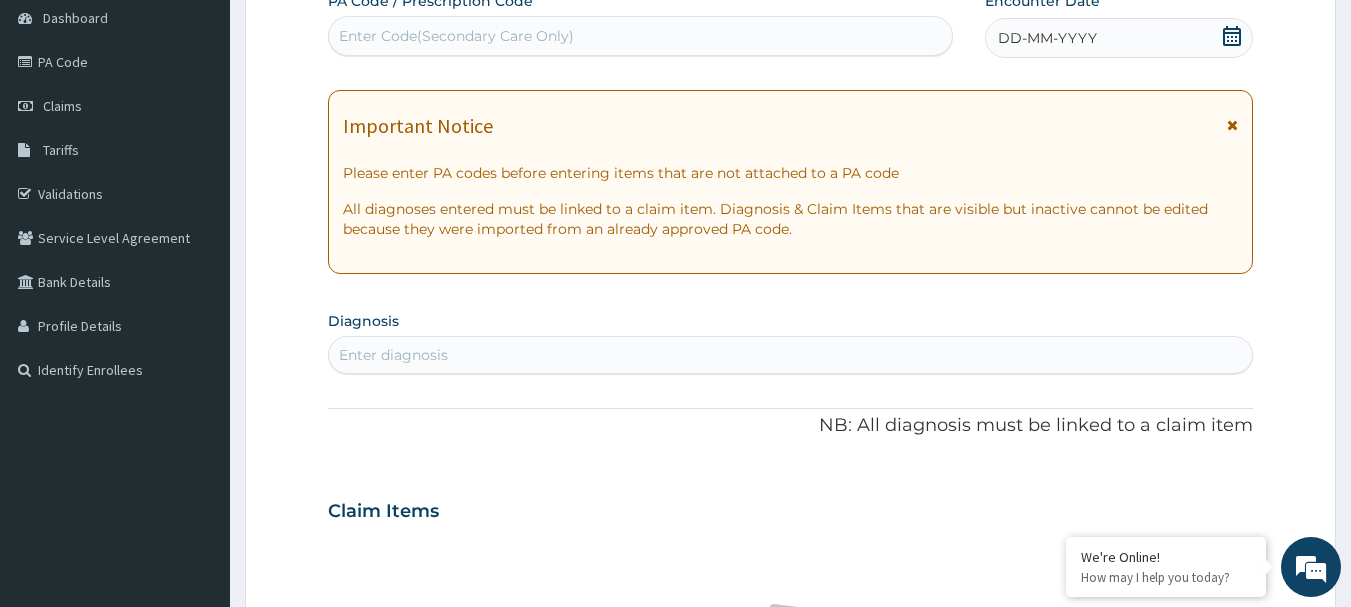 scroll, scrollTop: 0, scrollLeft: 0, axis: both 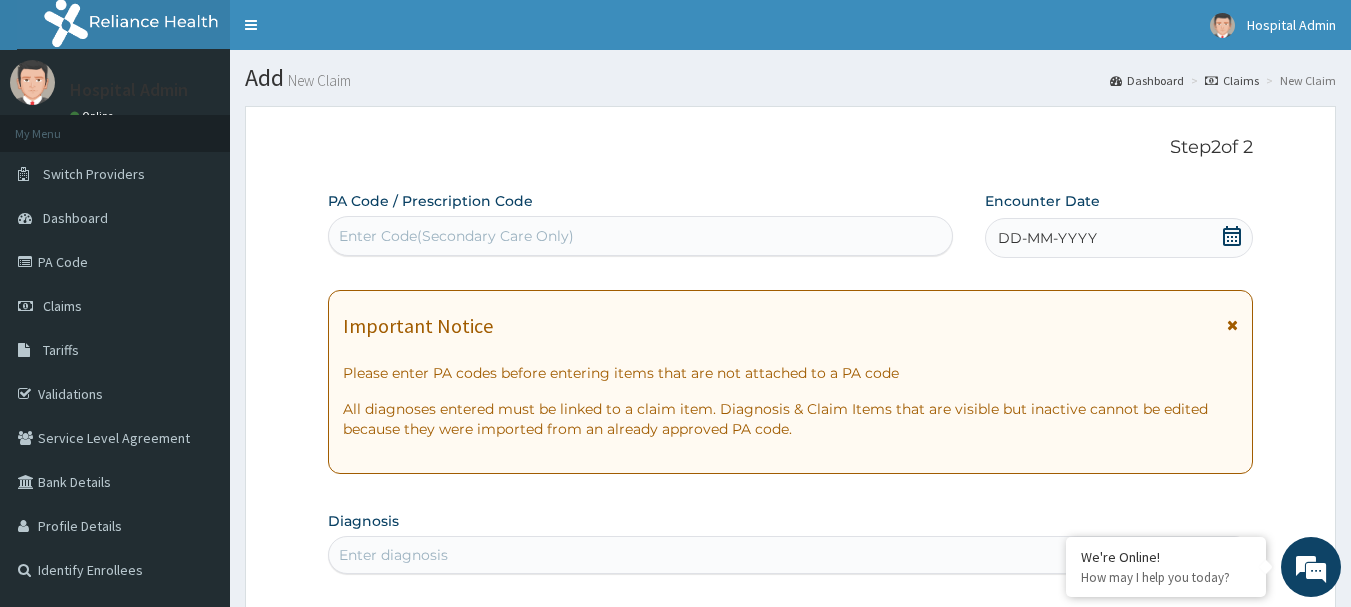 click on "Enter Code(Secondary Care Only)" at bounding box center (641, 236) 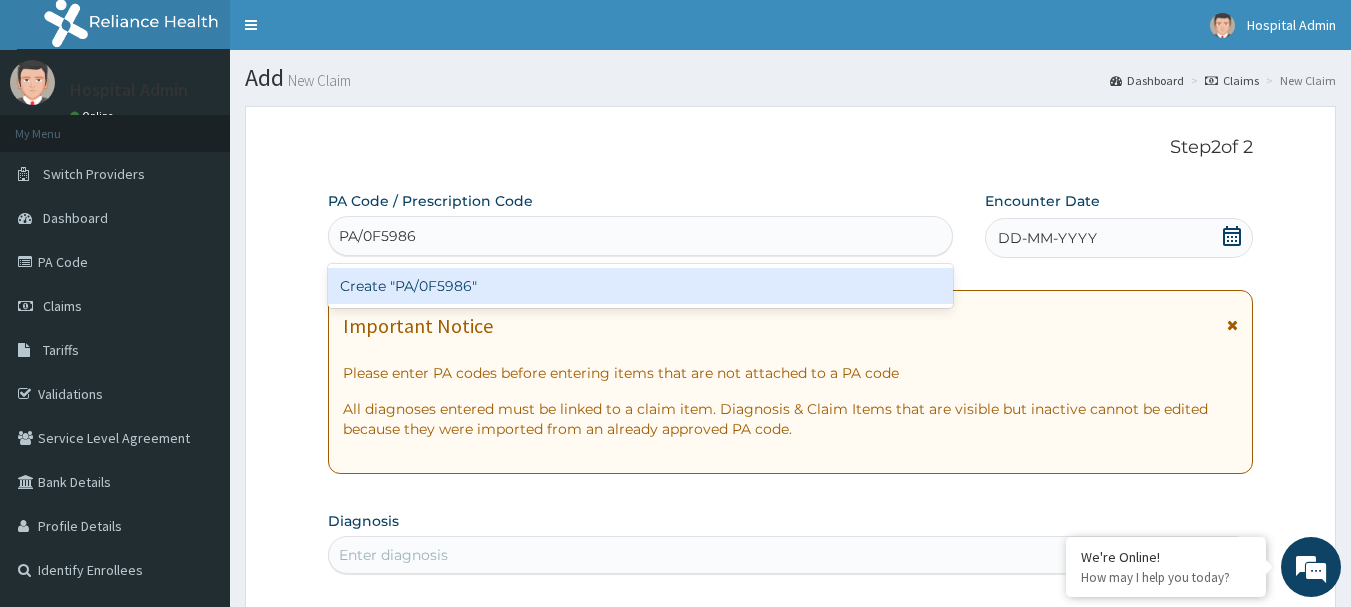 click on "Create "PA/0F5986"" at bounding box center (641, 286) 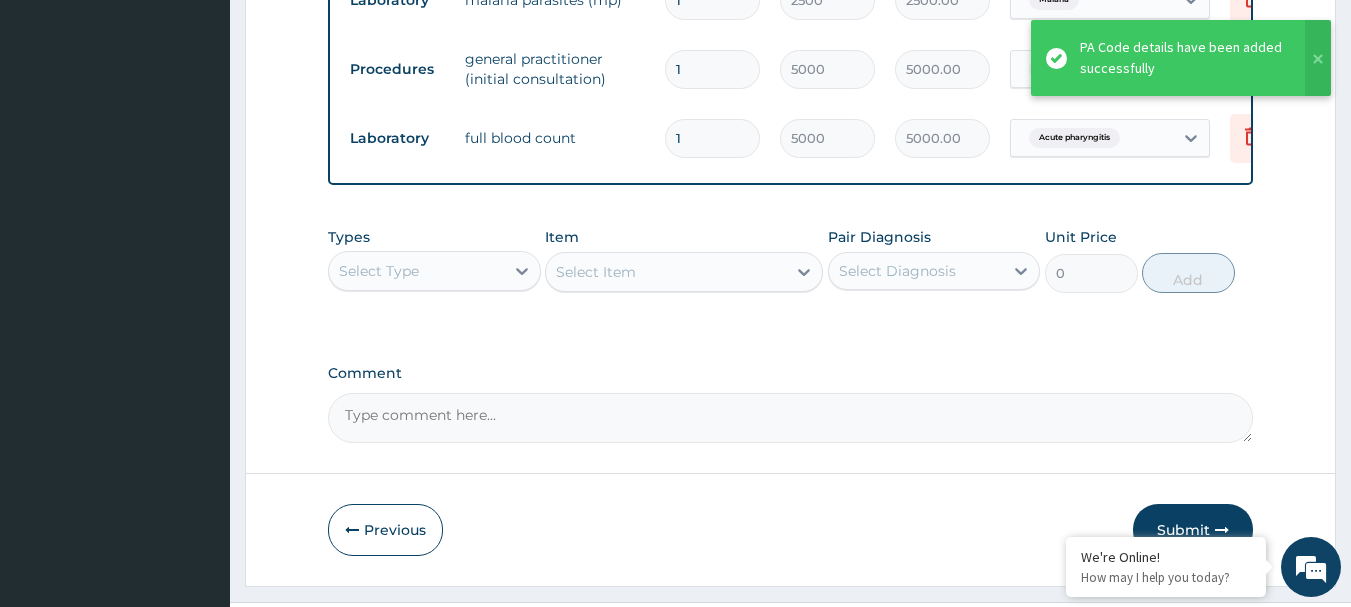 scroll, scrollTop: 1350, scrollLeft: 0, axis: vertical 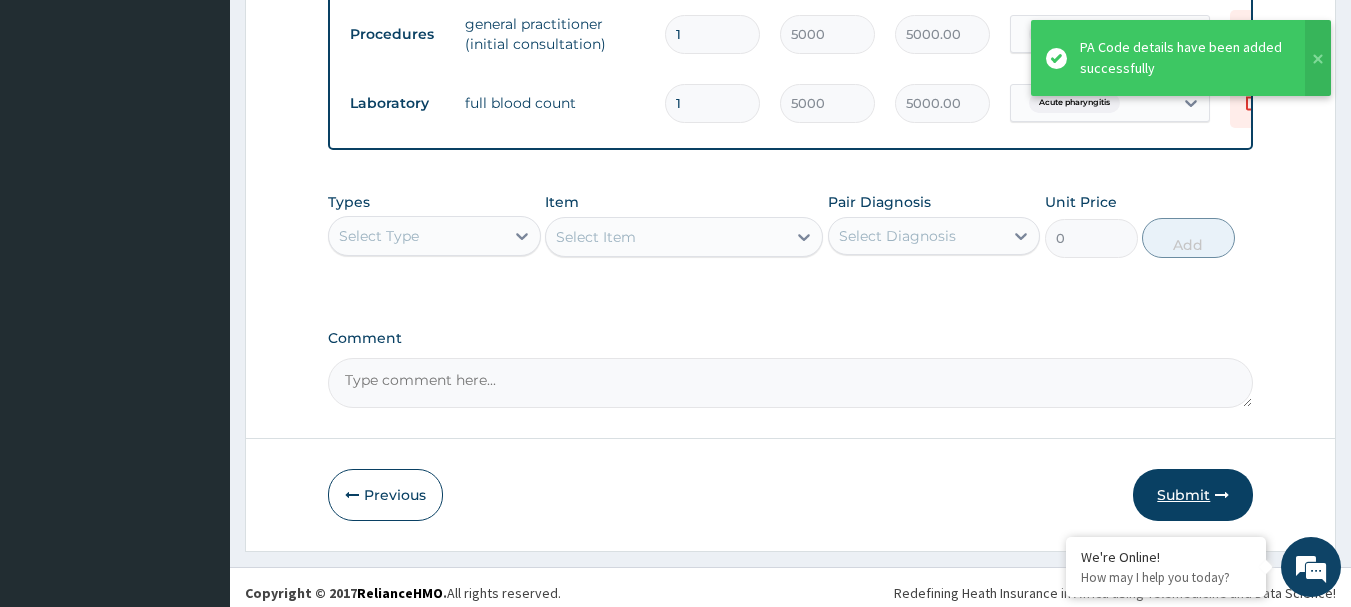 click on "Submit" at bounding box center [1193, 495] 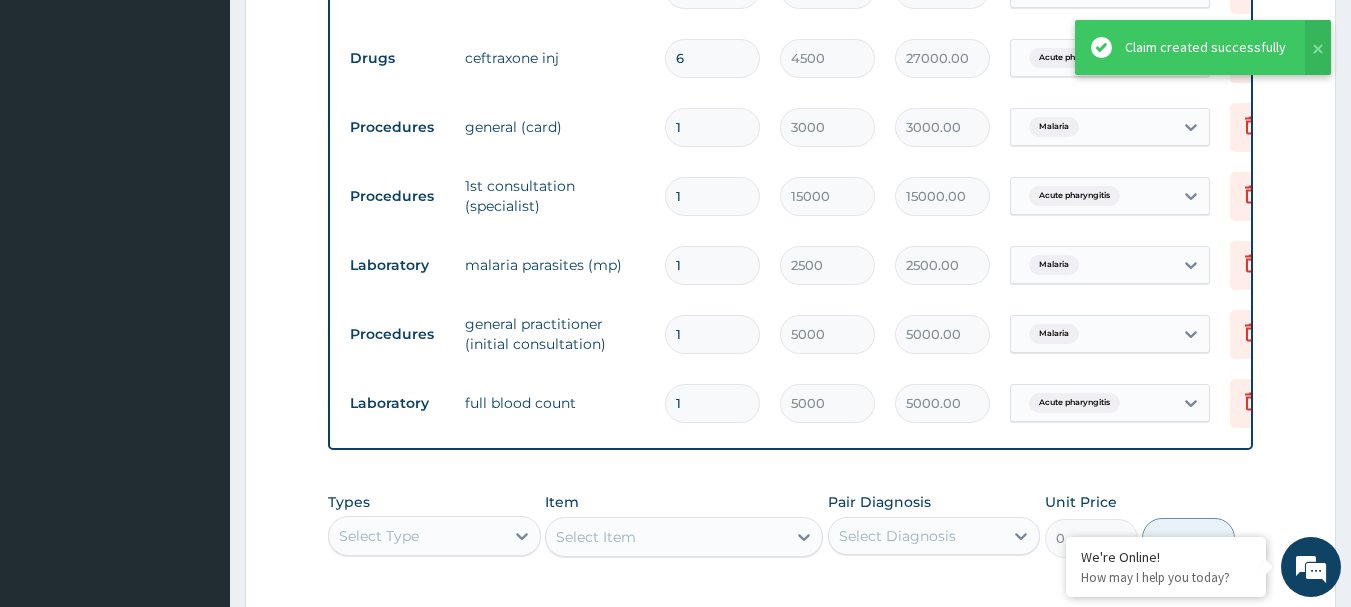 scroll, scrollTop: 977, scrollLeft: 0, axis: vertical 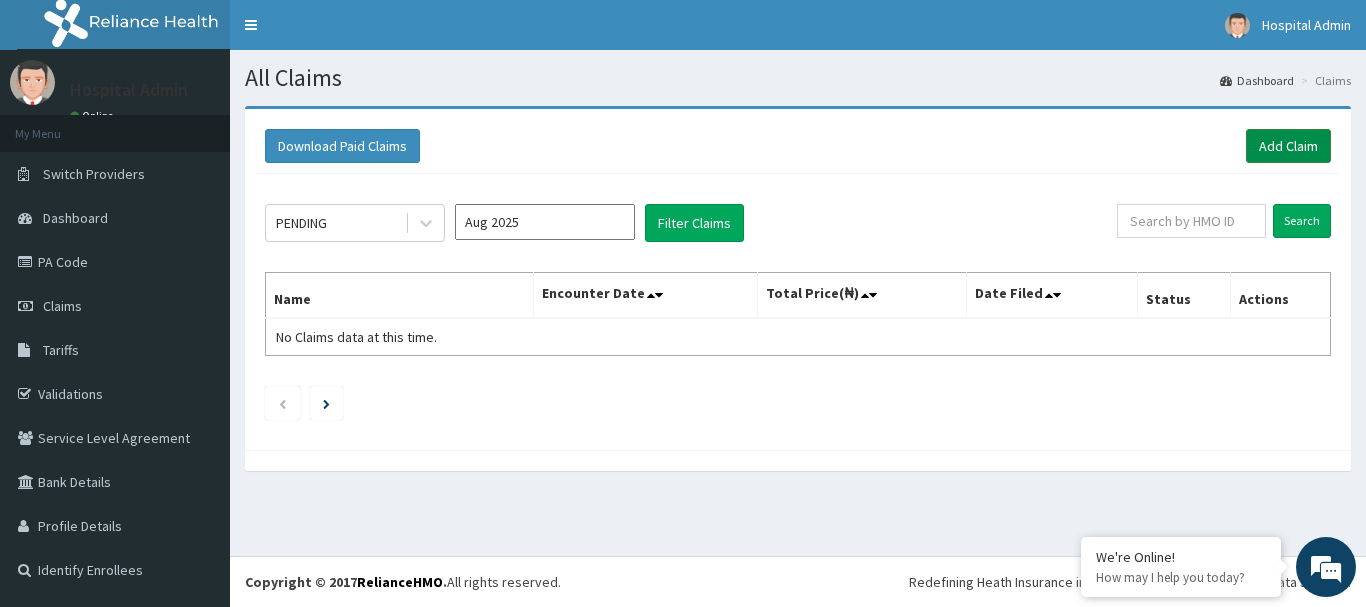 click on "Add Claim" at bounding box center (1288, 146) 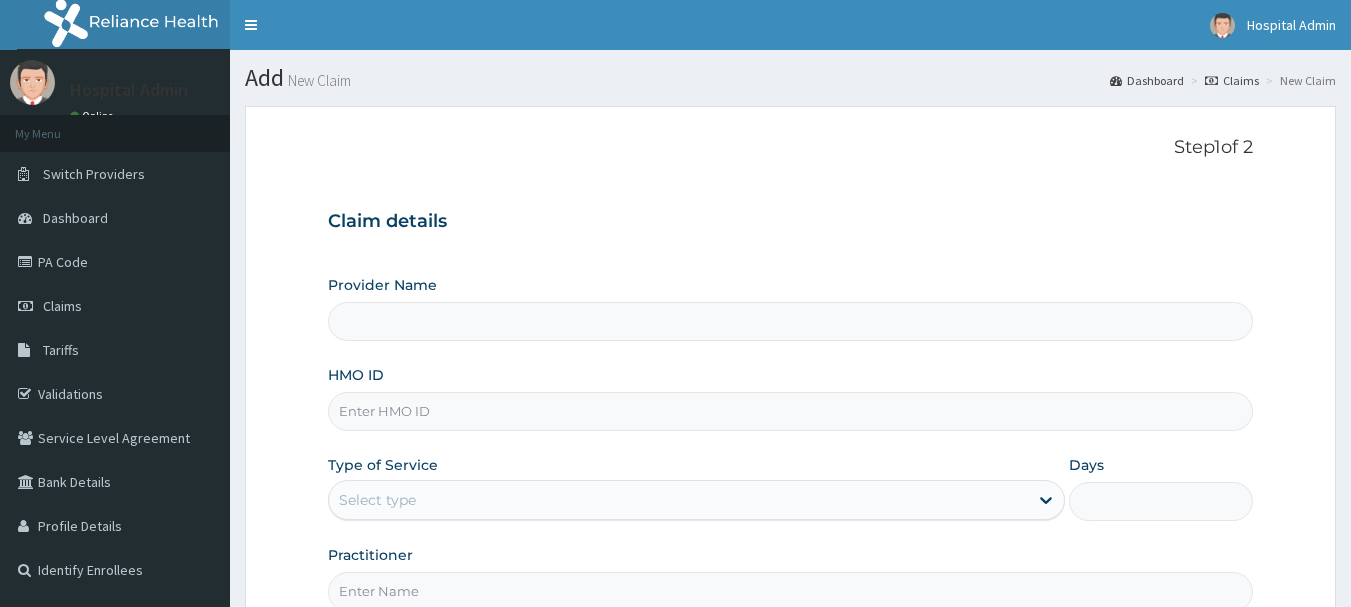 scroll, scrollTop: 0, scrollLeft: 0, axis: both 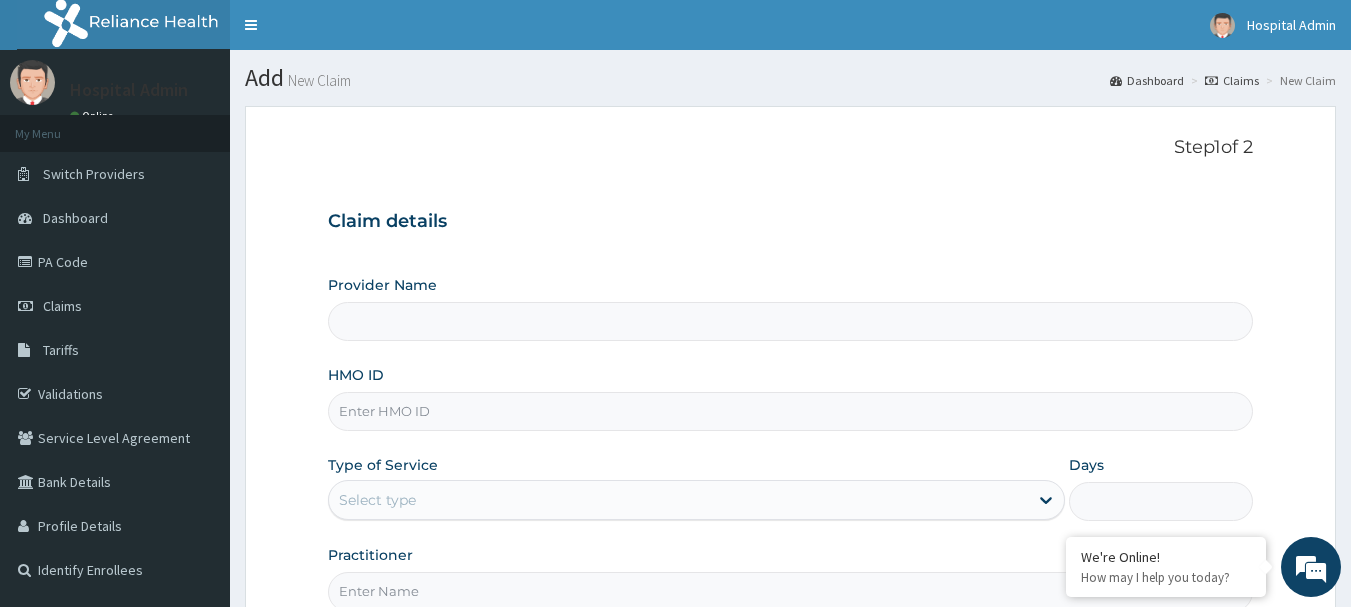 click on "HMO ID" at bounding box center [791, 411] 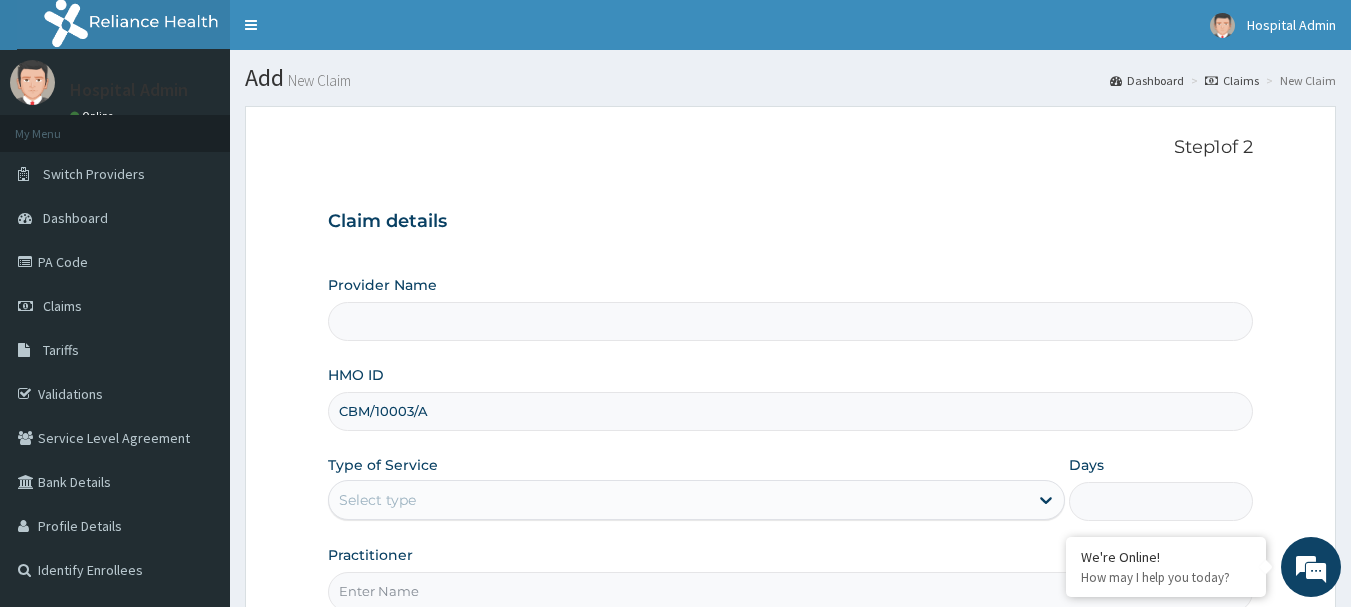 type on "CBM/10003/A" 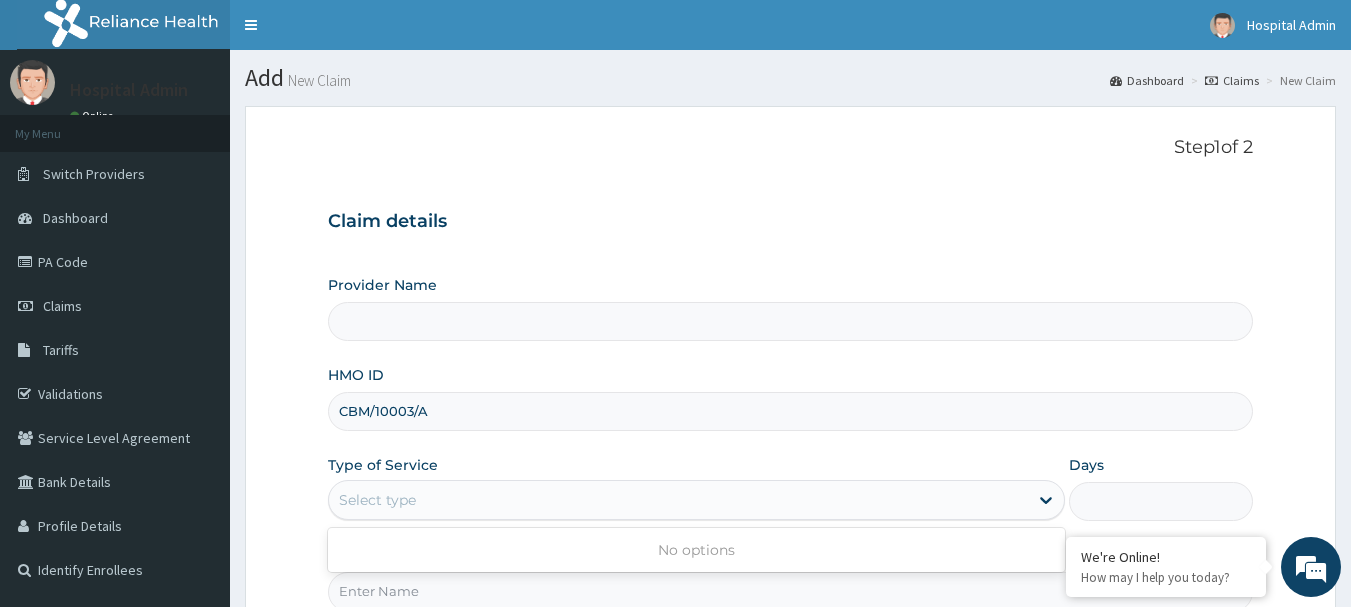 click on "Select type" at bounding box center (678, 500) 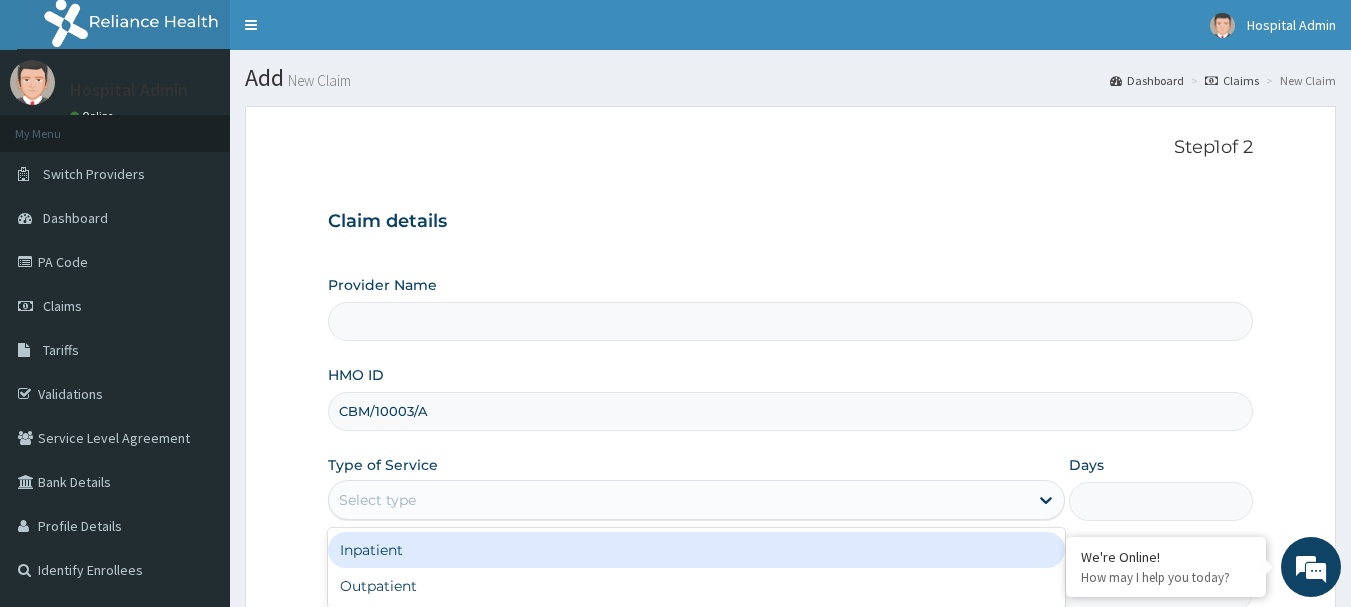 type on "HOSPIMED CLINICS AND CHILDREN HOSPITAL" 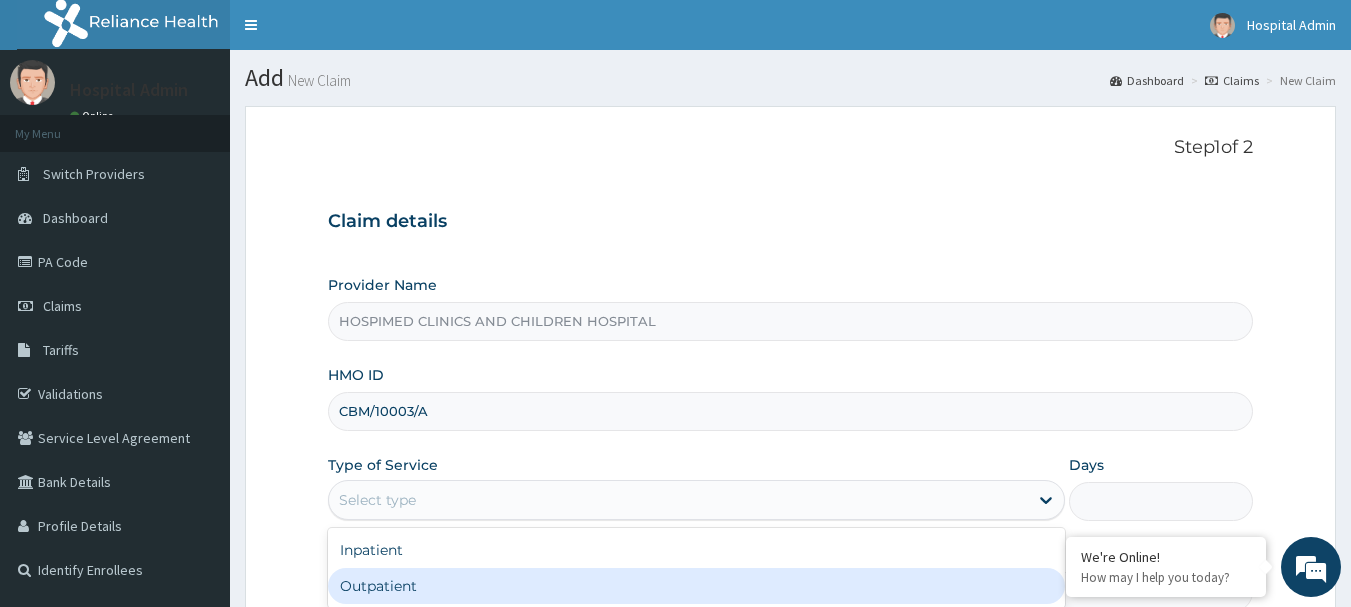 drag, startPoint x: 675, startPoint y: 574, endPoint x: 705, endPoint y: 485, distance: 93.92018 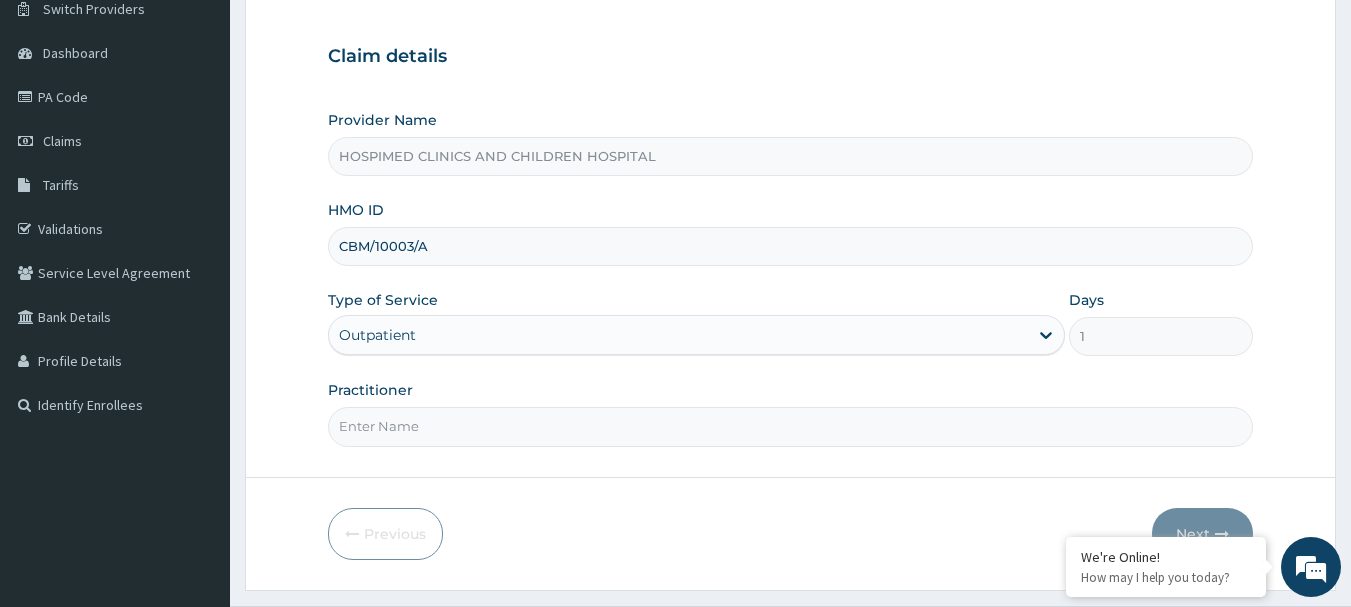 scroll, scrollTop: 200, scrollLeft: 0, axis: vertical 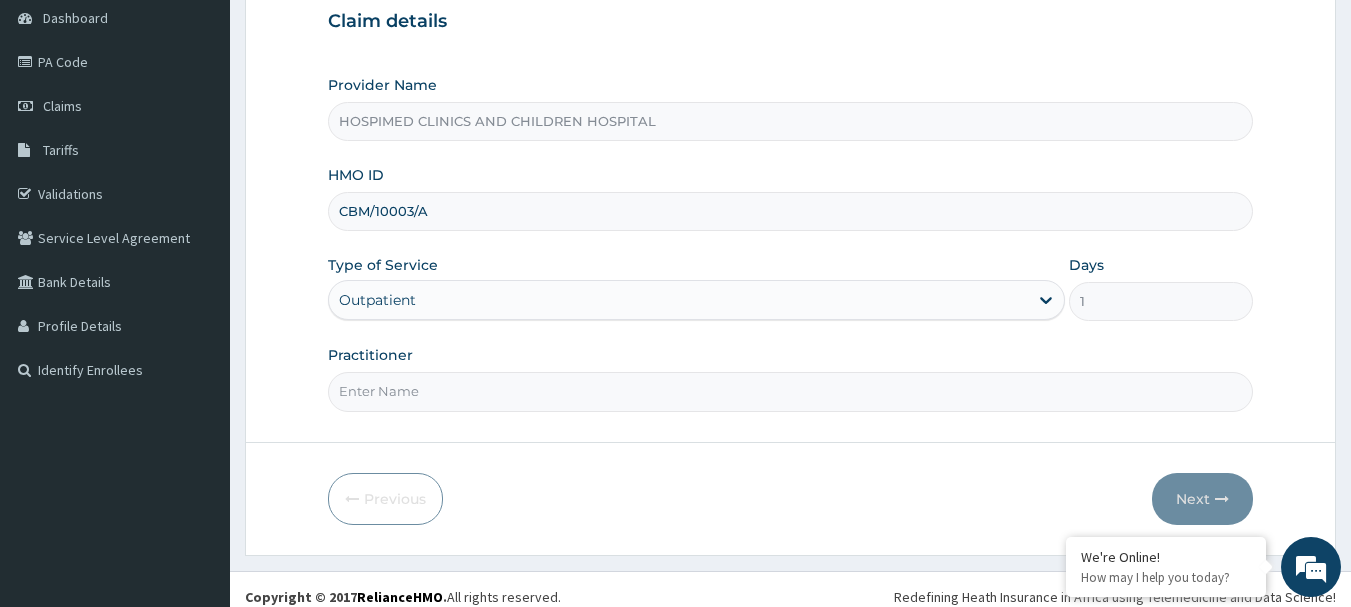 click on "Practitioner" at bounding box center (791, 391) 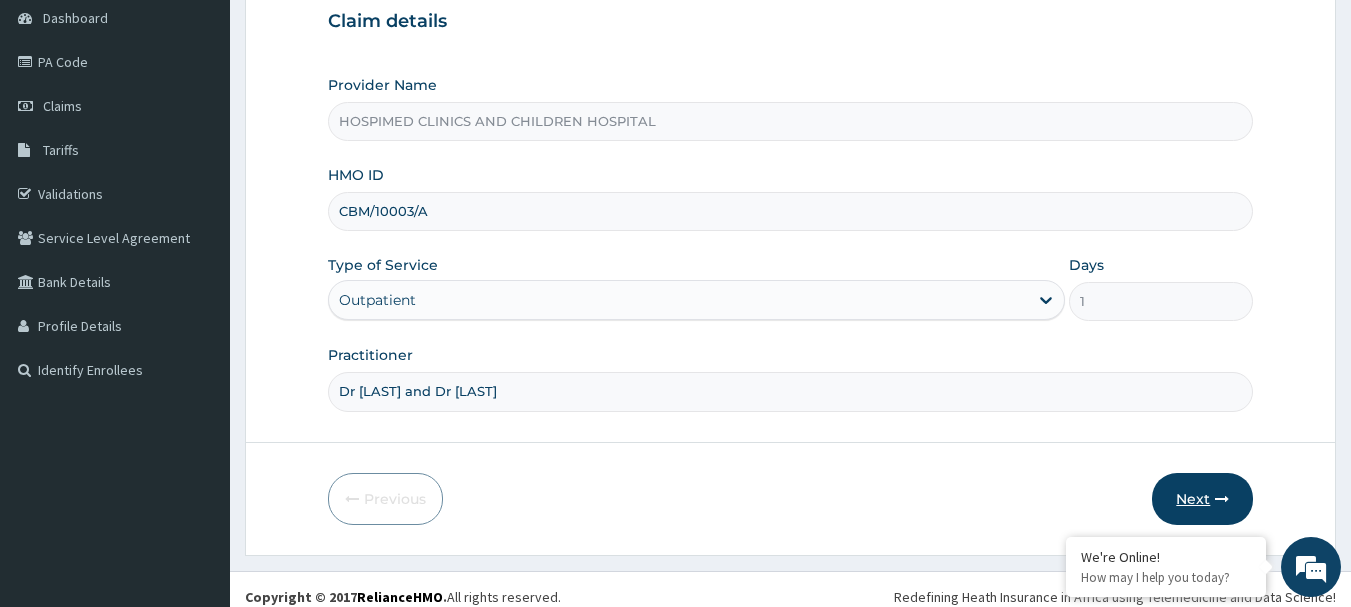 click on "Next" at bounding box center [1202, 499] 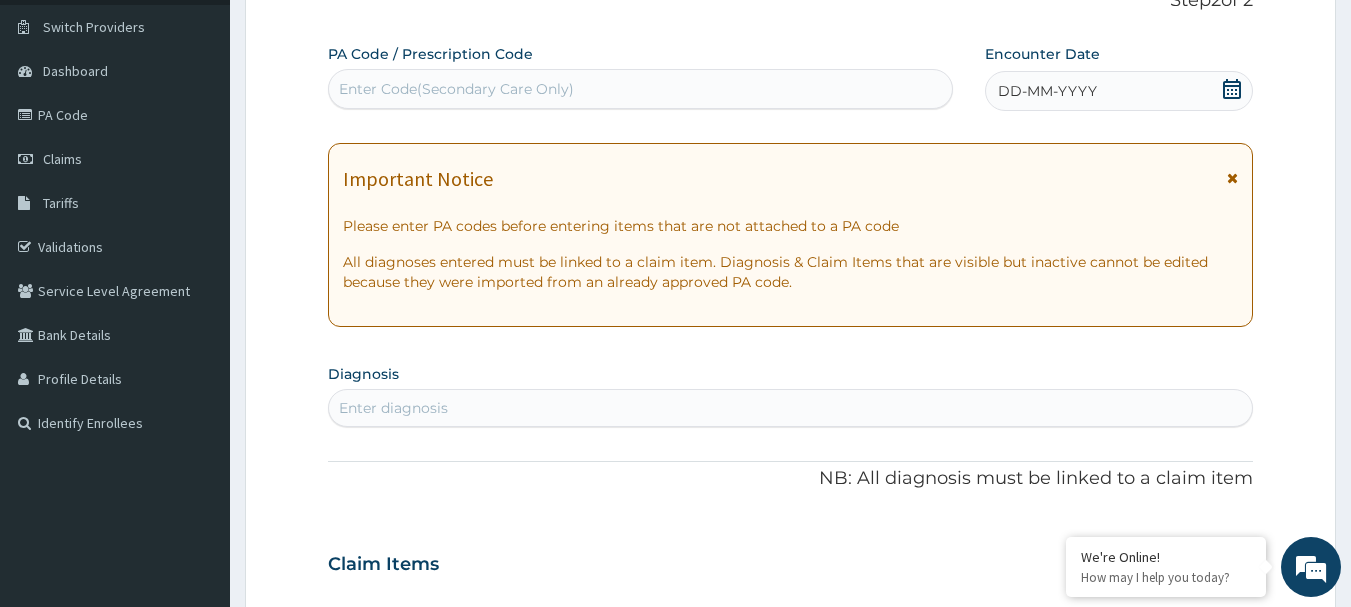 scroll, scrollTop: 100, scrollLeft: 0, axis: vertical 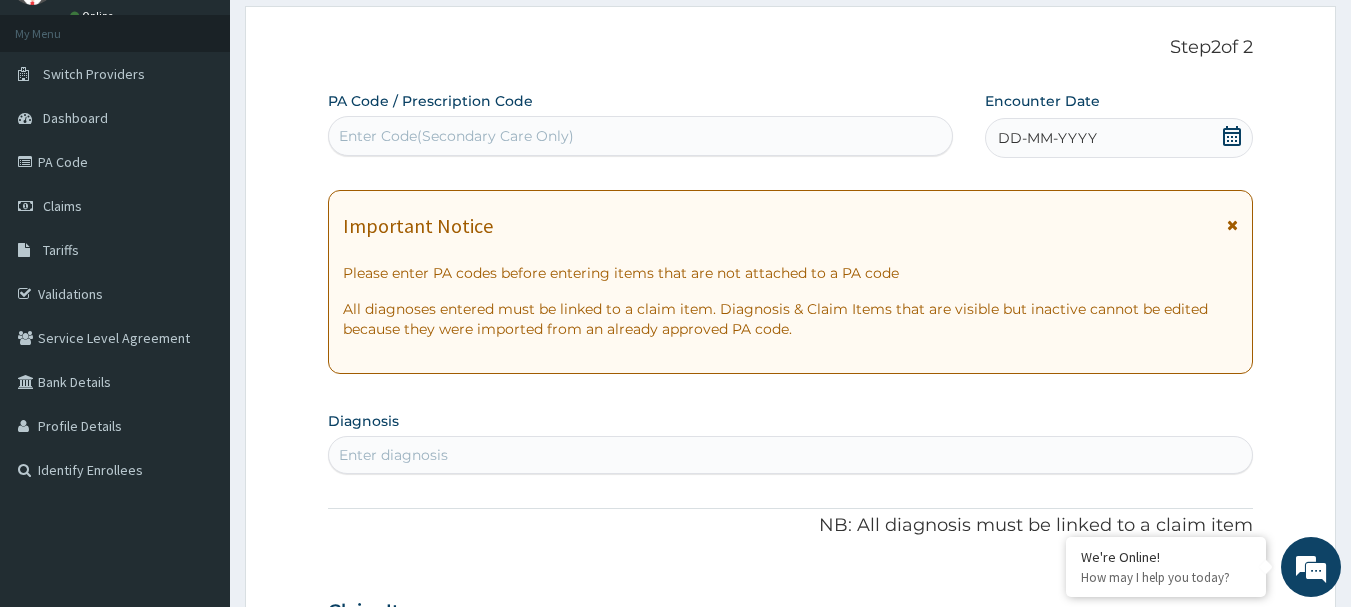 click on "Enter Code(Secondary Care Only)" at bounding box center (641, 136) 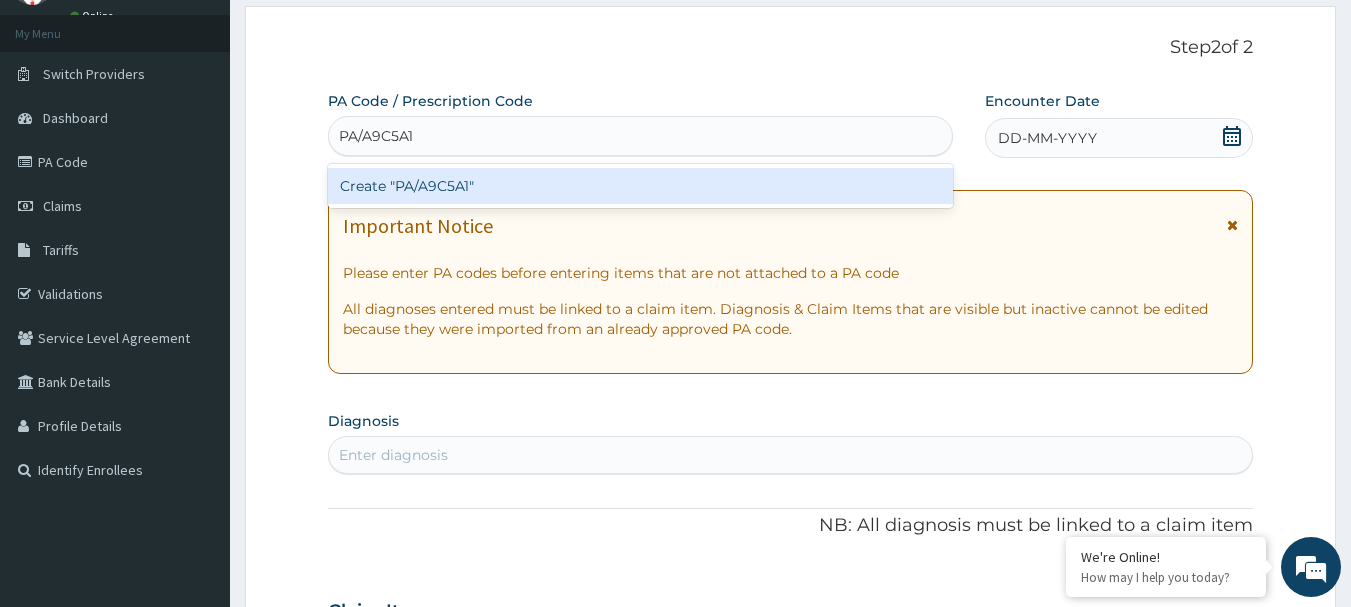 type on "PA/A9C5A1" 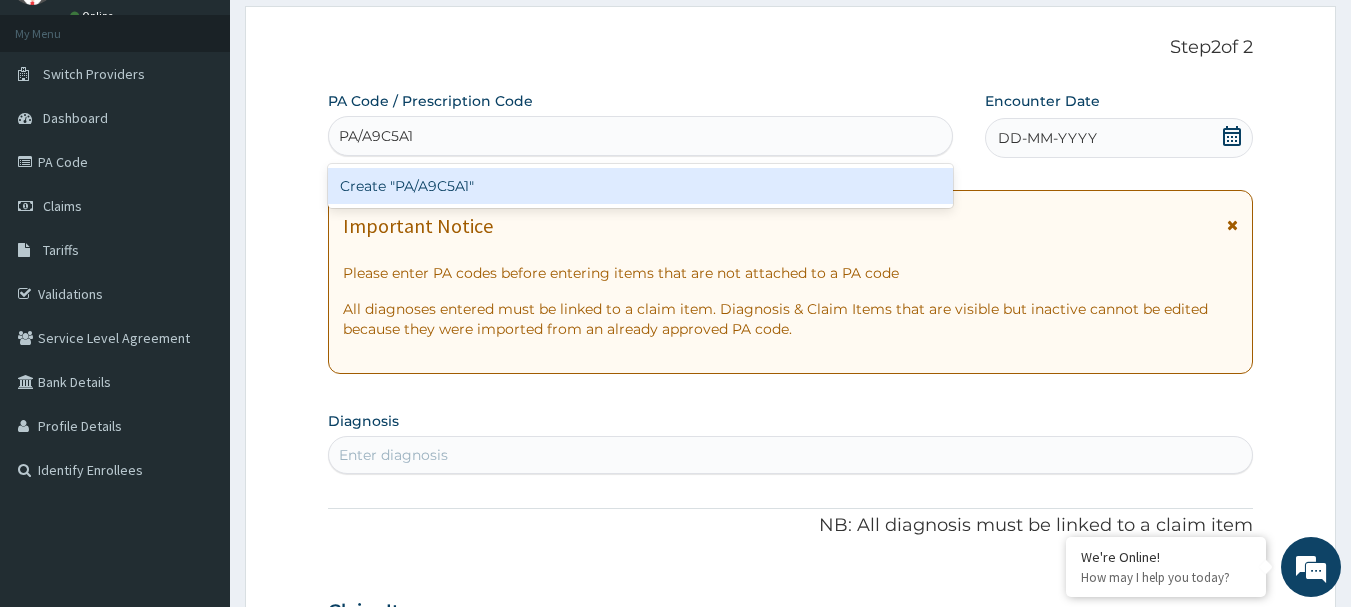 click on "Create "PA/A9C5A1"" at bounding box center (641, 186) 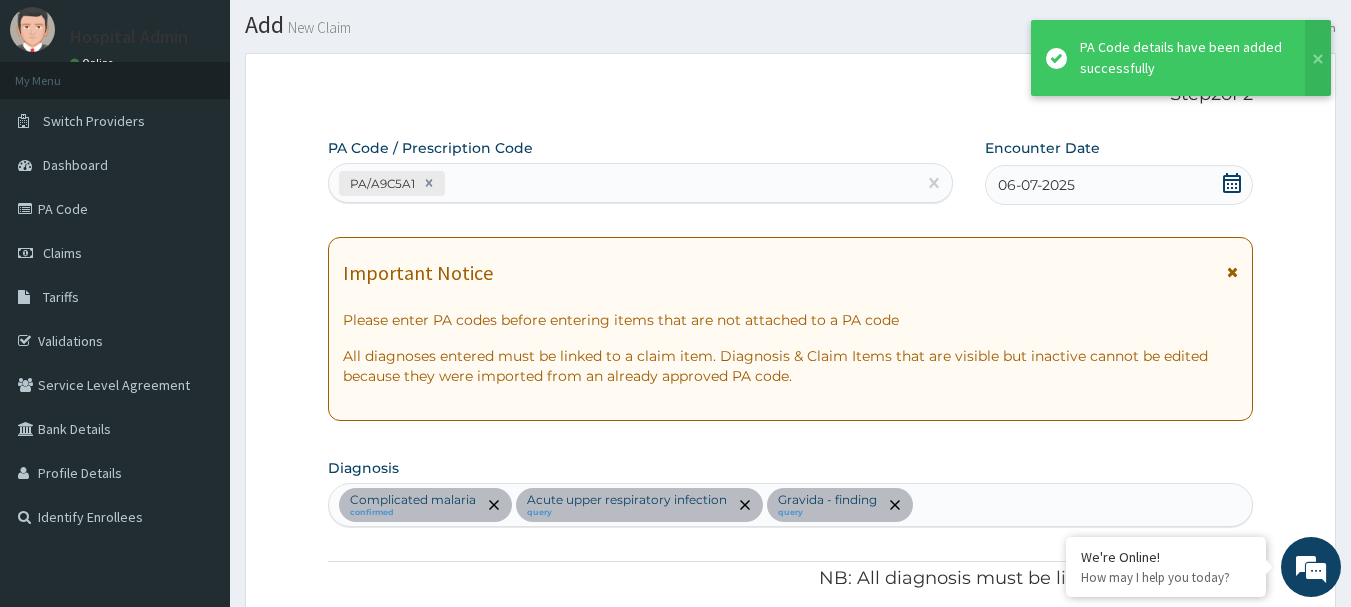 scroll, scrollTop: 43, scrollLeft: 0, axis: vertical 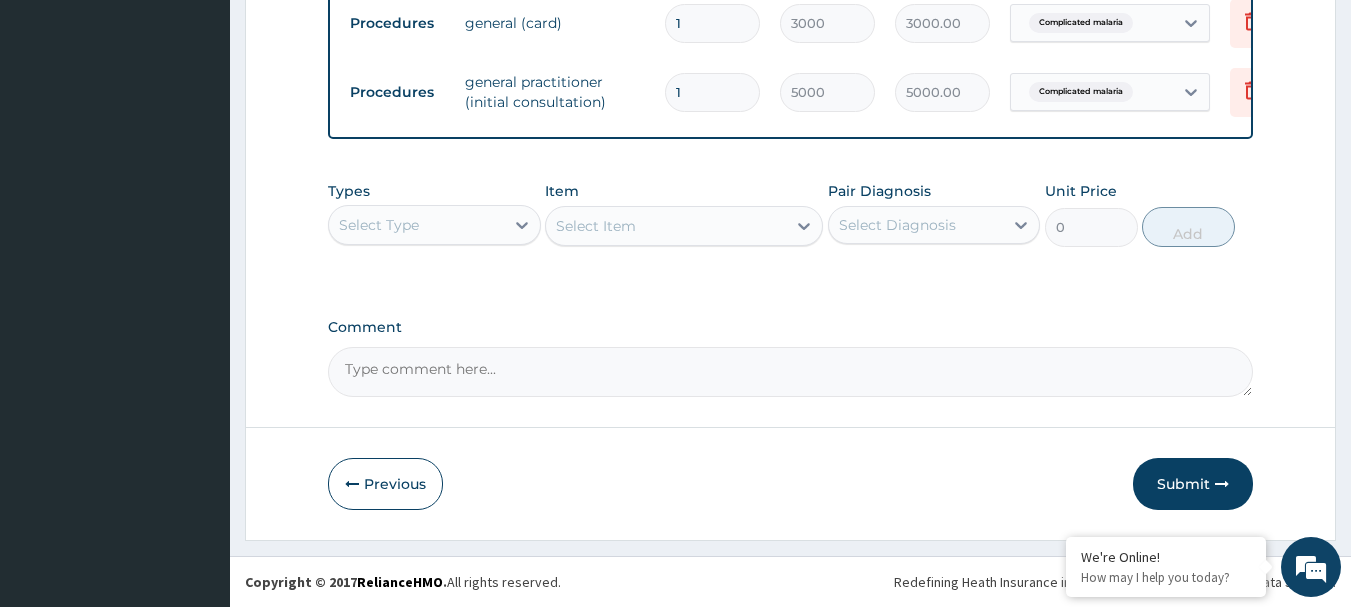 drag, startPoint x: 1187, startPoint y: 479, endPoint x: 1166, endPoint y: 472, distance: 22.135944 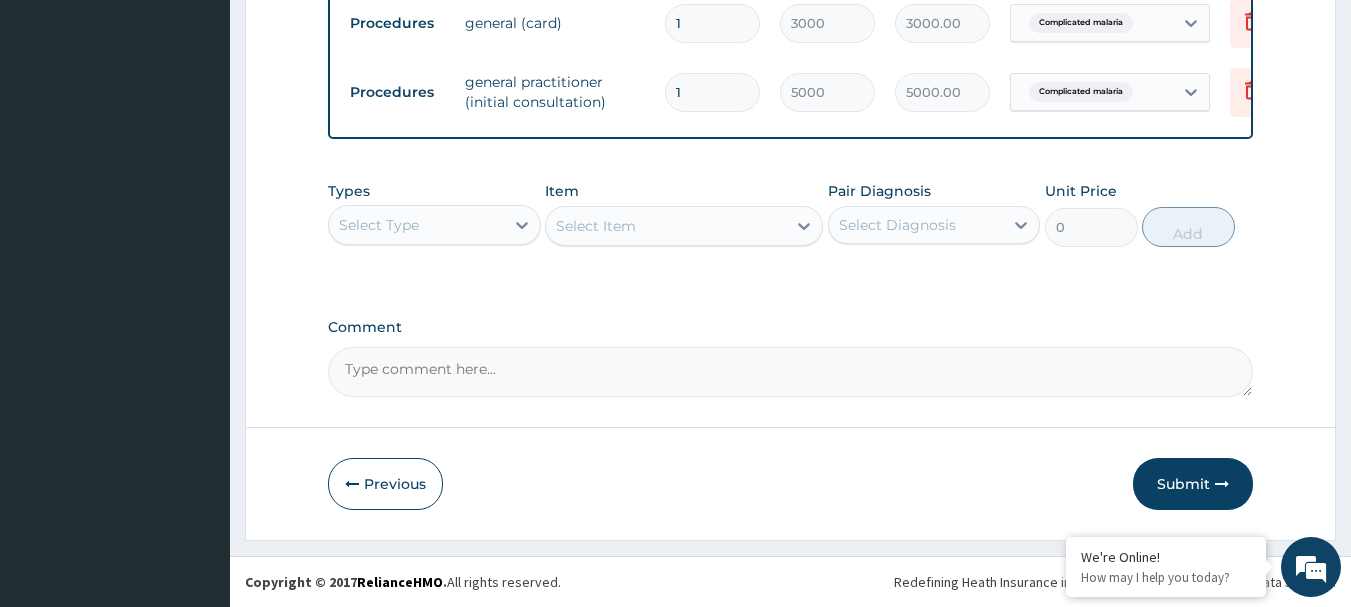 click on "Submit" at bounding box center (1193, 484) 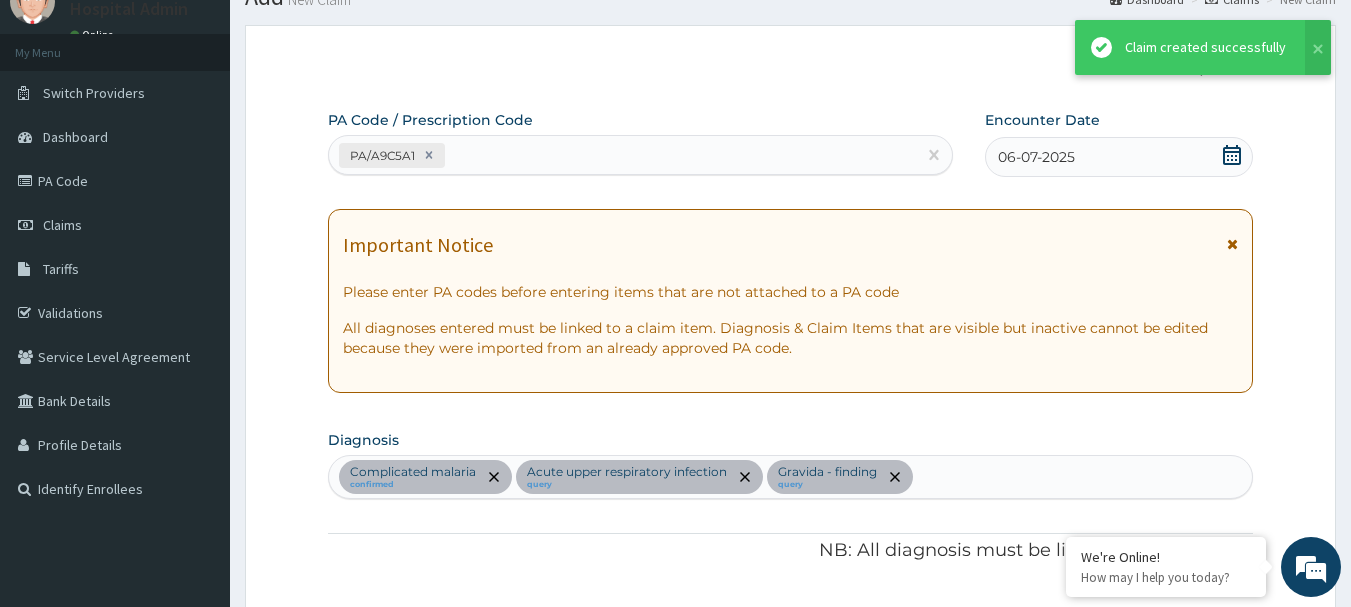 scroll, scrollTop: 1169, scrollLeft: 0, axis: vertical 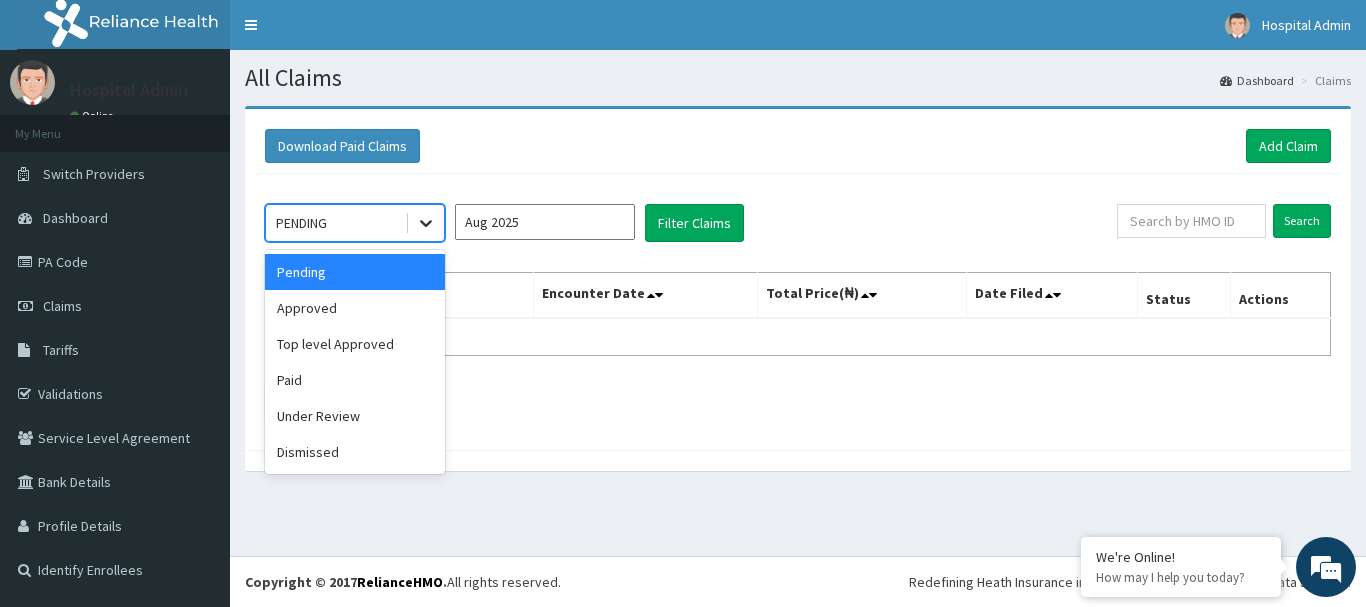 click 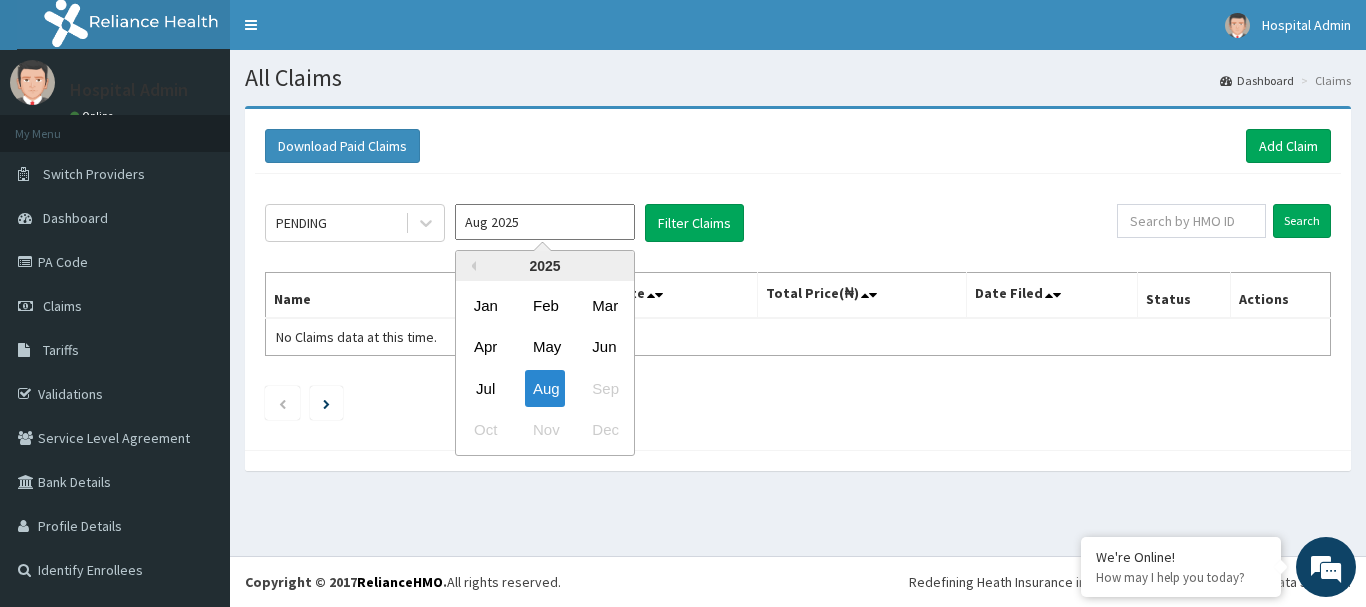 click on "Aug 2025" at bounding box center (545, 222) 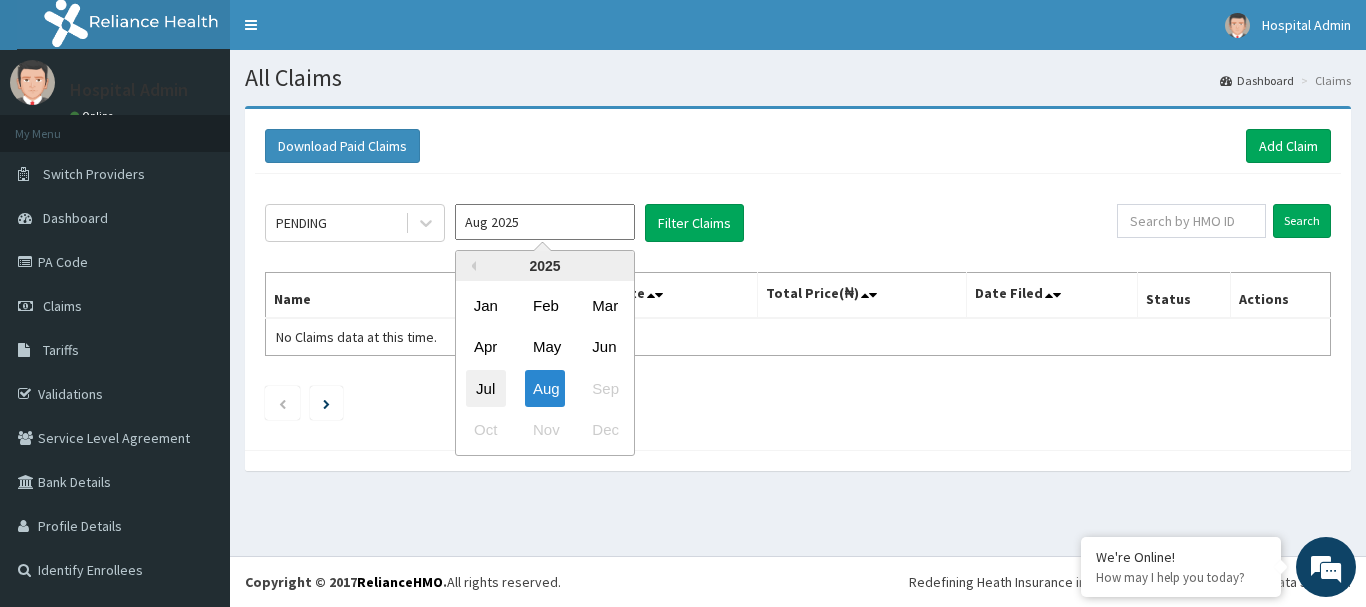 click on "Jul" at bounding box center (486, 388) 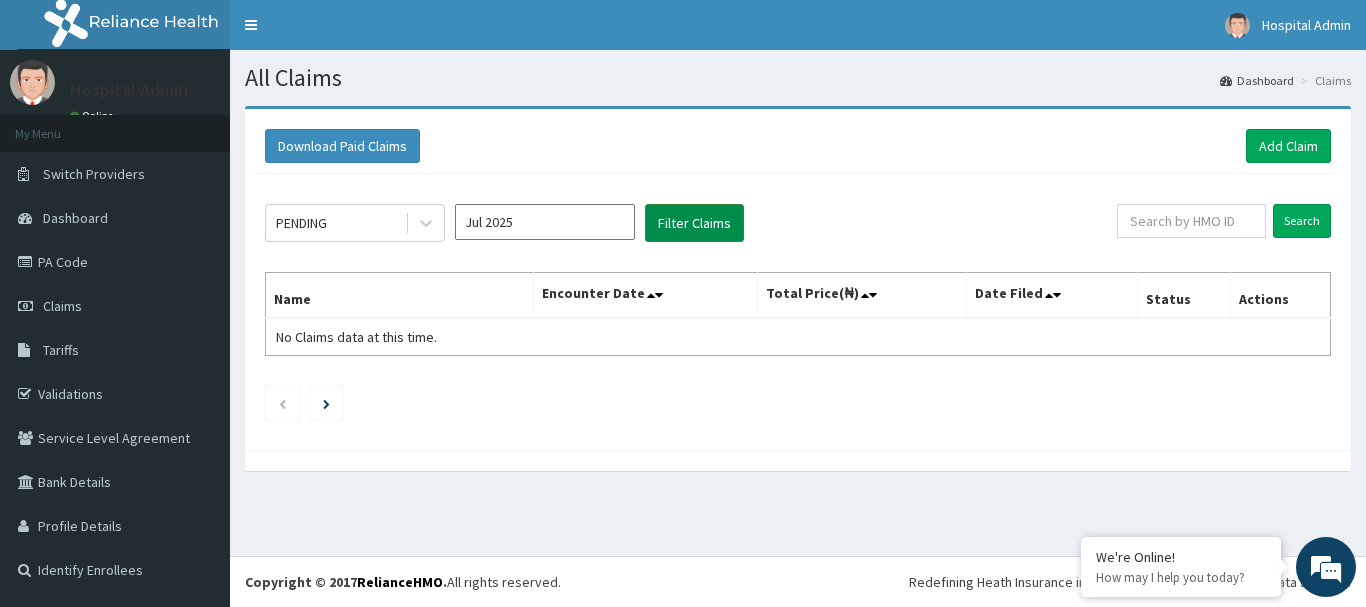 click on "Filter Claims" at bounding box center [694, 223] 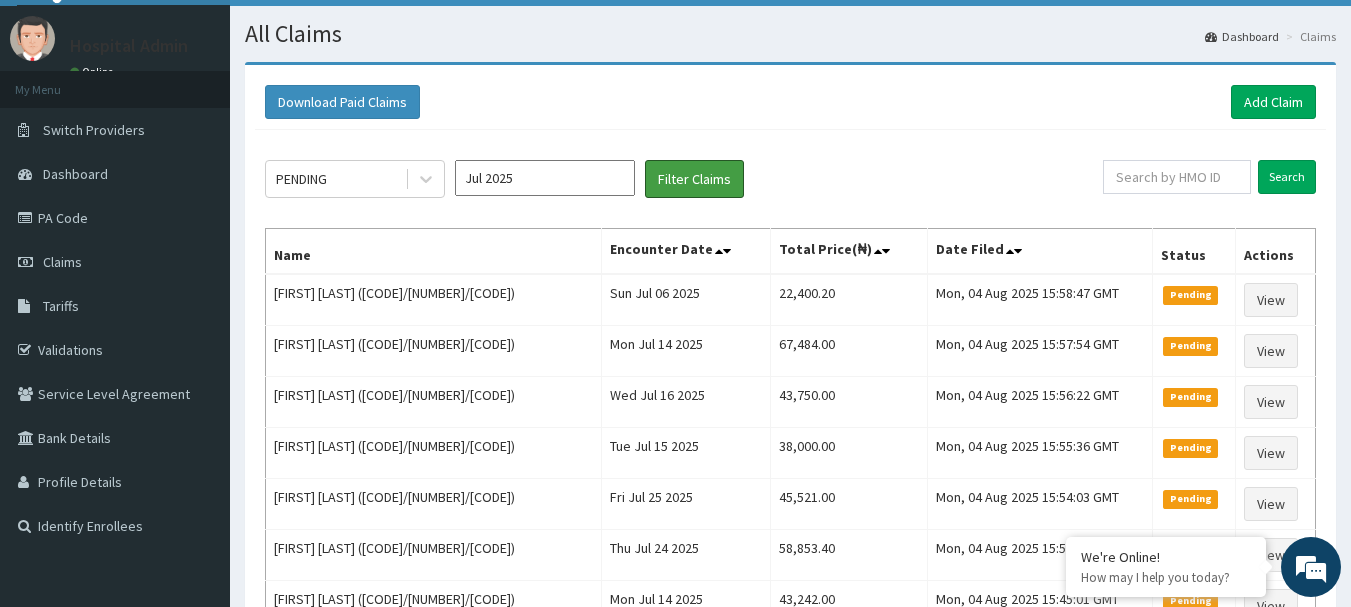 scroll, scrollTop: 0, scrollLeft: 0, axis: both 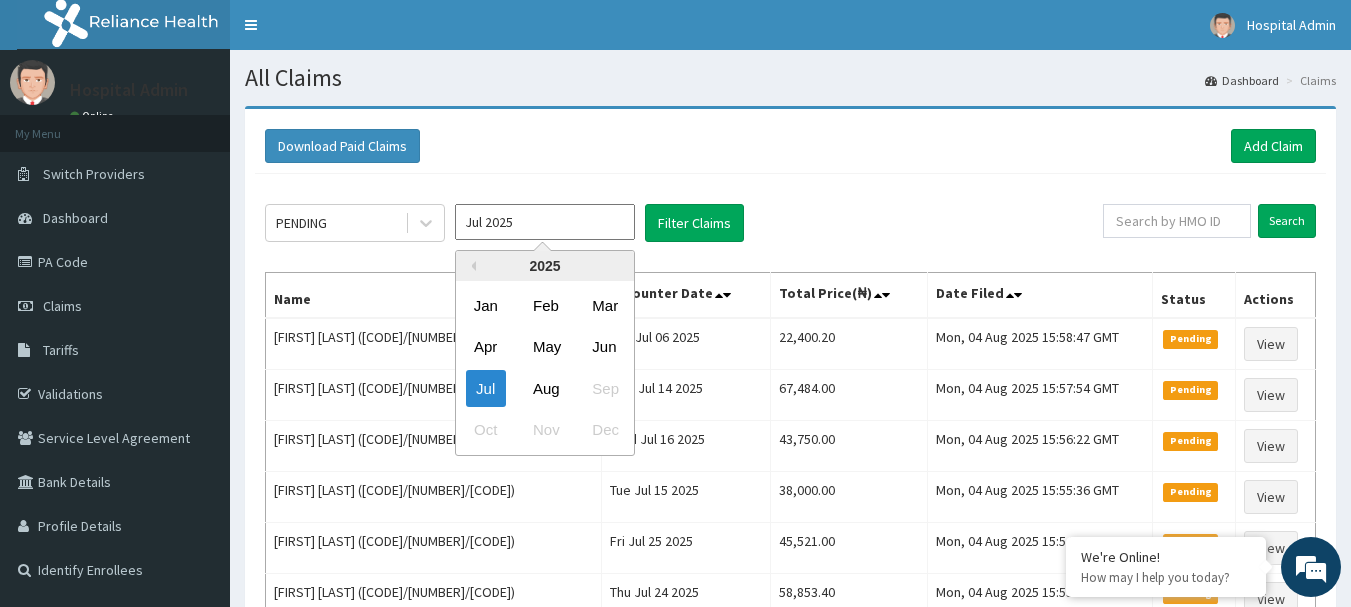 click on "Jul 2025" at bounding box center [545, 222] 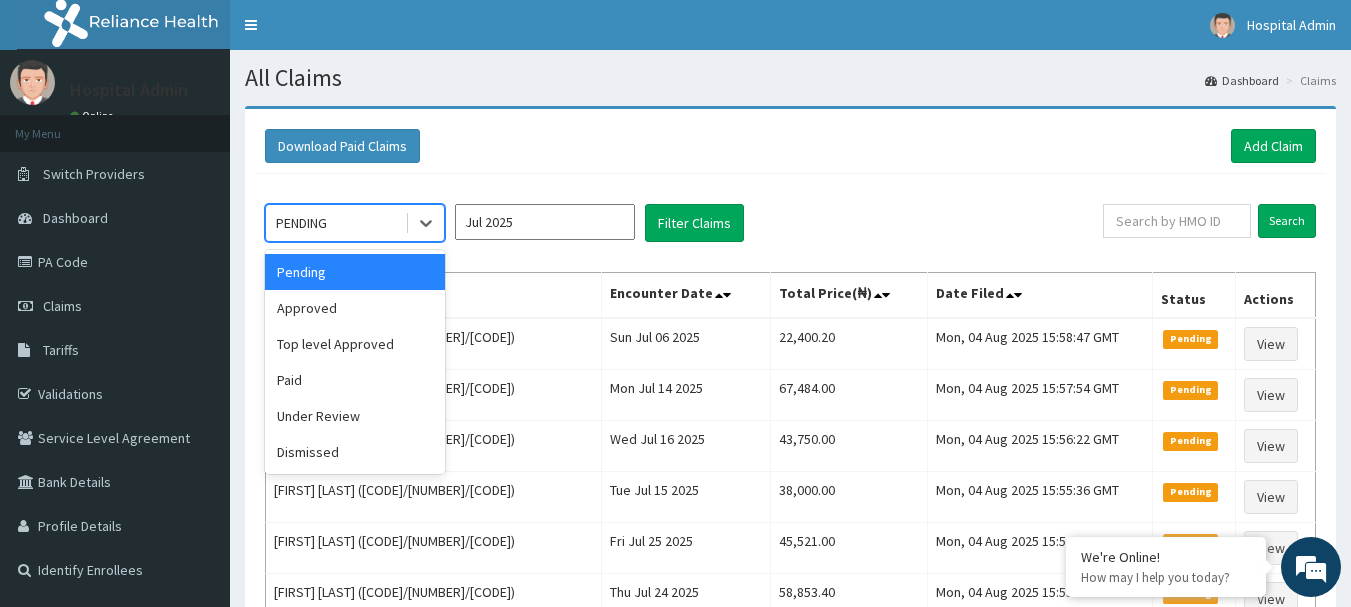 click on "PENDING" at bounding box center (335, 223) 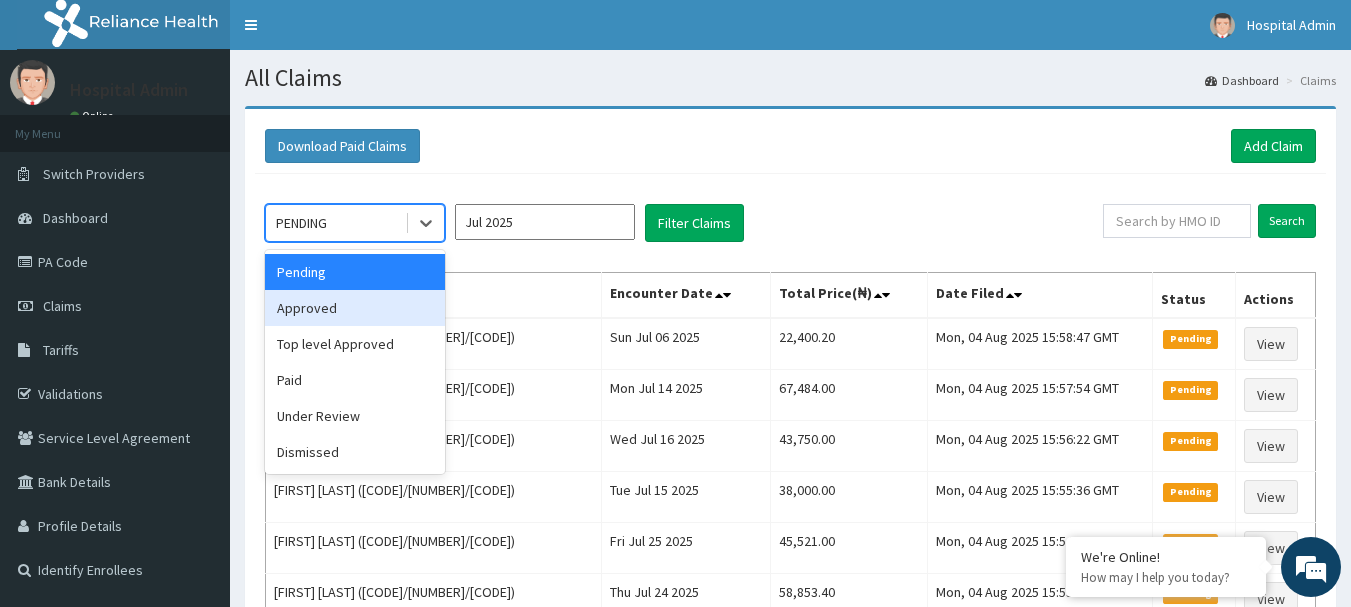 click on "Approved" at bounding box center (355, 308) 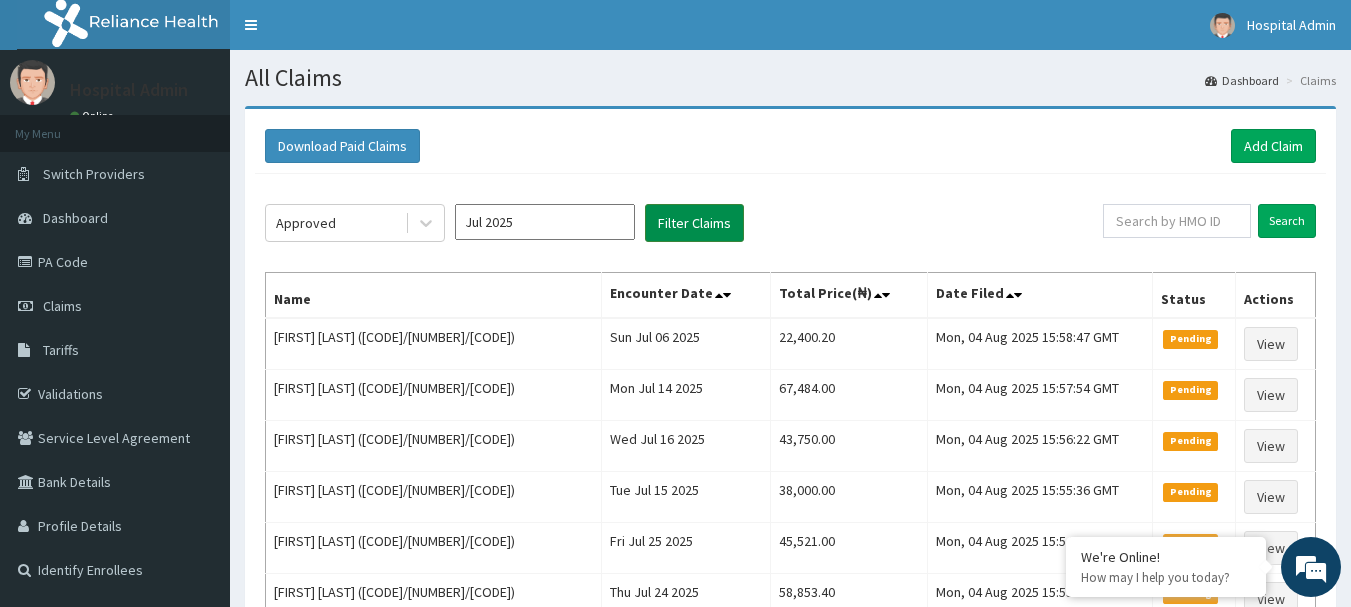 click on "Filter Claims" at bounding box center [694, 223] 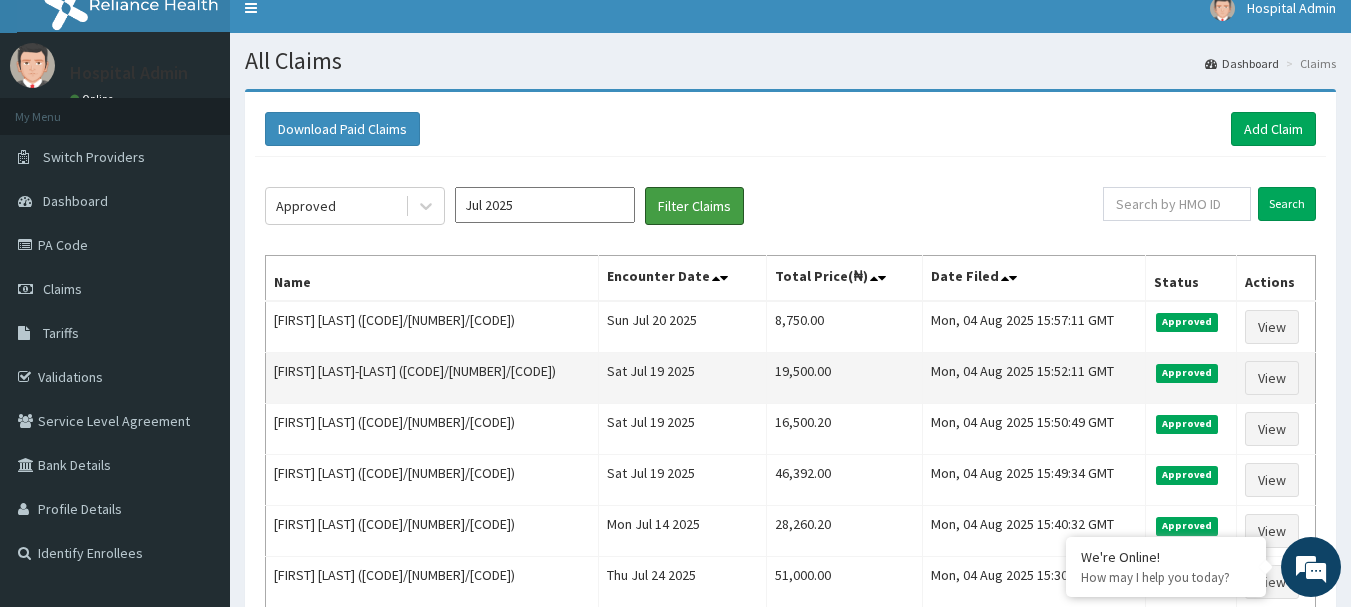 scroll, scrollTop: 0, scrollLeft: 0, axis: both 